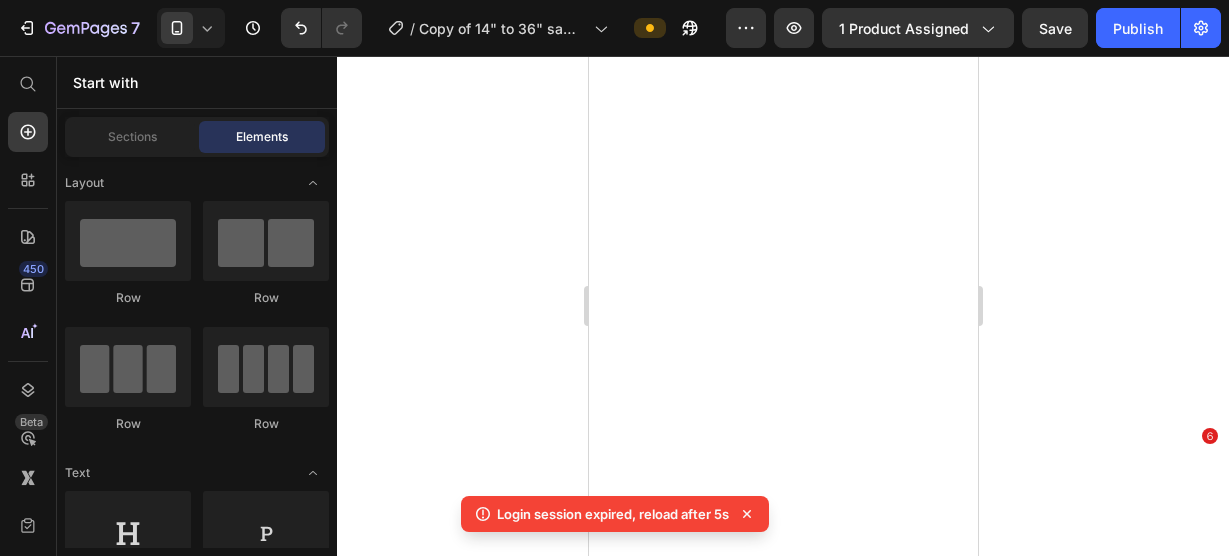 scroll, scrollTop: 0, scrollLeft: 0, axis: both 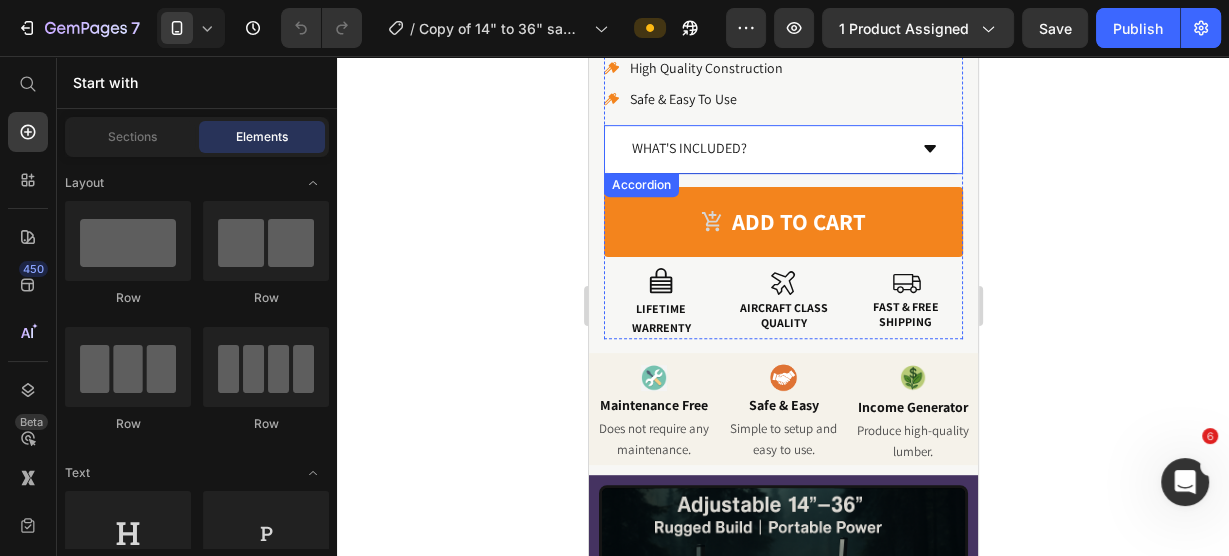 click 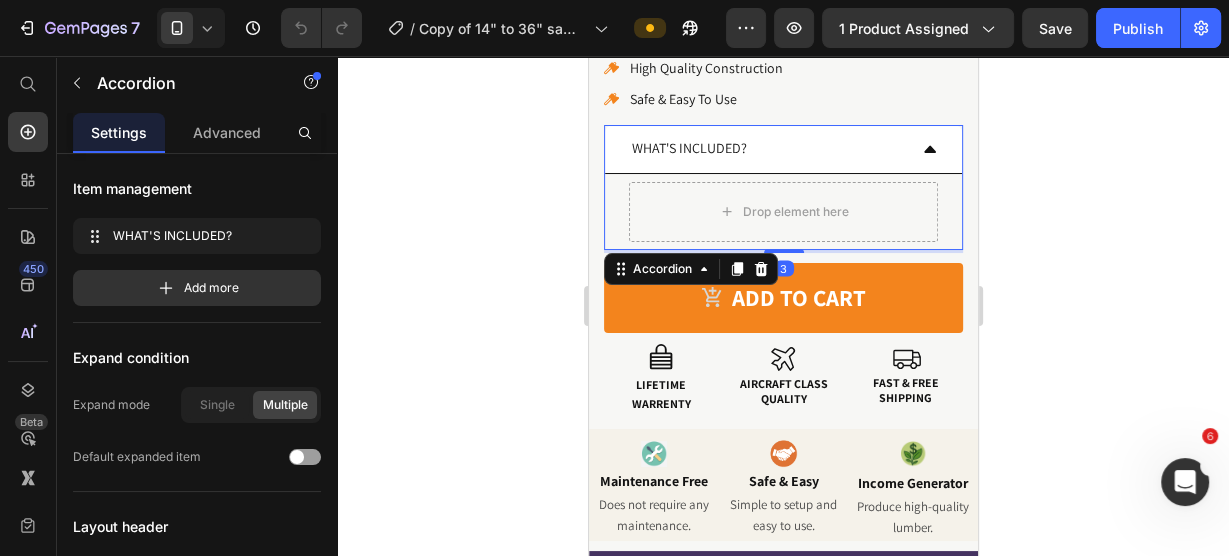 click 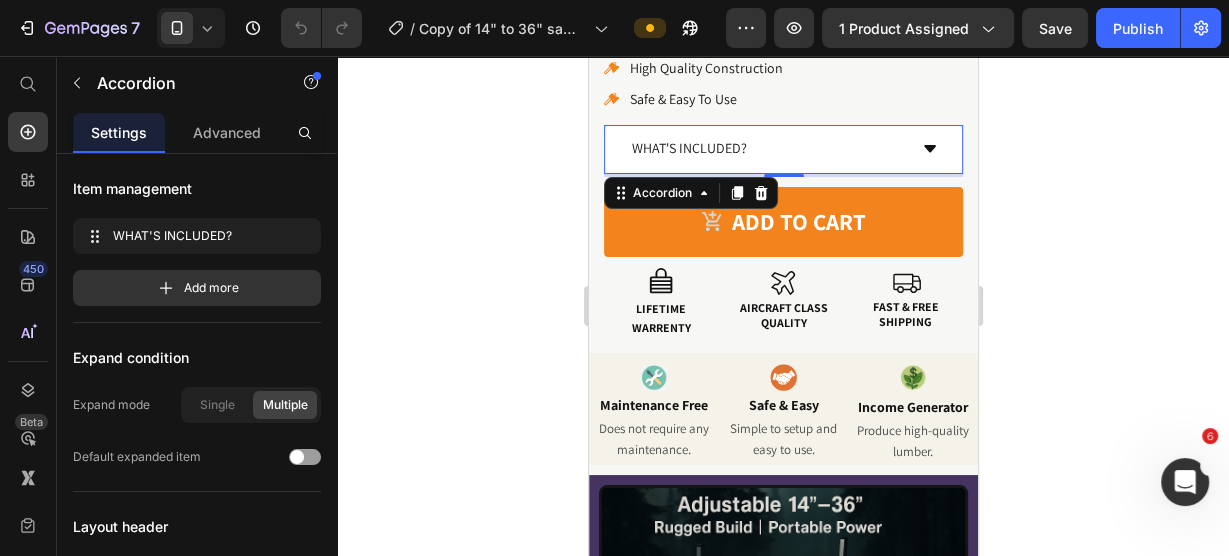 click 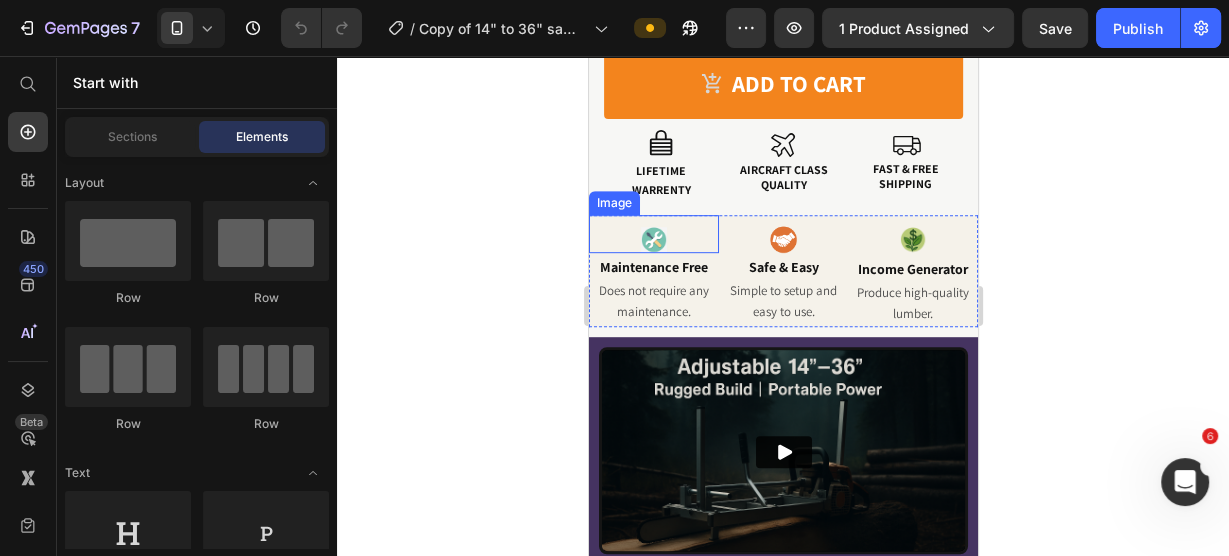 scroll, scrollTop: 960, scrollLeft: 0, axis: vertical 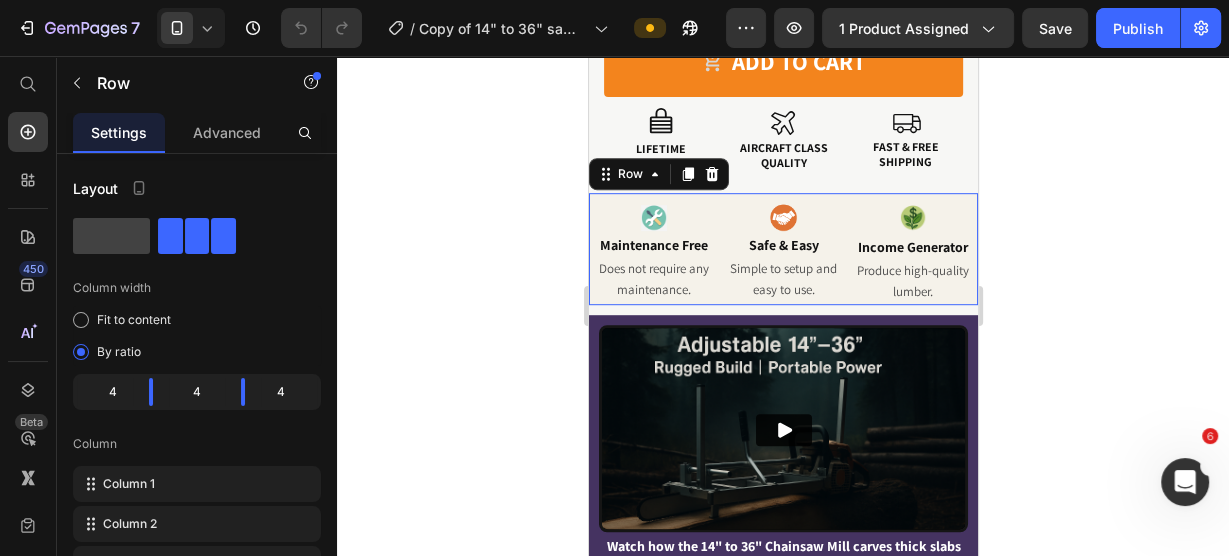 click on "Image Safe & Easy Heading Simple to setup and easy to use. Text Block" at bounding box center (783, 249) 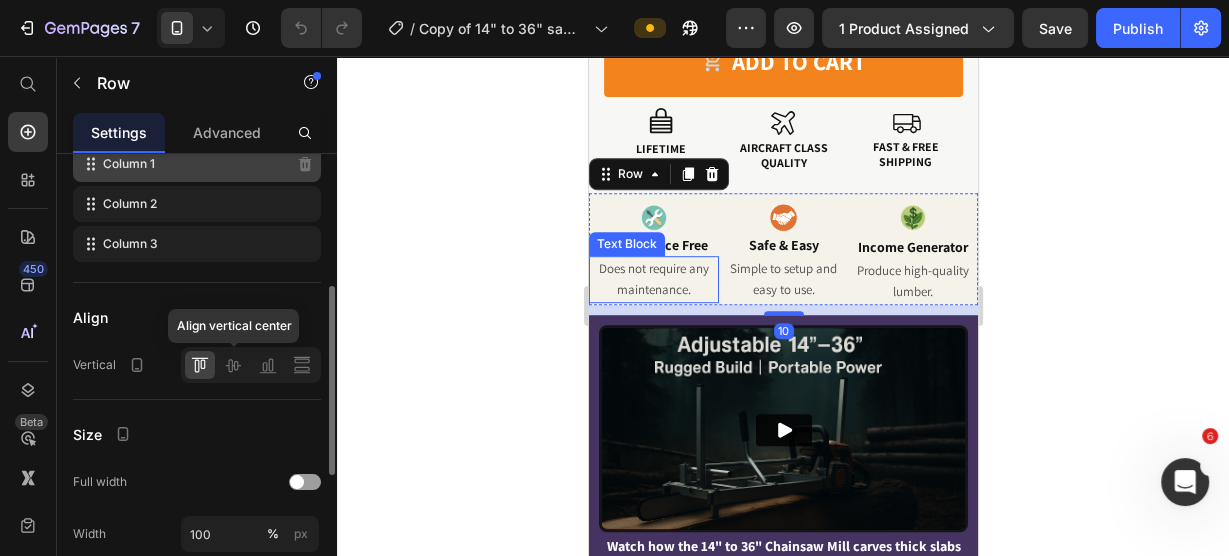 scroll, scrollTop: 160, scrollLeft: 0, axis: vertical 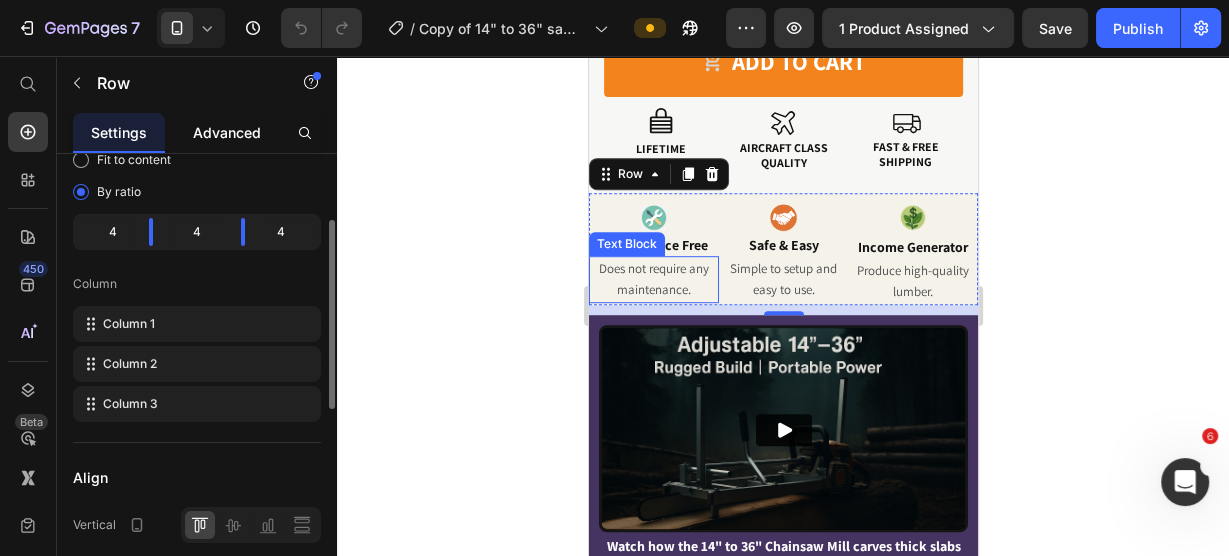 click on "Advanced" at bounding box center (227, 132) 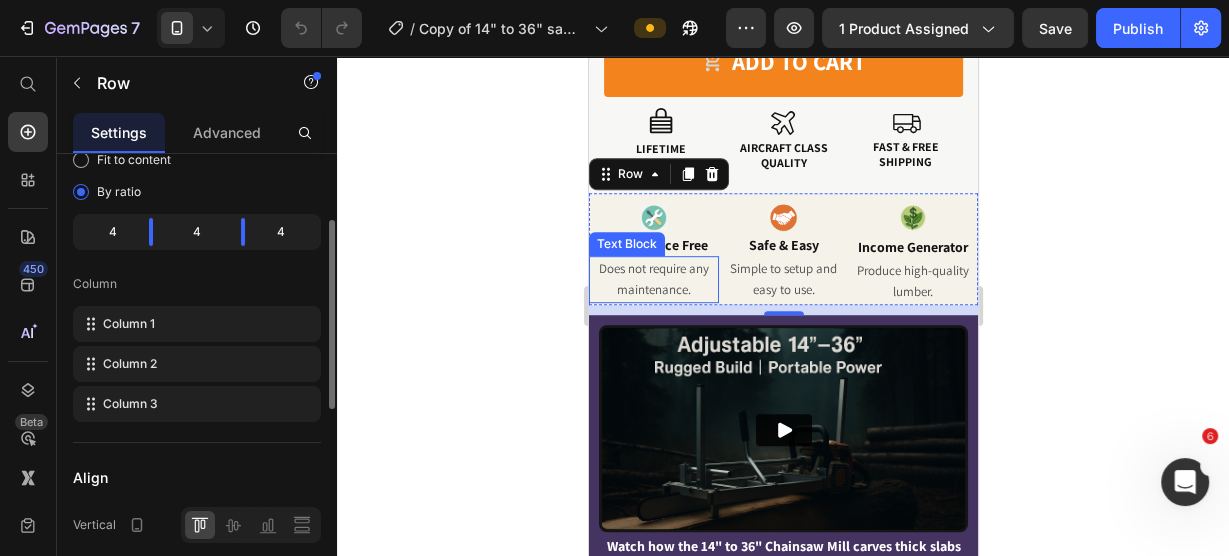 scroll, scrollTop: 0, scrollLeft: 0, axis: both 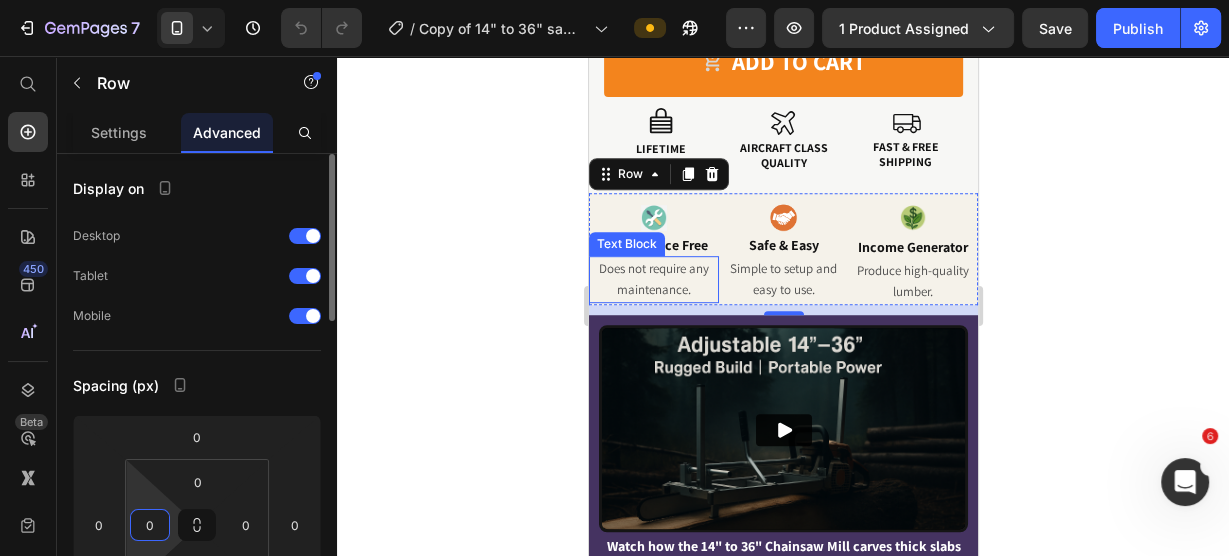 click on "0" at bounding box center (150, 525) 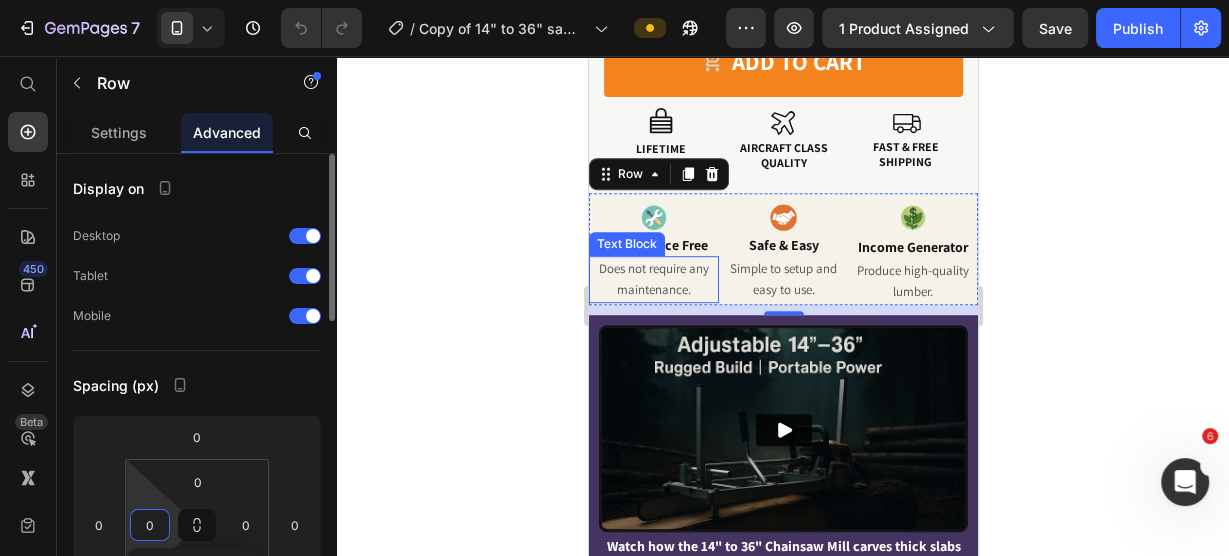 type on "5" 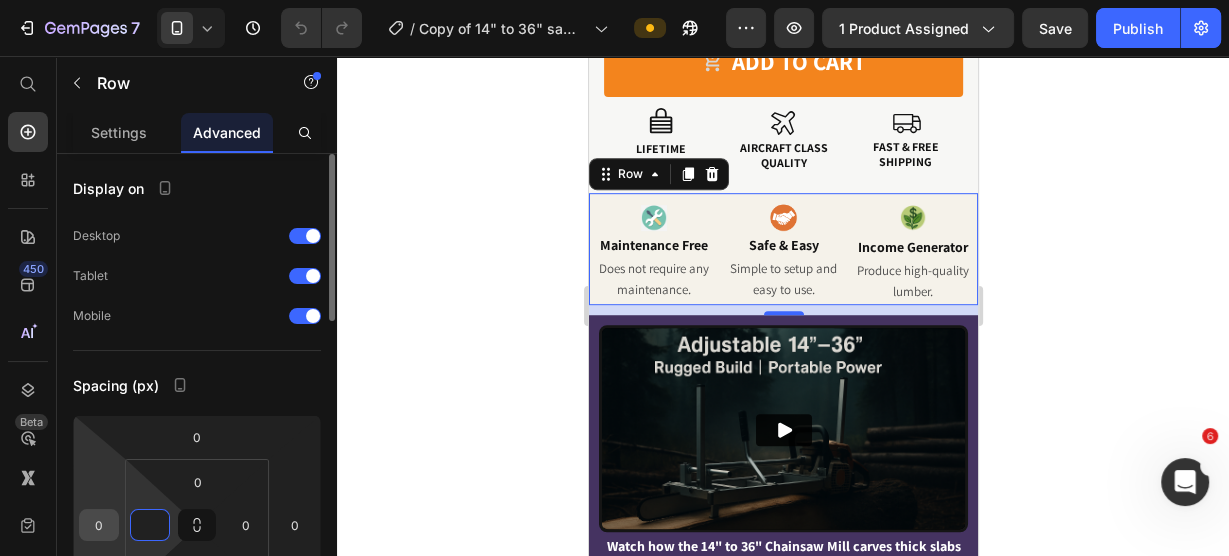click on "0" at bounding box center (99, 525) 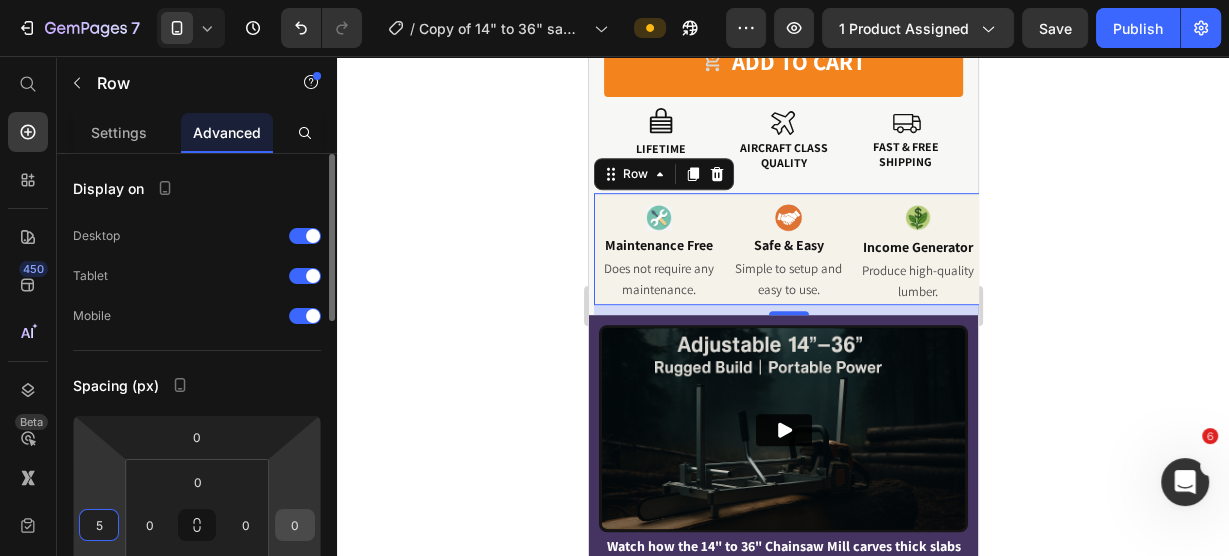 type on "5" 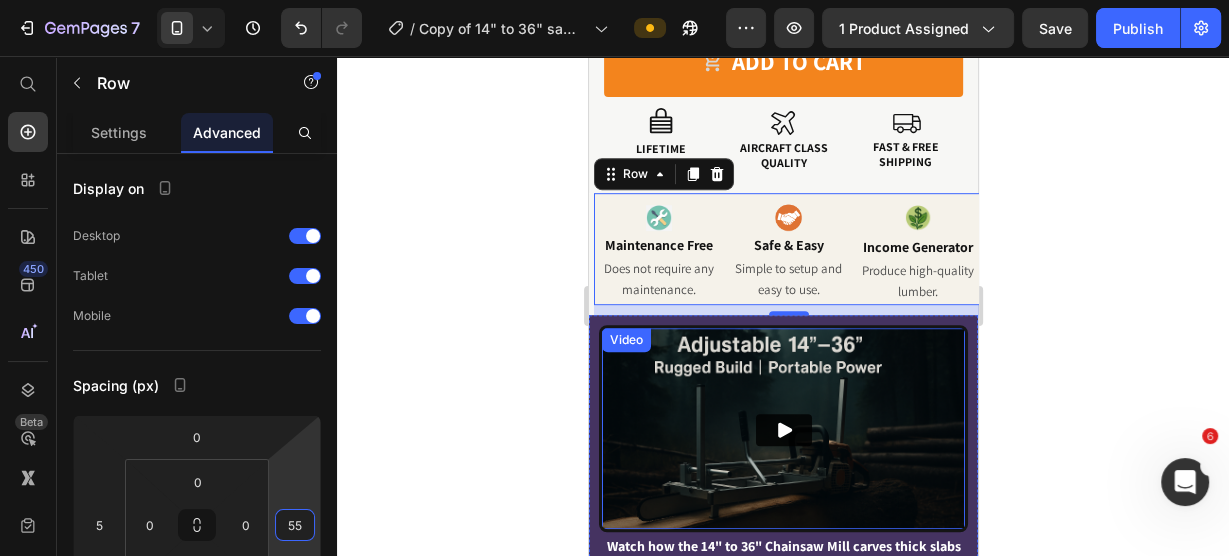 type on "5" 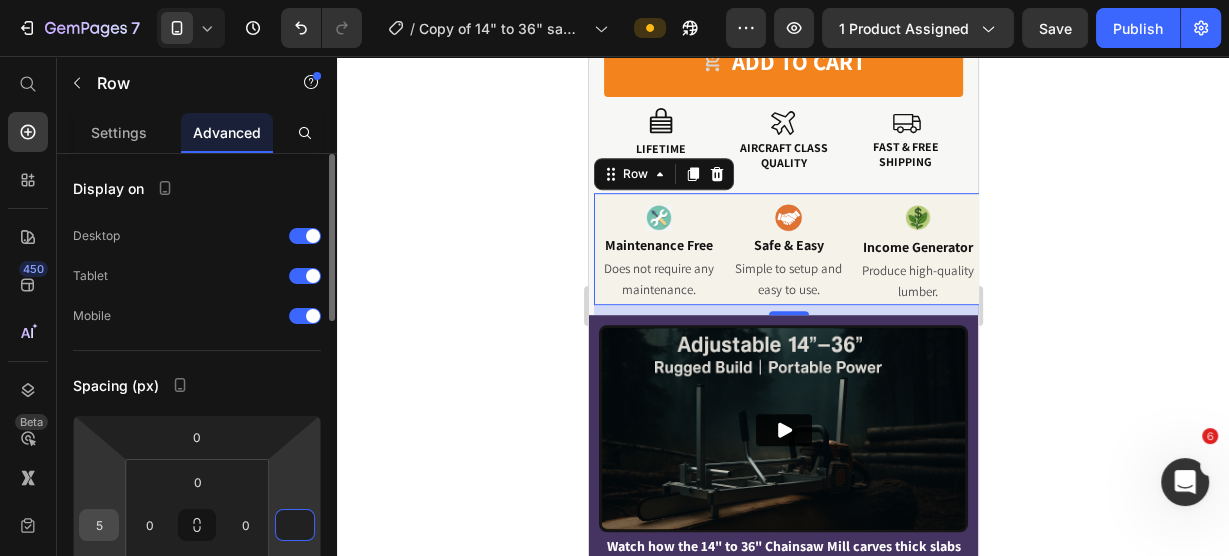 type on "0" 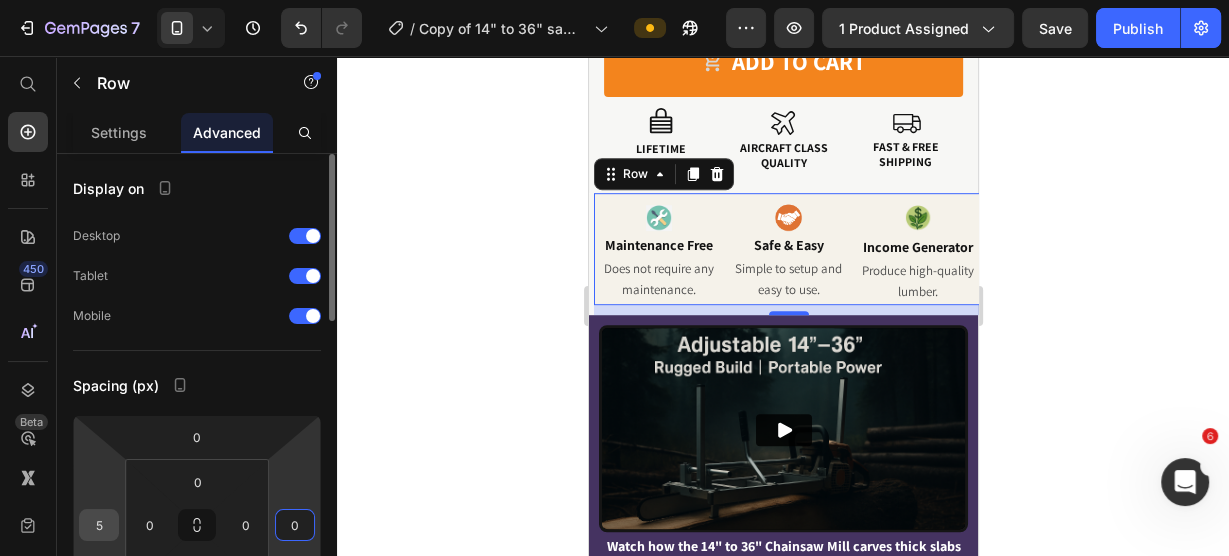 click on "5" at bounding box center (99, 525) 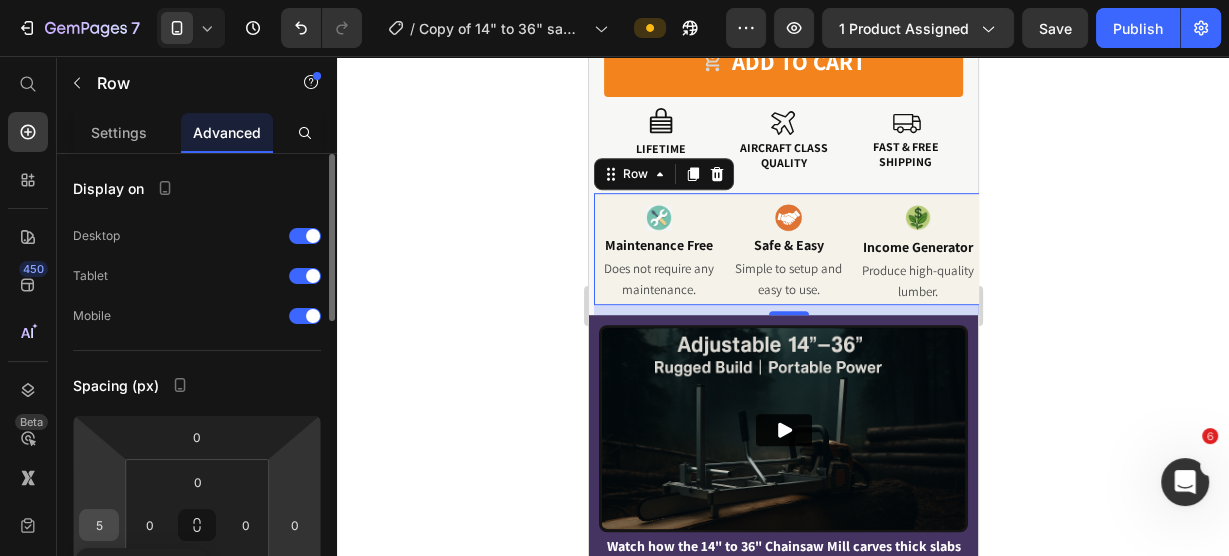 click on "5" at bounding box center [99, 525] 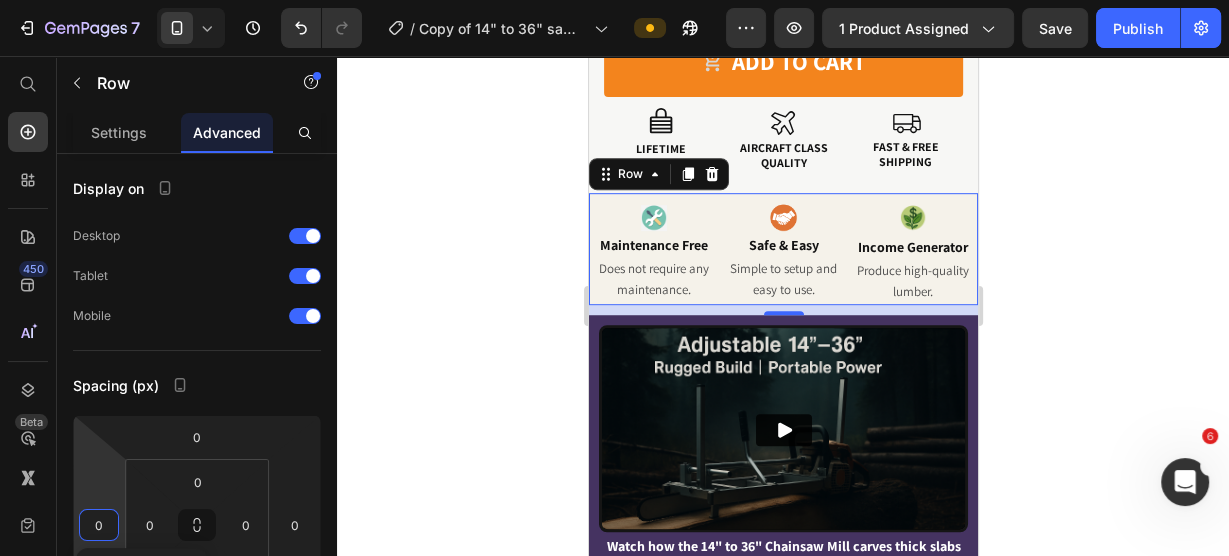click 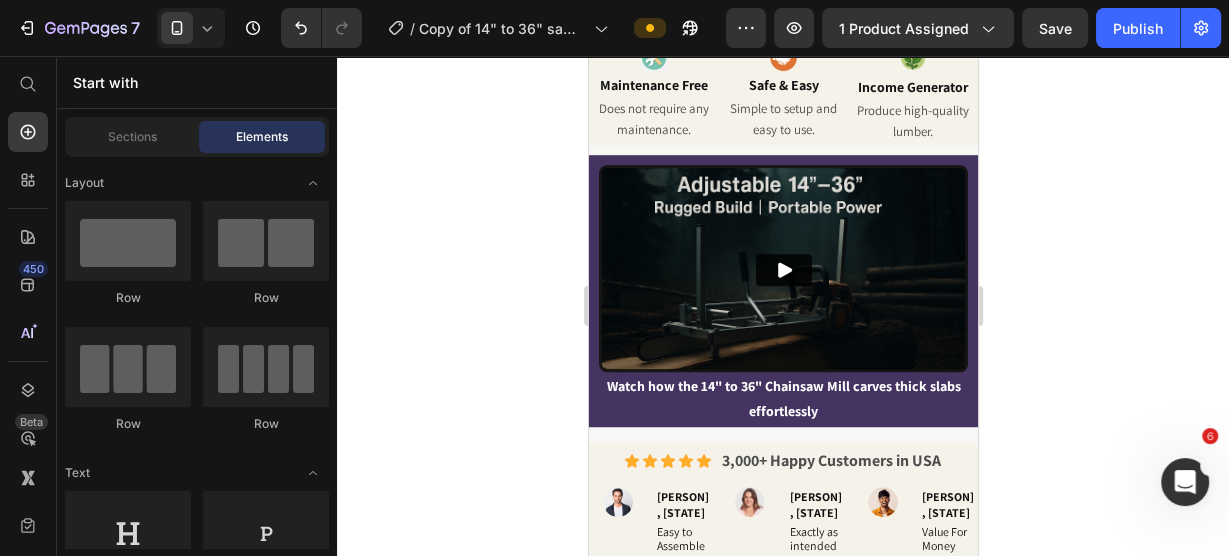 scroll, scrollTop: 1120, scrollLeft: 0, axis: vertical 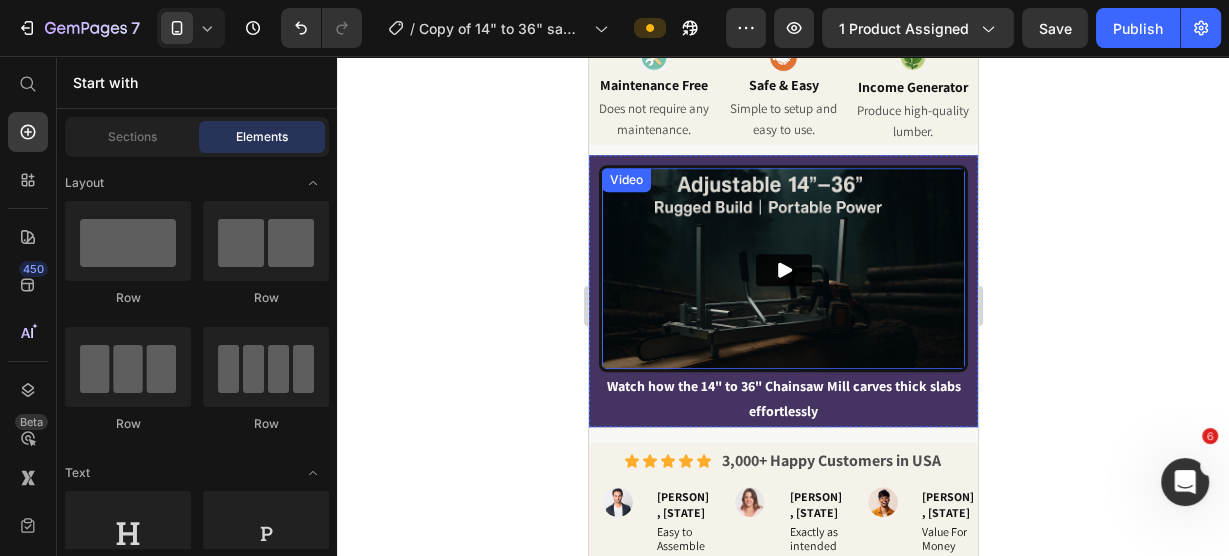 click at bounding box center (782, 270) 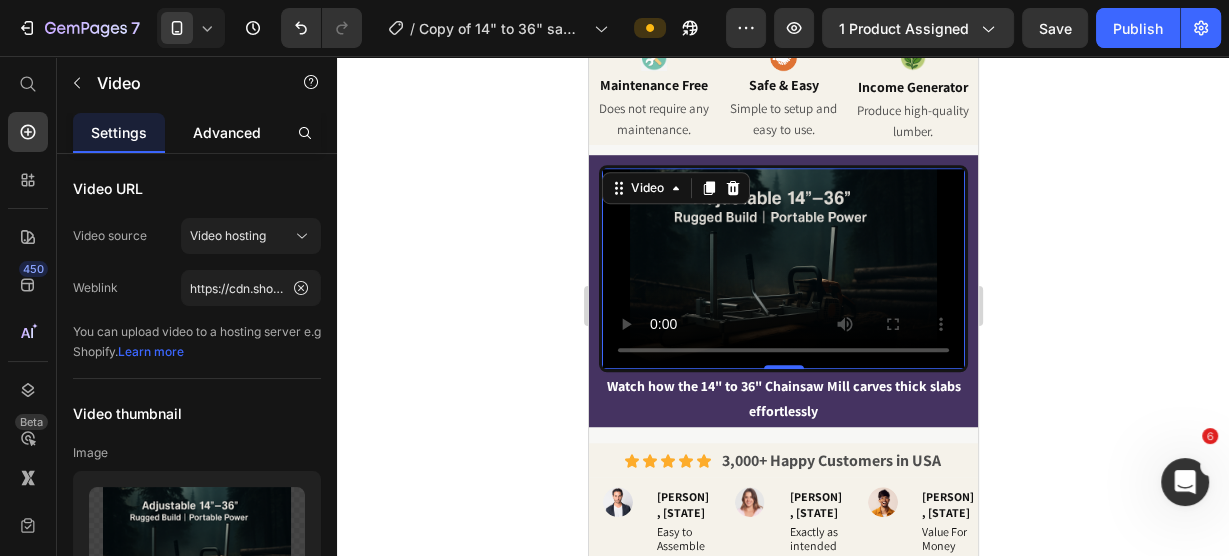 click on "Advanced" at bounding box center (227, 132) 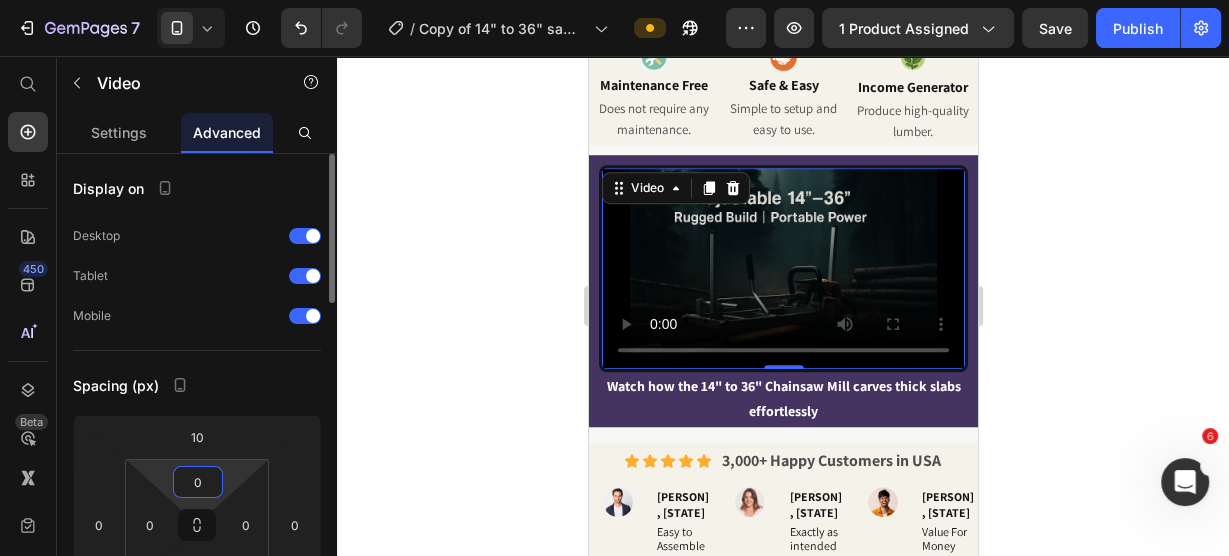 click on "0" at bounding box center [198, 482] 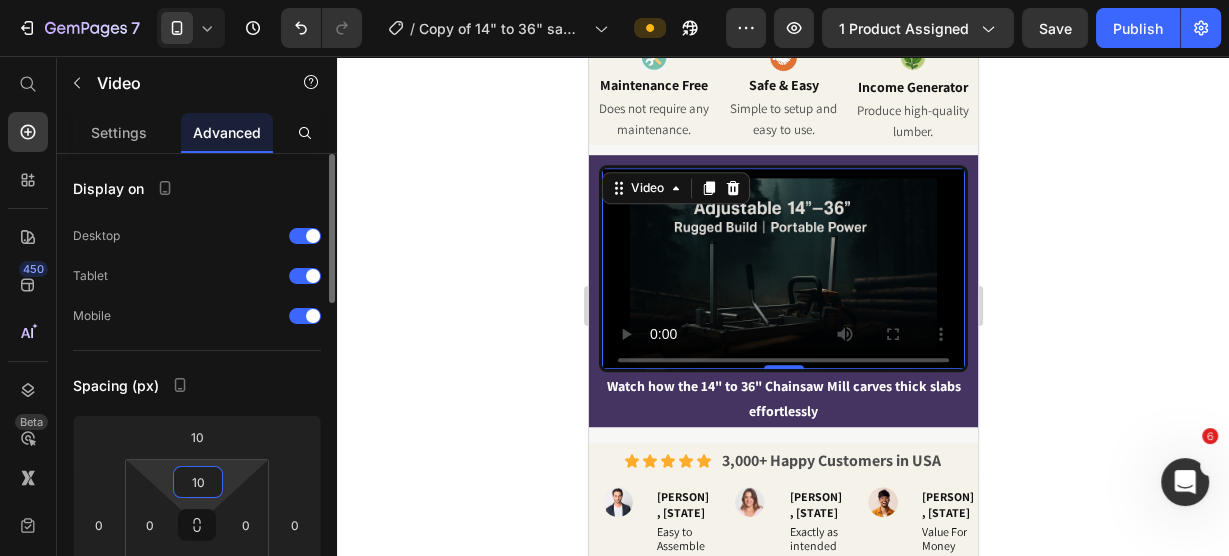 type on "1" 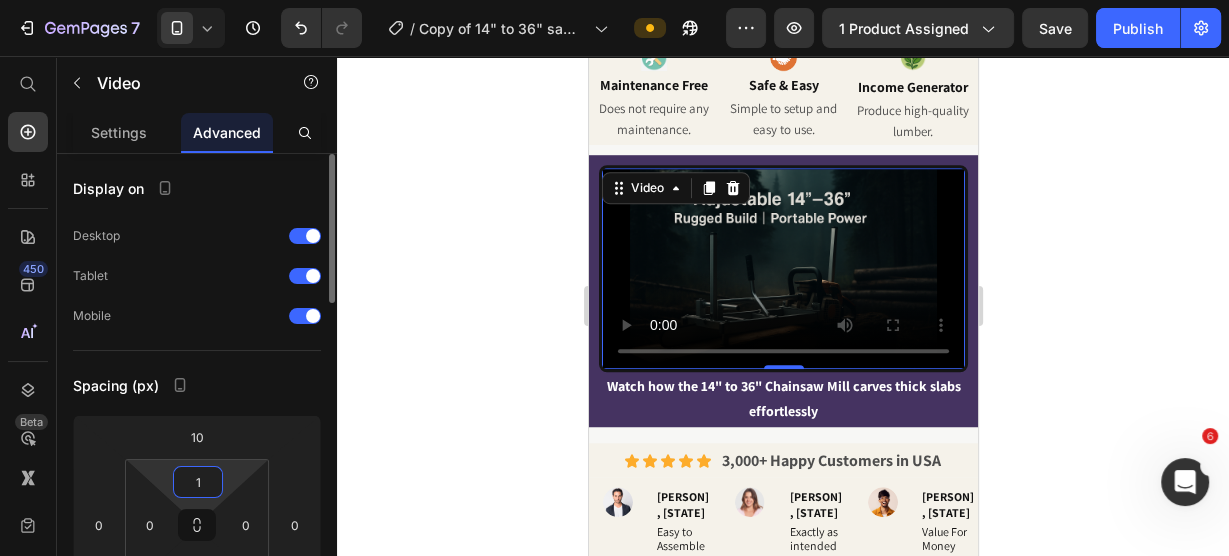 type 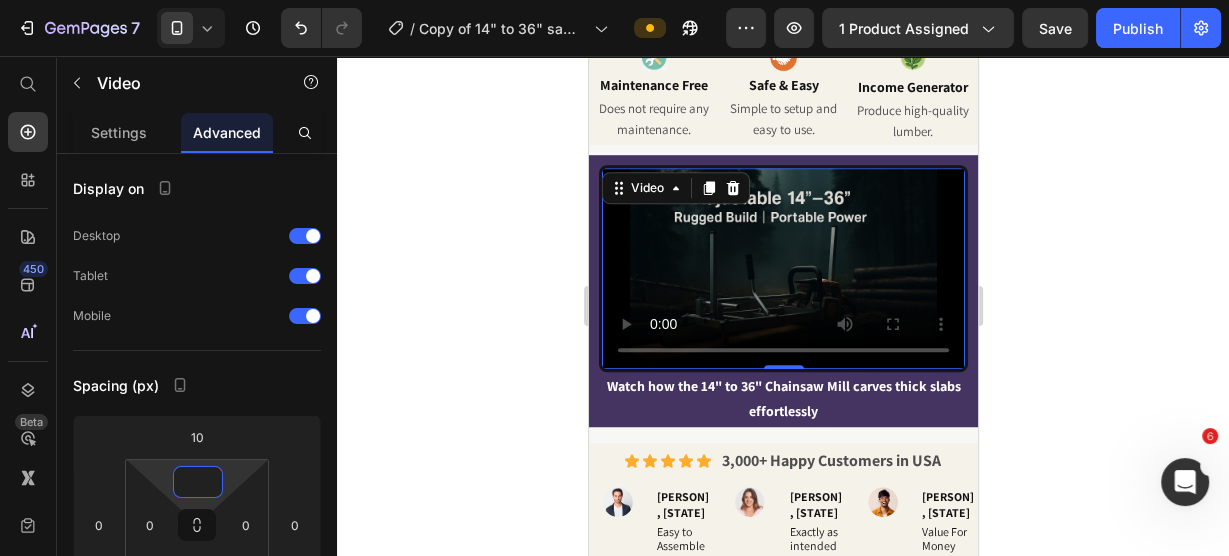 click 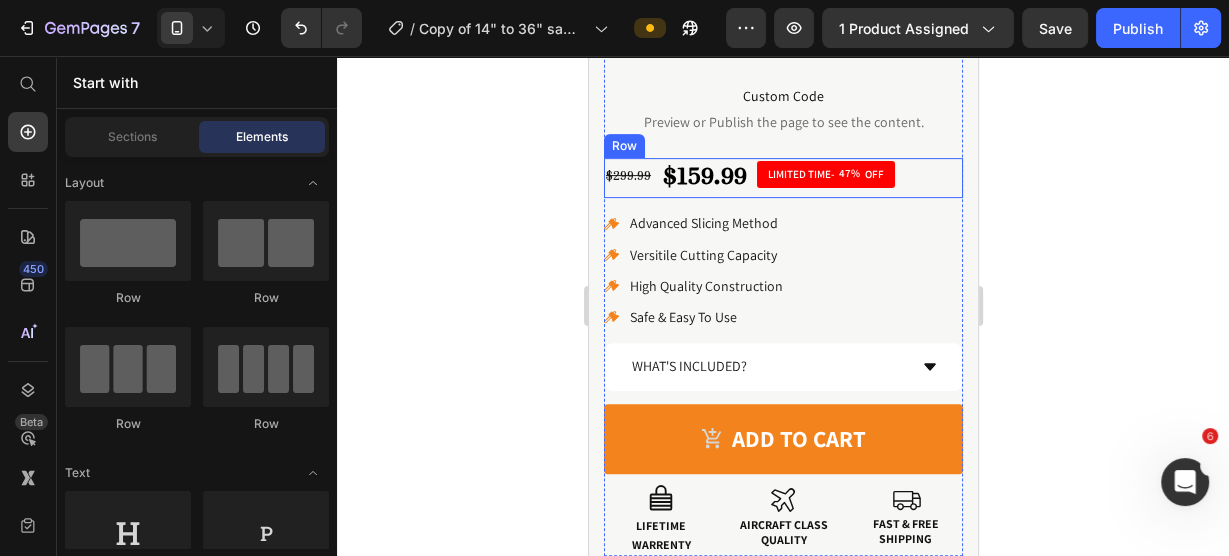 scroll, scrollTop: 640, scrollLeft: 0, axis: vertical 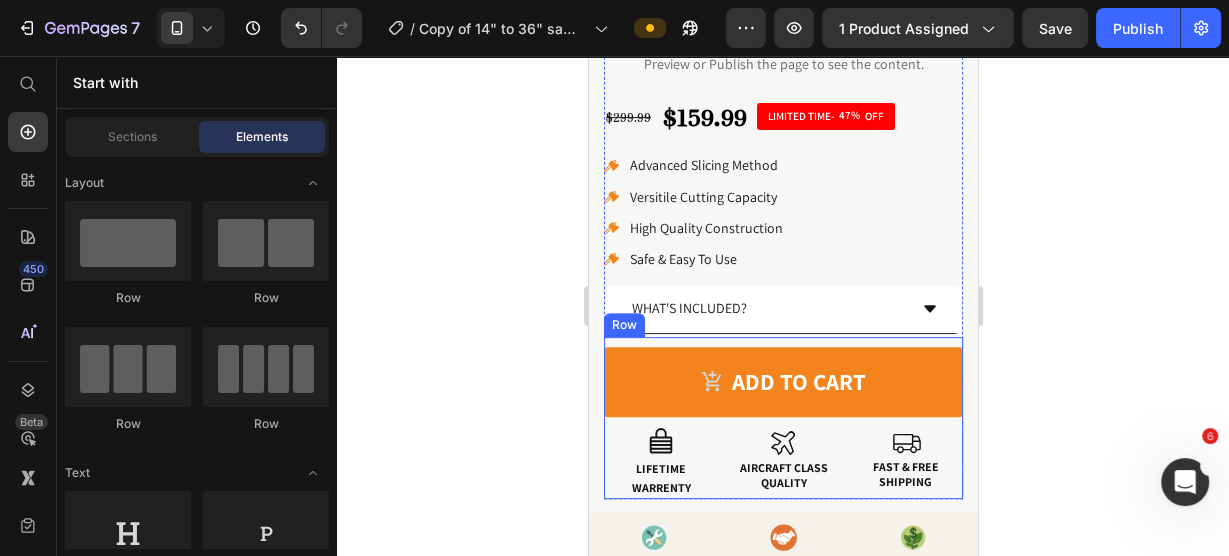 click on "WHAT'S INCLUDED?" at bounding box center (782, 309) 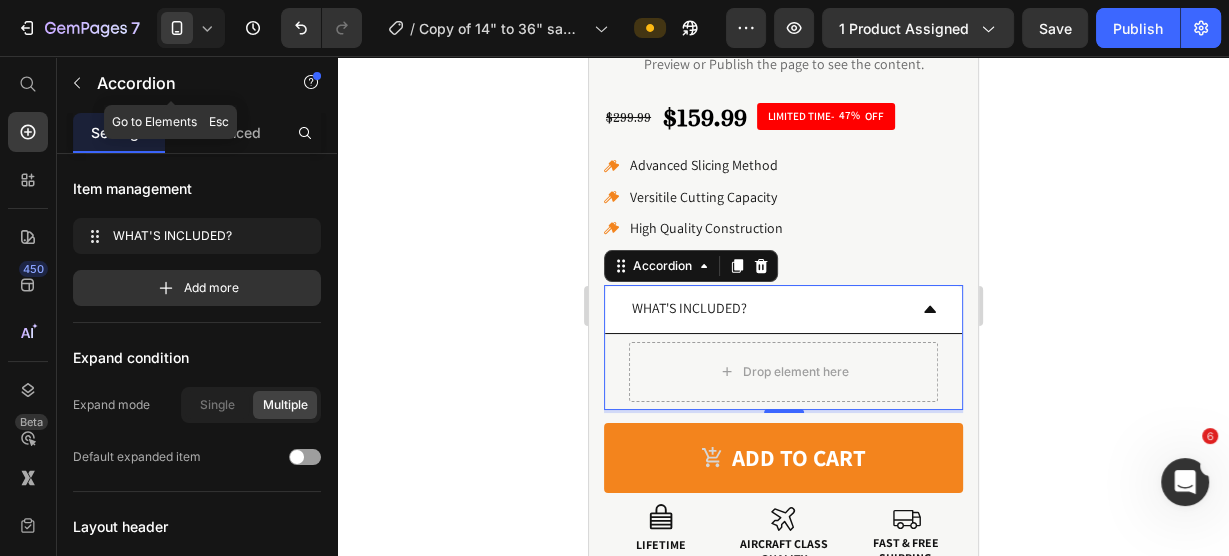 click 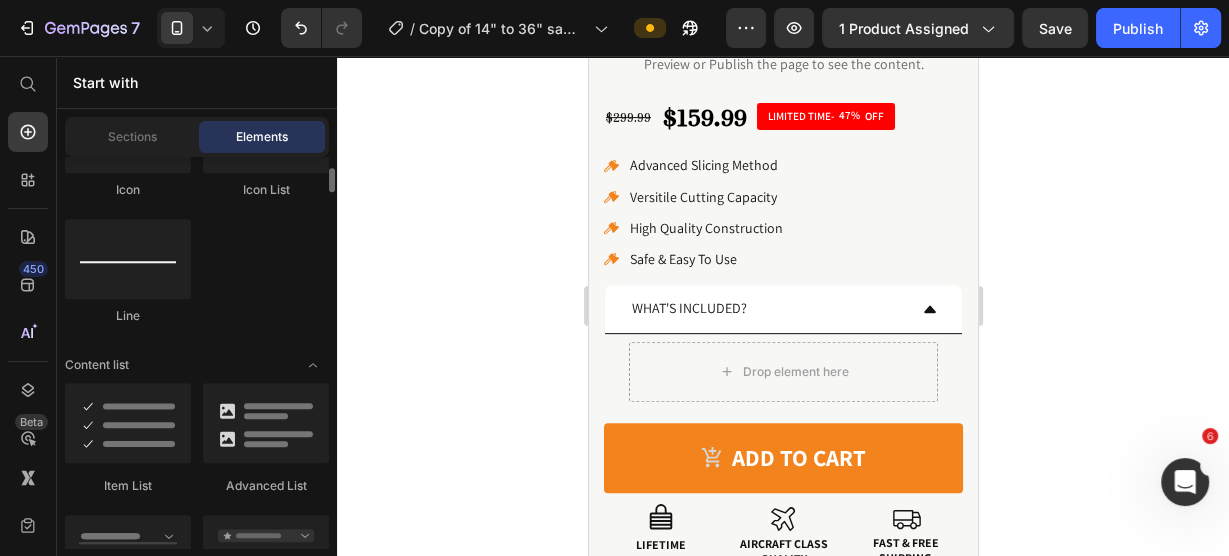 scroll, scrollTop: 1600, scrollLeft: 0, axis: vertical 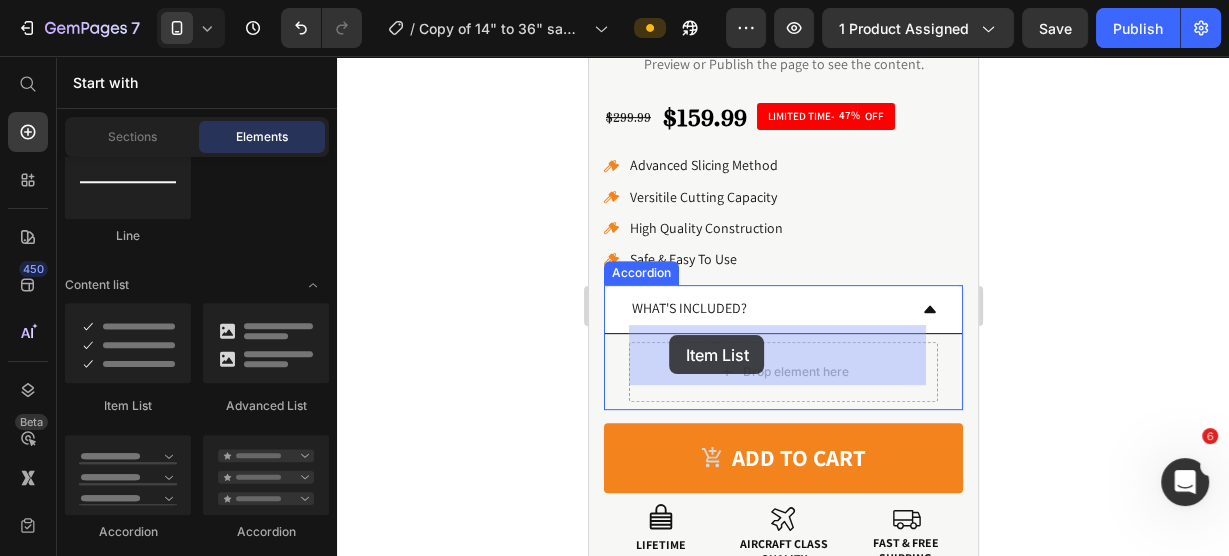 drag, startPoint x: 720, startPoint y: 408, endPoint x: 671, endPoint y: 333, distance: 89.587944 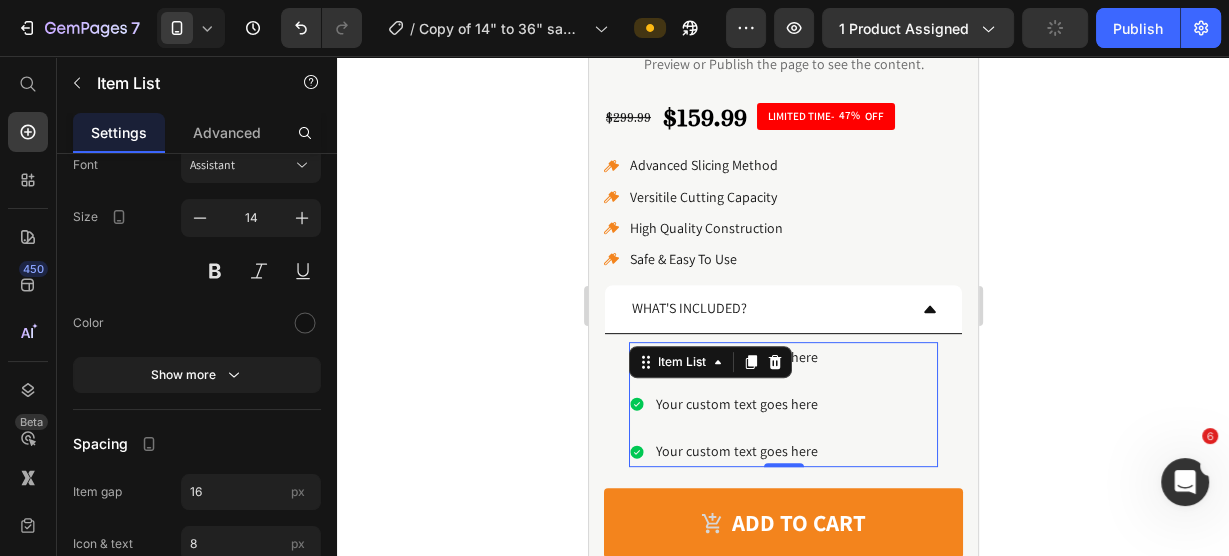 scroll, scrollTop: 880, scrollLeft: 0, axis: vertical 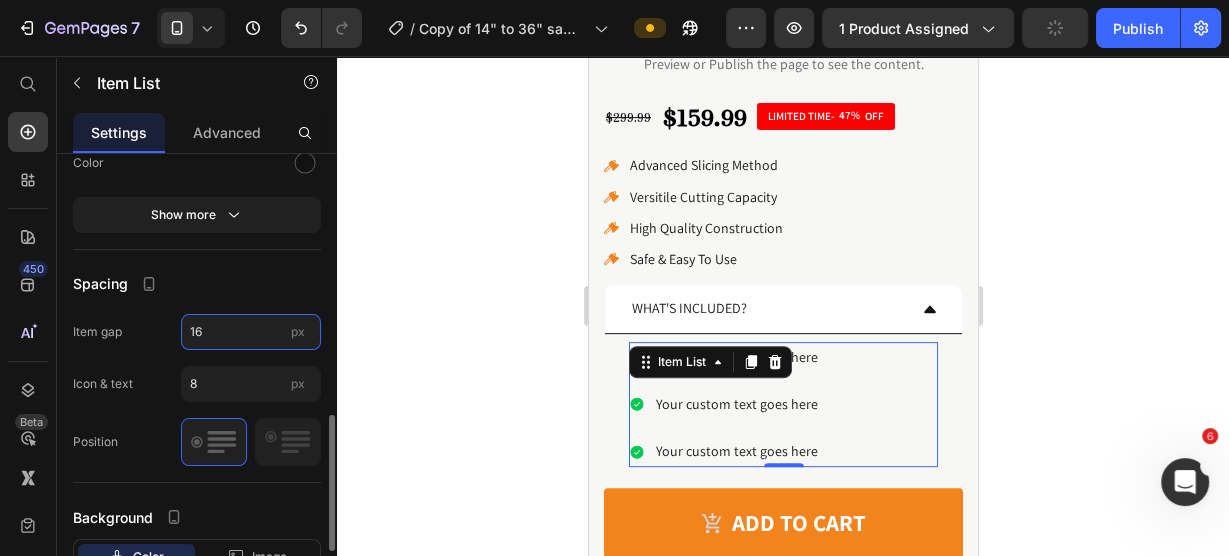 click on "16" at bounding box center (251, 332) 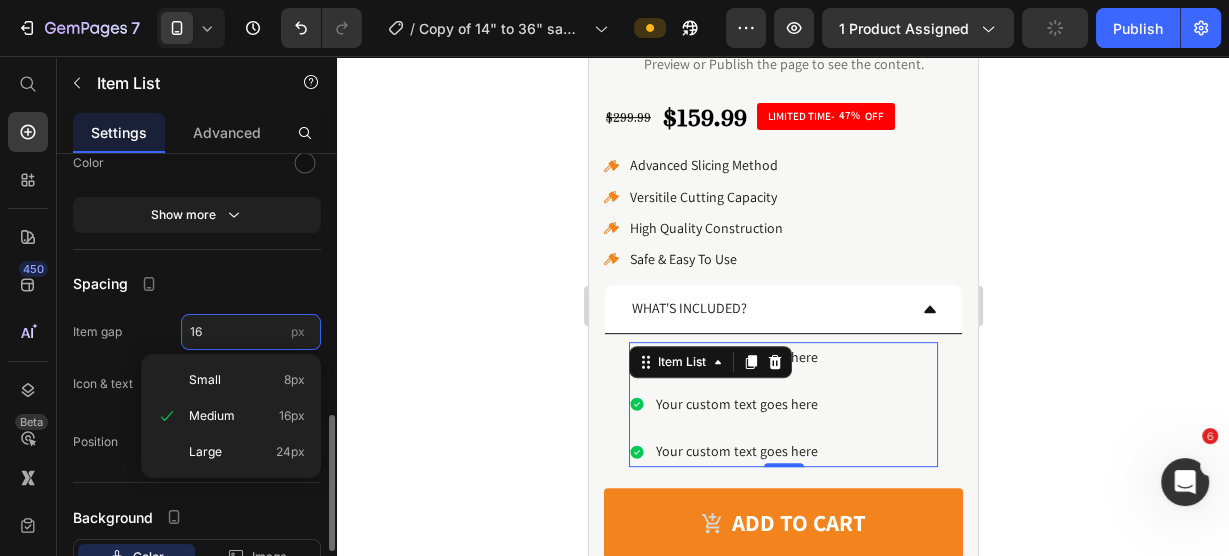 type on "0" 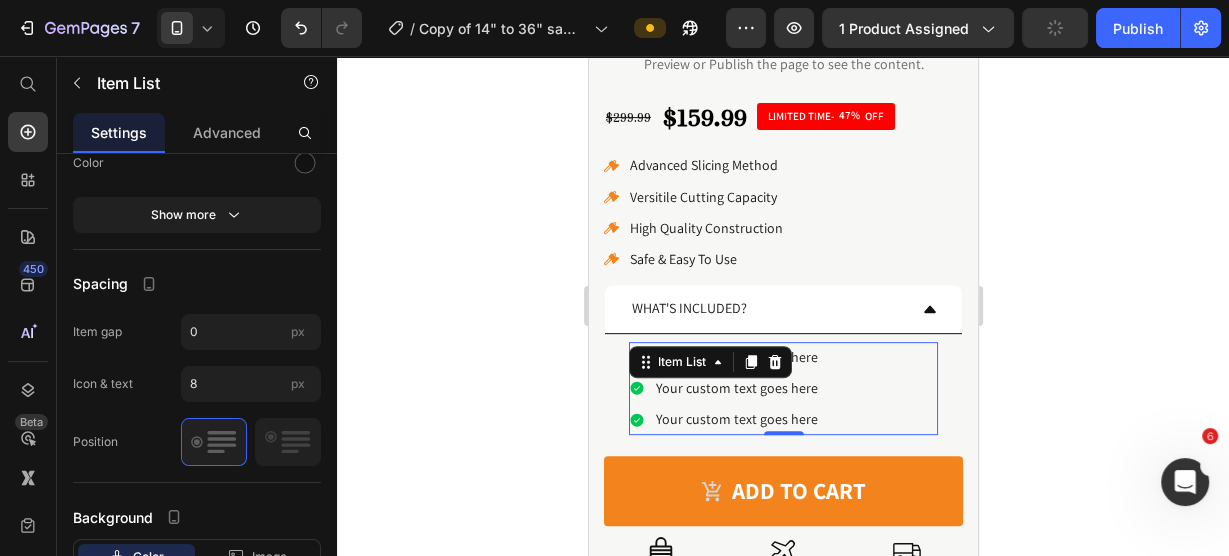 click 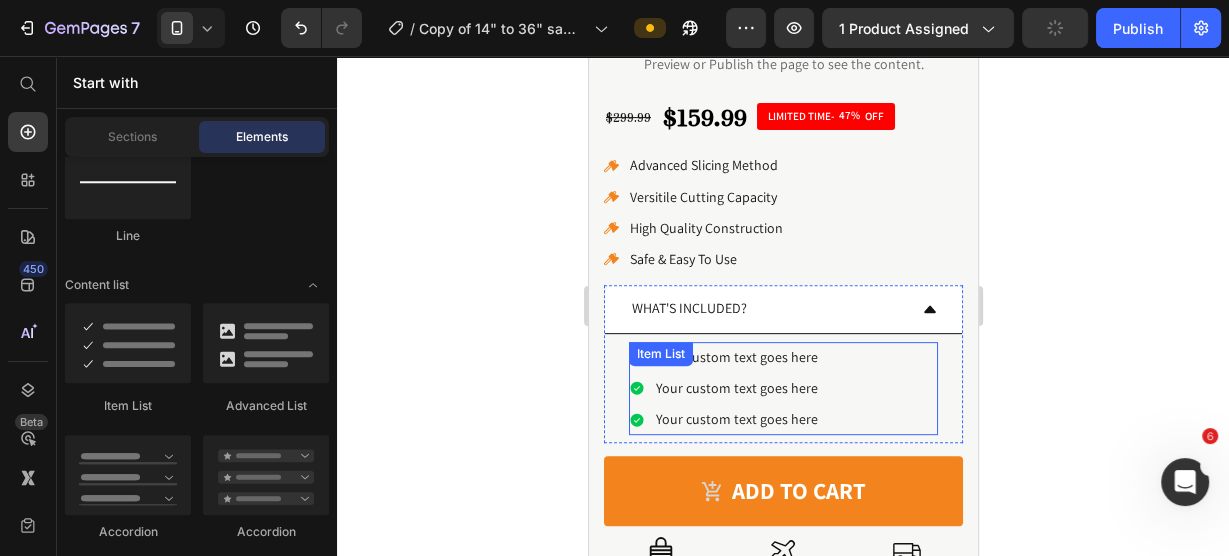 click on "Your custom text goes here" at bounding box center [736, 357] 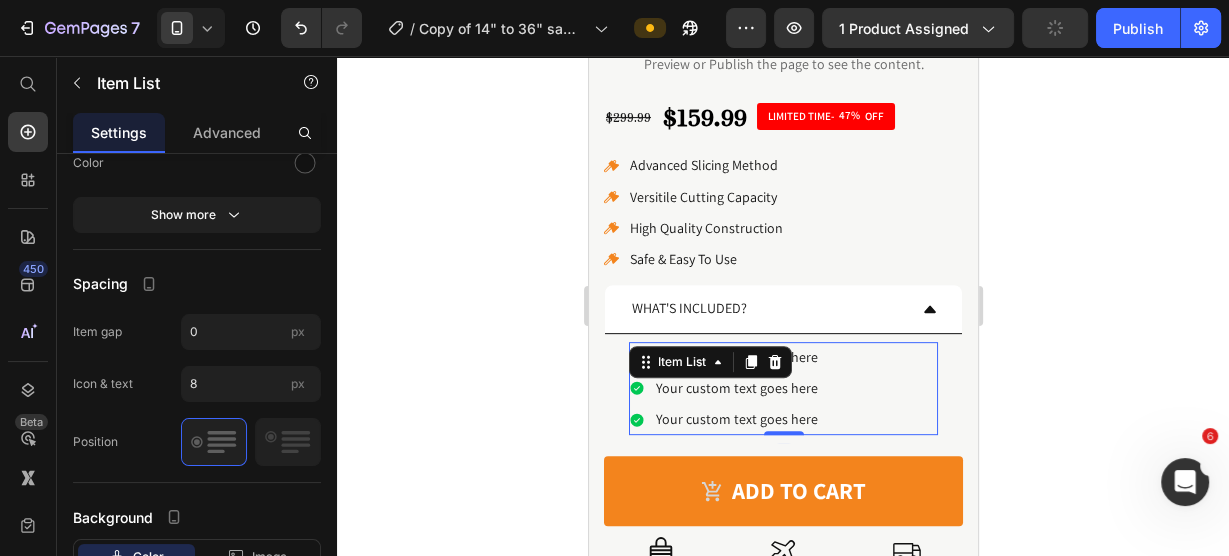 click 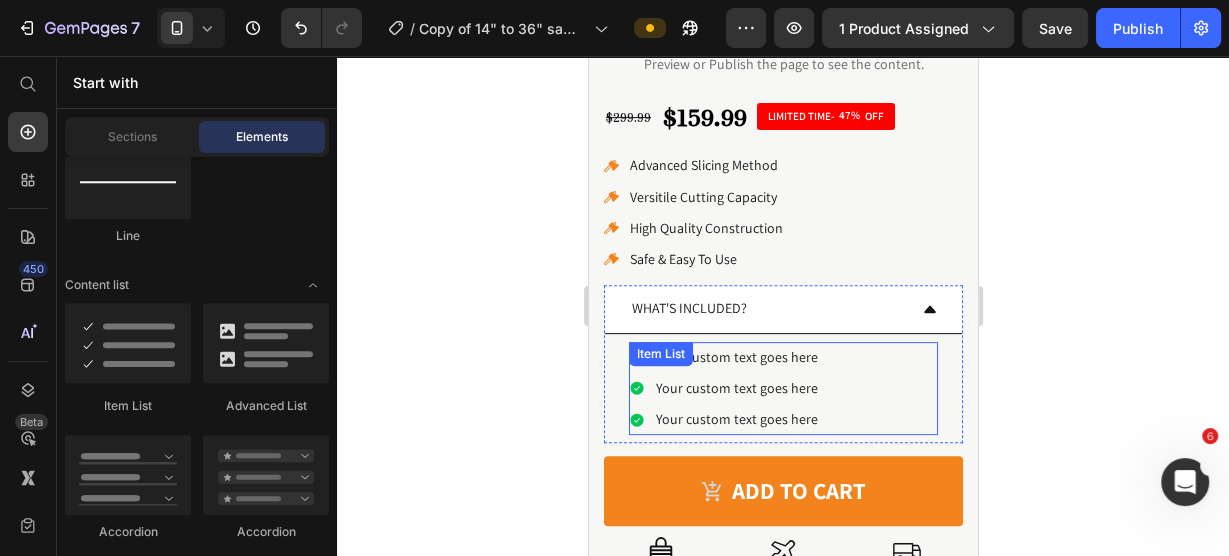 click 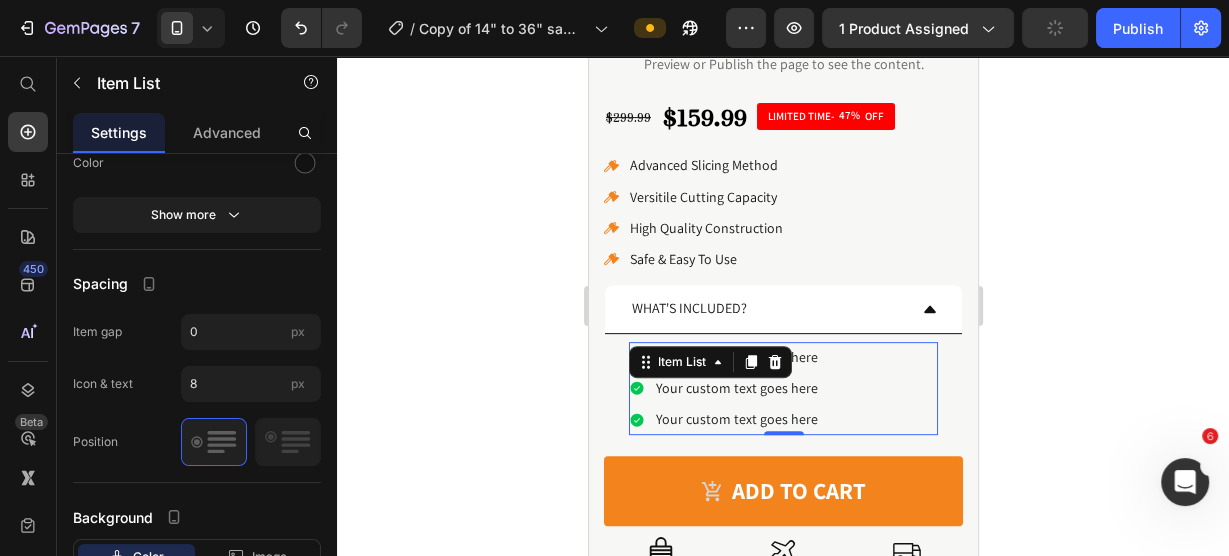 click 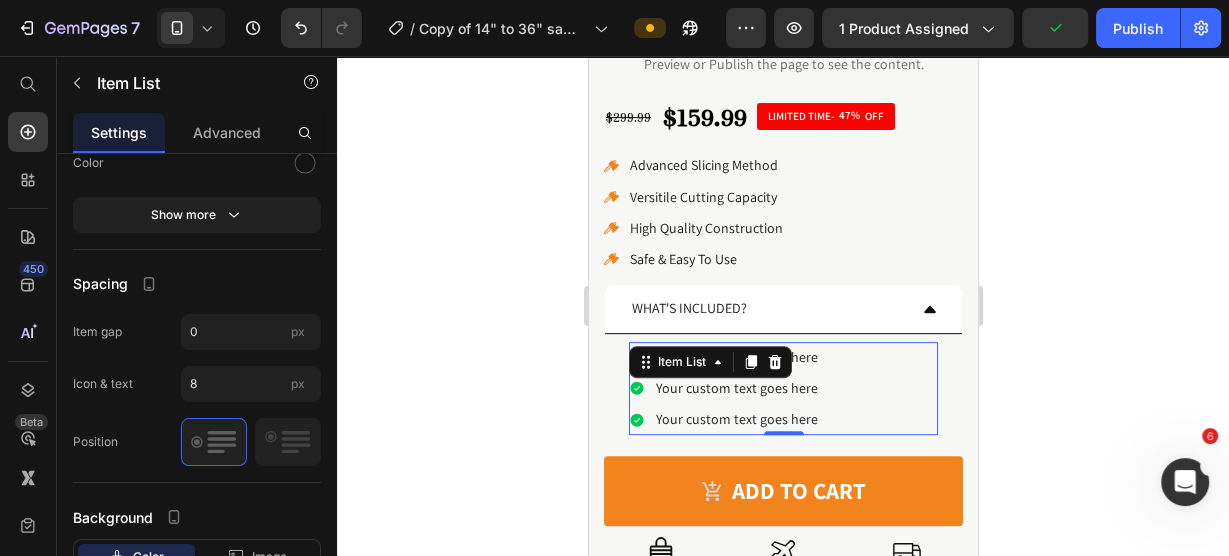 click on "Your custom text goes here" at bounding box center (736, 388) 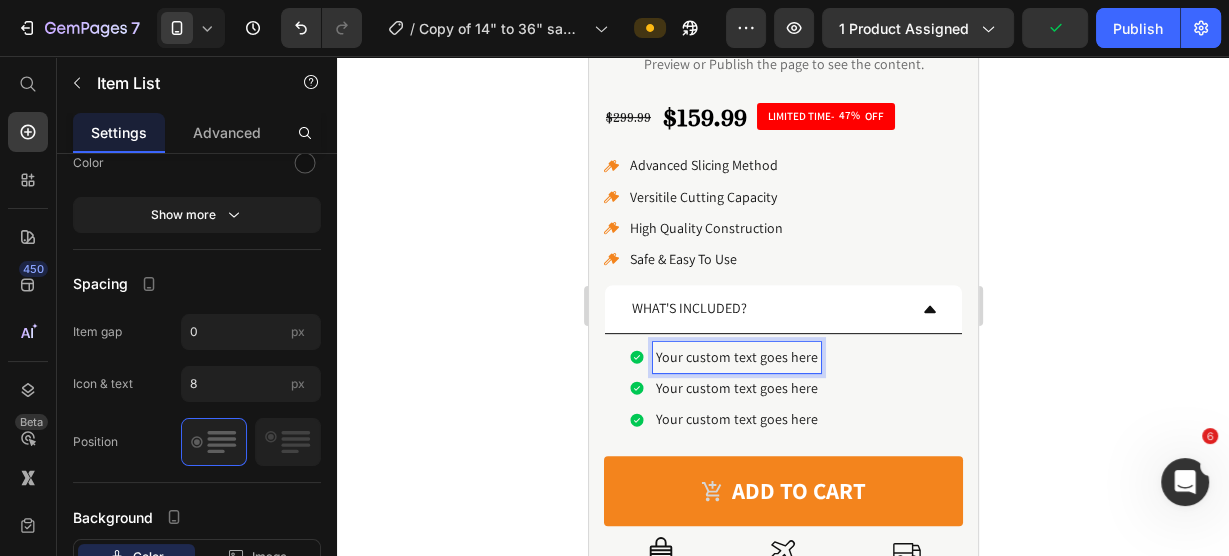 click on "Your custom text goes here" at bounding box center [736, 357] 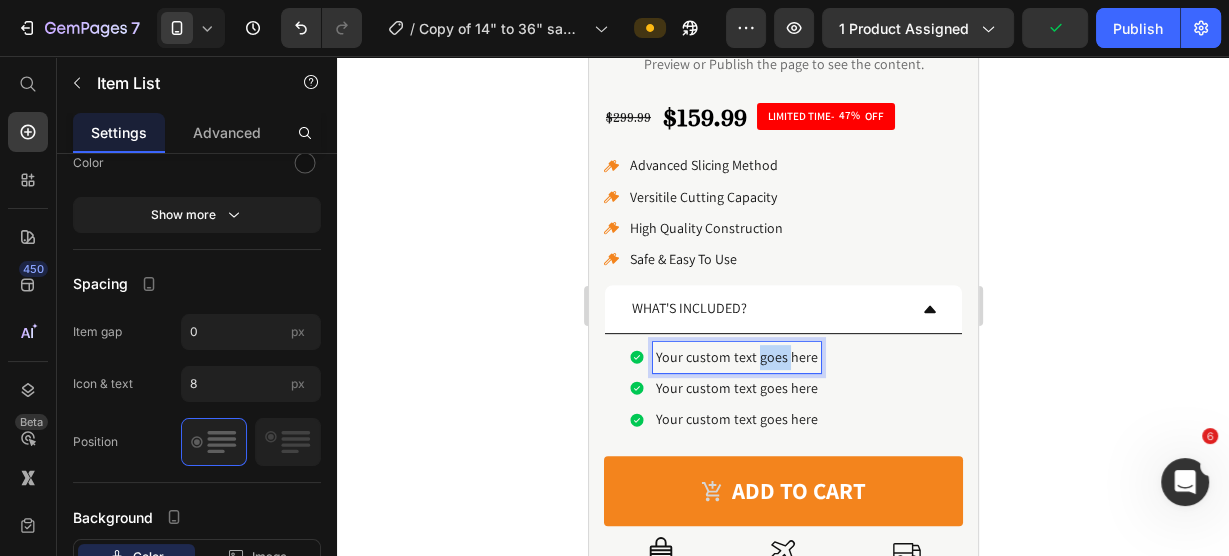 click on "Your custom text goes here" at bounding box center [736, 357] 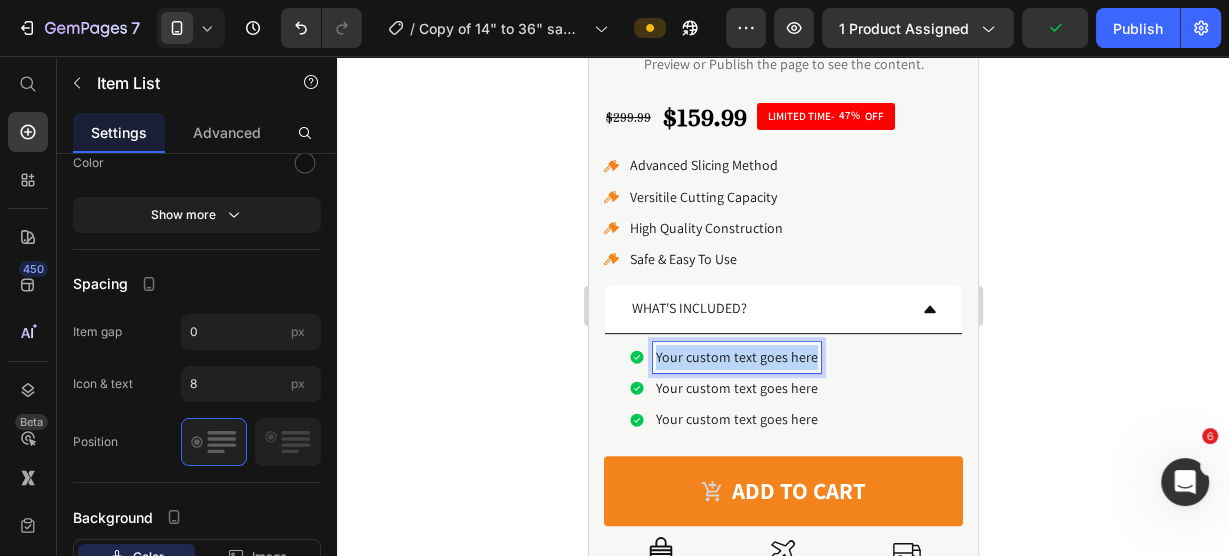 click on "Your custom text goes here" at bounding box center [736, 357] 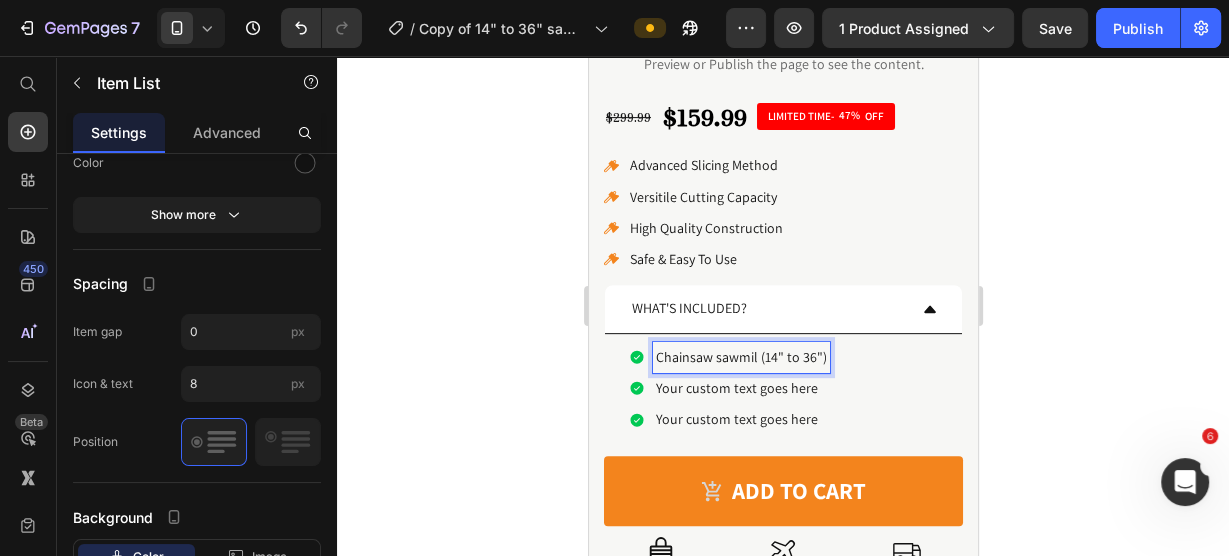 click on "Chainsaw sawmil (14" to 36")" at bounding box center (740, 357) 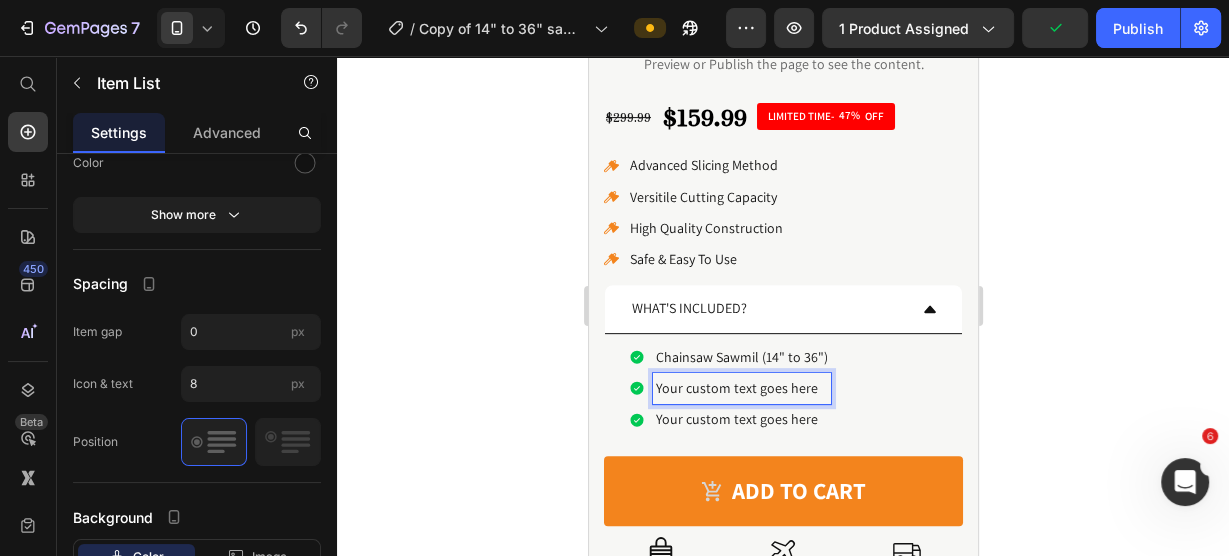 click on "Your custom text goes here" at bounding box center [741, 388] 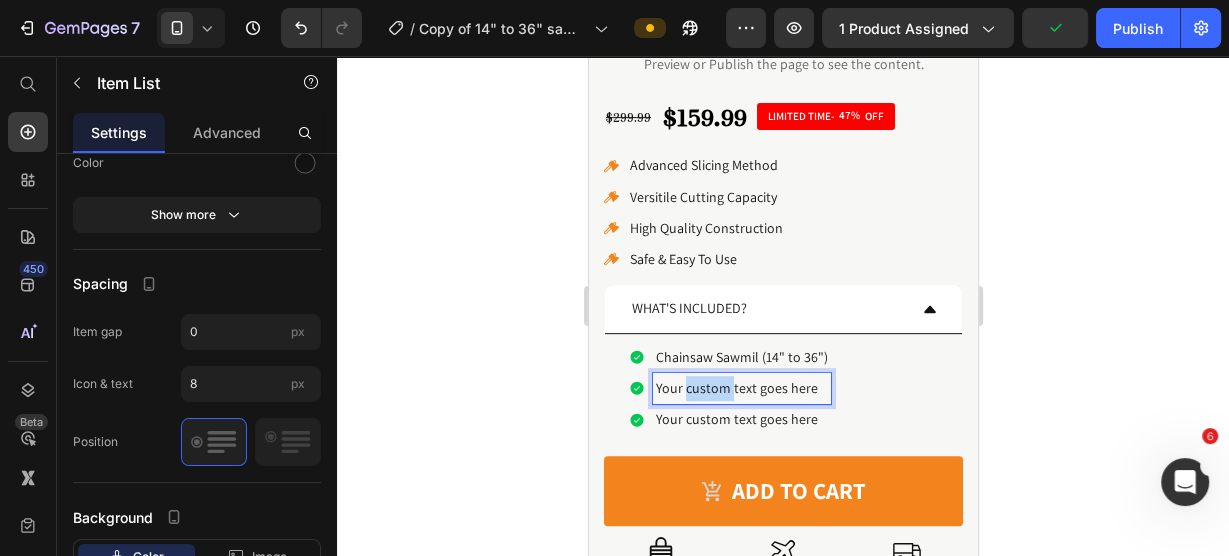click on "Your custom text goes here" at bounding box center (741, 388) 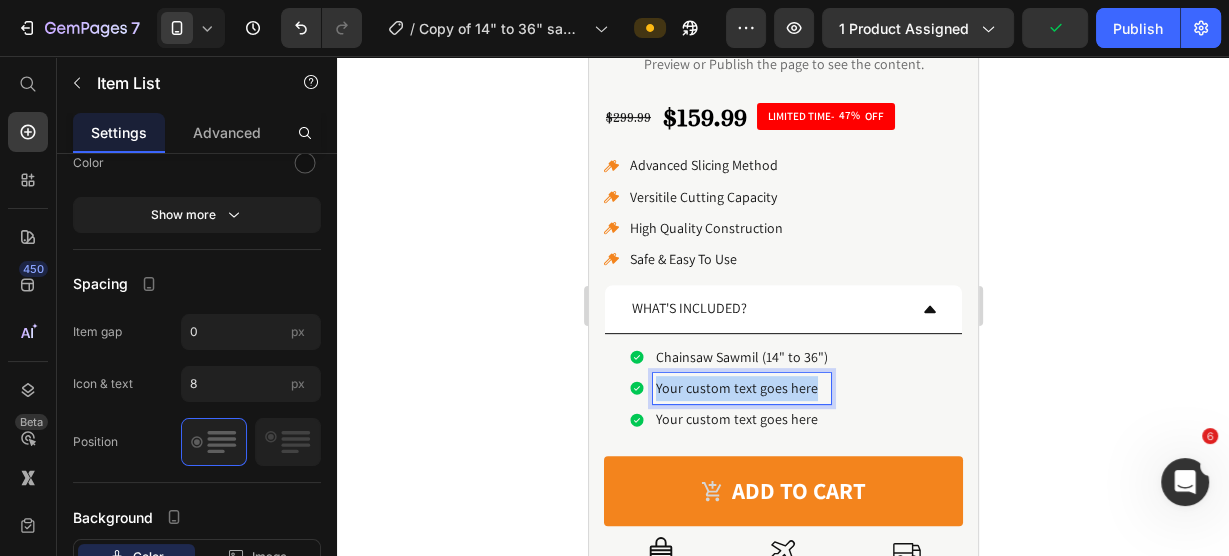 click on "Your custom text goes here" at bounding box center (741, 388) 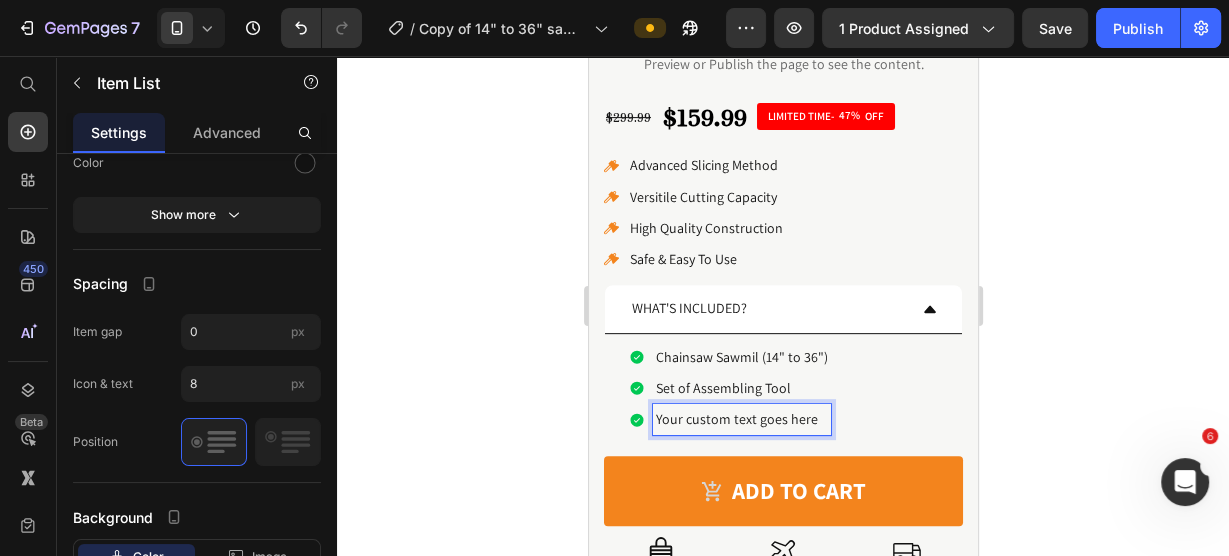 click on "Your custom text goes here" at bounding box center [741, 419] 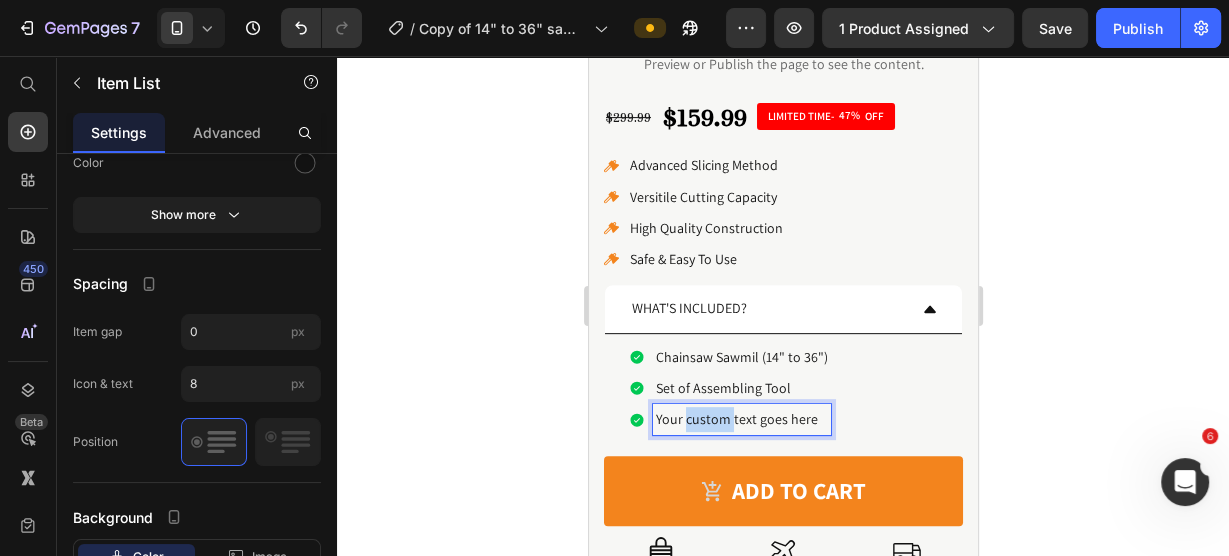 click on "Your custom text goes here" at bounding box center [741, 419] 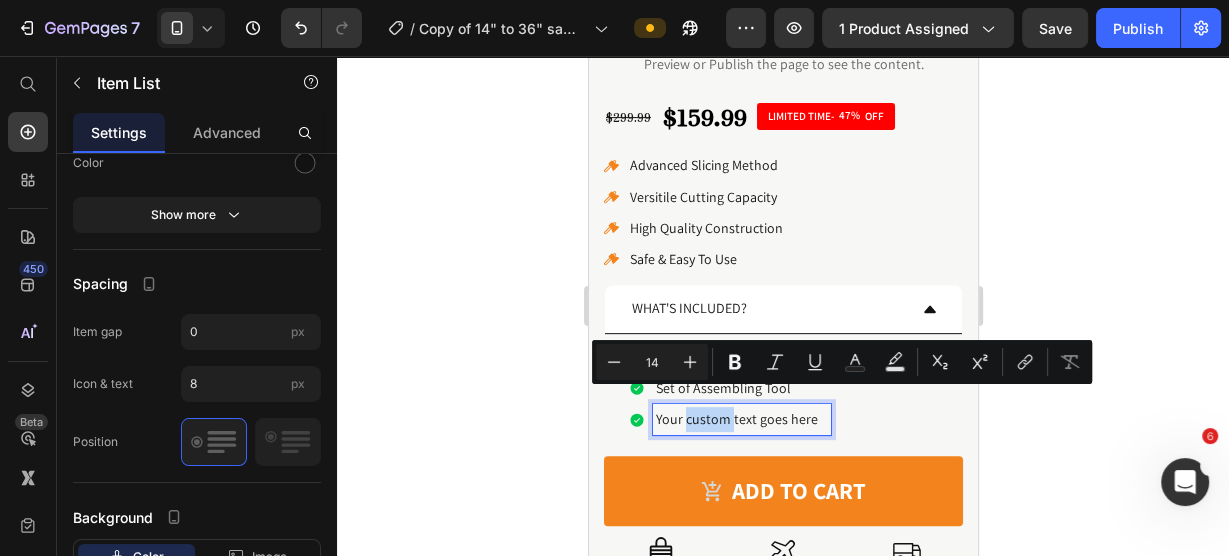 click on "Your custom text goes here" at bounding box center [741, 419] 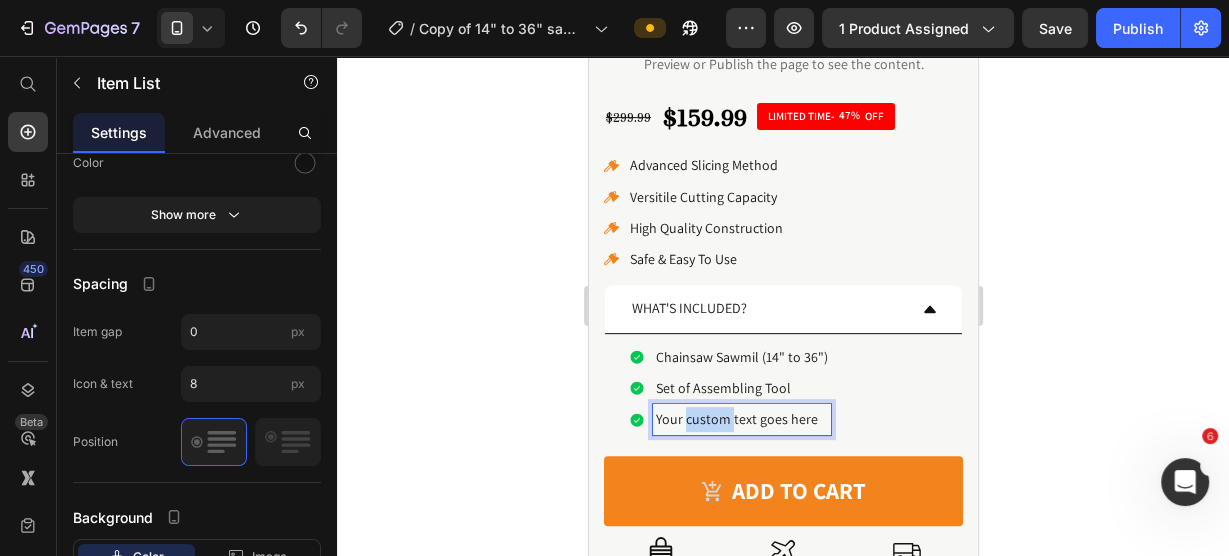 click on "Your custom text goes here" at bounding box center [741, 419] 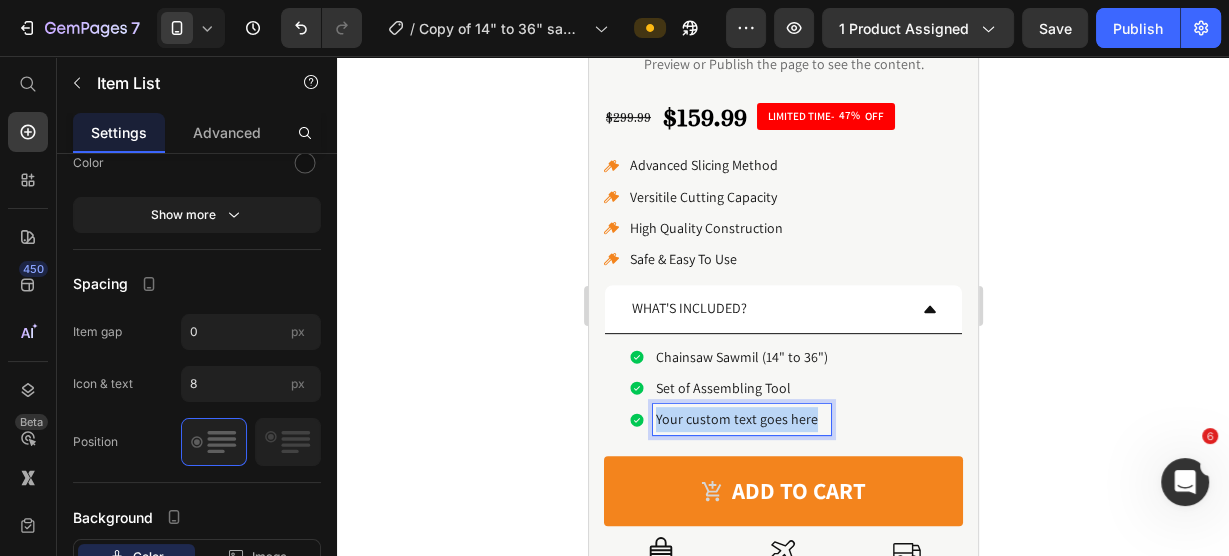 click on "Your custom text goes here" at bounding box center [741, 419] 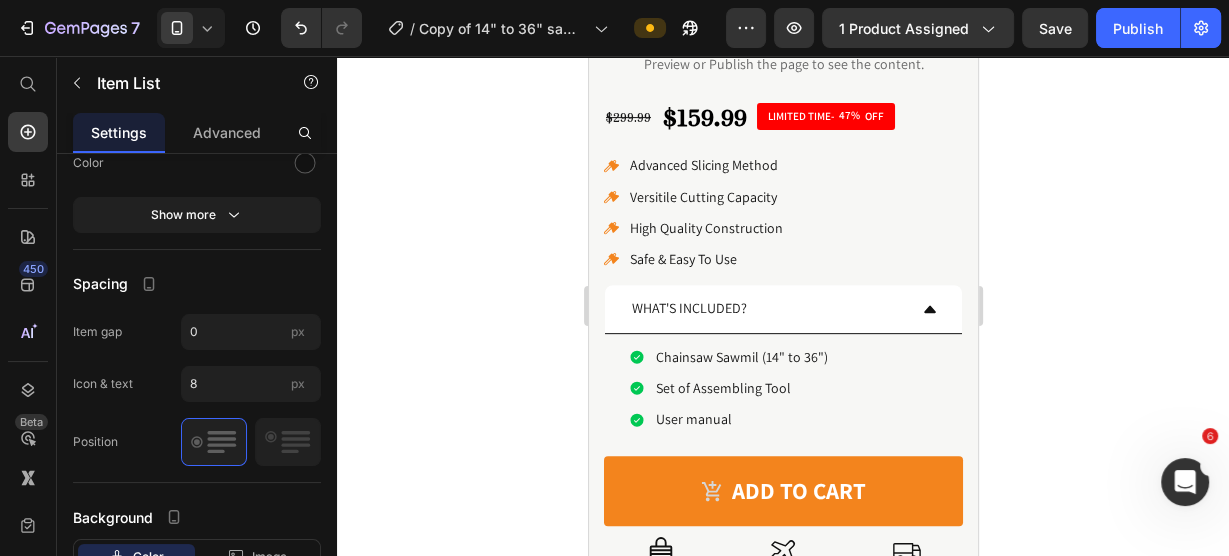 click 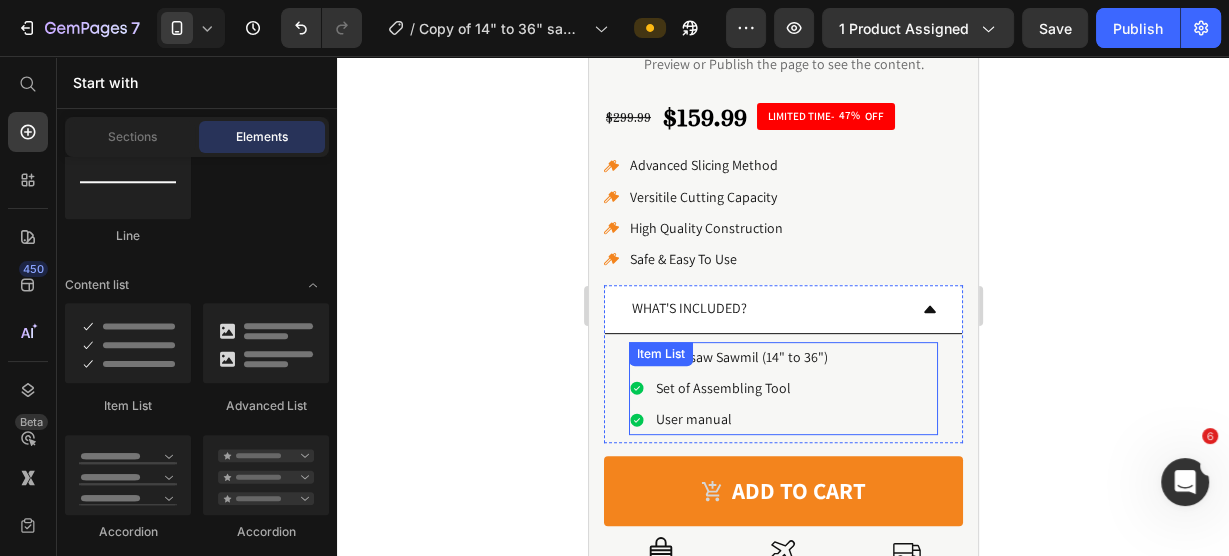 click on "User manual" at bounding box center (741, 419) 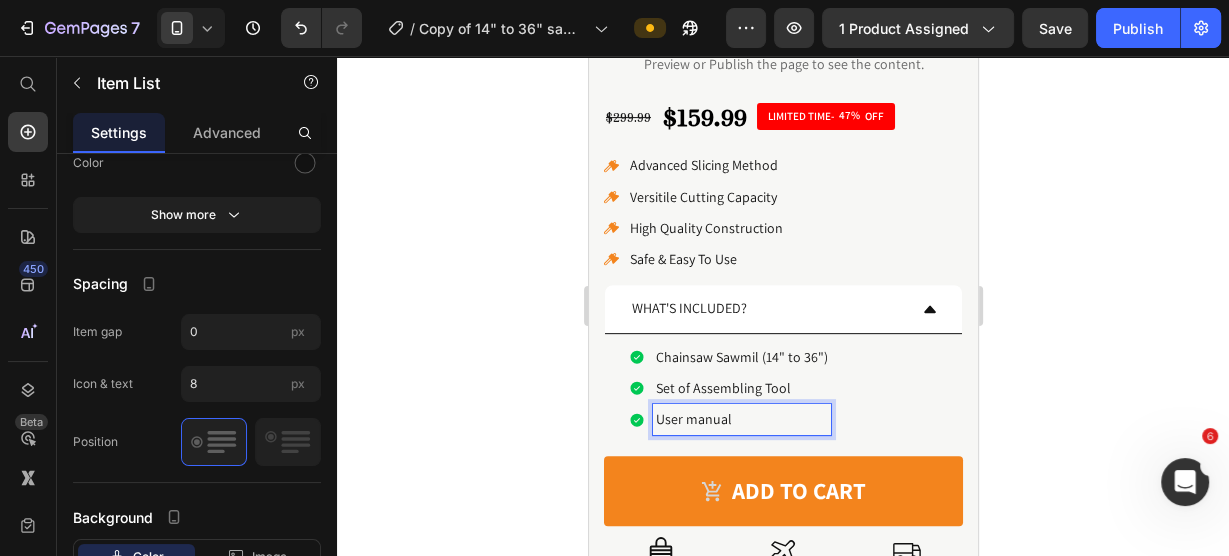 click on "User manual" at bounding box center (741, 419) 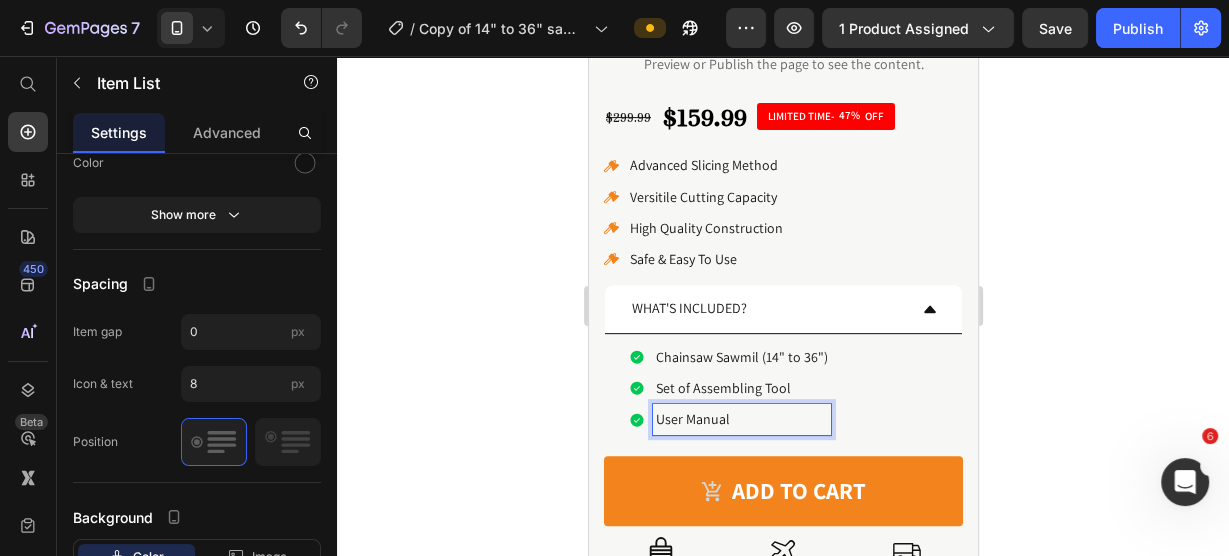 click 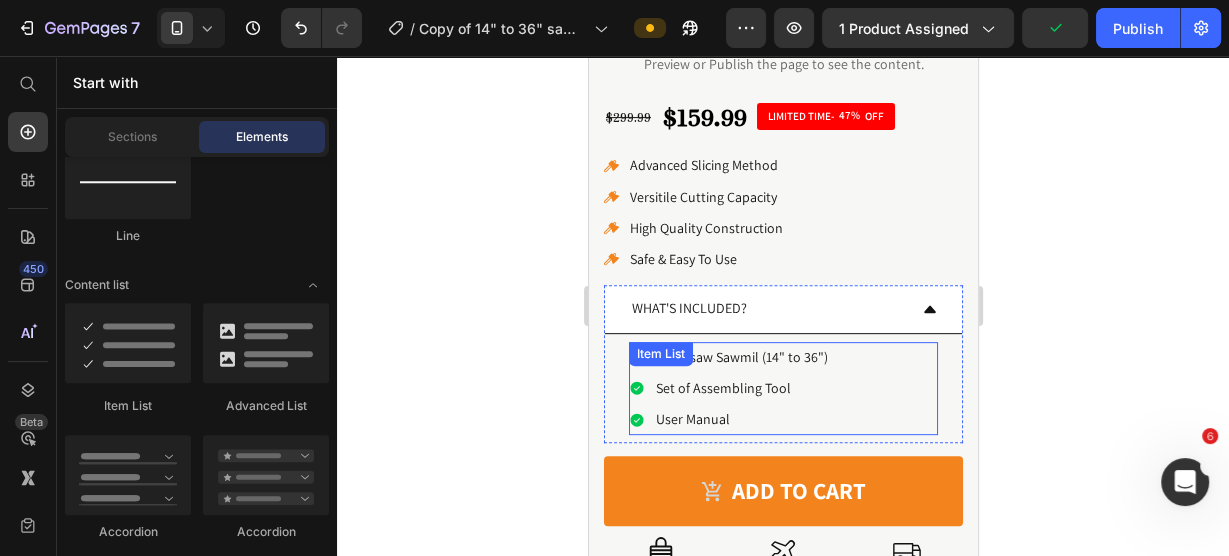 click 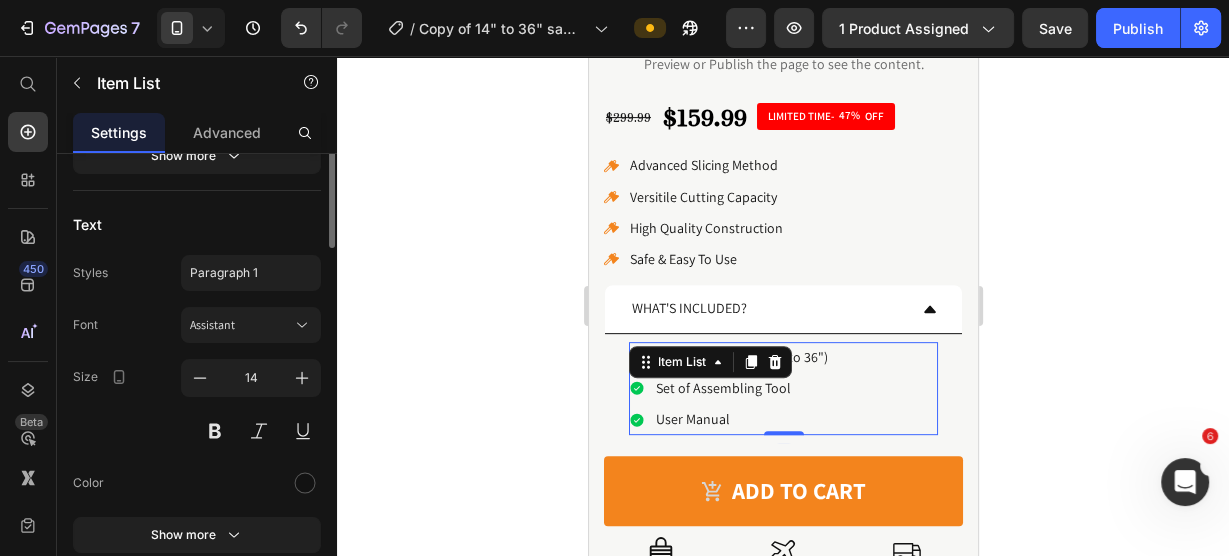 scroll, scrollTop: 320, scrollLeft: 0, axis: vertical 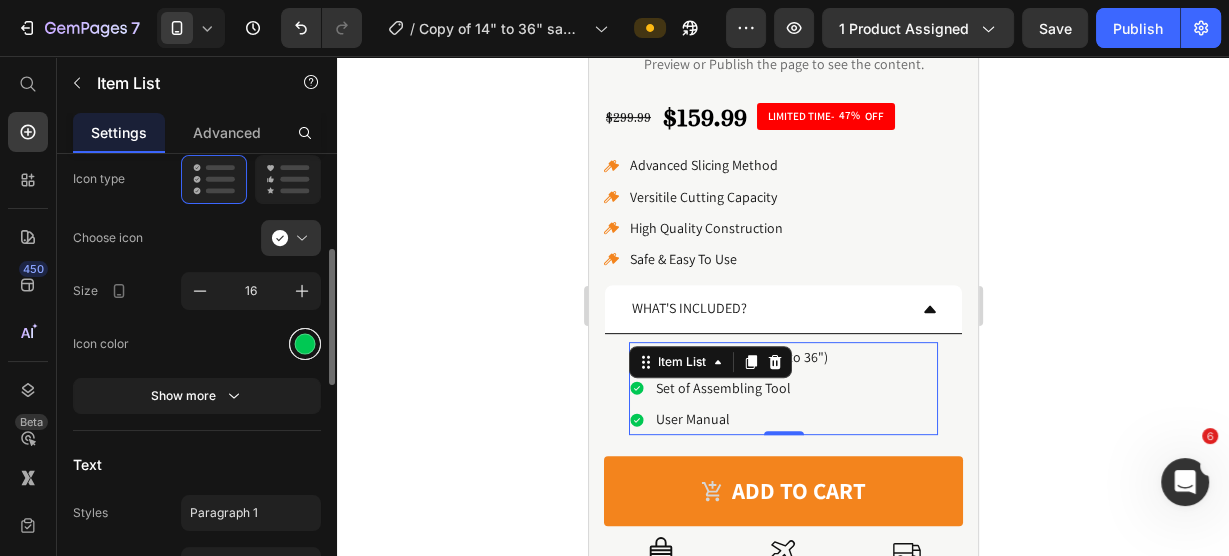 click at bounding box center [305, 343] 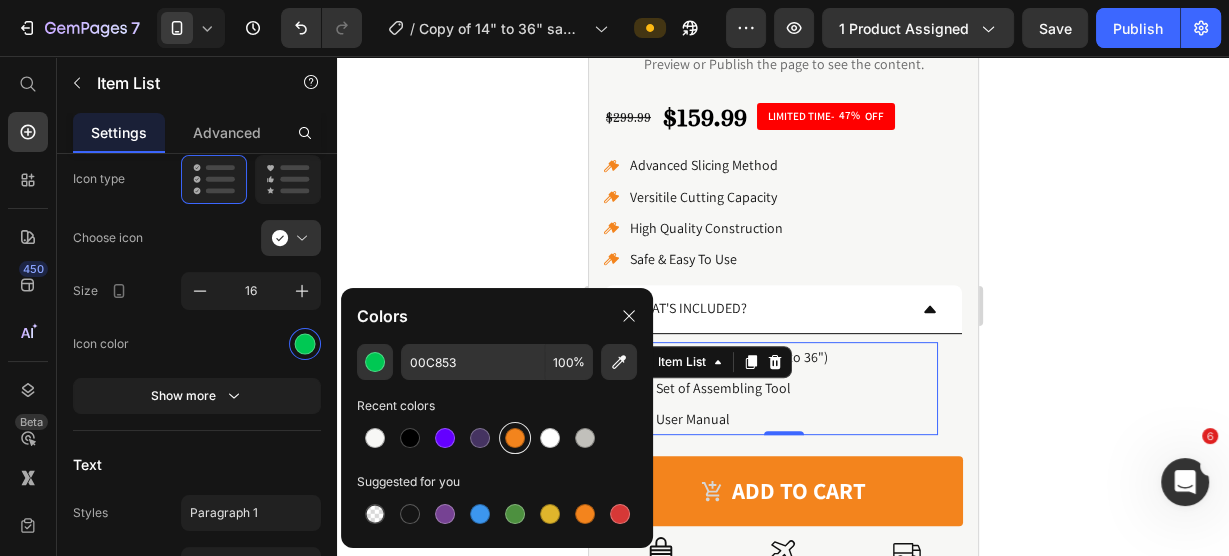 click at bounding box center (515, 438) 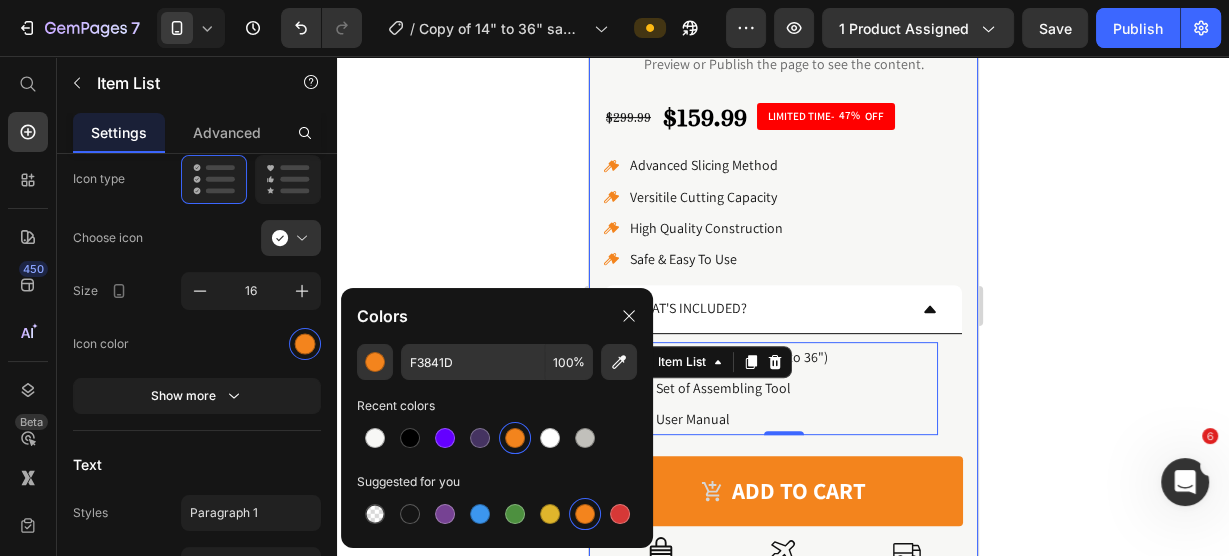 click 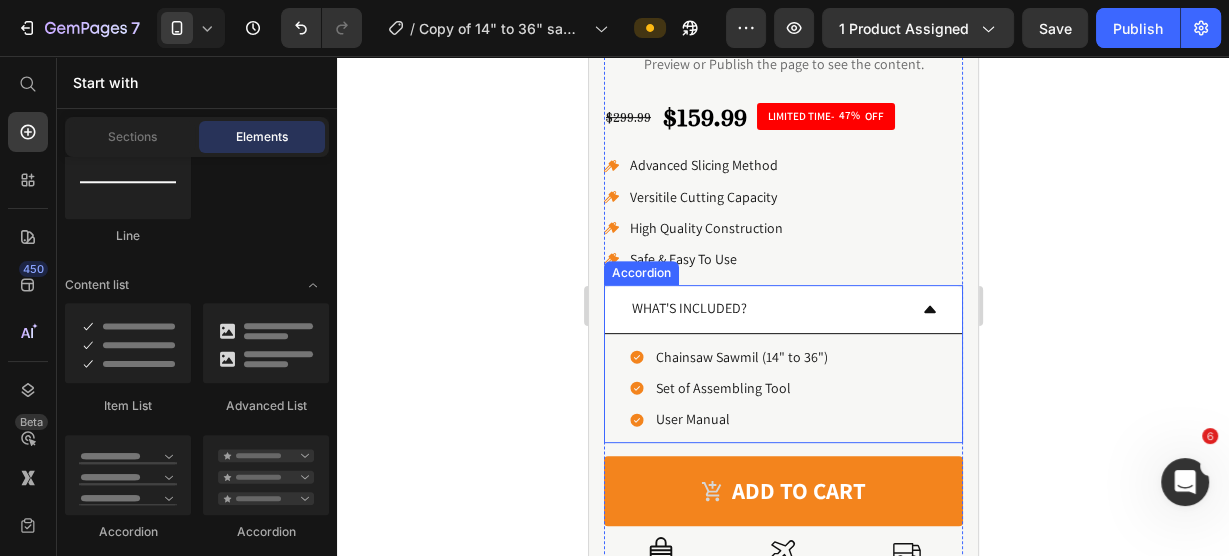click on "WHAT'S INCLUDED?" at bounding box center (782, 309) 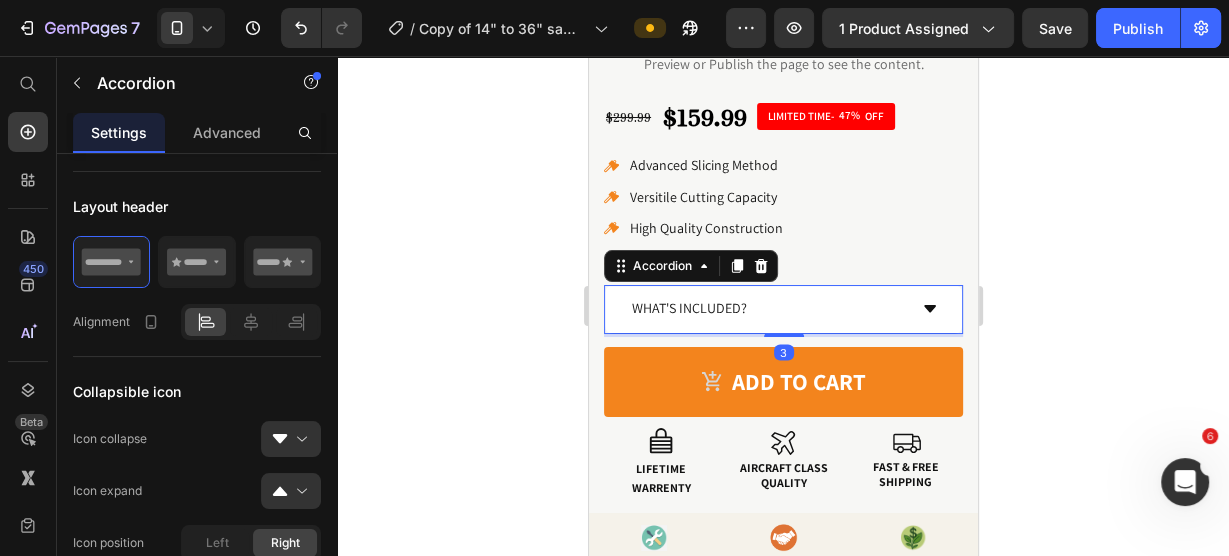 scroll, scrollTop: 0, scrollLeft: 0, axis: both 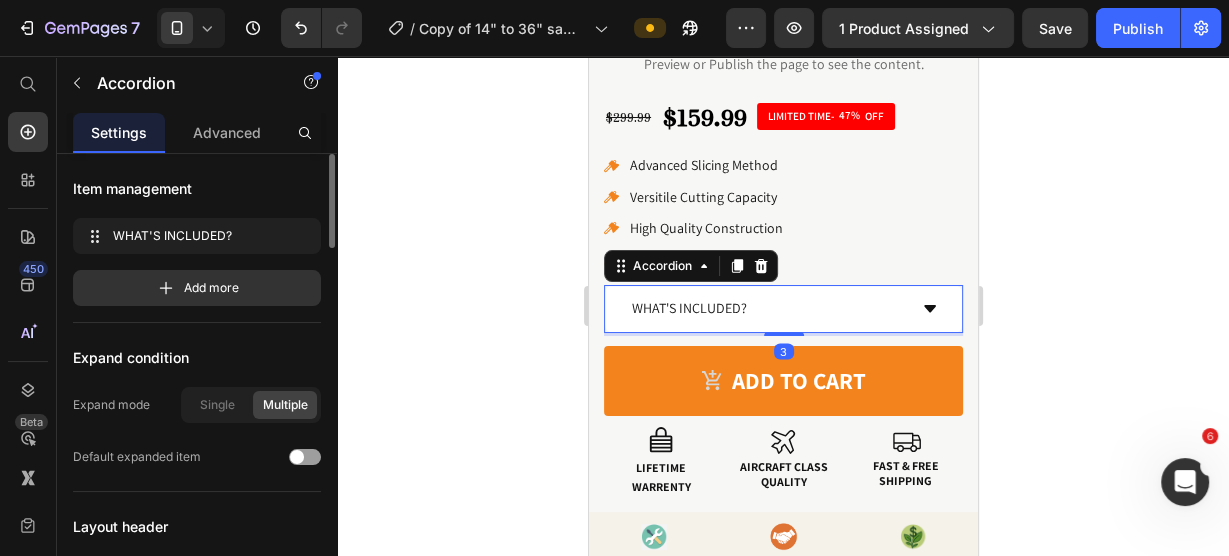 click 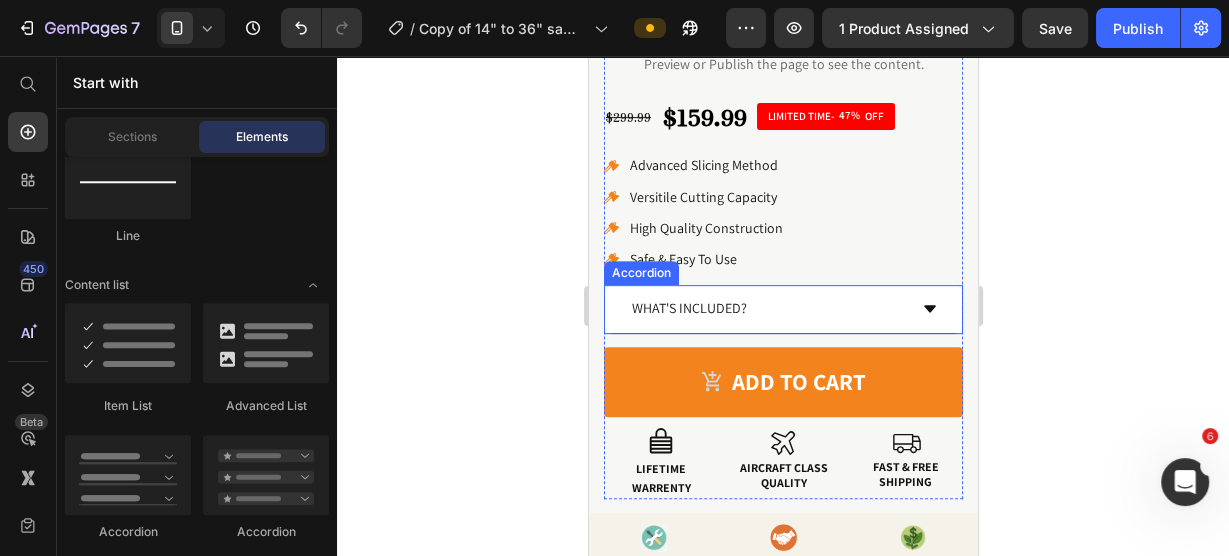 drag, startPoint x: 918, startPoint y: 291, endPoint x: 899, endPoint y: 300, distance: 21.023796 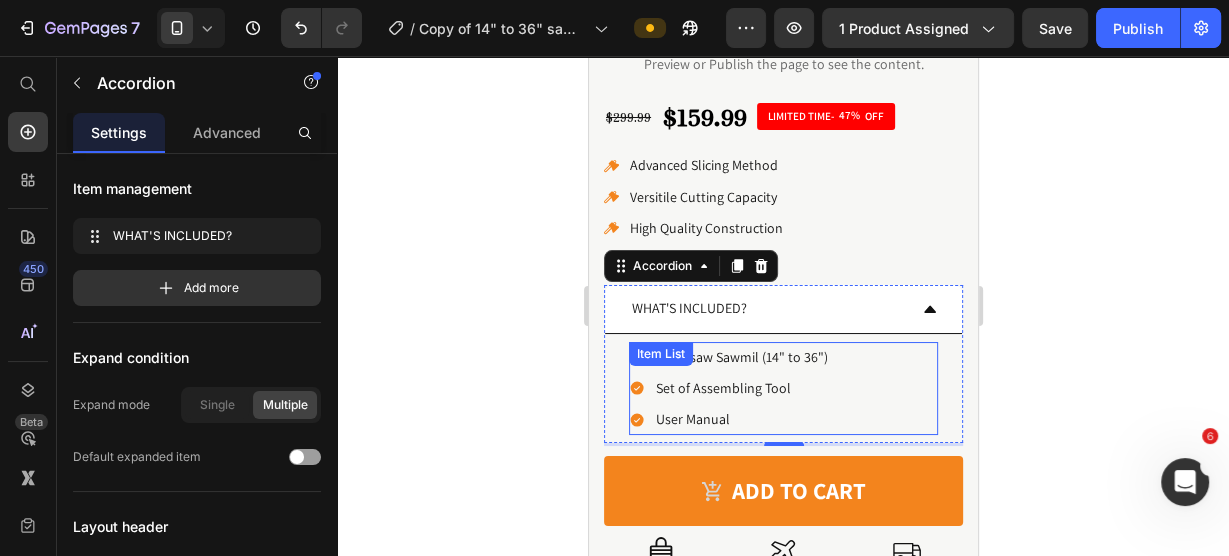 click on "Item List" at bounding box center [660, 354] 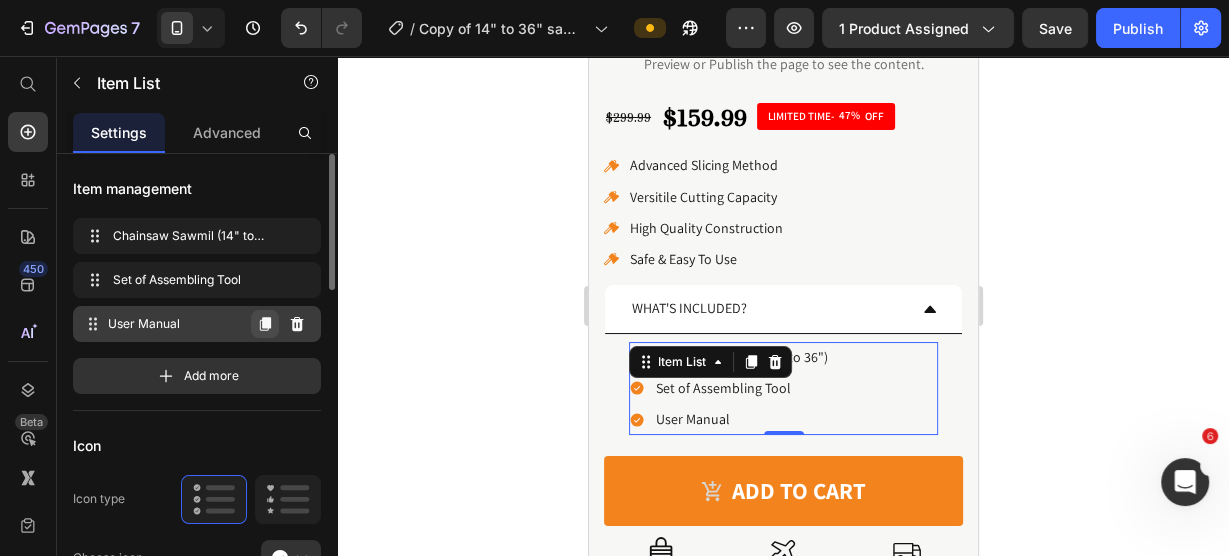 click 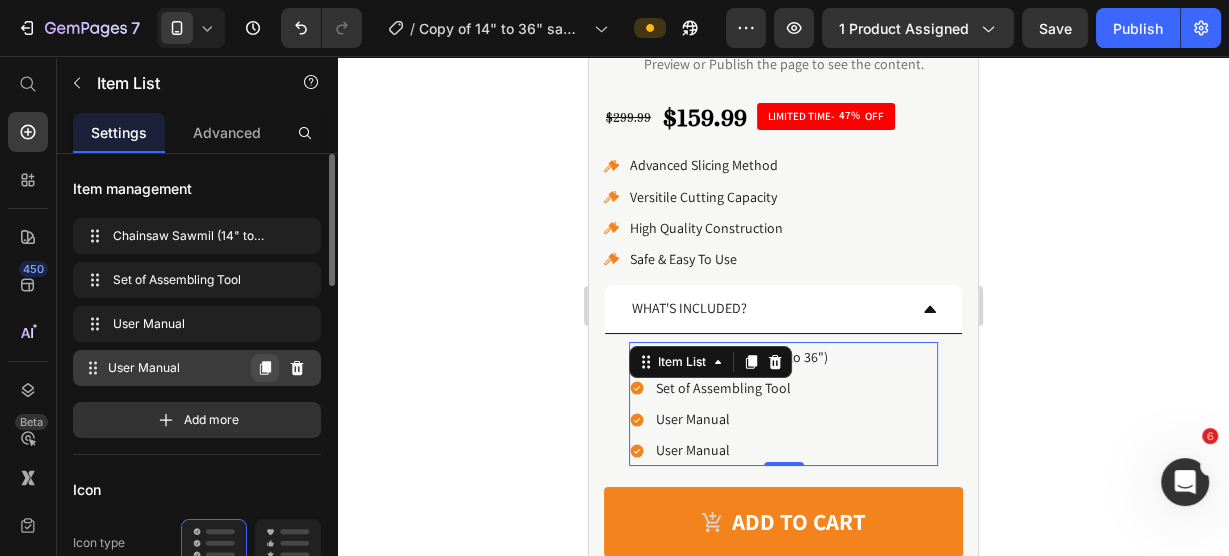 click 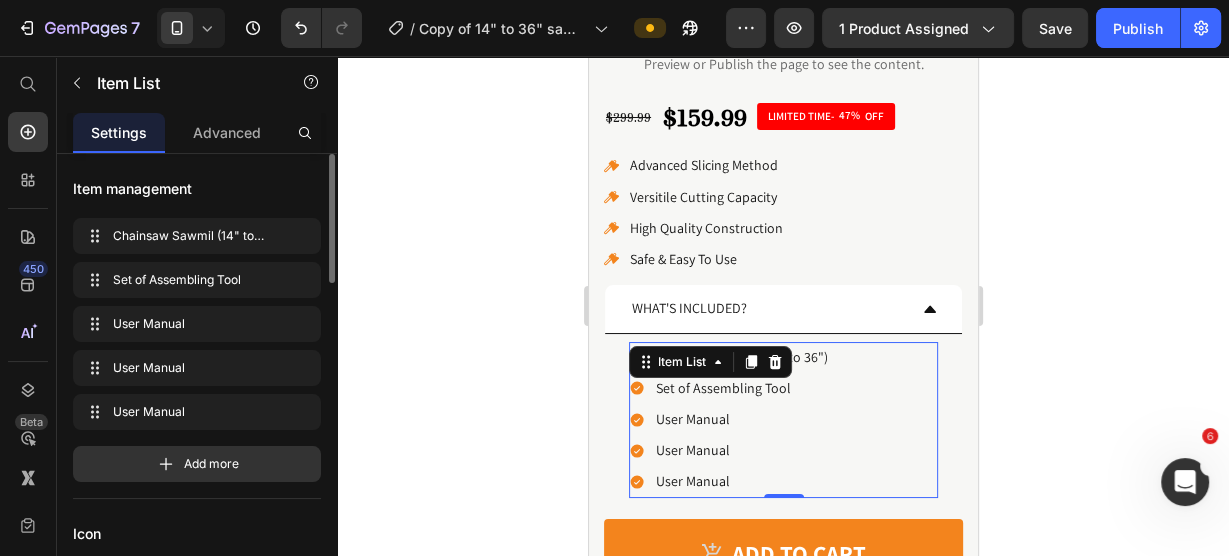 click on "User Manual" at bounding box center [741, 450] 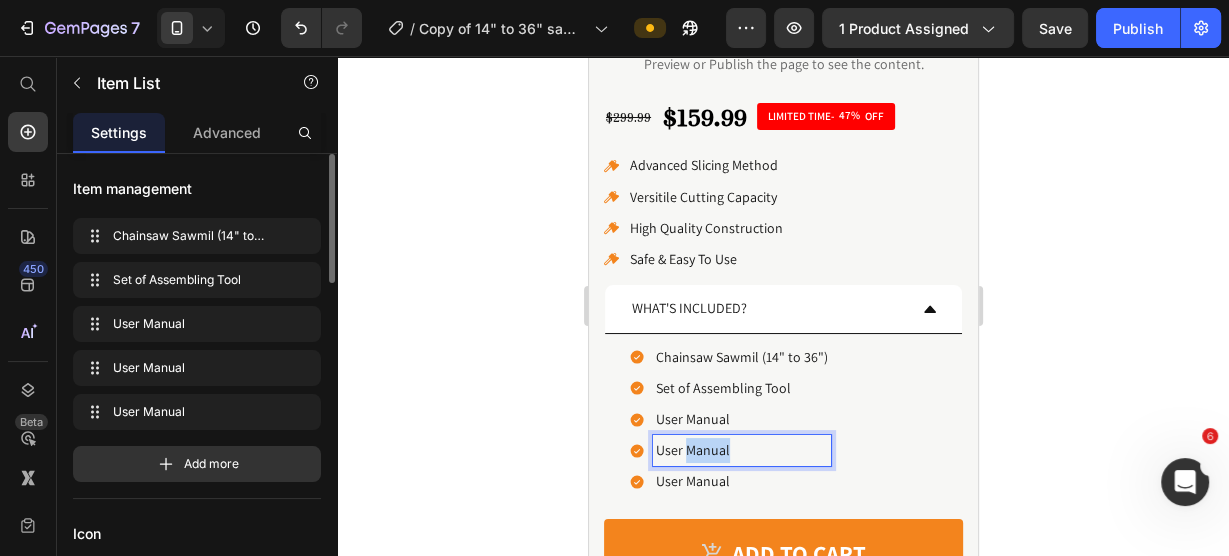click on "User Manual" at bounding box center (741, 450) 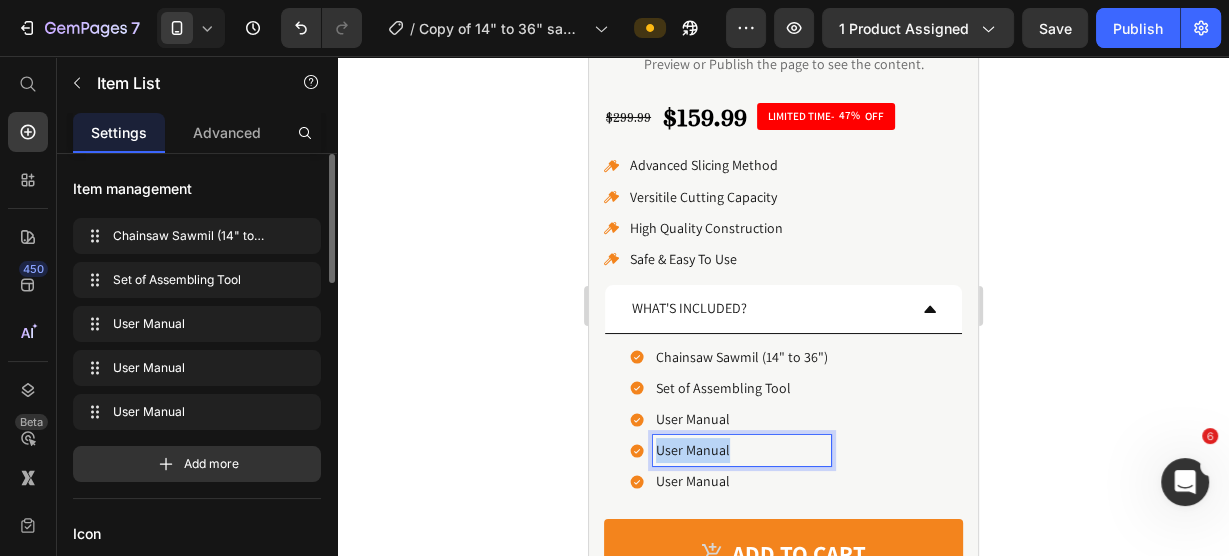 click on "User Manual" at bounding box center [741, 450] 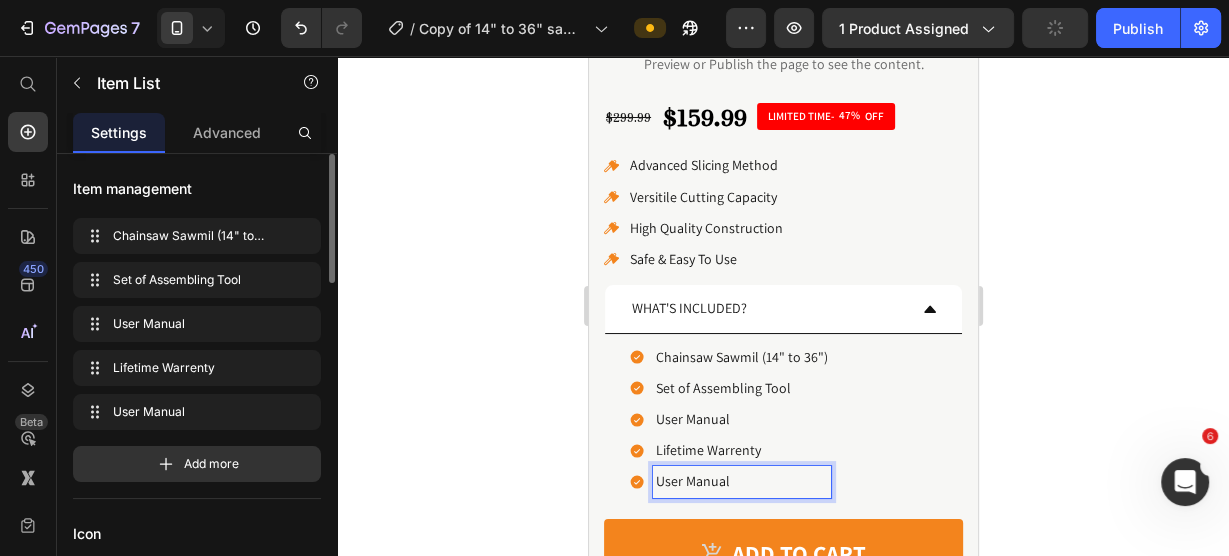 click on "User Manual" at bounding box center (741, 481) 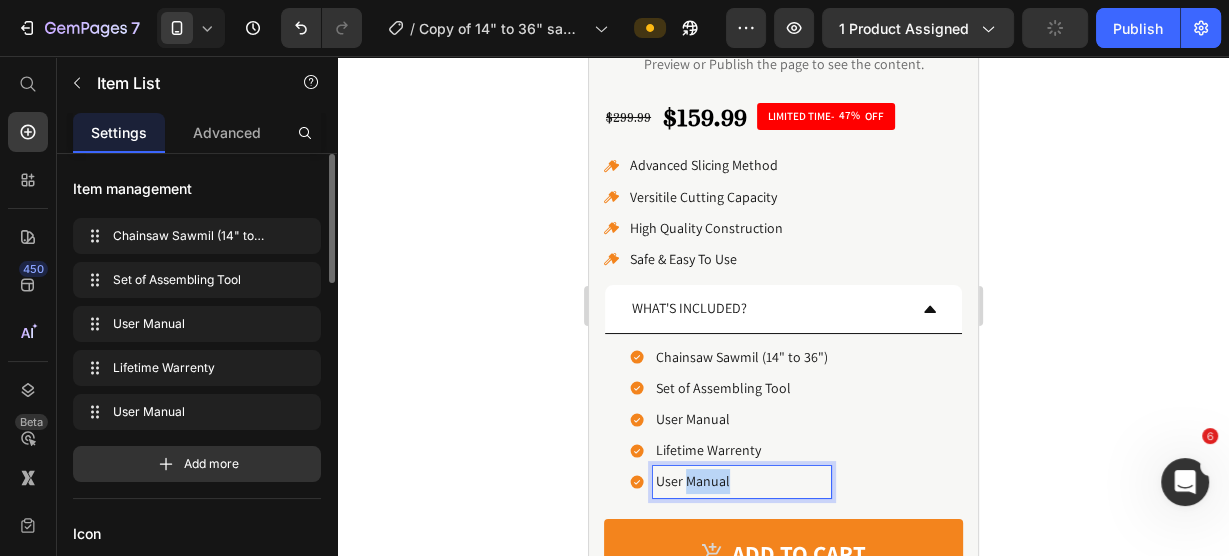 click on "User Manual" at bounding box center [741, 481] 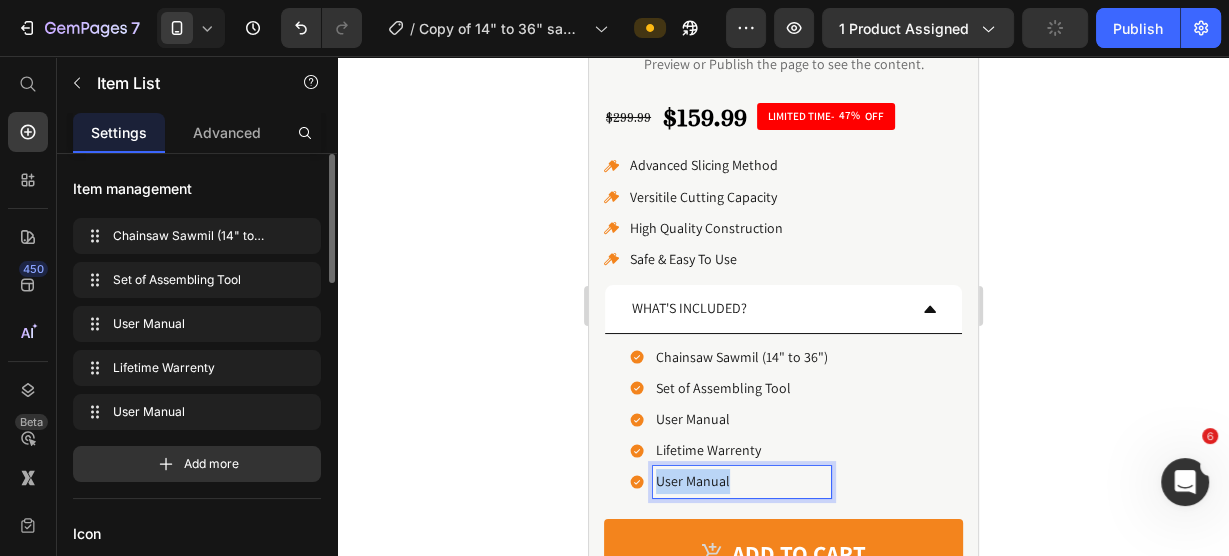 click on "User Manual" at bounding box center [741, 481] 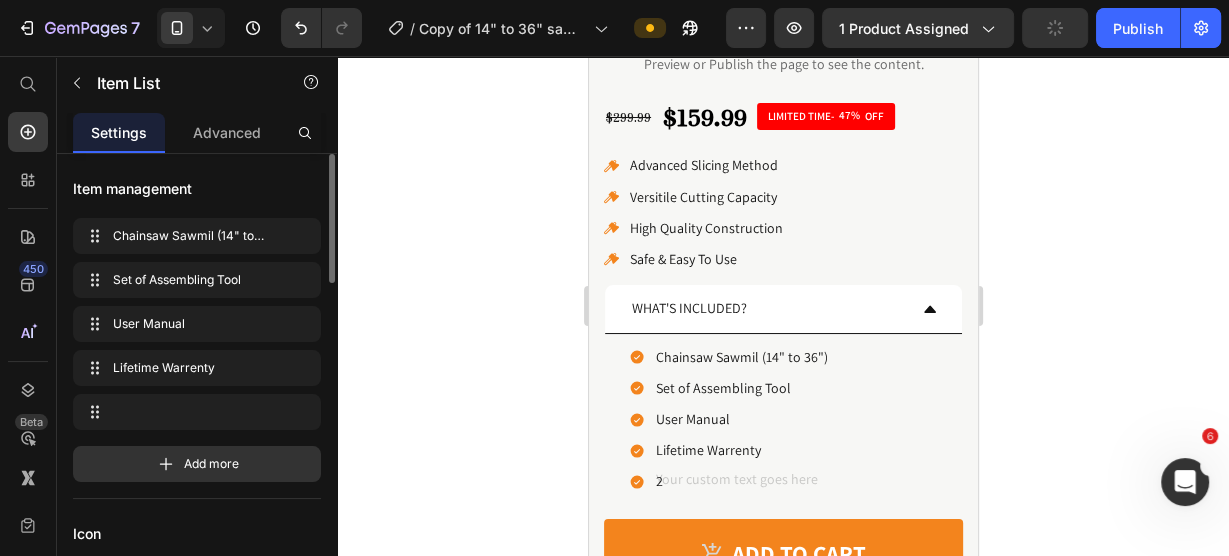 scroll, scrollTop: 634, scrollLeft: 0, axis: vertical 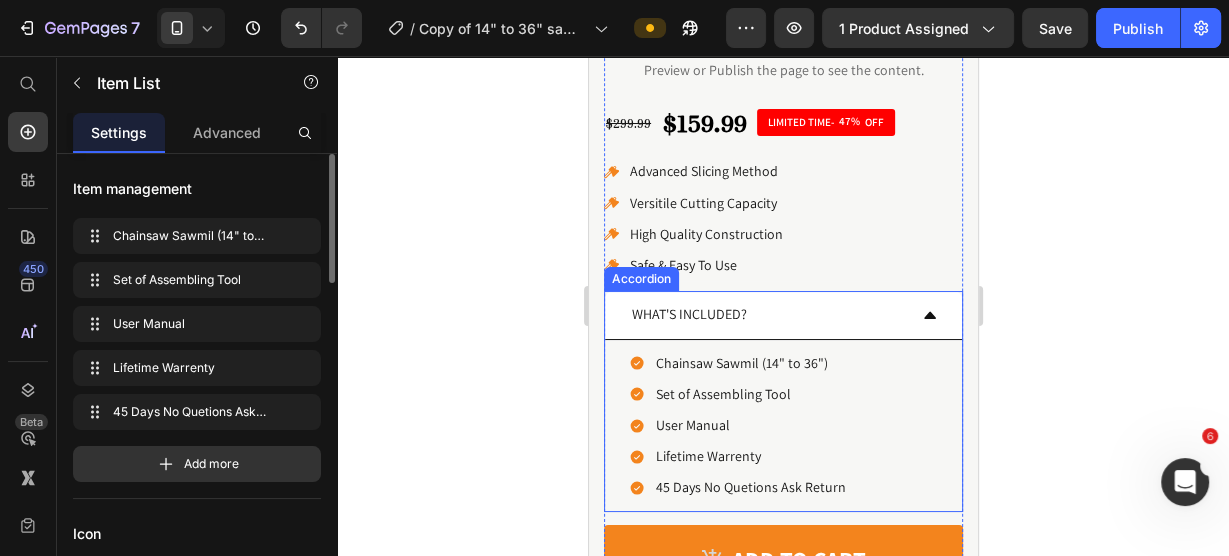 click 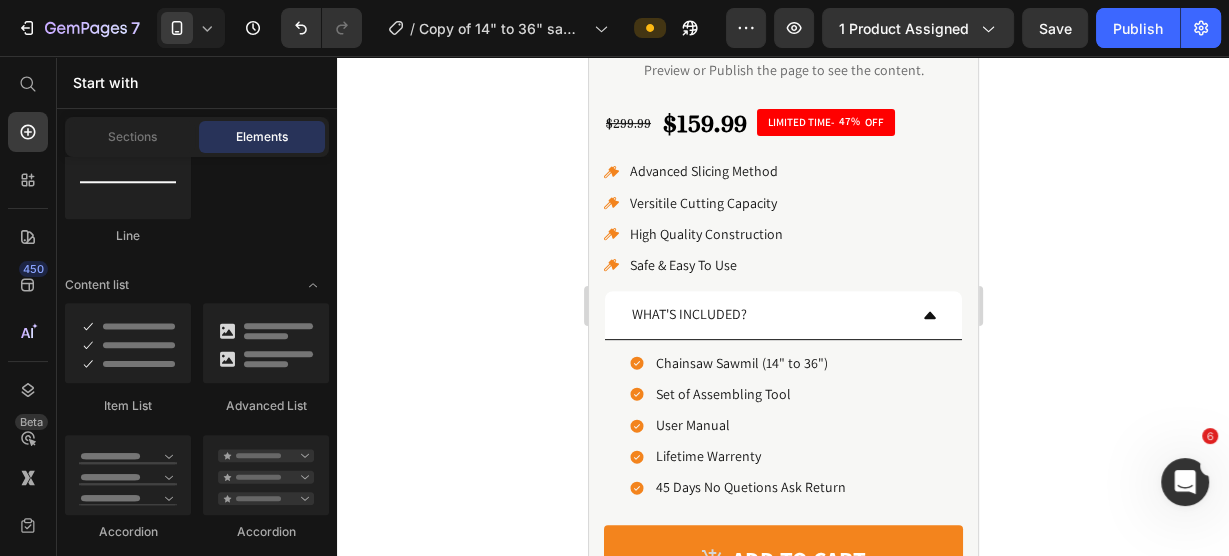 click 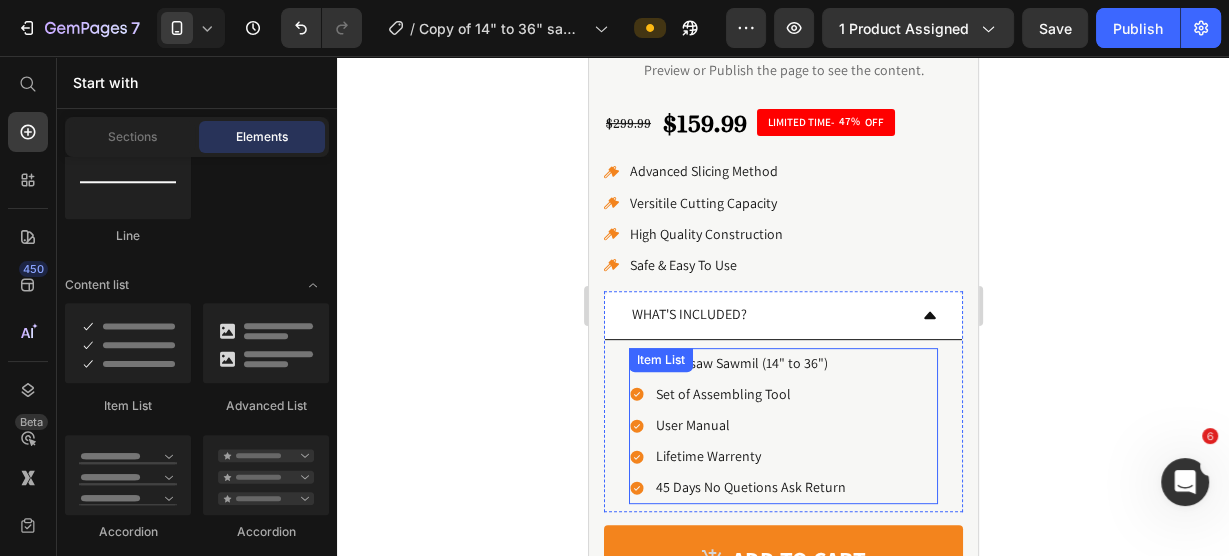 click on "45 Days No Quetions Ask Return" at bounding box center [750, 487] 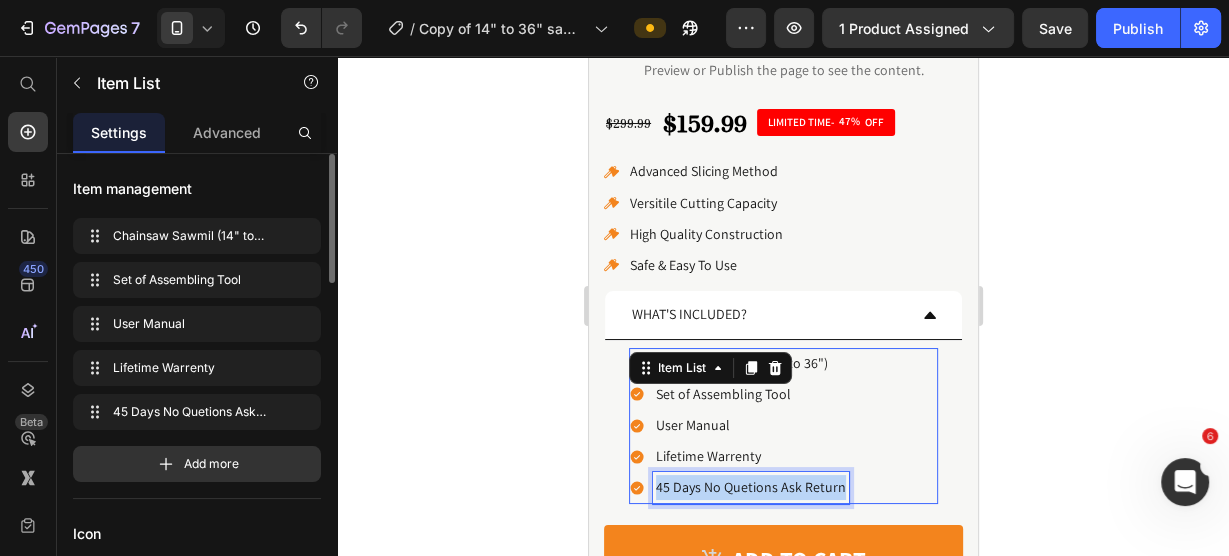 click on "45 Days No Quetions Ask Return" at bounding box center [750, 487] 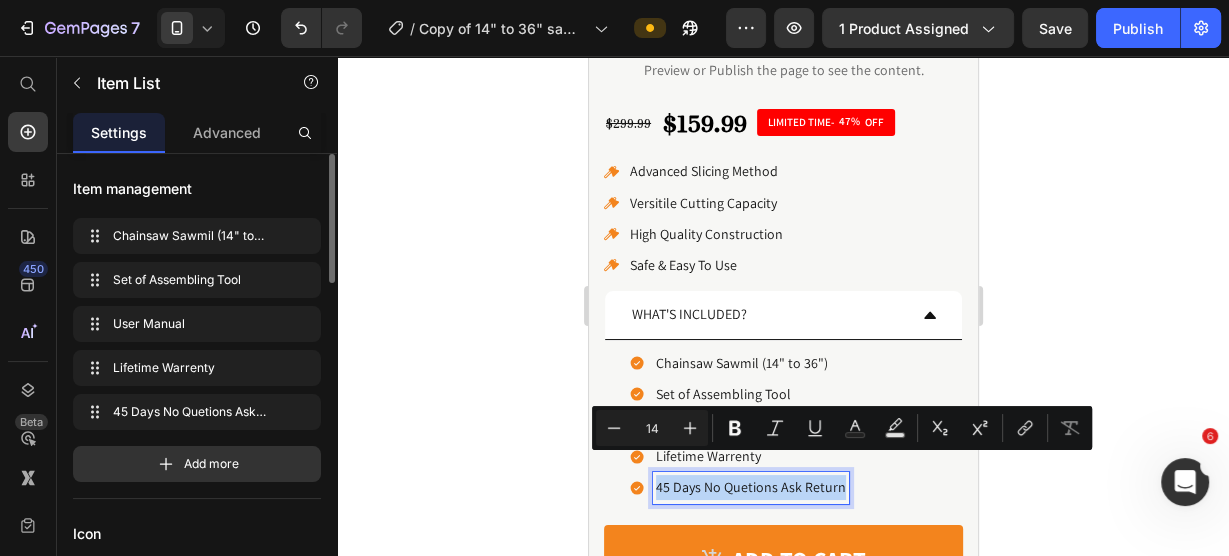 copy on "45 Days No Quetions Ask Return" 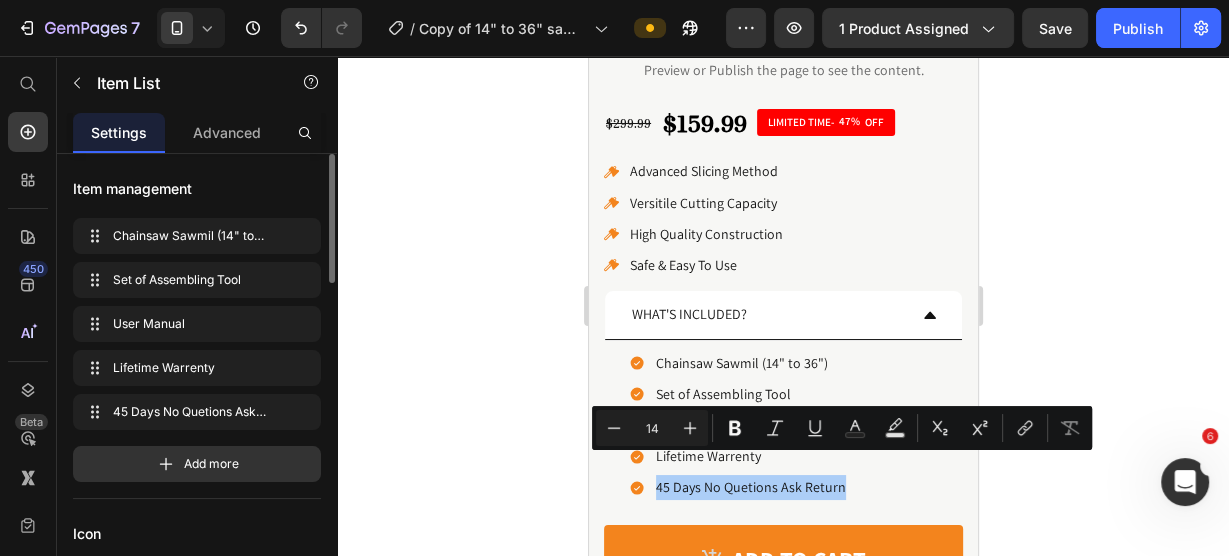 click 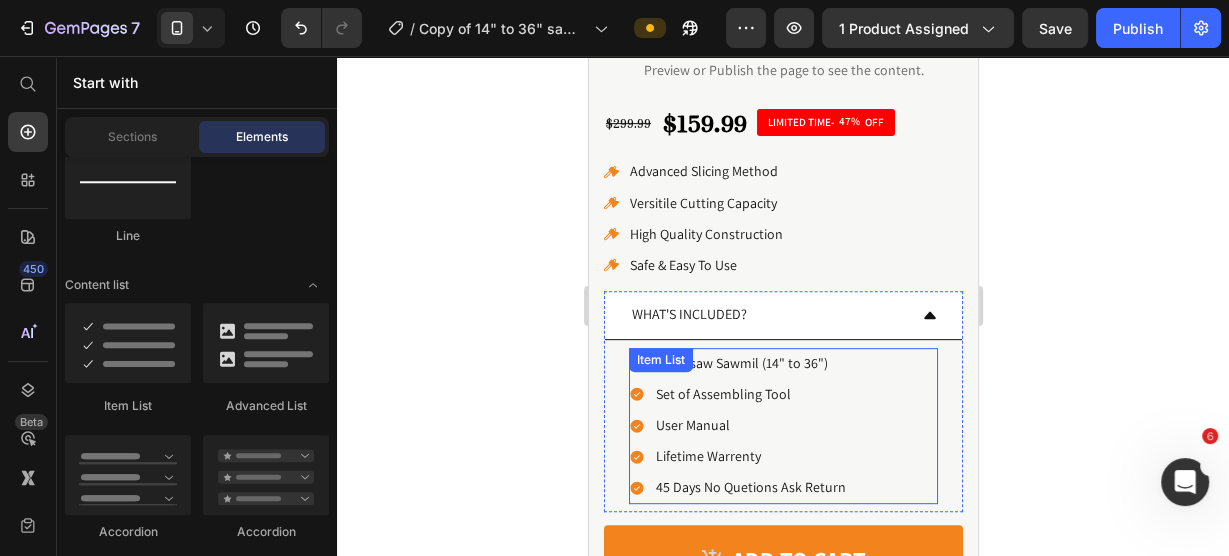 click on "45 Days No Quetions Ask Return" at bounding box center [750, 487] 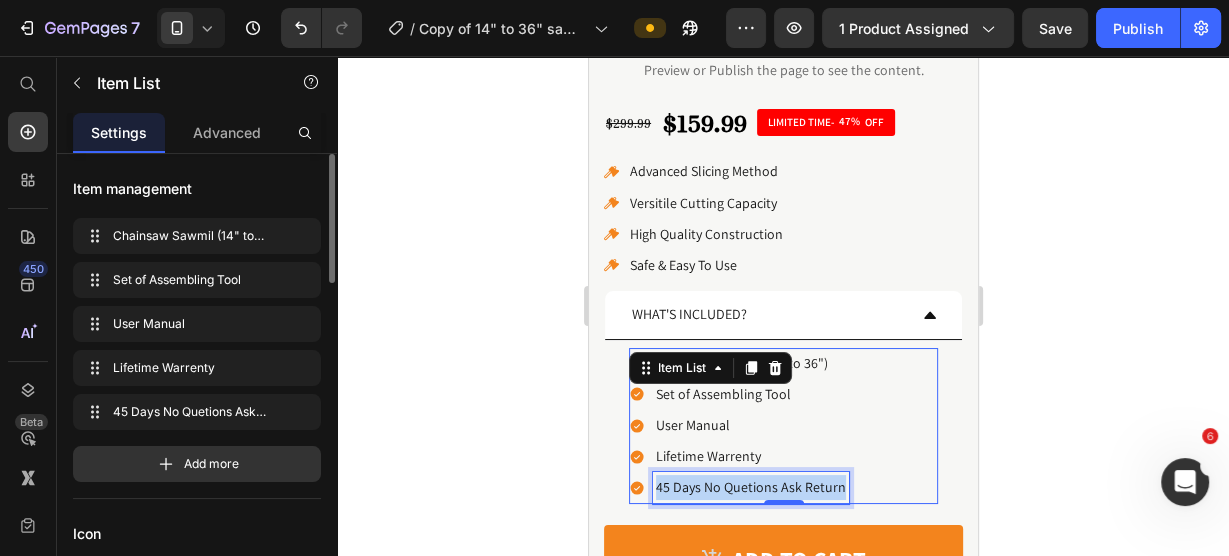 click on "45 Days No Quetions Ask Return" at bounding box center (750, 487) 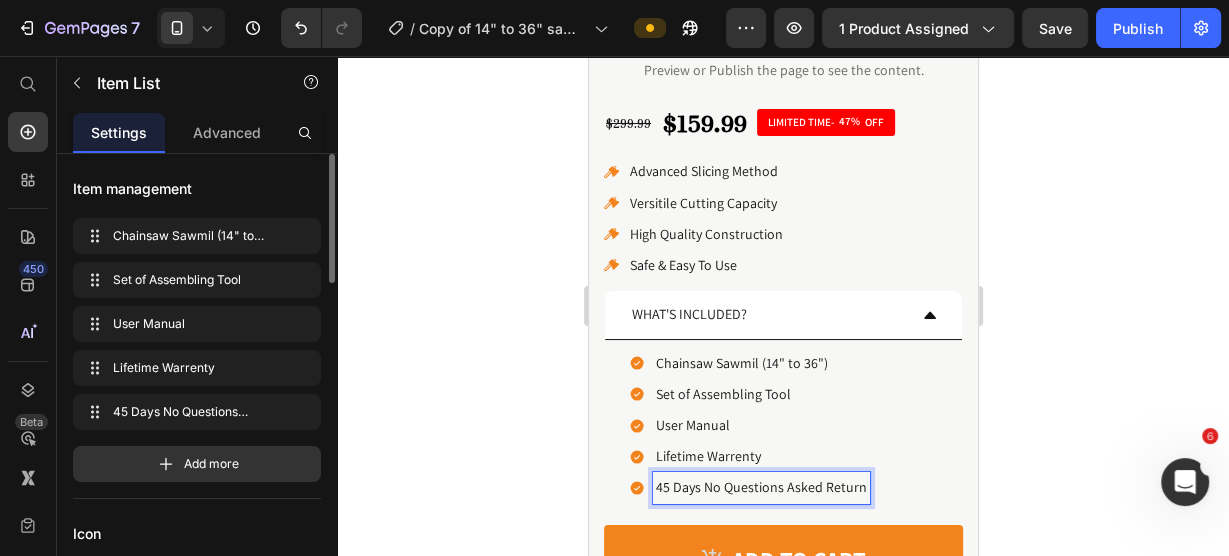 click 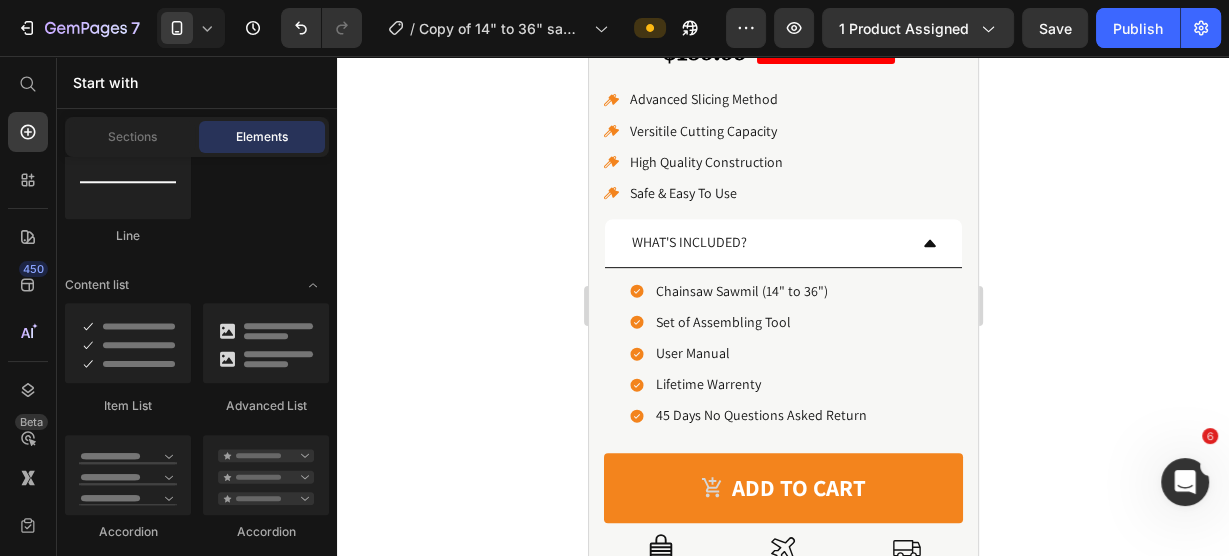 scroll, scrollTop: 714, scrollLeft: 0, axis: vertical 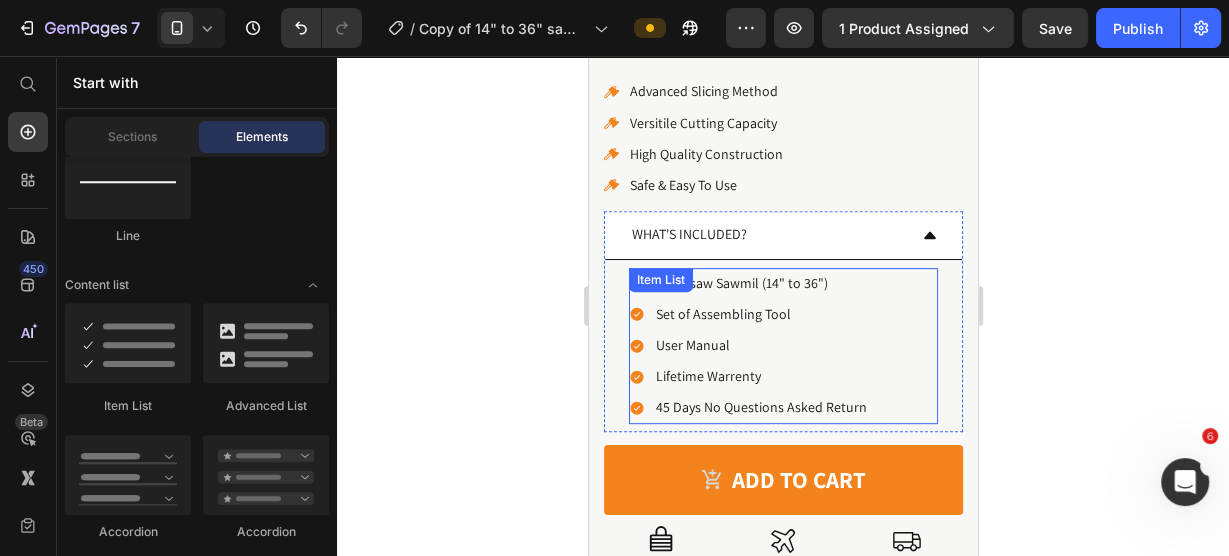 click on "Item List" at bounding box center (660, 280) 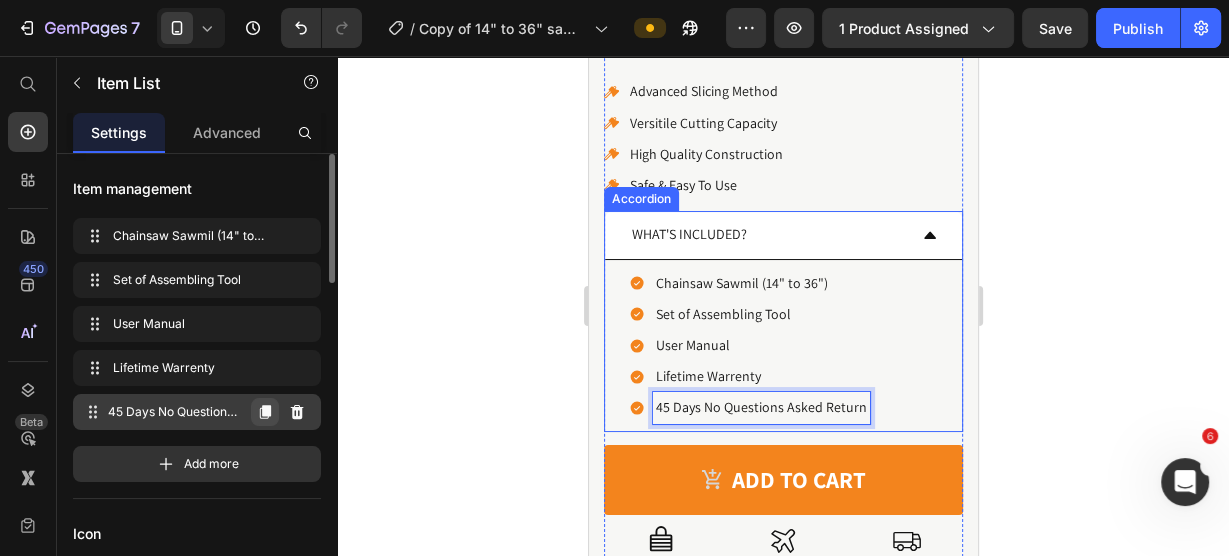 click 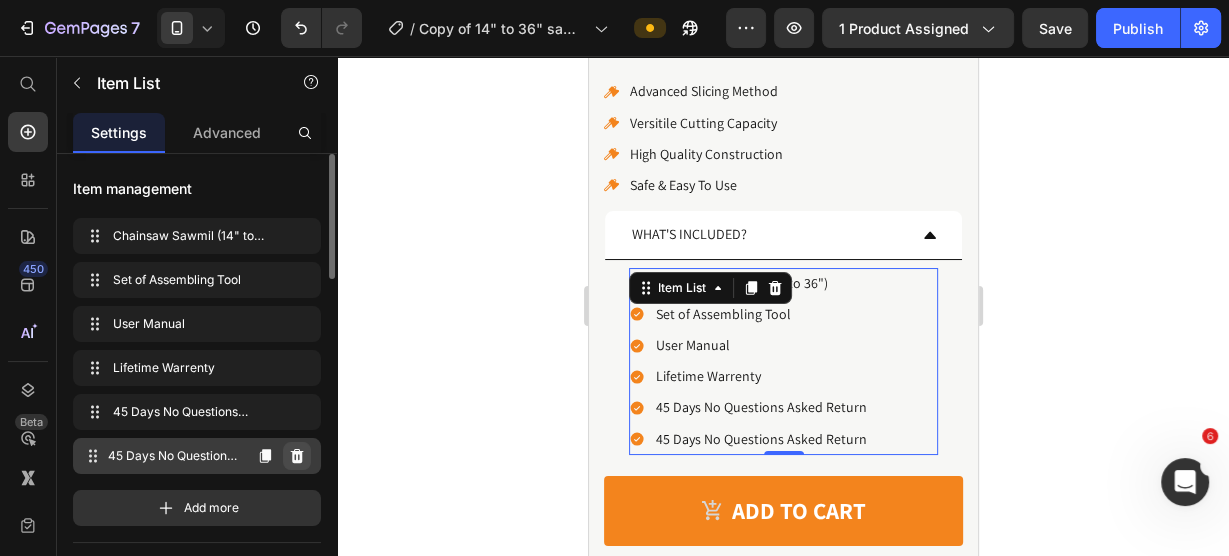 click 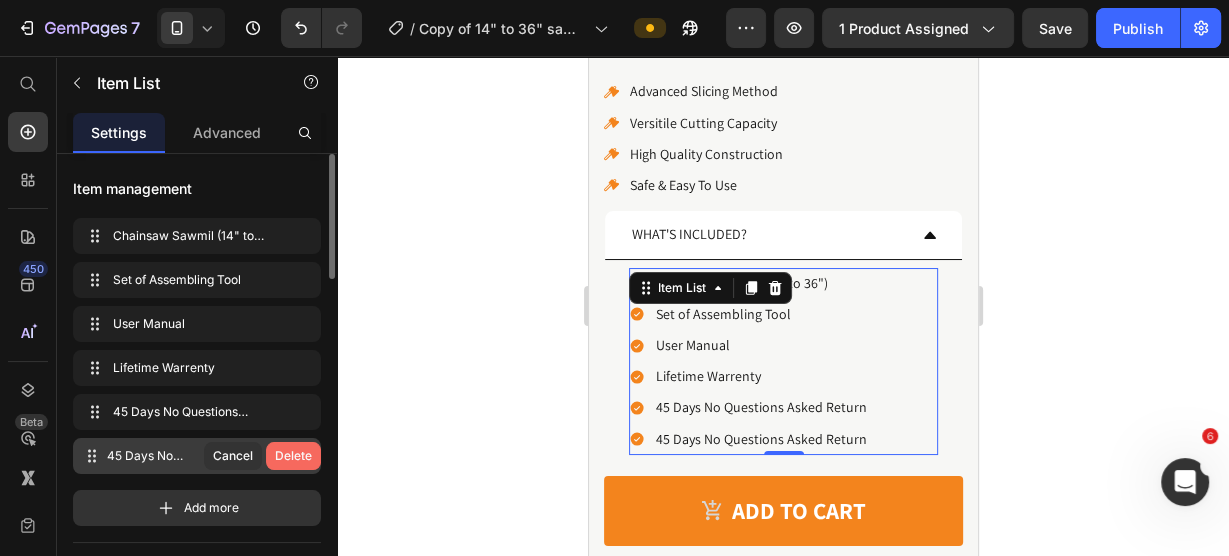 click on "Delete" at bounding box center [293, 456] 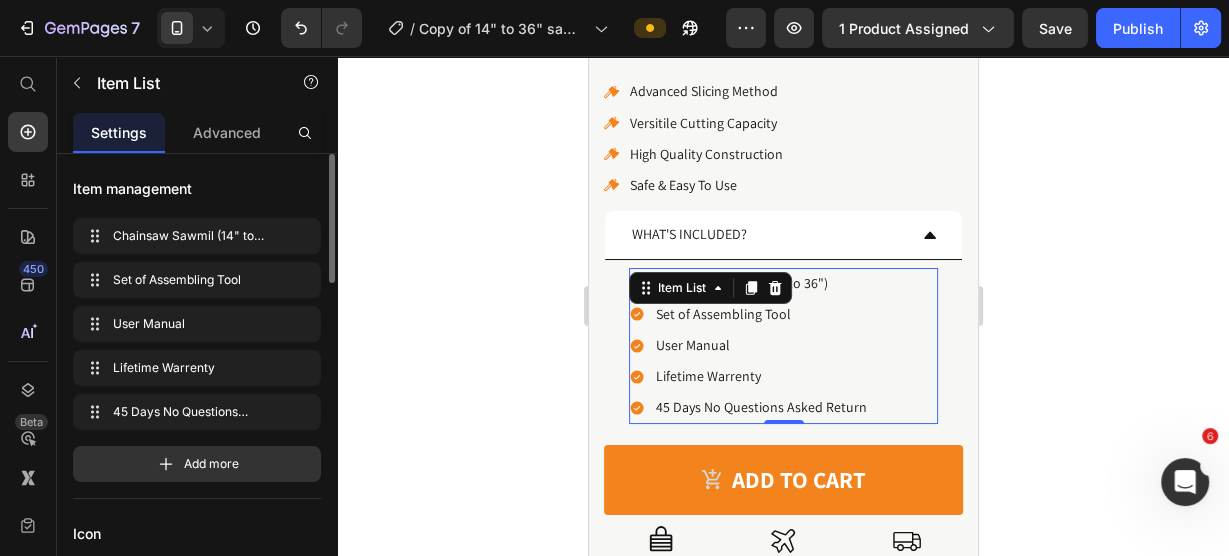 click 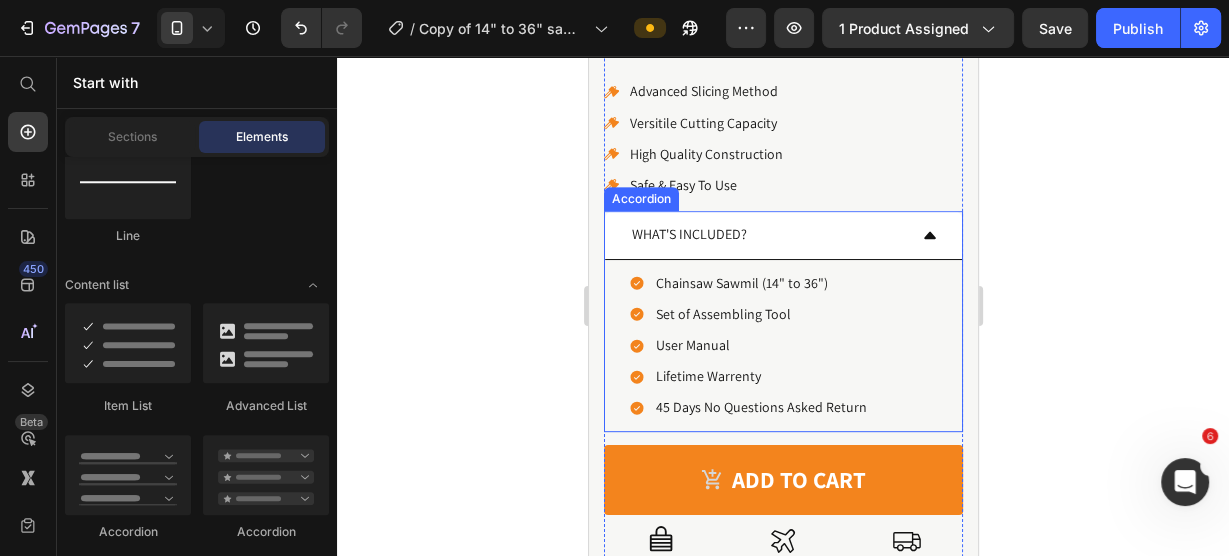 click on "WHAT'S INCLUDED?" at bounding box center (782, 235) 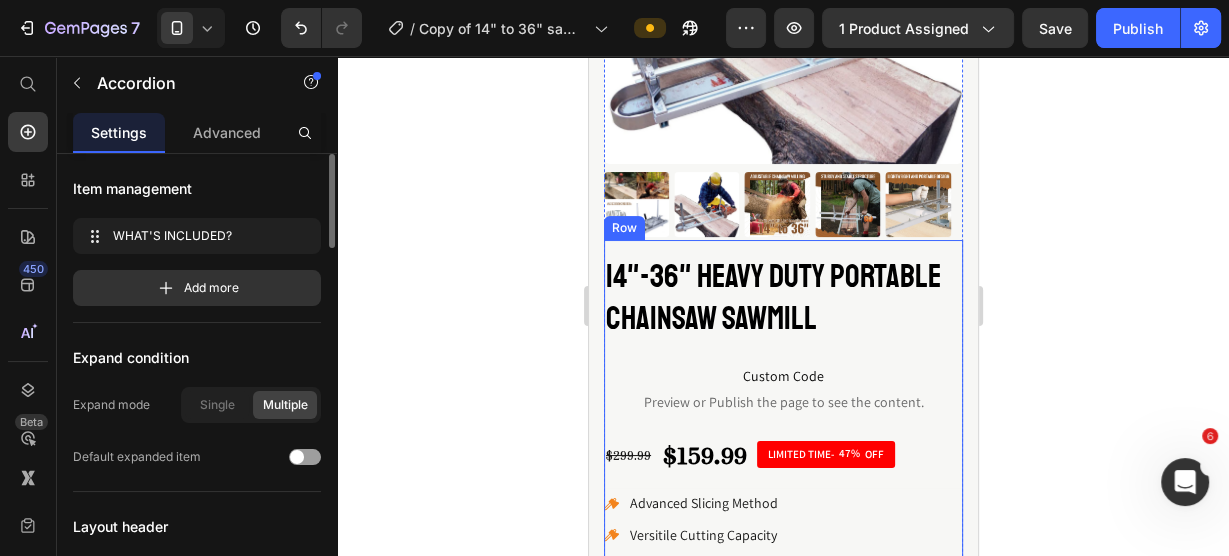 scroll, scrollTop: 74, scrollLeft: 0, axis: vertical 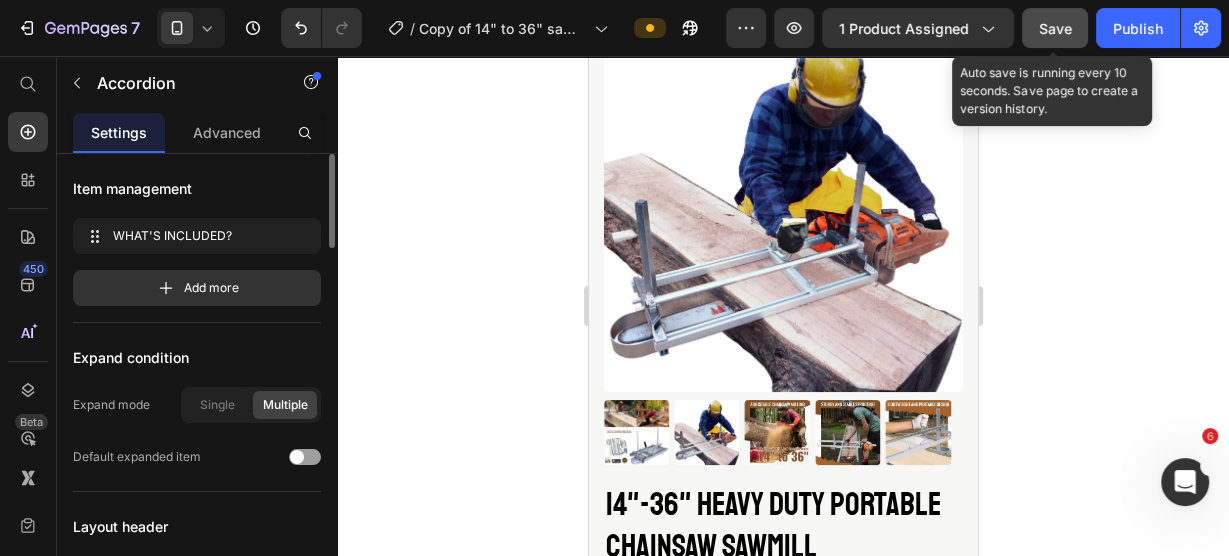 drag, startPoint x: 1059, startPoint y: 9, endPoint x: 331, endPoint y: 113, distance: 735.39105 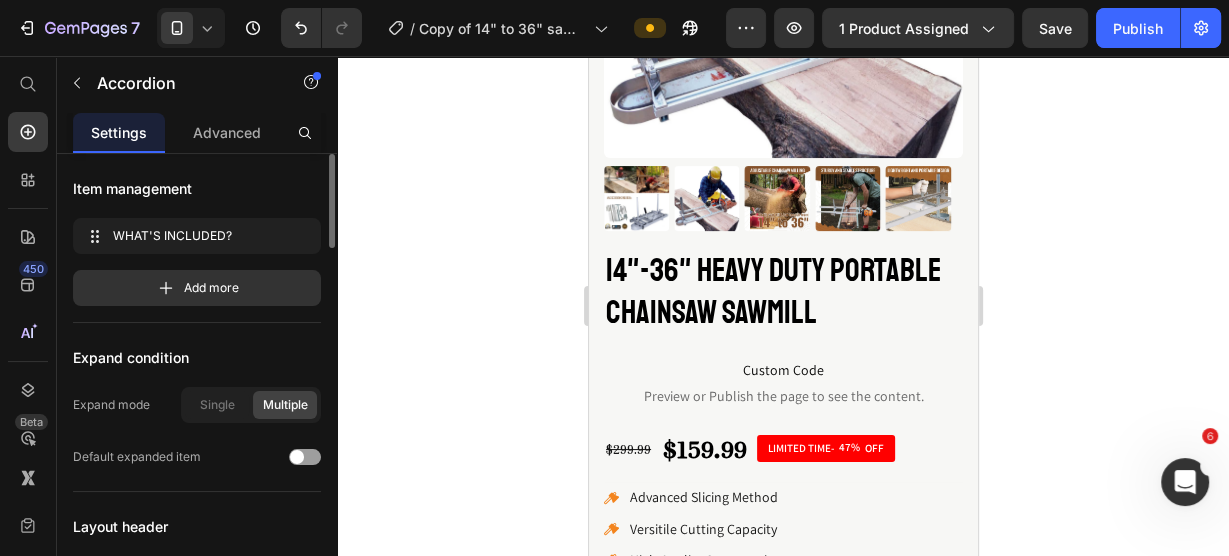 scroll, scrollTop: 0, scrollLeft: 0, axis: both 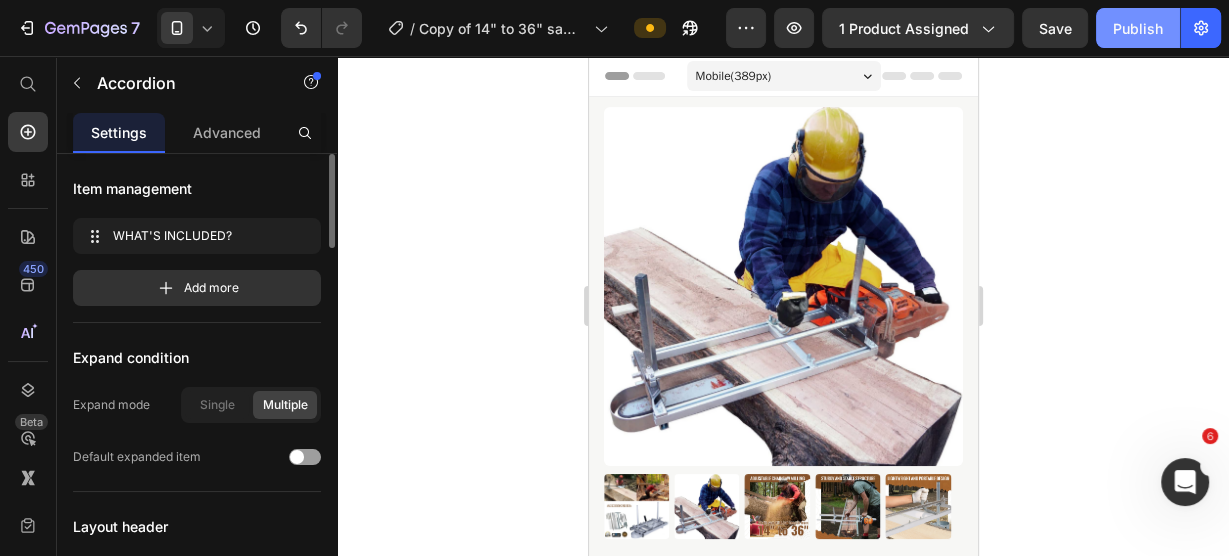 click on "Publish" 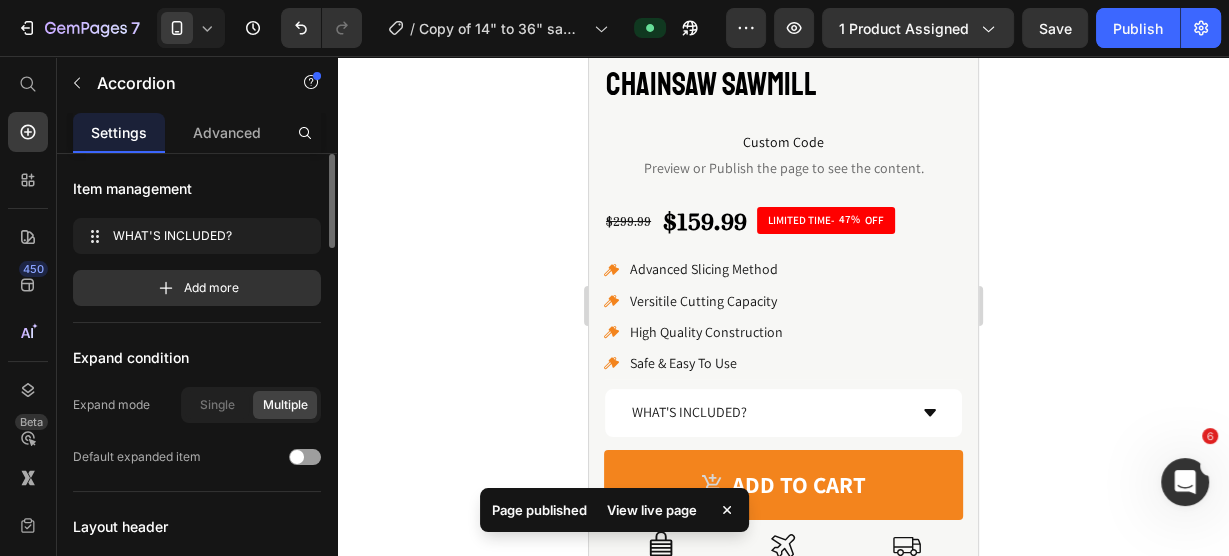 scroll, scrollTop: 640, scrollLeft: 0, axis: vertical 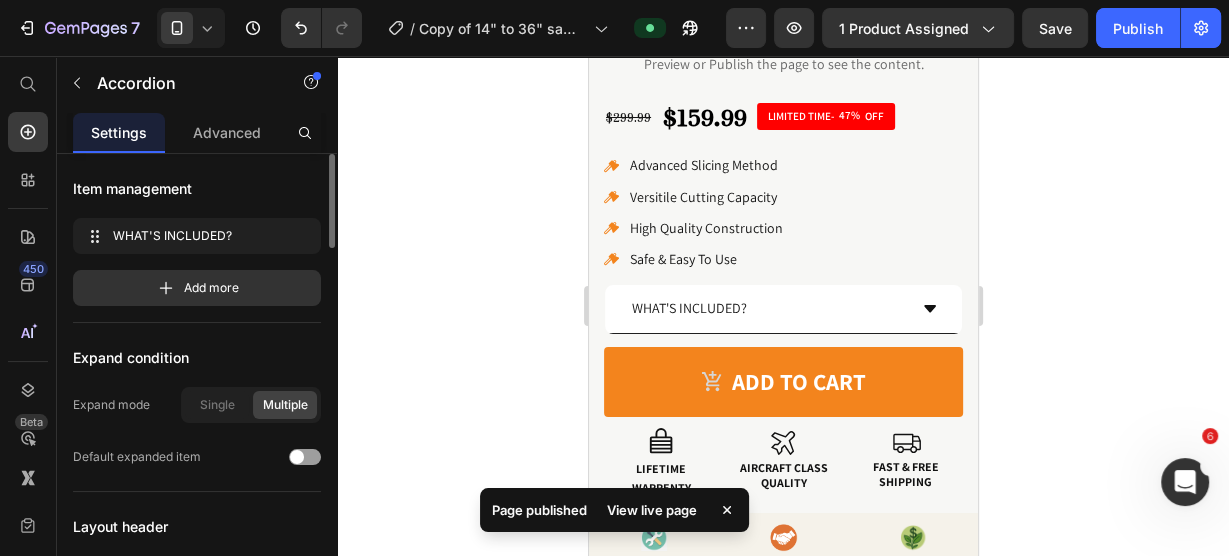 click on "WHAT'S INCLUDED?" at bounding box center (766, 308) 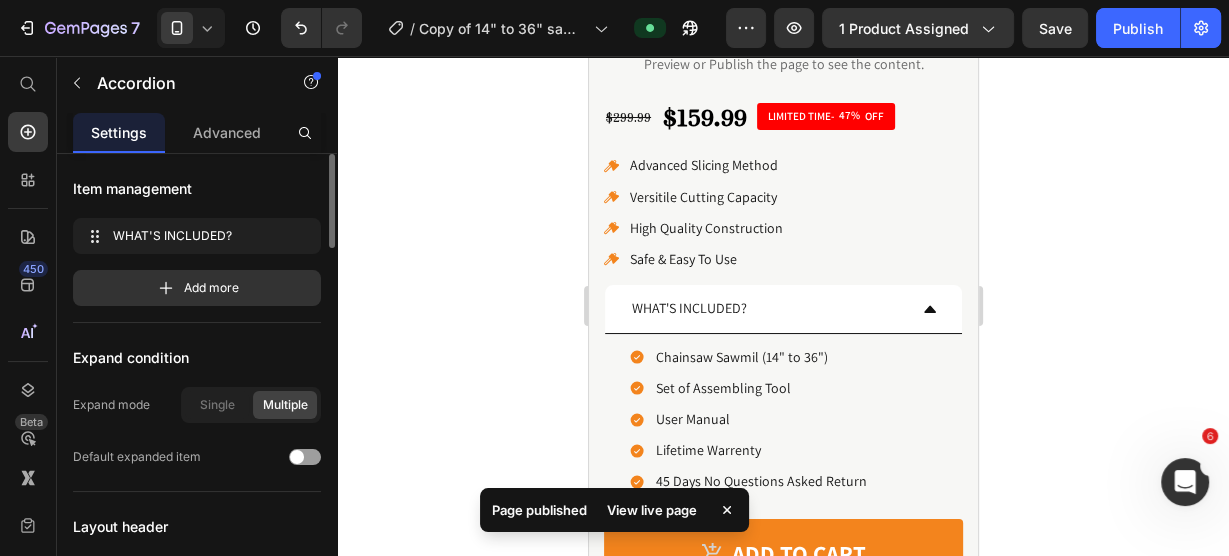 click on "WHAT'S INCLUDED?" at bounding box center (766, 308) 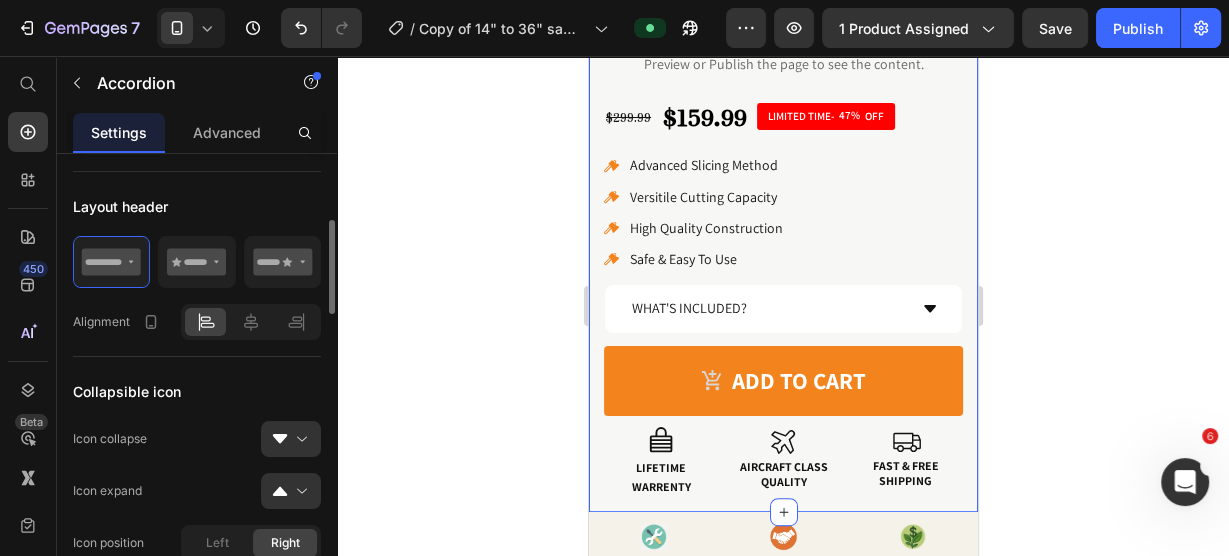 scroll, scrollTop: 400, scrollLeft: 0, axis: vertical 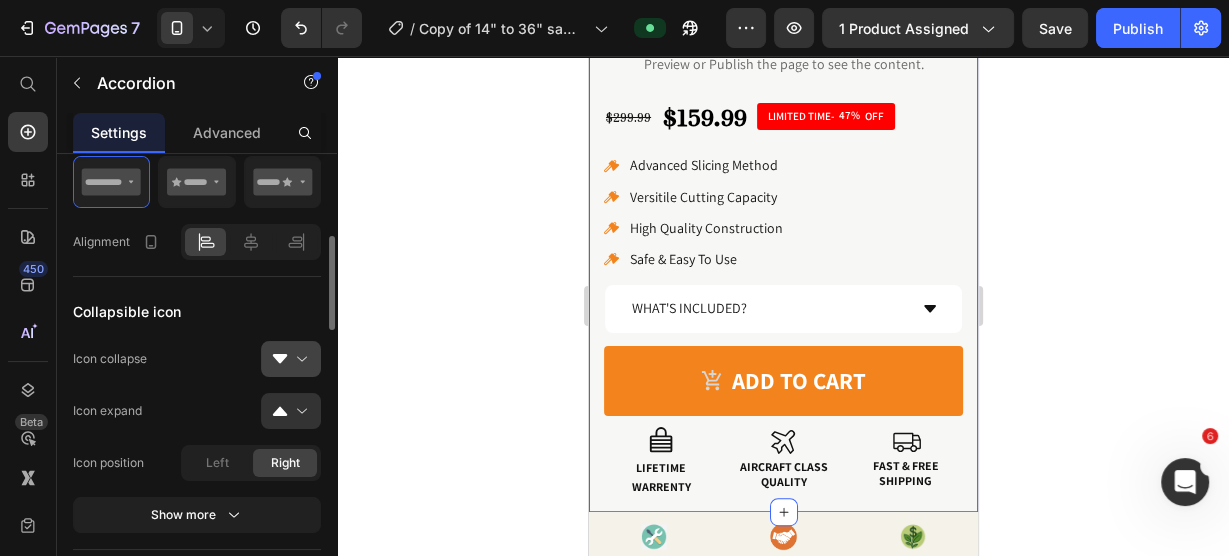 click at bounding box center [299, 359] 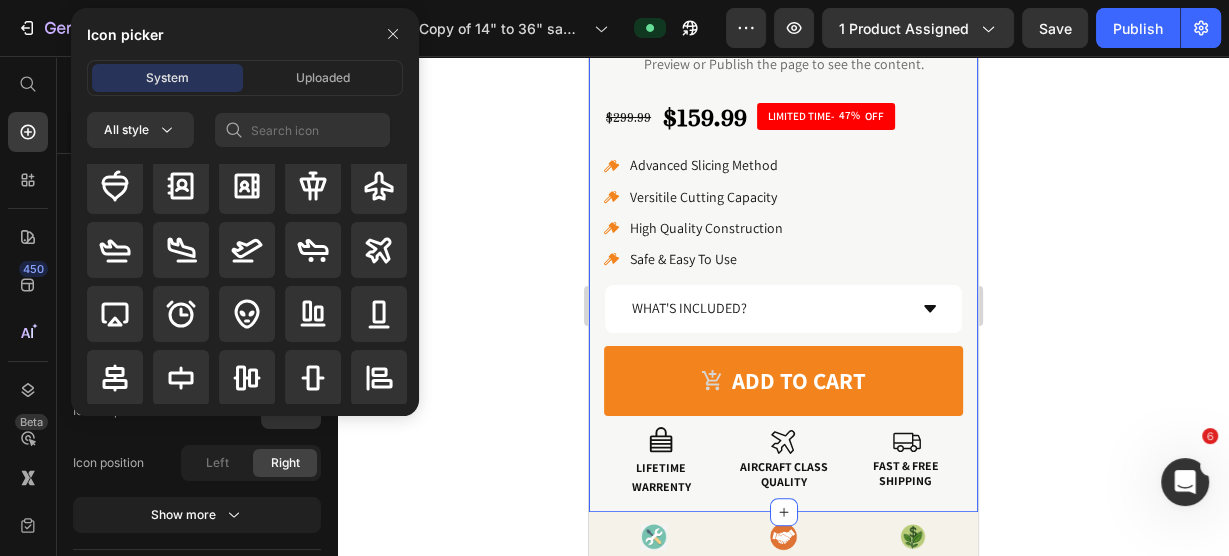 scroll, scrollTop: 0, scrollLeft: 0, axis: both 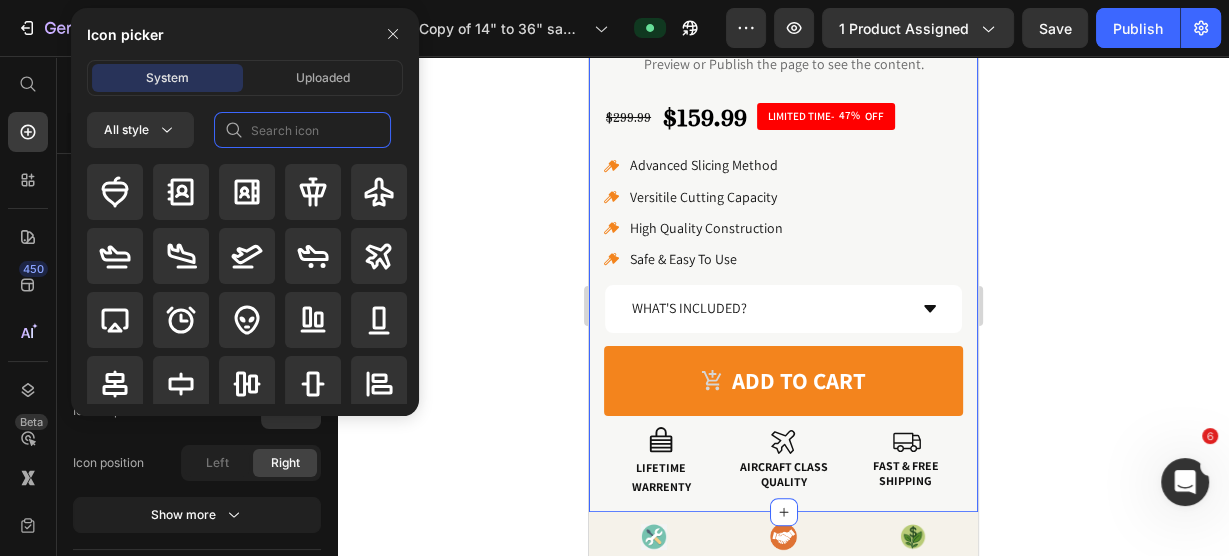 click 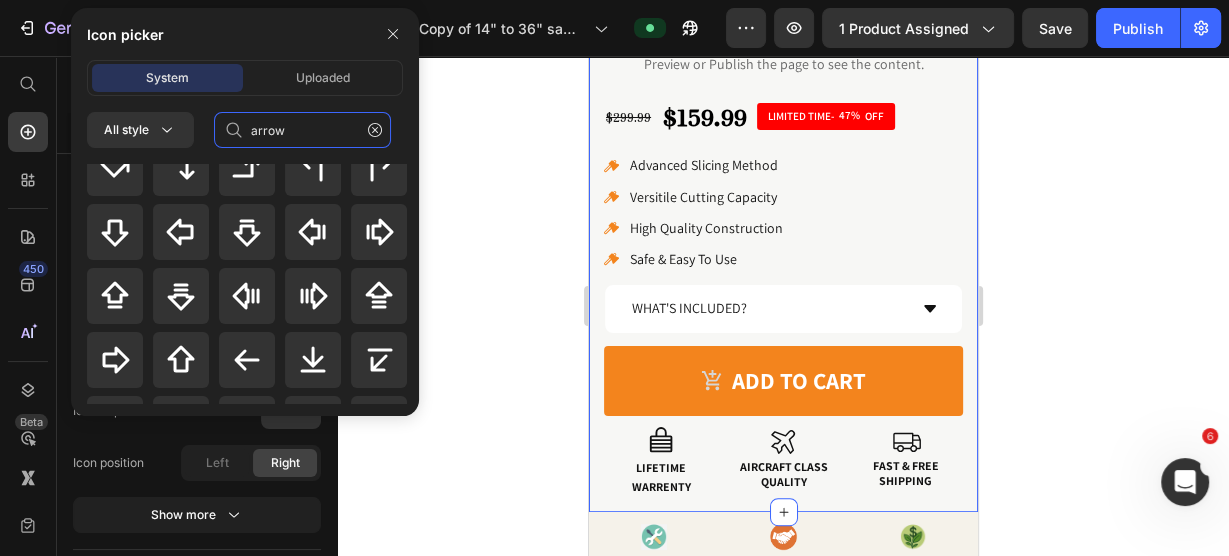 scroll, scrollTop: 368, scrollLeft: 0, axis: vertical 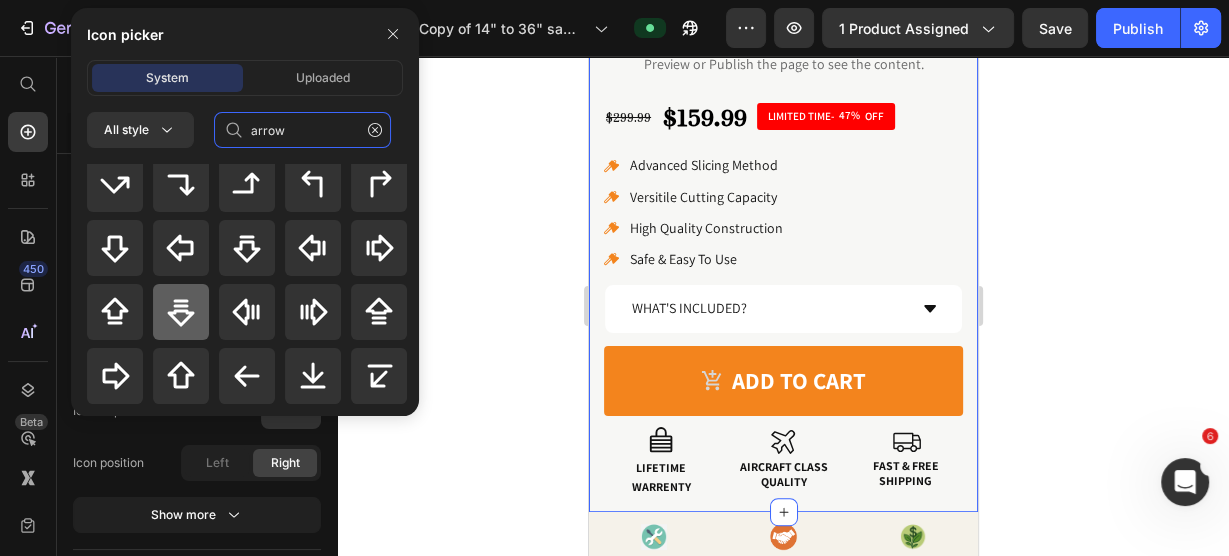 type on "arrow" 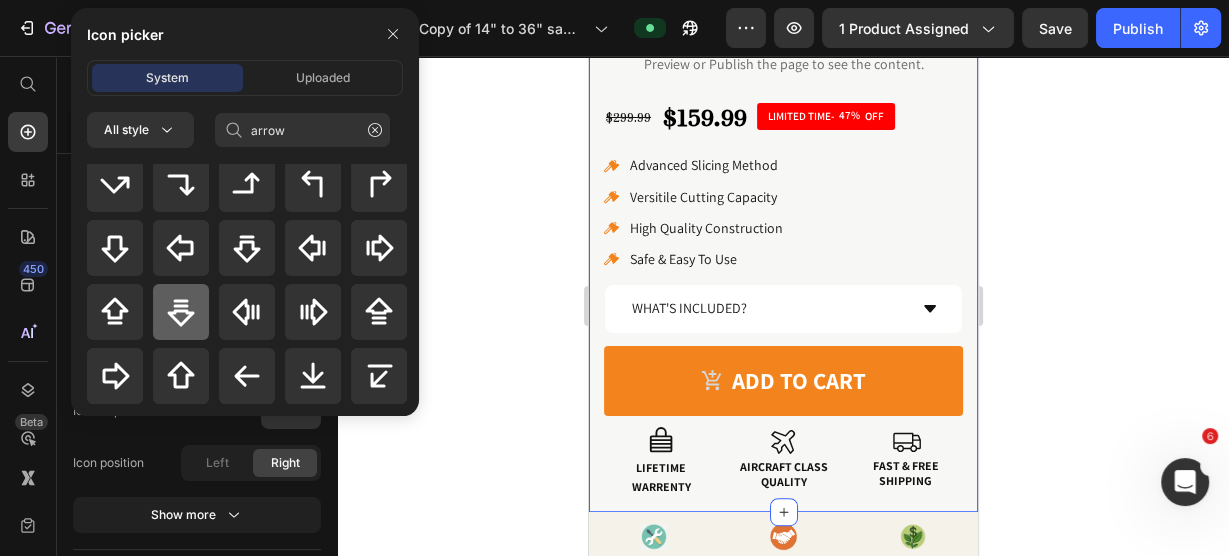 click 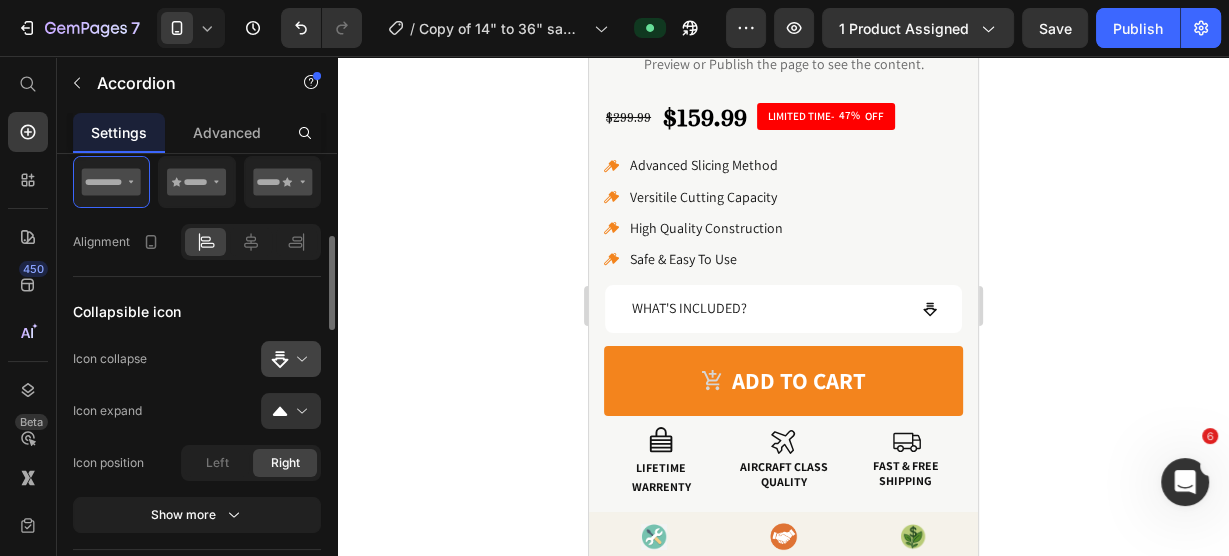 scroll, scrollTop: 480, scrollLeft: 0, axis: vertical 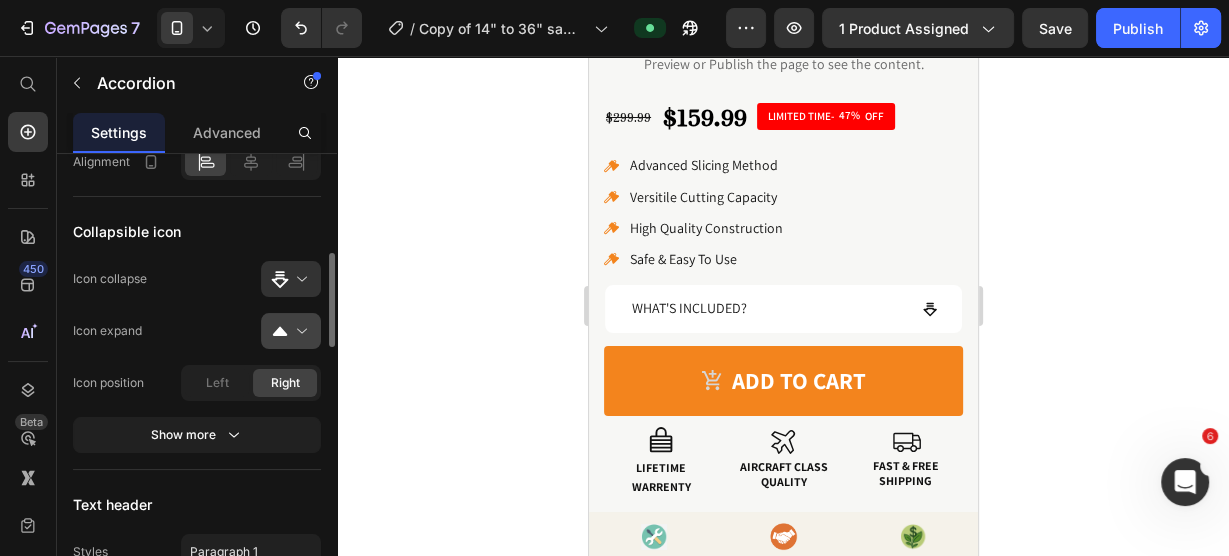 click at bounding box center [299, 331] 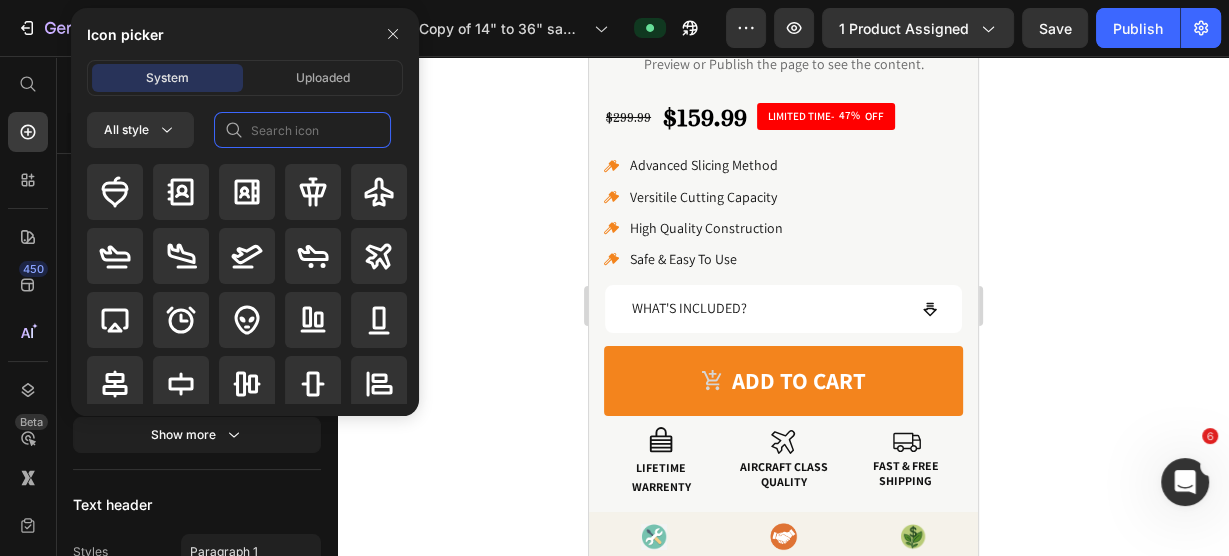 click 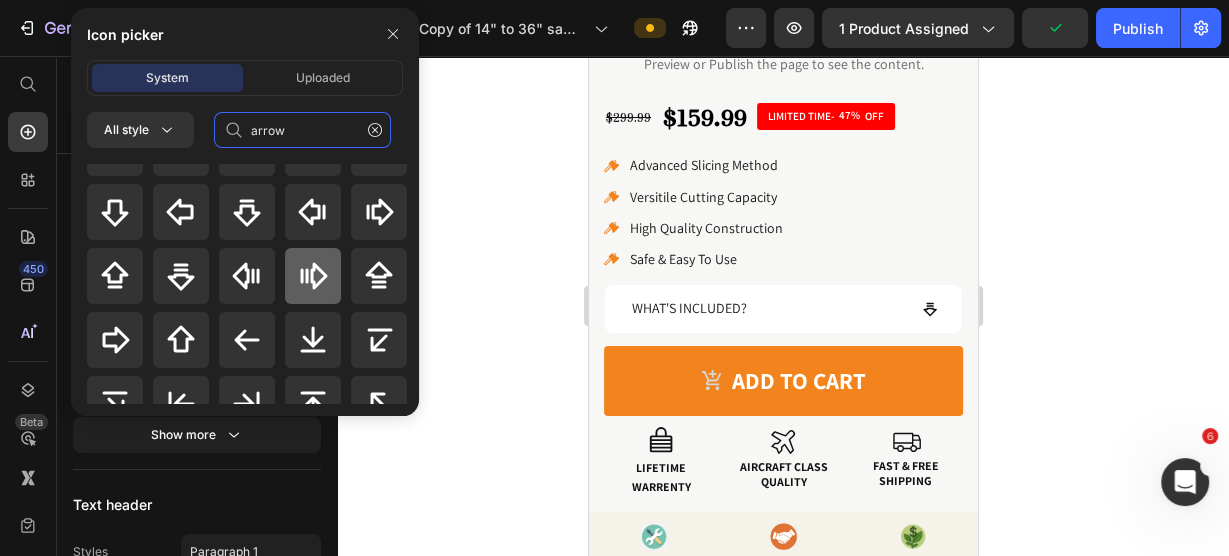 scroll, scrollTop: 400, scrollLeft: 0, axis: vertical 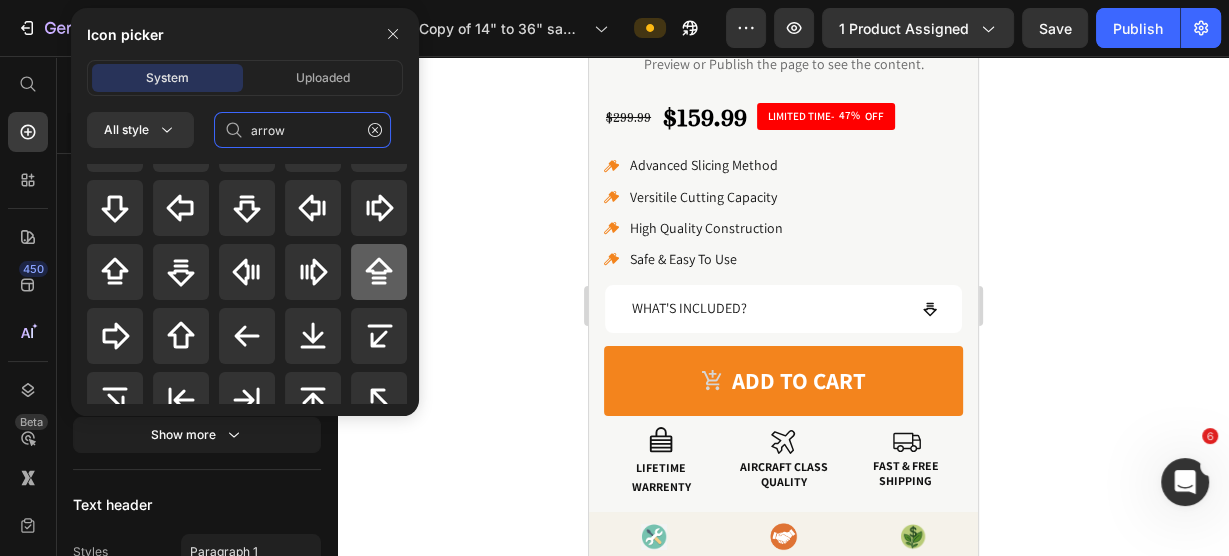 type on "arrow" 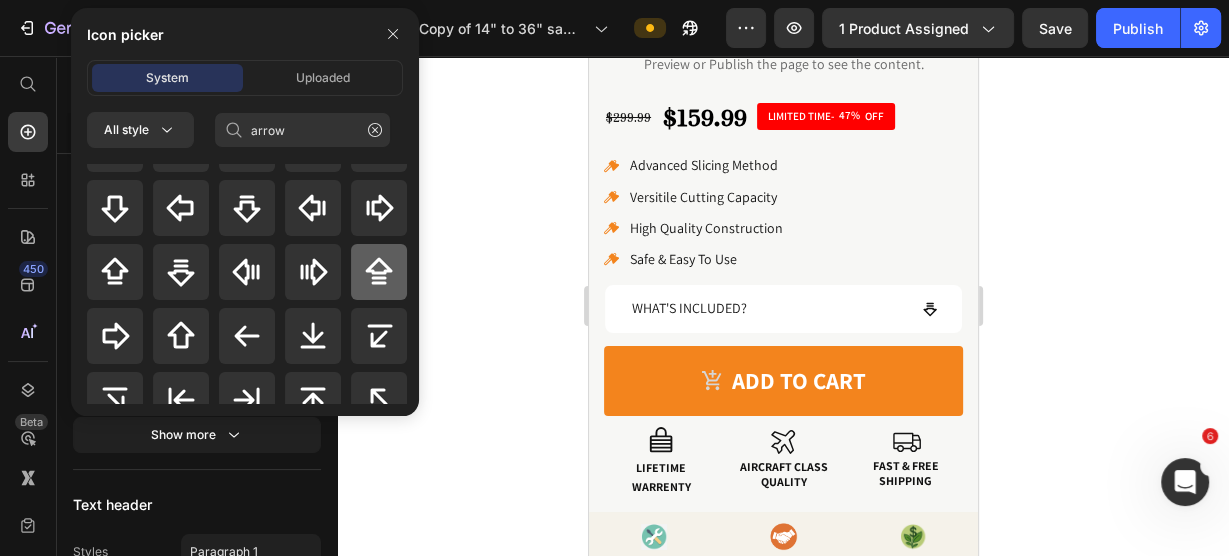 click 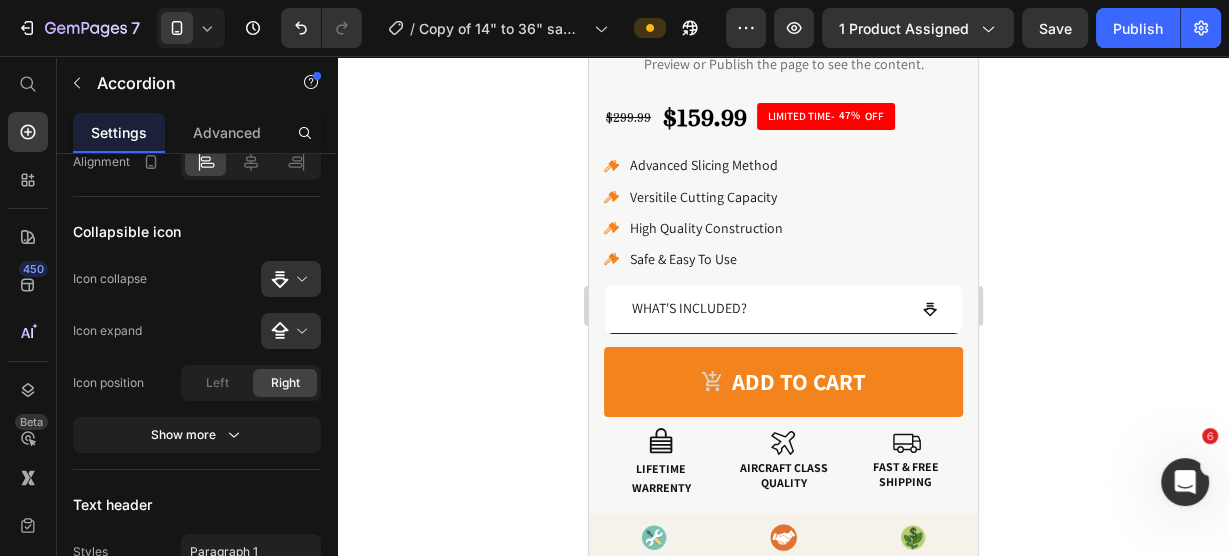 click 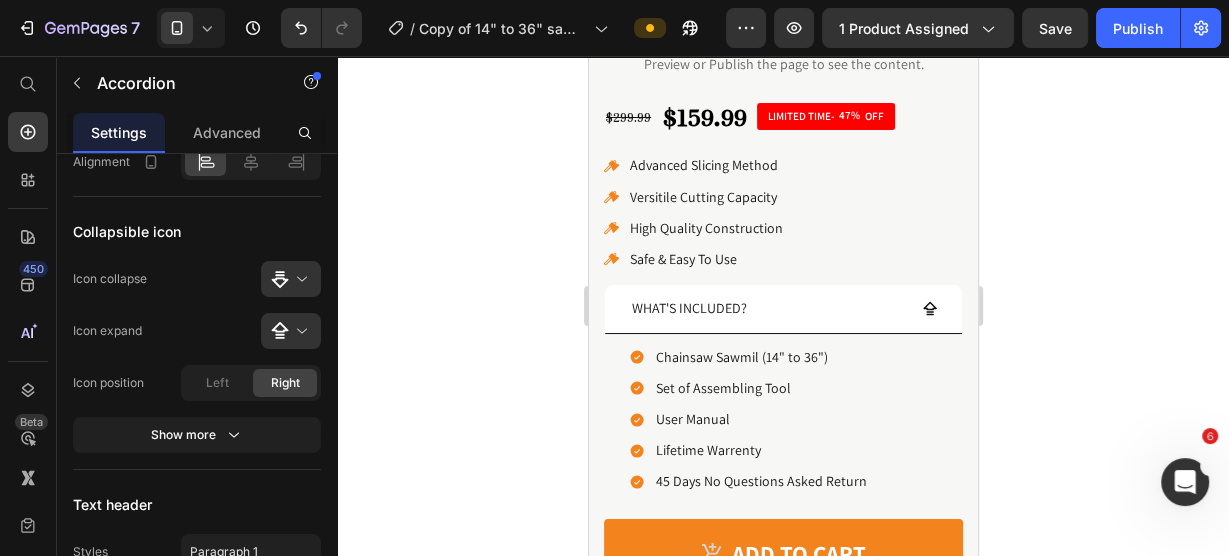 click 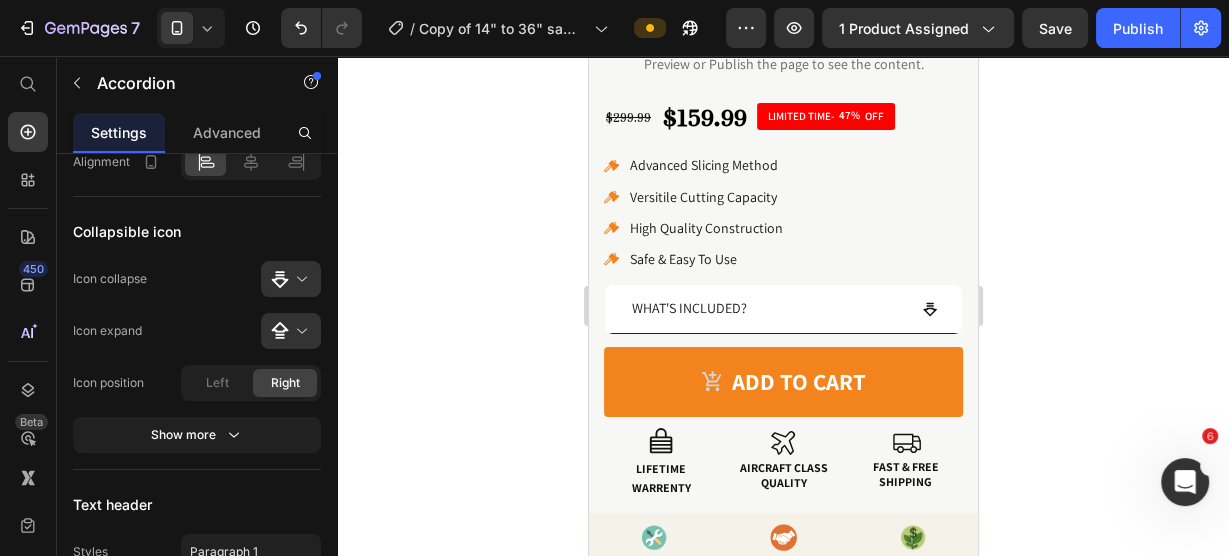 click 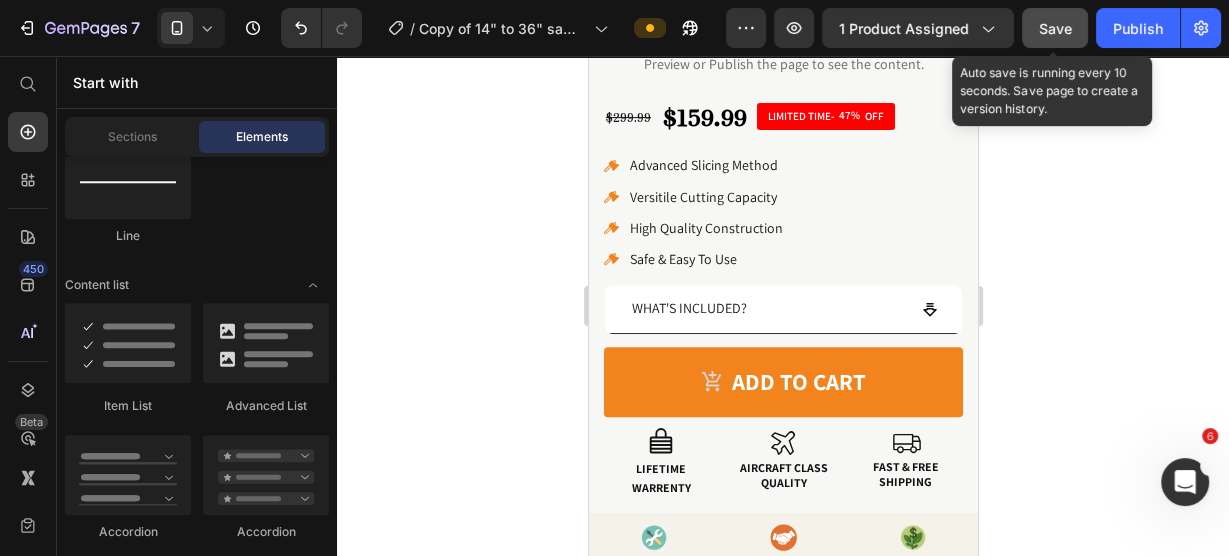 click on "Save" 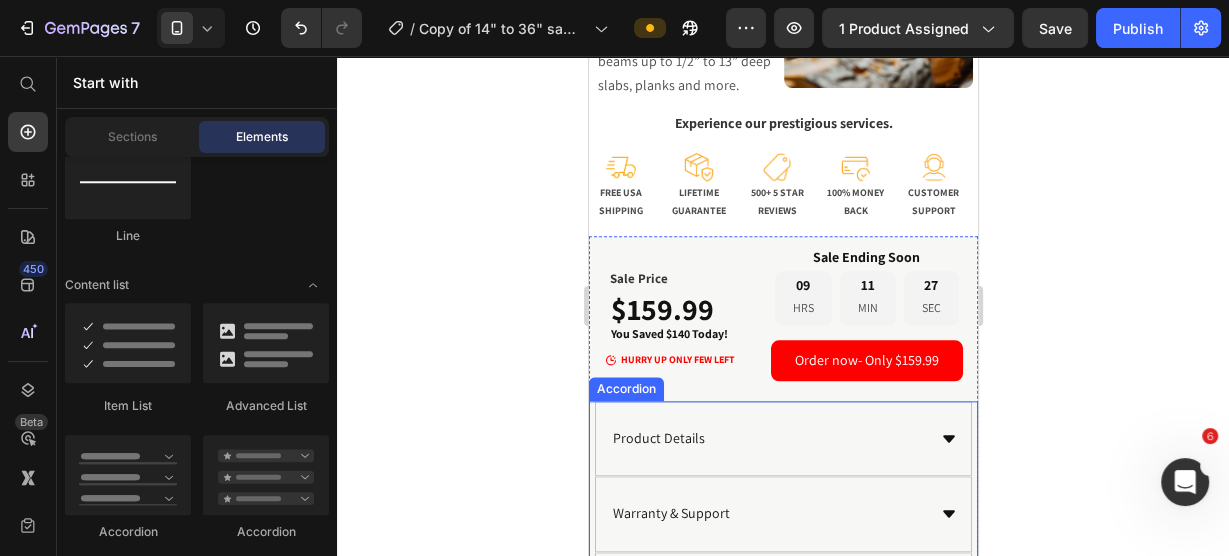 scroll, scrollTop: 2000, scrollLeft: 0, axis: vertical 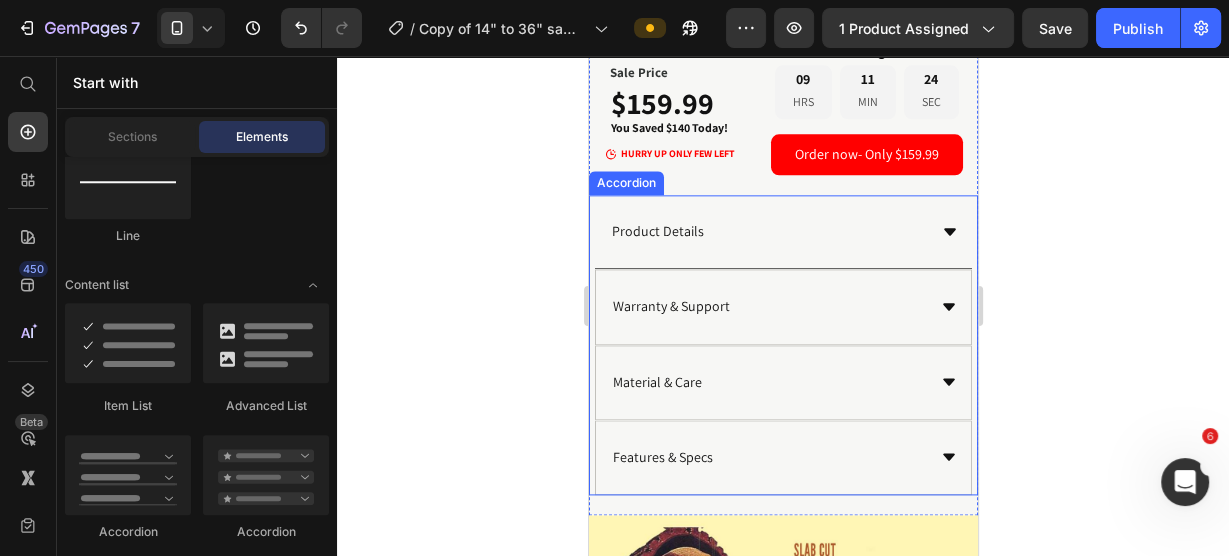 click on "Product Details" at bounding box center (766, 231) 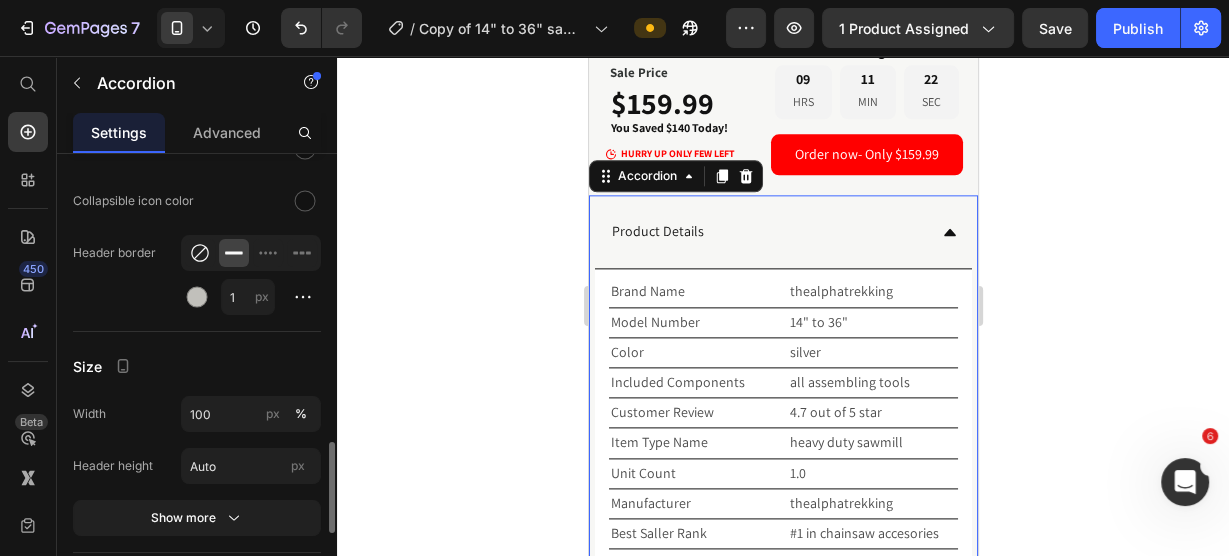 scroll, scrollTop: 1280, scrollLeft: 0, axis: vertical 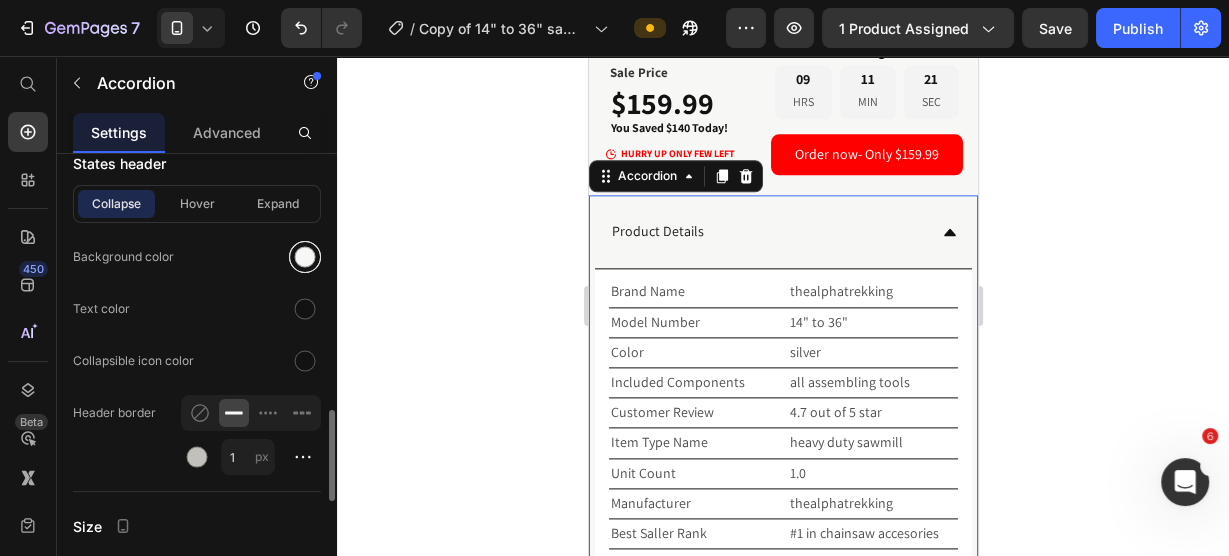 click at bounding box center (305, 257) 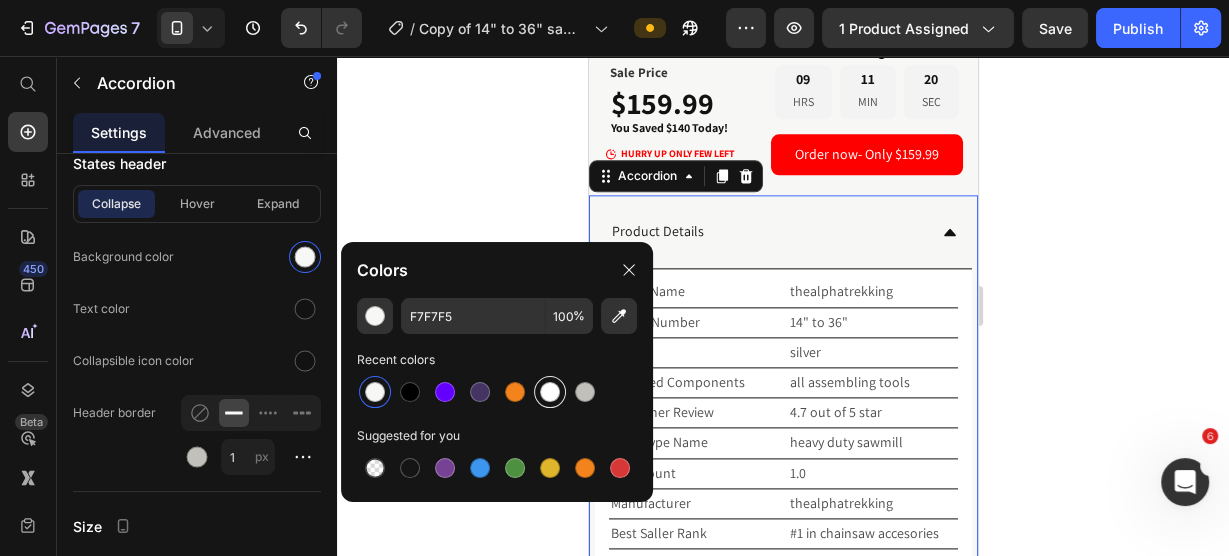 click at bounding box center [550, 392] 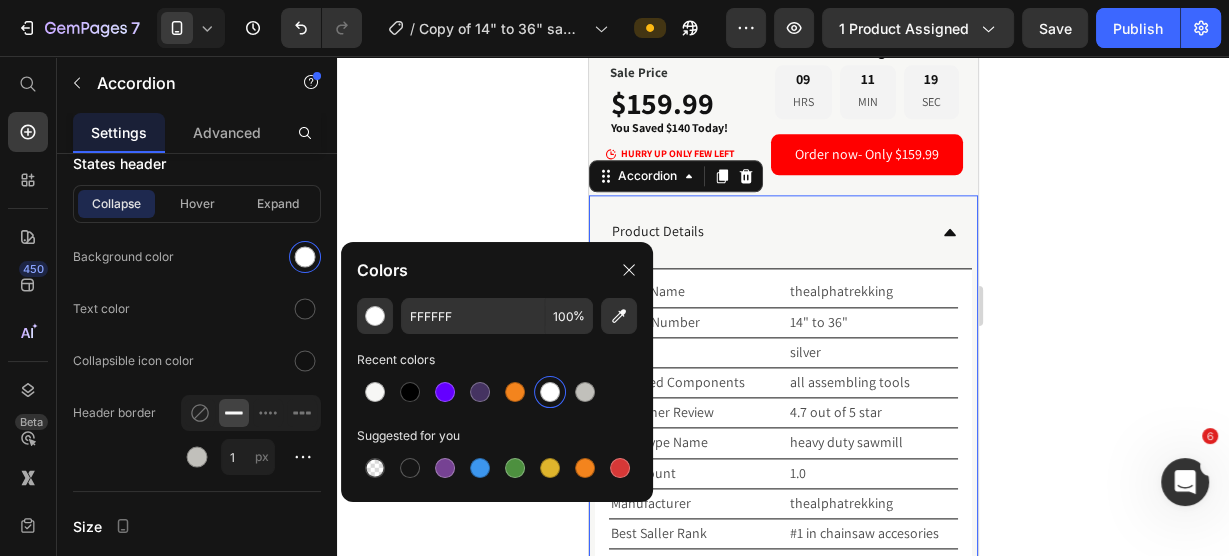 click 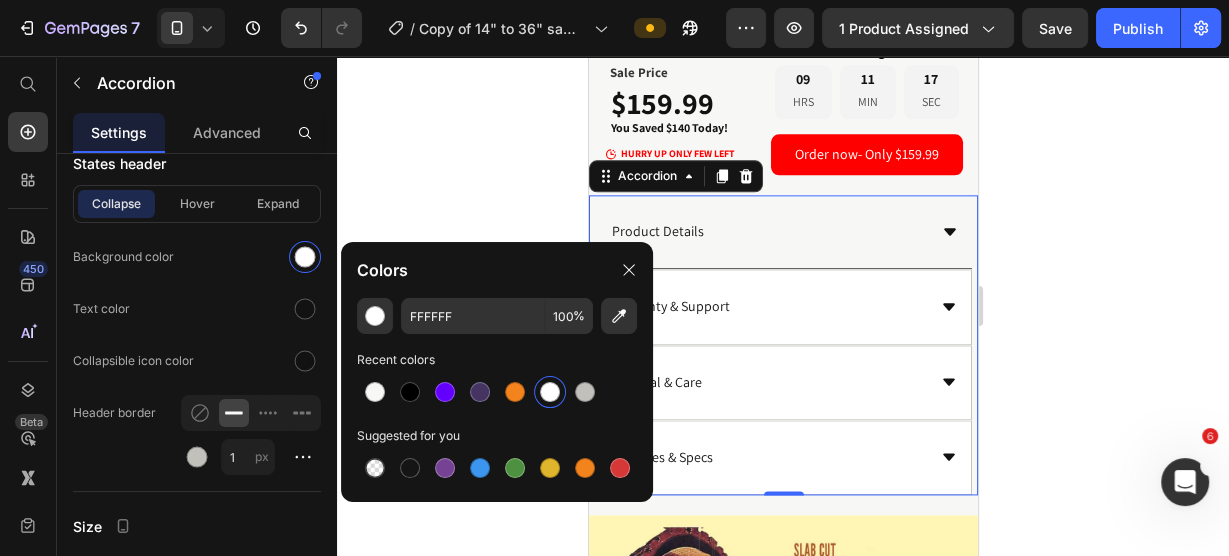 click 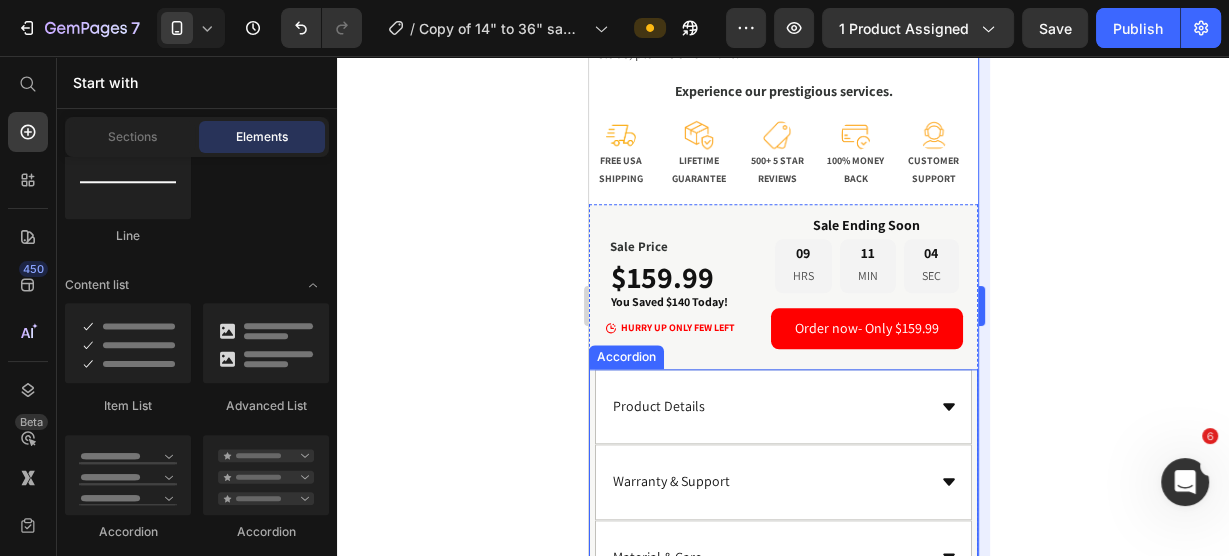 scroll, scrollTop: 1920, scrollLeft: 0, axis: vertical 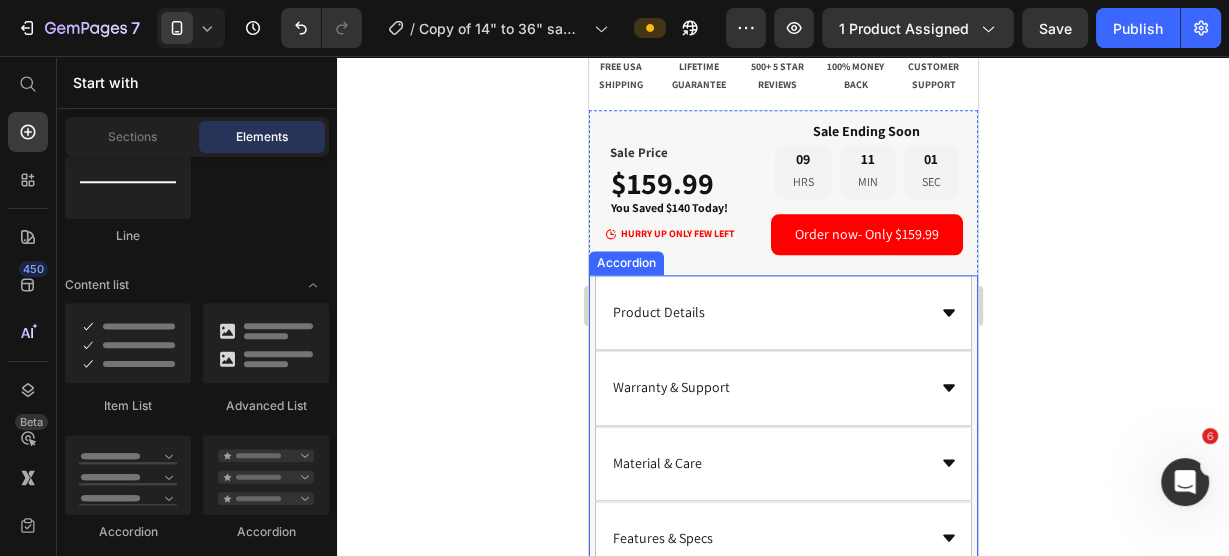 click on "Accordion" at bounding box center [625, 263] 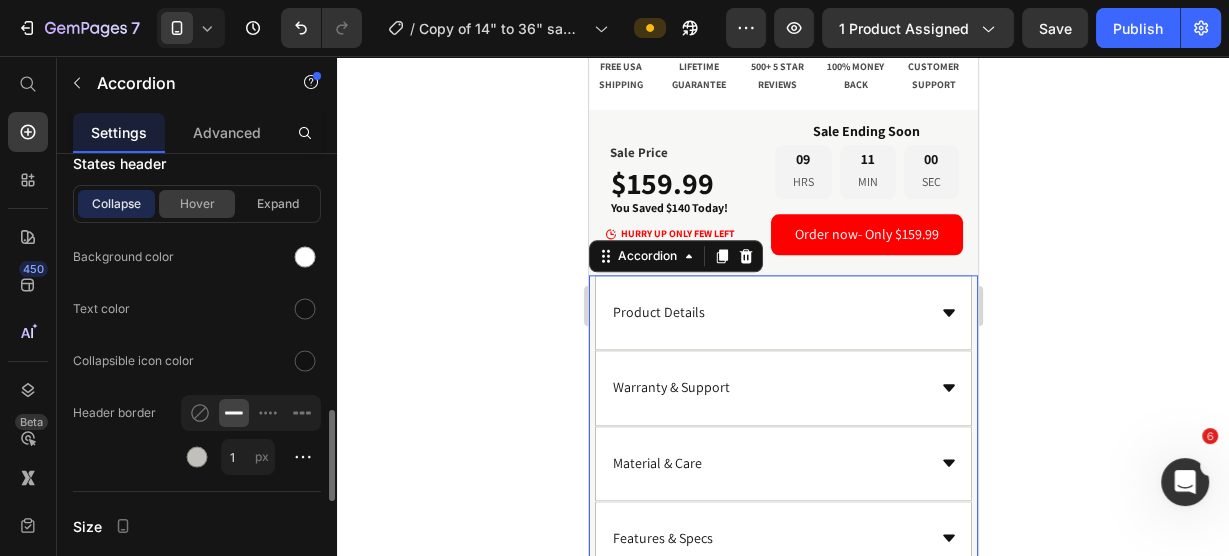 click on "Hover" at bounding box center (197, 204) 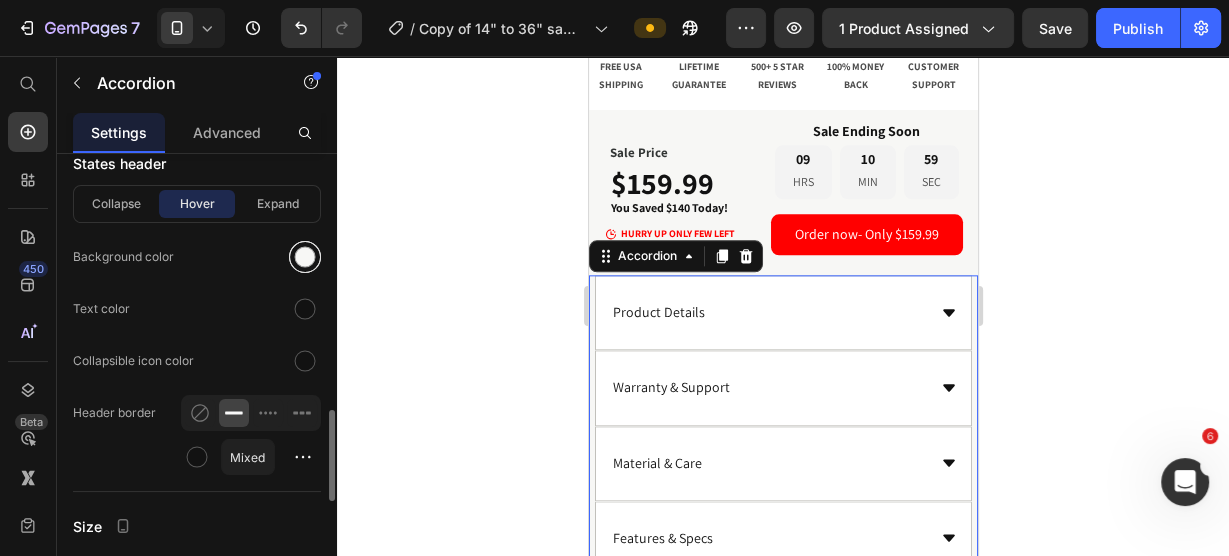 click at bounding box center [305, 257] 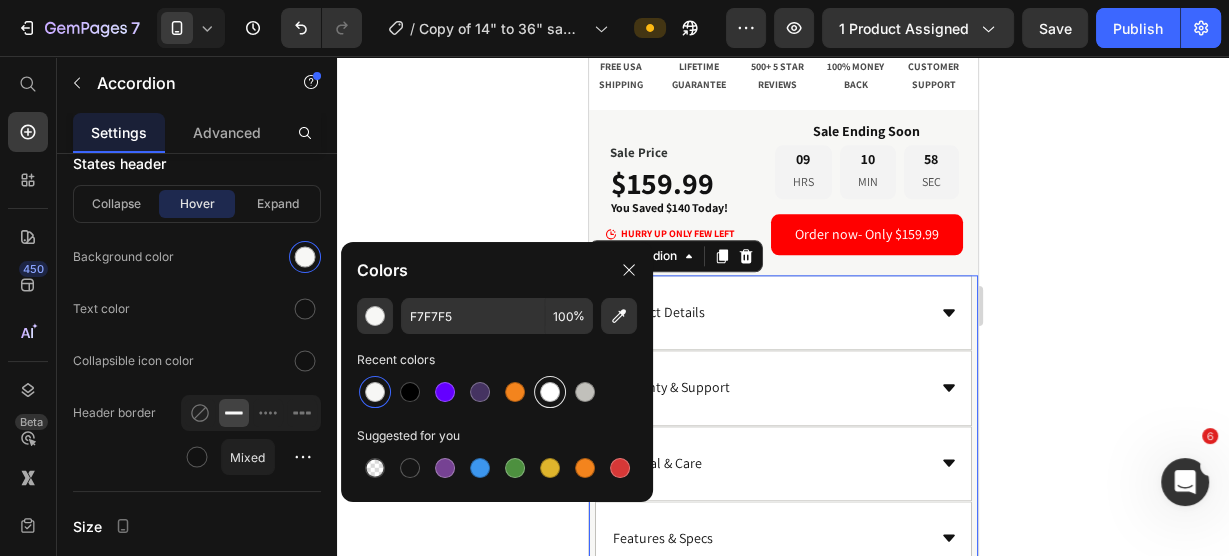 click at bounding box center (550, 392) 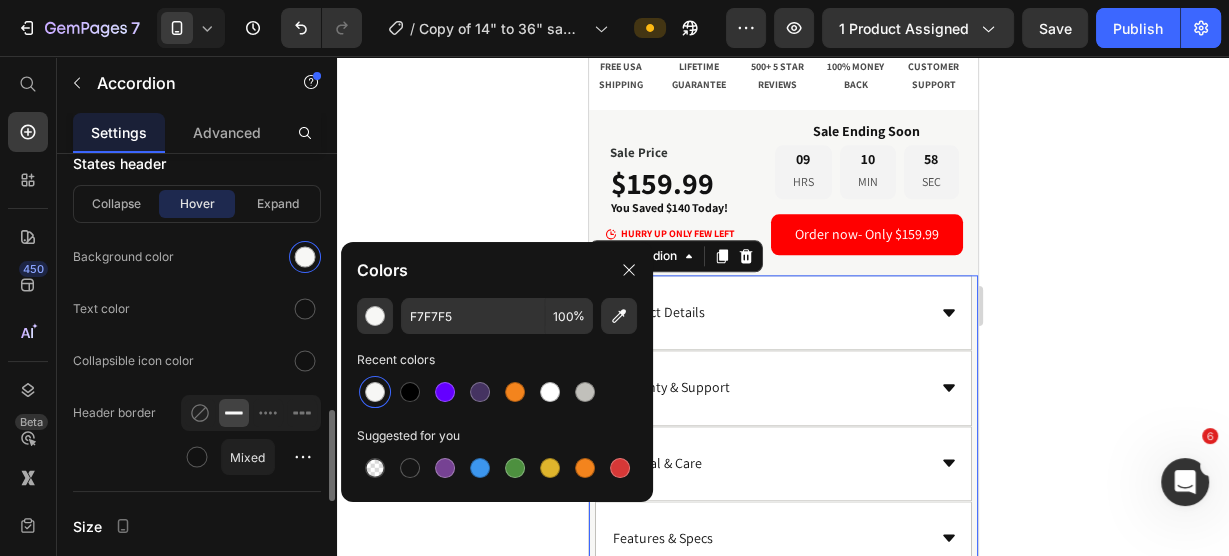 type on "FFFFFF" 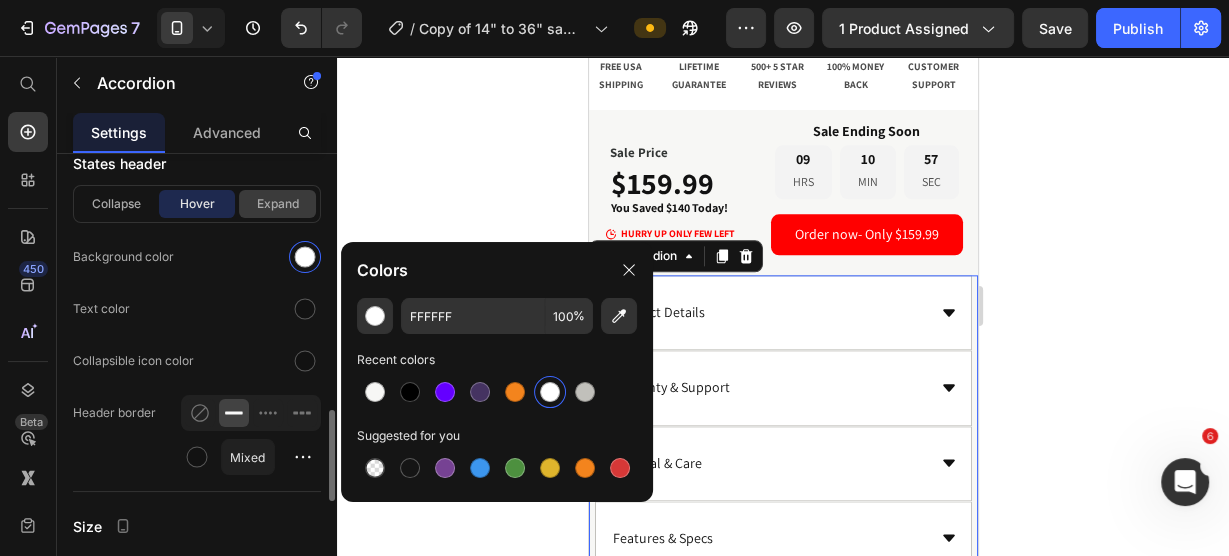 click on "Expand" at bounding box center [277, 204] 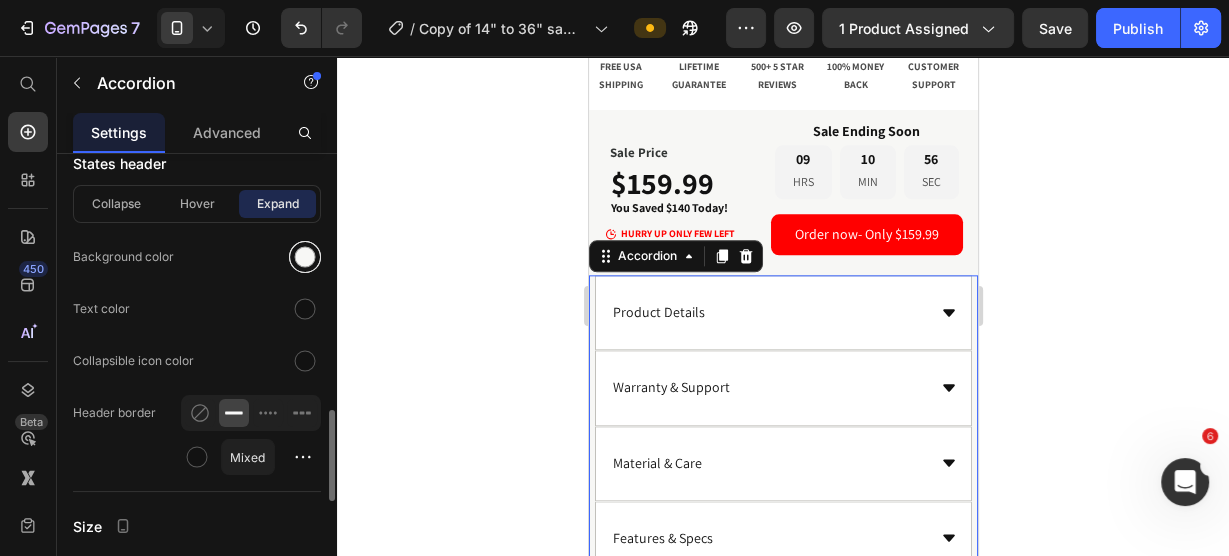 click at bounding box center (305, 257) 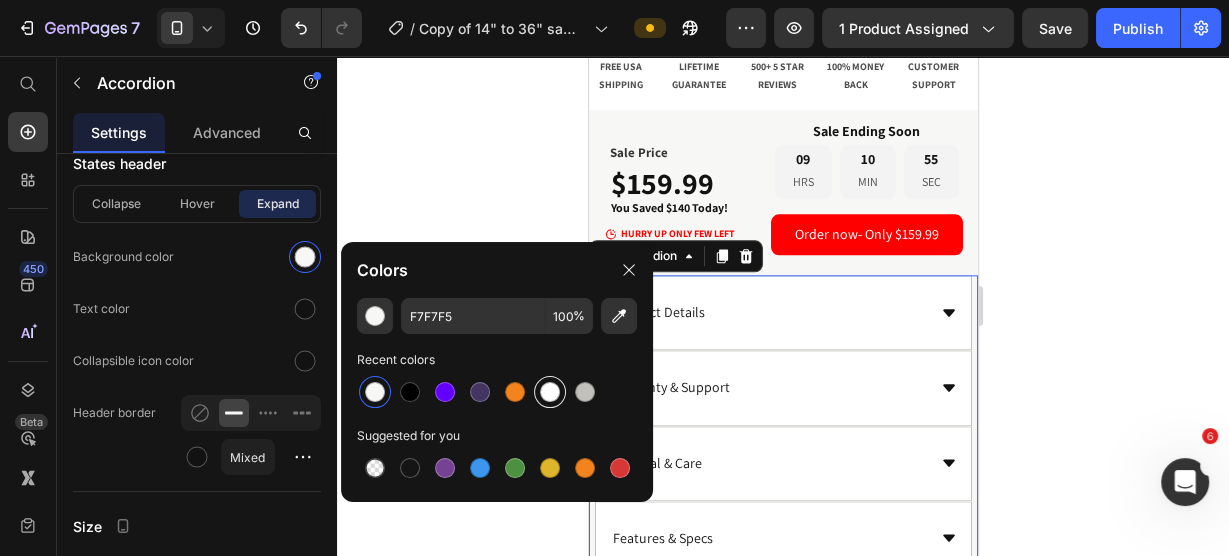 click at bounding box center [550, 392] 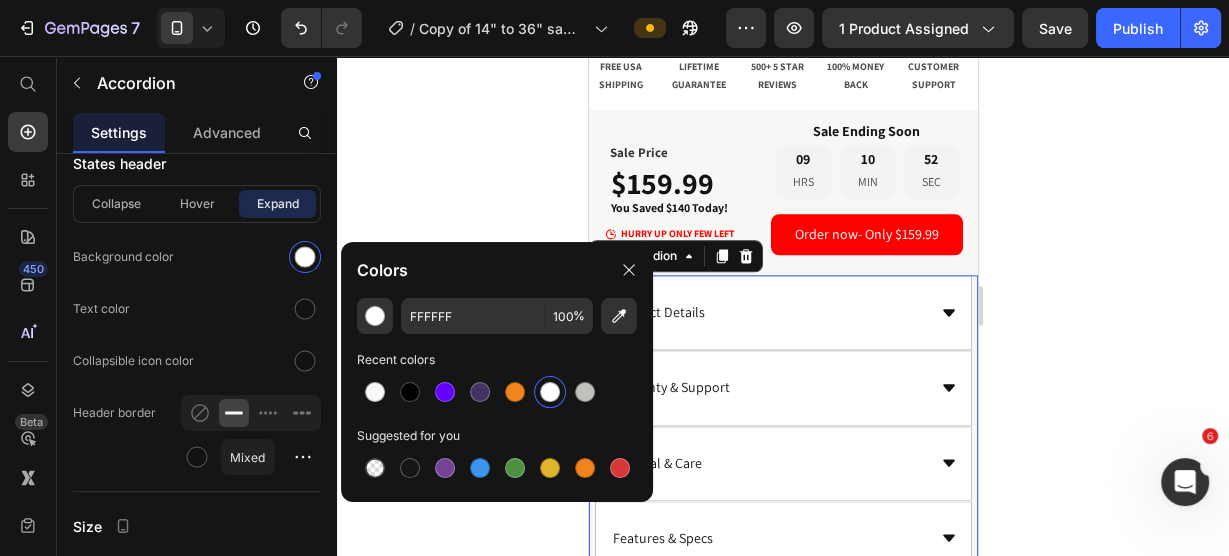 click 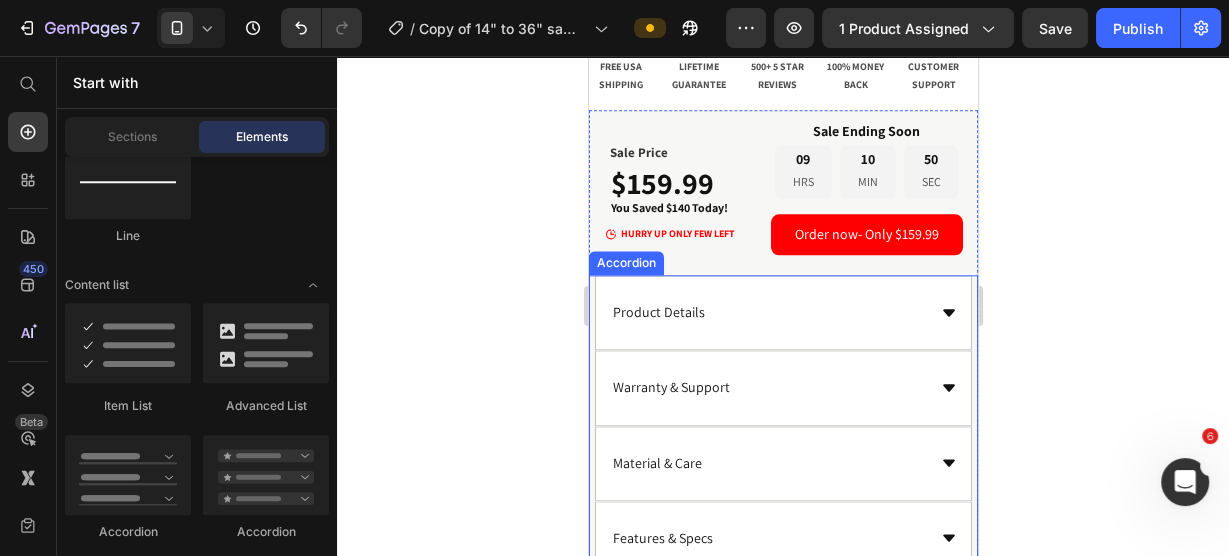 click on "Accordion" at bounding box center (625, 263) 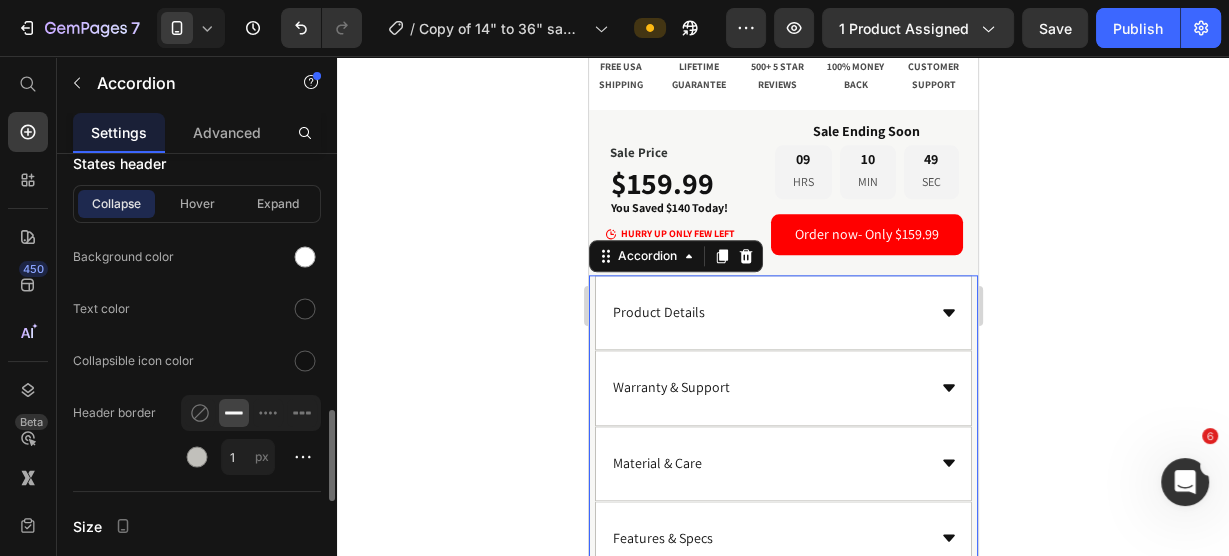 scroll, scrollTop: 1360, scrollLeft: 0, axis: vertical 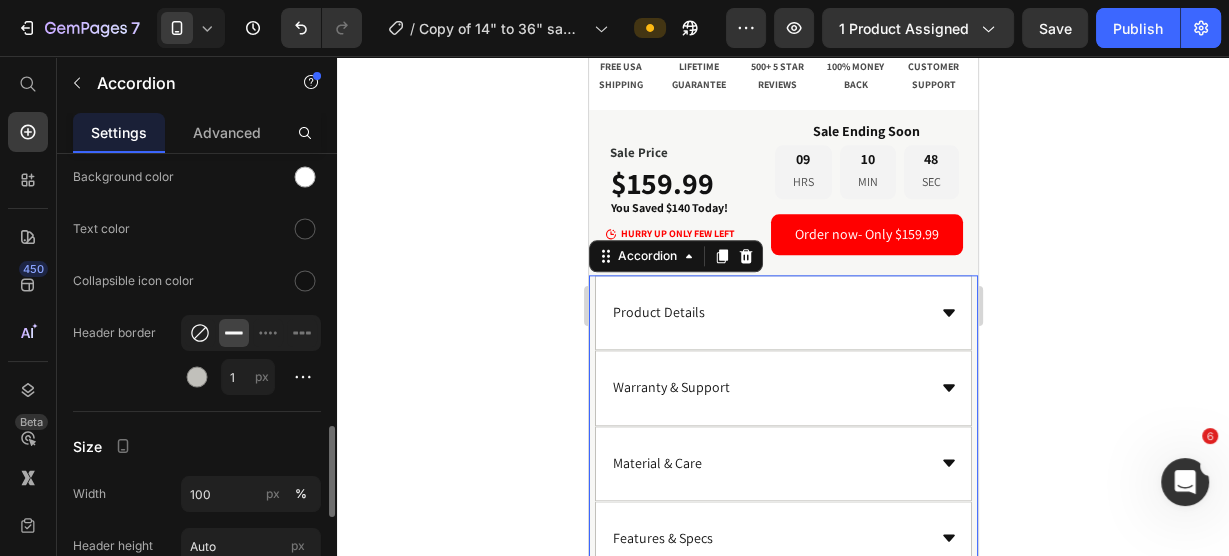click 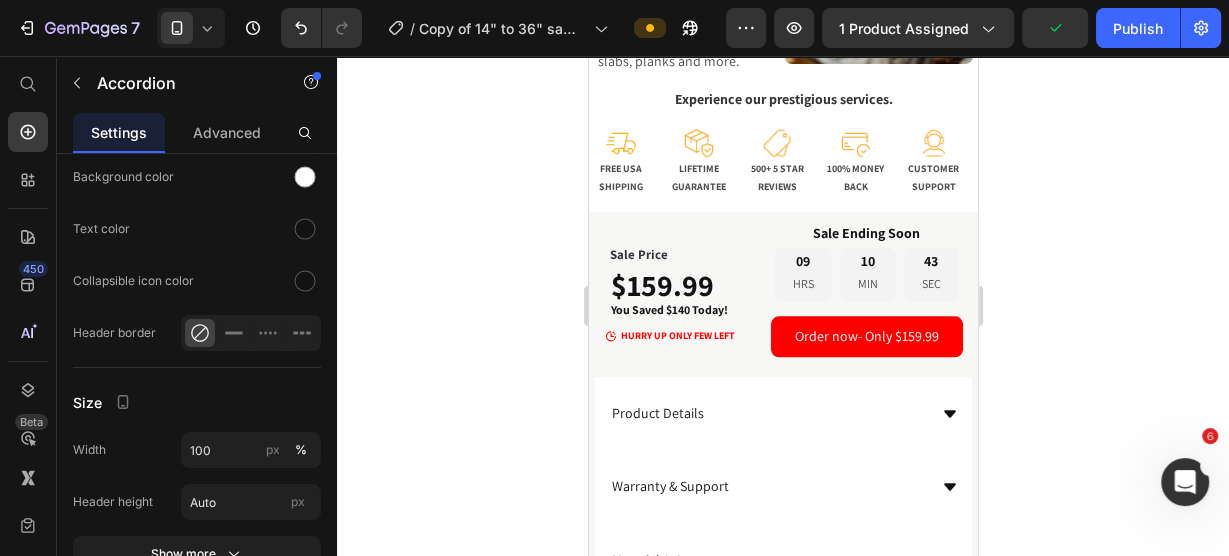 scroll, scrollTop: 2000, scrollLeft: 0, axis: vertical 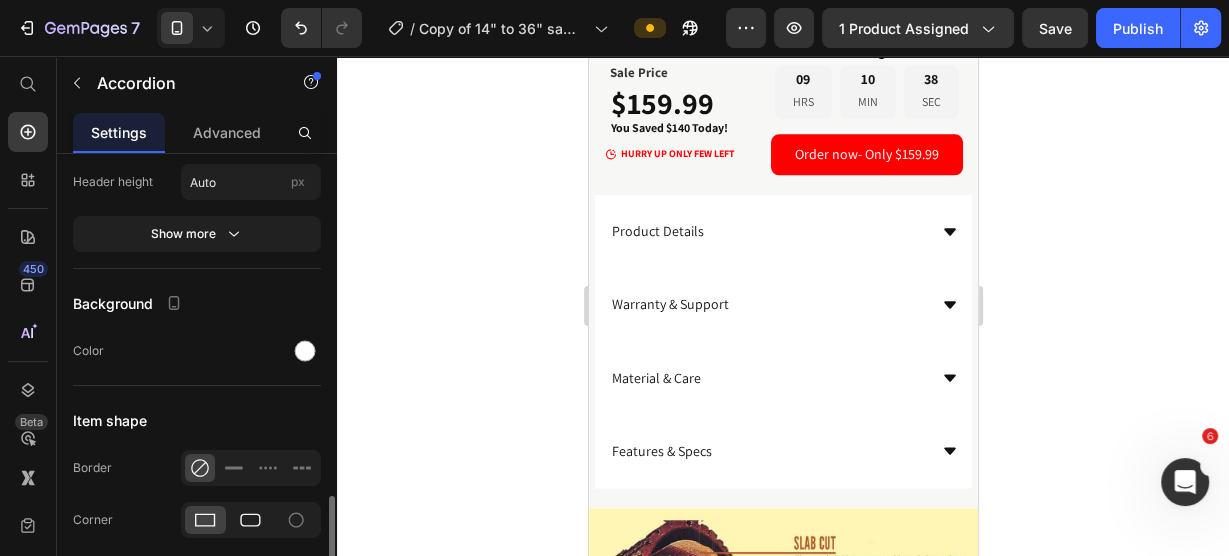 click 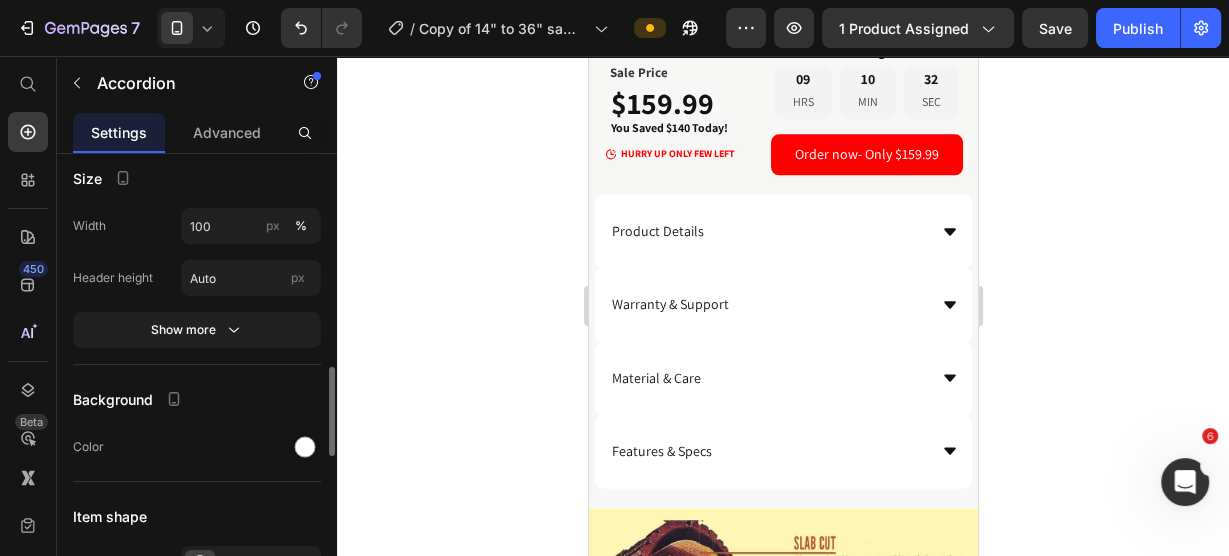 scroll, scrollTop: 1504, scrollLeft: 0, axis: vertical 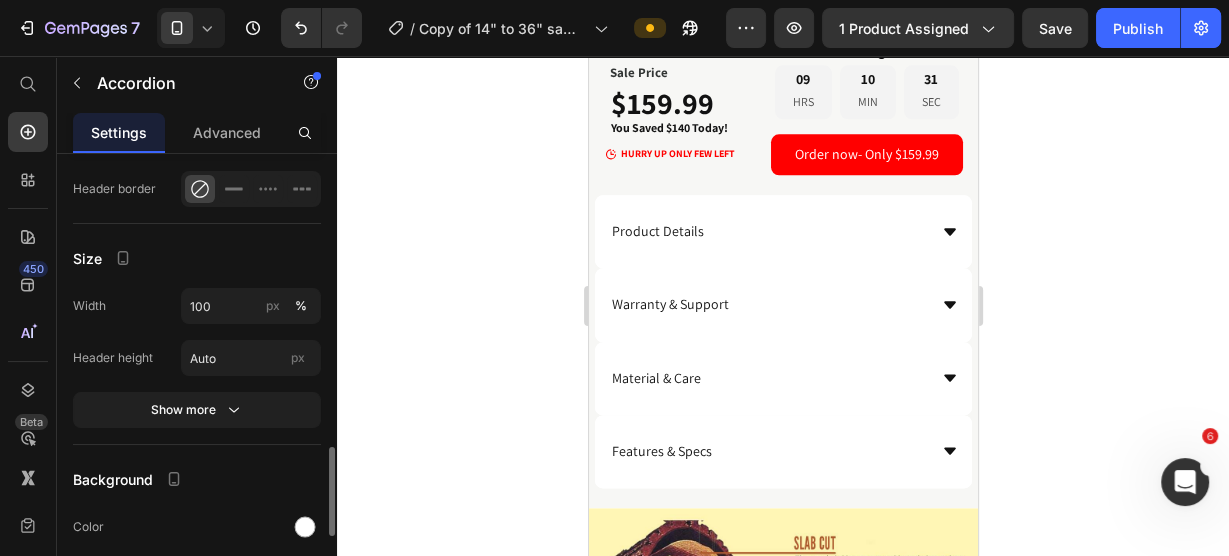 click on "Size Width 100 px % Header height Auto px Show more" 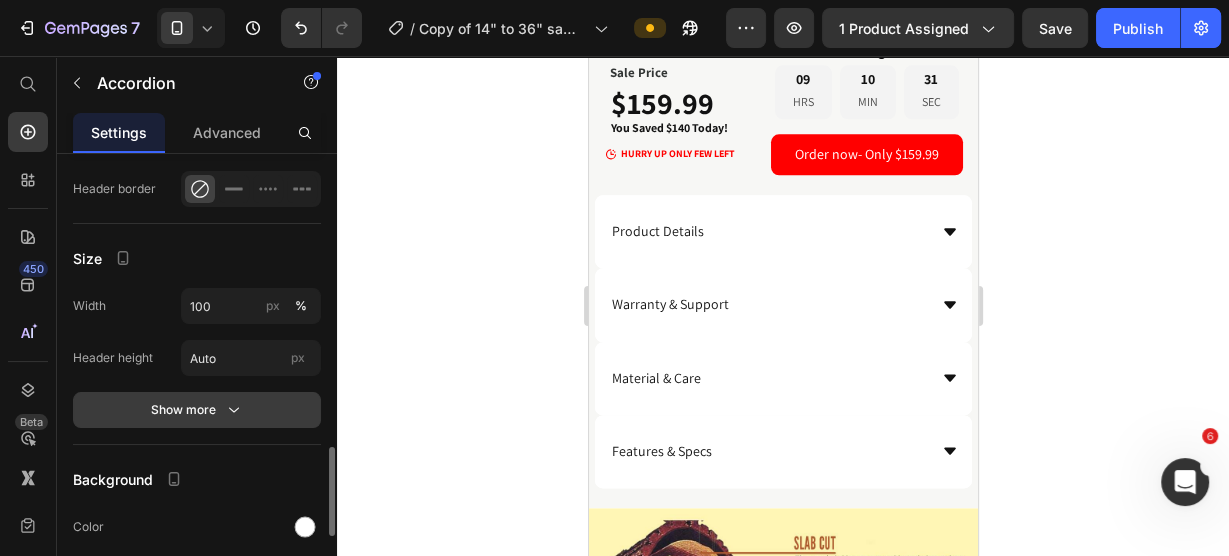 click 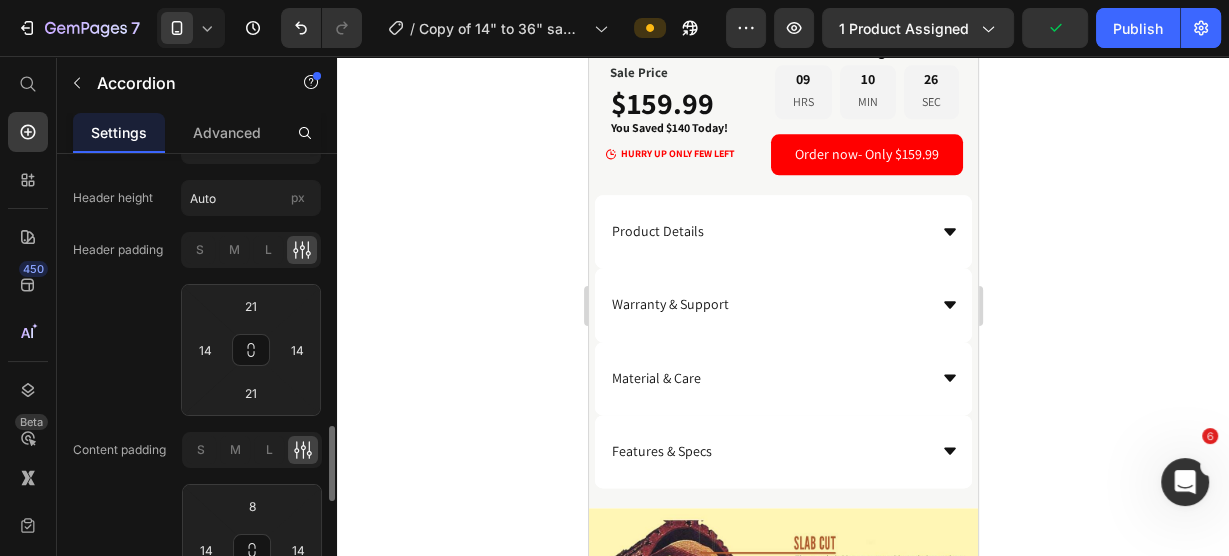 scroll, scrollTop: 1584, scrollLeft: 0, axis: vertical 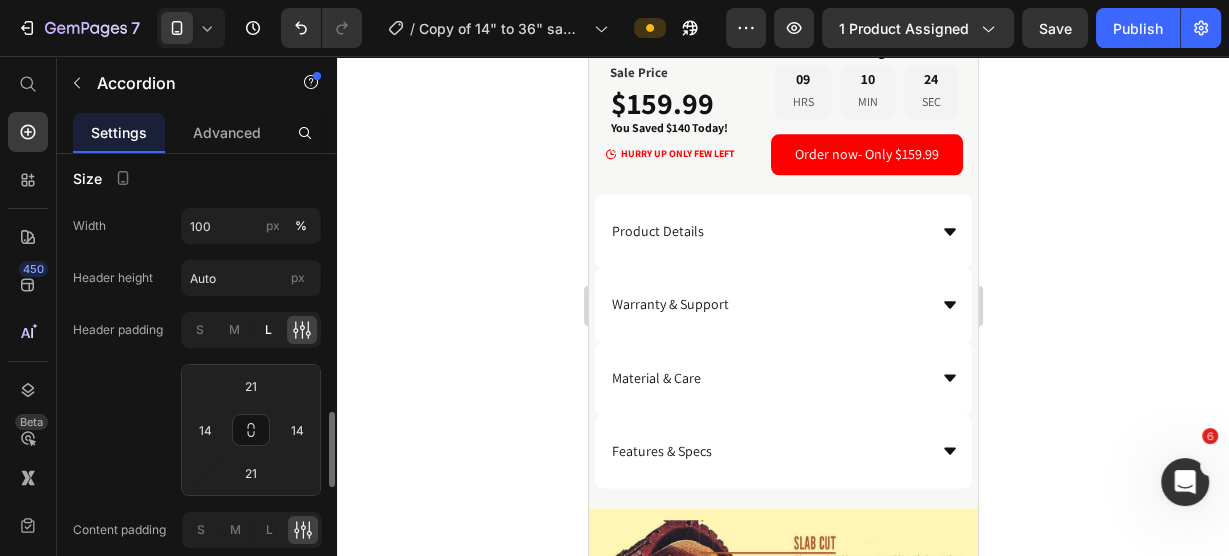 click on "L" 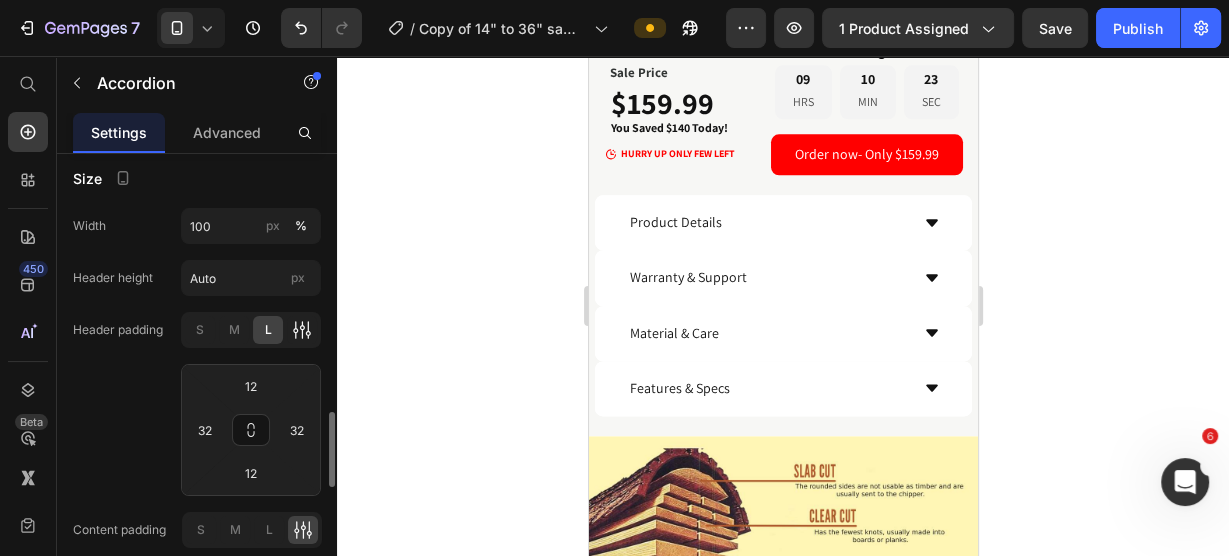 click 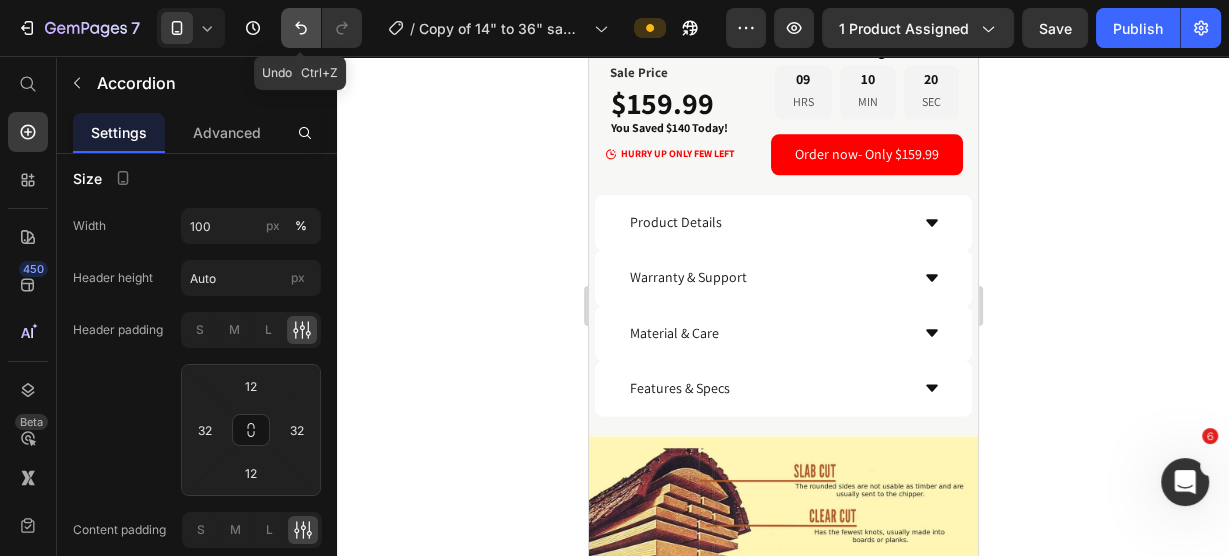 click 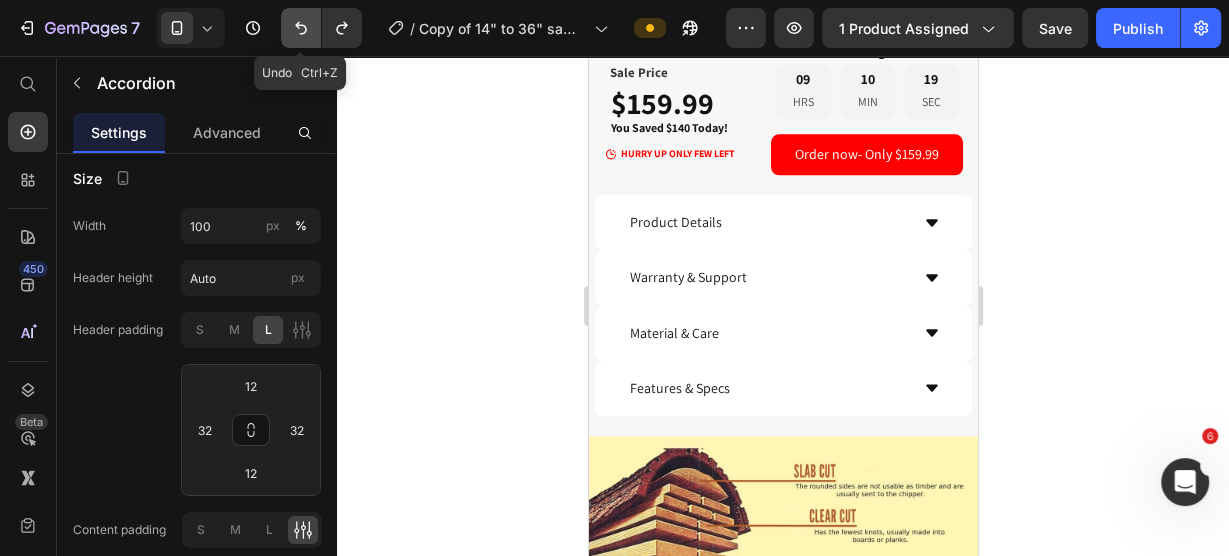 click 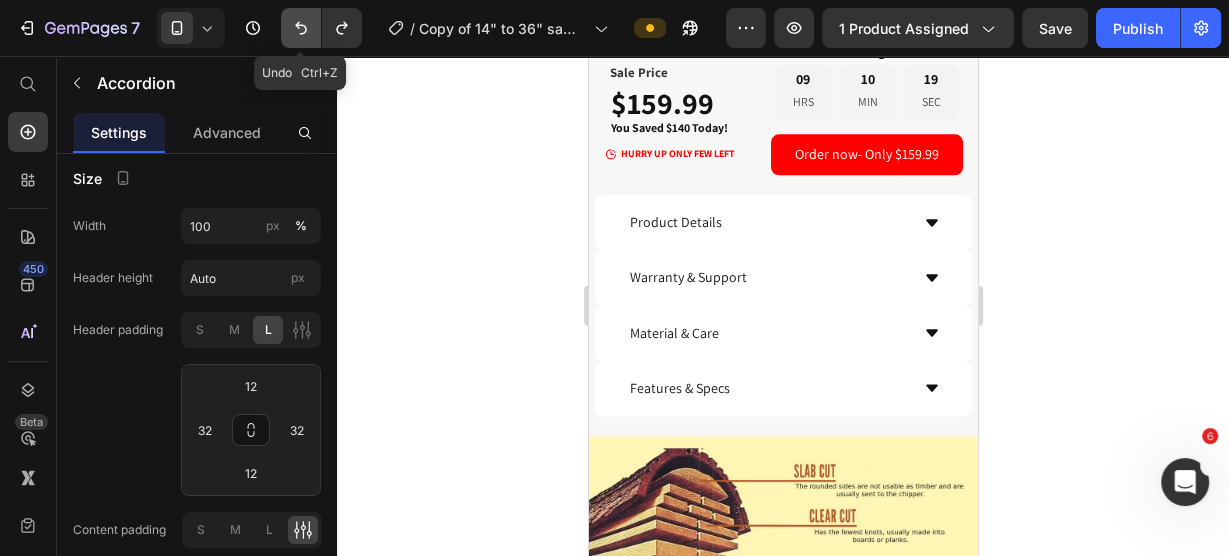 type on "21" 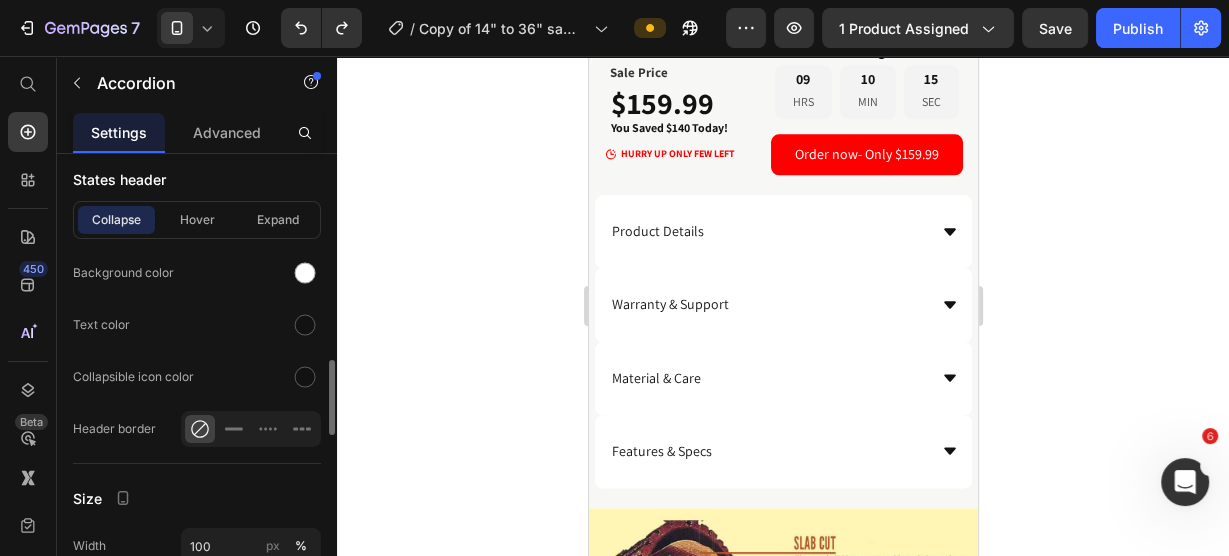 scroll, scrollTop: 1024, scrollLeft: 0, axis: vertical 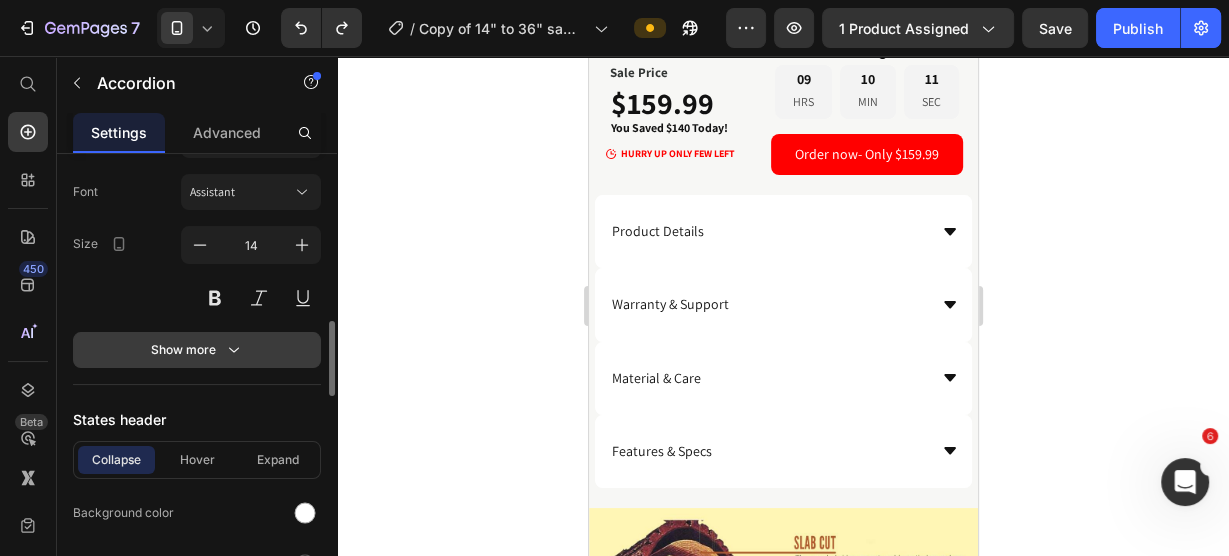 click on "Show more" at bounding box center (197, 350) 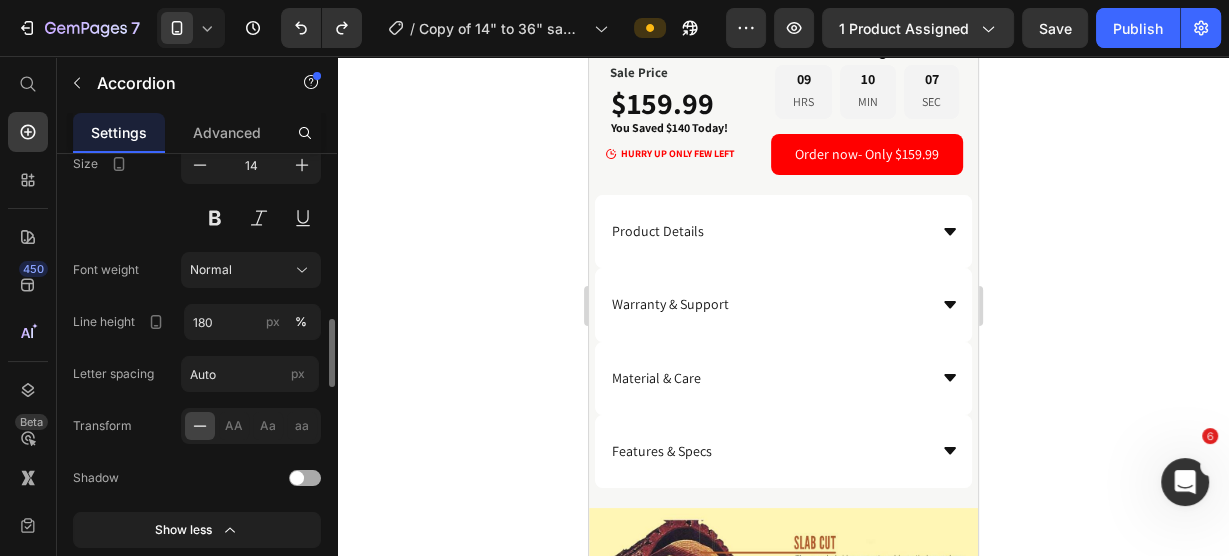scroll, scrollTop: 1024, scrollLeft: 0, axis: vertical 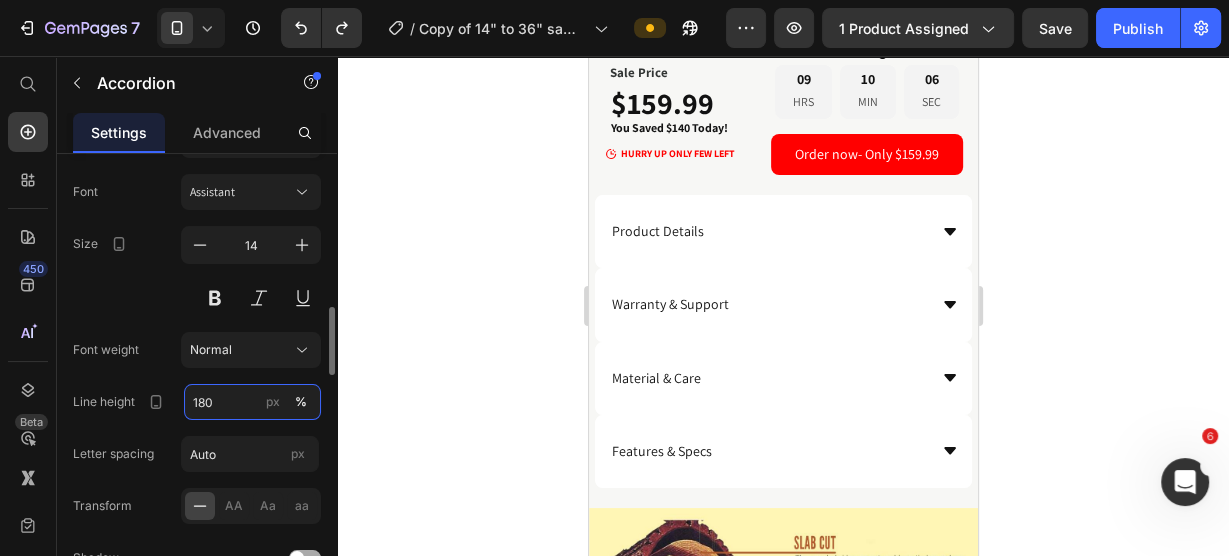 click on "180" at bounding box center [252, 402] 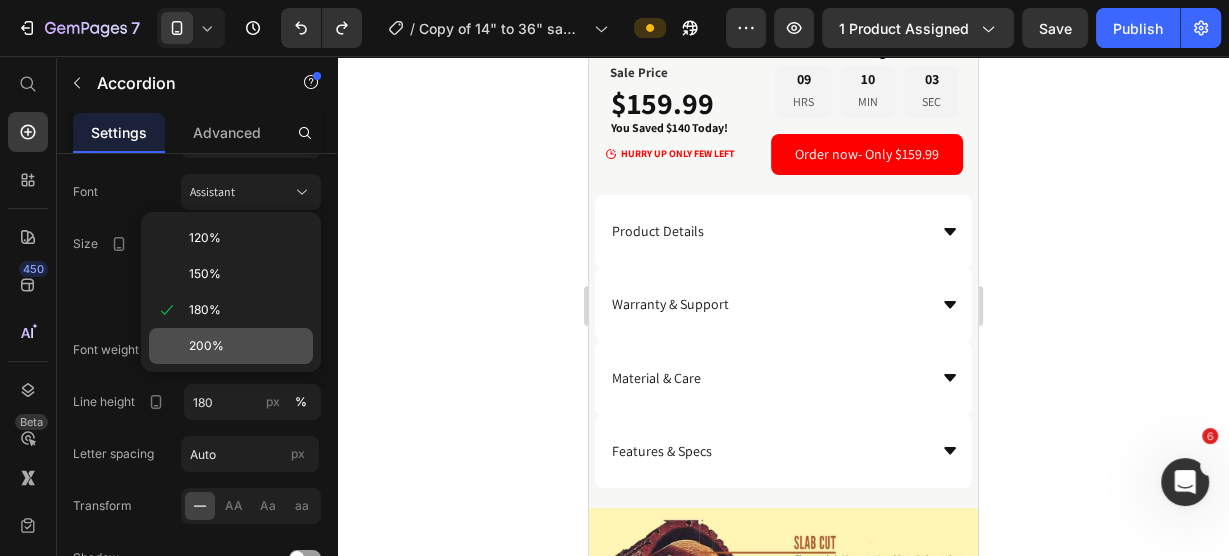 click on "200%" at bounding box center [206, 346] 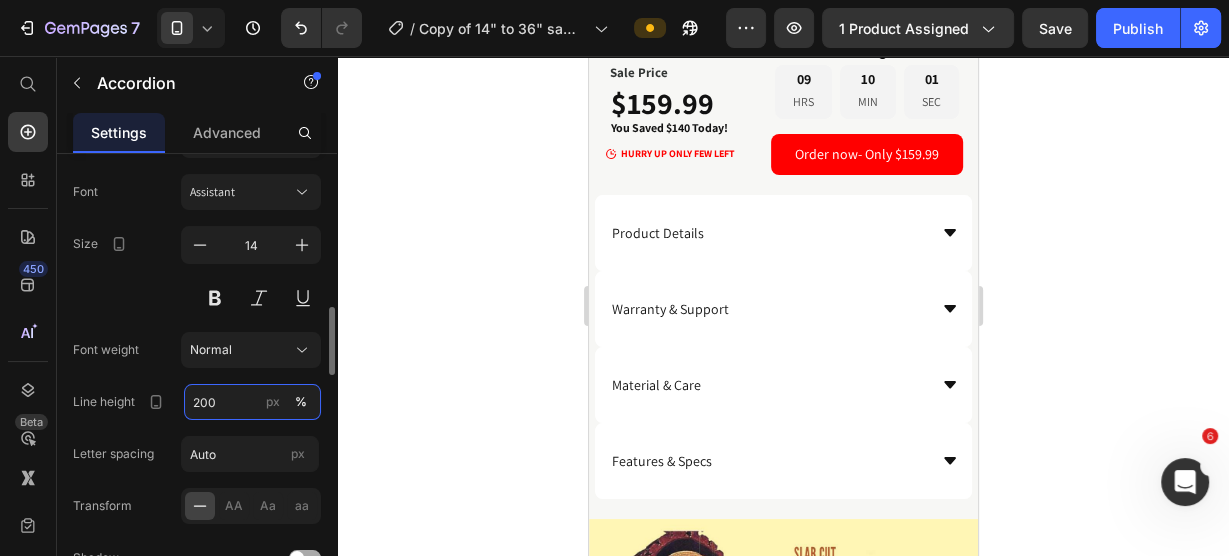 click on "200" at bounding box center [252, 402] 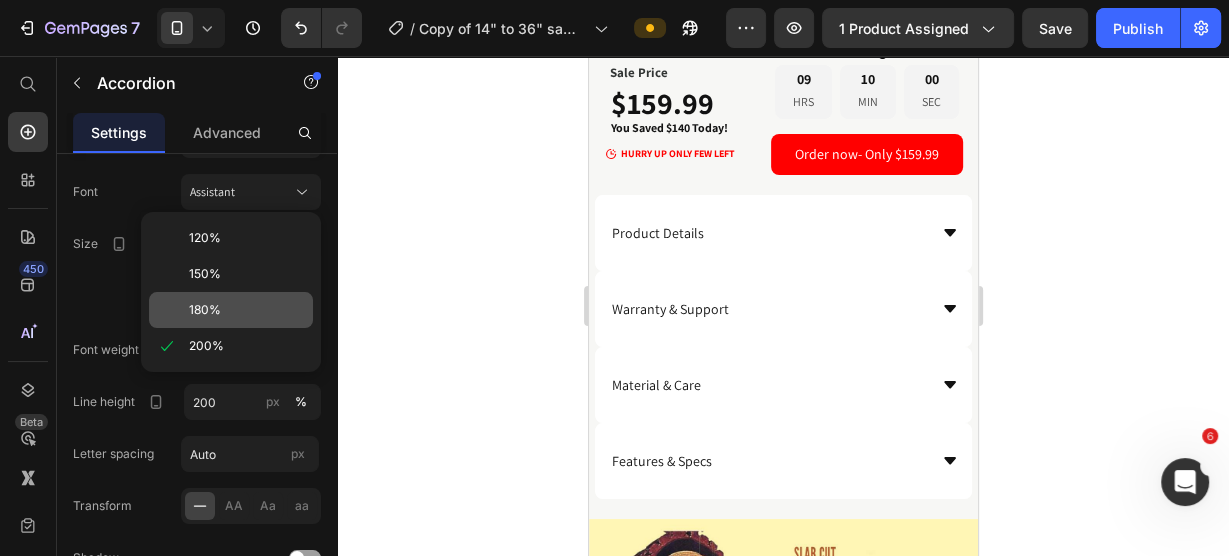 click on "180%" at bounding box center (205, 310) 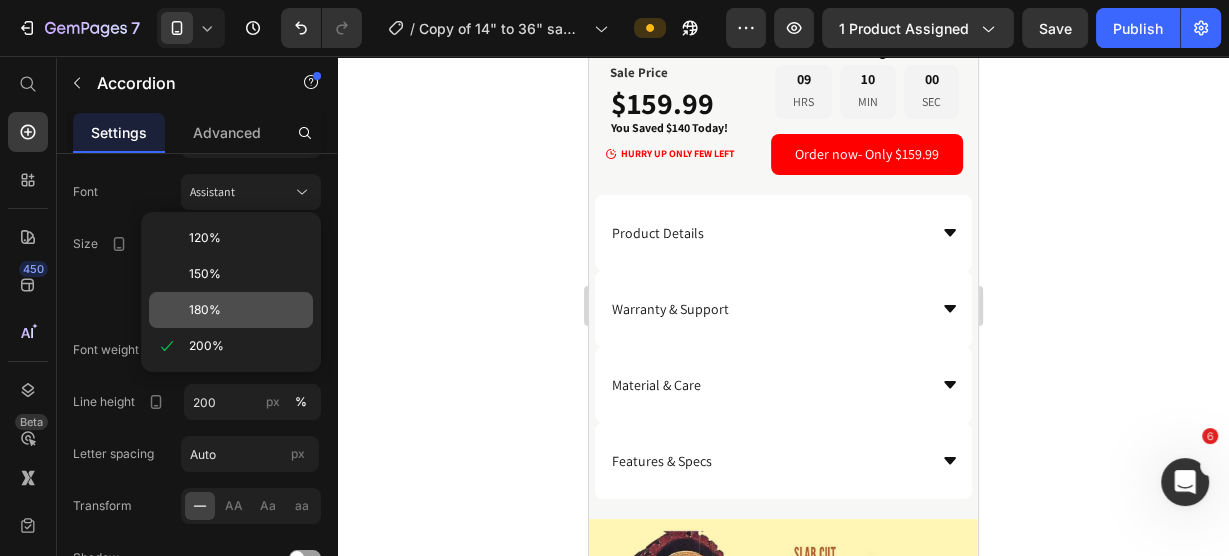 type on "180" 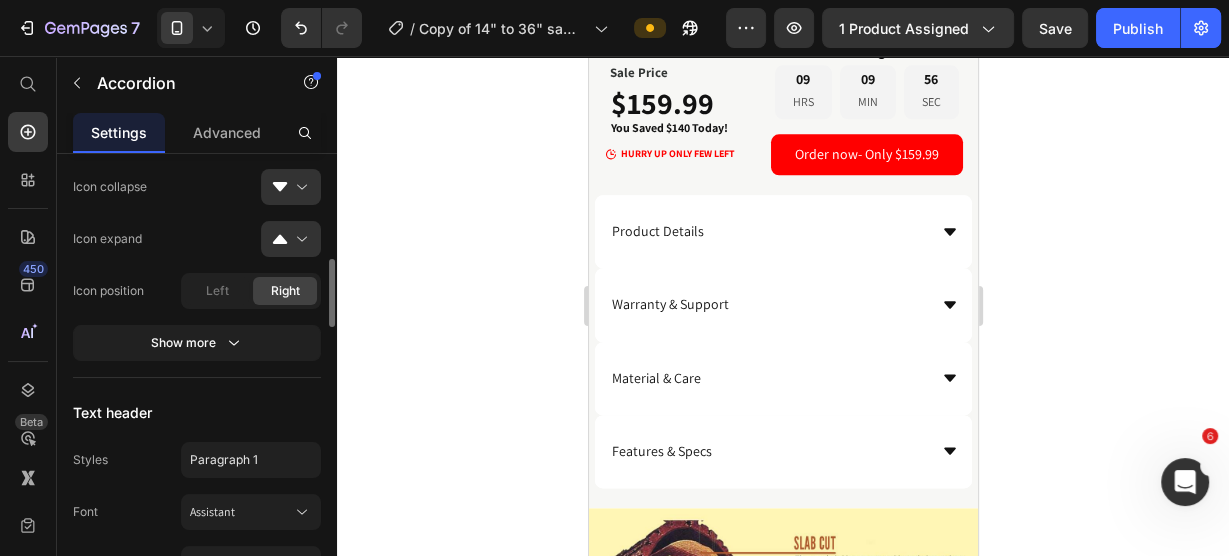 scroll, scrollTop: 624, scrollLeft: 0, axis: vertical 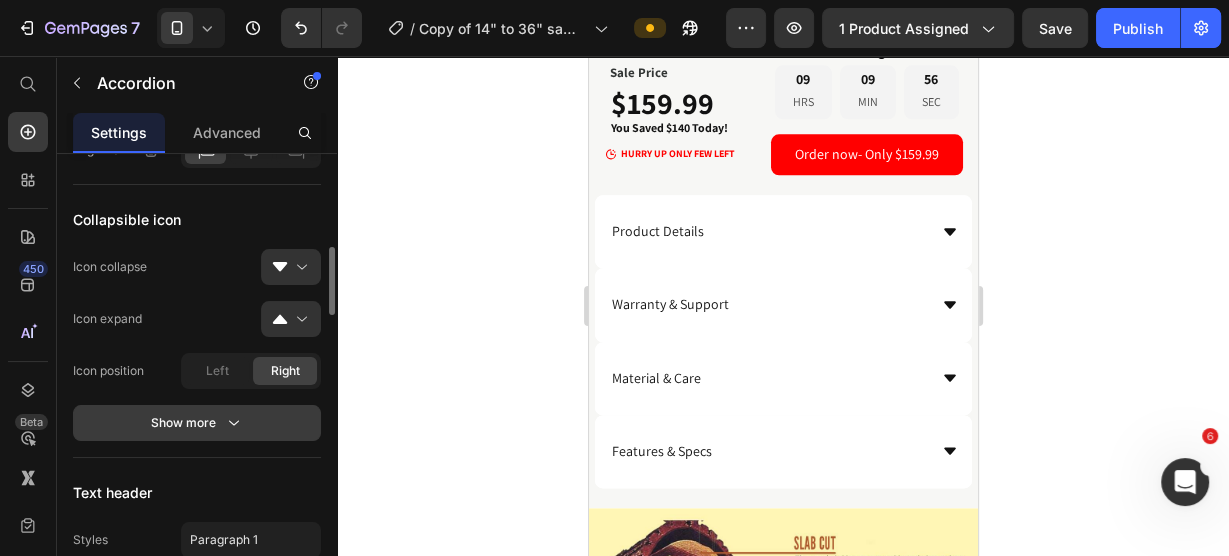 click on "Show more" at bounding box center [197, 423] 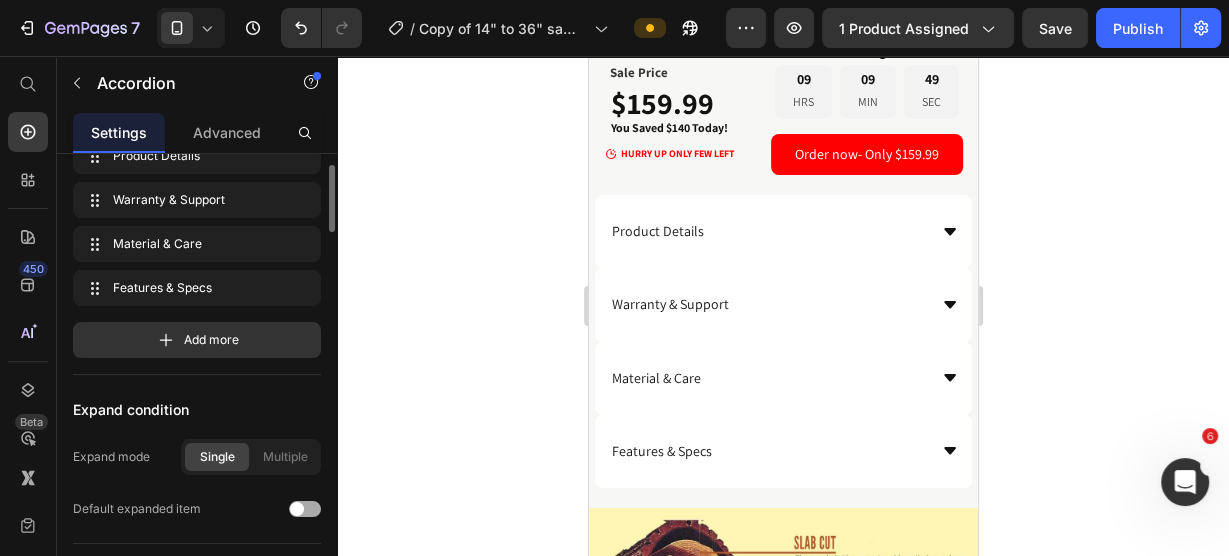 scroll, scrollTop: 0, scrollLeft: 0, axis: both 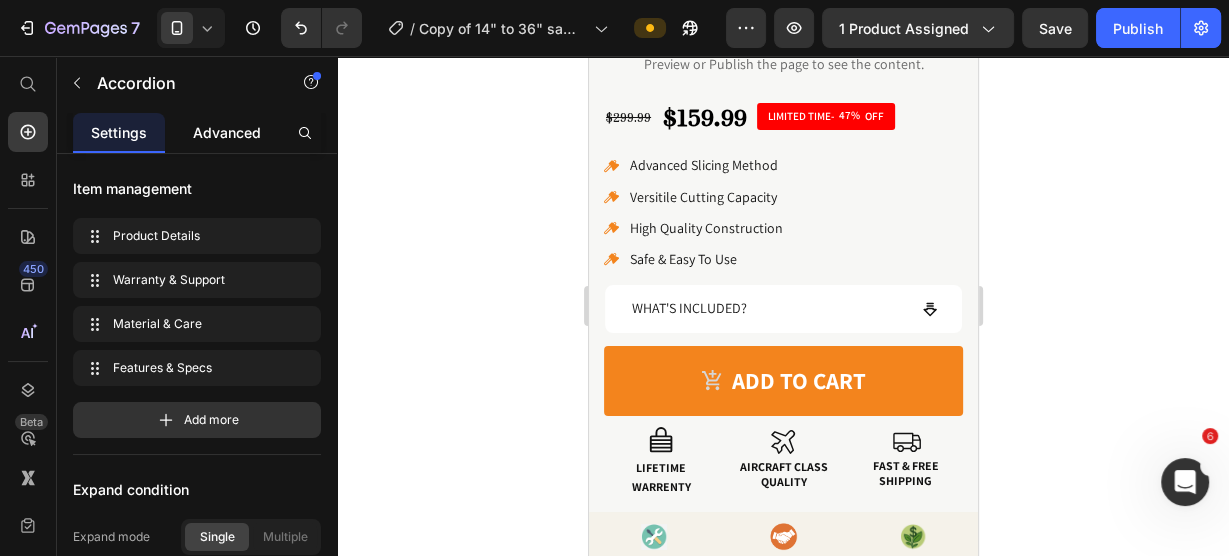 click on "Advanced" at bounding box center (227, 132) 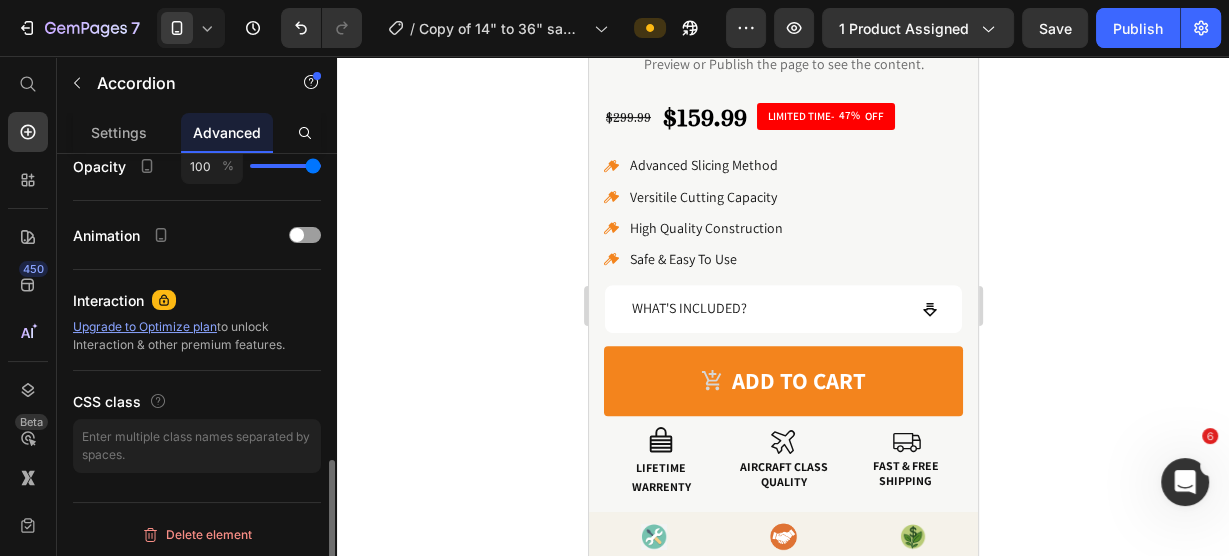 scroll, scrollTop: 430, scrollLeft: 0, axis: vertical 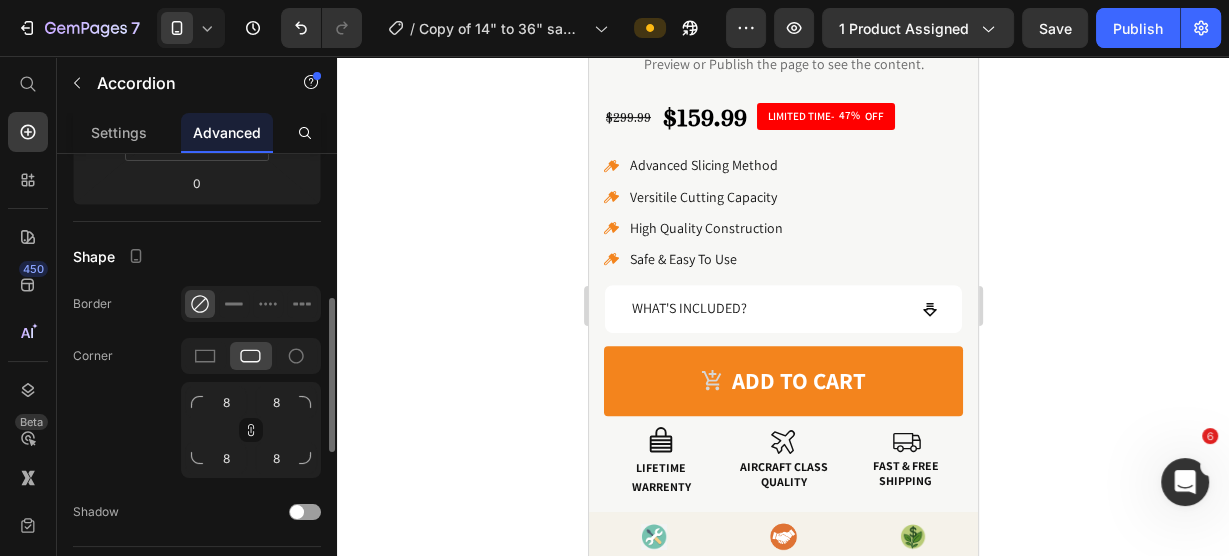 click on "Settings" 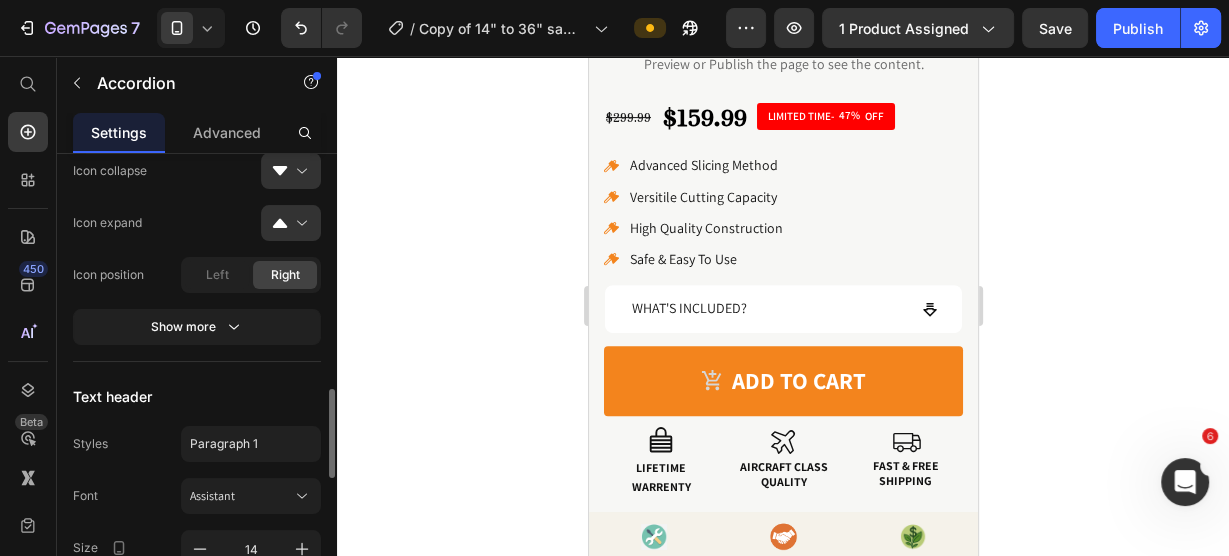 scroll, scrollTop: 800, scrollLeft: 0, axis: vertical 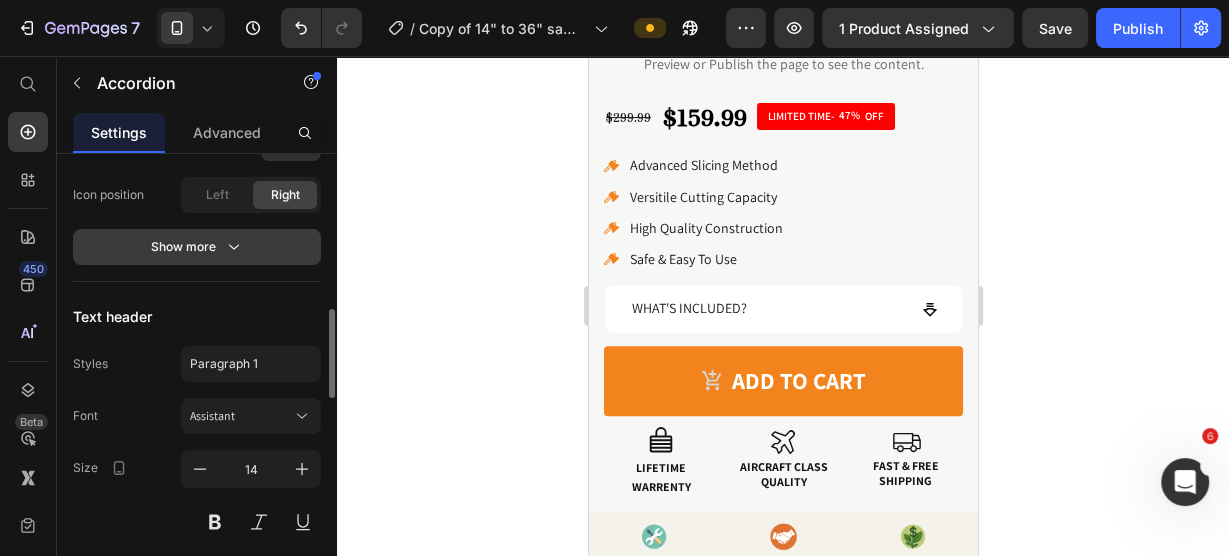 click 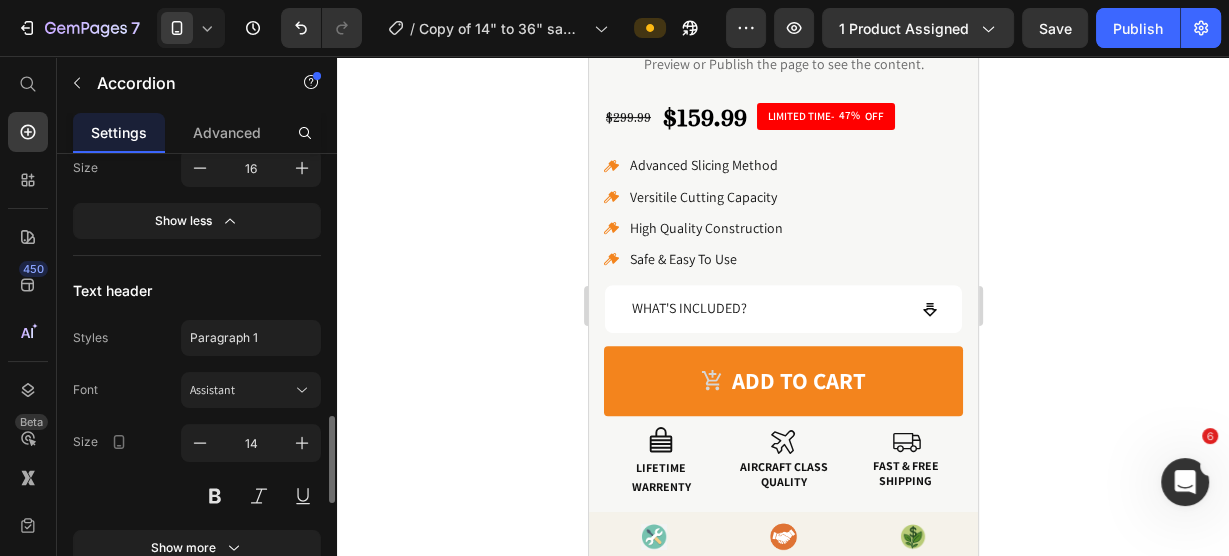 scroll, scrollTop: 960, scrollLeft: 0, axis: vertical 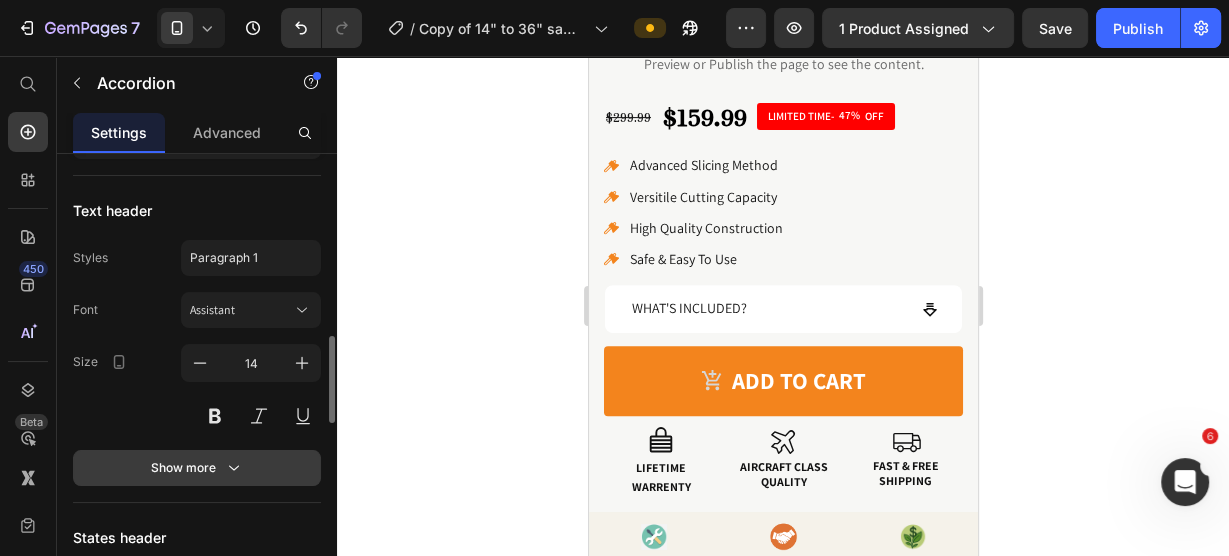 click on "Show more" at bounding box center (197, 468) 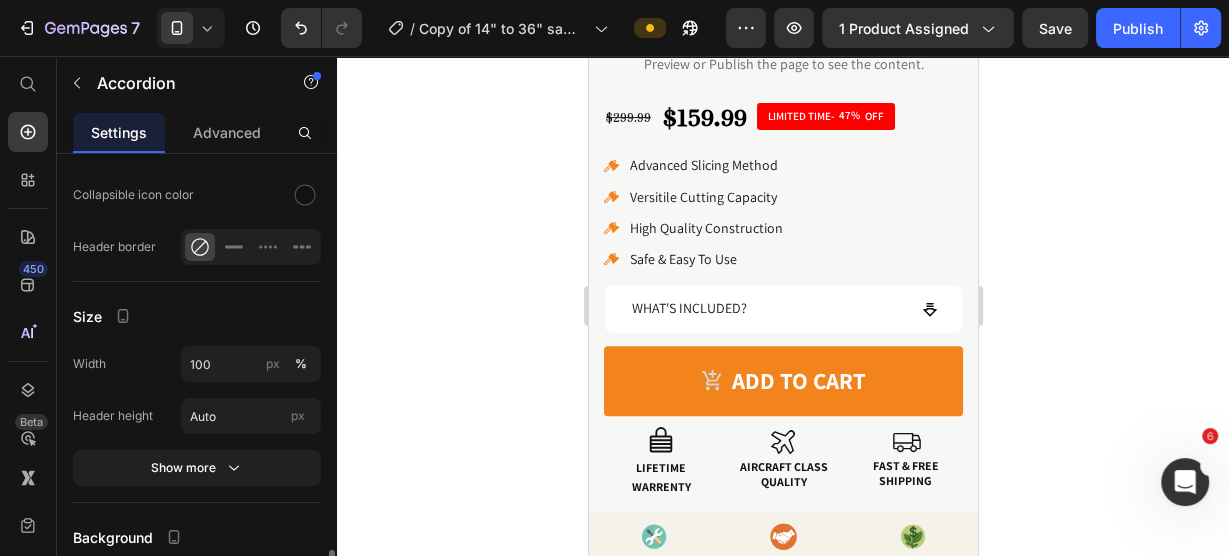 scroll, scrollTop: 1840, scrollLeft: 0, axis: vertical 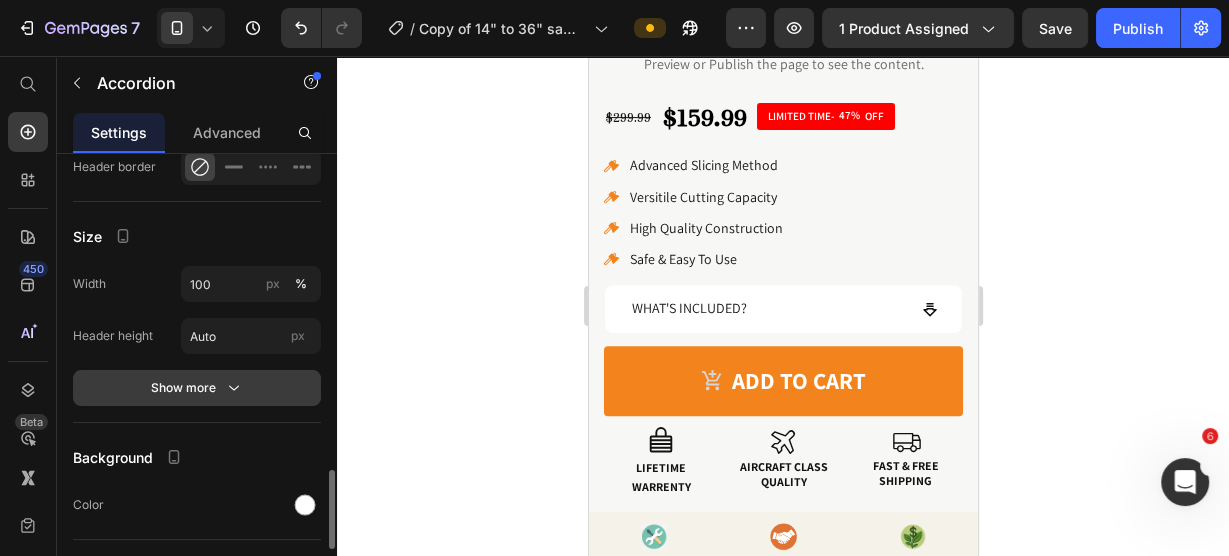 click on "Show more" at bounding box center (197, 388) 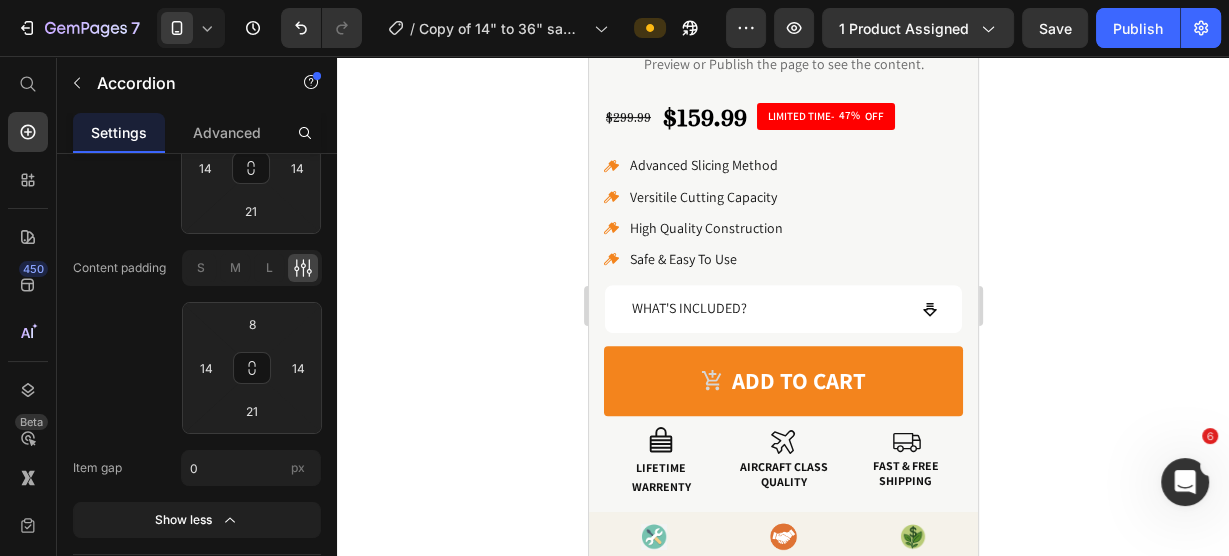 scroll, scrollTop: 2240, scrollLeft: 0, axis: vertical 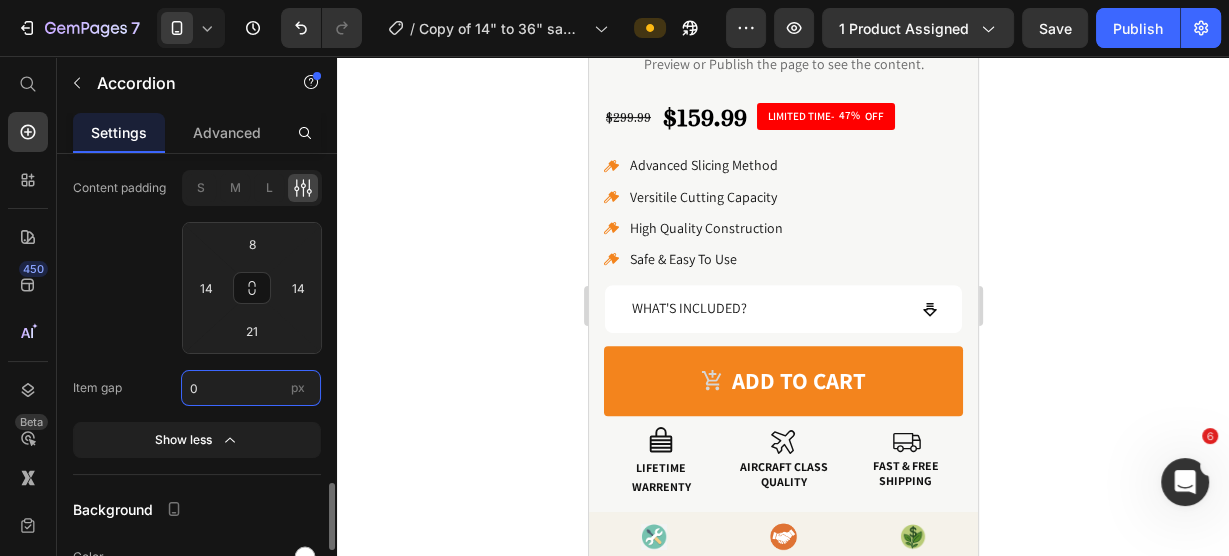 click on "0" at bounding box center [251, 388] 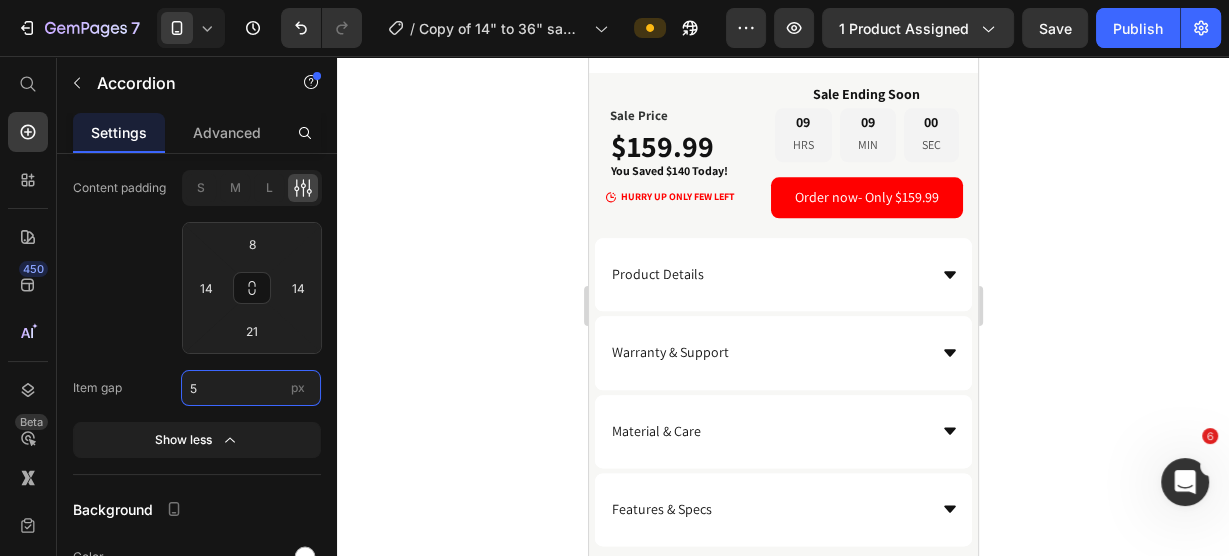 scroll, scrollTop: 2000, scrollLeft: 0, axis: vertical 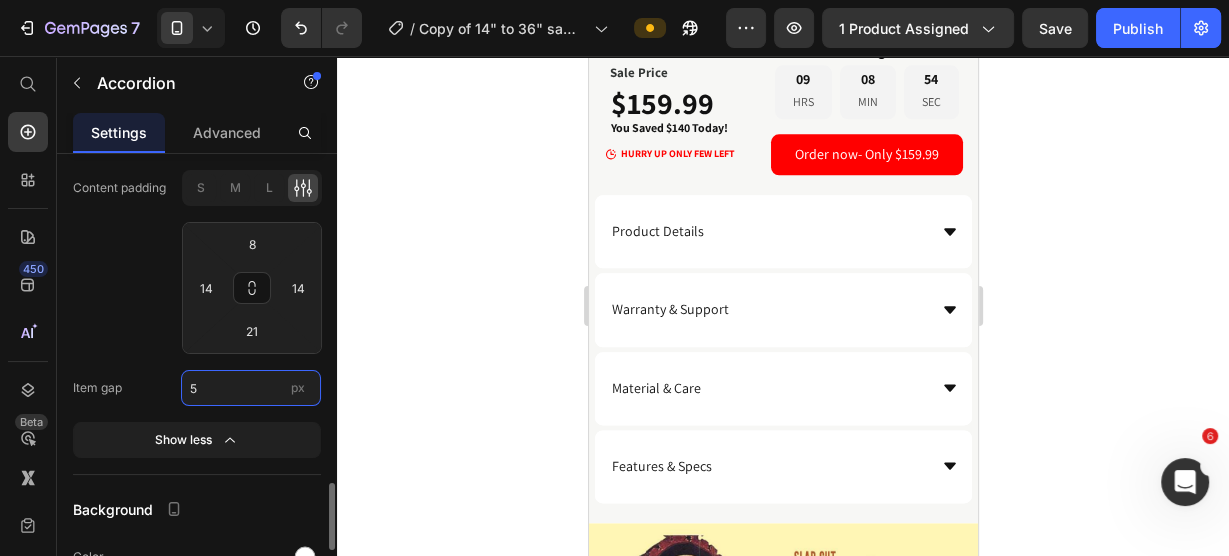 click on "5" at bounding box center [251, 388] 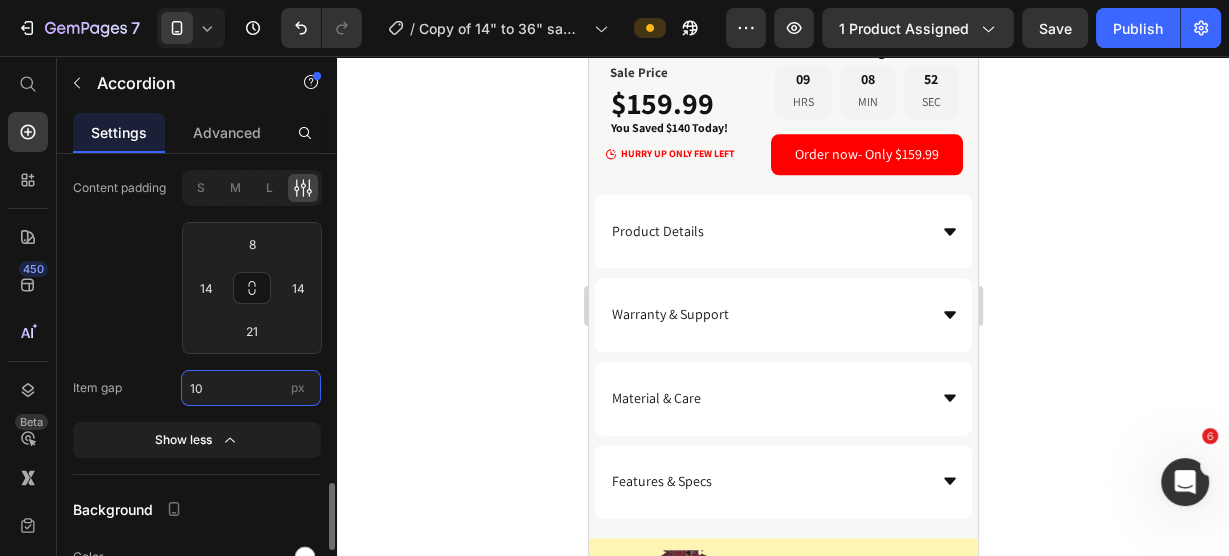 type on "1" 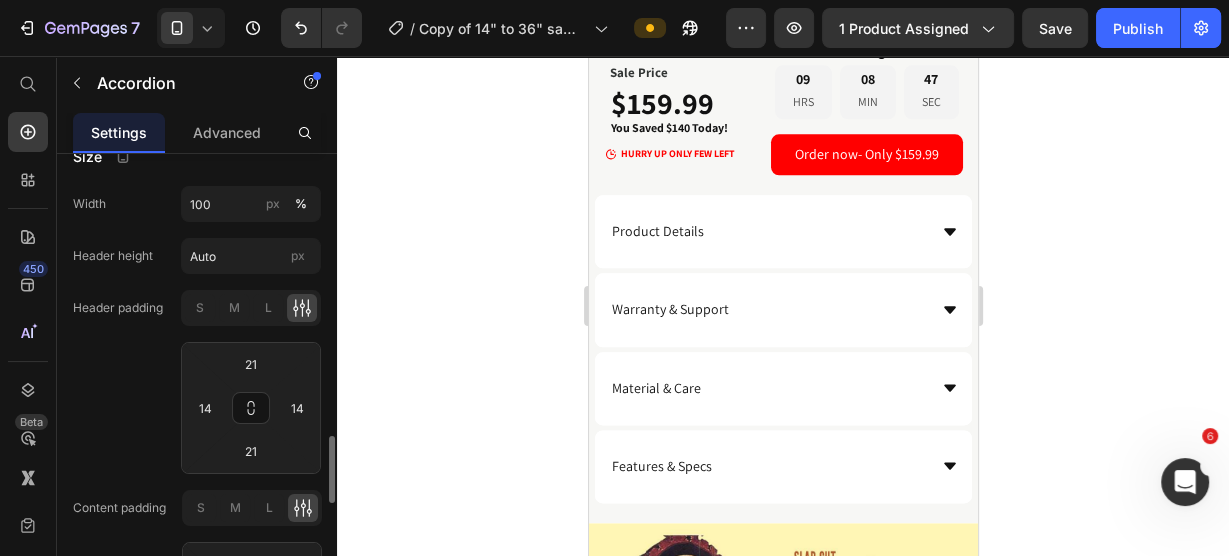 scroll, scrollTop: 1840, scrollLeft: 0, axis: vertical 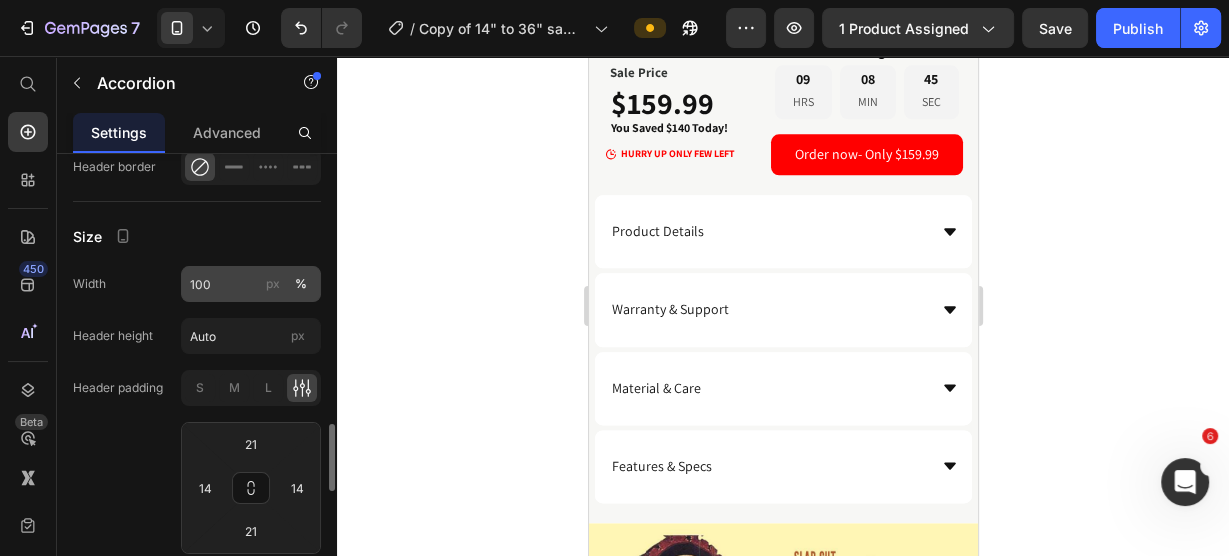 type on "5" 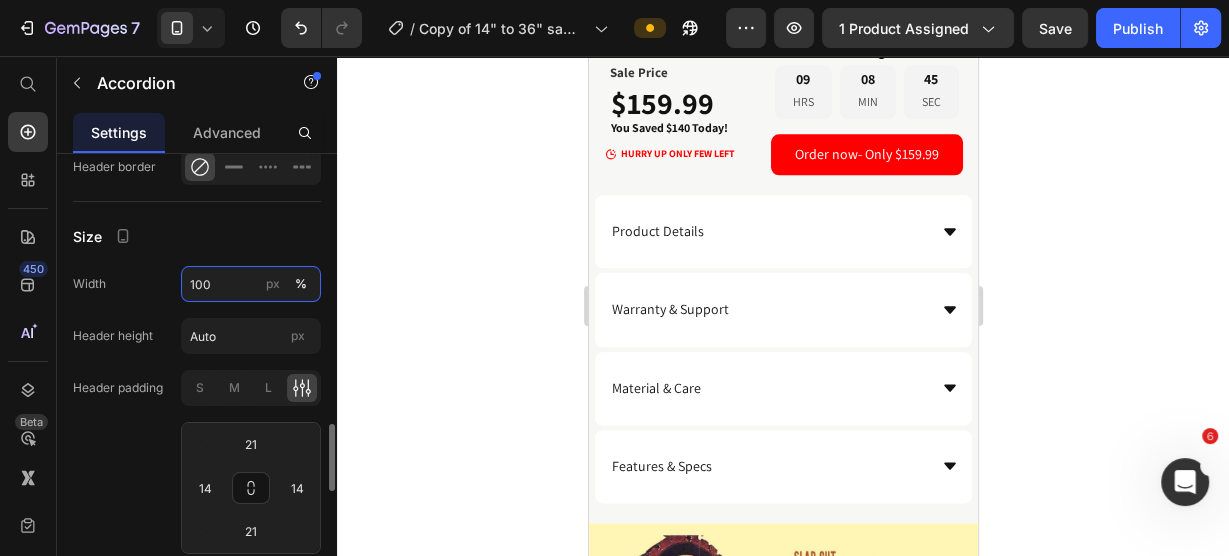click on "100" at bounding box center (251, 284) 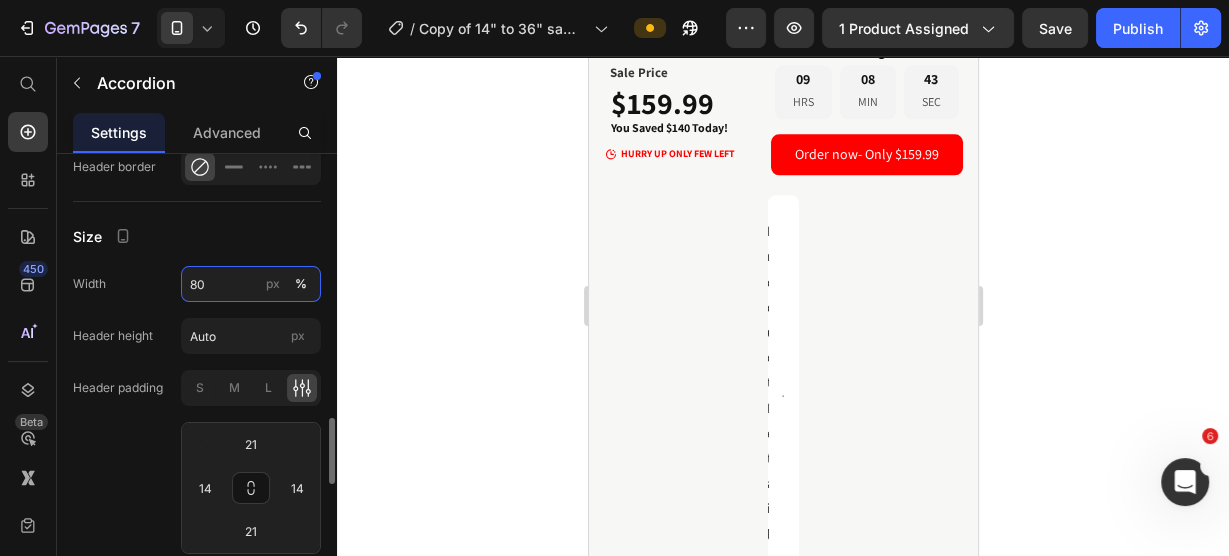 type on "8" 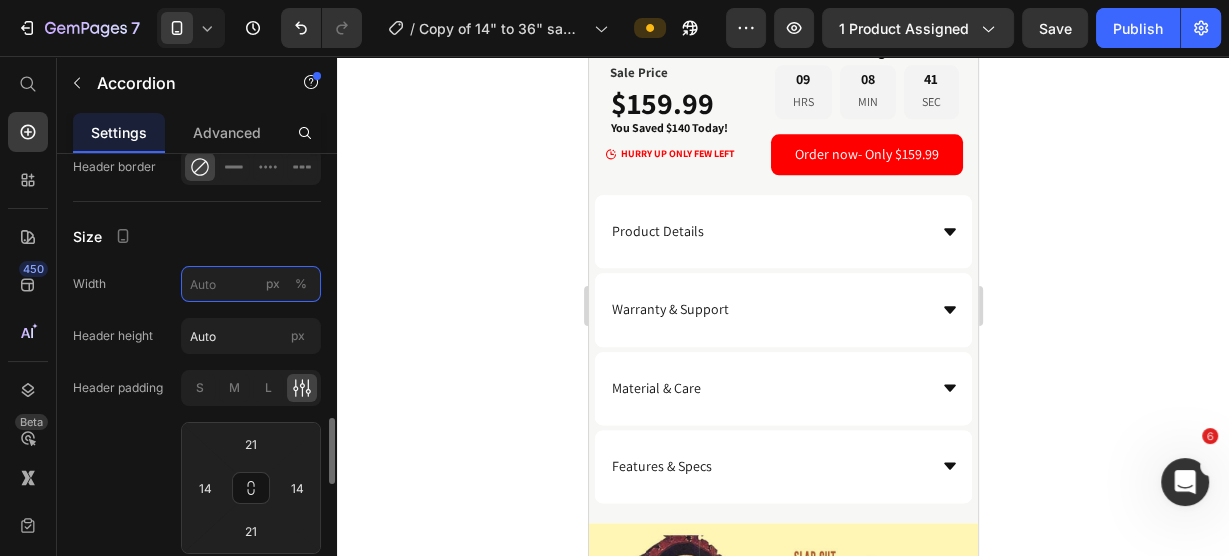 type on "8" 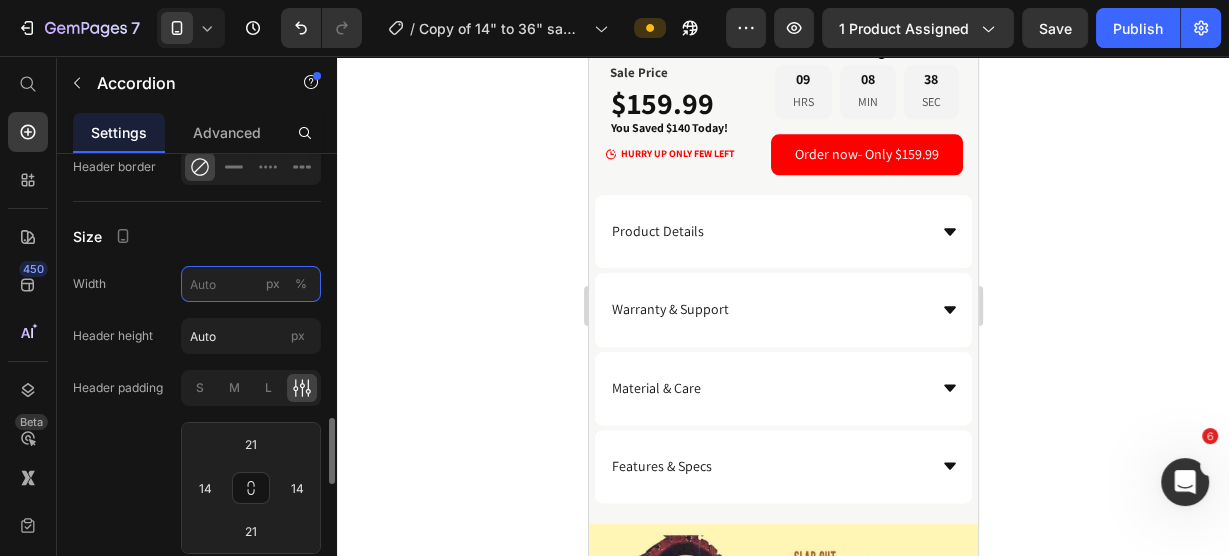 type 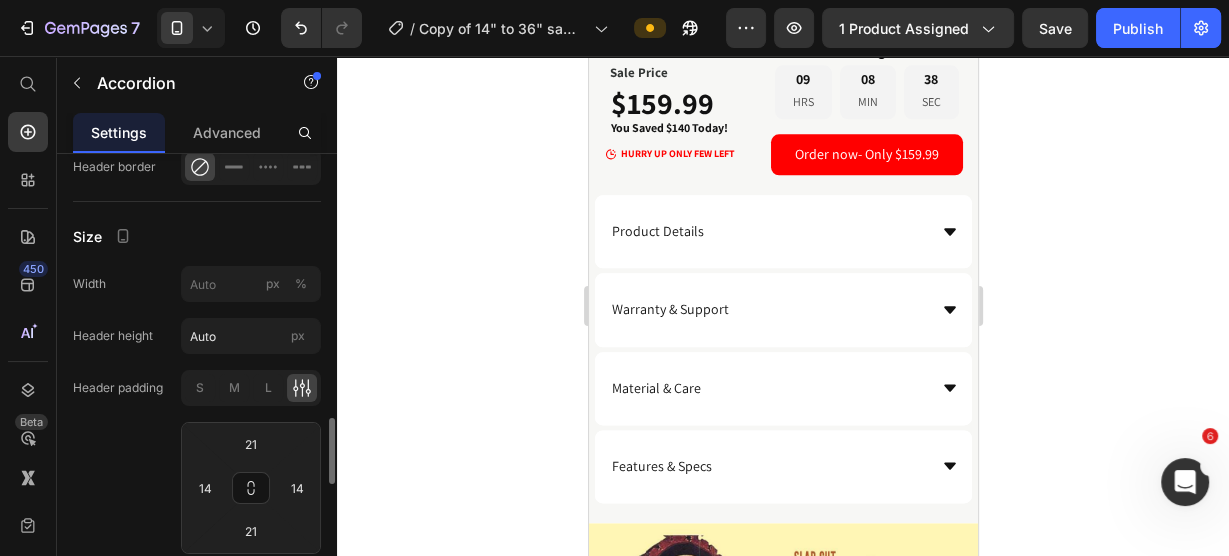 click on "Size" at bounding box center [197, 236] 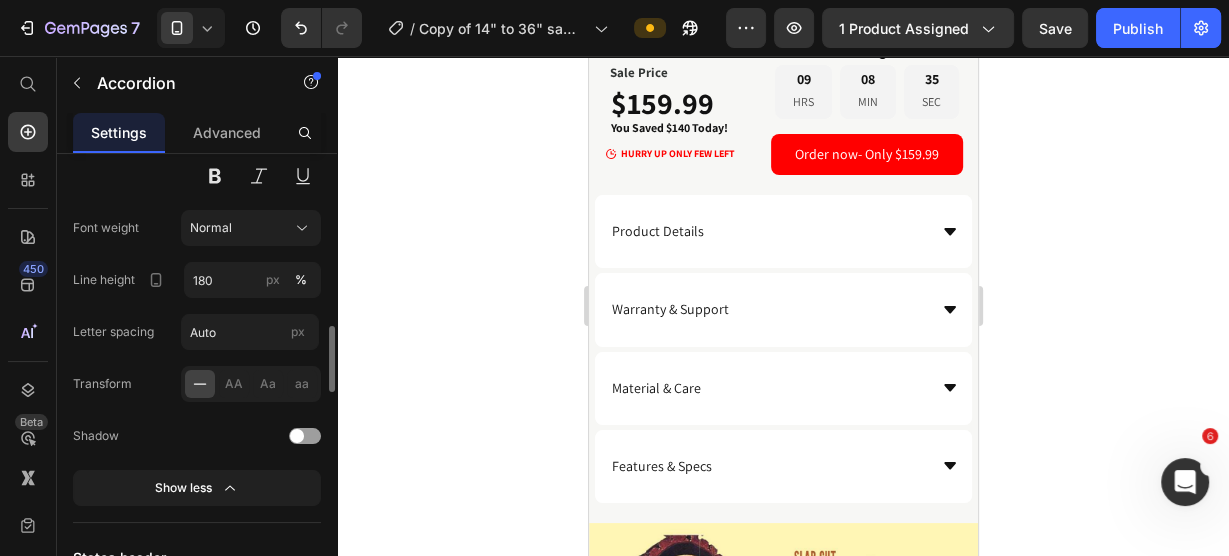 scroll, scrollTop: 1120, scrollLeft: 0, axis: vertical 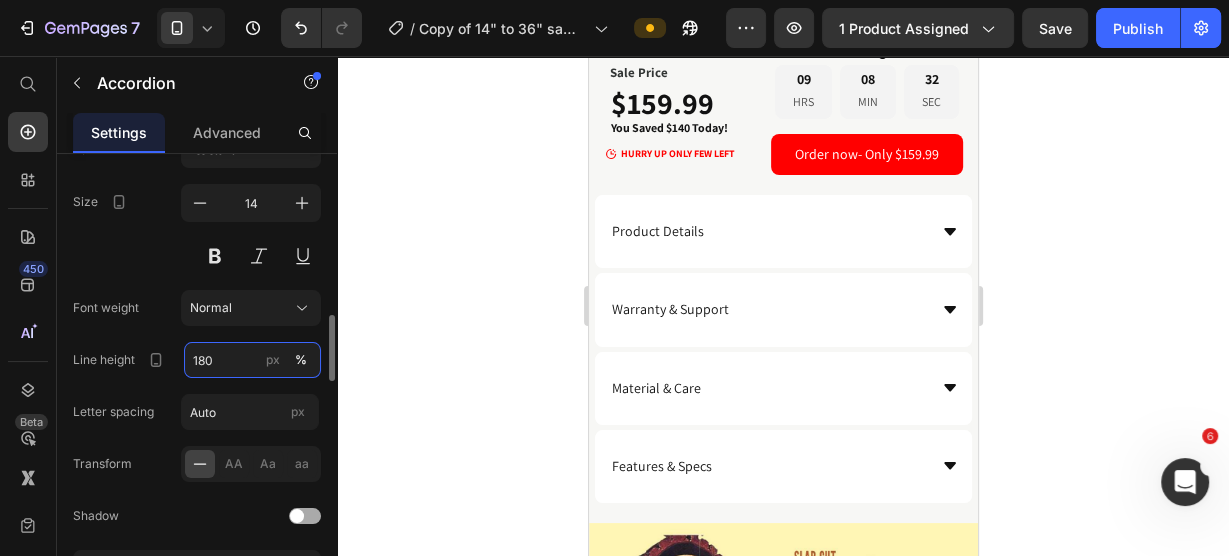 click on "180" at bounding box center (252, 360) 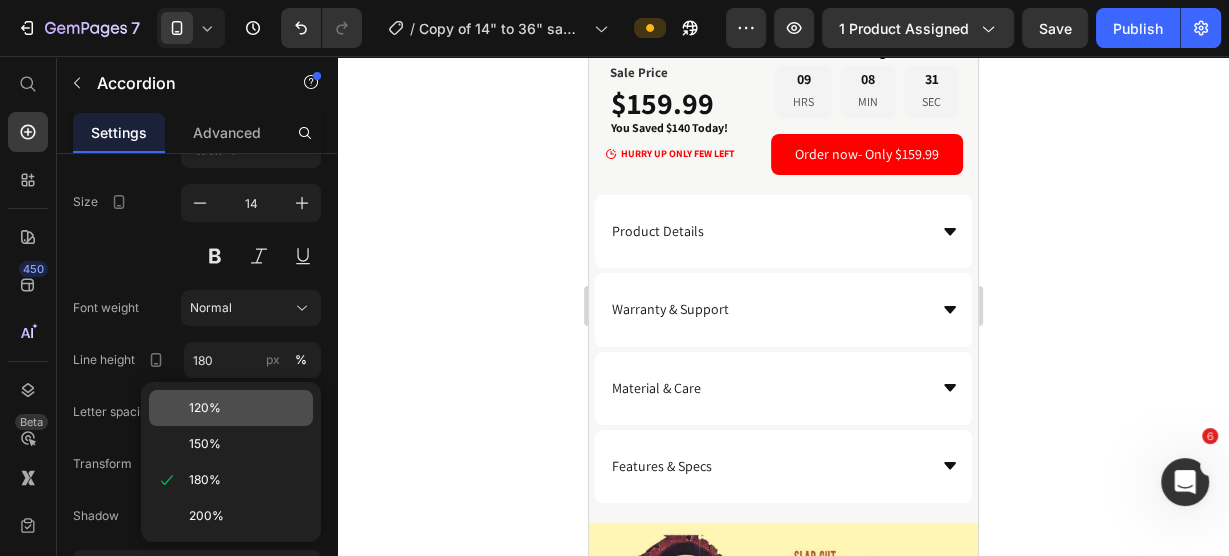 click on "120%" 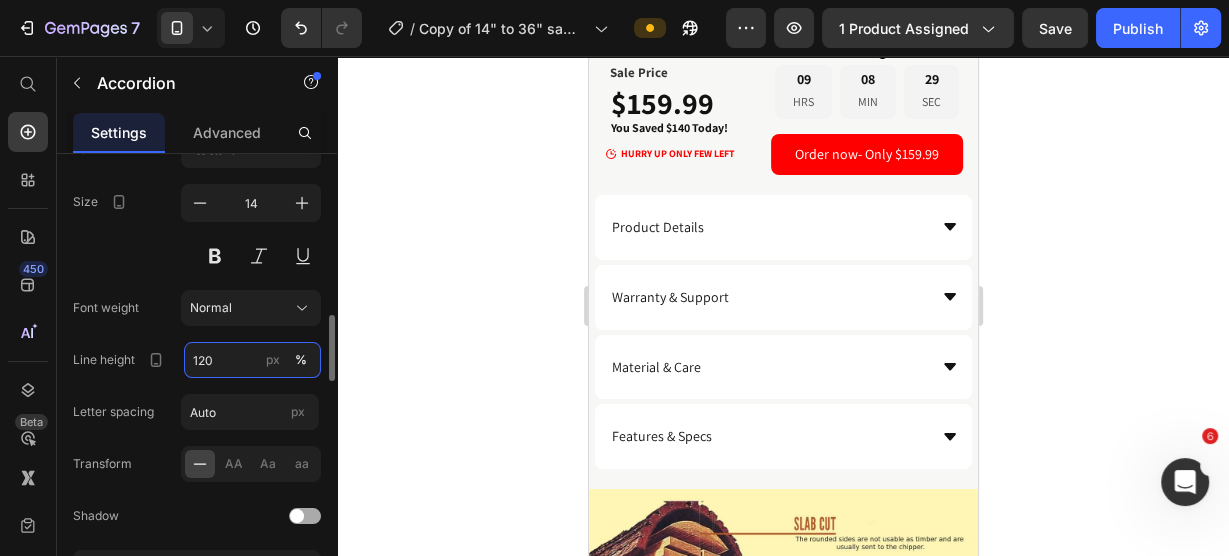 click on "120" at bounding box center [252, 360] 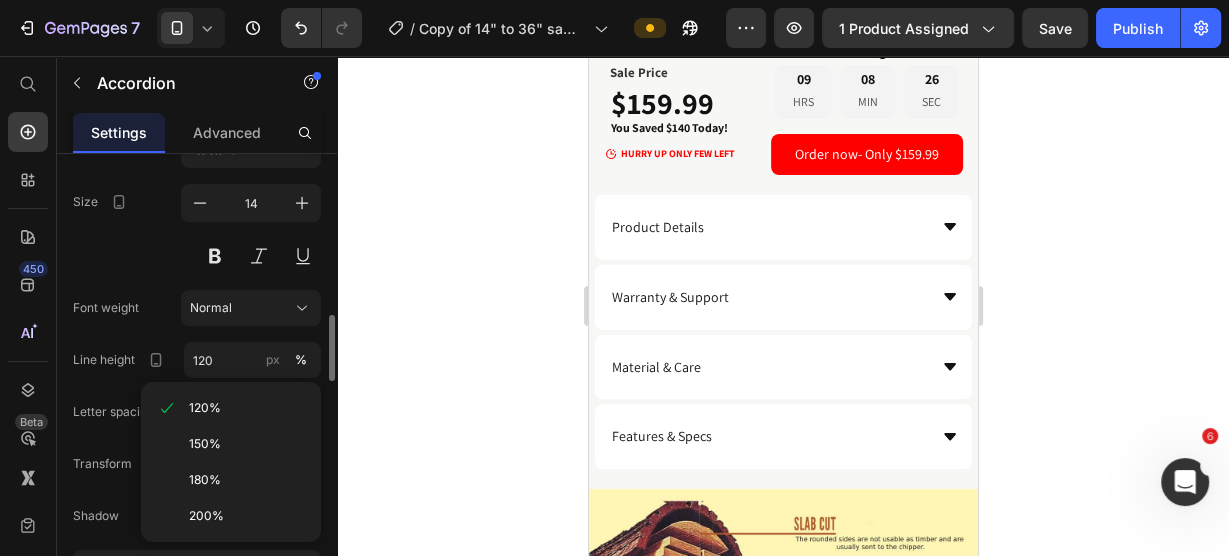 click on "Font weight Normal" 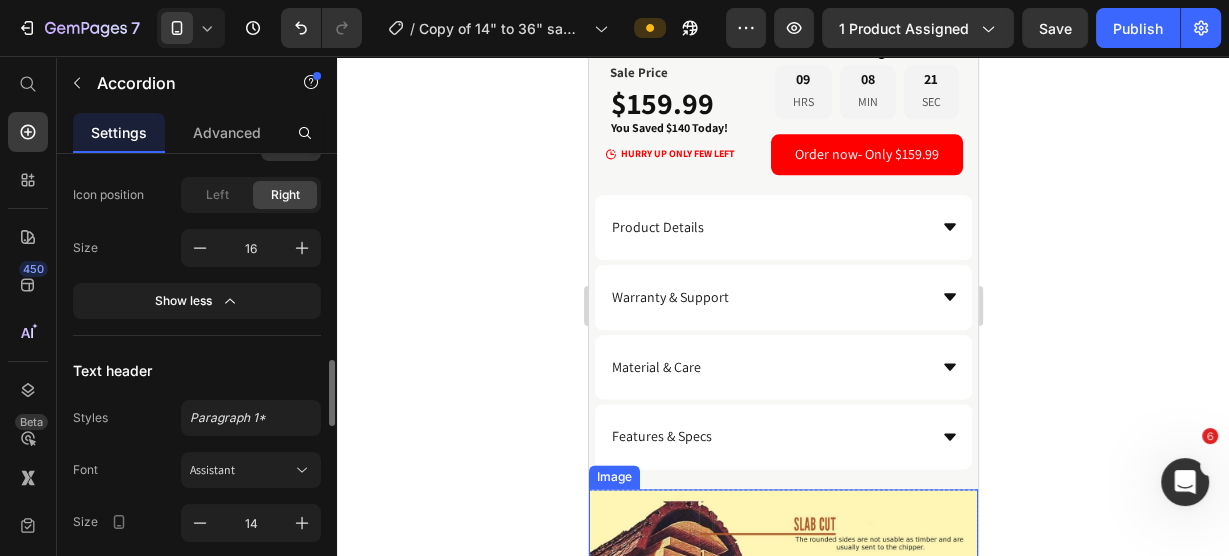 scroll, scrollTop: 960, scrollLeft: 0, axis: vertical 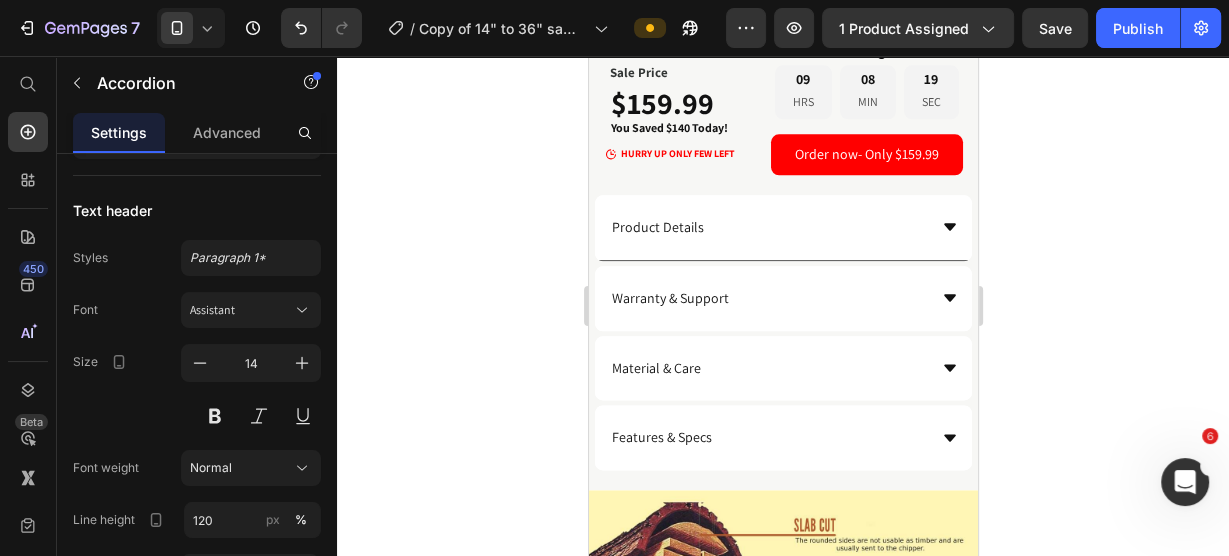 click on "Product Details" at bounding box center [782, 228] 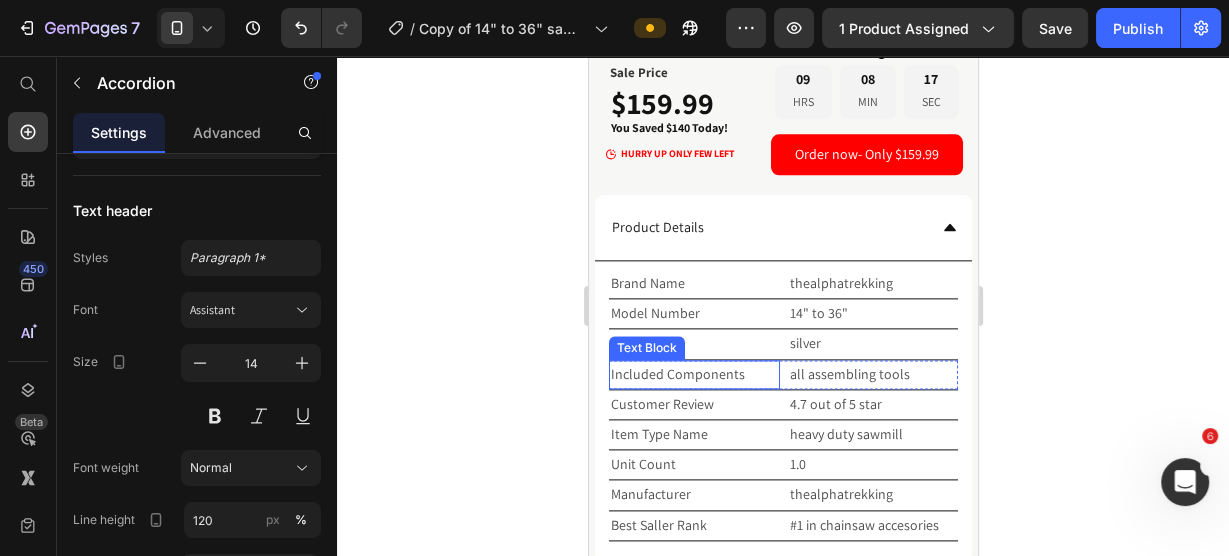 click on "Included Components" at bounding box center [693, 374] 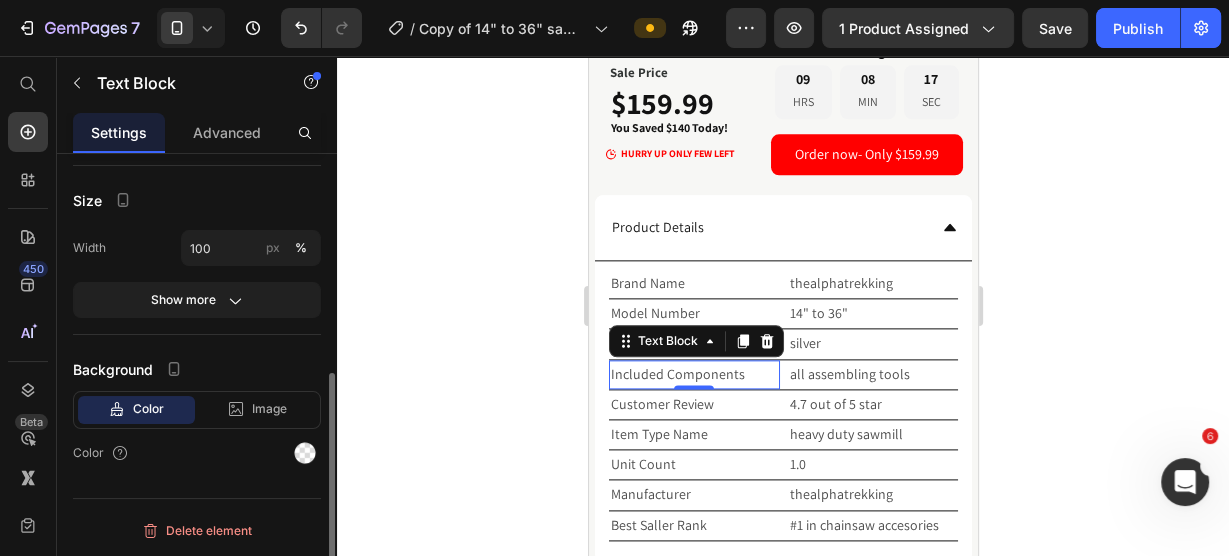 scroll, scrollTop: 0, scrollLeft: 0, axis: both 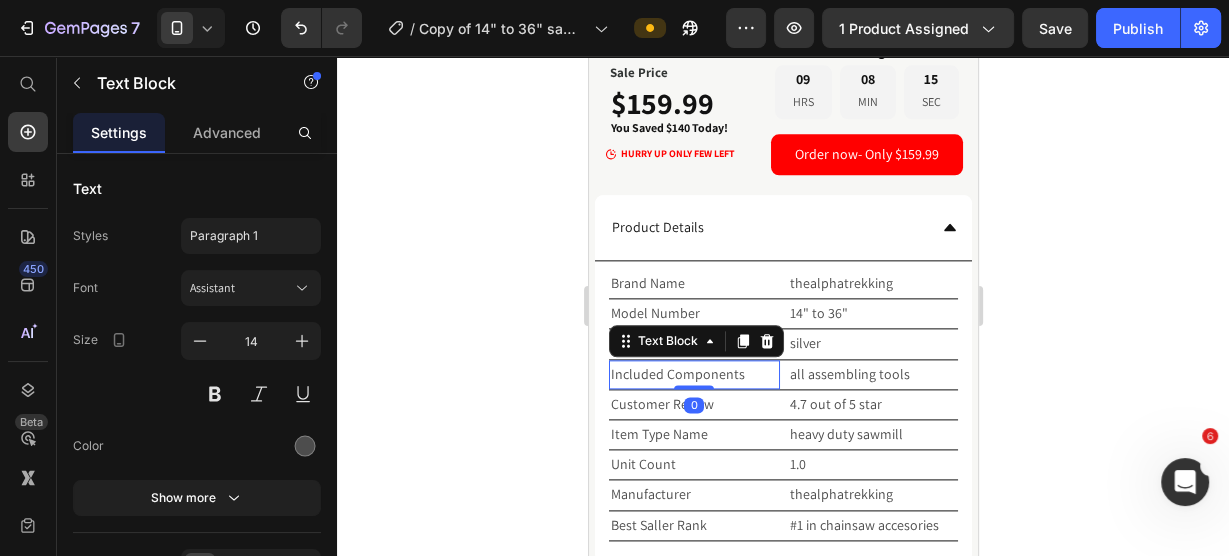 click 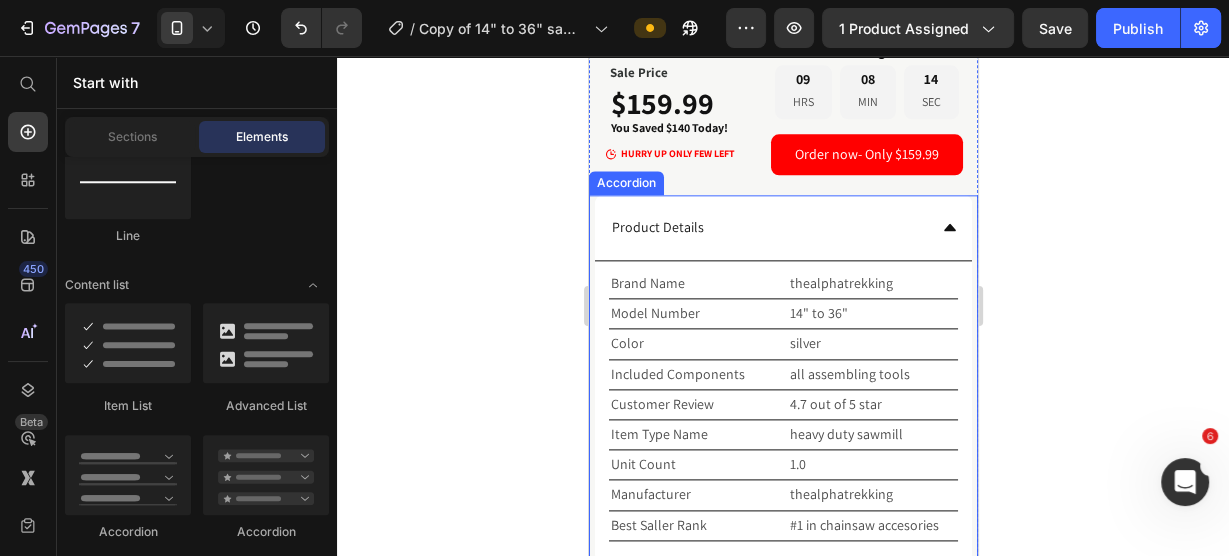 click 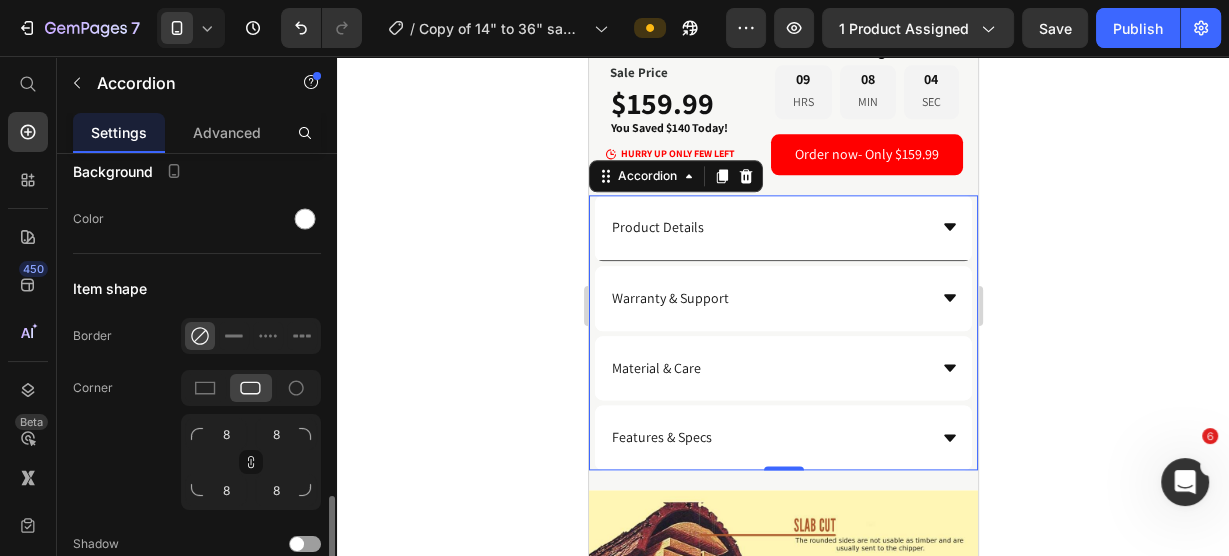 scroll, scrollTop: 1972, scrollLeft: 0, axis: vertical 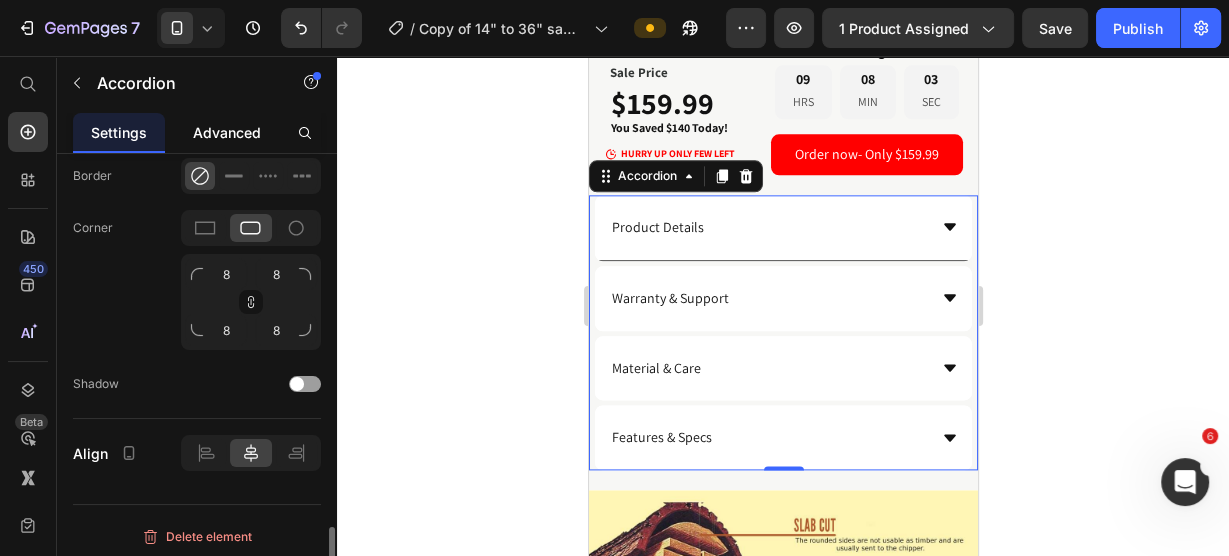 click on "Advanced" at bounding box center [227, 132] 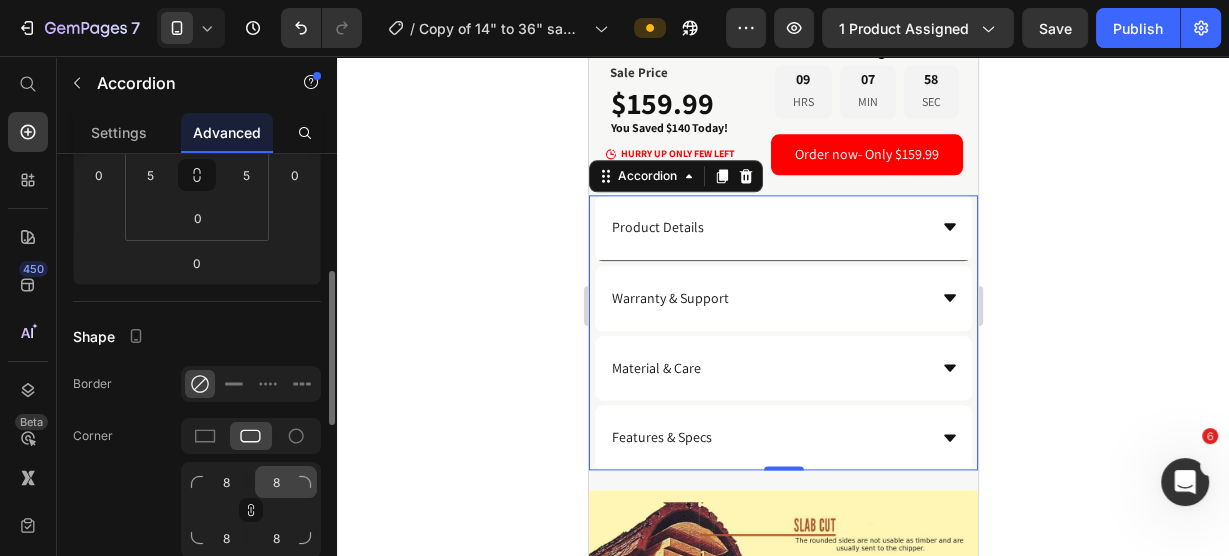 scroll, scrollTop: 0, scrollLeft: 0, axis: both 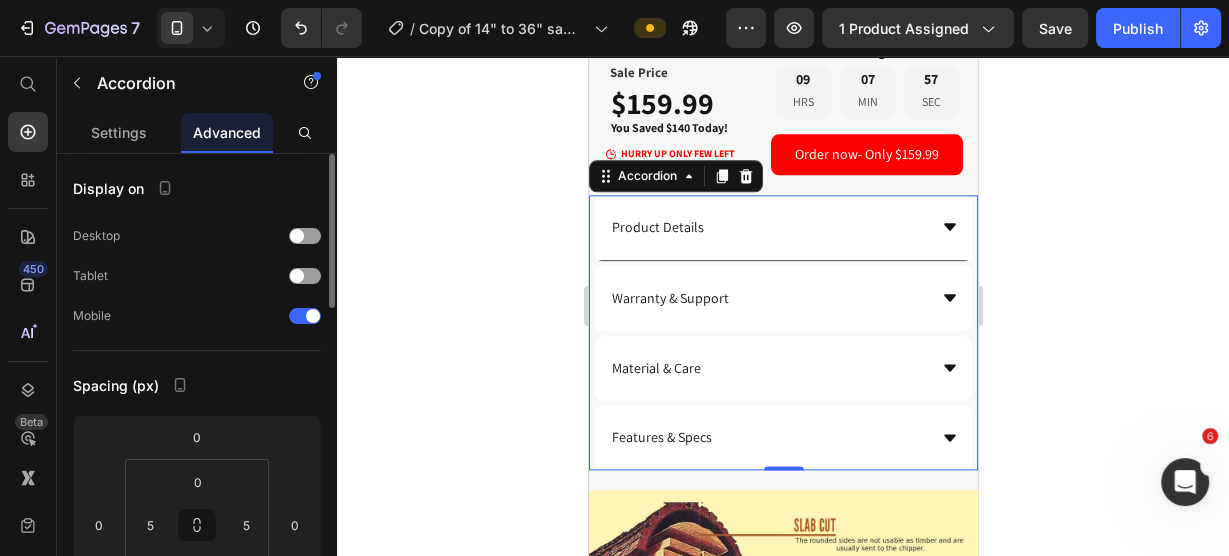 click on "Accordion" 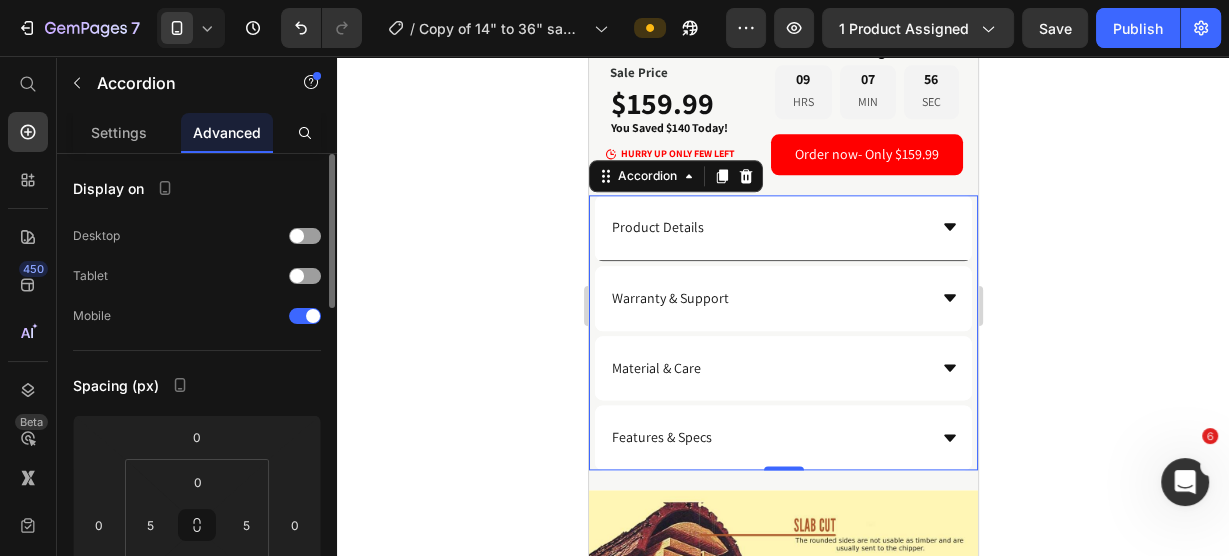 drag, startPoint x: 133, startPoint y: 144, endPoint x: 190, endPoint y: 186, distance: 70.80254 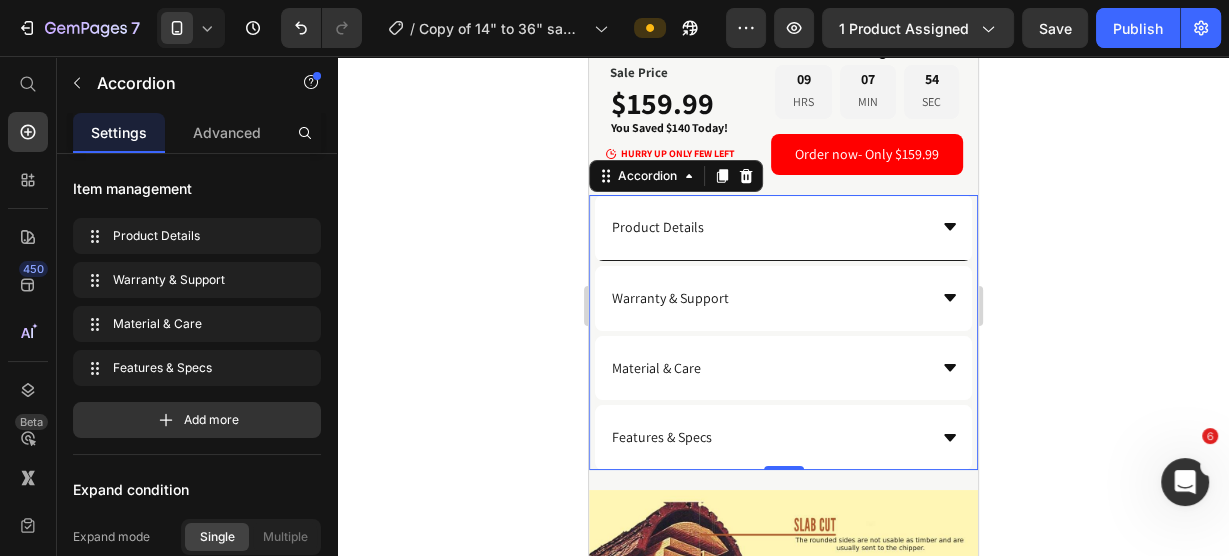 click 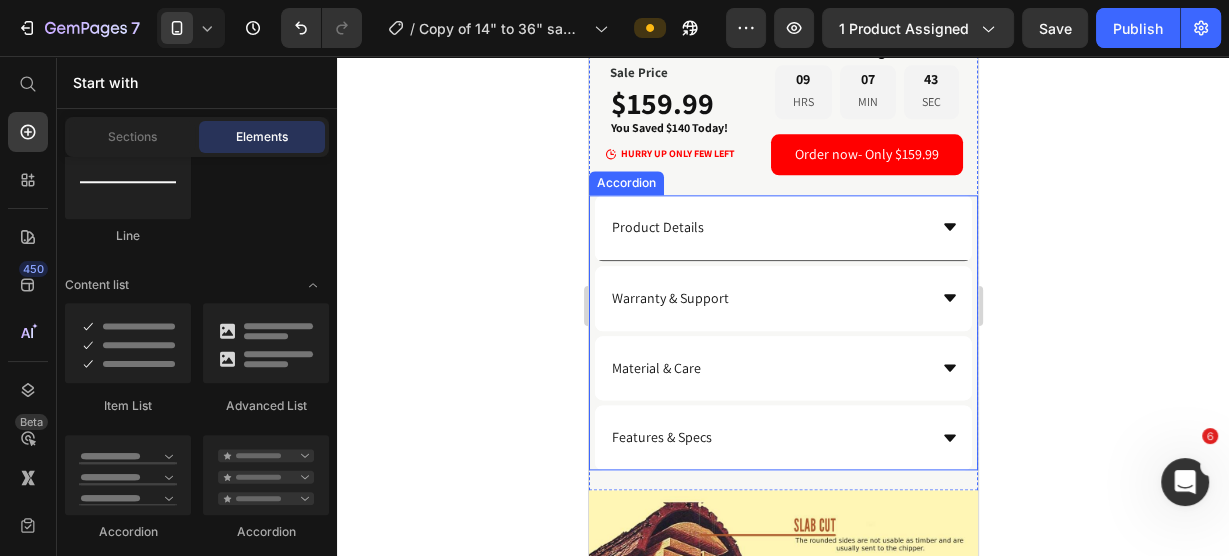 click on "Product Details" at bounding box center (766, 227) 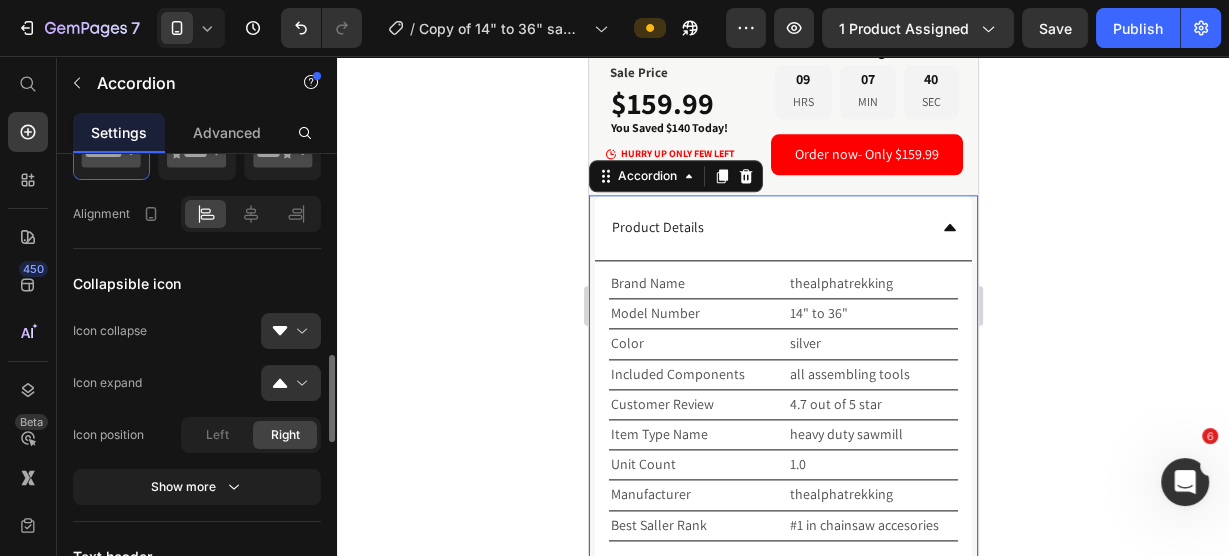scroll, scrollTop: 640, scrollLeft: 0, axis: vertical 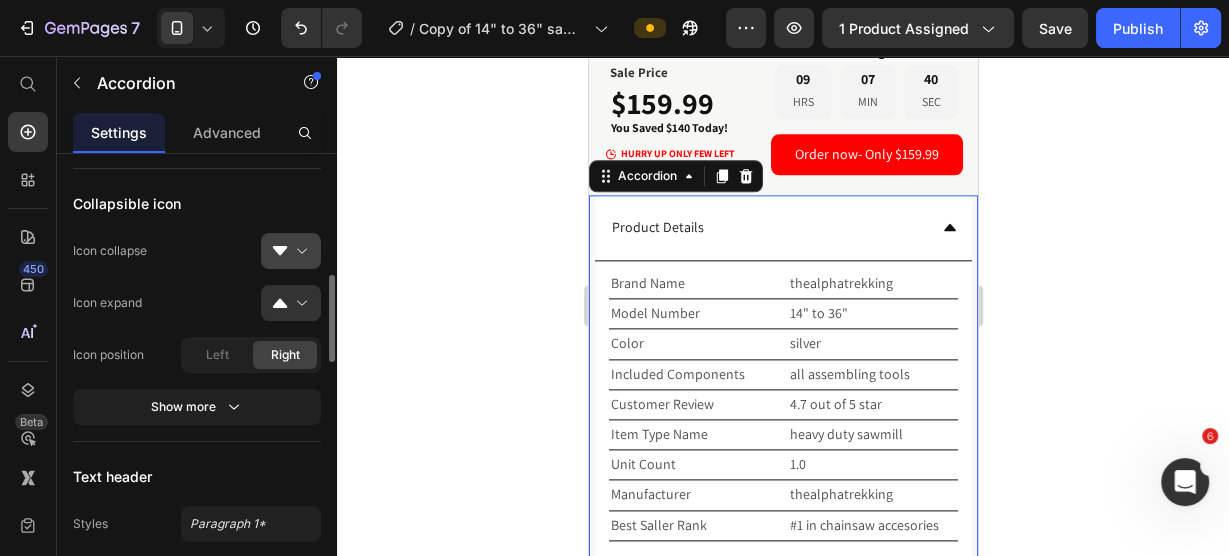 click at bounding box center (299, 251) 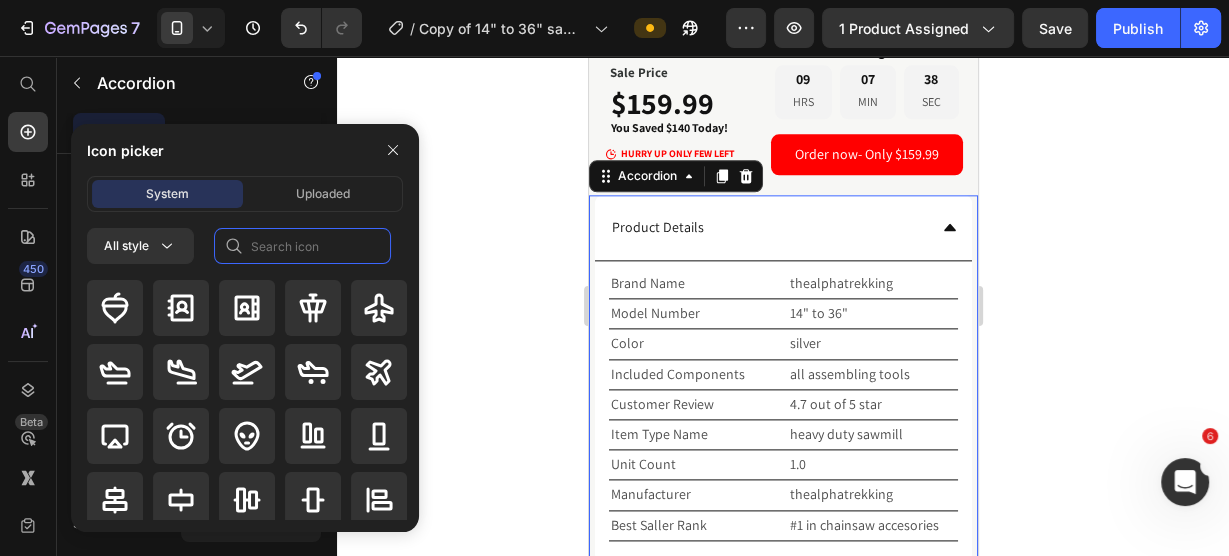 click 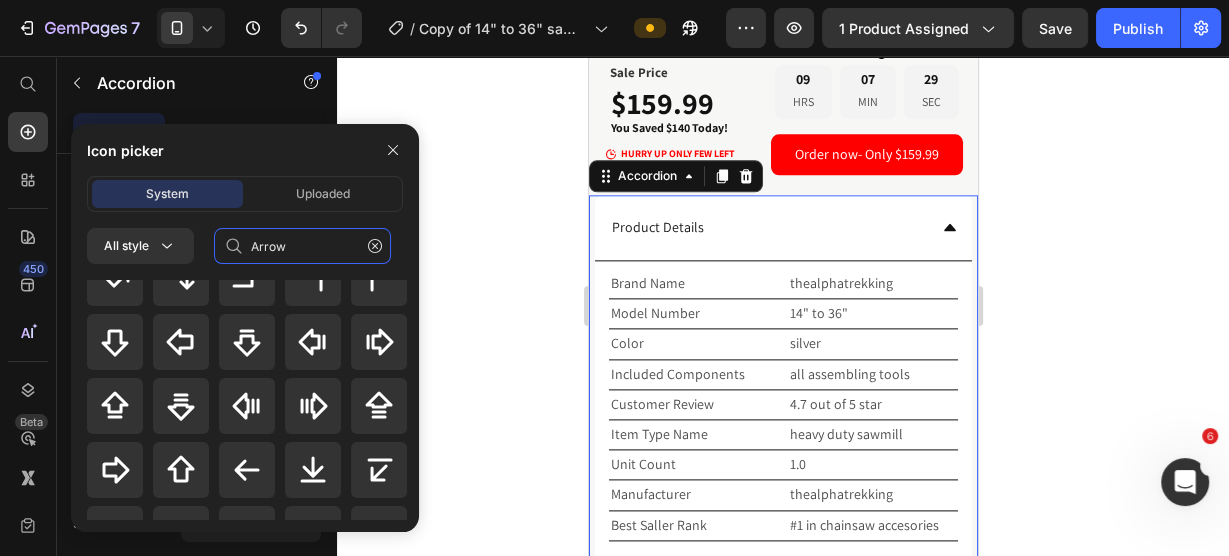 scroll, scrollTop: 400, scrollLeft: 0, axis: vertical 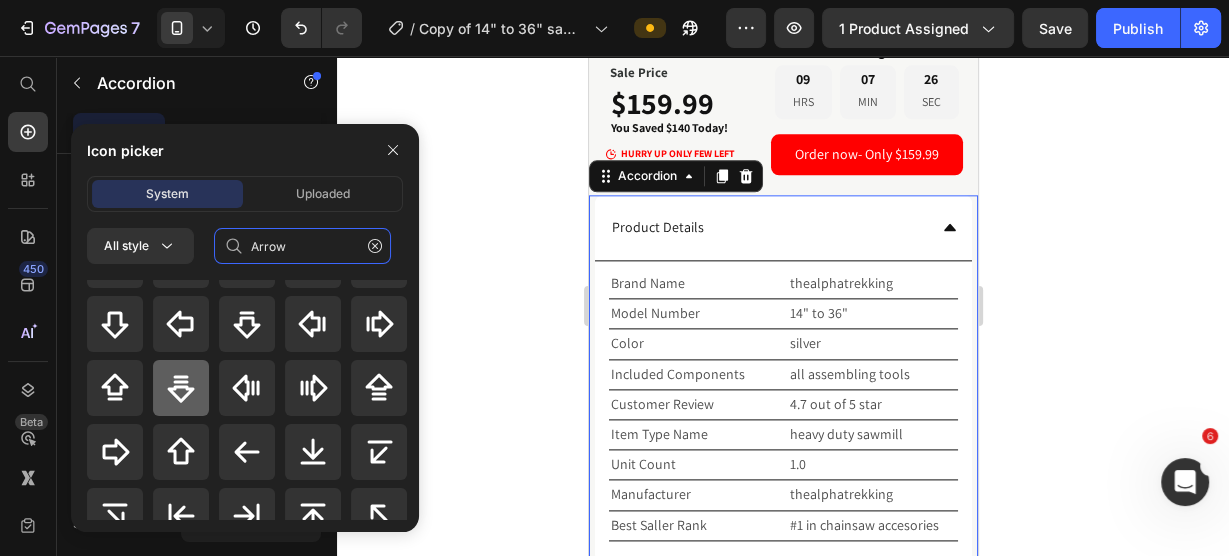 type on "Arrow" 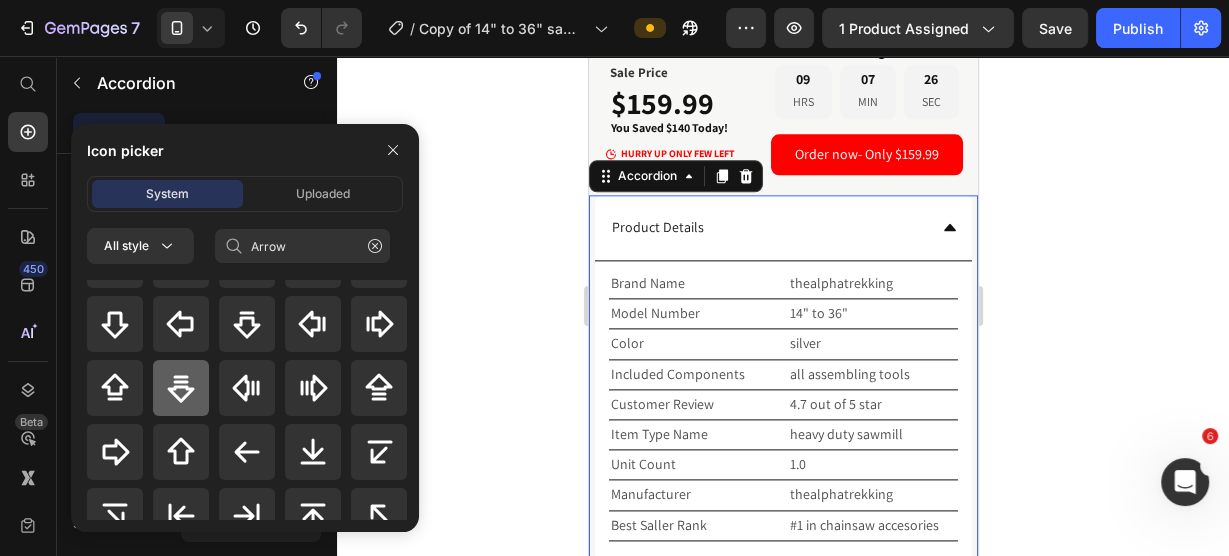 click 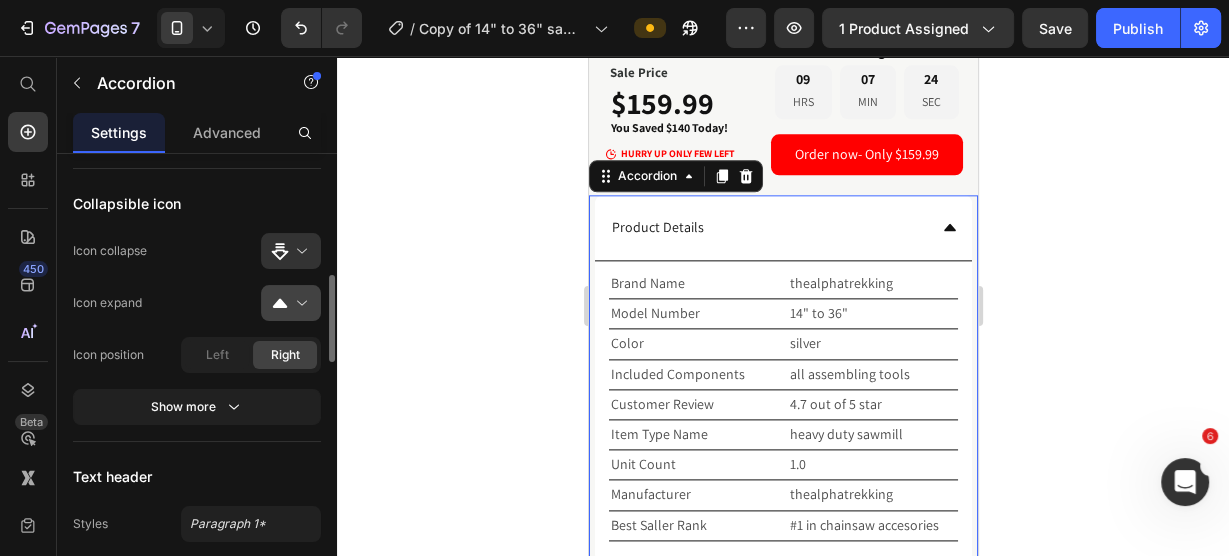 click at bounding box center [299, 303] 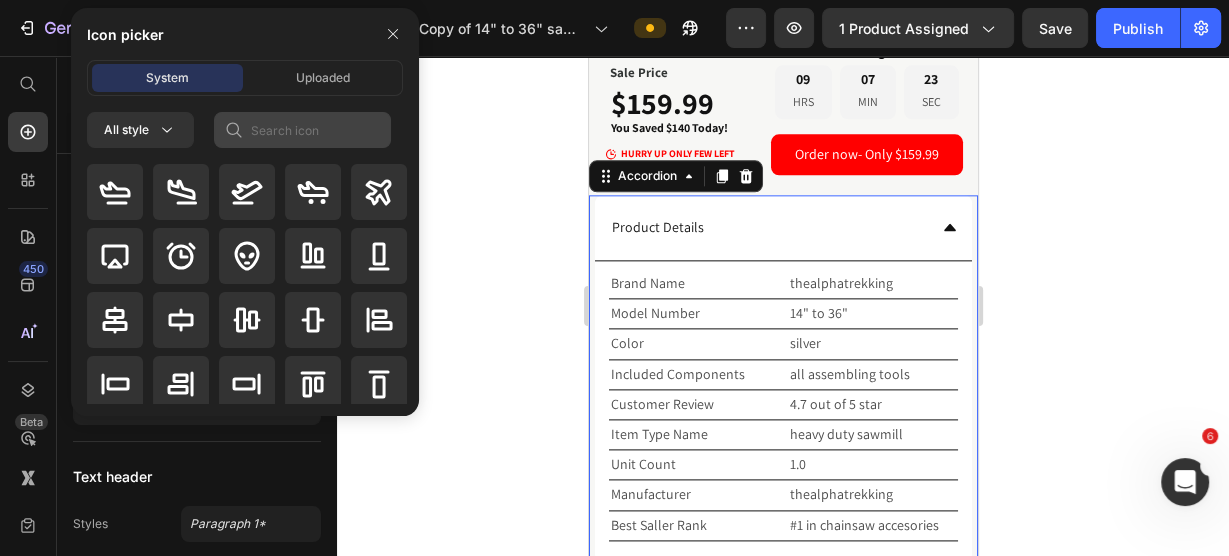 scroll, scrollTop: 0, scrollLeft: 0, axis: both 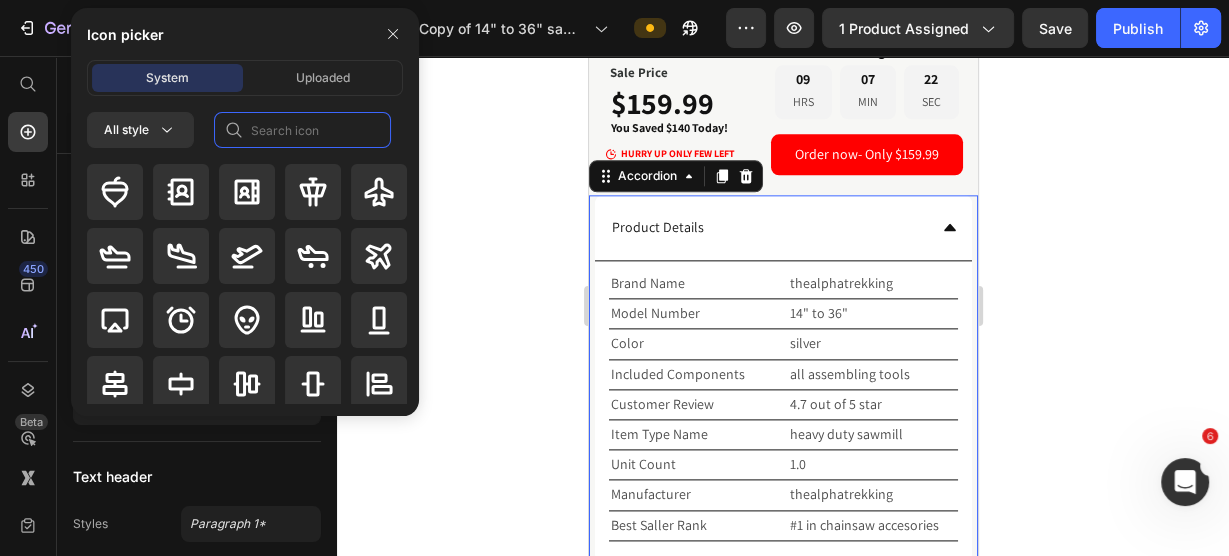click 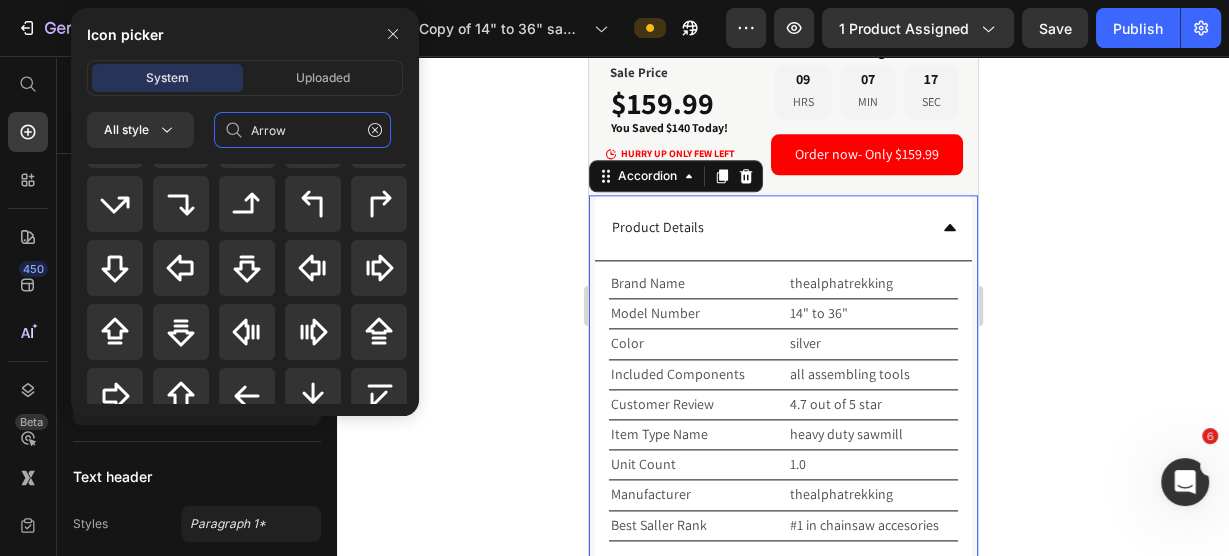 scroll, scrollTop: 400, scrollLeft: 0, axis: vertical 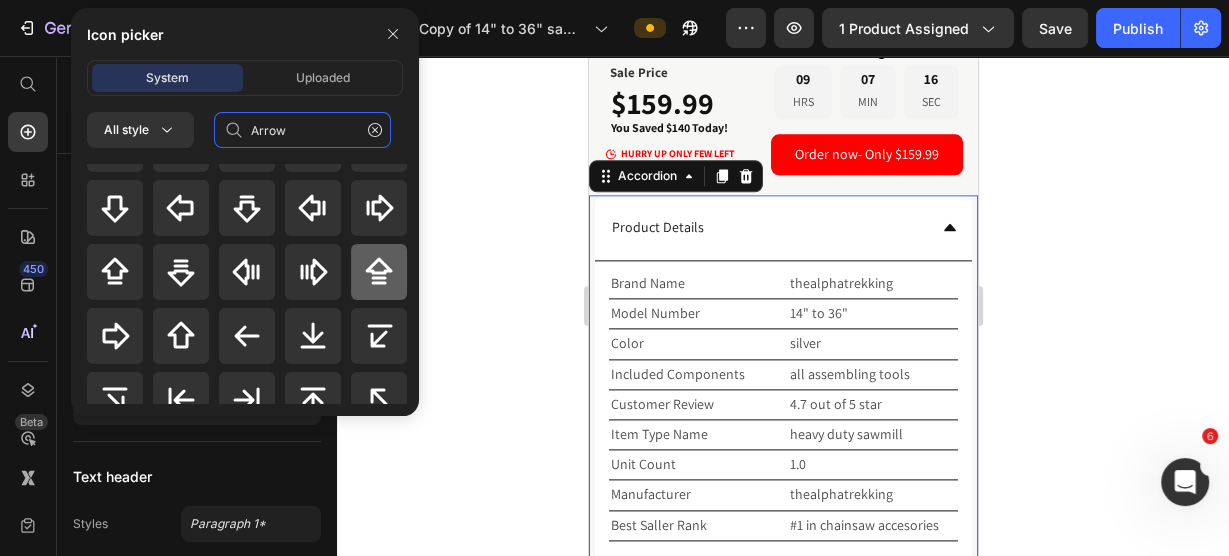 type on "Arrow" 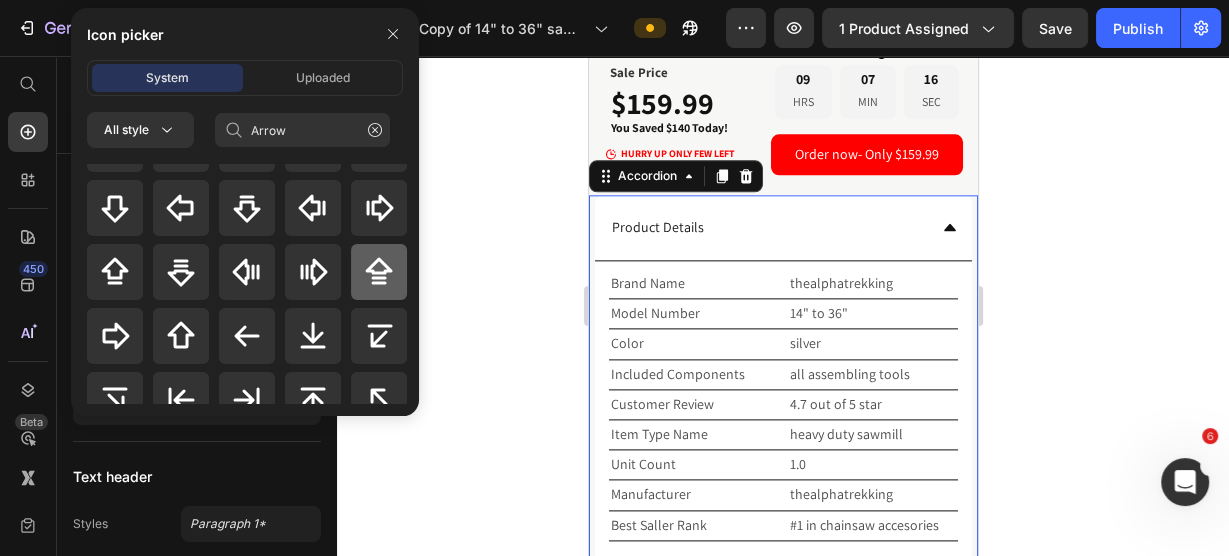 click 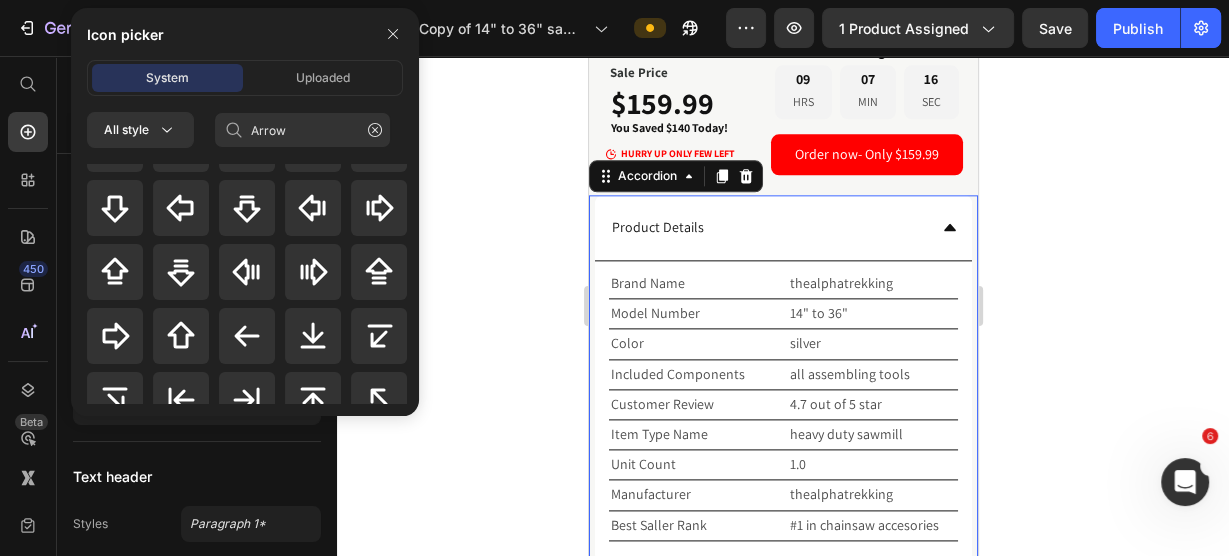 type 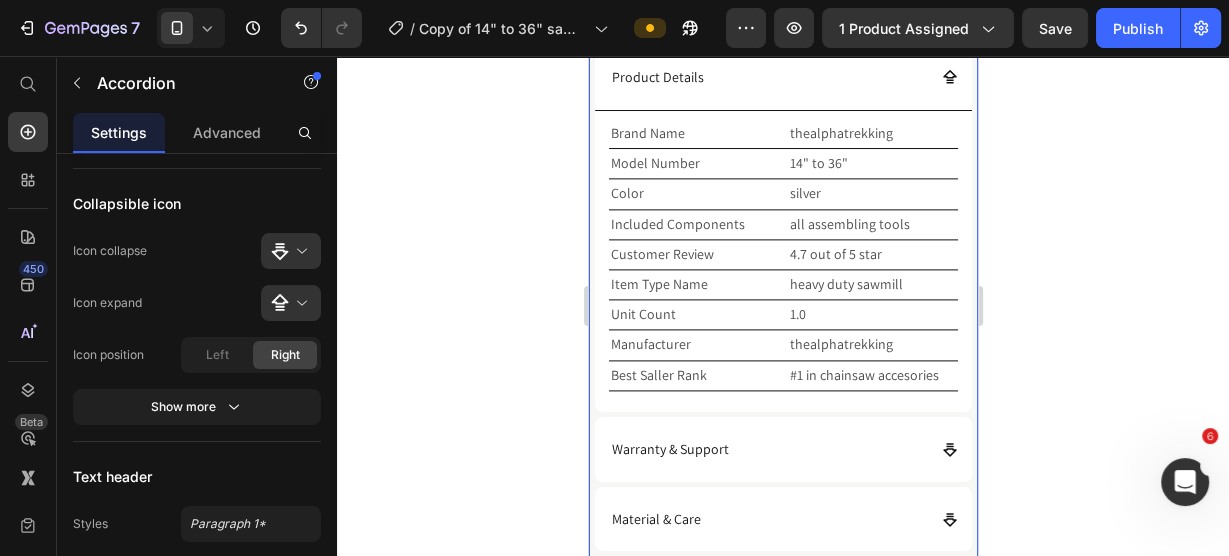 scroll, scrollTop: 2000, scrollLeft: 0, axis: vertical 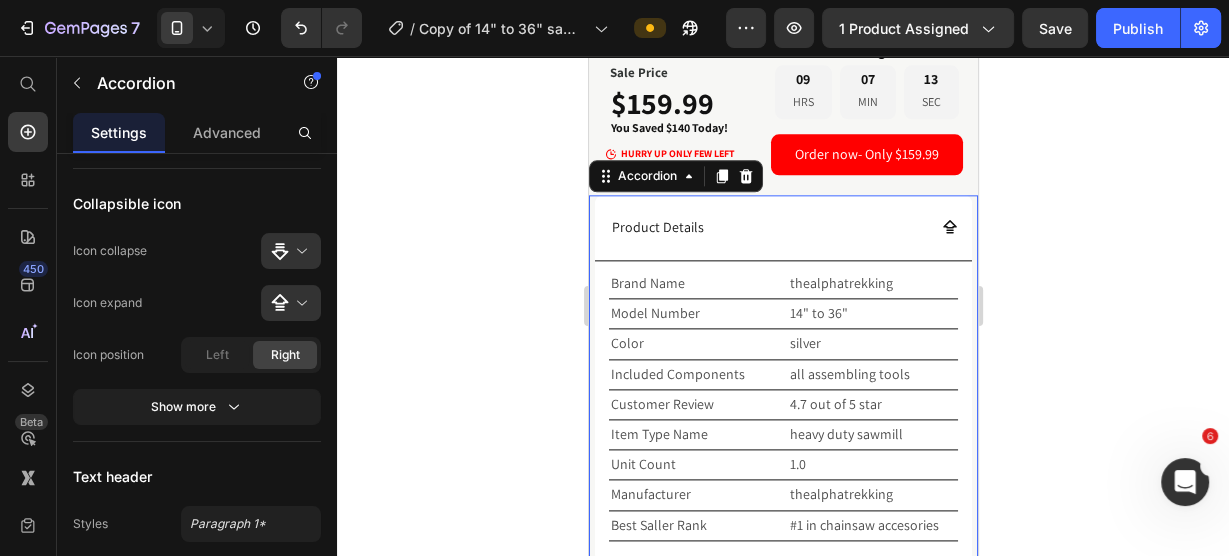 click 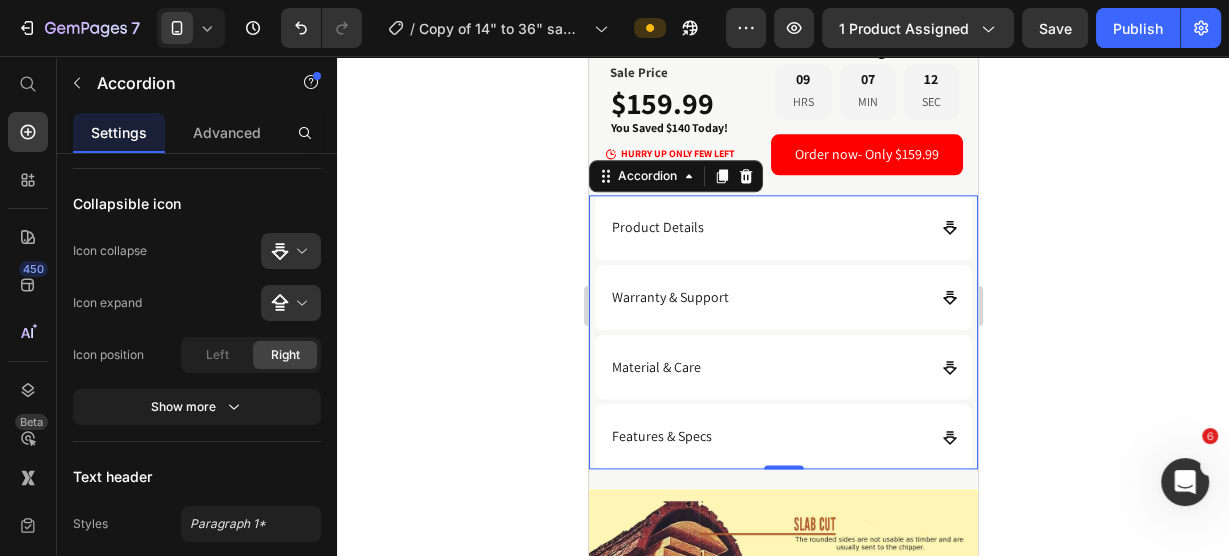 click 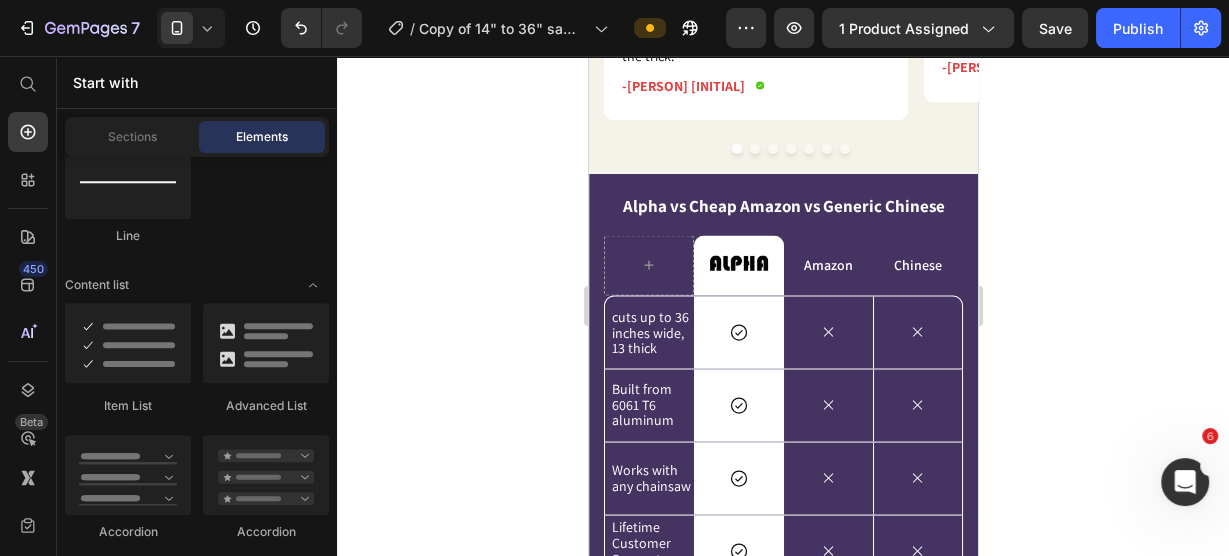 scroll, scrollTop: 3439, scrollLeft: 0, axis: vertical 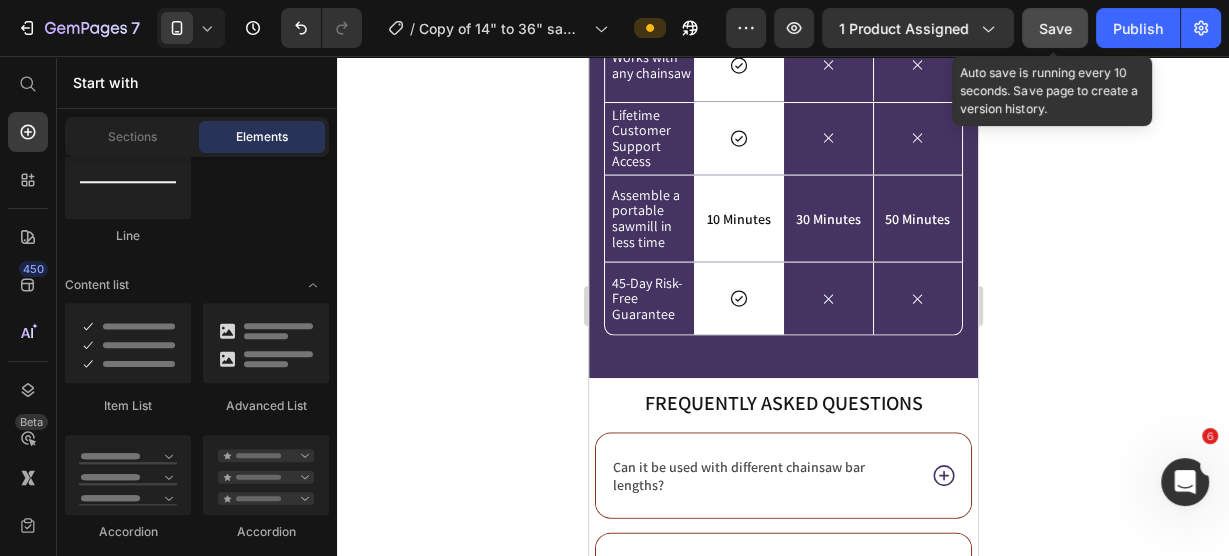 click on "Save" 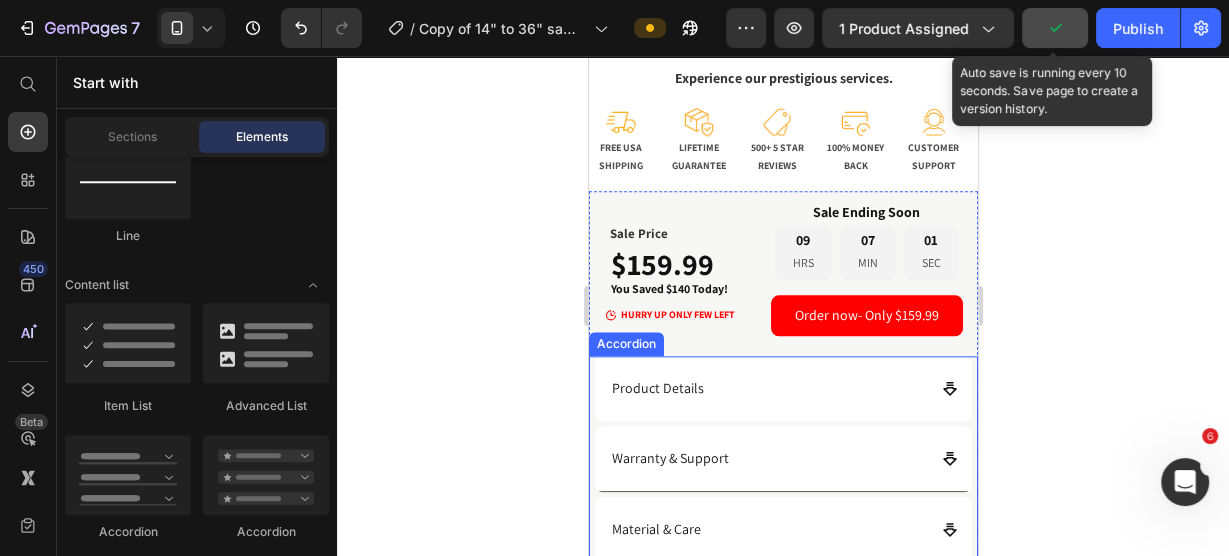 scroll, scrollTop: 1759, scrollLeft: 0, axis: vertical 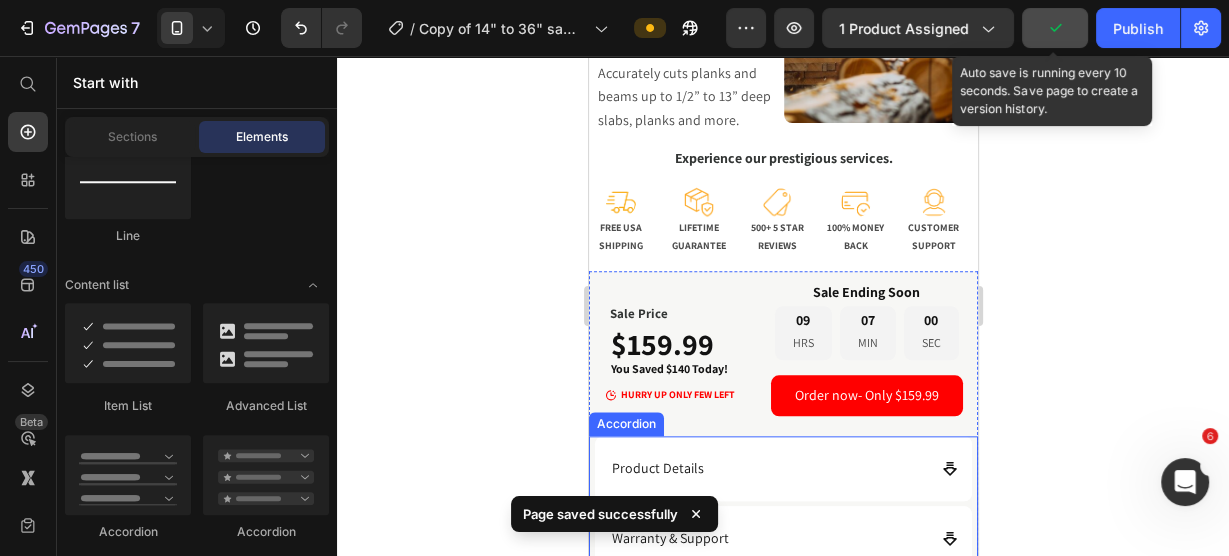 click on "Warranty & Support" at bounding box center (782, 539) 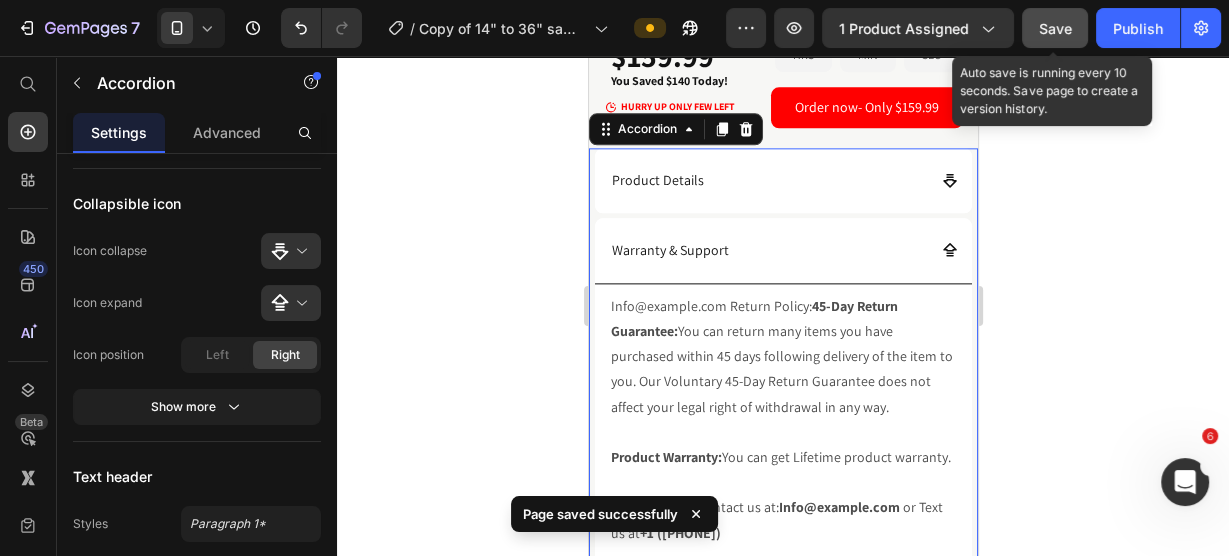 scroll, scrollTop: 2079, scrollLeft: 0, axis: vertical 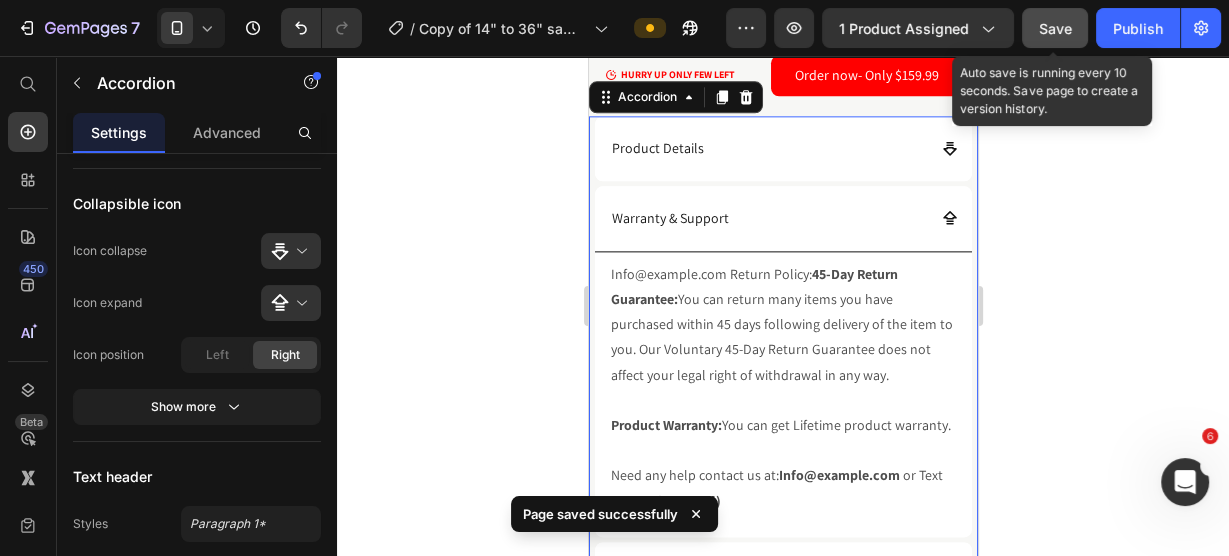 click 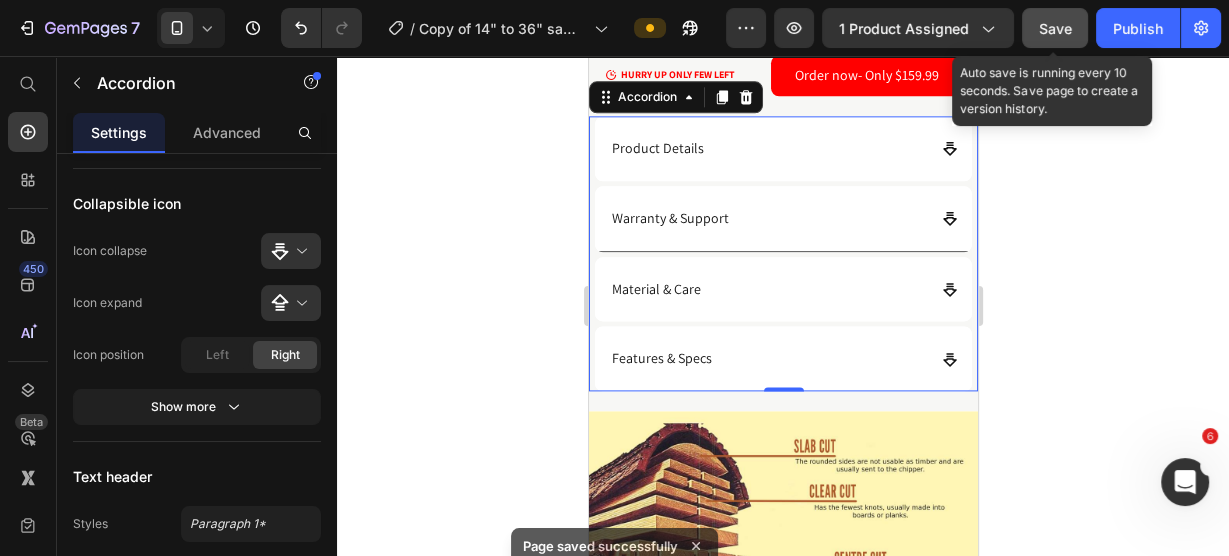 click 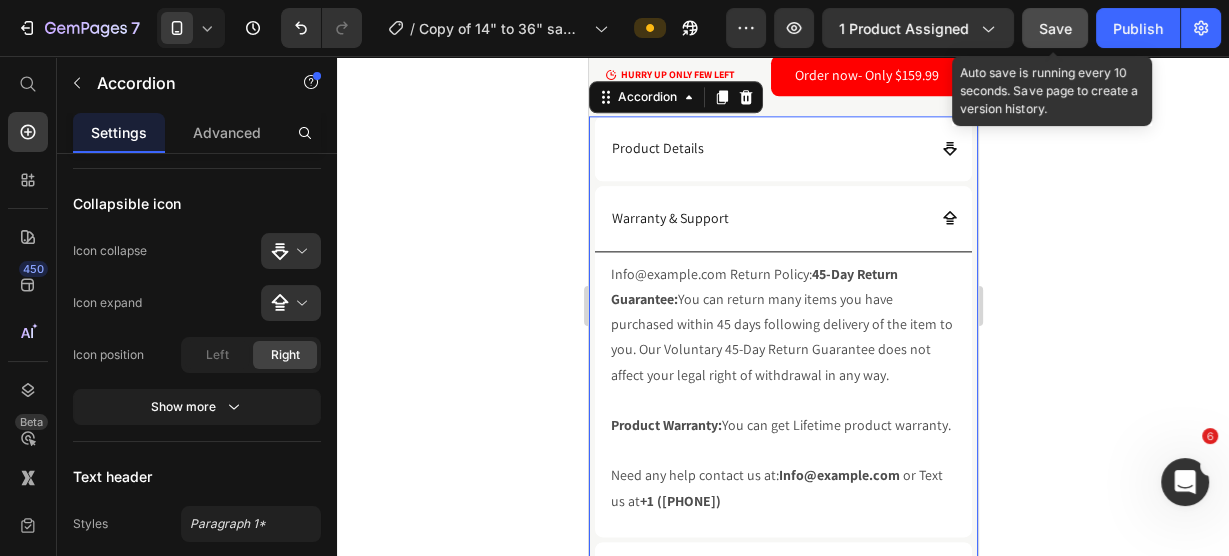 click 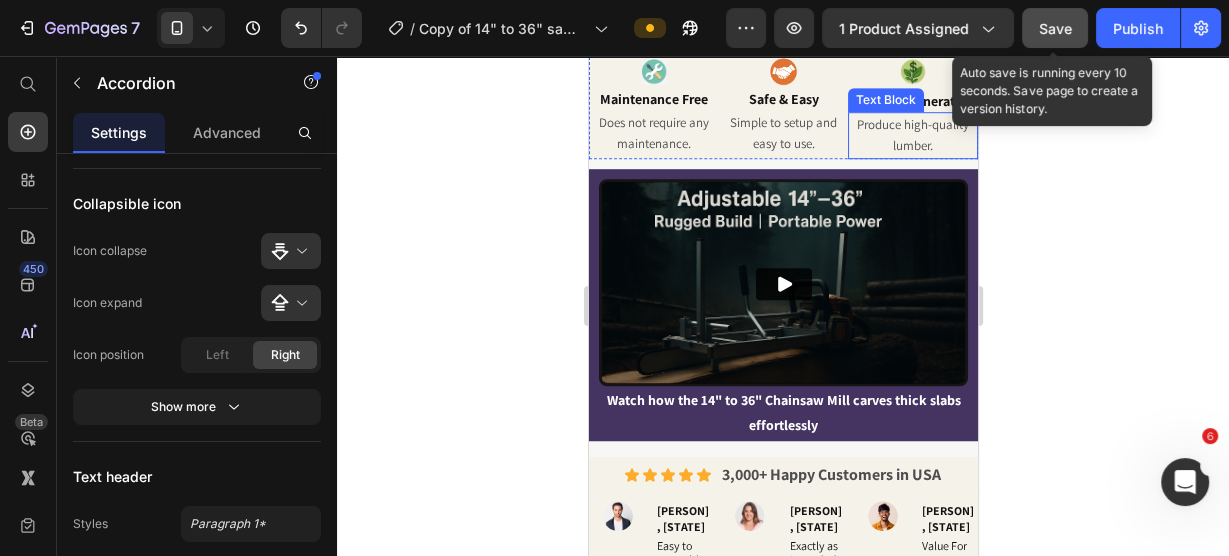 scroll, scrollTop: 719, scrollLeft: 0, axis: vertical 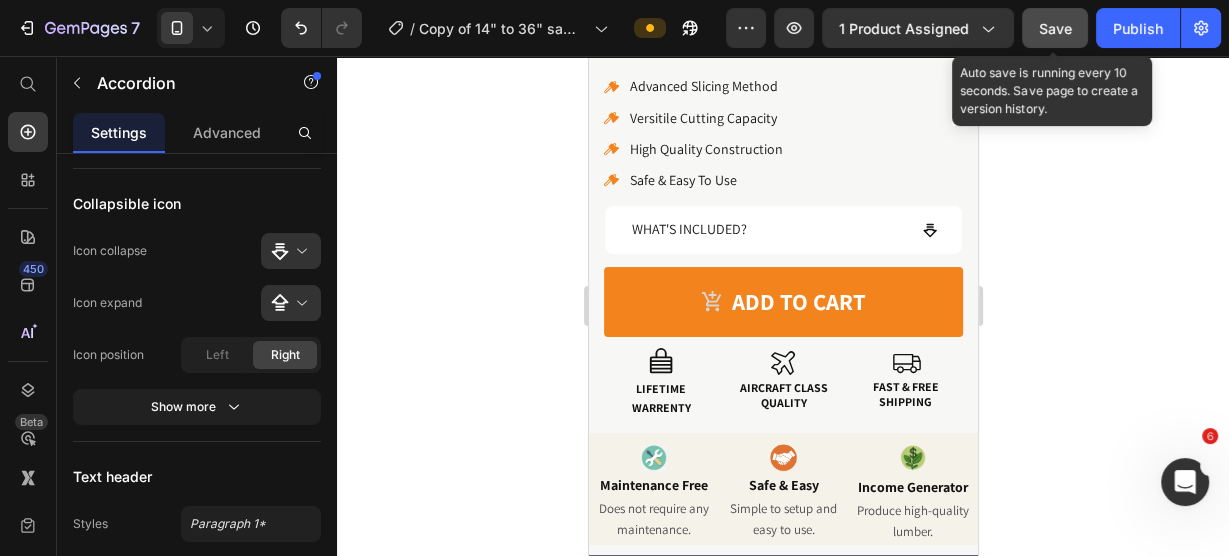 click on "Publish" at bounding box center (1138, 28) 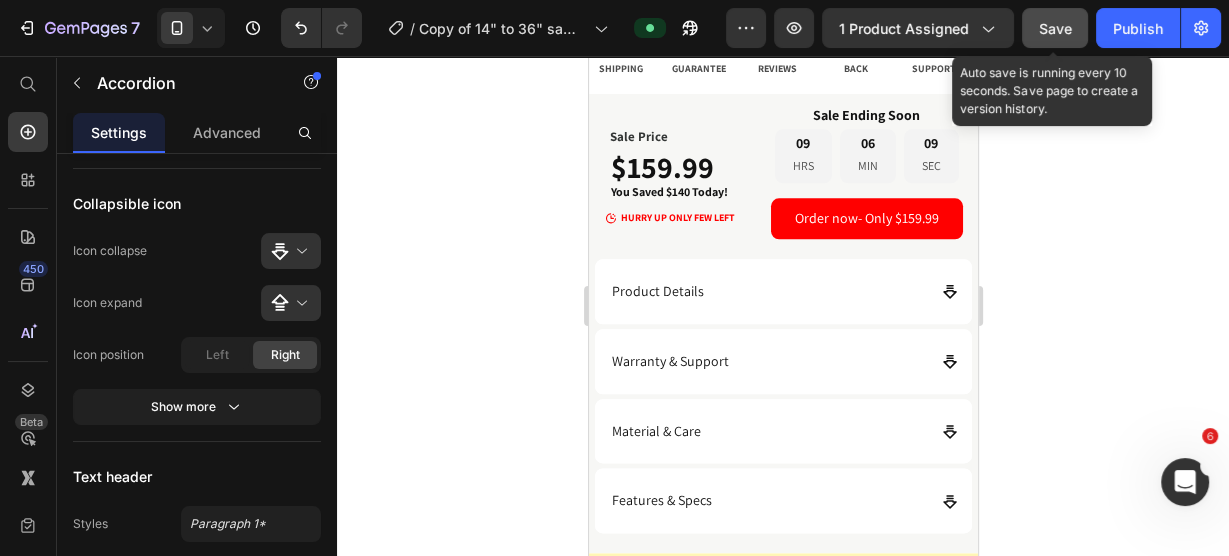 scroll, scrollTop: 2080, scrollLeft: 0, axis: vertical 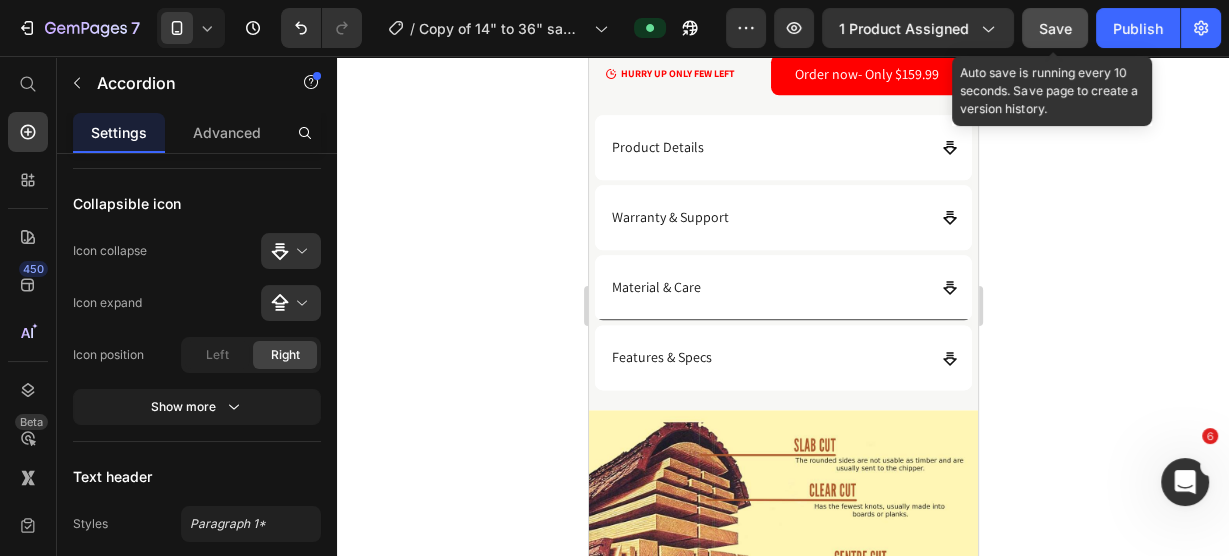 click on "Material & Care" at bounding box center (782, 288) 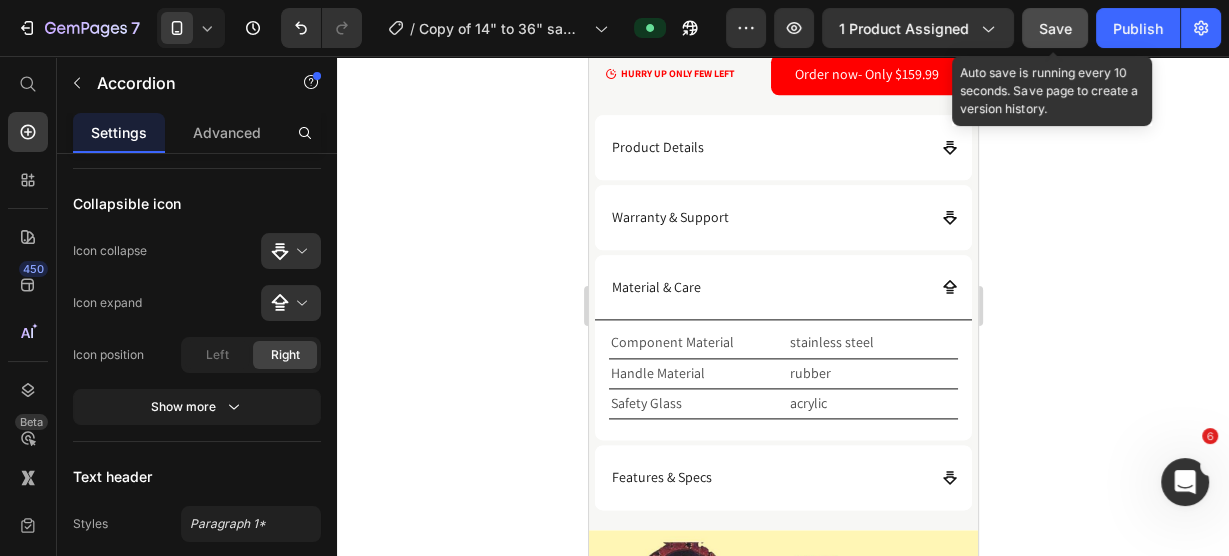 click on "Material & Care" at bounding box center (782, 288) 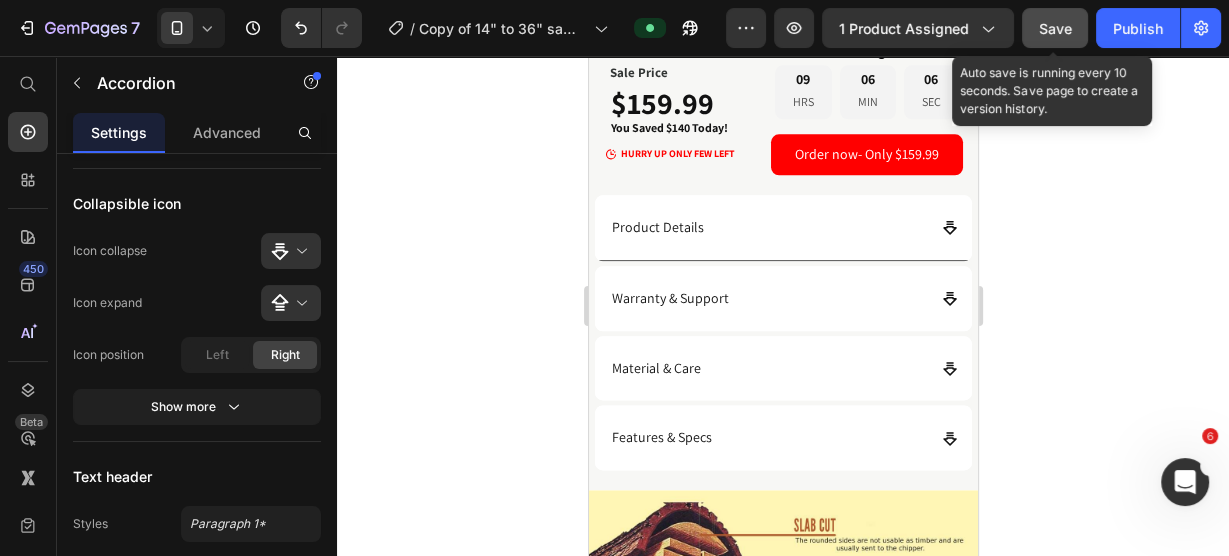 scroll, scrollTop: 1920, scrollLeft: 0, axis: vertical 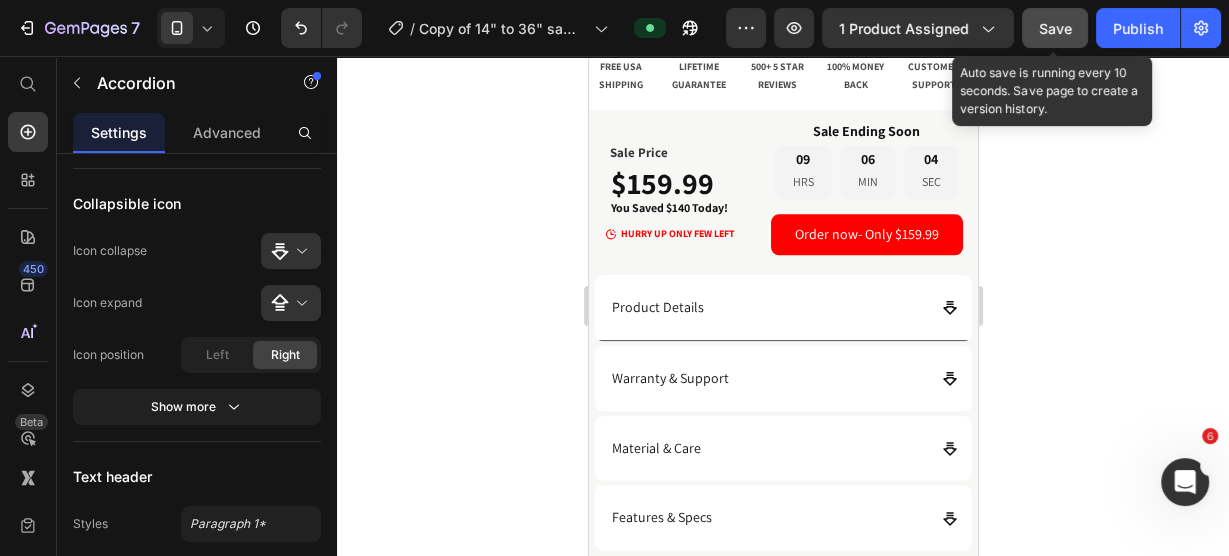 click on "Product Details" at bounding box center [782, 308] 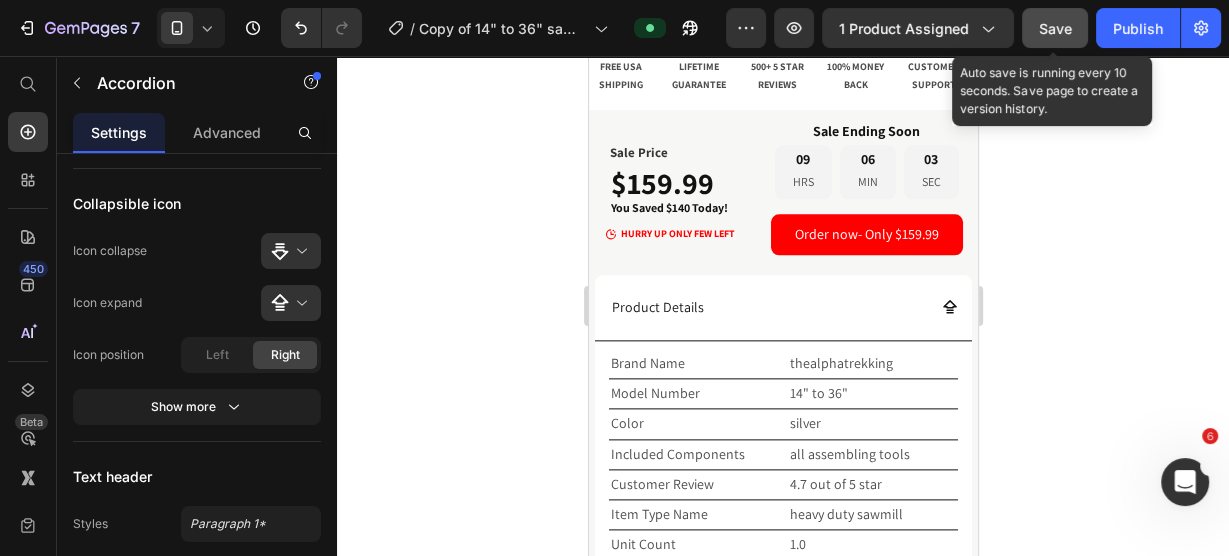 click on "Product Details" at bounding box center [782, 308] 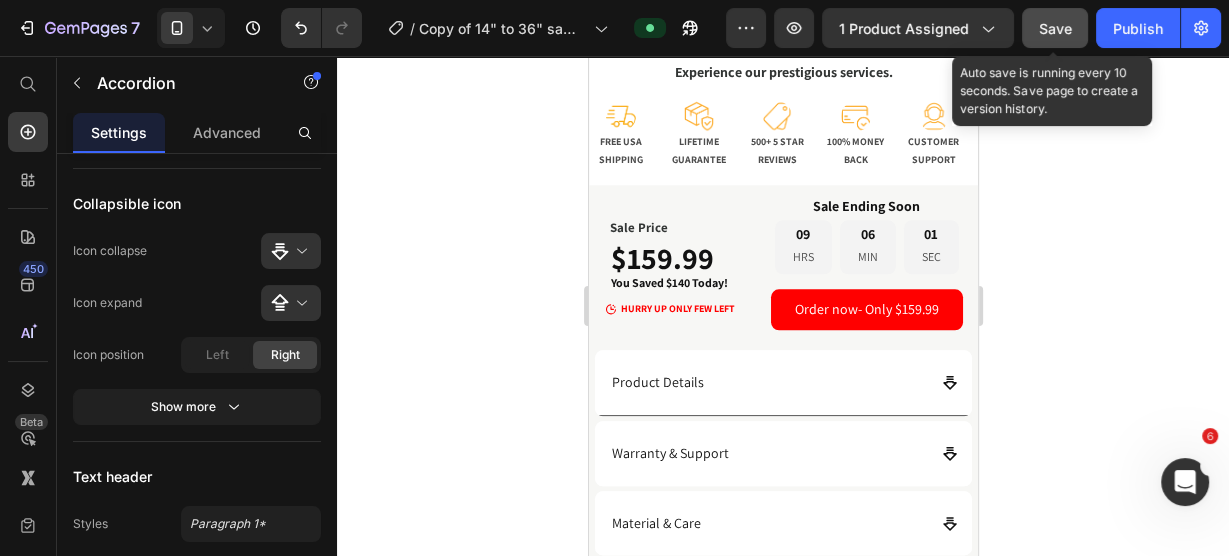 scroll, scrollTop: 1840, scrollLeft: 0, axis: vertical 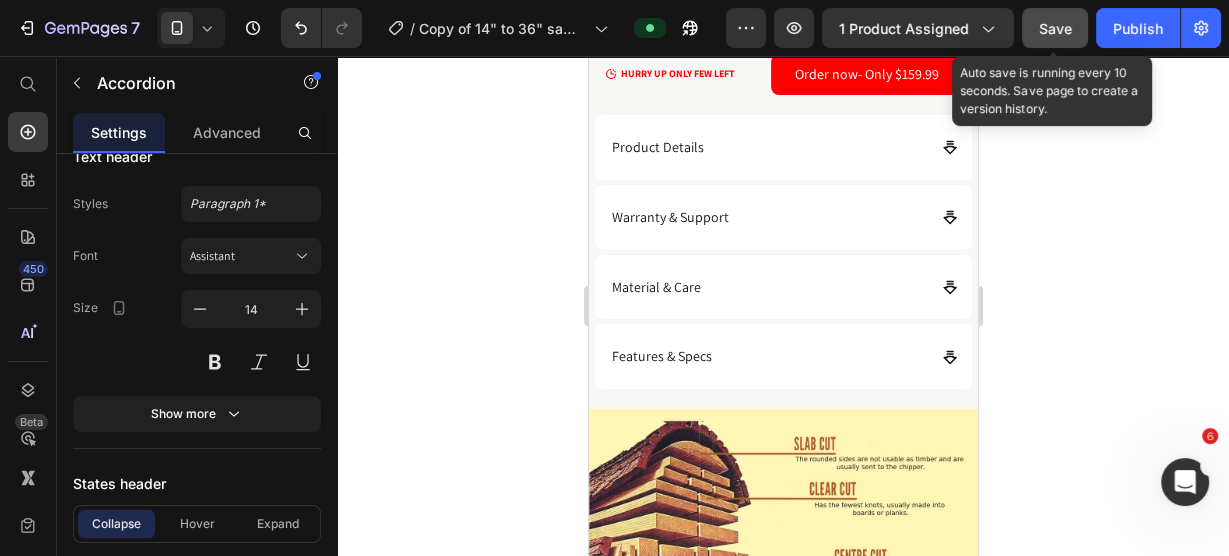 drag, startPoint x: 1152, startPoint y: 177, endPoint x: 1079, endPoint y: 166, distance: 73.82411 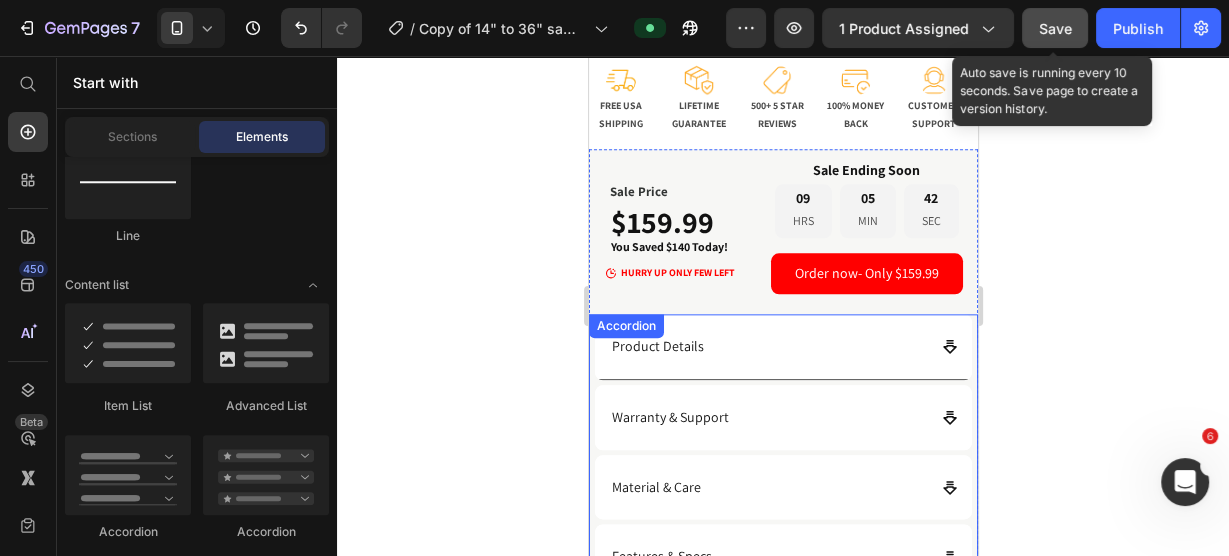 scroll, scrollTop: 1840, scrollLeft: 0, axis: vertical 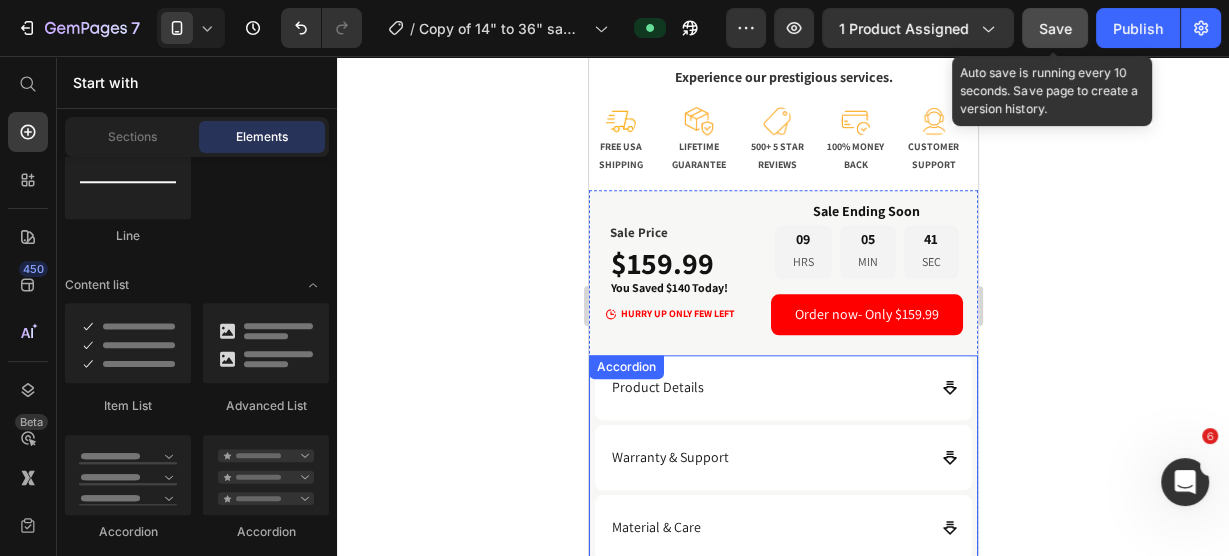 click on "Product Details
Warranty & Support
Material & Care
Features & Specs Accordion" at bounding box center [782, 492] 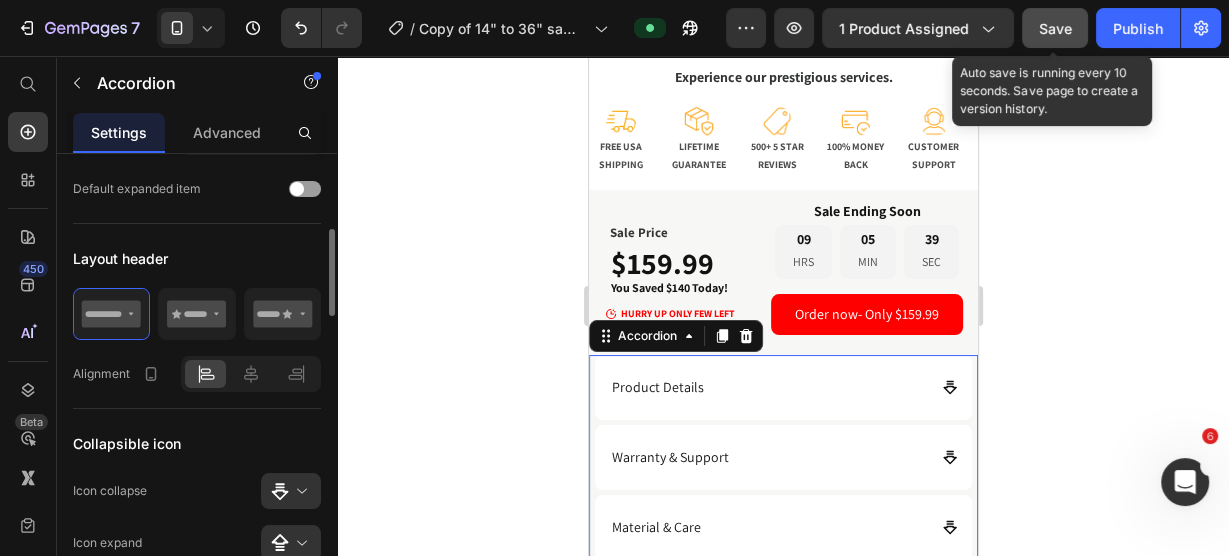 scroll, scrollTop: 0, scrollLeft: 0, axis: both 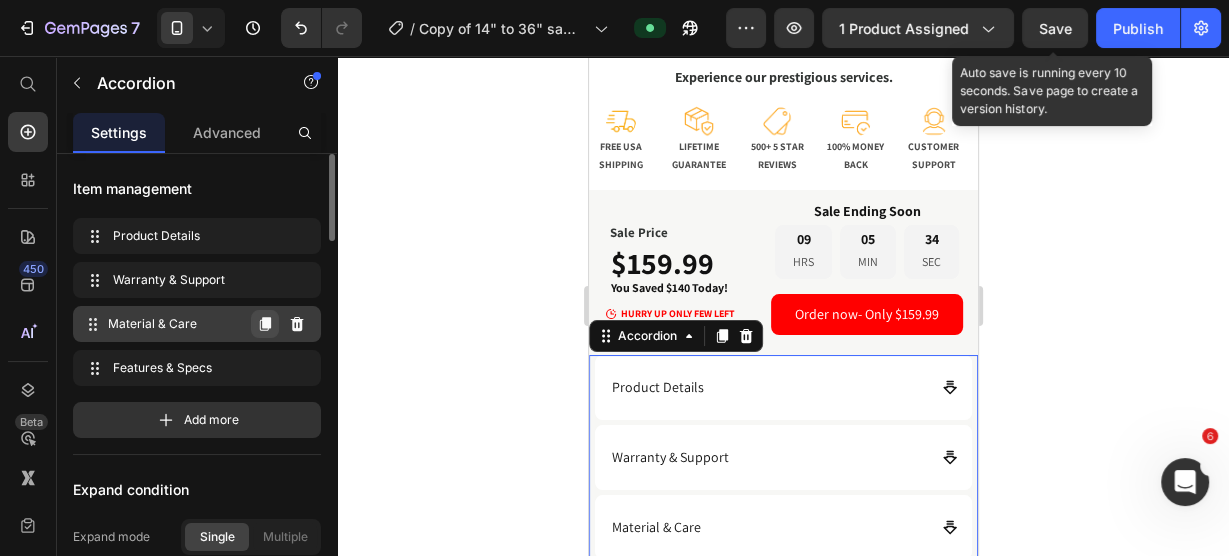 click 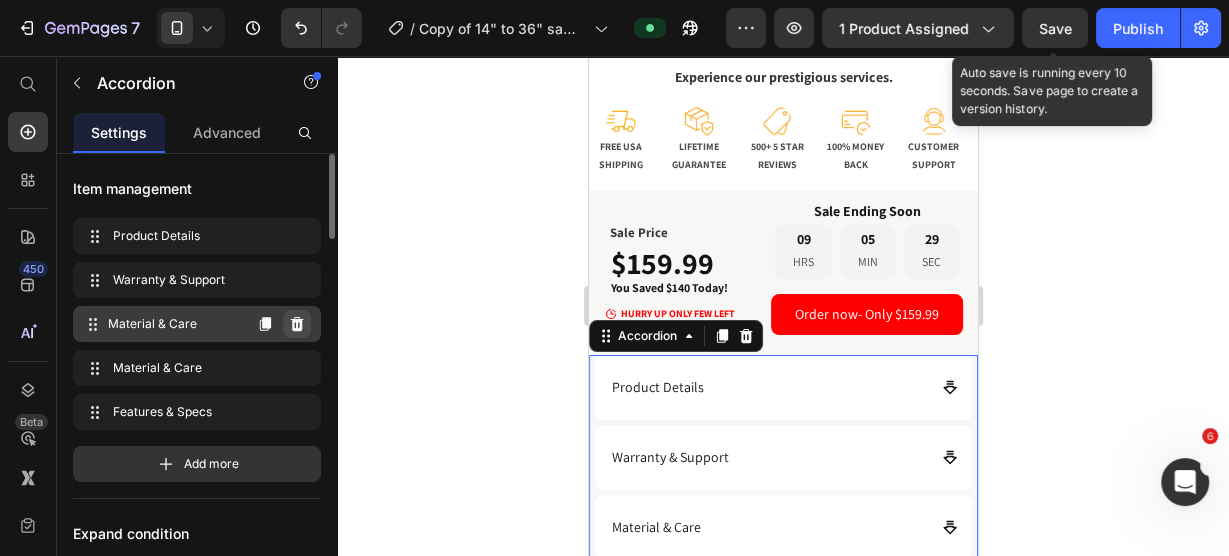 click 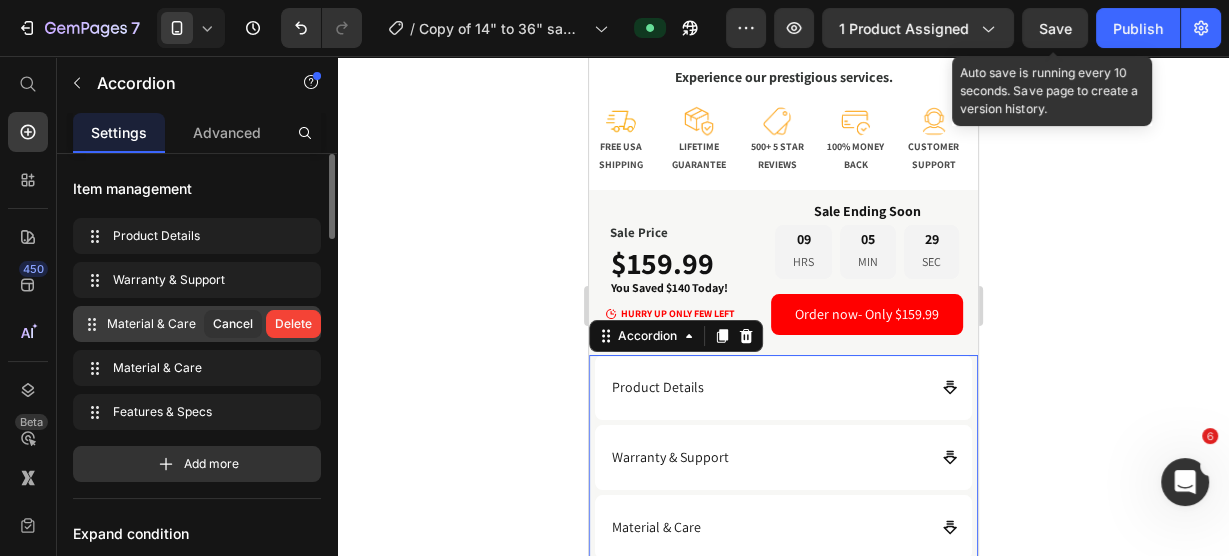 click on "Delete" at bounding box center [293, 324] 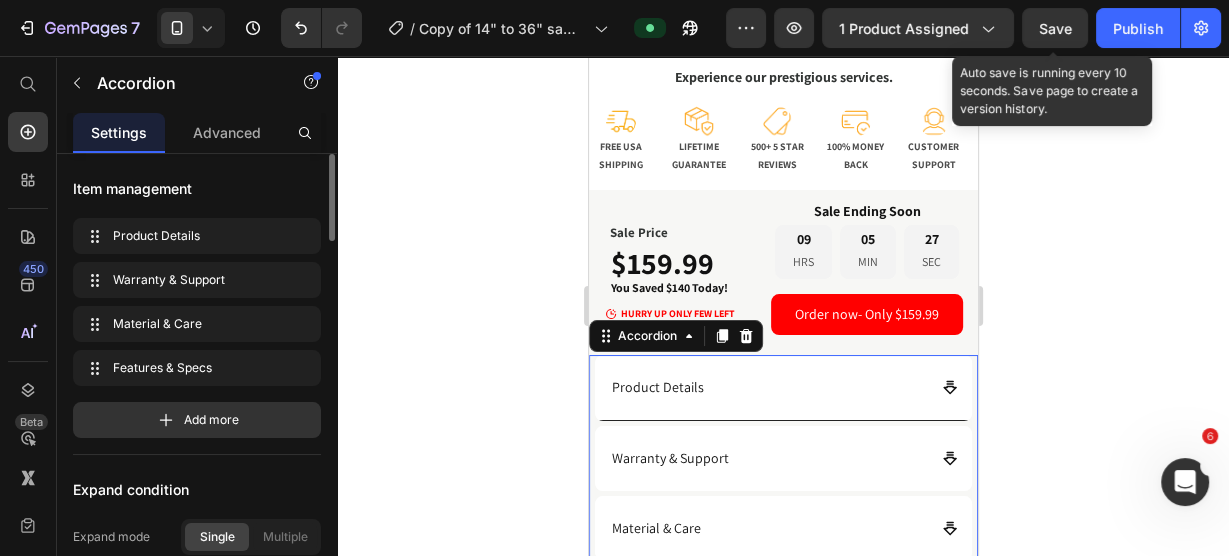 scroll, scrollTop: 1920, scrollLeft: 0, axis: vertical 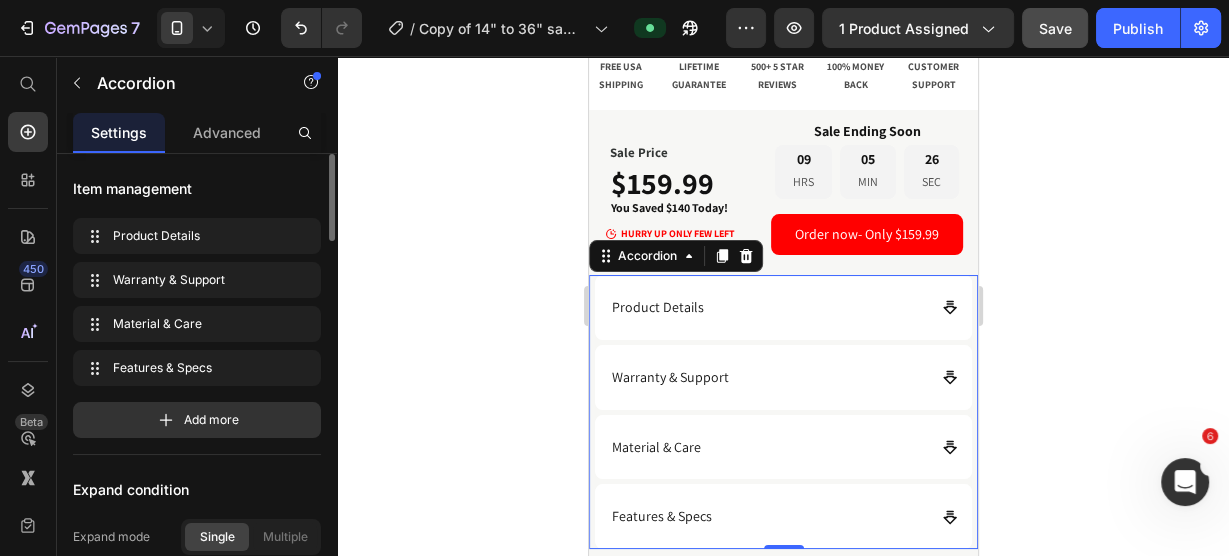 click on "Save" 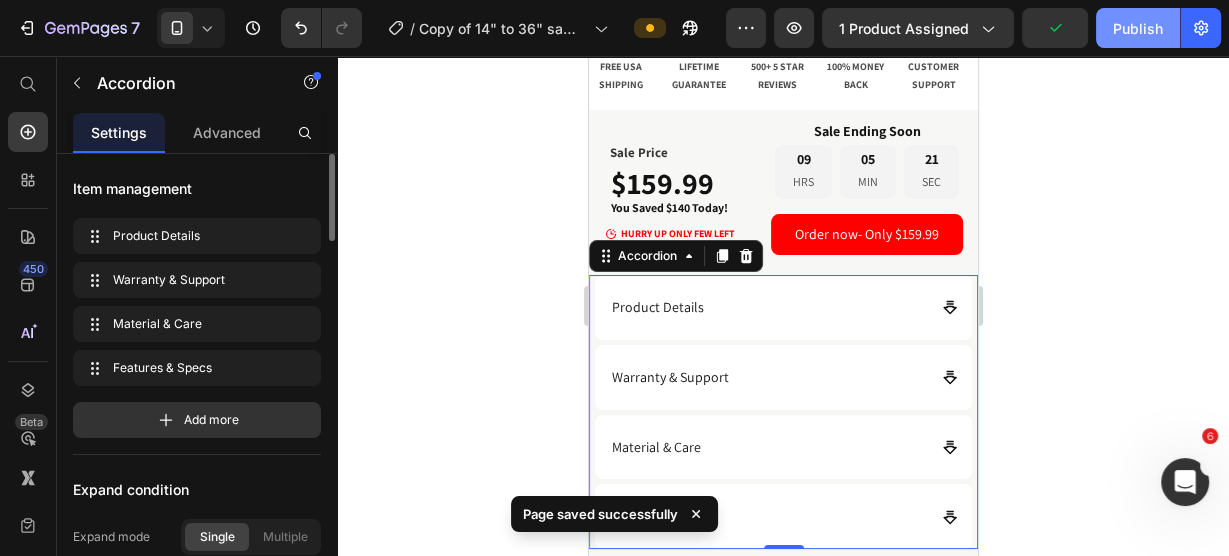 click on "Publish" at bounding box center [1138, 28] 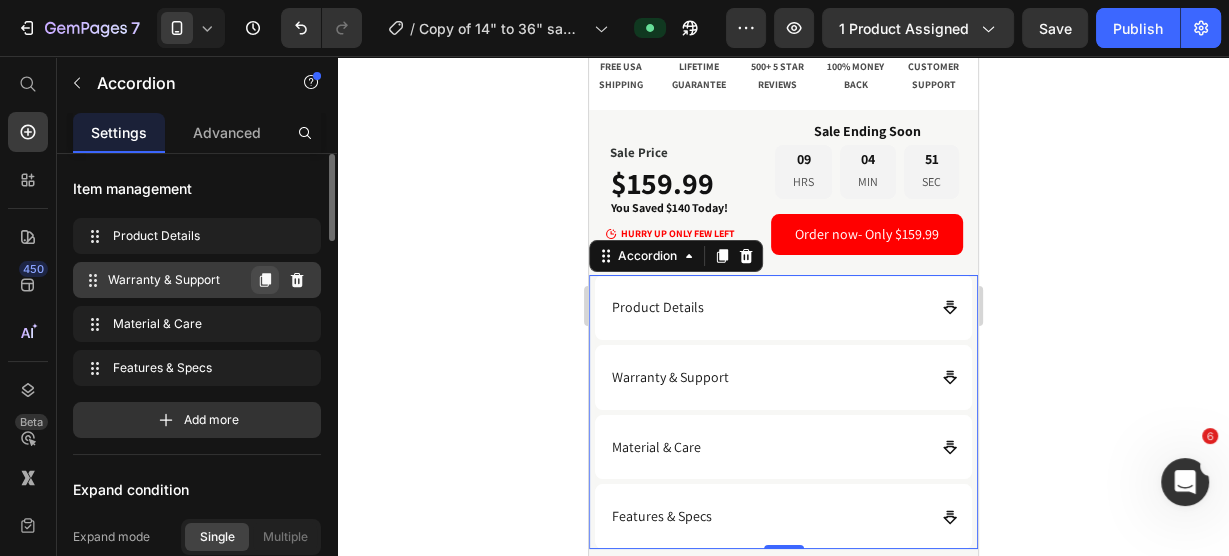 click 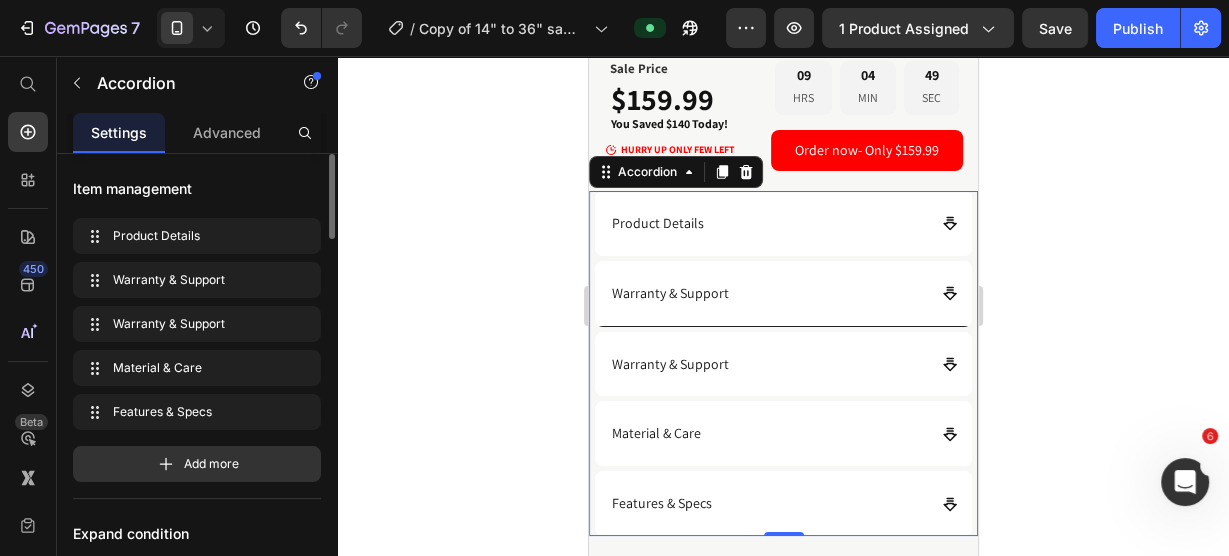 scroll, scrollTop: 2080, scrollLeft: 0, axis: vertical 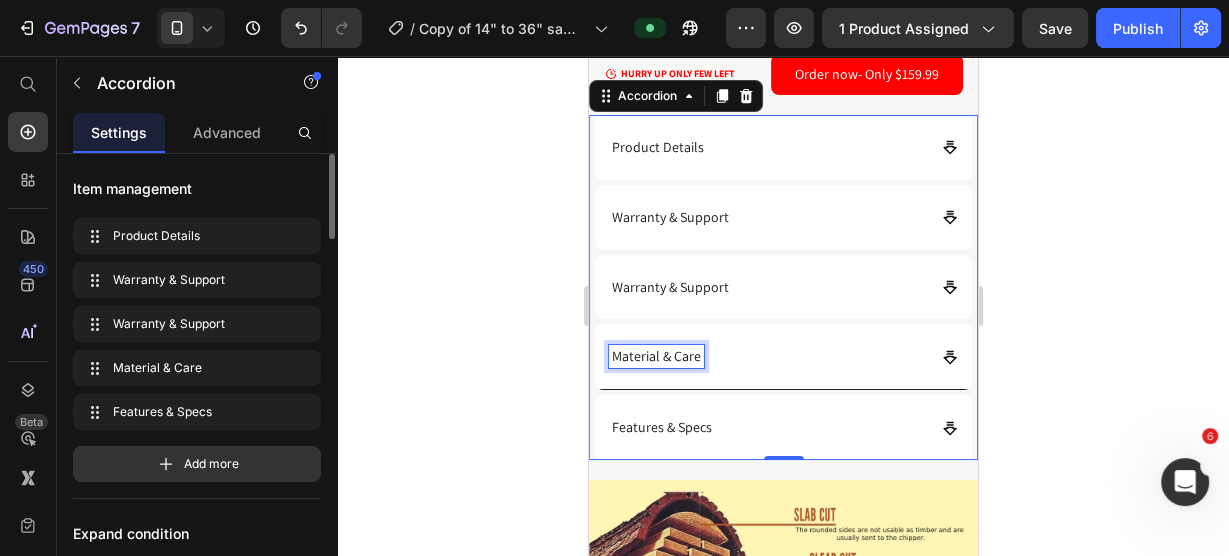 click on "Material & Care" at bounding box center (655, 356) 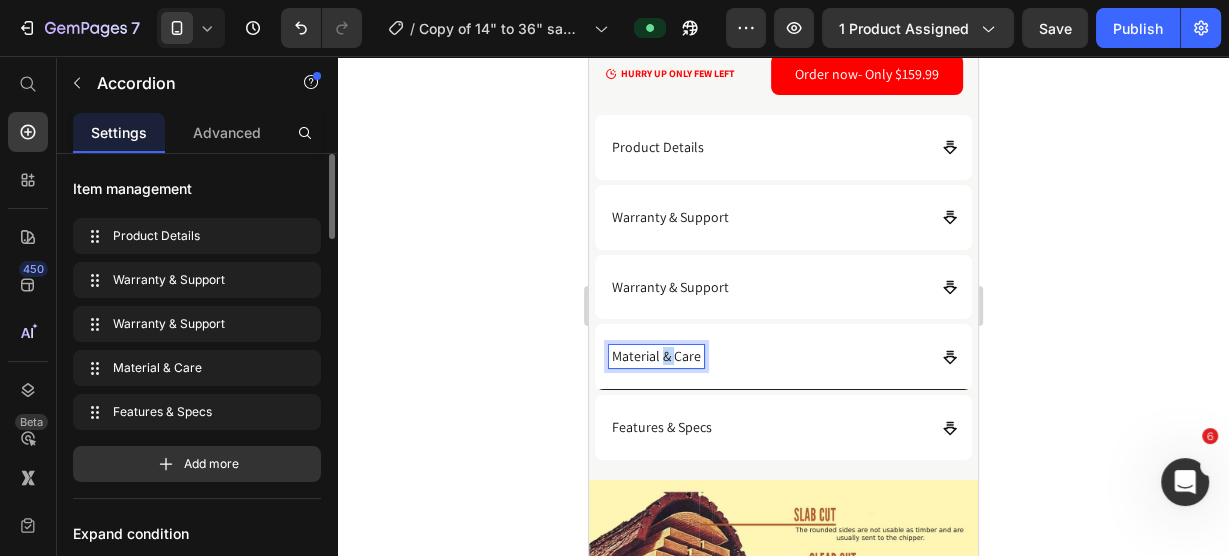 click on "Material & Care" at bounding box center (655, 356) 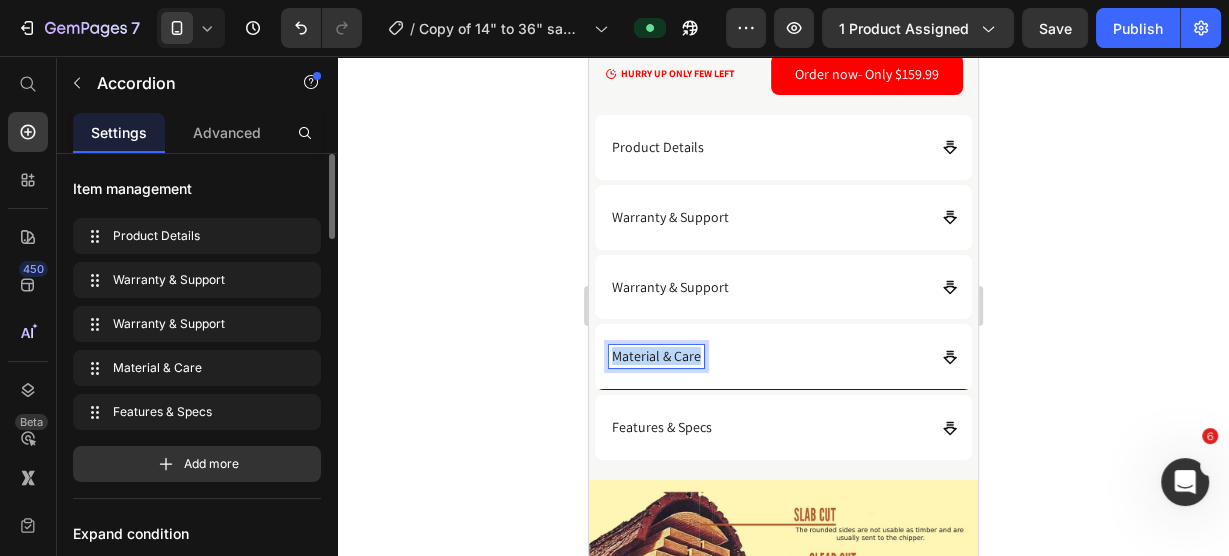 click on "Material & Care" at bounding box center (655, 356) 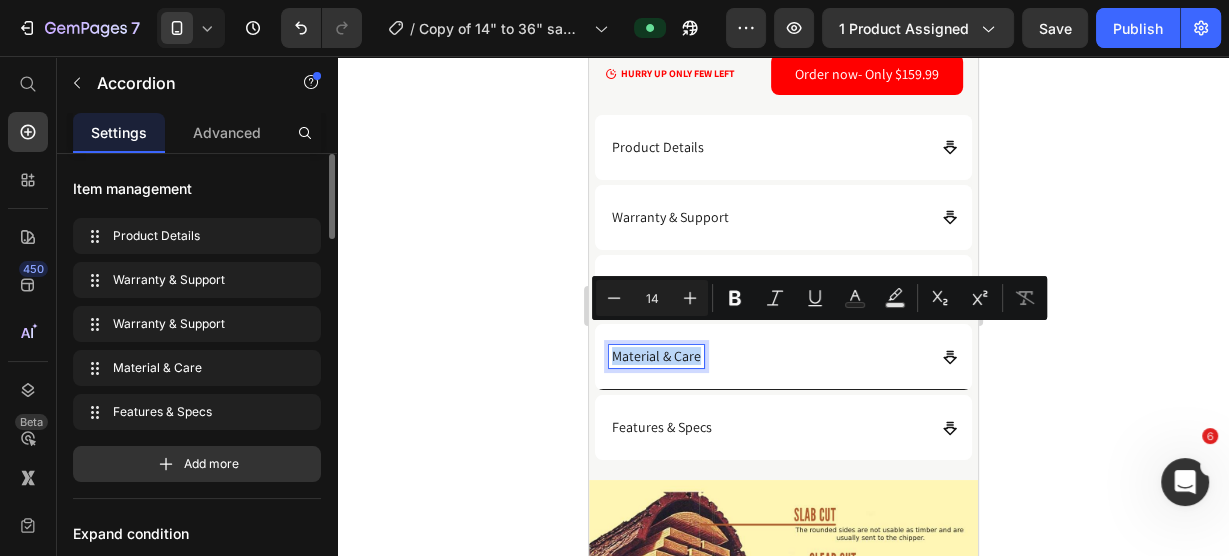 copy on "Material & Care" 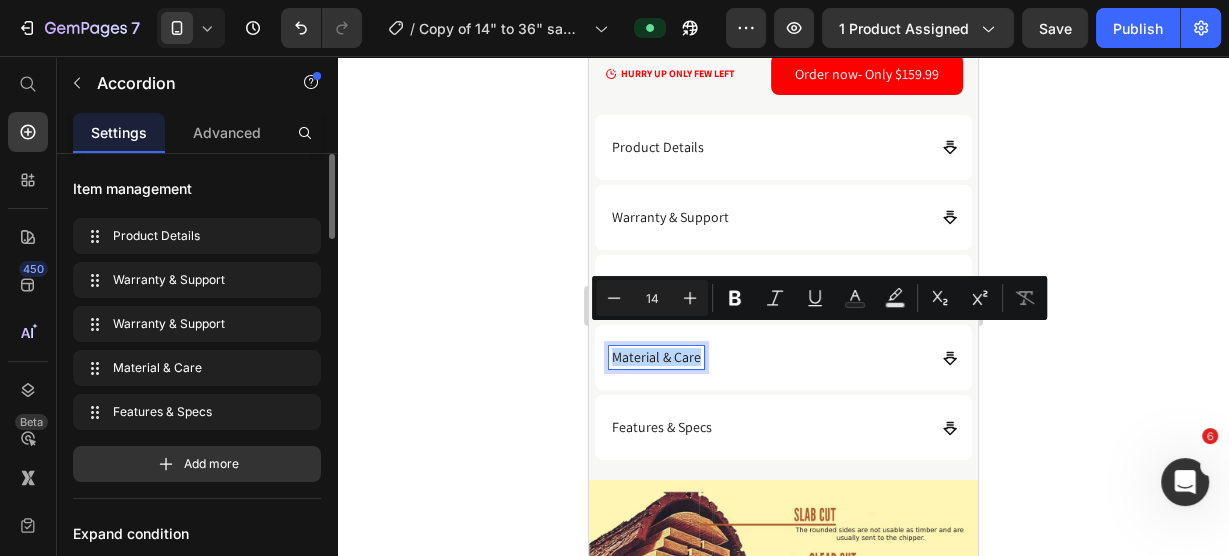 scroll, scrollTop: 2080, scrollLeft: 0, axis: vertical 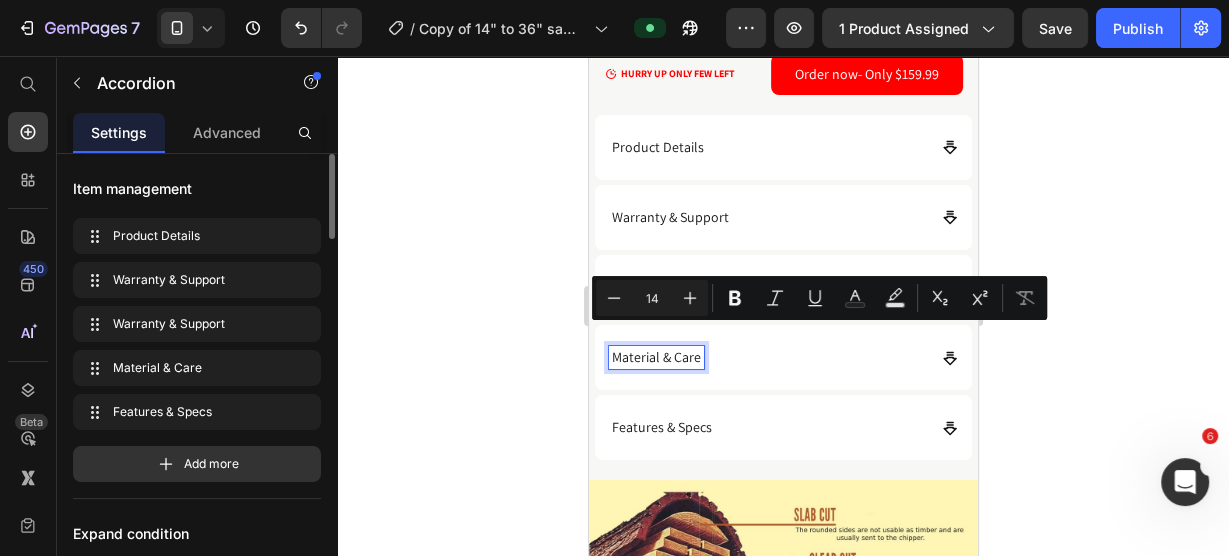 click on "Warranty & Support" at bounding box center [669, 287] 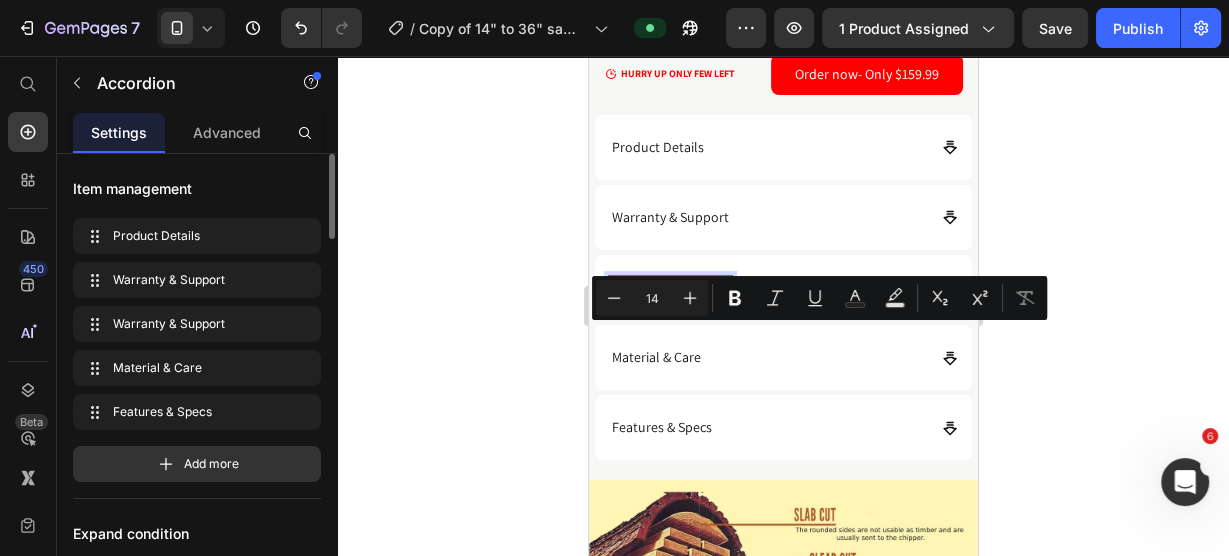 click on "Warranty & Support" at bounding box center [669, 287] 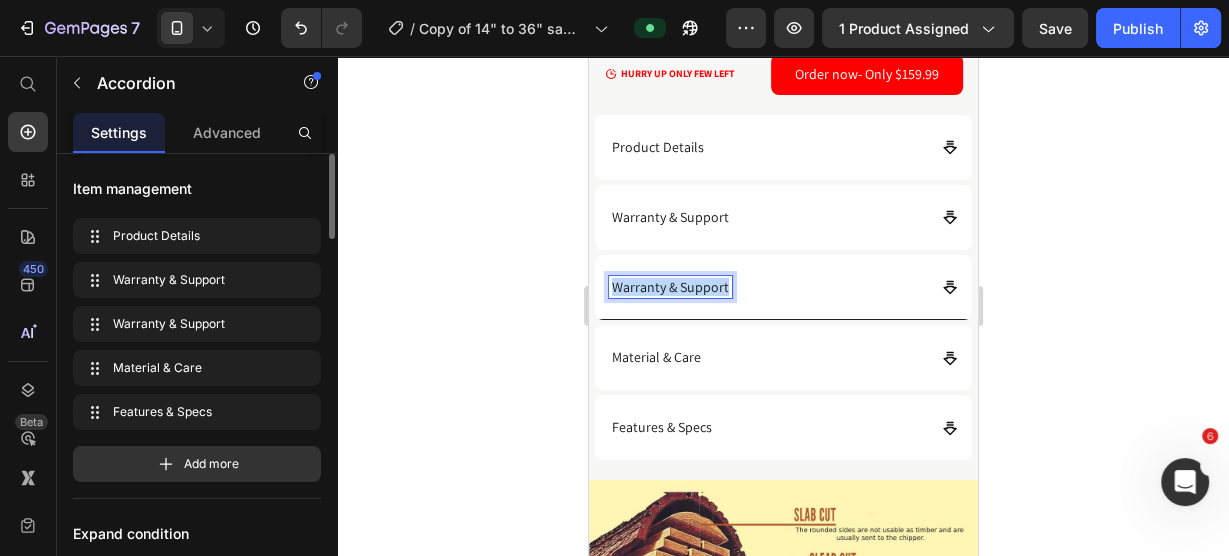 click on "Warranty & Support" at bounding box center [669, 287] 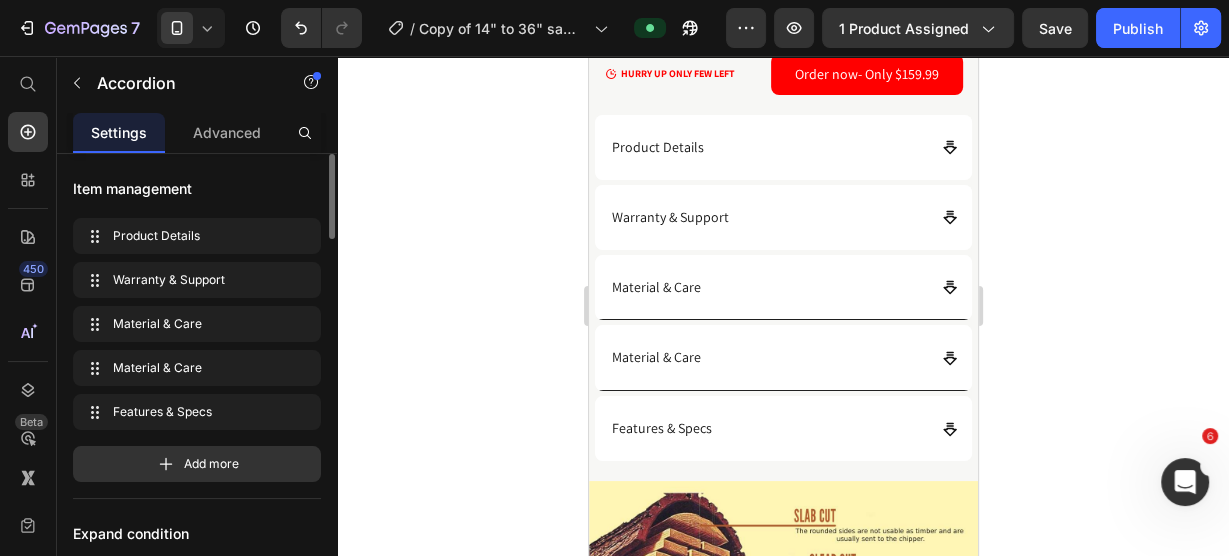 click on "Material & Care" at bounding box center [782, 358] 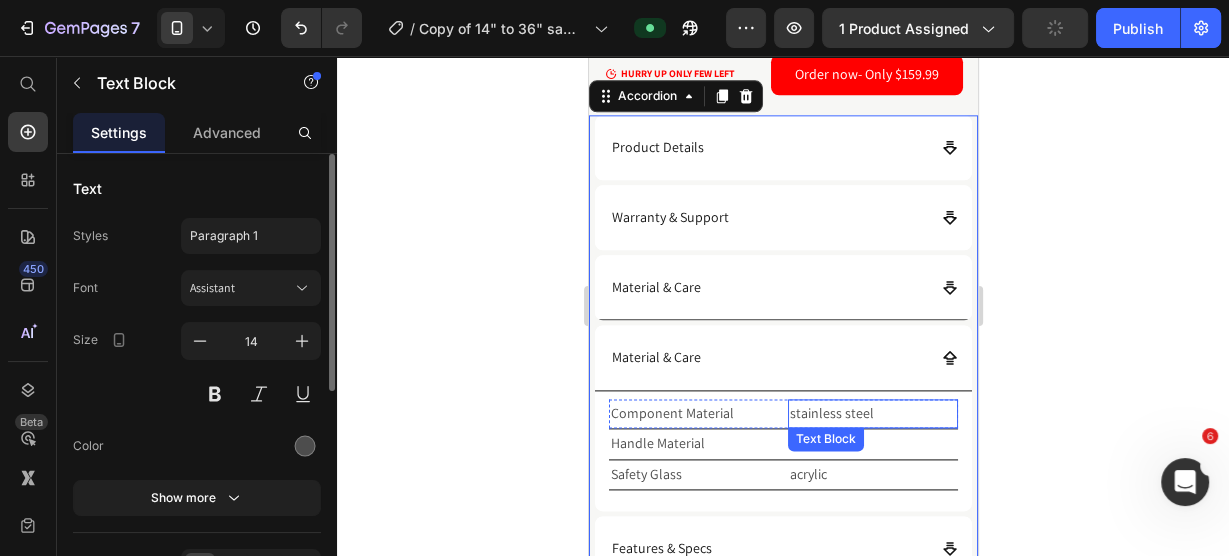 click on "stainless steel" at bounding box center [872, 413] 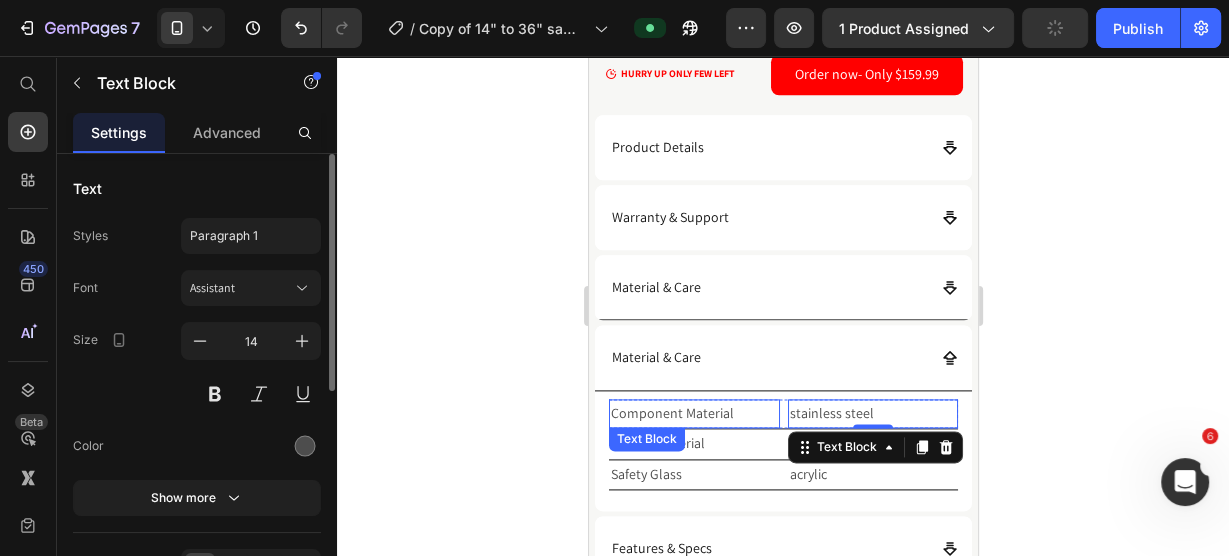 click on "Component Material" at bounding box center [693, 413] 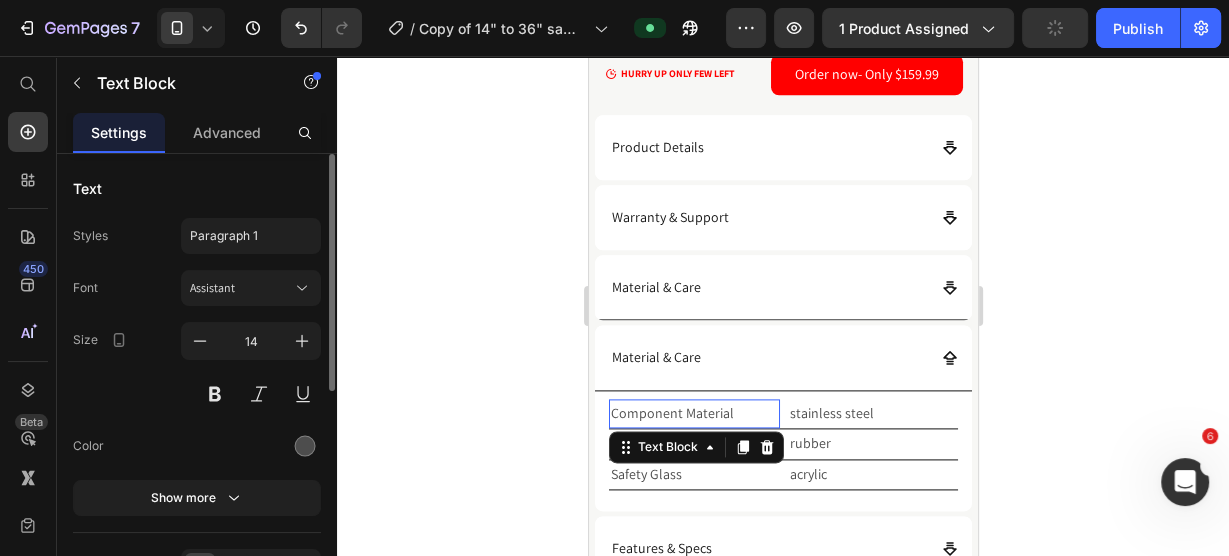 click on "Component Material" at bounding box center (693, 413) 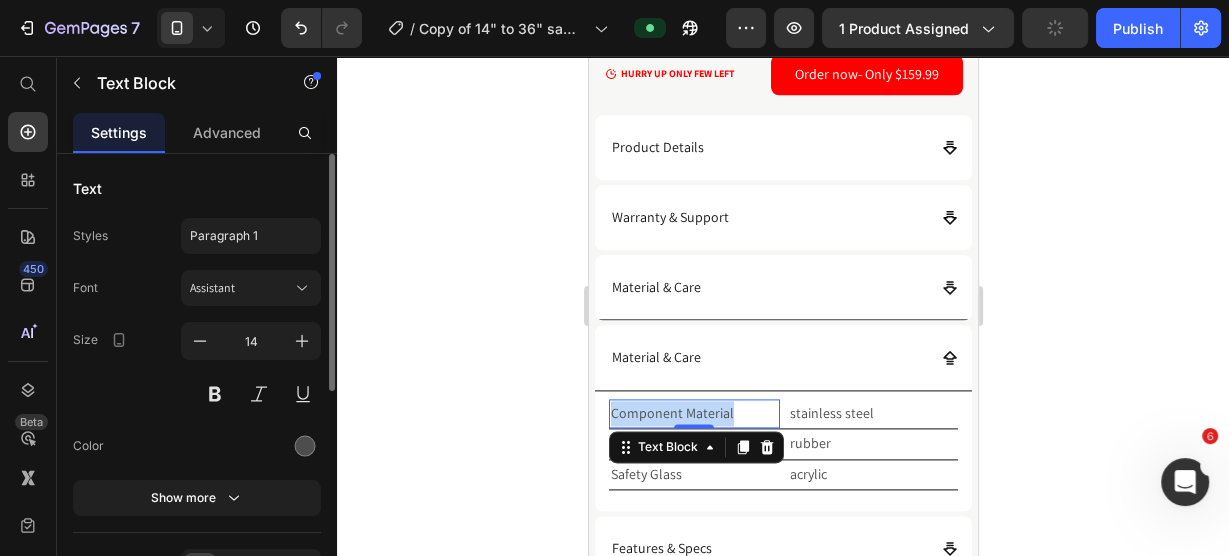 click on "Component Material" at bounding box center (693, 413) 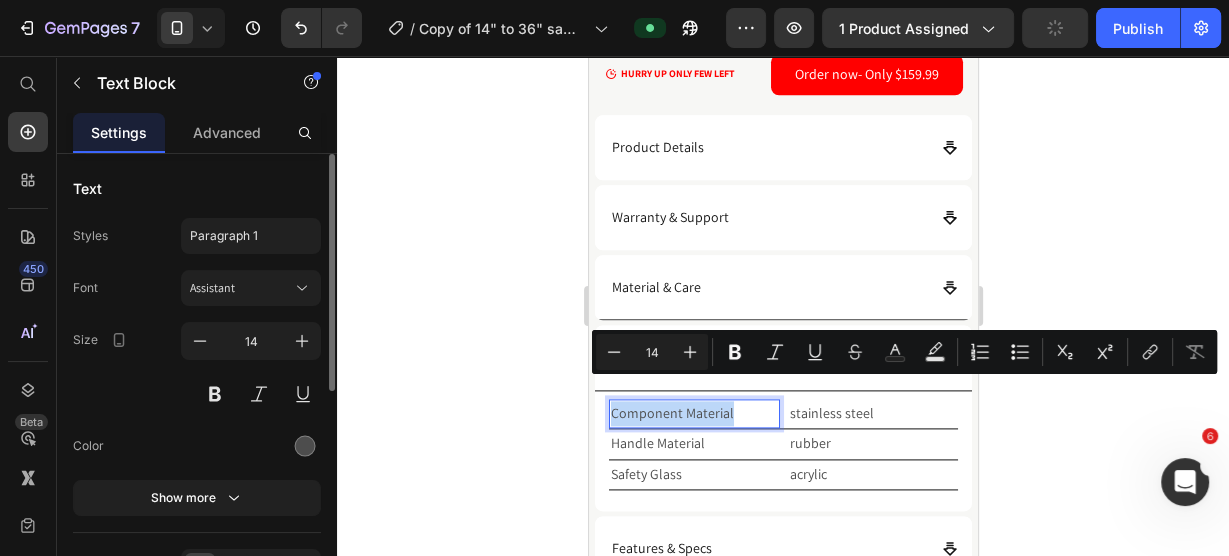 copy on "Component Material" 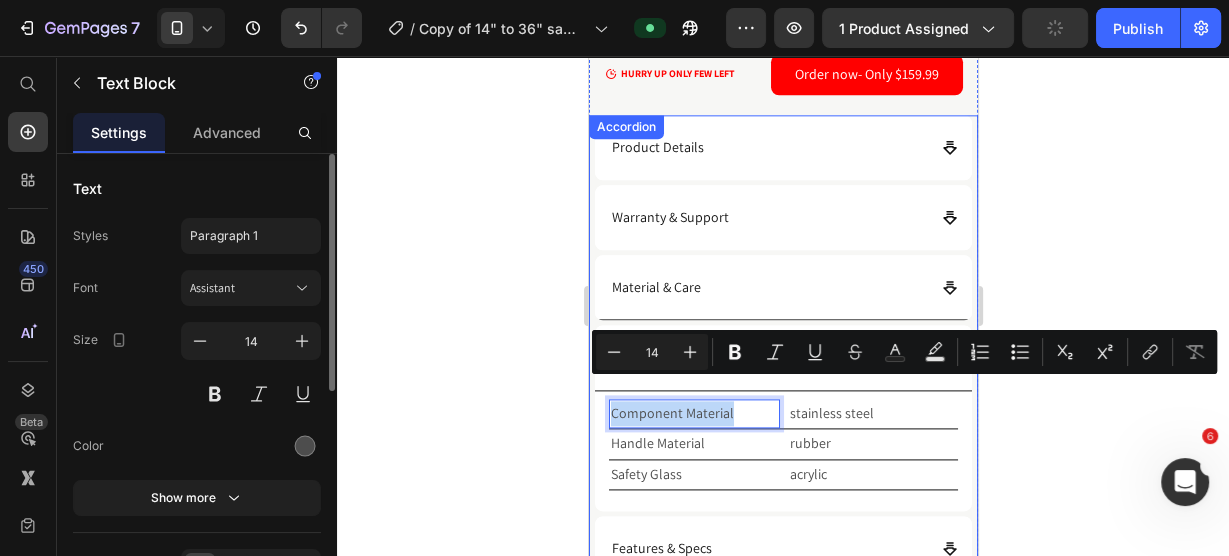 scroll, scrollTop: 2081, scrollLeft: 0, axis: vertical 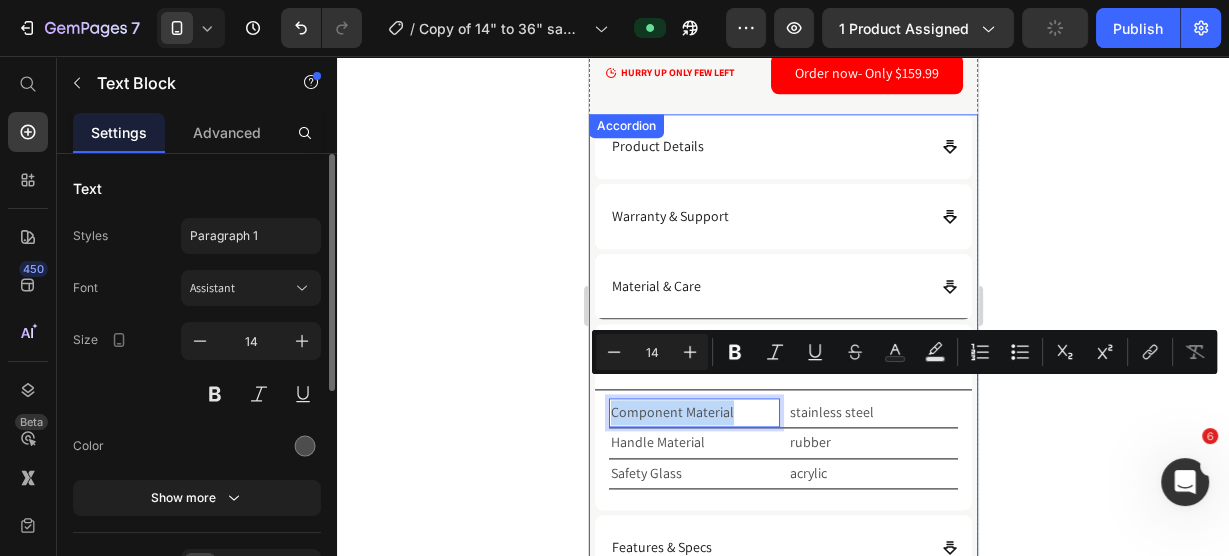 click 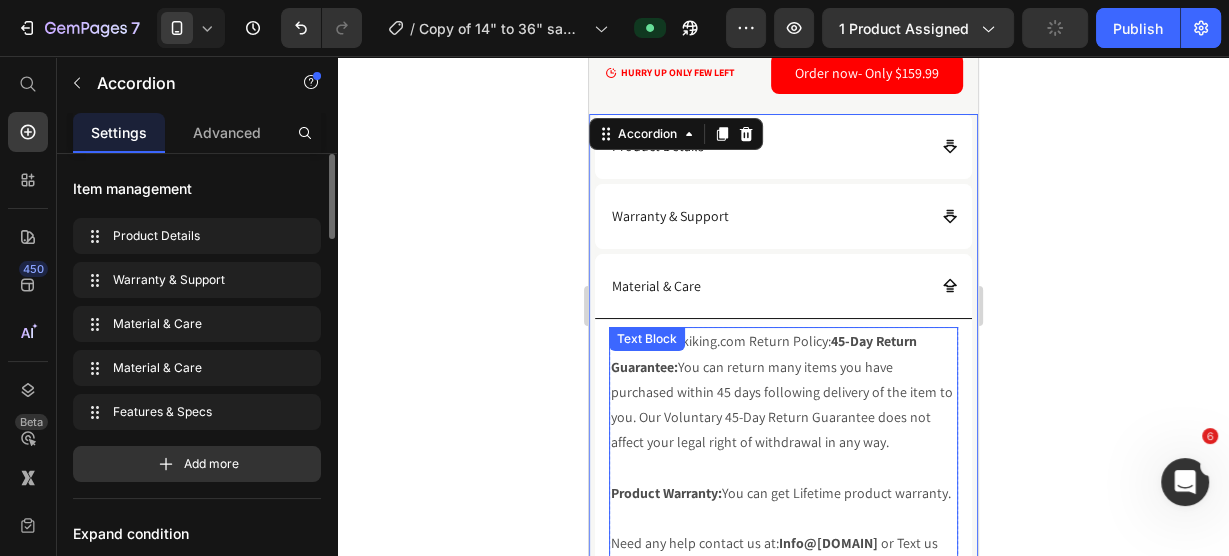 click on "thealphatrekiking.com Return Policy:  45-Day Return Guarantee:  You can return many items you have purchased within 45 days following delivery of the item to you. Our Voluntary 45-Day Return Guarantee does not affect your legal right of withdrawal in any way." at bounding box center [782, 392] 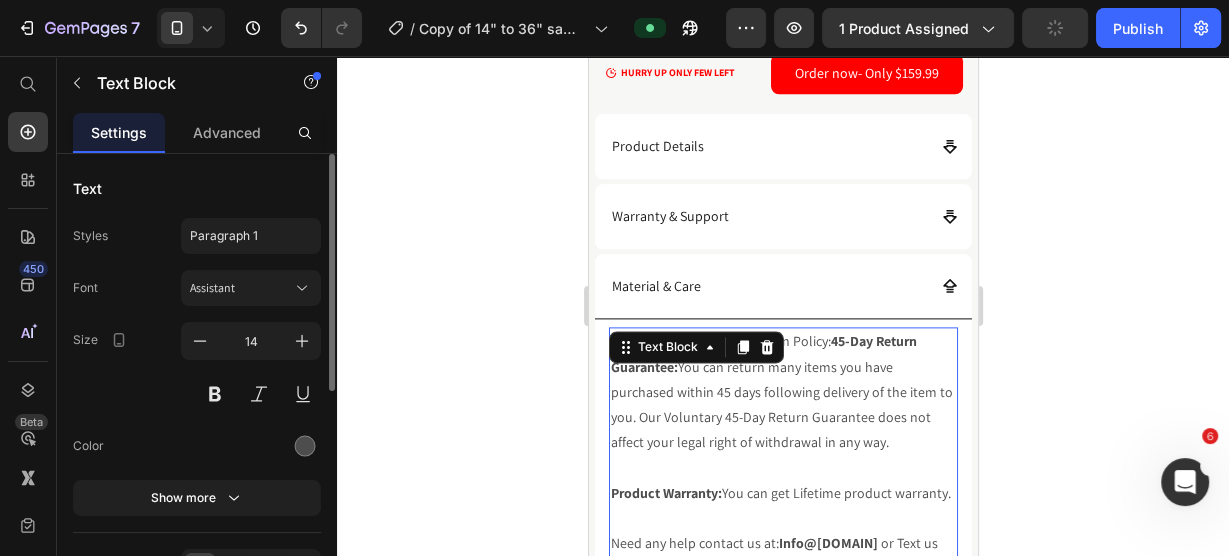 click on "thealphatrekiking.com Return Policy:  45-Day Return Guarantee:  You can return many items you have purchased within 45 days following delivery of the item to you. Our Voluntary 45-Day Return Guarantee does not affect your legal right of withdrawal in any way." at bounding box center [782, 392] 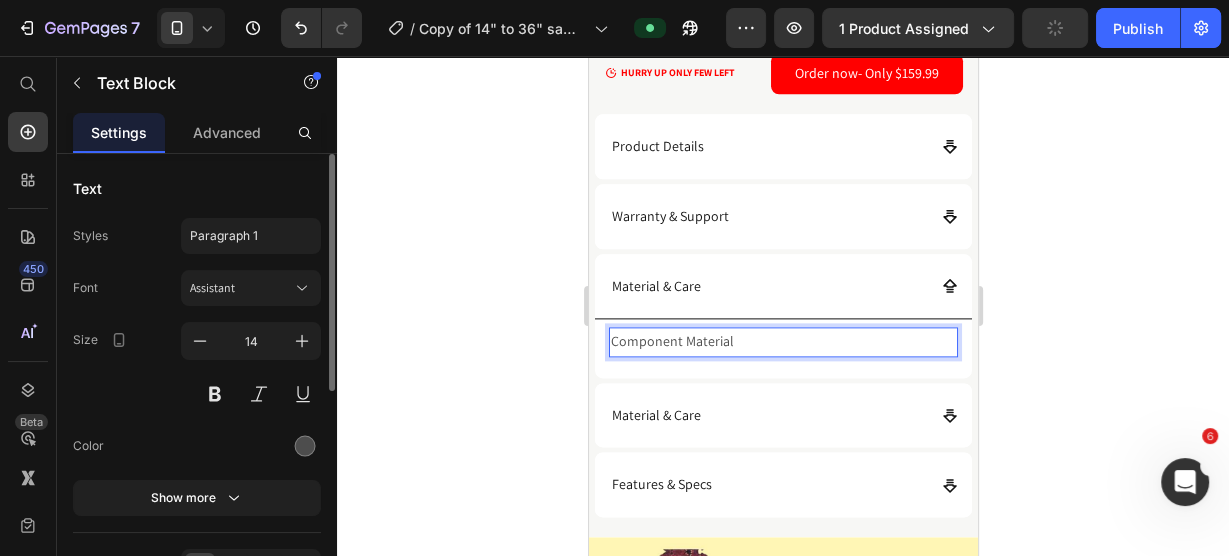 click 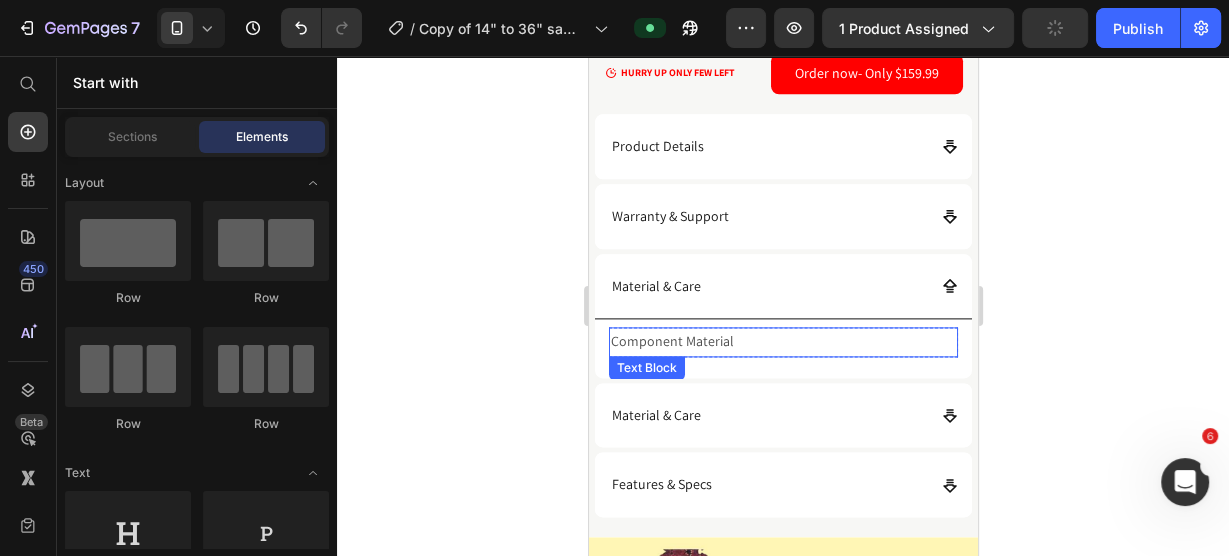 click on "Component Material" at bounding box center [782, 341] 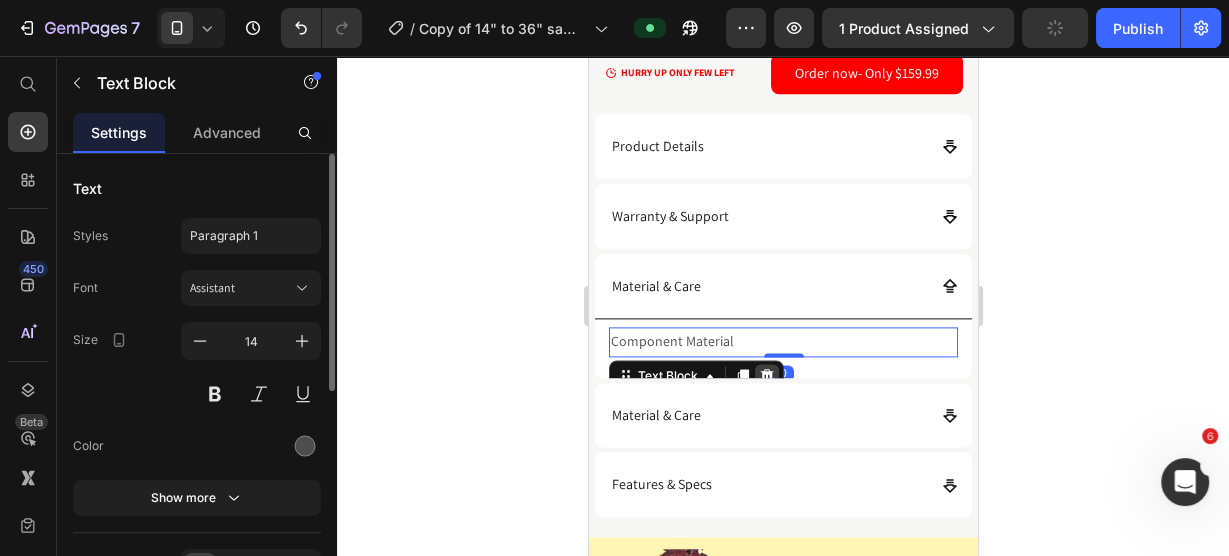 click 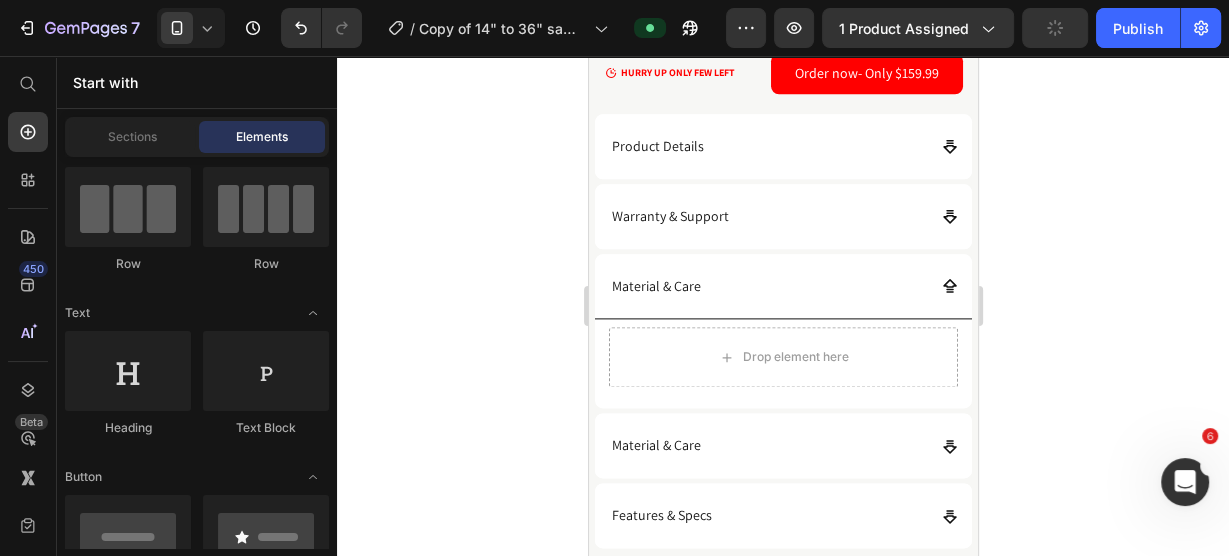 scroll, scrollTop: 0, scrollLeft: 0, axis: both 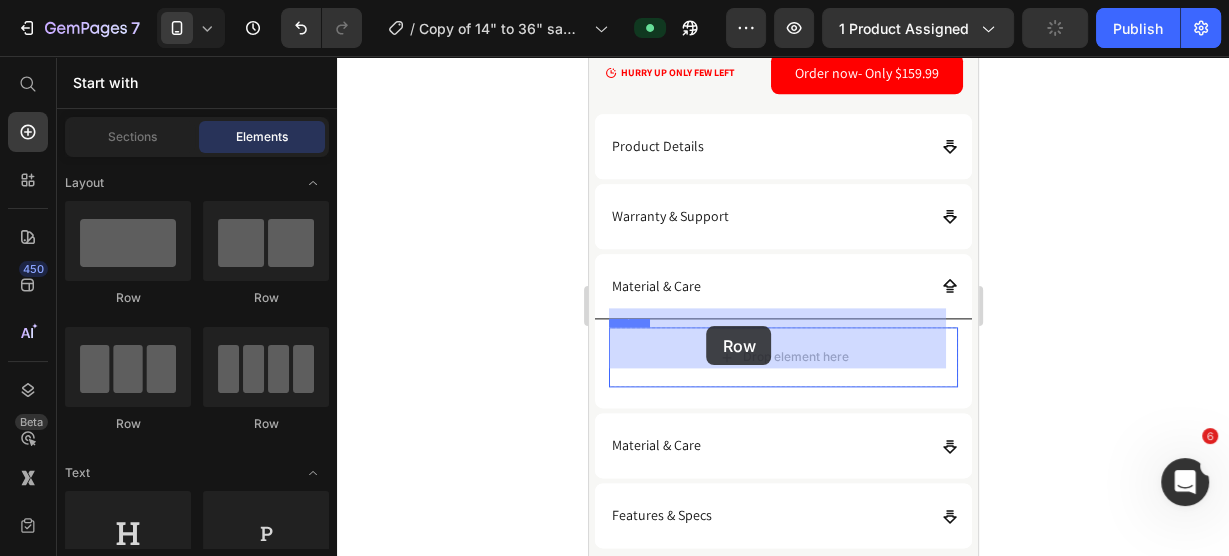 drag, startPoint x: 900, startPoint y: 325, endPoint x: 706, endPoint y: 326, distance: 194.00258 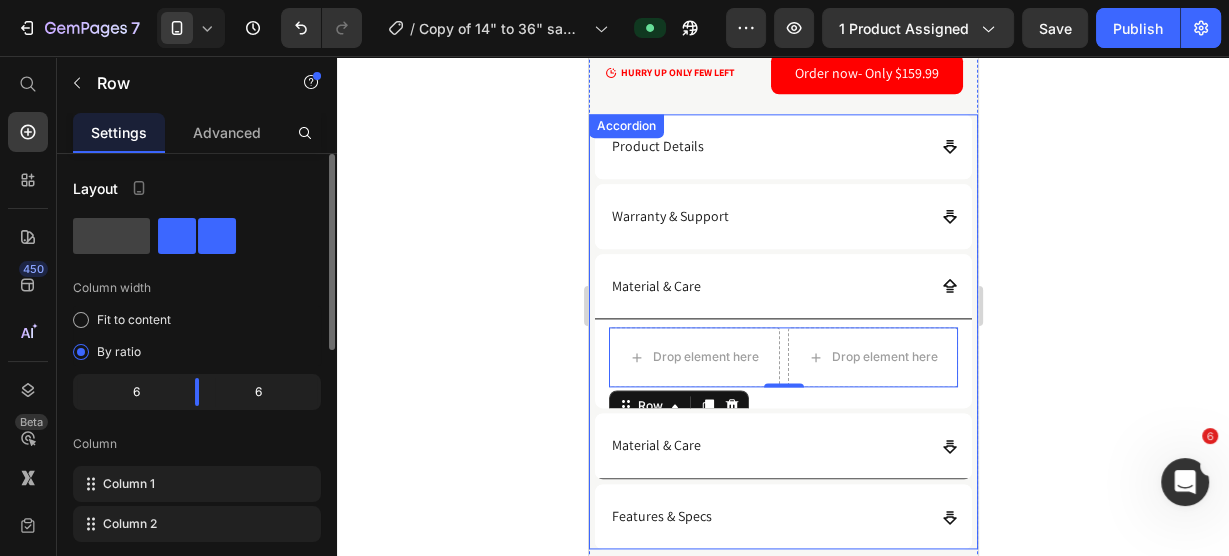 drag, startPoint x: 939, startPoint y: 421, endPoint x: 923, endPoint y: 422, distance: 16.03122 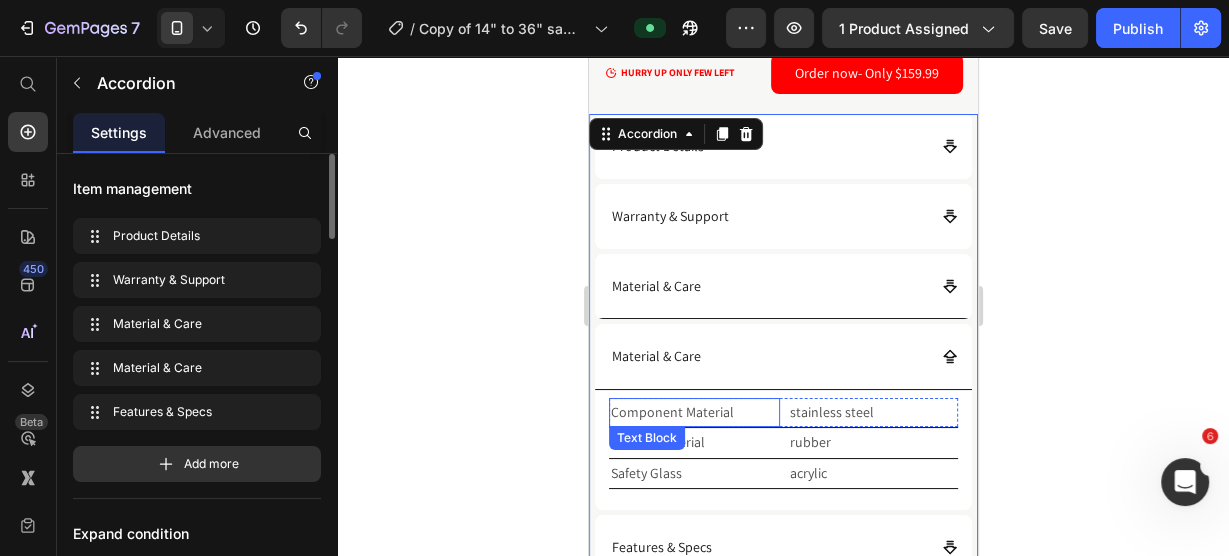 click on "Component Material" at bounding box center (693, 412) 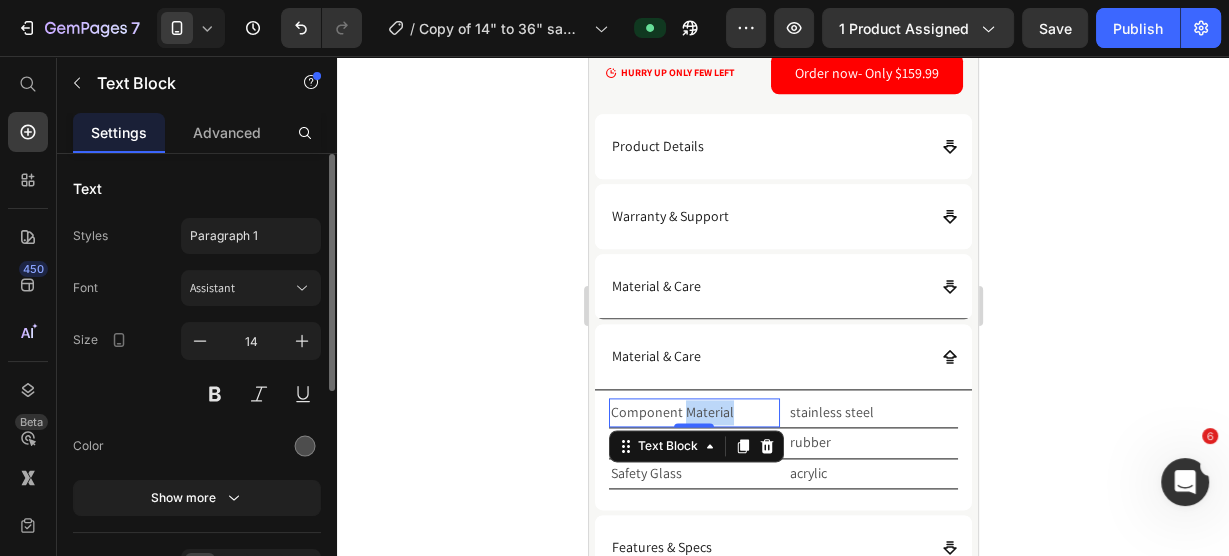 click on "Component Material" at bounding box center [693, 412] 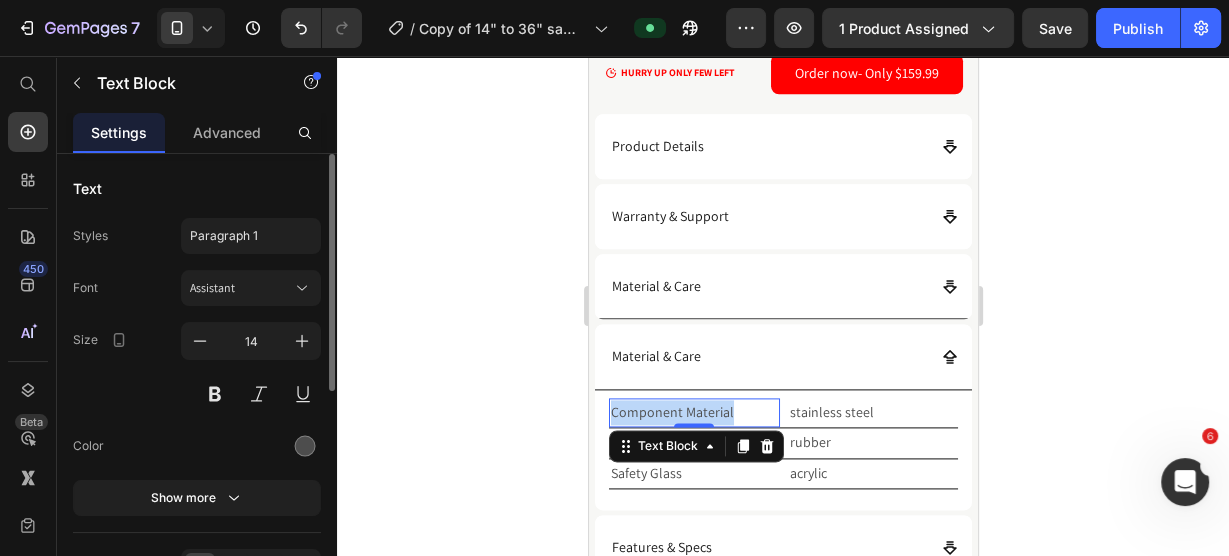 click on "Component Material" at bounding box center (693, 412) 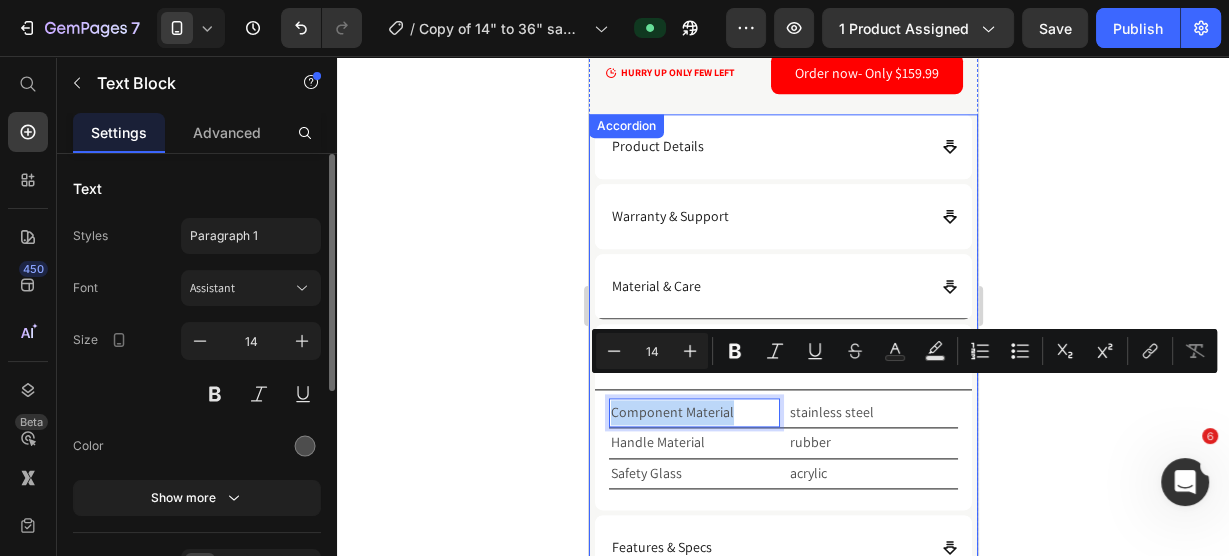 scroll, scrollTop: 2081, scrollLeft: 0, axis: vertical 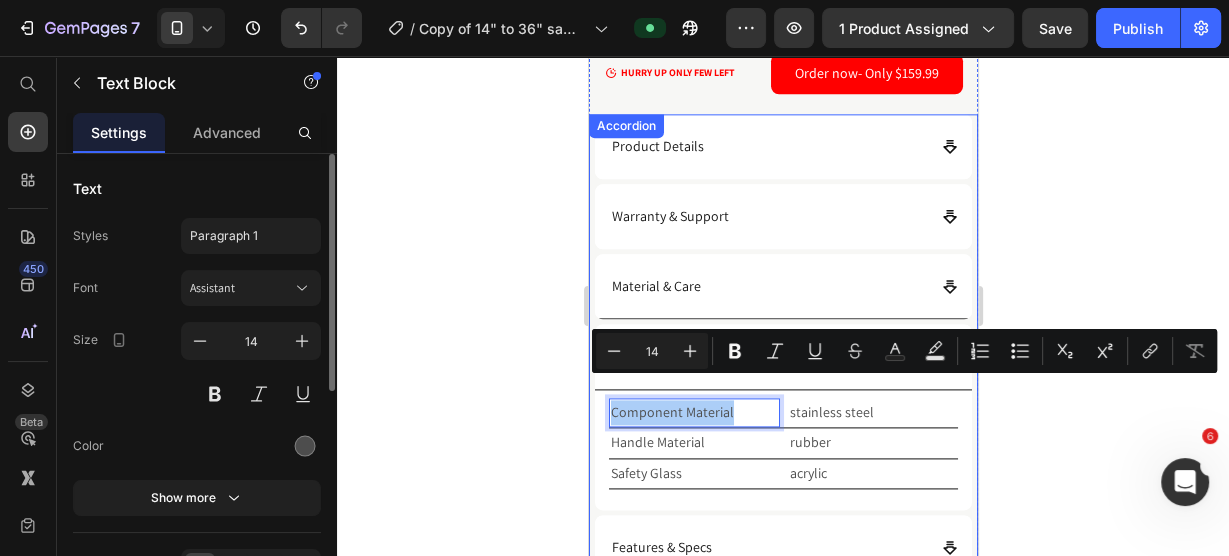click 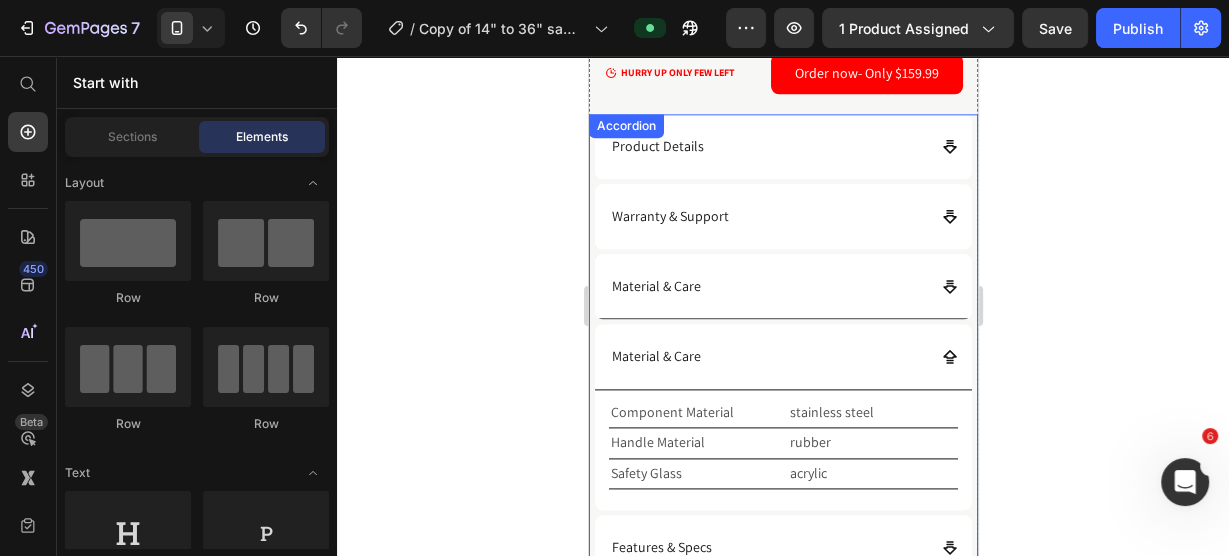 click 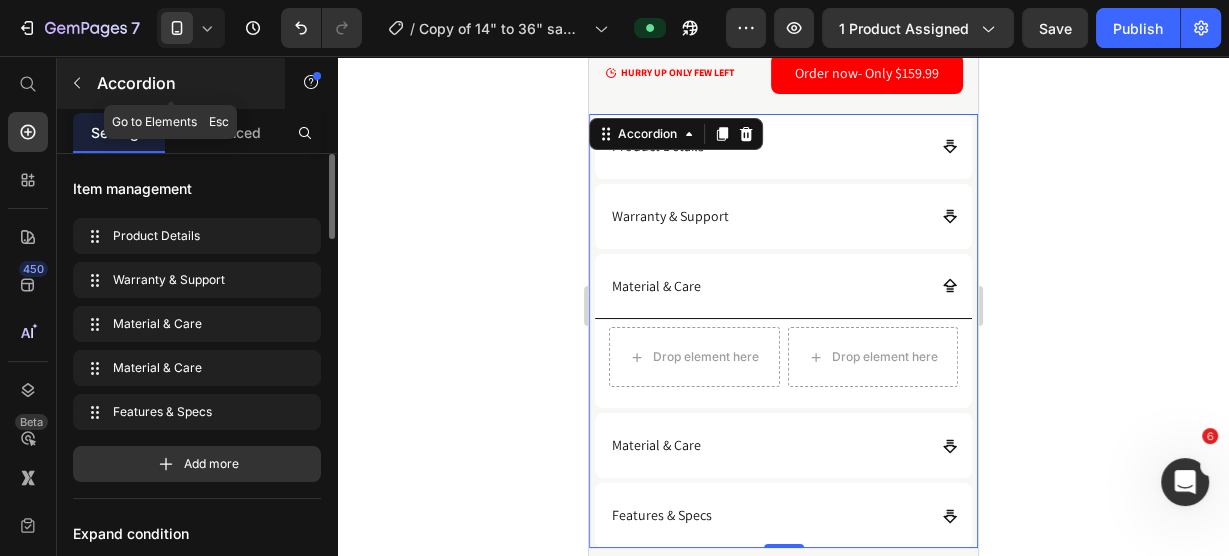 click at bounding box center [77, 83] 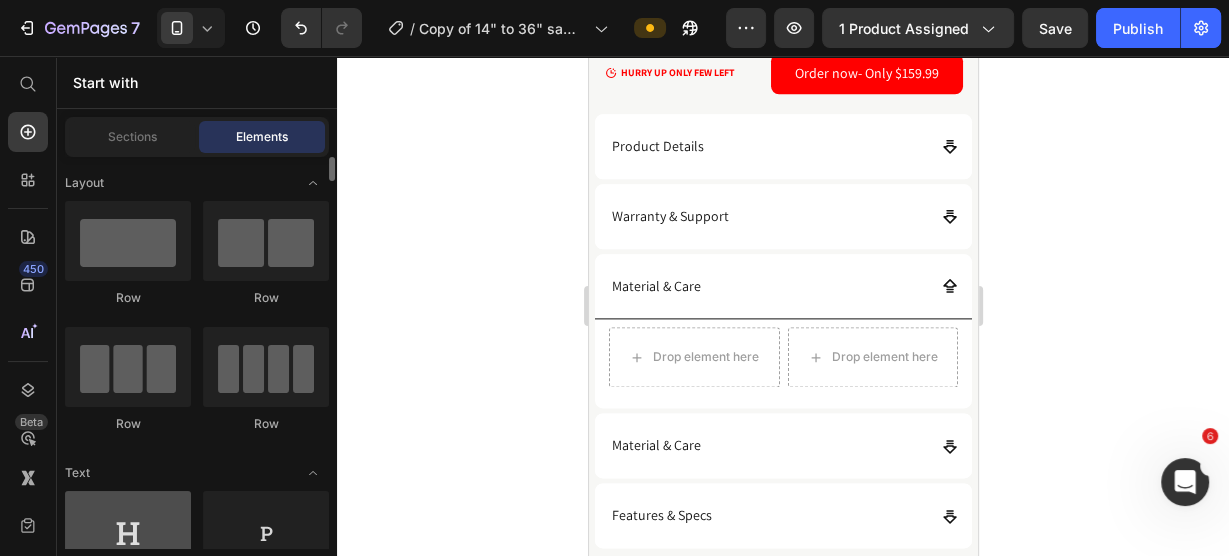 scroll, scrollTop: 240, scrollLeft: 0, axis: vertical 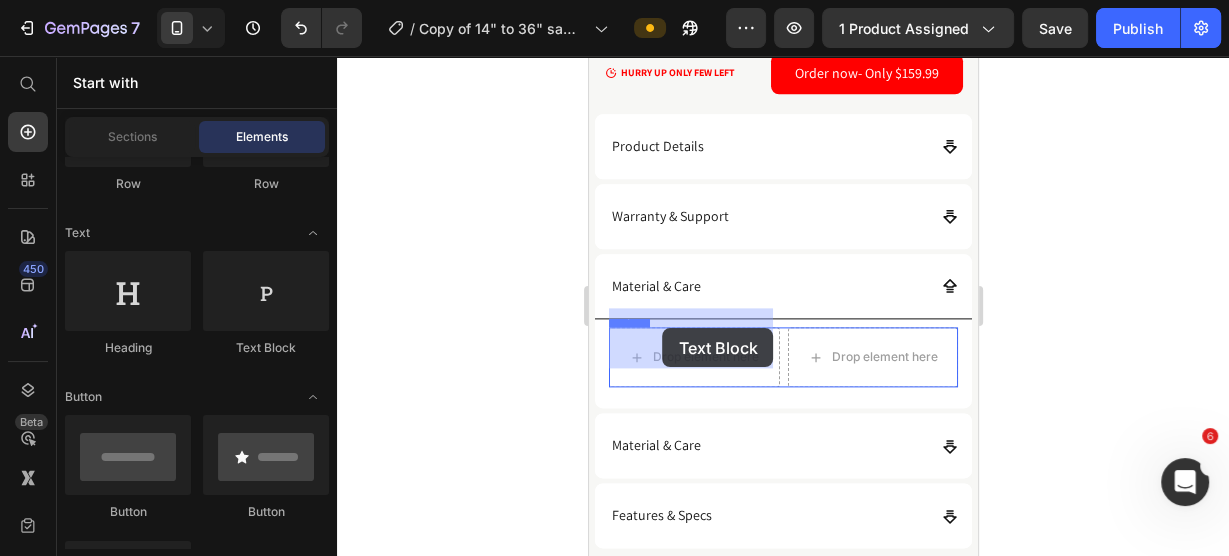 drag, startPoint x: 854, startPoint y: 365, endPoint x: 662, endPoint y: 328, distance: 195.53261 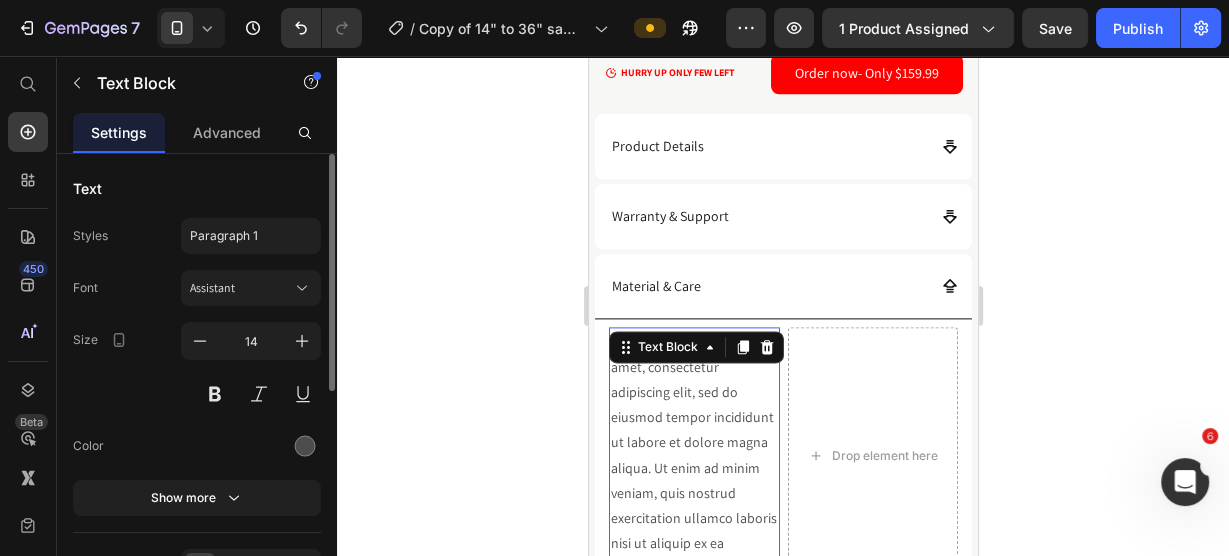 click on "Lorem ipsum dolor sit amet, consectetur adipiscing elit, sed do eiusmod tempor incididunt ut labore et dolore magna aliqua. Ut enim ad minim veniam, quis nostrud exercitation ullamco laboris nisi ut aliquip ex ea commodo consequat." at bounding box center (693, 455) 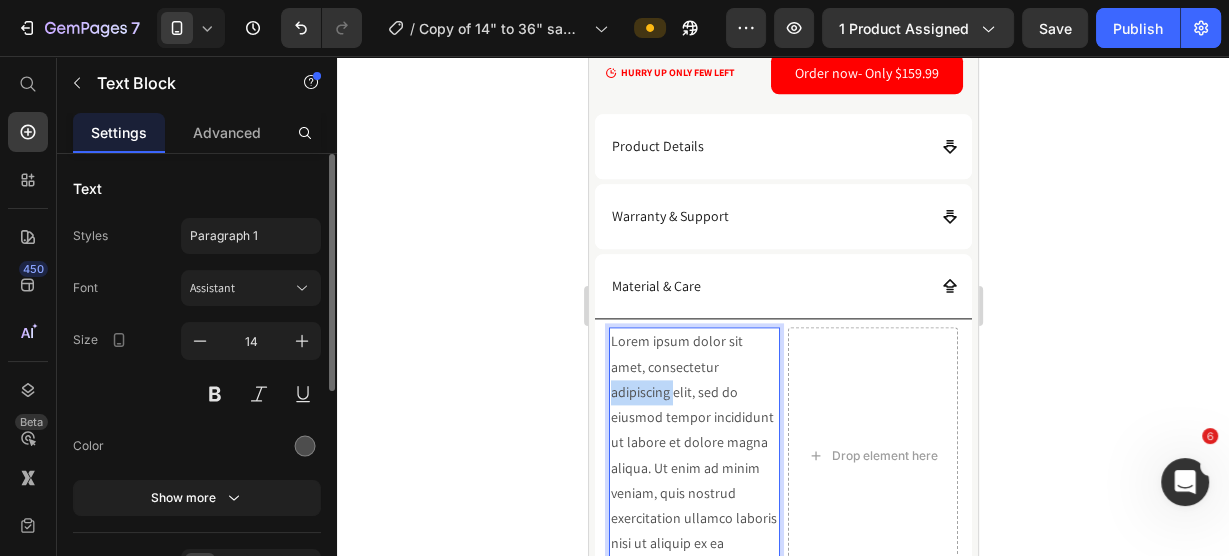click on "Lorem ipsum dolor sit amet, consectetur adipiscing elit, sed do eiusmod tempor incididunt ut labore et dolore magna aliqua. Ut enim ad minim veniam, quis nostrud exercitation ullamco laboris nisi ut aliquip ex ea commodo consequat." at bounding box center (693, 455) 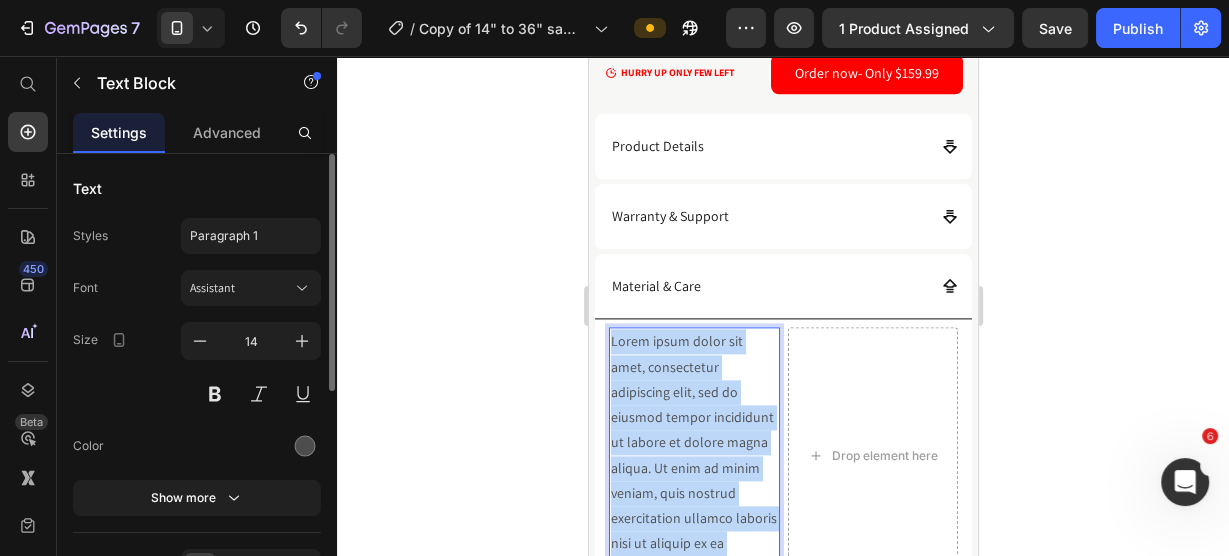 click on "Lorem ipsum dolor sit amet, consectetur adipiscing elit, sed do eiusmod tempor incididunt ut labore et dolore magna aliqua. Ut enim ad minim veniam, quis nostrud exercitation ullamco laboris nisi ut aliquip ex ea commodo consequat." at bounding box center [693, 455] 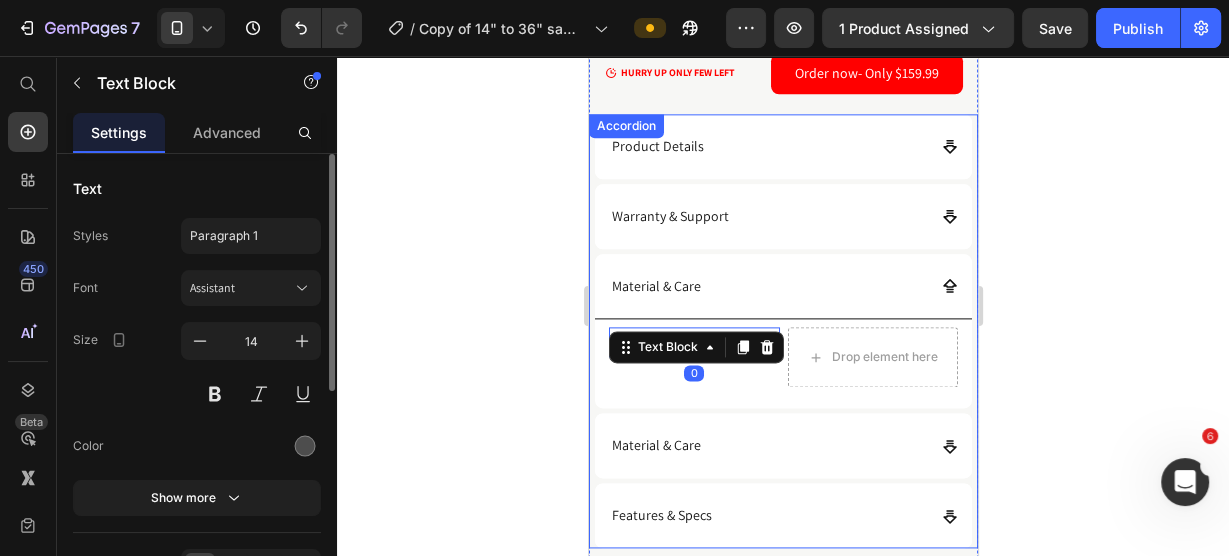 click 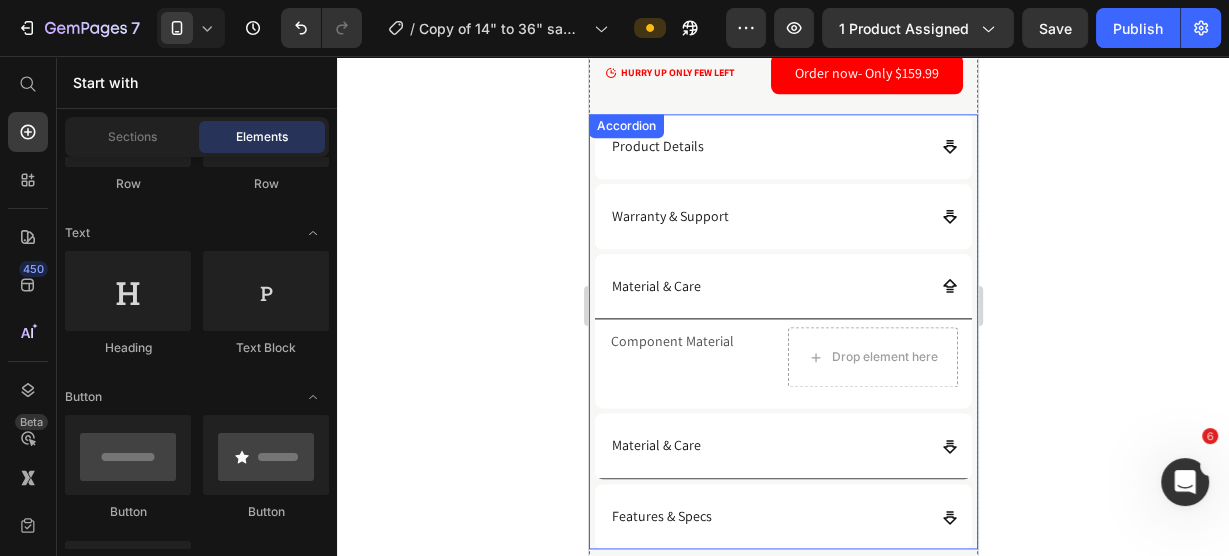 click 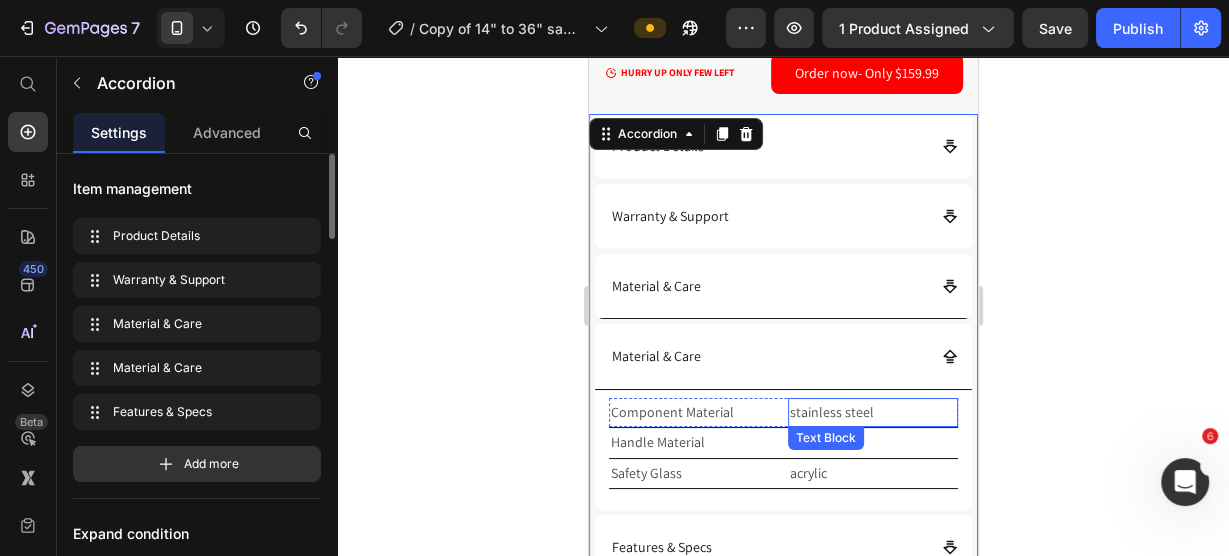 click on "stainless steel" at bounding box center (872, 412) 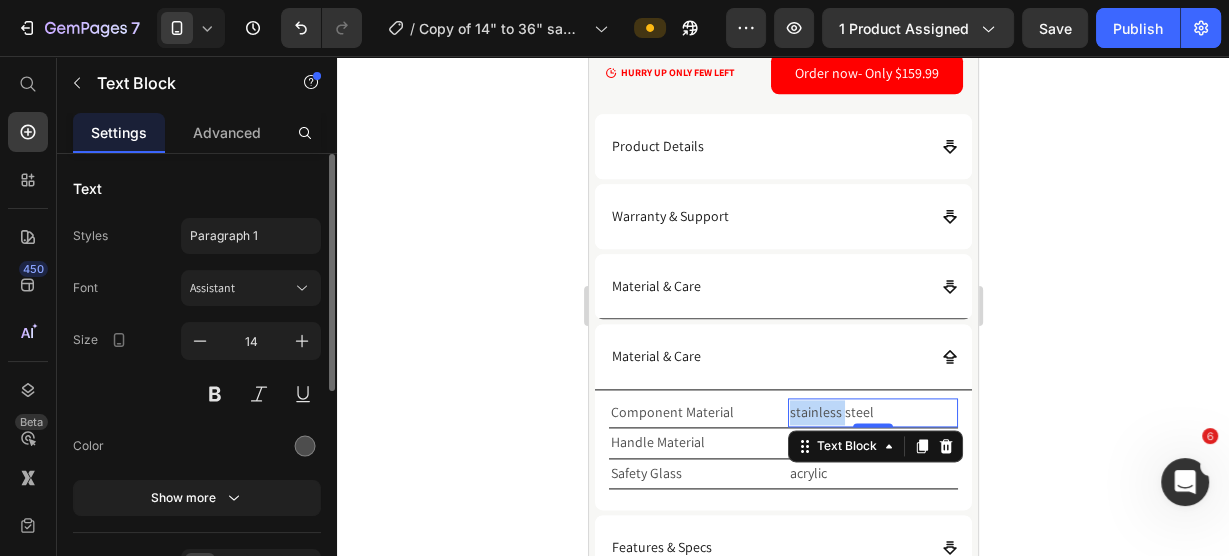 click on "stainless steel" at bounding box center [872, 412] 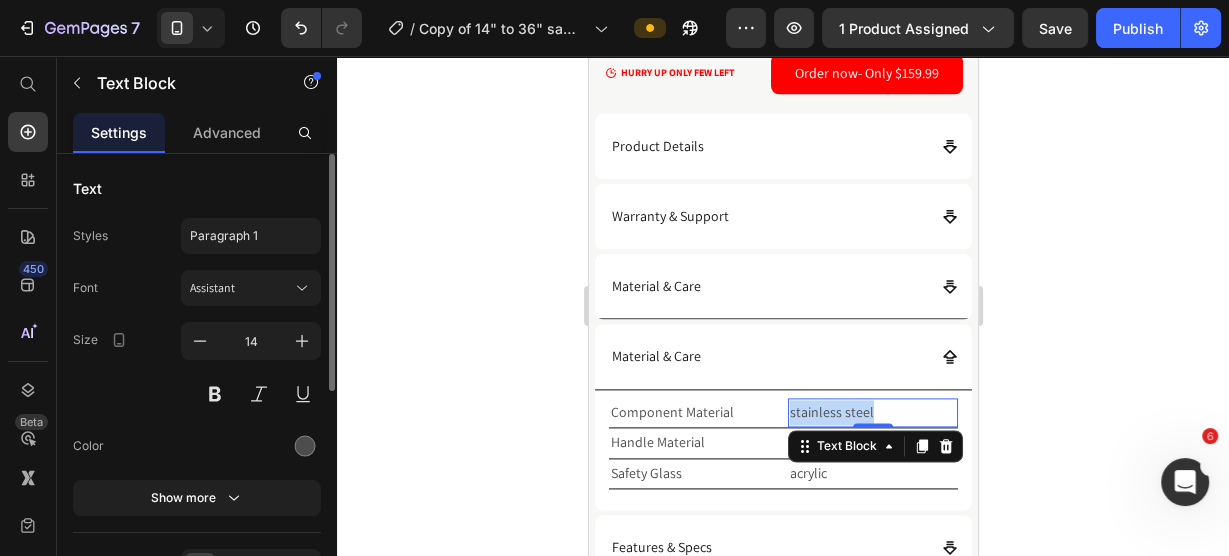 click on "stainless steel" at bounding box center (872, 412) 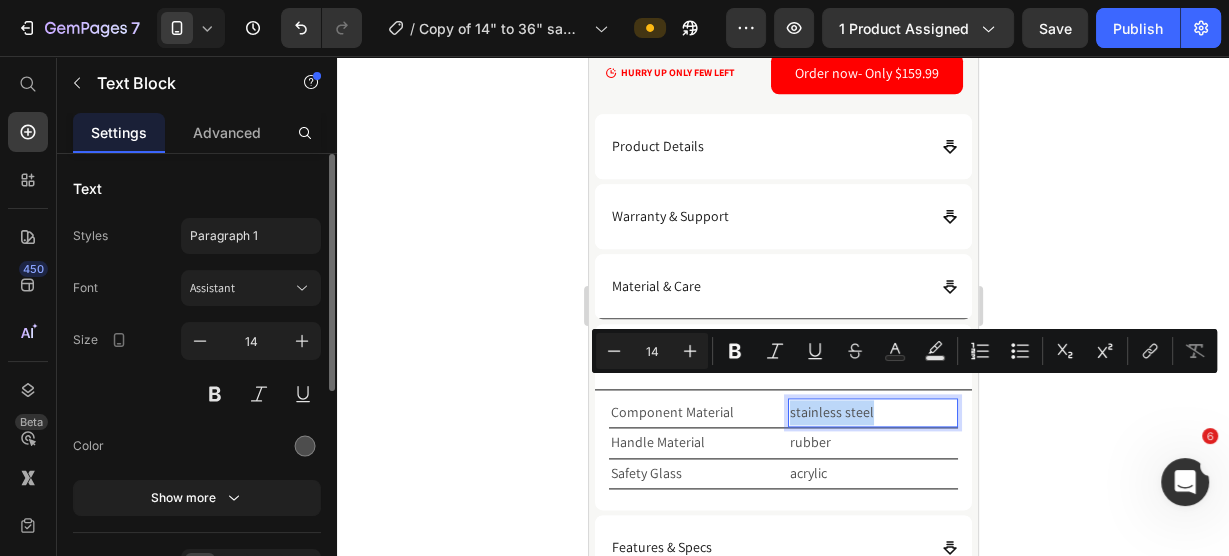 copy on "stainless steel" 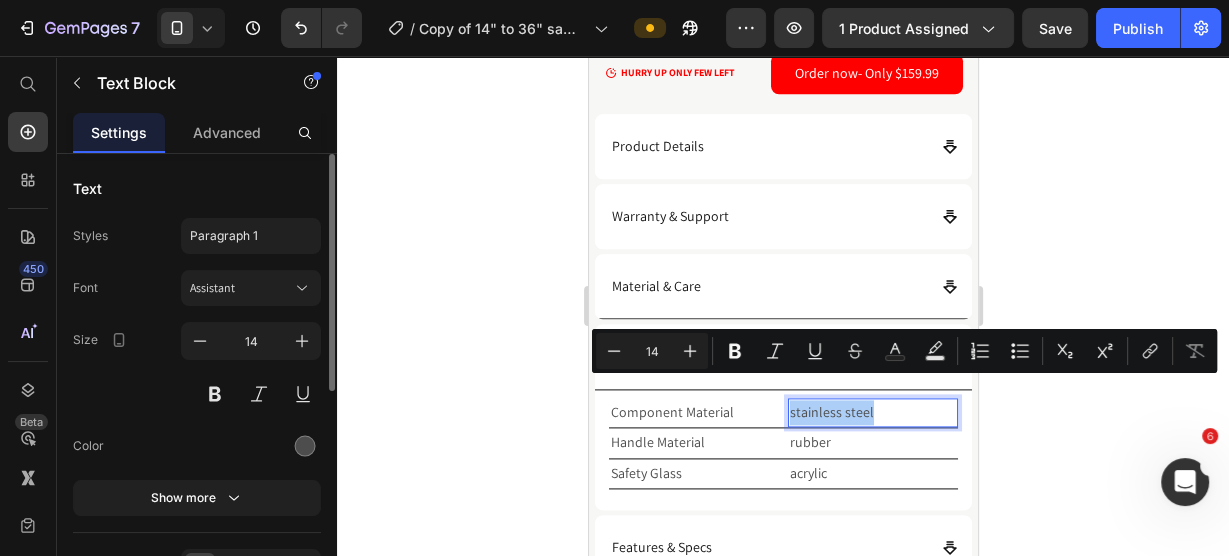 drag, startPoint x: 1128, startPoint y: 174, endPoint x: 1107, endPoint y: 204, distance: 36.619667 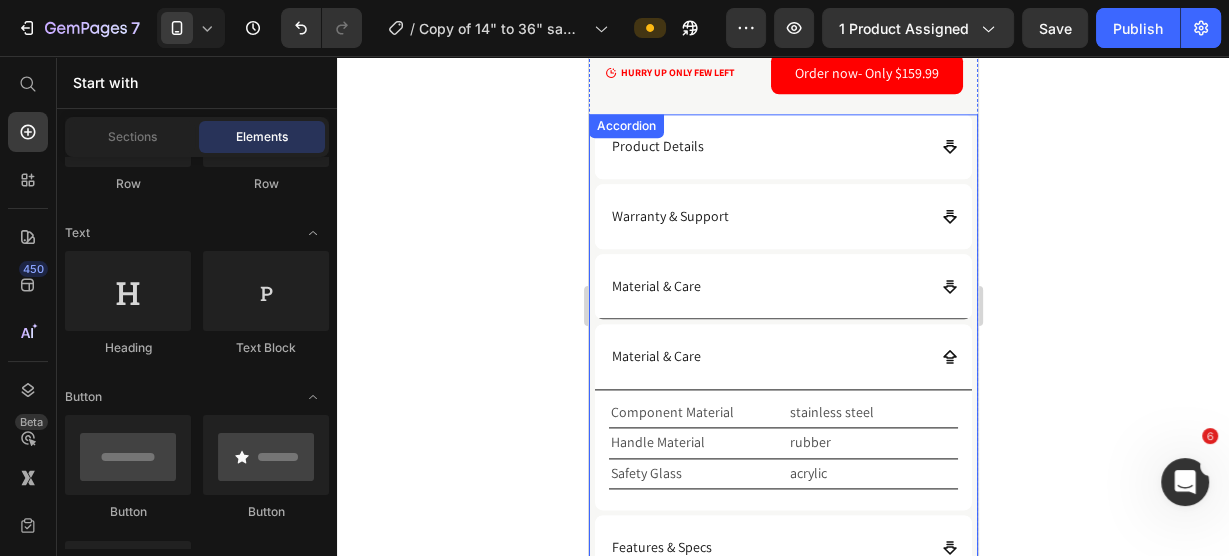 click 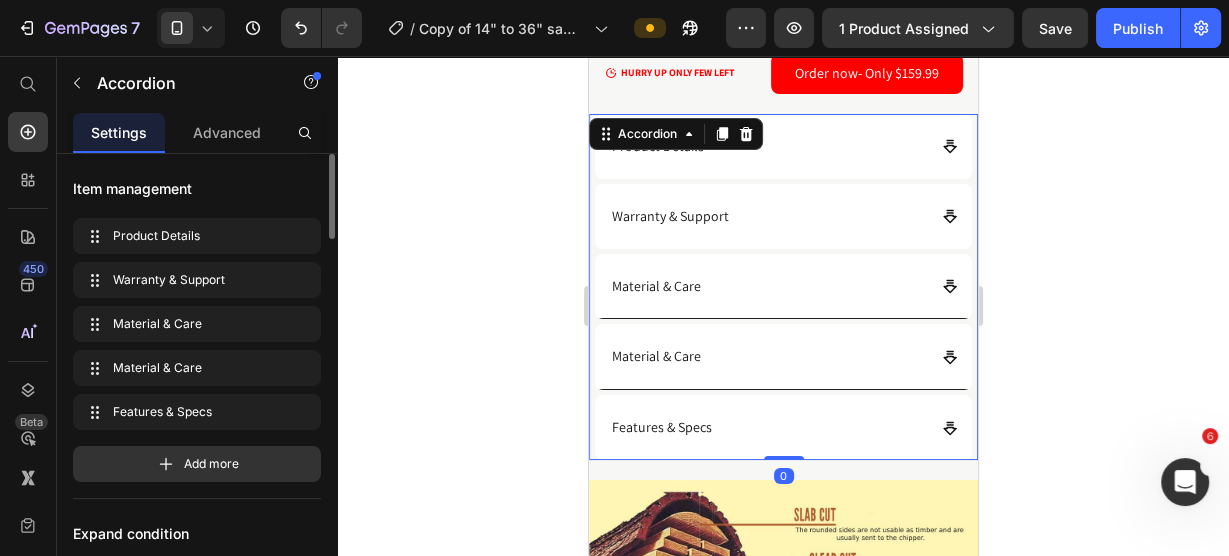 click 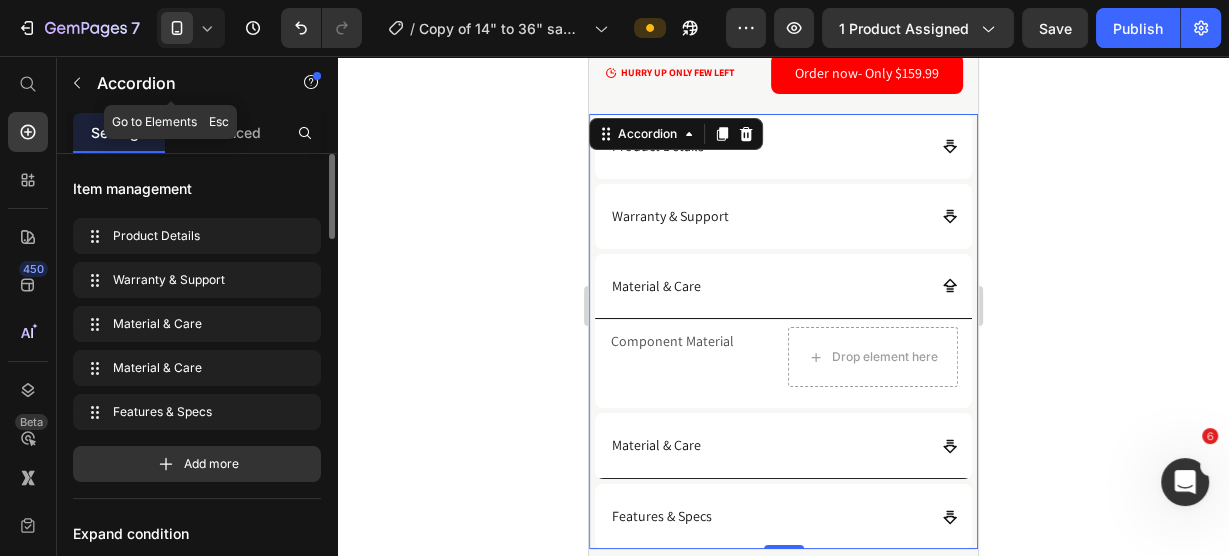 click on "Accordion" at bounding box center [171, 83] 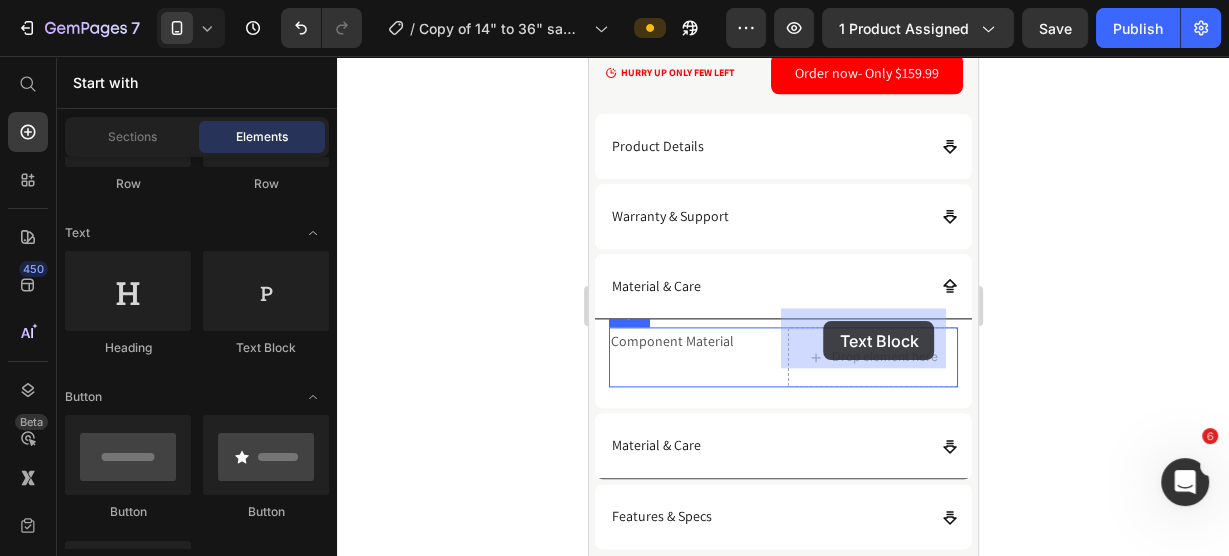drag, startPoint x: 846, startPoint y: 365, endPoint x: 823, endPoint y: 321, distance: 49.648766 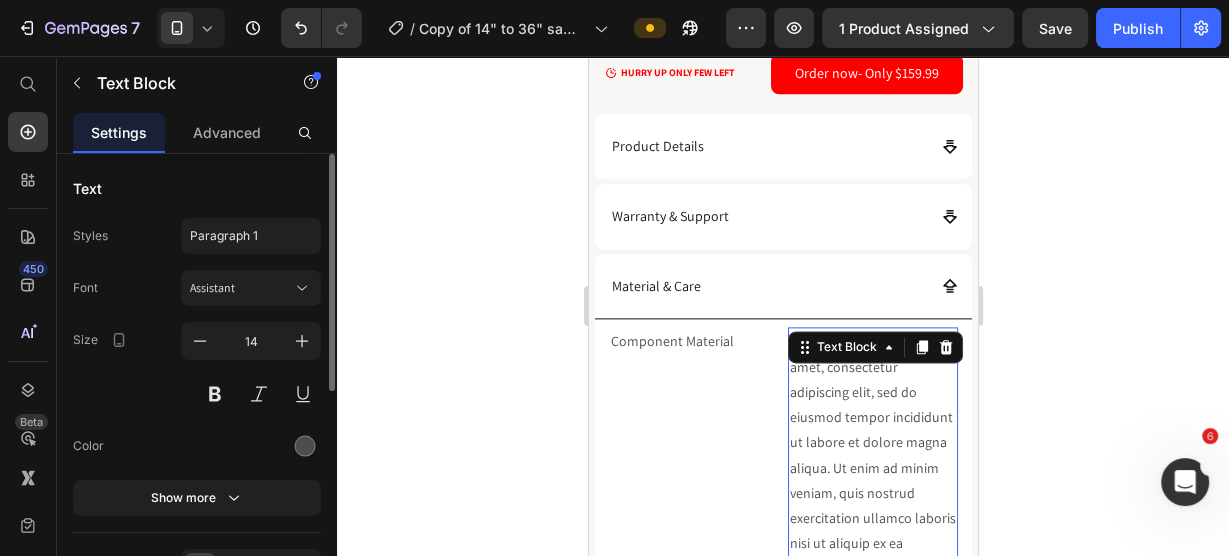 click on "Lorem ipsum dolor sit amet, consectetur adipiscing elit, sed do eiusmod tempor incididunt ut labore et dolore magna aliqua. Ut enim ad minim veniam, quis nostrud exercitation ullamco laboris nisi ut aliquip ex ea commodo consequat." at bounding box center (872, 455) 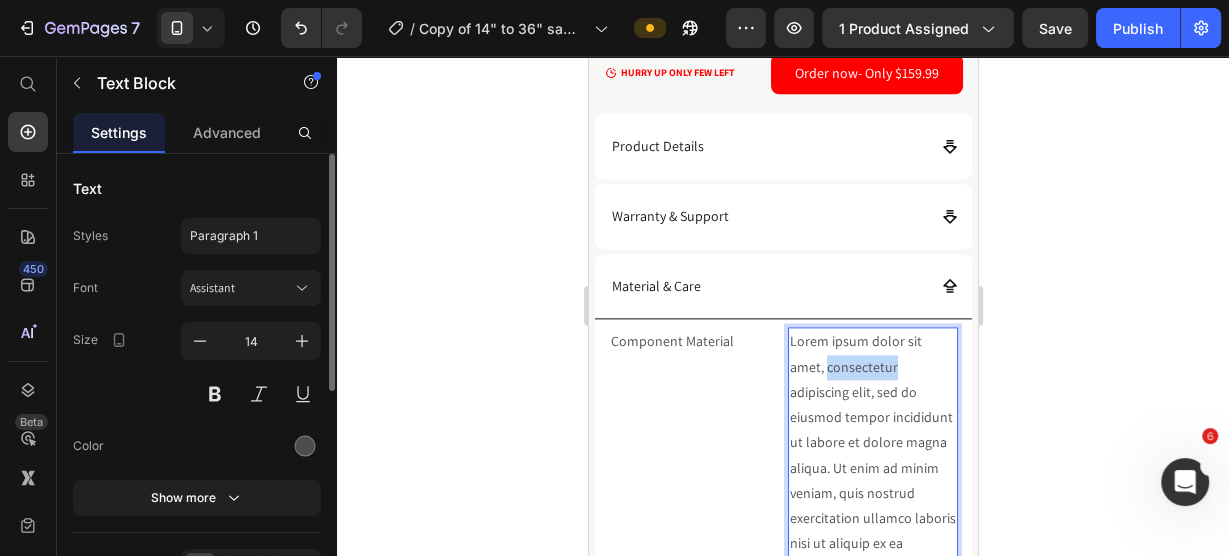 click on "Lorem ipsum dolor sit amet, consectetur adipiscing elit, sed do eiusmod tempor incididunt ut labore et dolore magna aliqua. Ut enim ad minim veniam, quis nostrud exercitation ullamco laboris nisi ut aliquip ex ea commodo consequat." at bounding box center [872, 455] 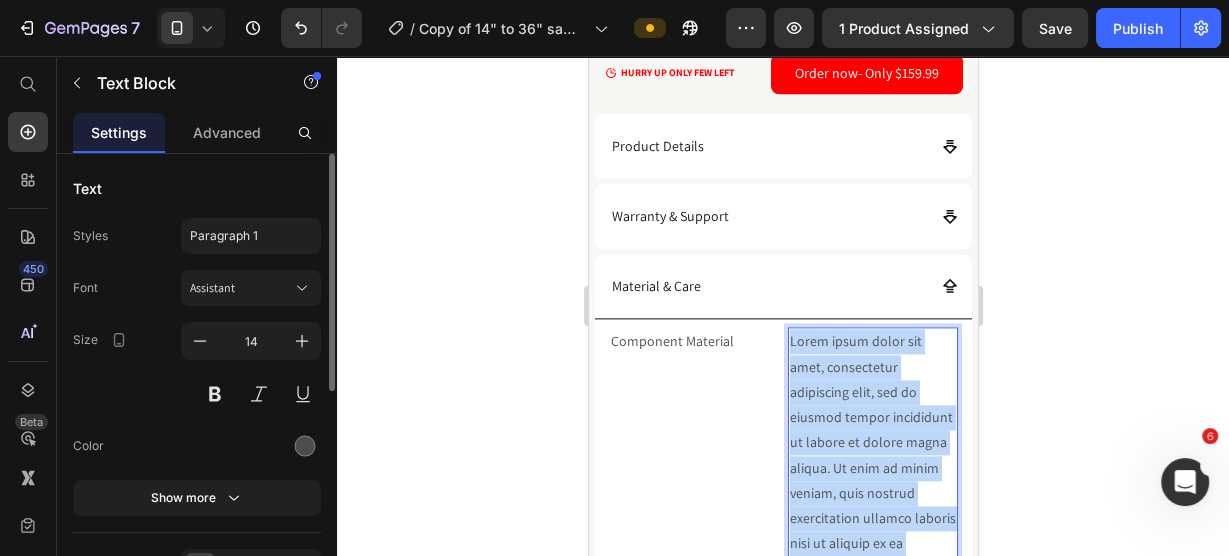 click on "Lorem ipsum dolor sit amet, consectetur adipiscing elit, sed do eiusmod tempor incididunt ut labore et dolore magna aliqua. Ut enim ad minim veniam, quis nostrud exercitation ullamco laboris nisi ut aliquip ex ea commodo consequat." at bounding box center (872, 455) 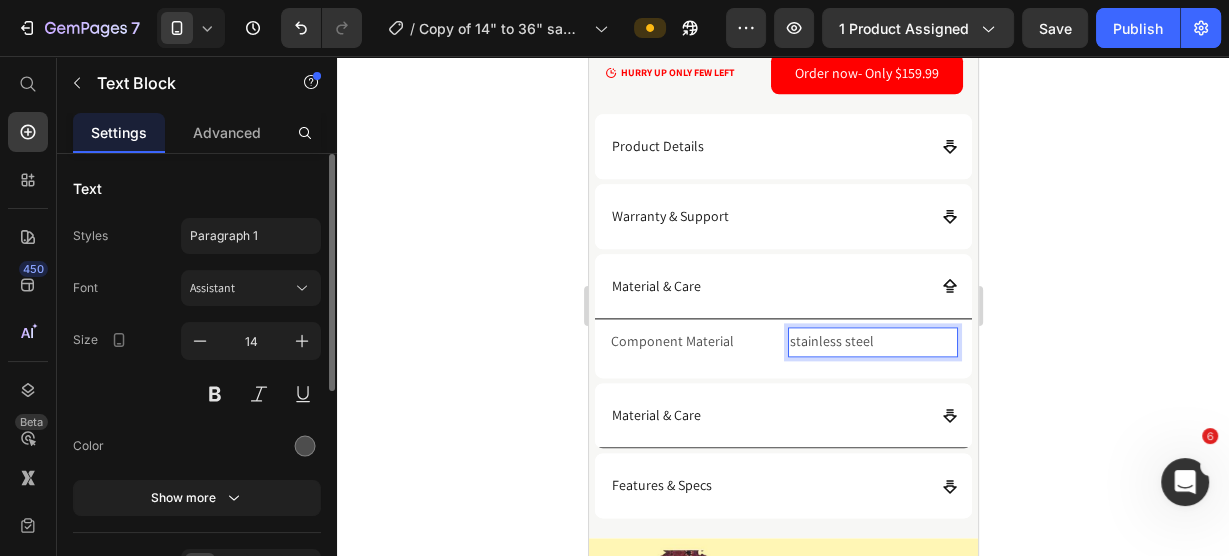click 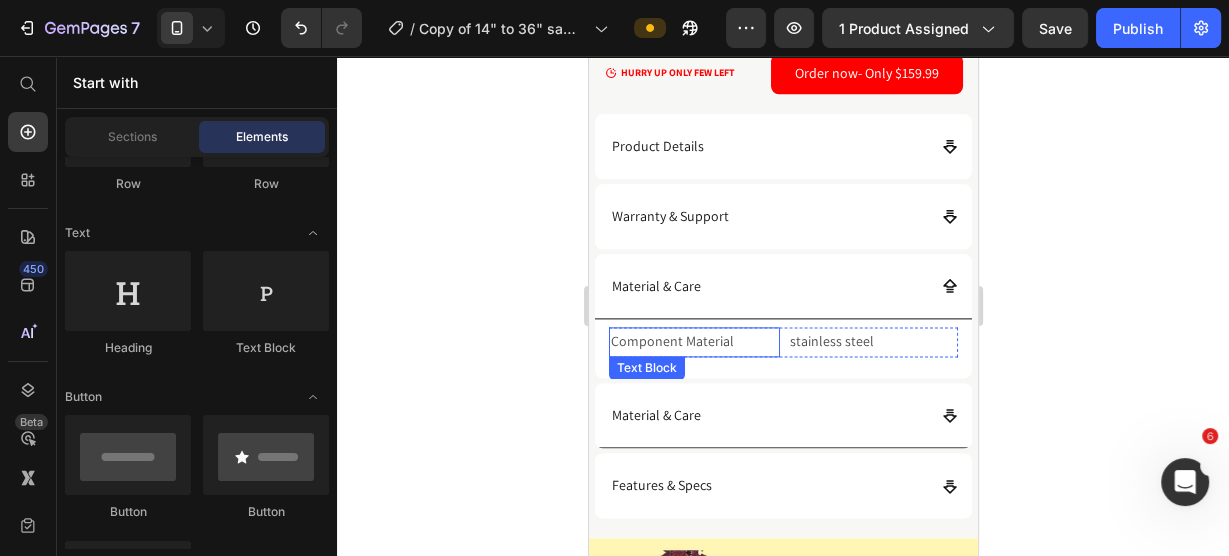 click on "Component Material" at bounding box center [693, 341] 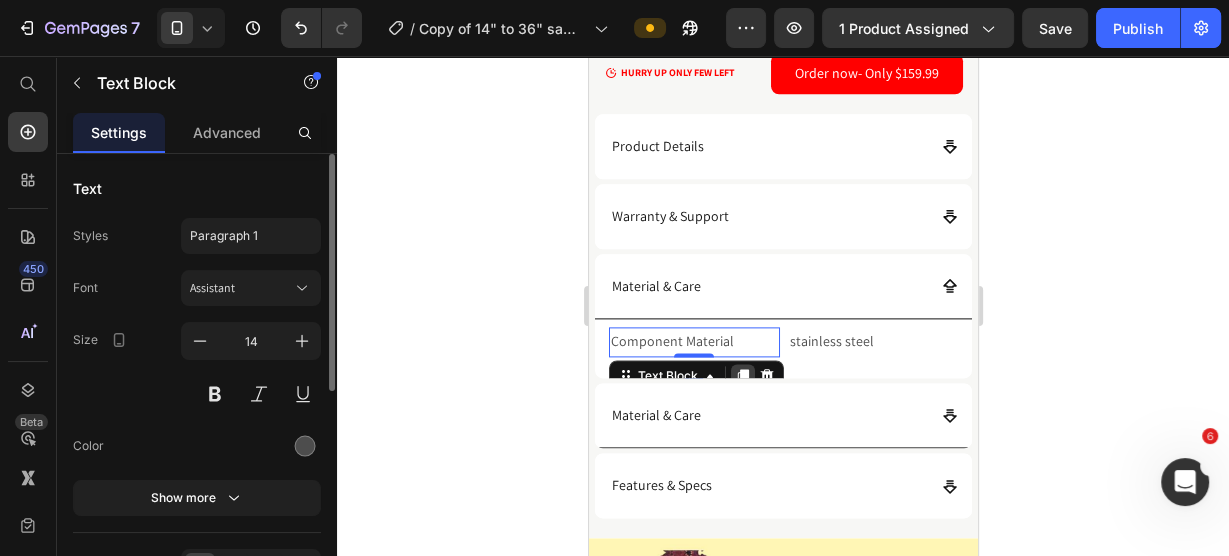 click 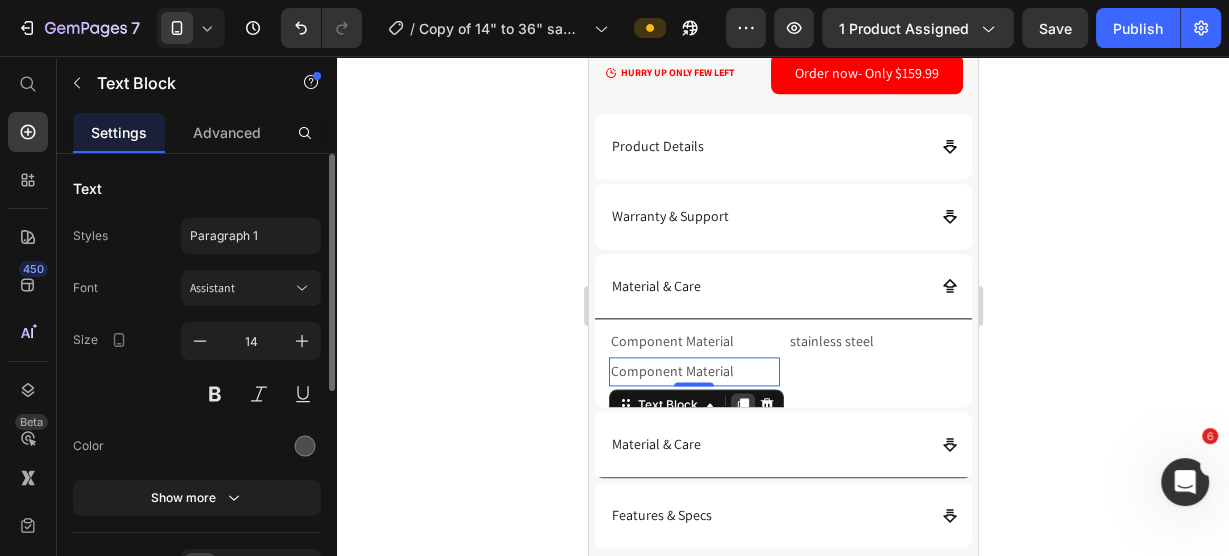 click 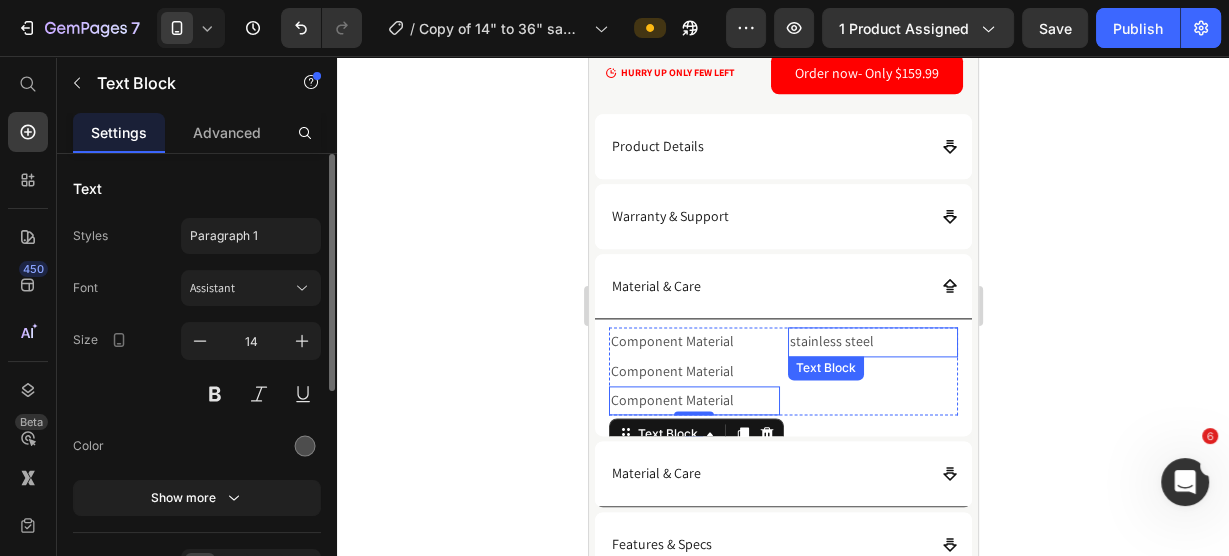 click on "stainless steel" at bounding box center [872, 341] 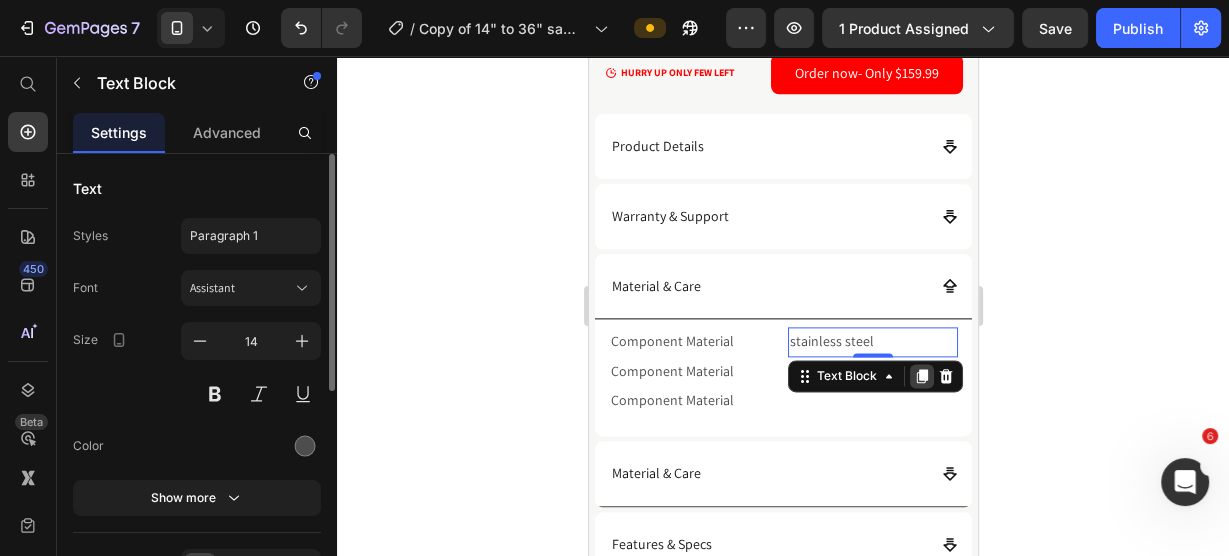 click 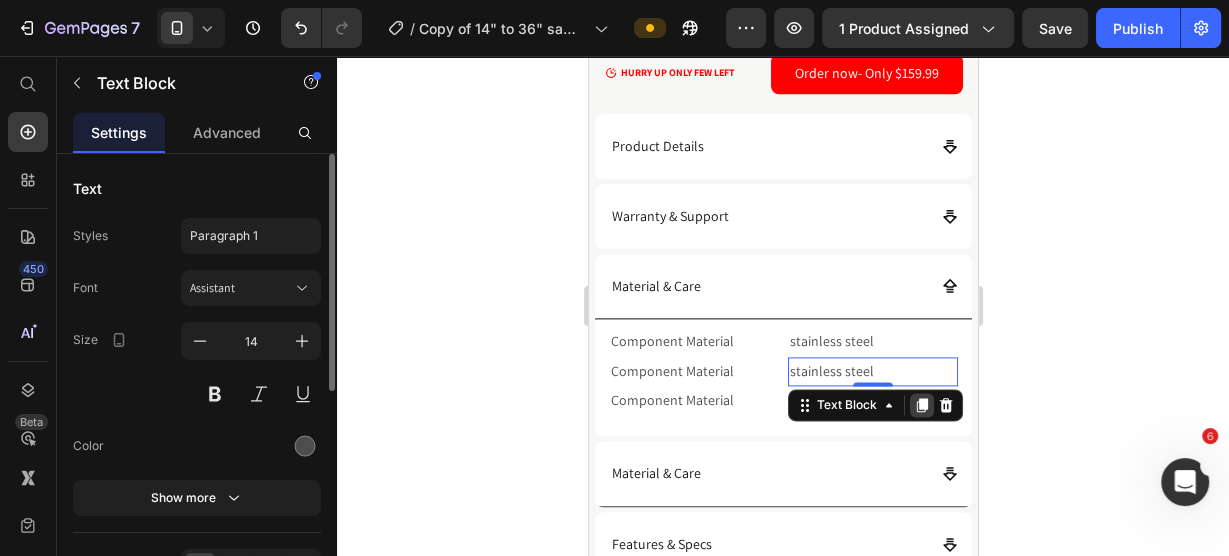 click 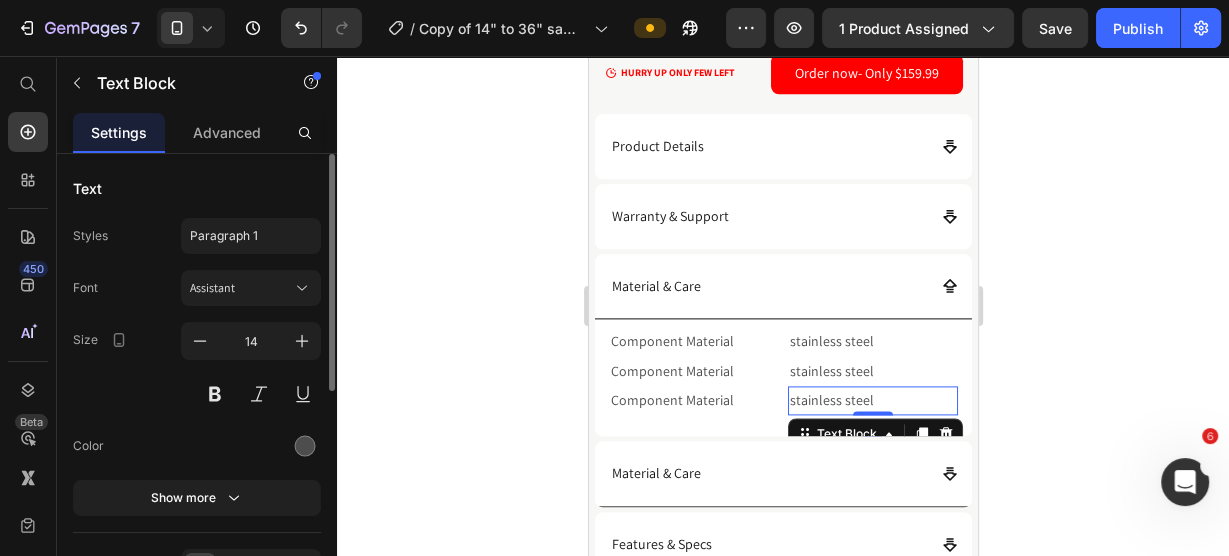 click 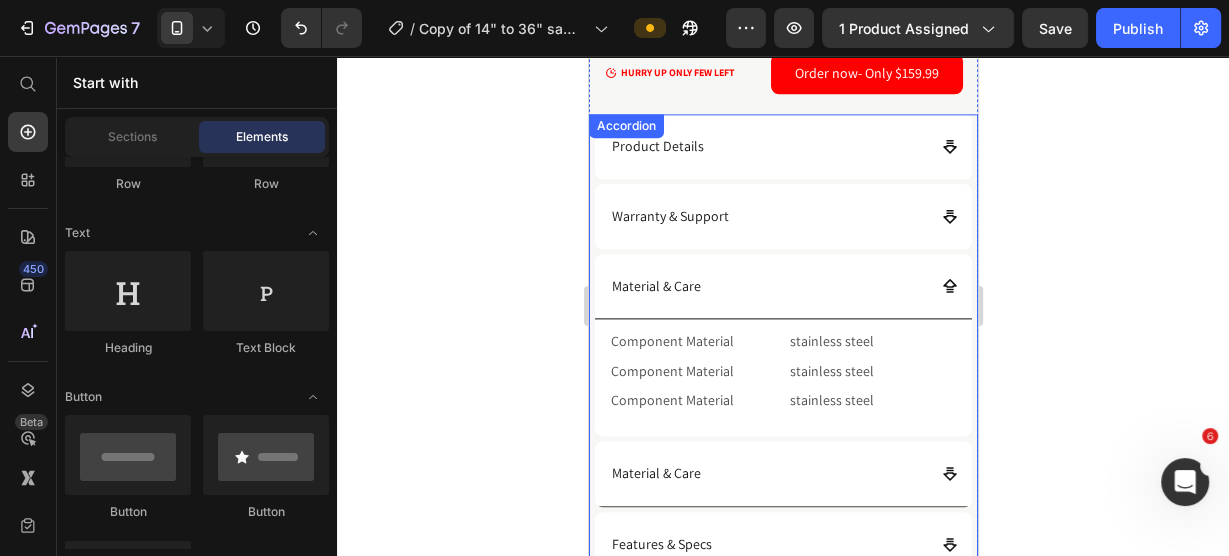 click 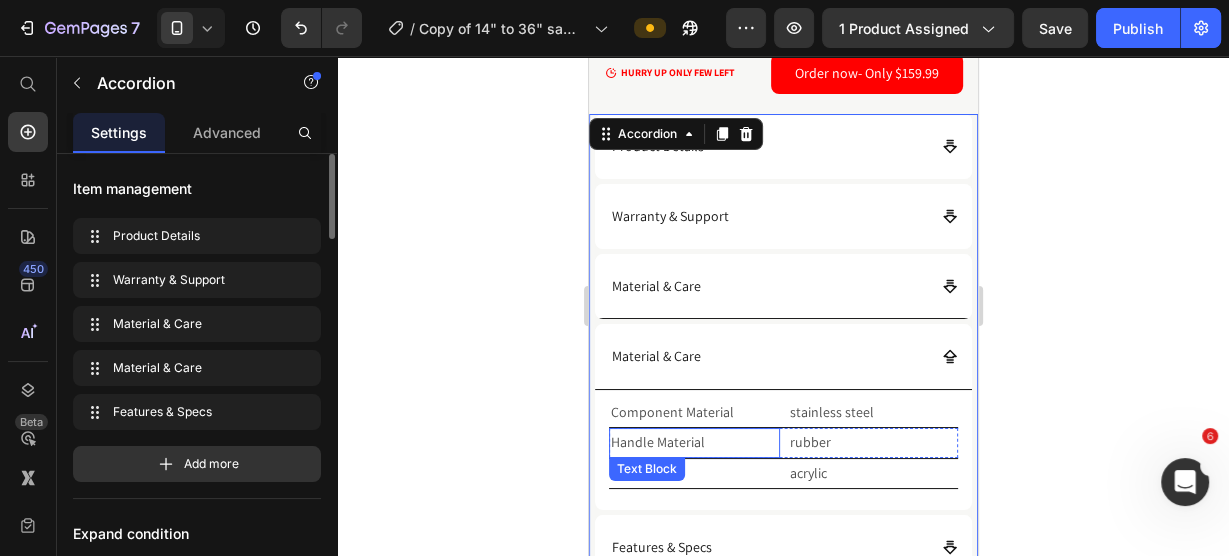 click on "Handle Material" at bounding box center (693, 442) 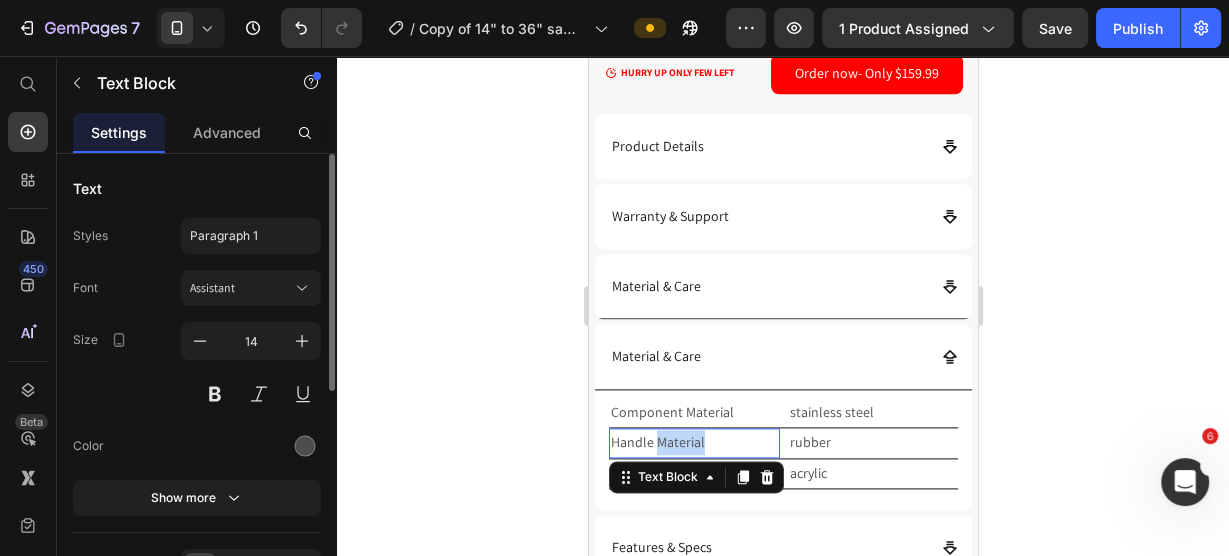 click on "Handle Material" at bounding box center [693, 442] 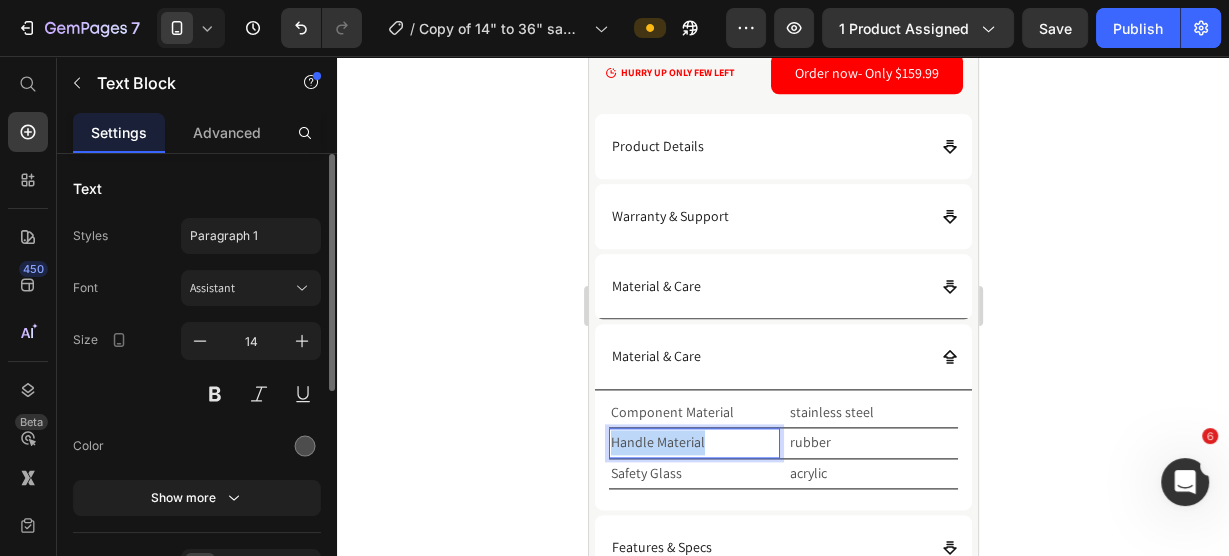 click on "Handle Material" at bounding box center (693, 442) 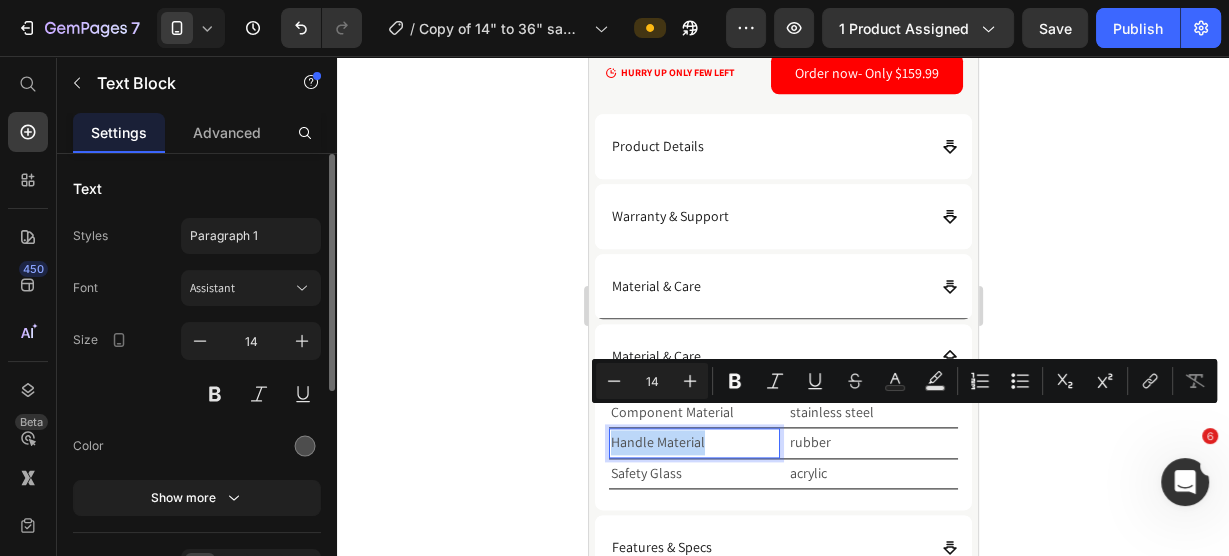 copy on "Handle Material" 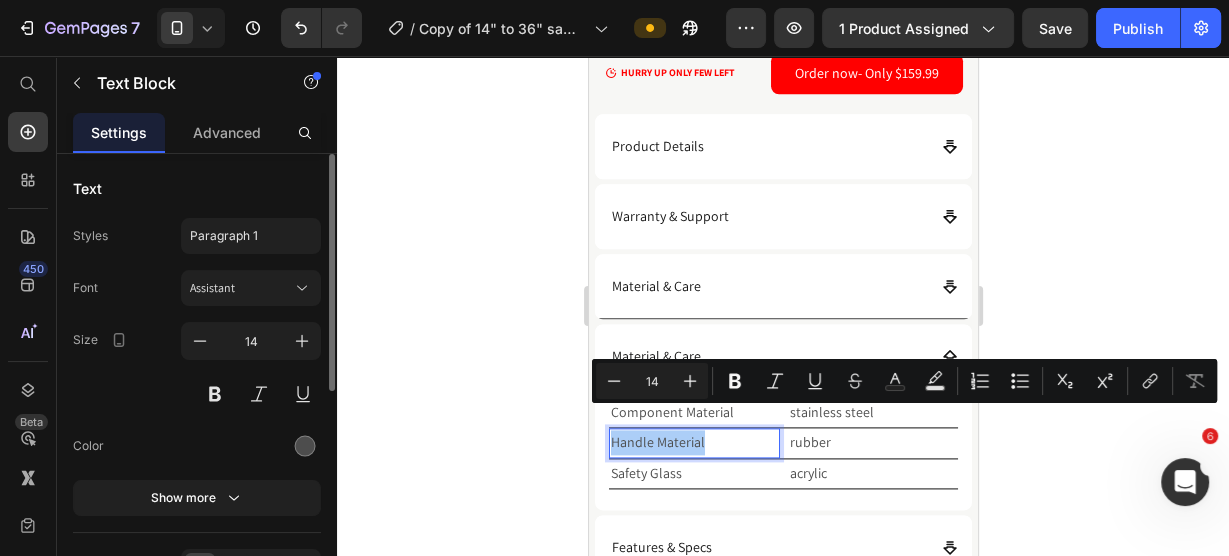 click 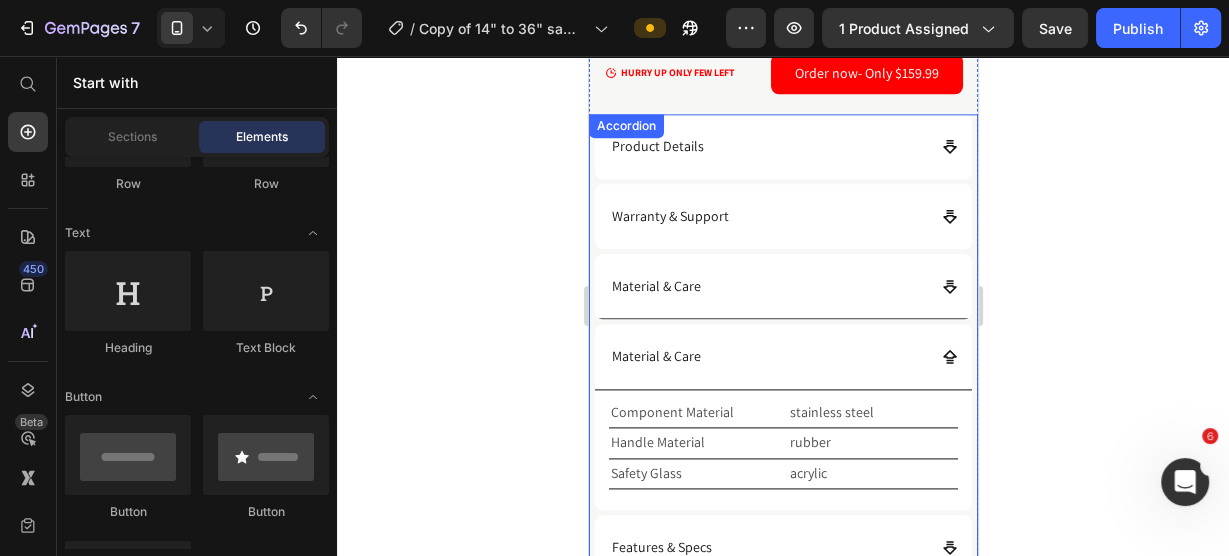 click 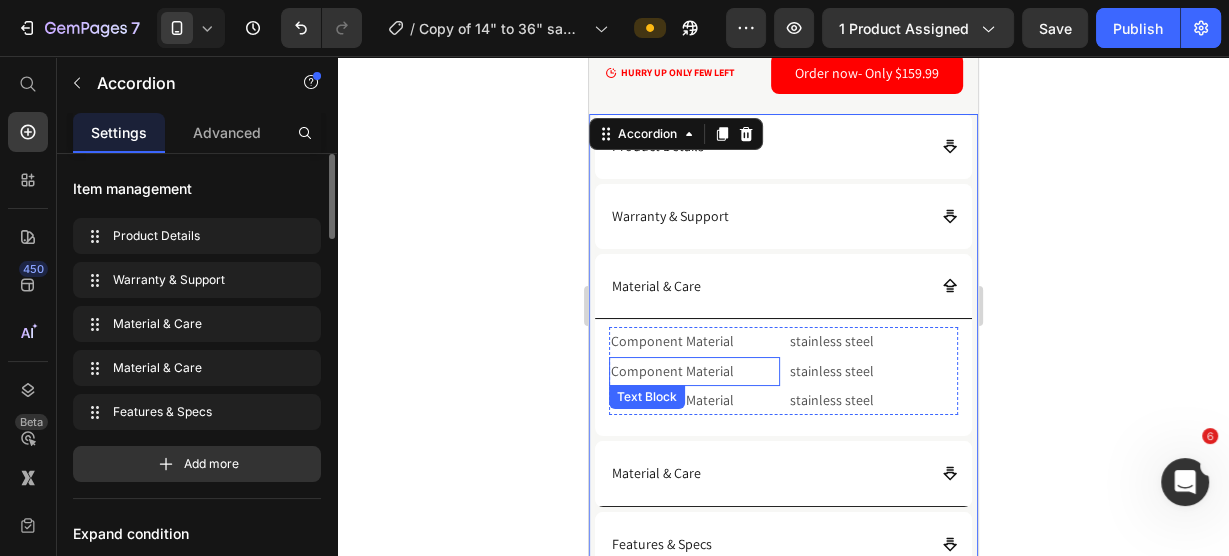 click on "Component Material" at bounding box center (693, 371) 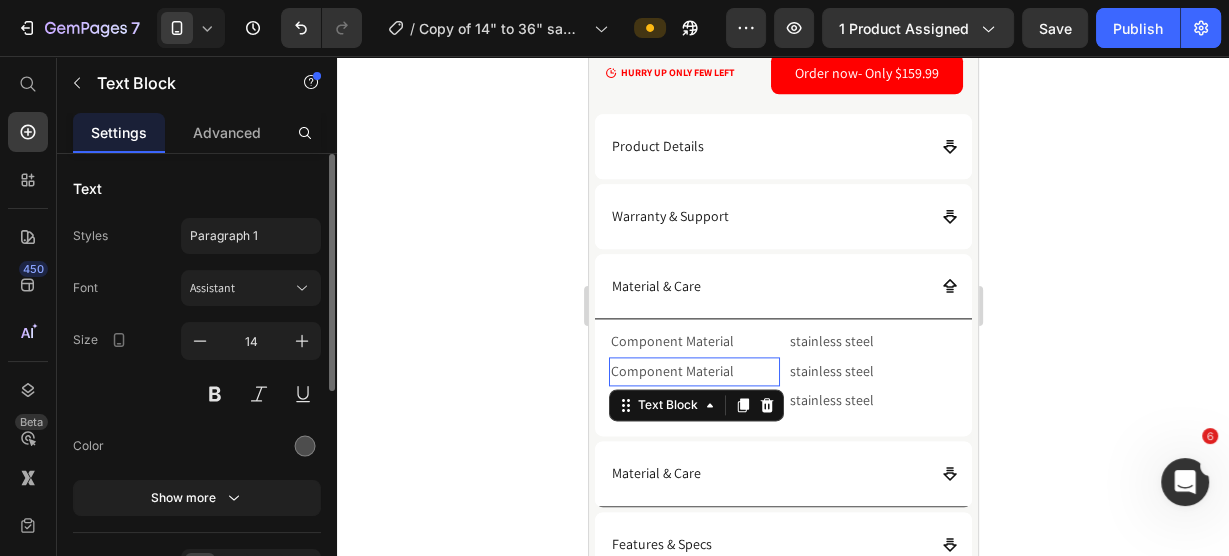 click on "Component Material" at bounding box center [693, 371] 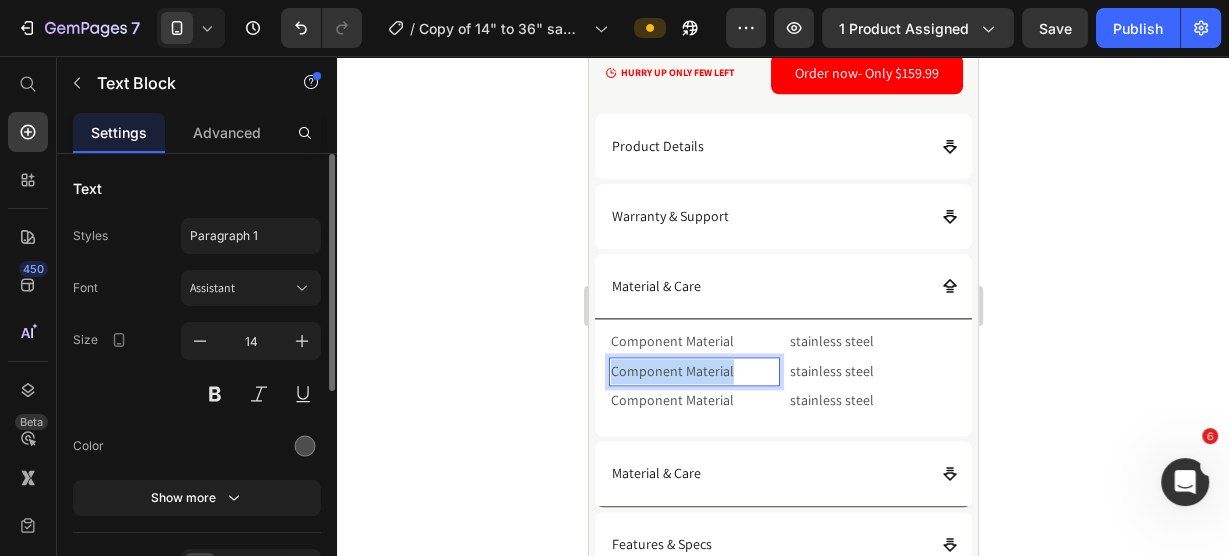 click on "Component Material" at bounding box center (693, 371) 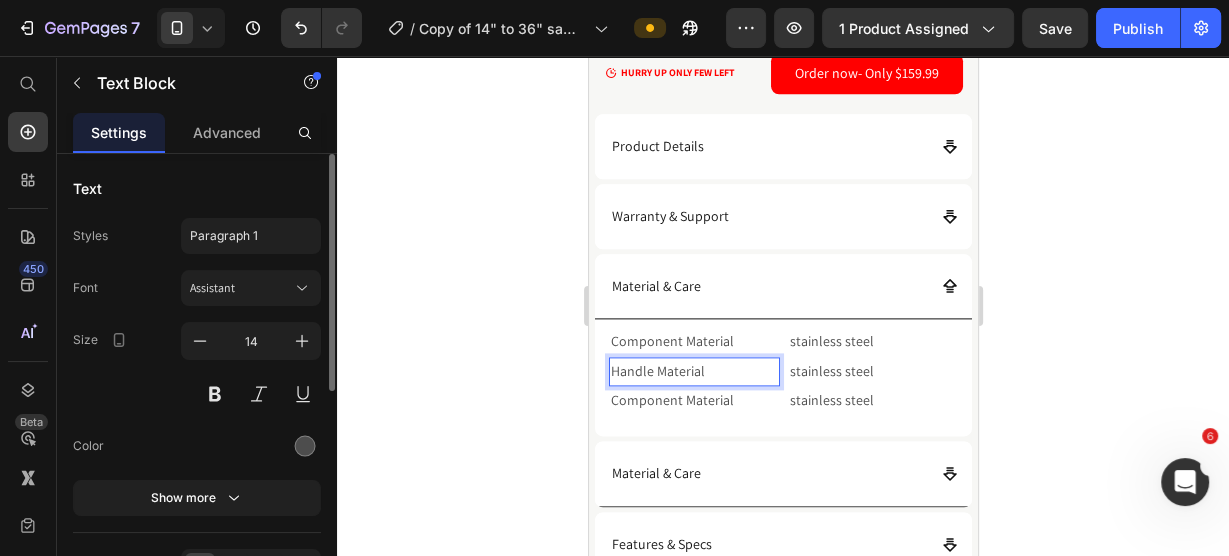 click 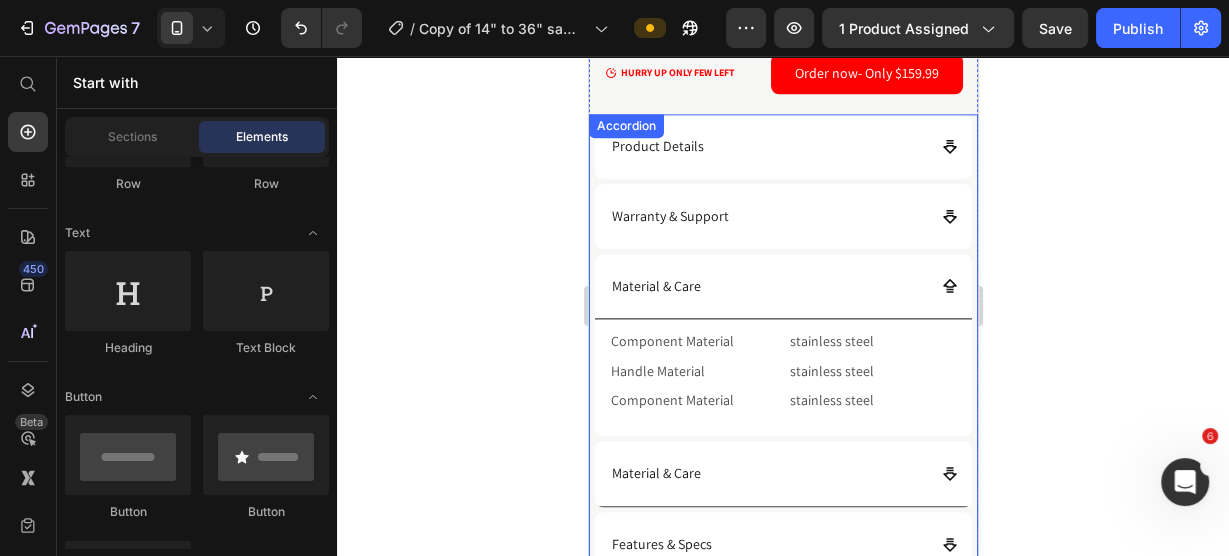 click 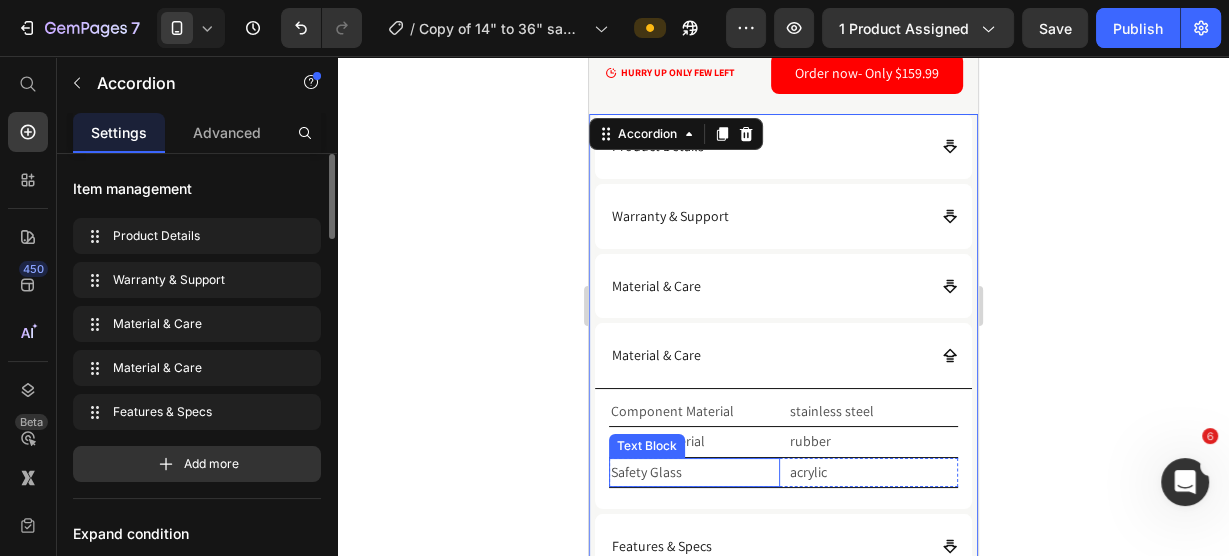 click on "Safety Glass" at bounding box center [693, 472] 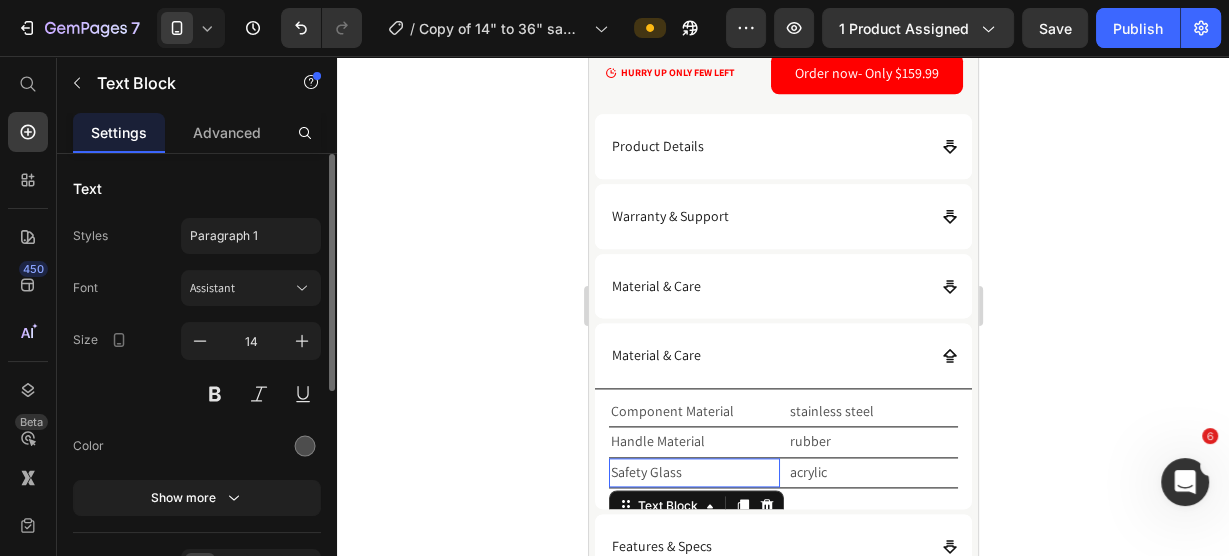 click on "Safety Glass" at bounding box center (693, 472) 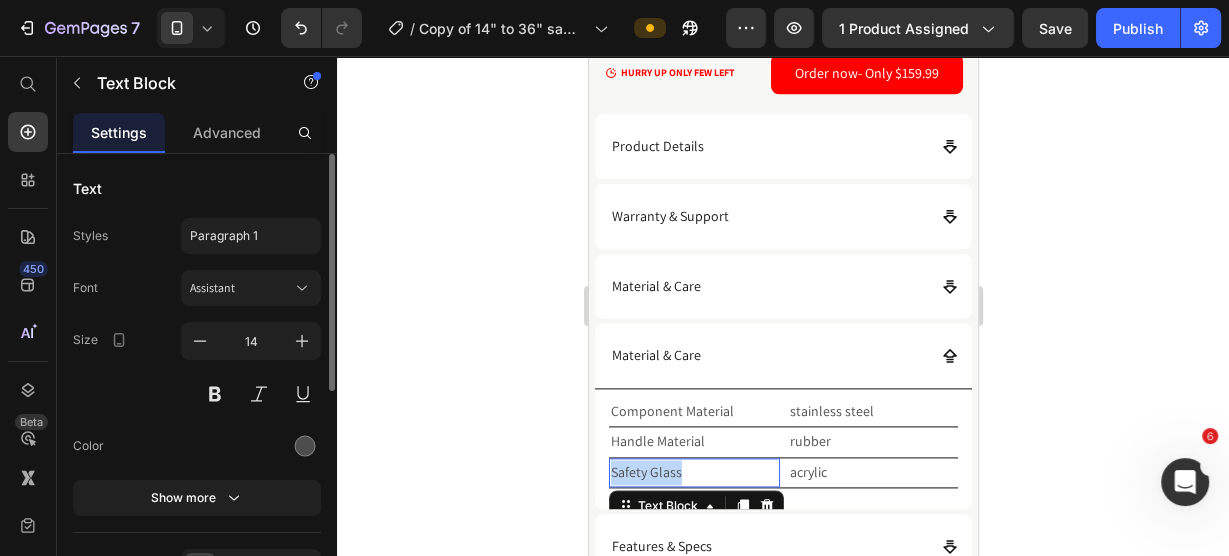 click on "Safety Glass" at bounding box center (693, 472) 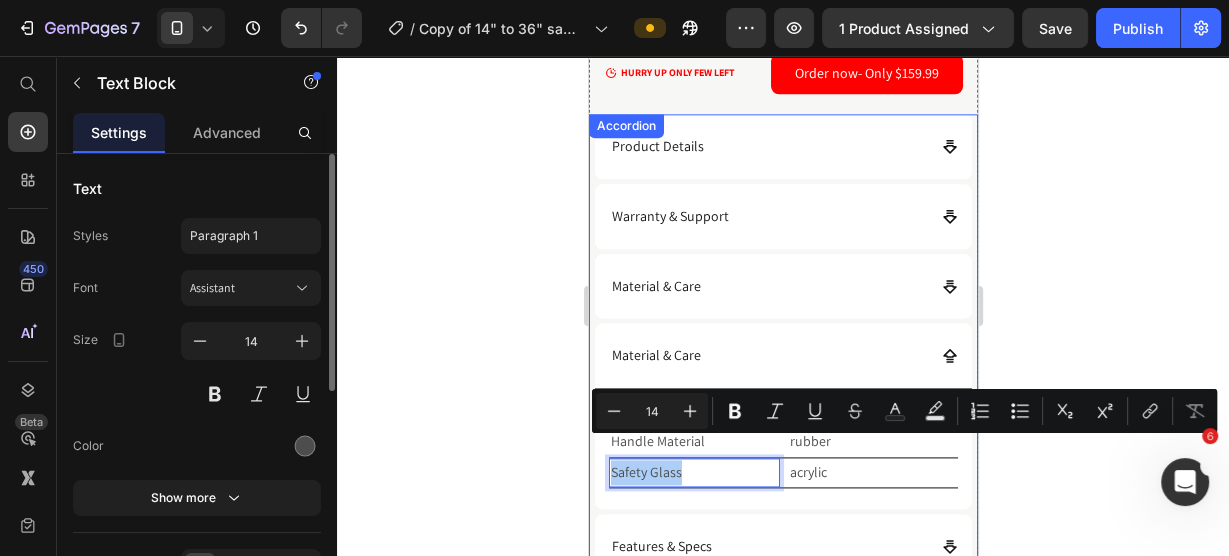 click 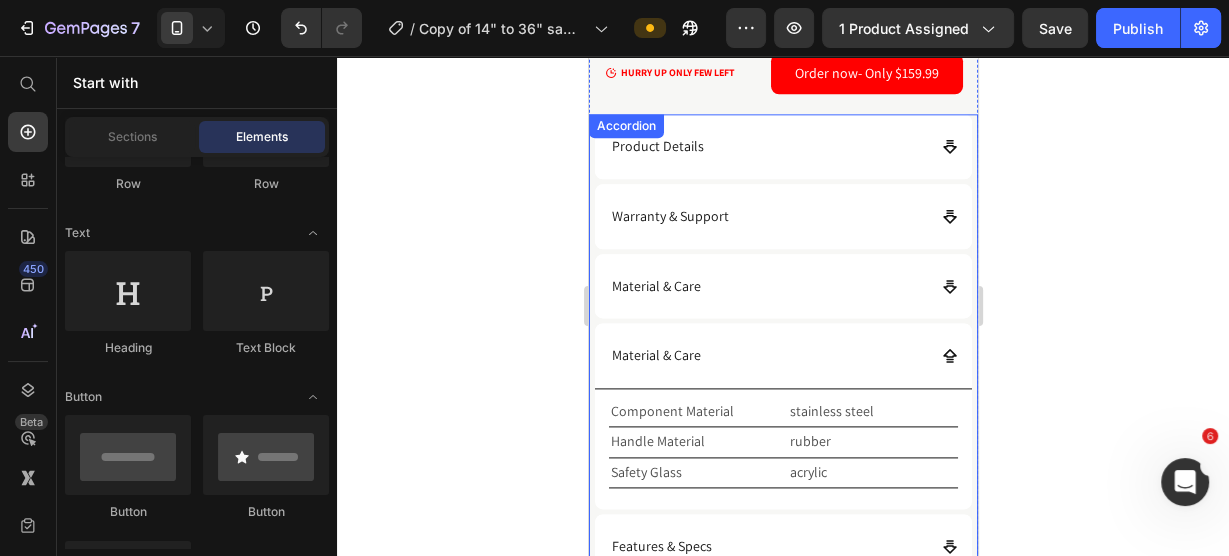 click 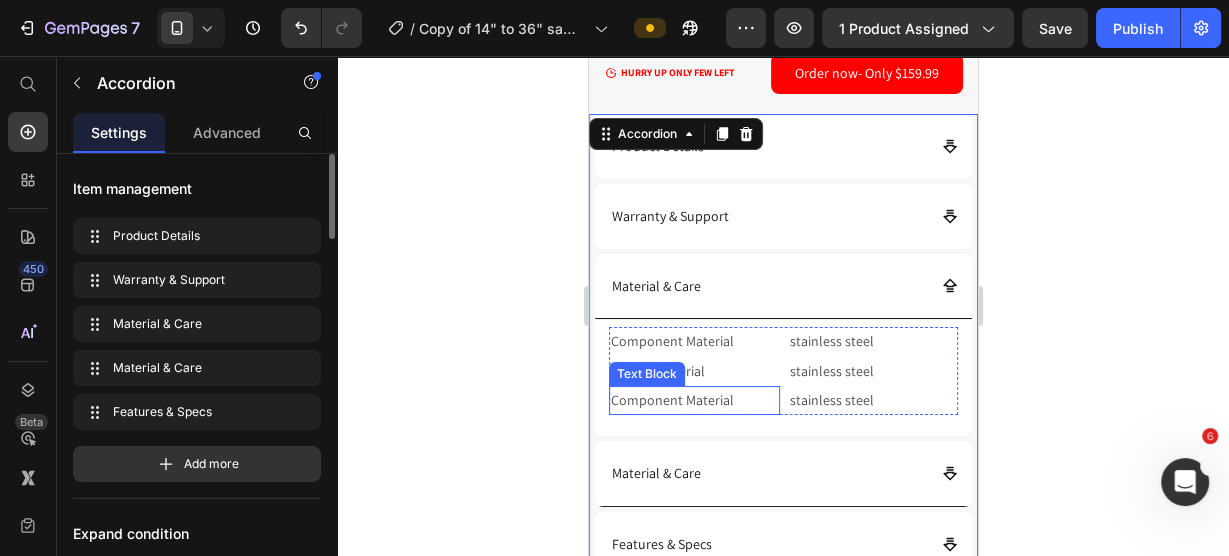 click on "Component Material" at bounding box center [693, 400] 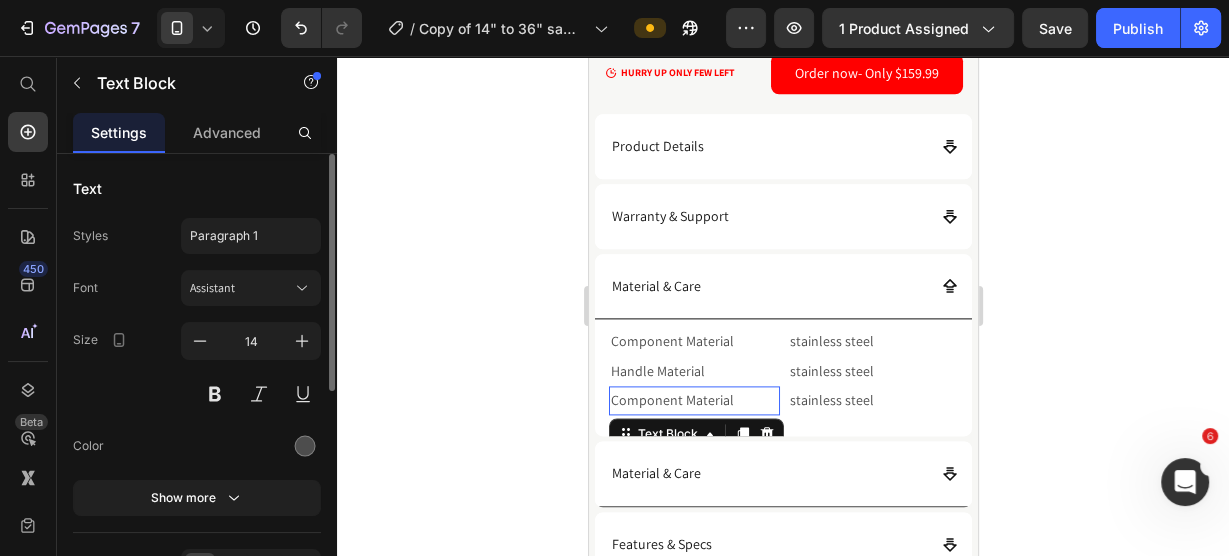 click on "Component Material" at bounding box center (693, 400) 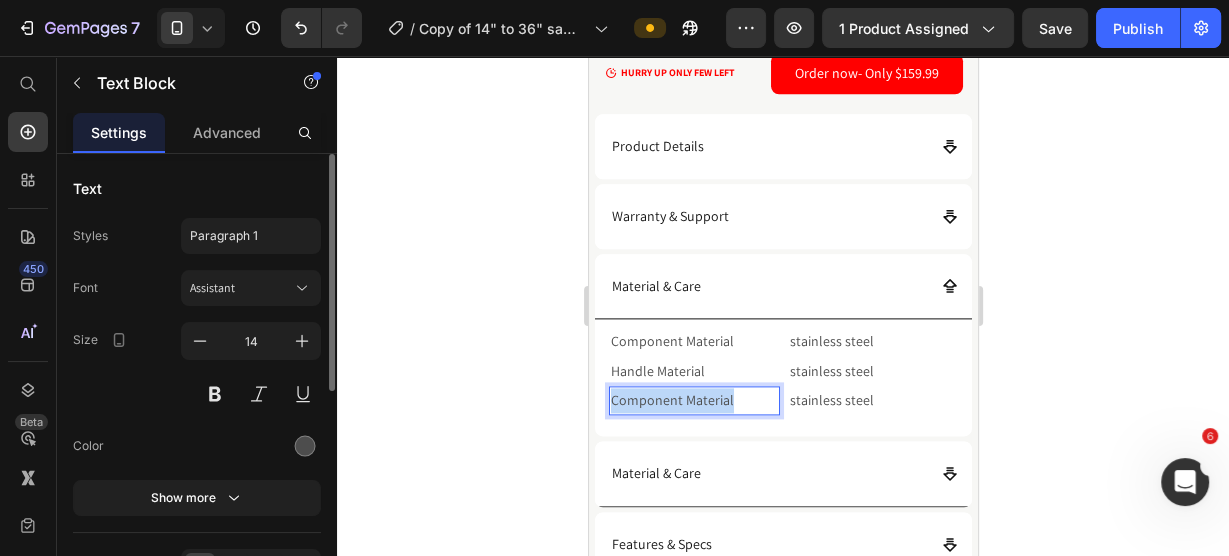 click on "Component Material" at bounding box center [693, 400] 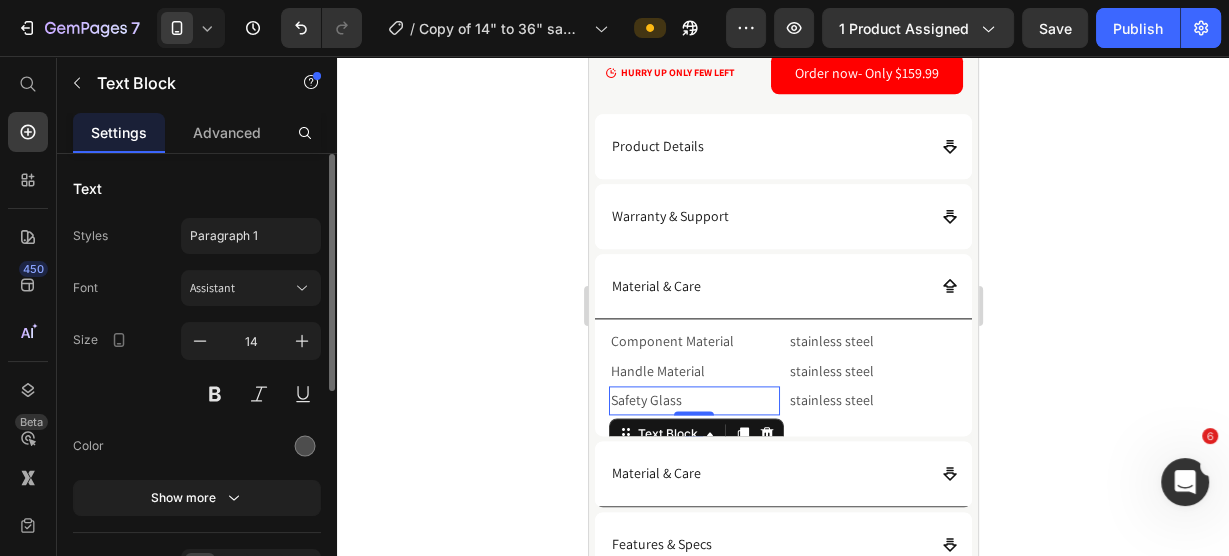 click 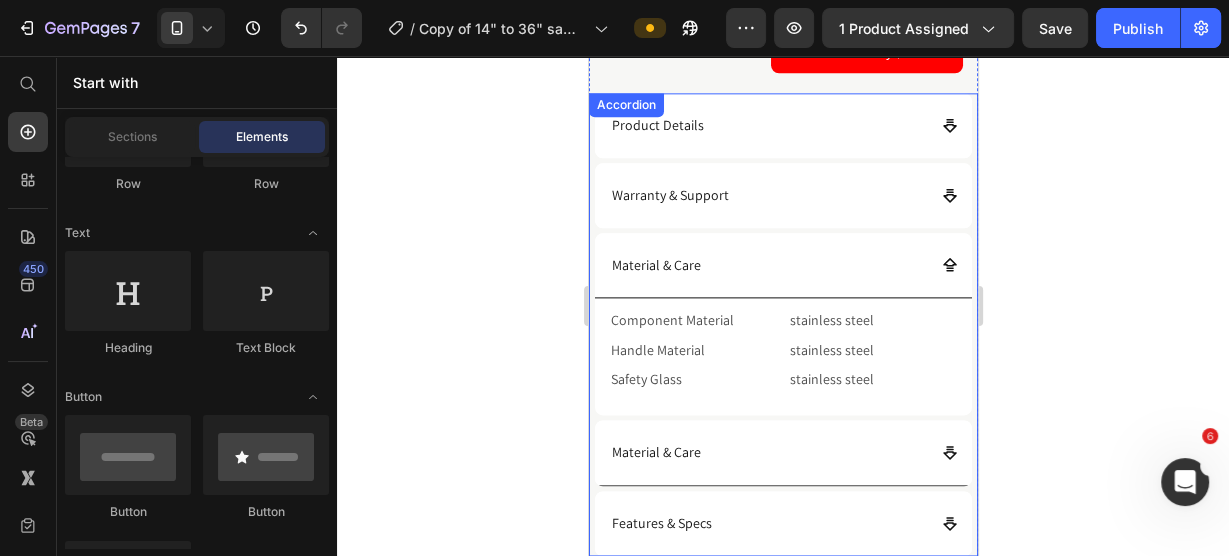 scroll, scrollTop: 2161, scrollLeft: 0, axis: vertical 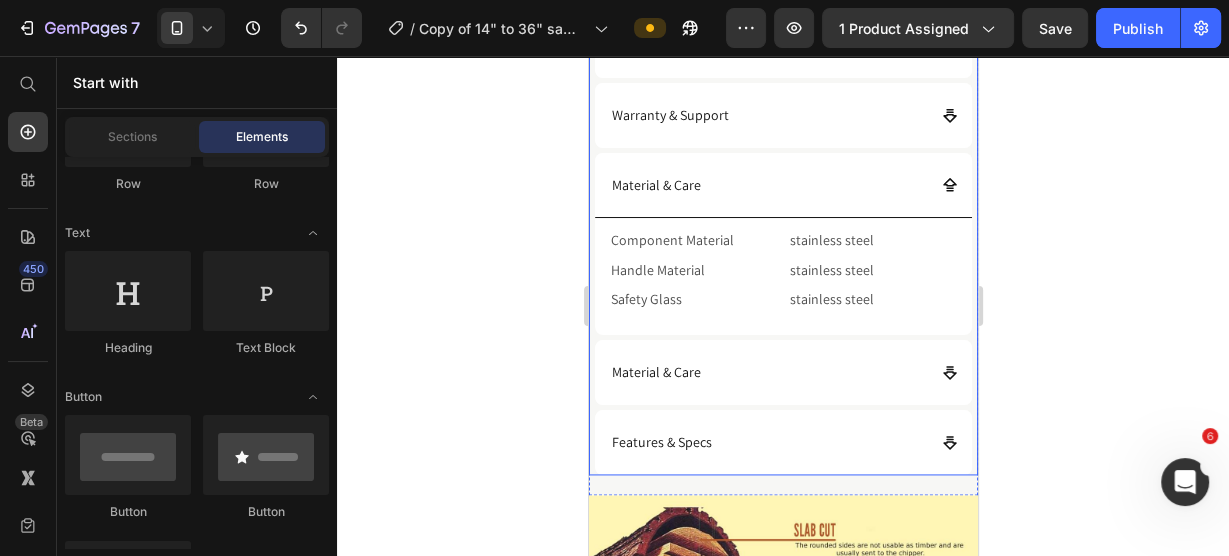 click 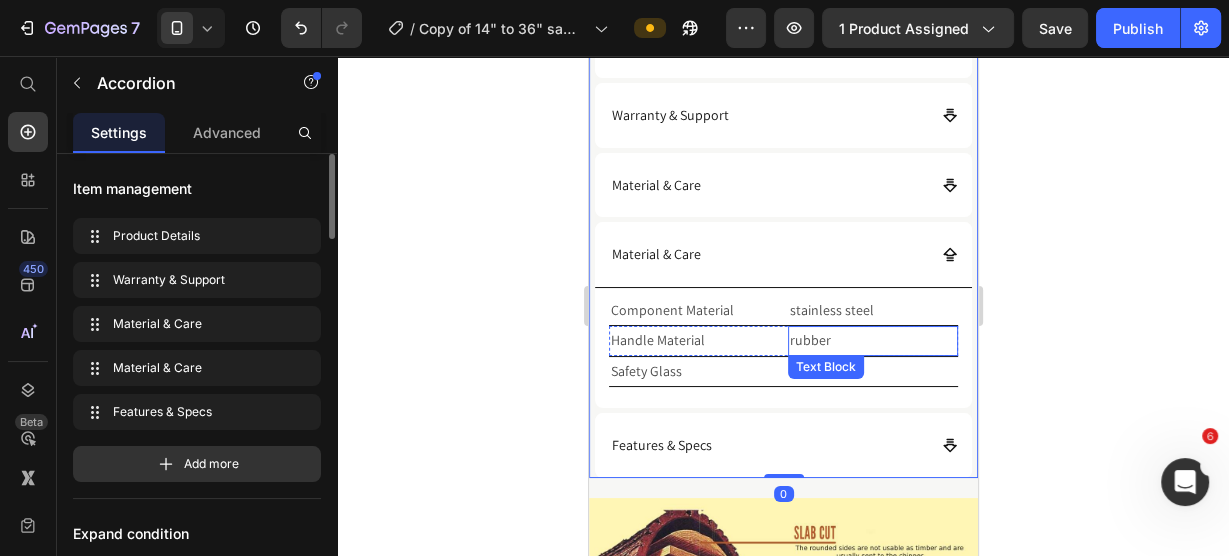 click on "rubber" at bounding box center (872, 340) 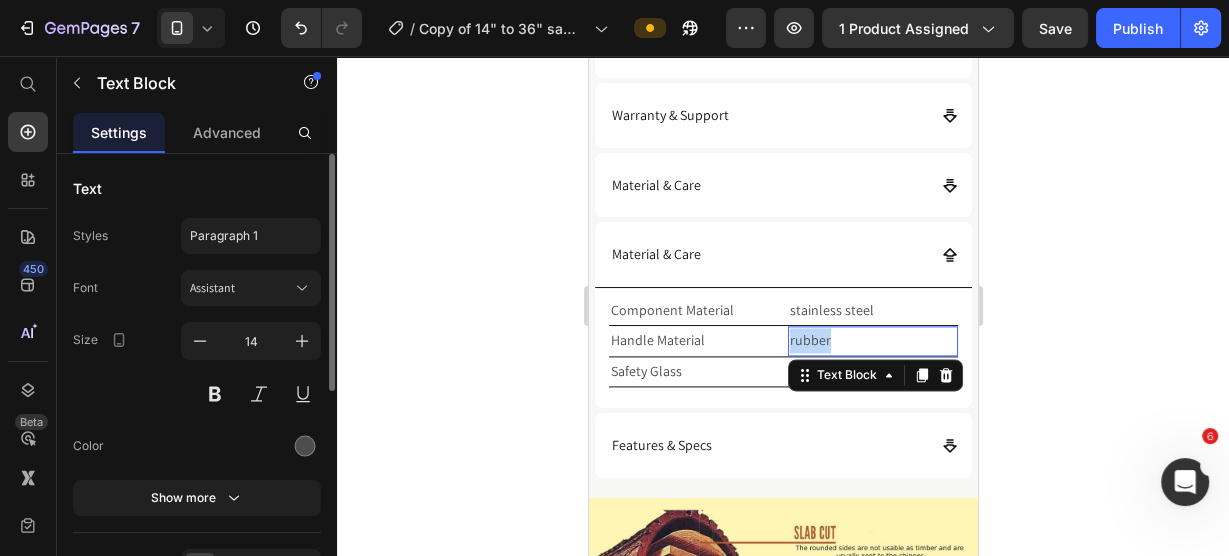 click on "rubber" at bounding box center (872, 340) 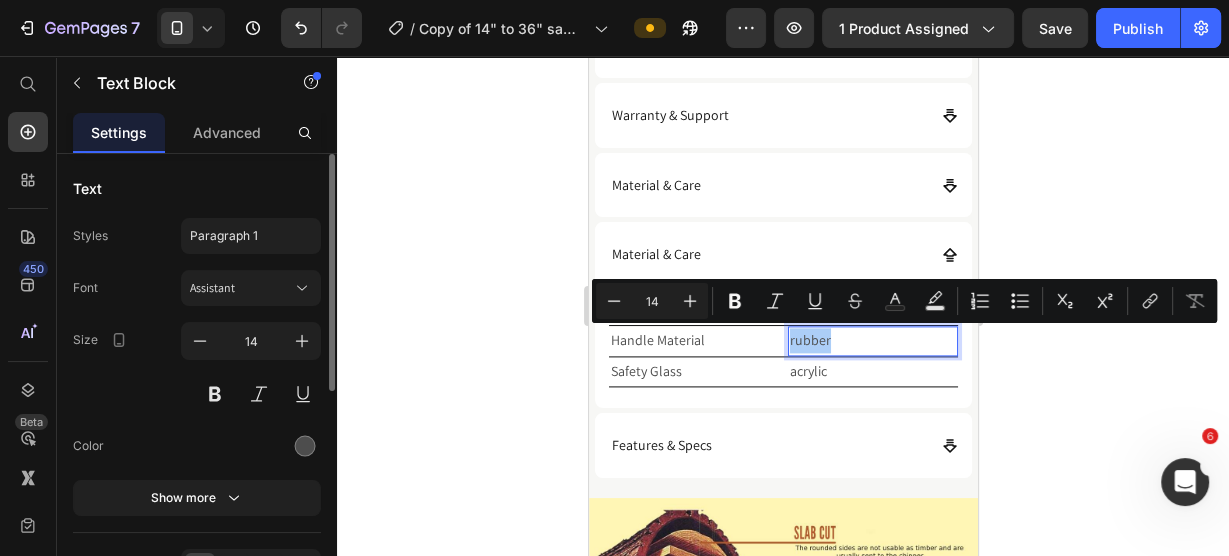 click 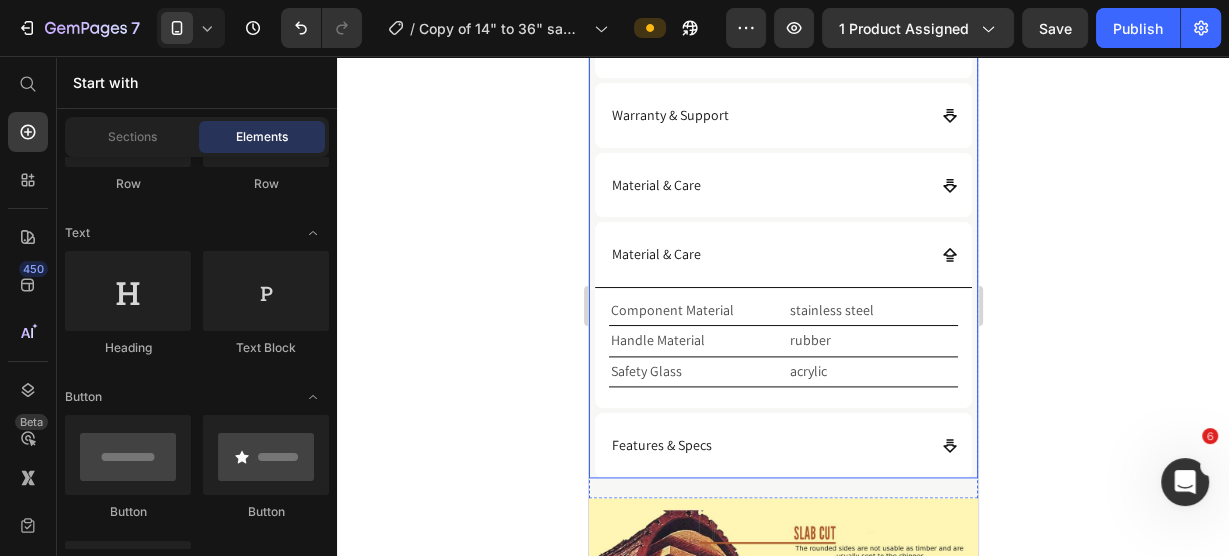 click 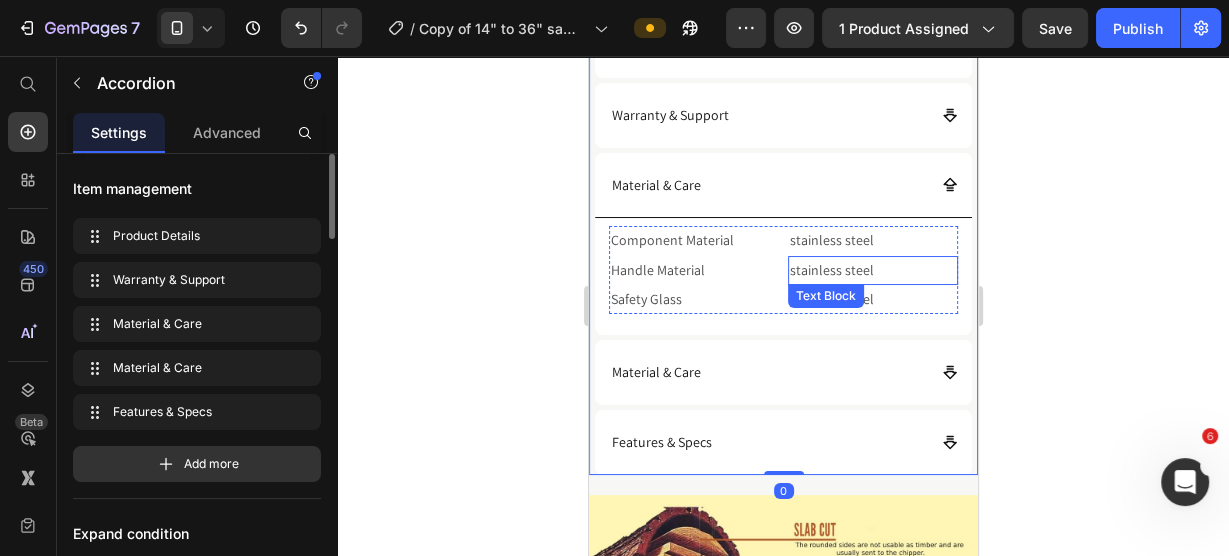 click on "stainless steel" at bounding box center [872, 270] 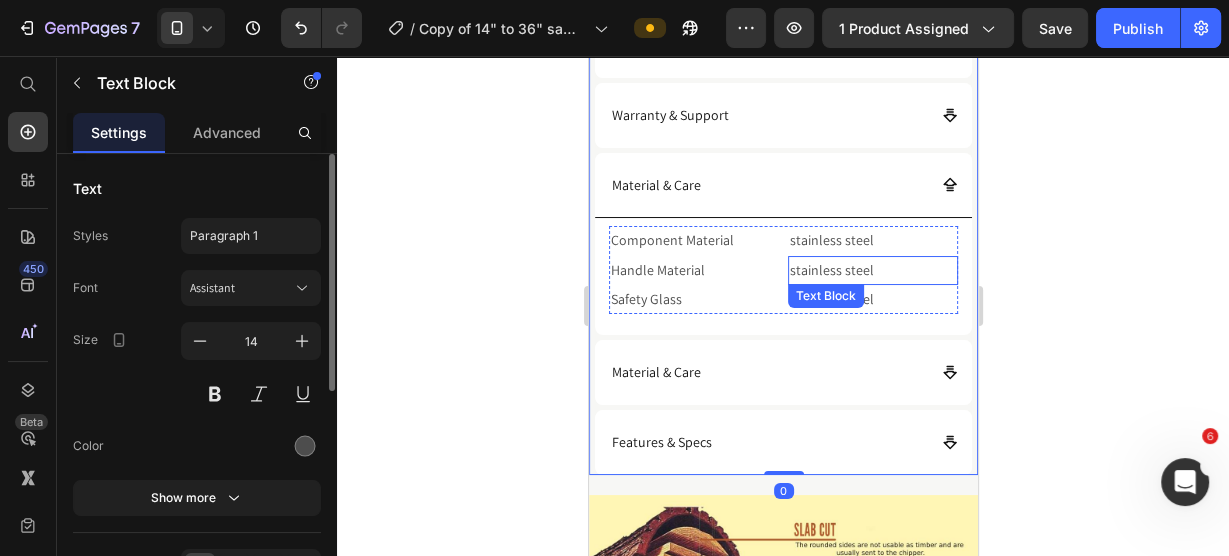 click on "stainless steel" at bounding box center (872, 270) 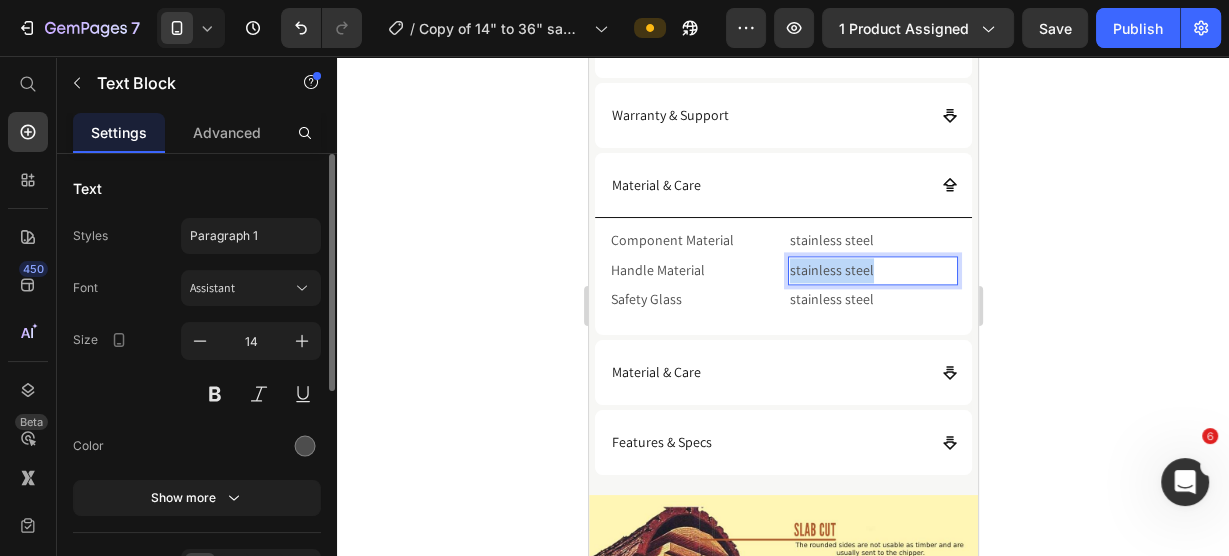 click on "stainless steel" at bounding box center [872, 270] 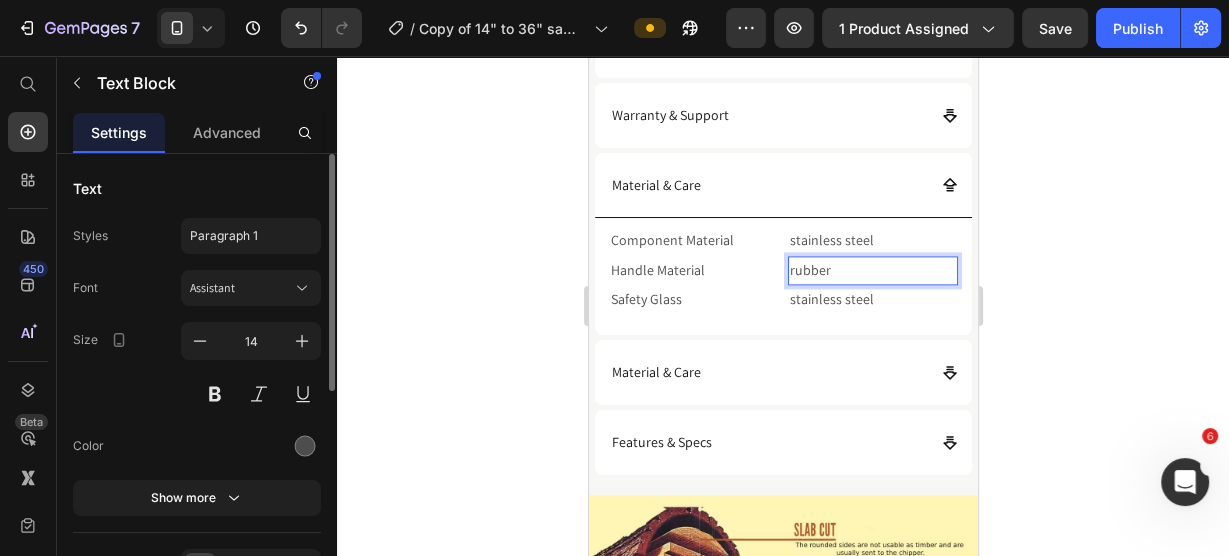 click 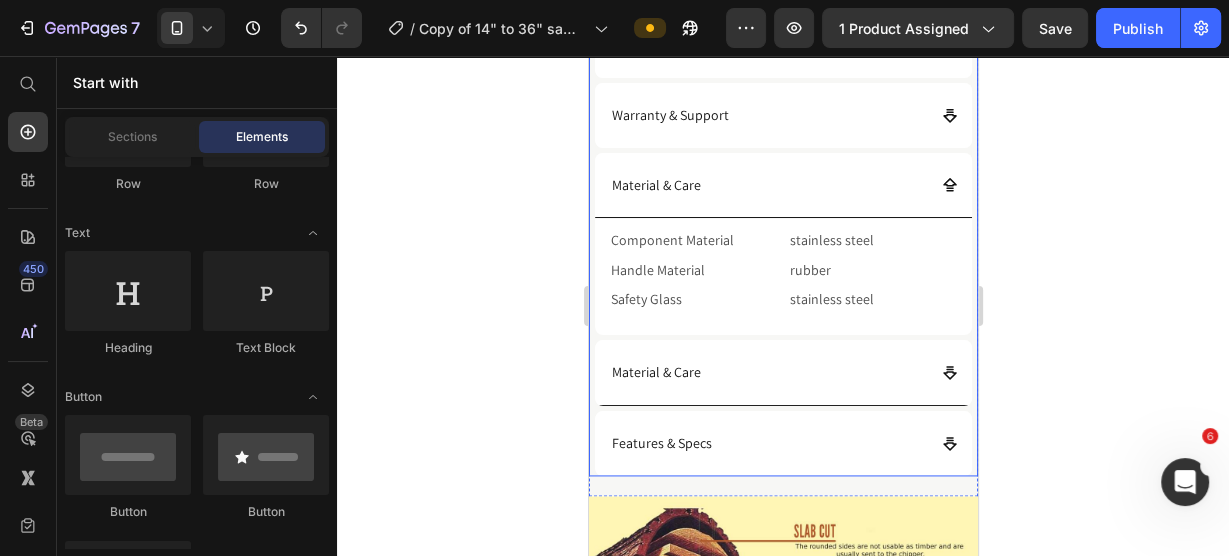 click on "Material & Care" at bounding box center (782, 373) 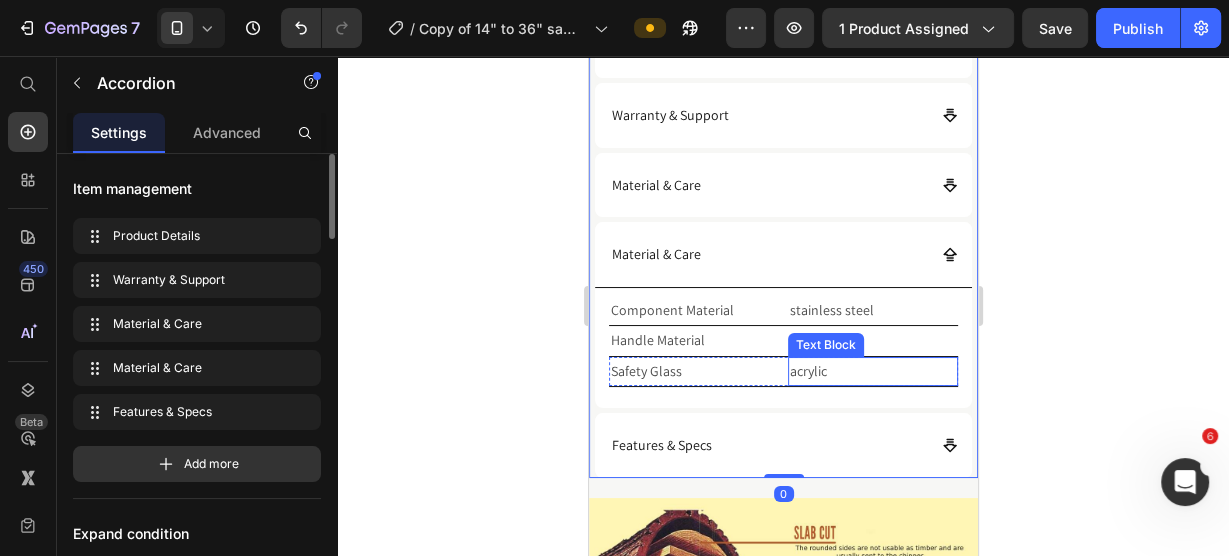 click on "acrylic" at bounding box center (872, 371) 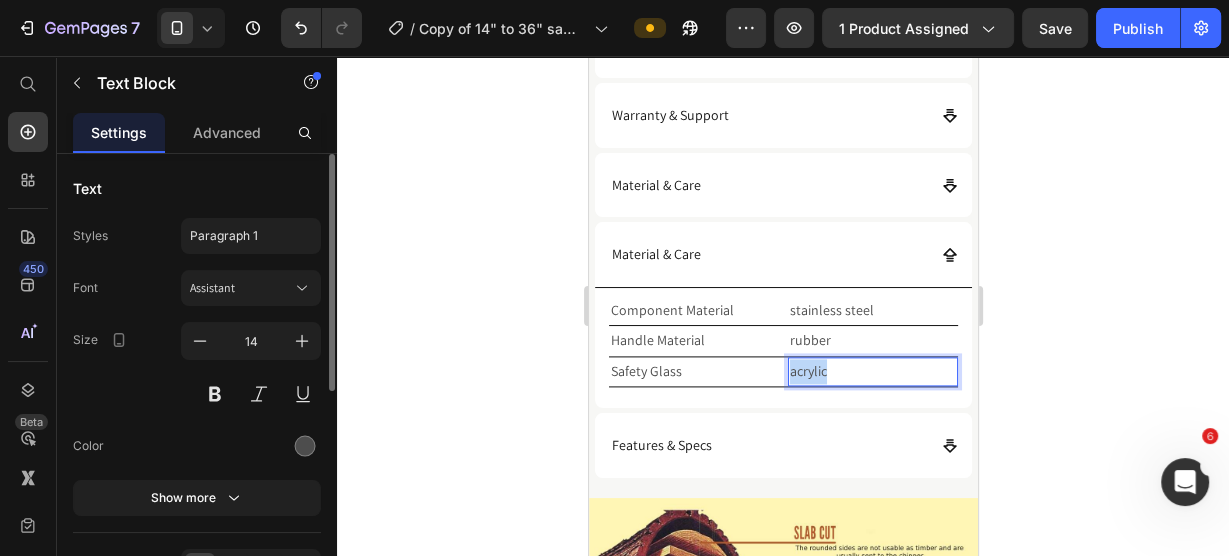 copy on "acrylic" 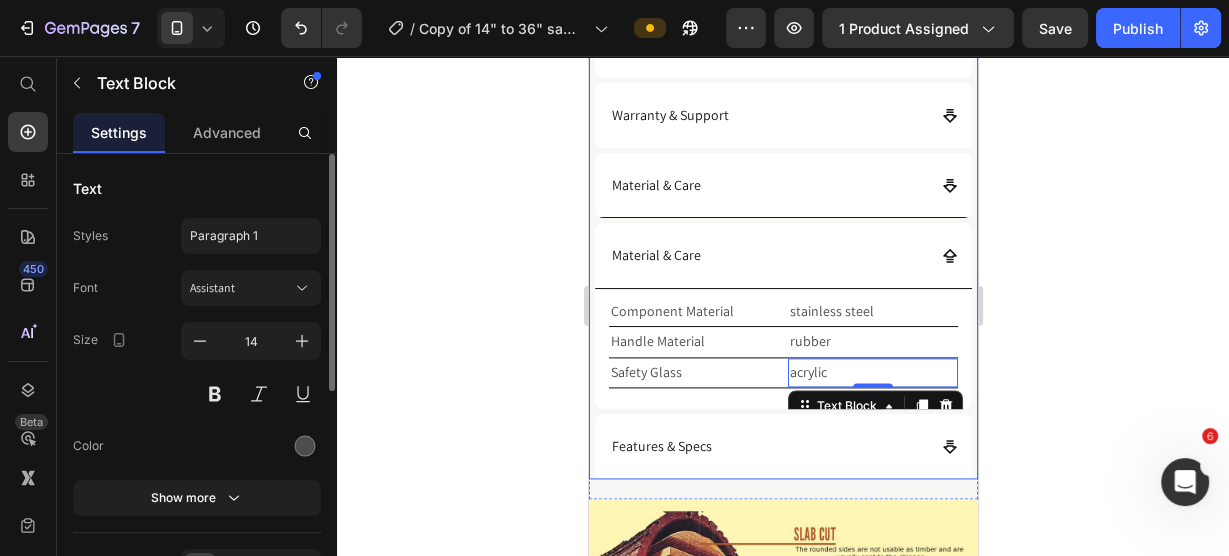 click on "Material & Care" at bounding box center (782, 186) 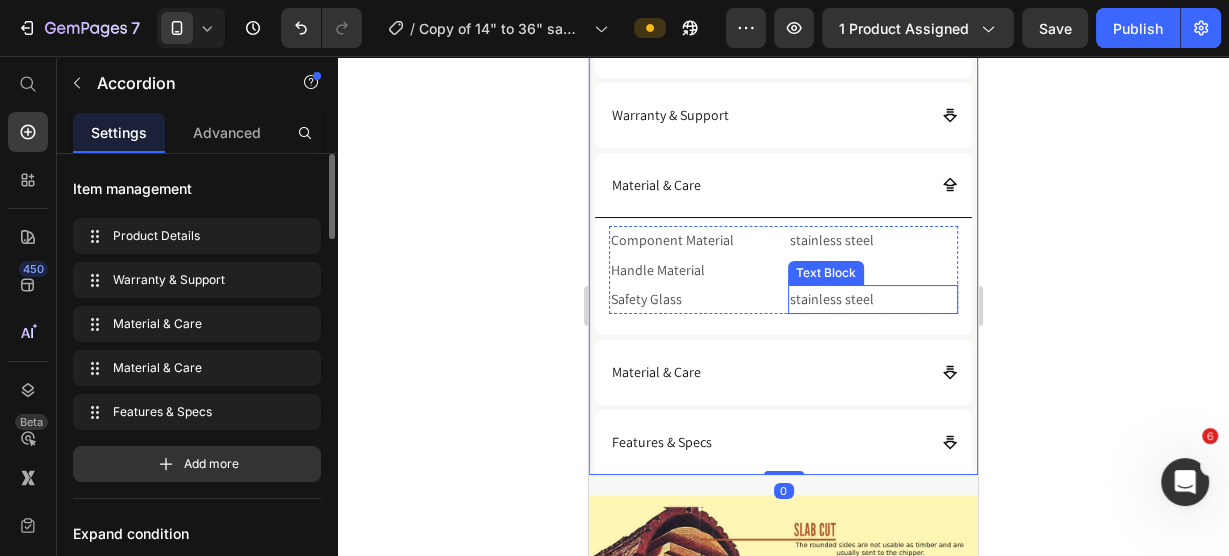 click on "stainless steel" at bounding box center (872, 299) 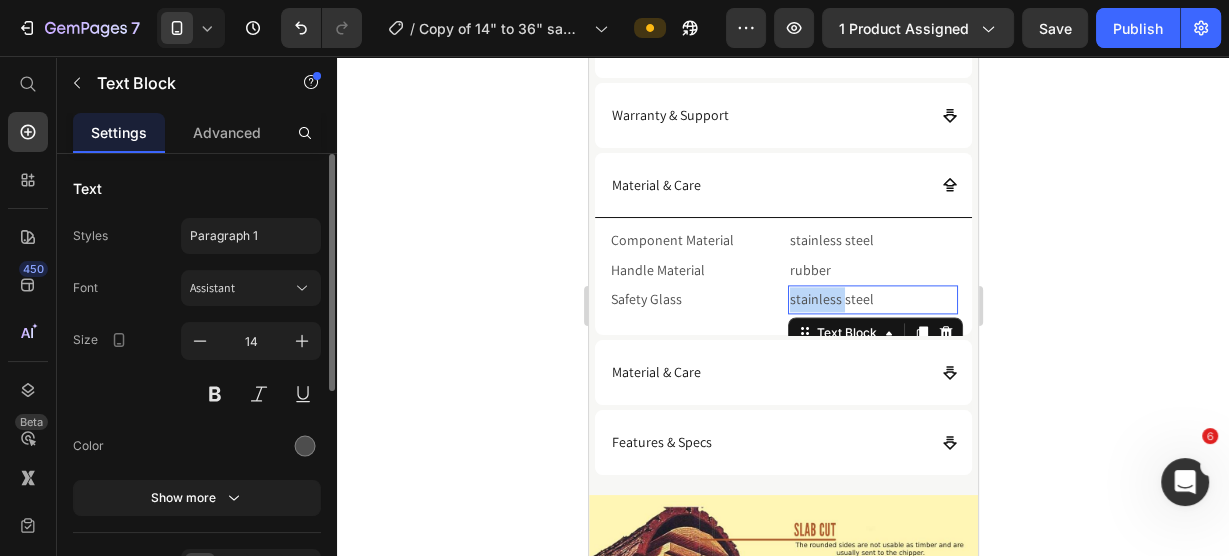 click on "stainless steel" at bounding box center (872, 299) 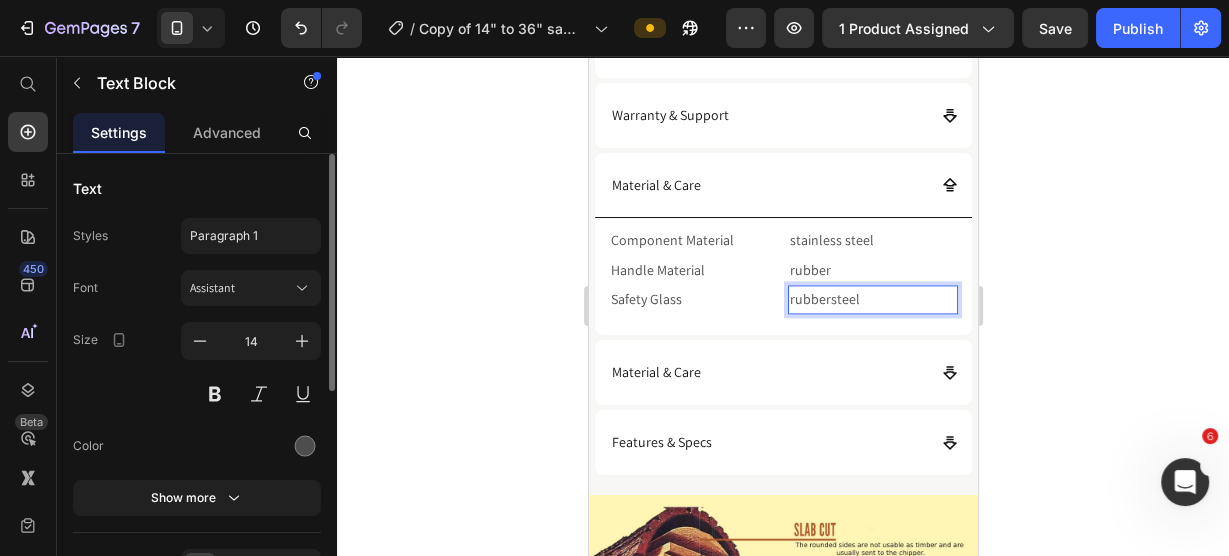 click on "rubbersteel" at bounding box center [872, 299] 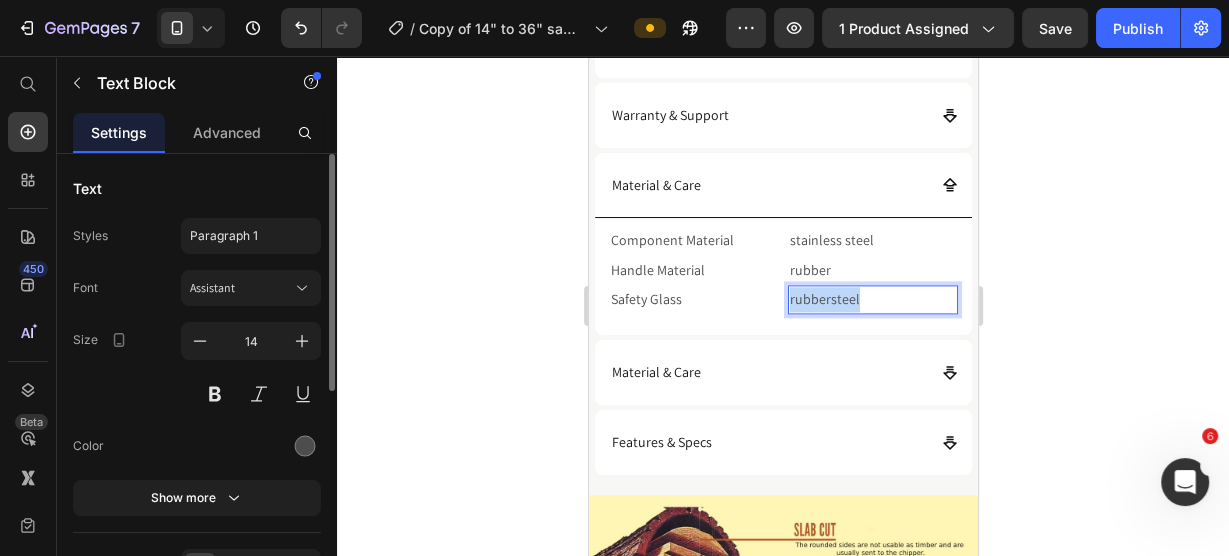click on "rubbersteel" at bounding box center [872, 299] 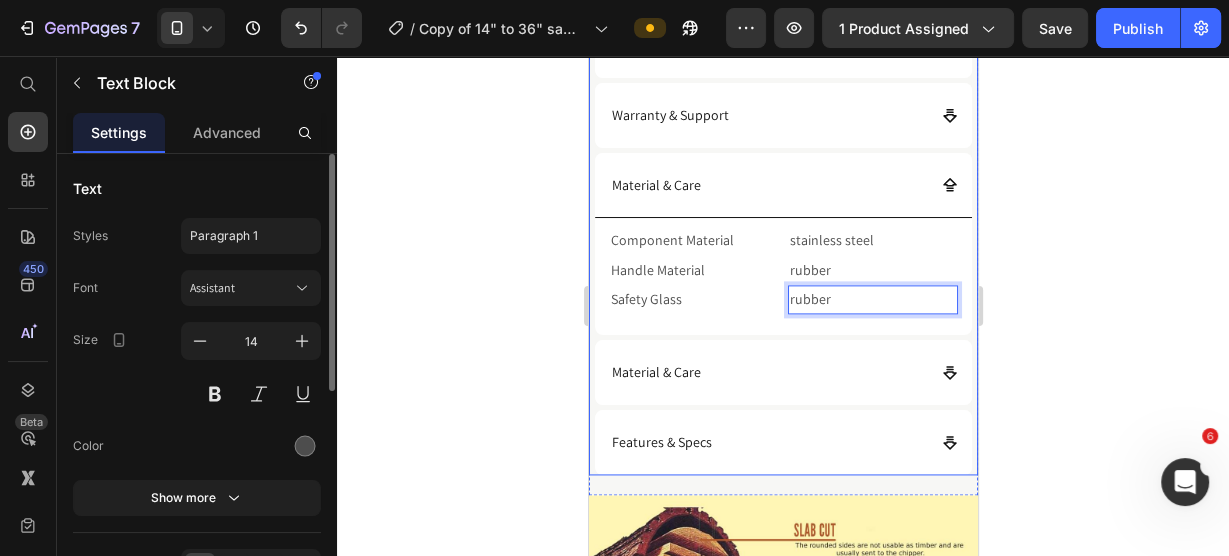 click 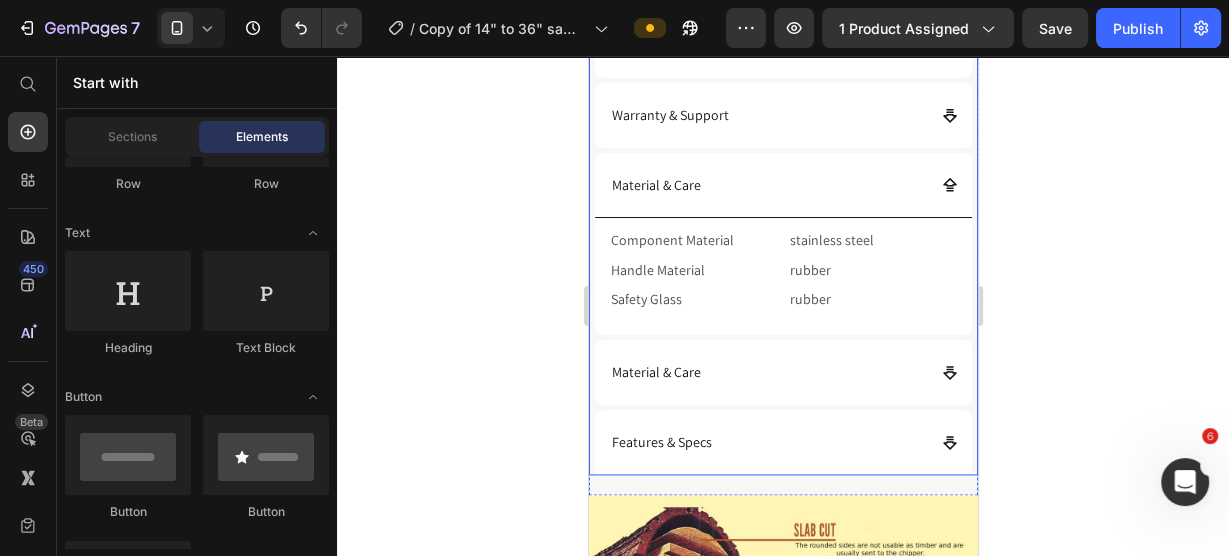 click 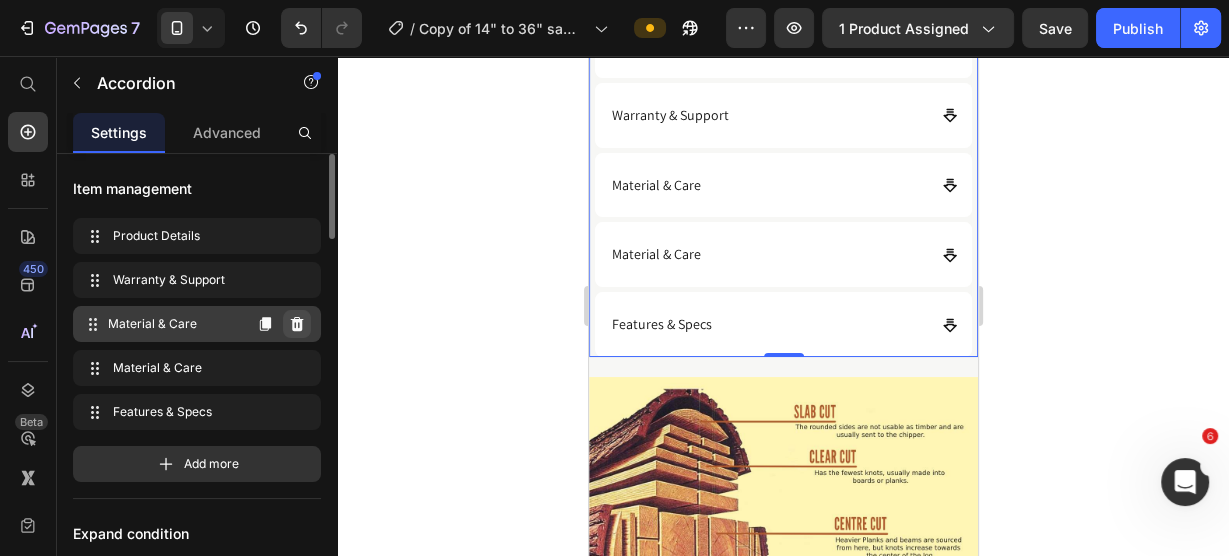 click 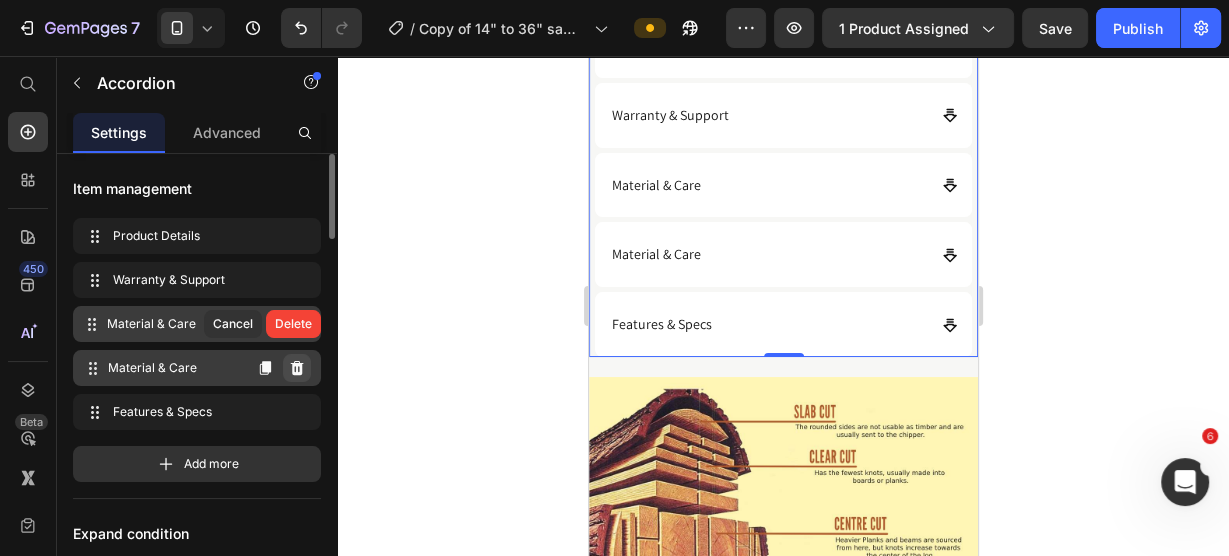 click 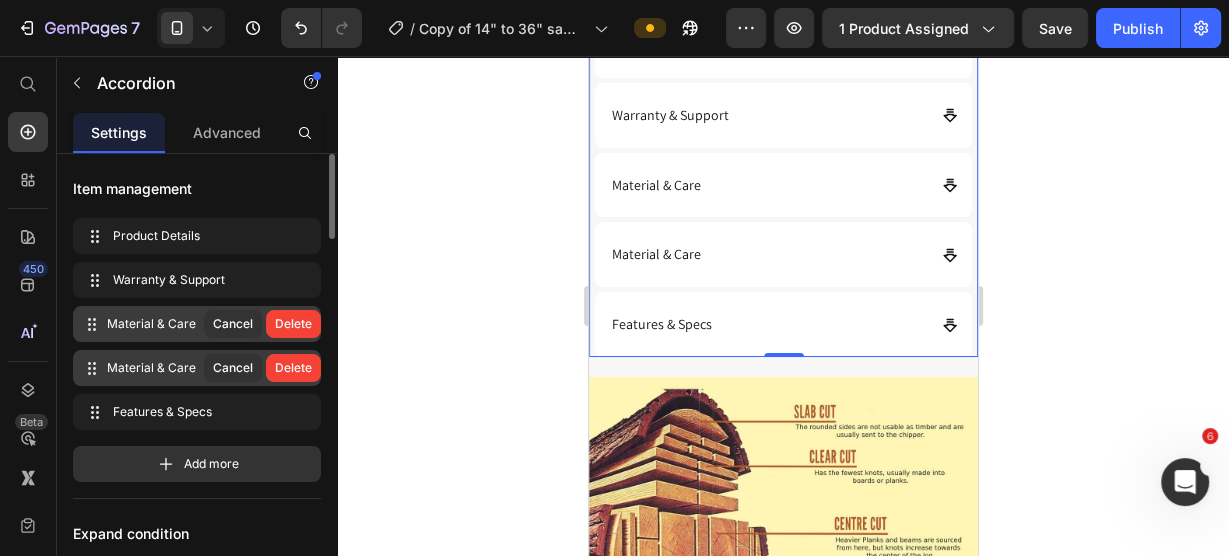 click on "Delete" at bounding box center [293, 368] 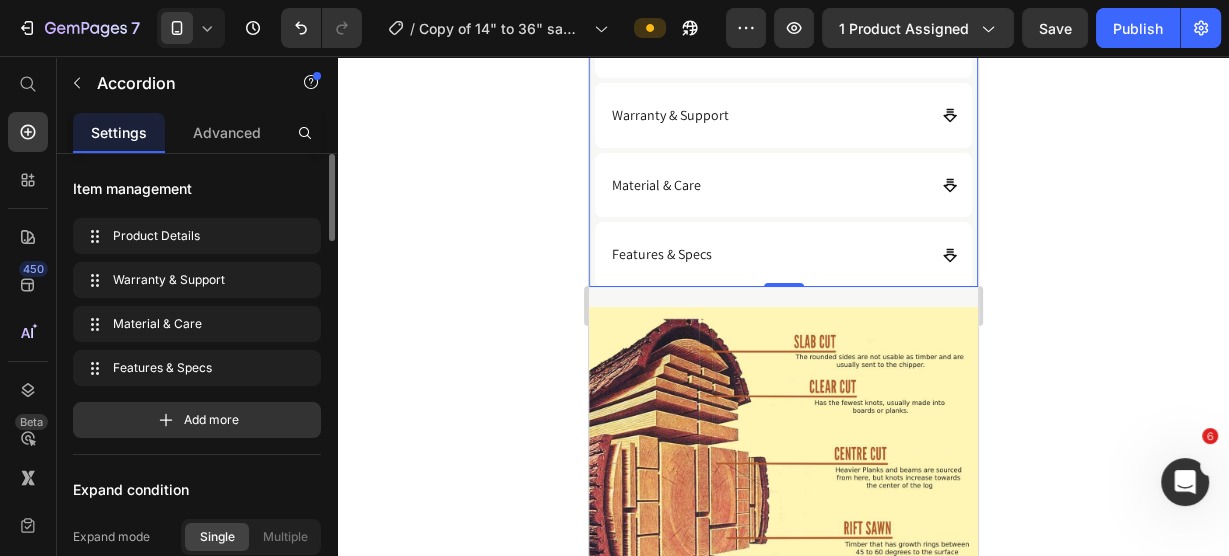 click 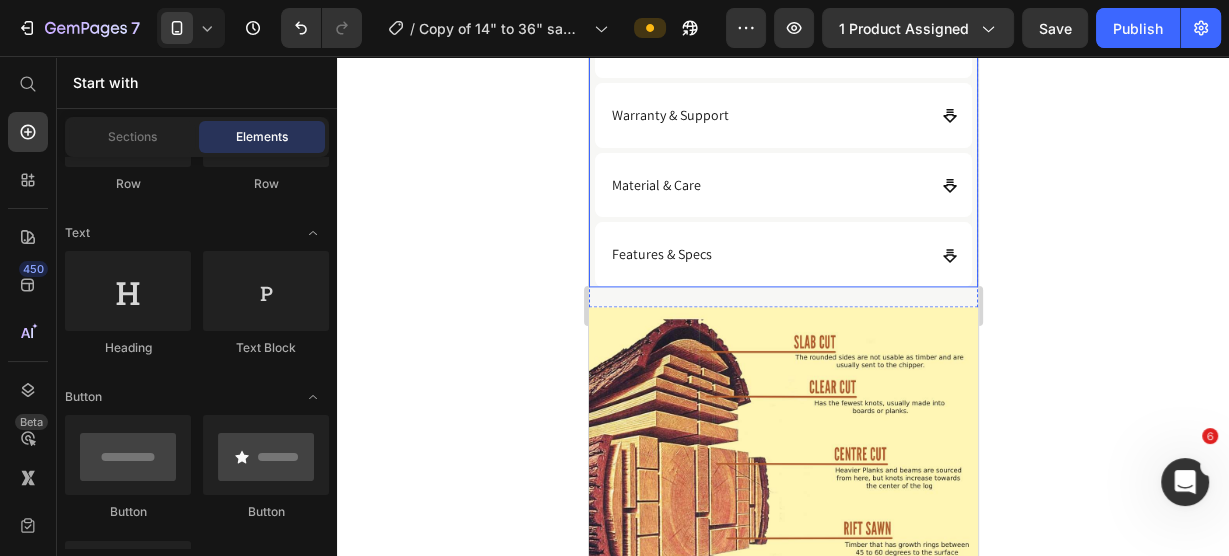 scroll, scrollTop: 2081, scrollLeft: 0, axis: vertical 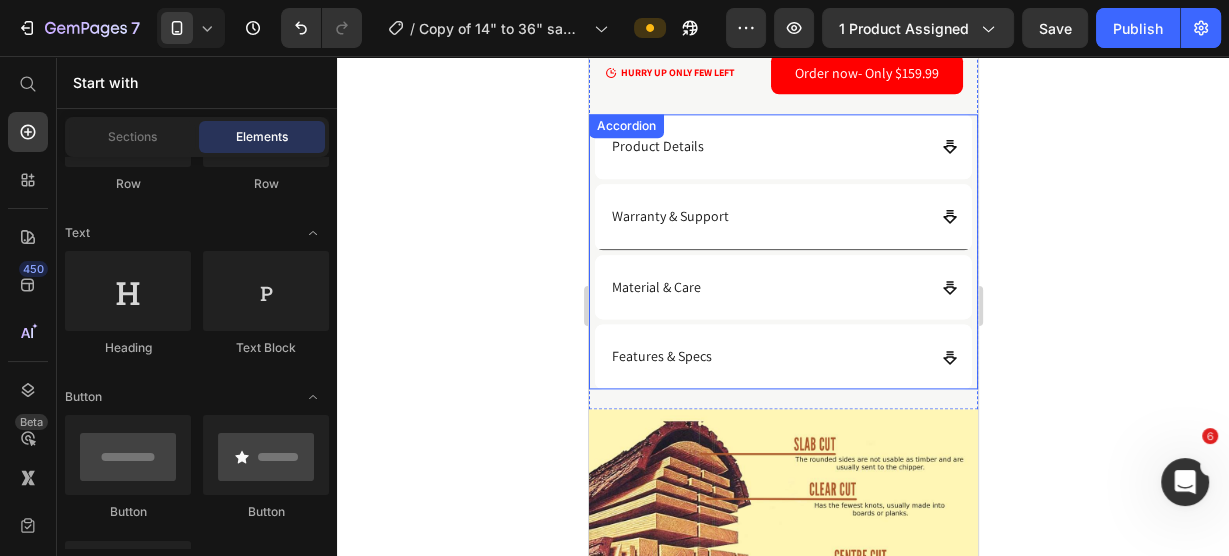 click 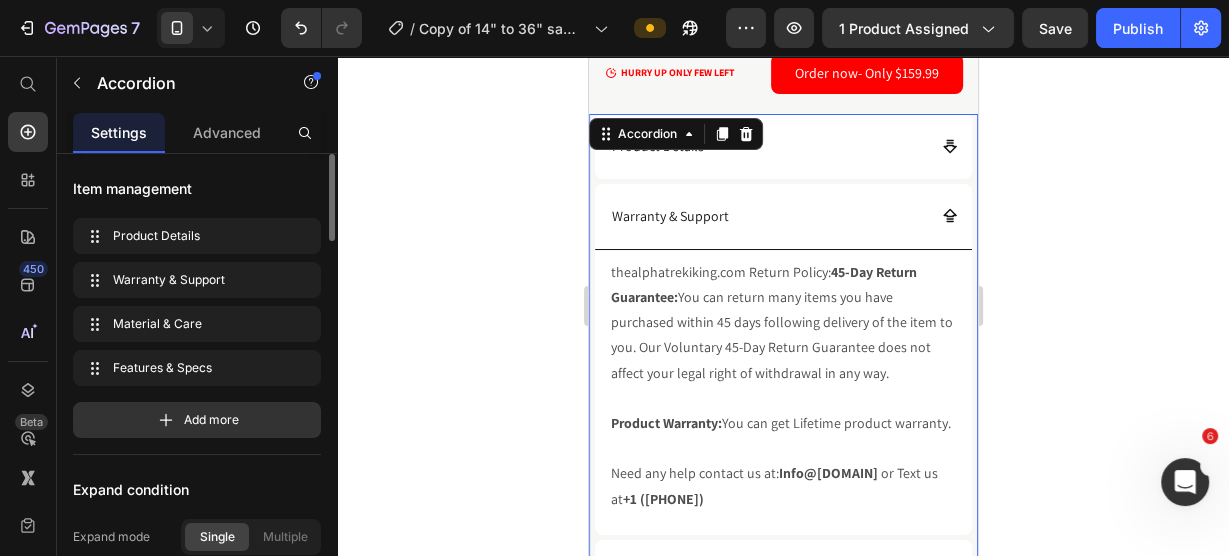 click 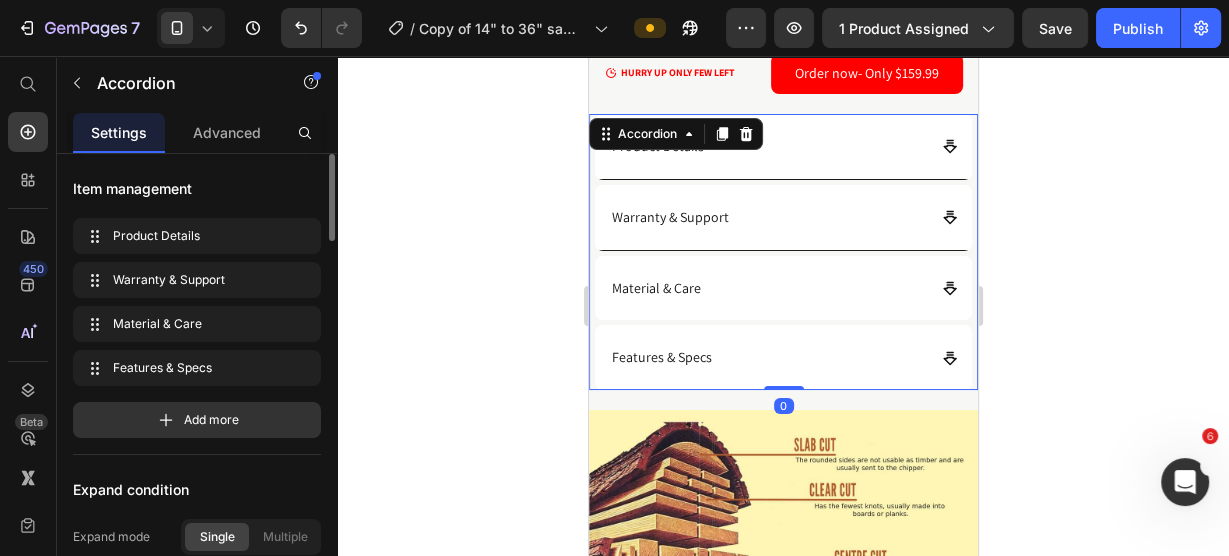 click 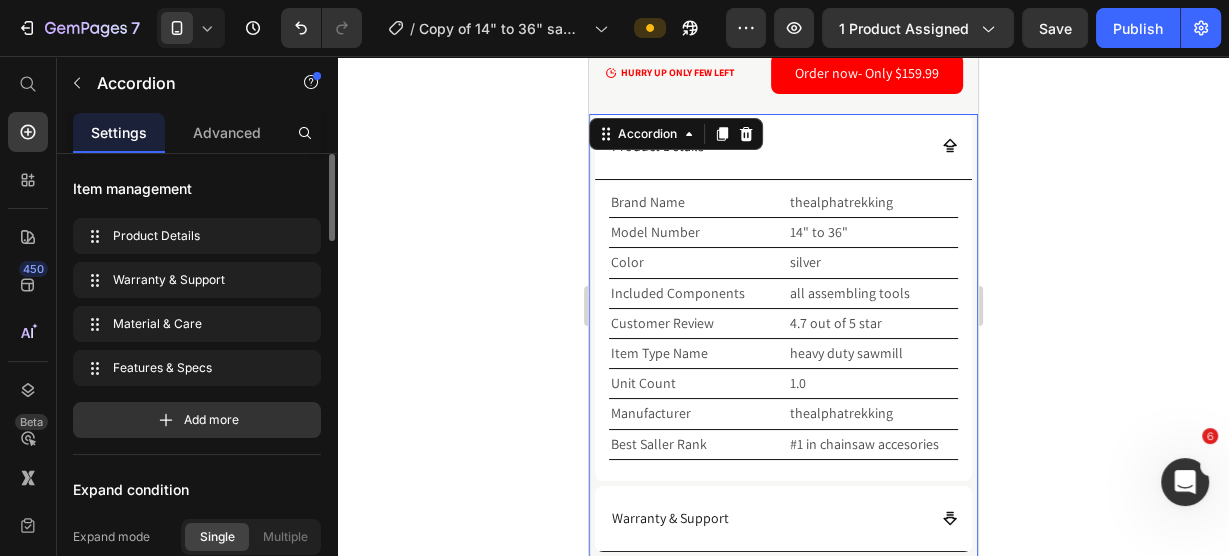 click 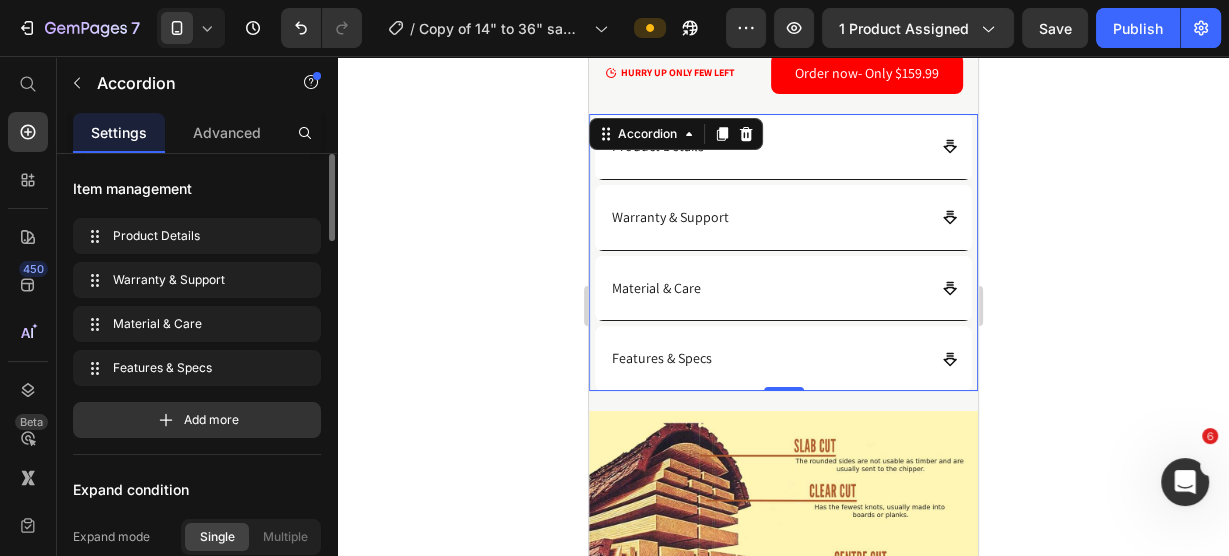 click on "Material & Care" at bounding box center [782, 289] 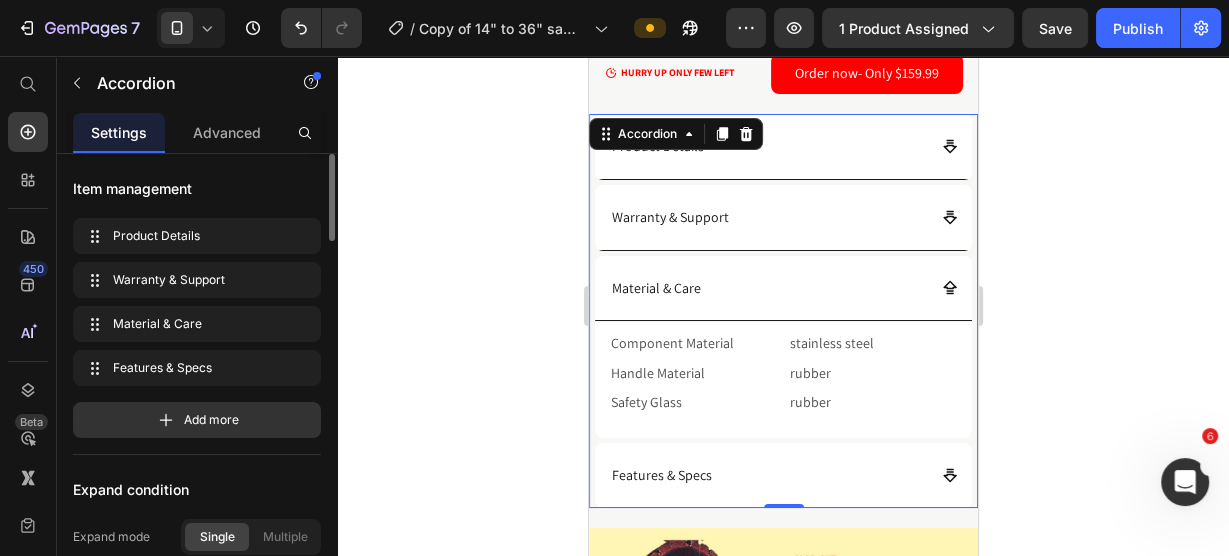 click 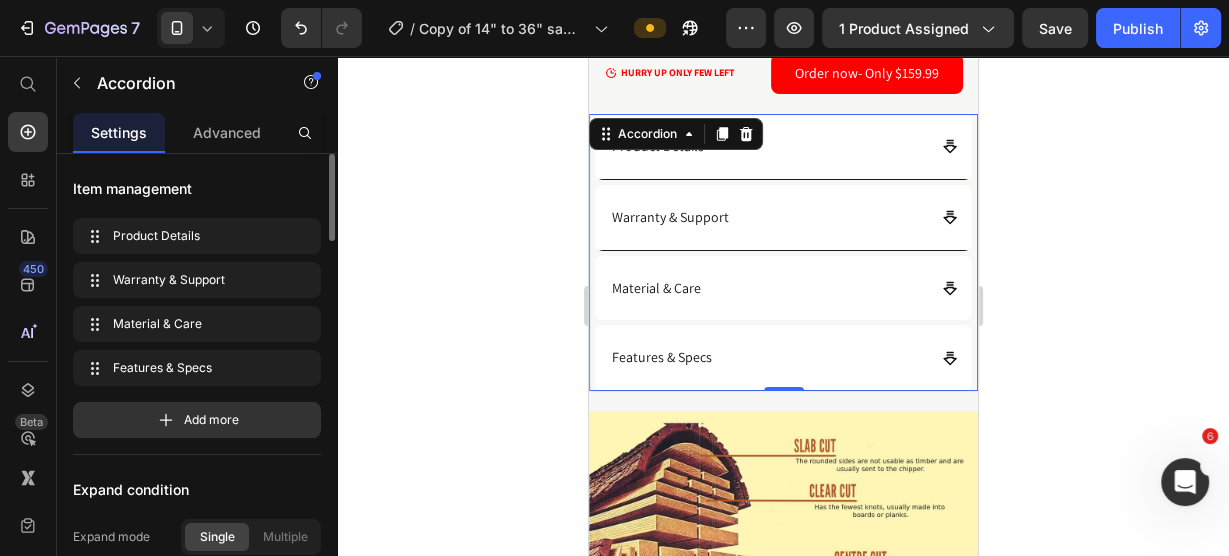 click 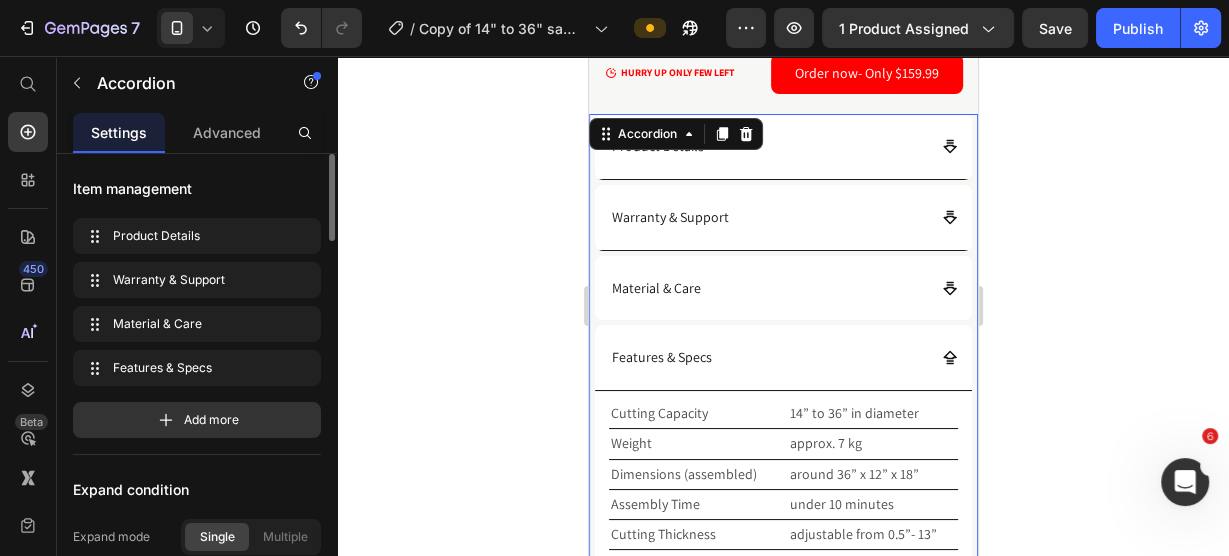 scroll, scrollTop: 2241, scrollLeft: 0, axis: vertical 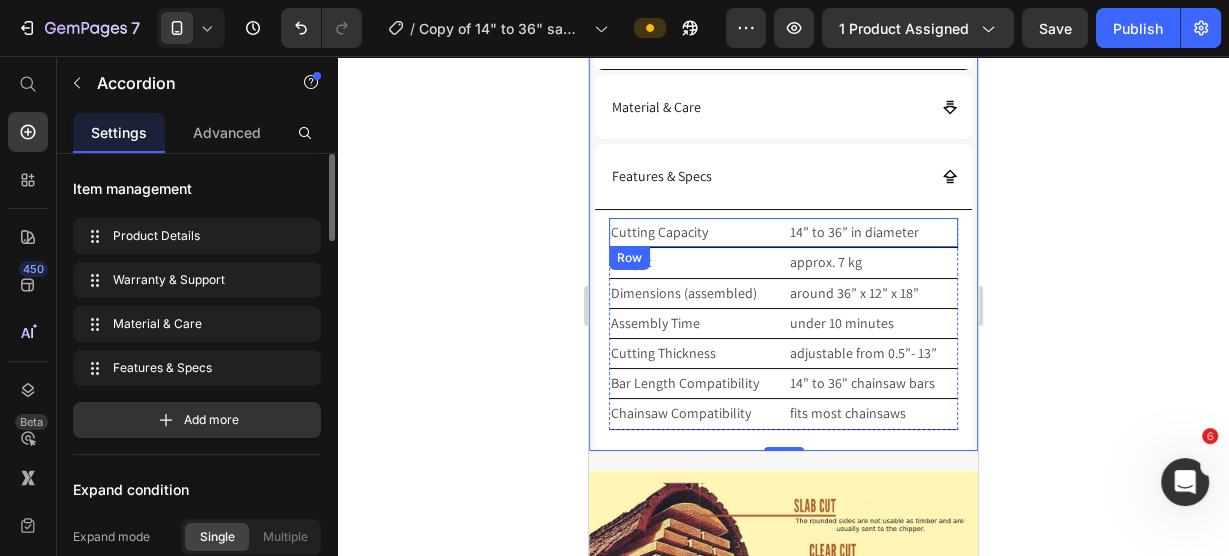 click on "Cutting Capacity Text Block  14” to 36” in diameter Text Block Row" at bounding box center (782, 233) 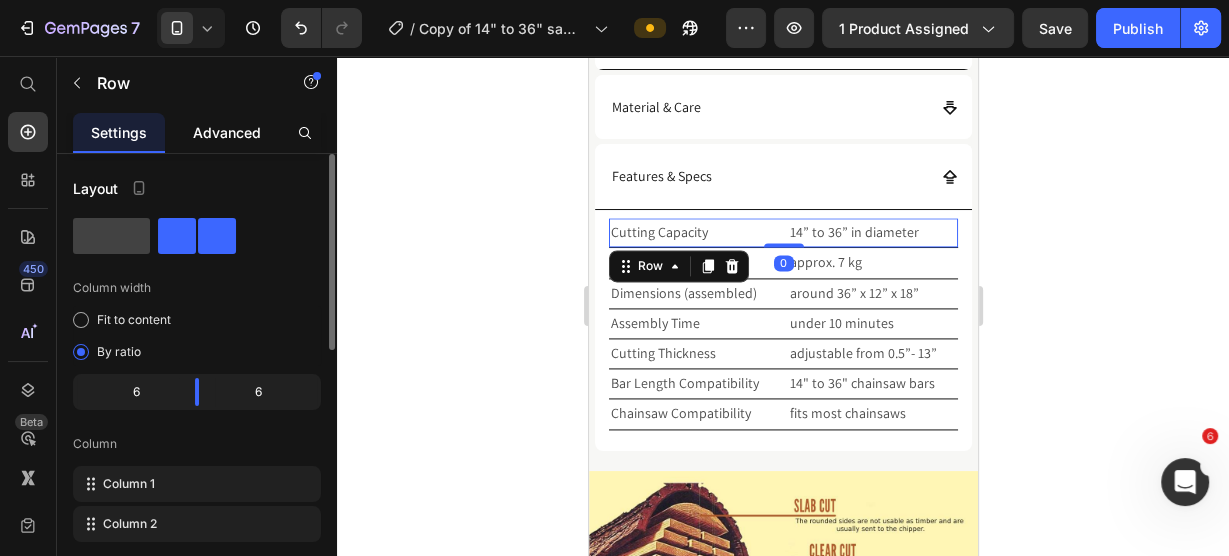 click on "Advanced" at bounding box center (227, 132) 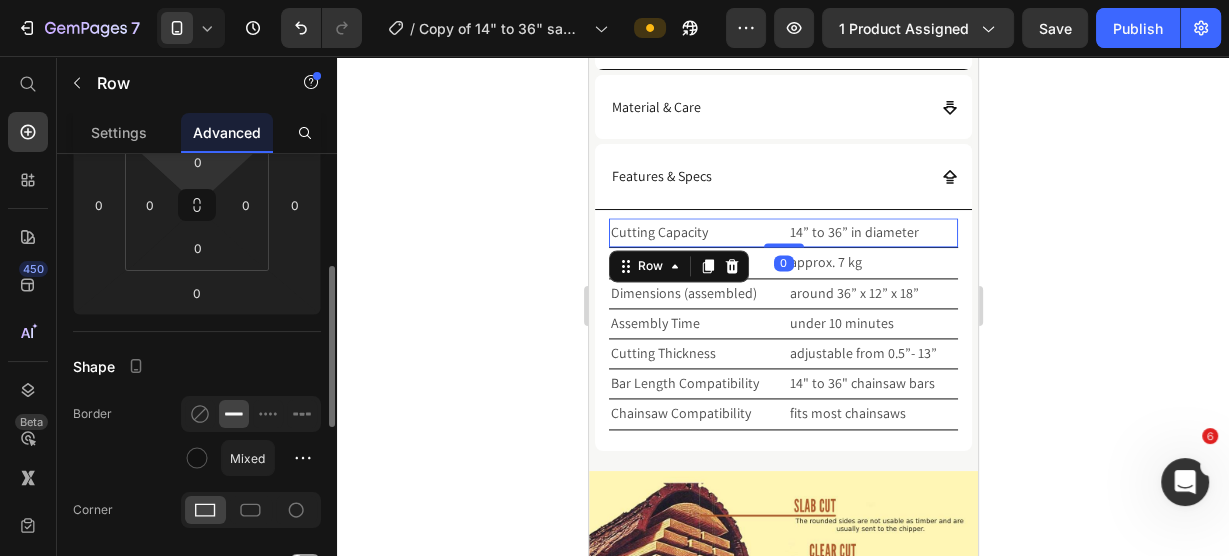 scroll, scrollTop: 480, scrollLeft: 0, axis: vertical 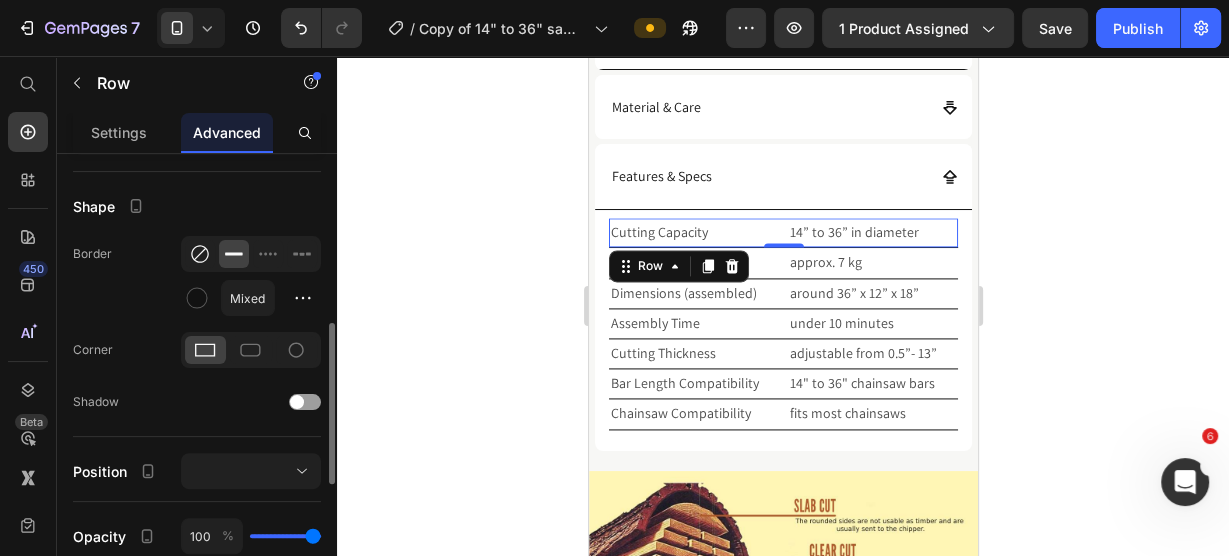 click 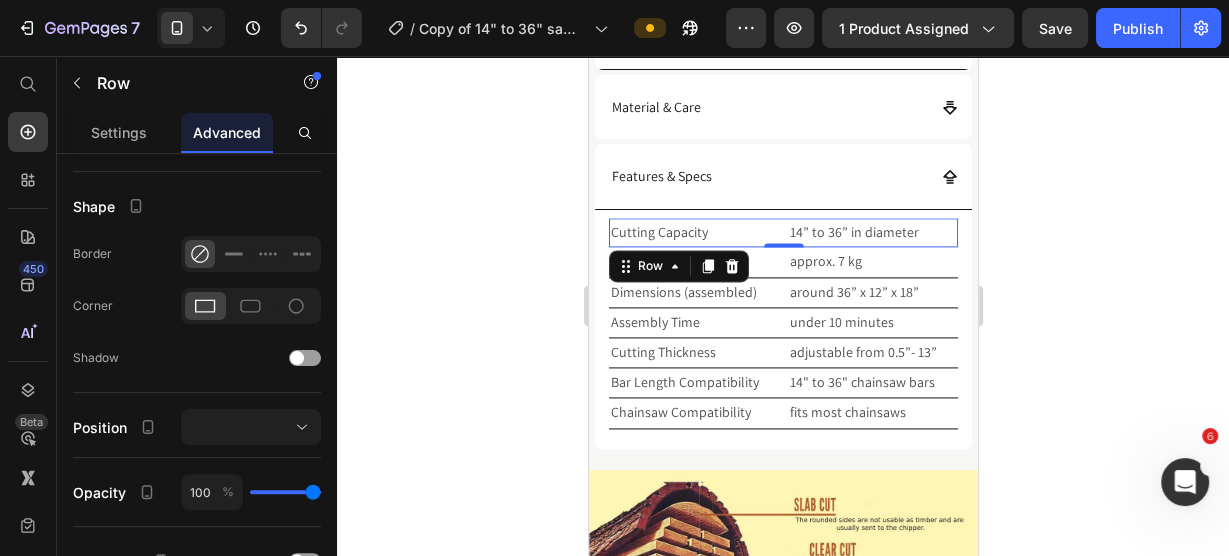 click 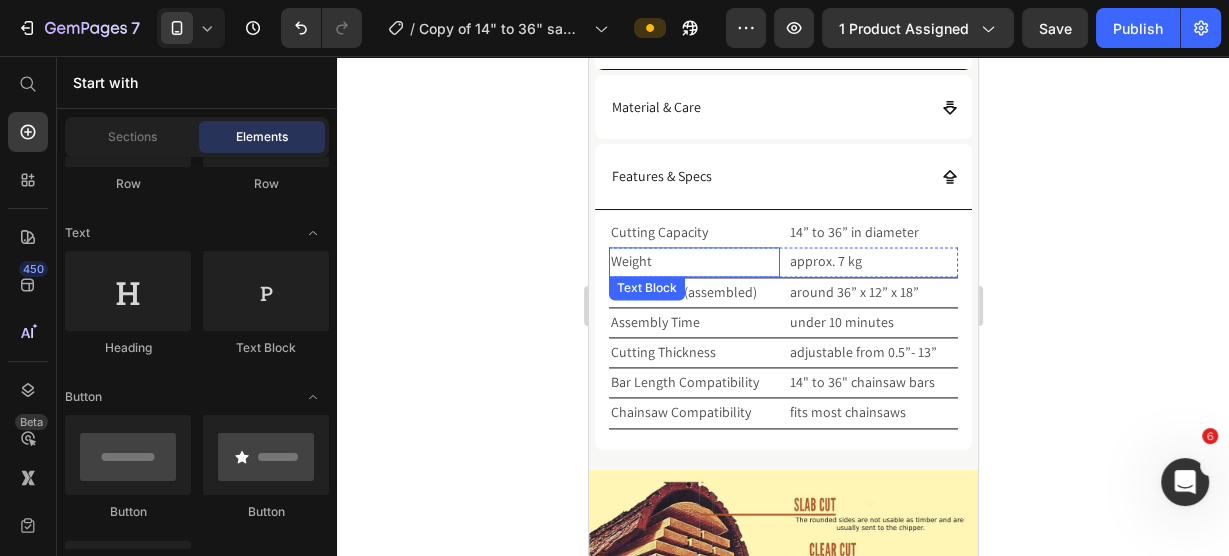 click on "Weight" at bounding box center (693, 261) 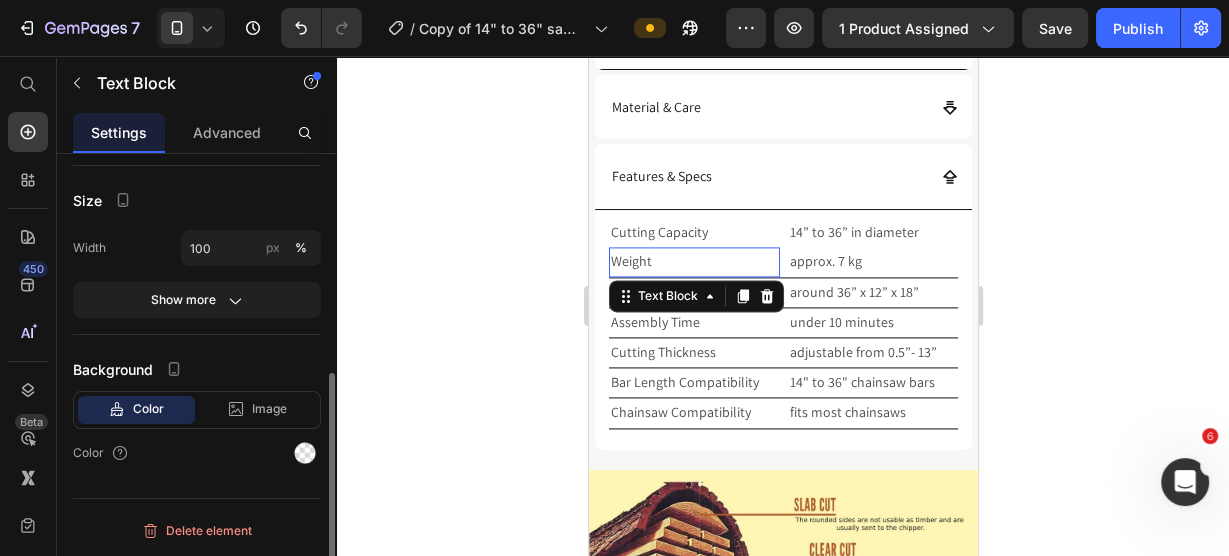 scroll, scrollTop: 0, scrollLeft: 0, axis: both 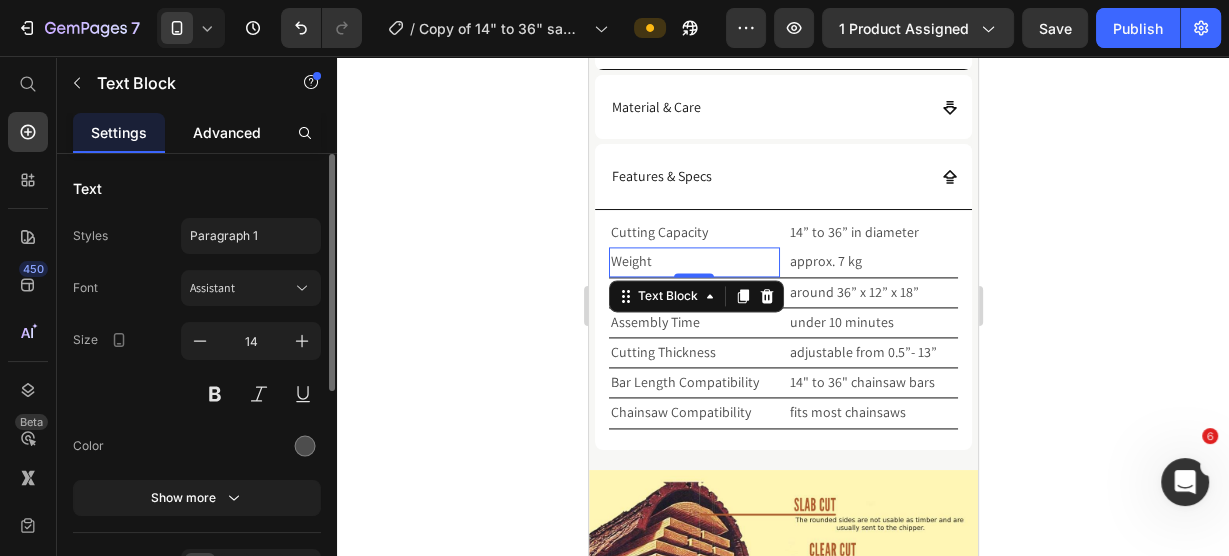 click on "Advanced" at bounding box center [227, 132] 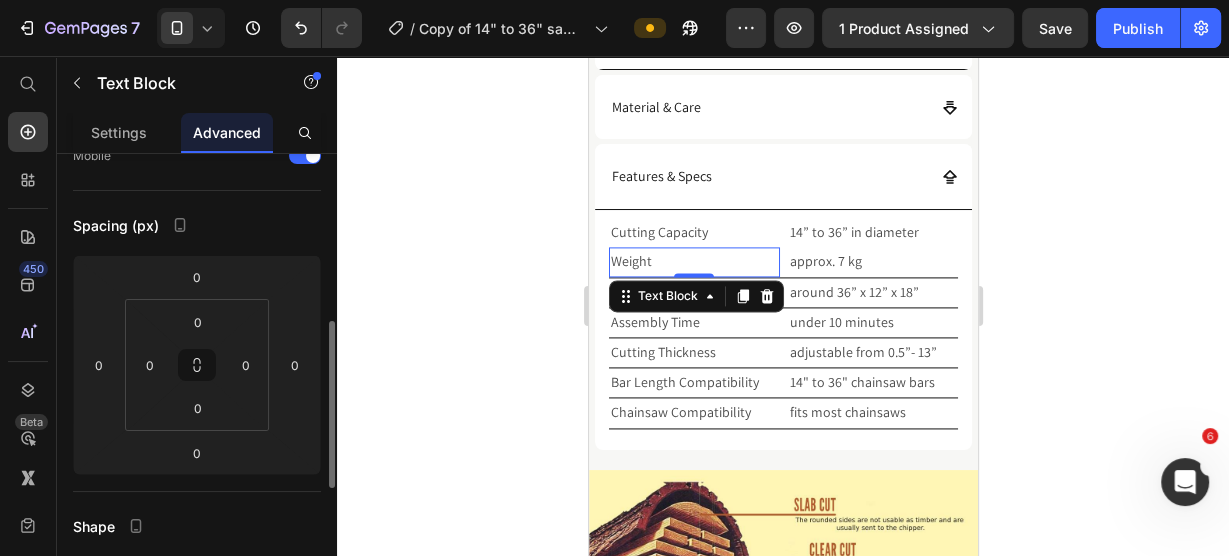 scroll, scrollTop: 400, scrollLeft: 0, axis: vertical 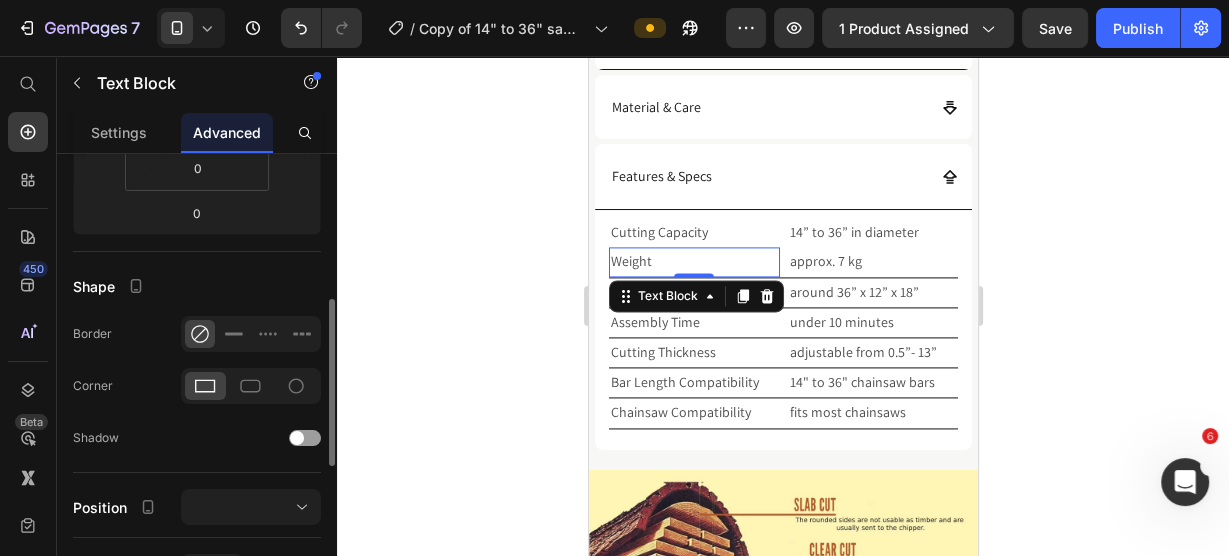 click 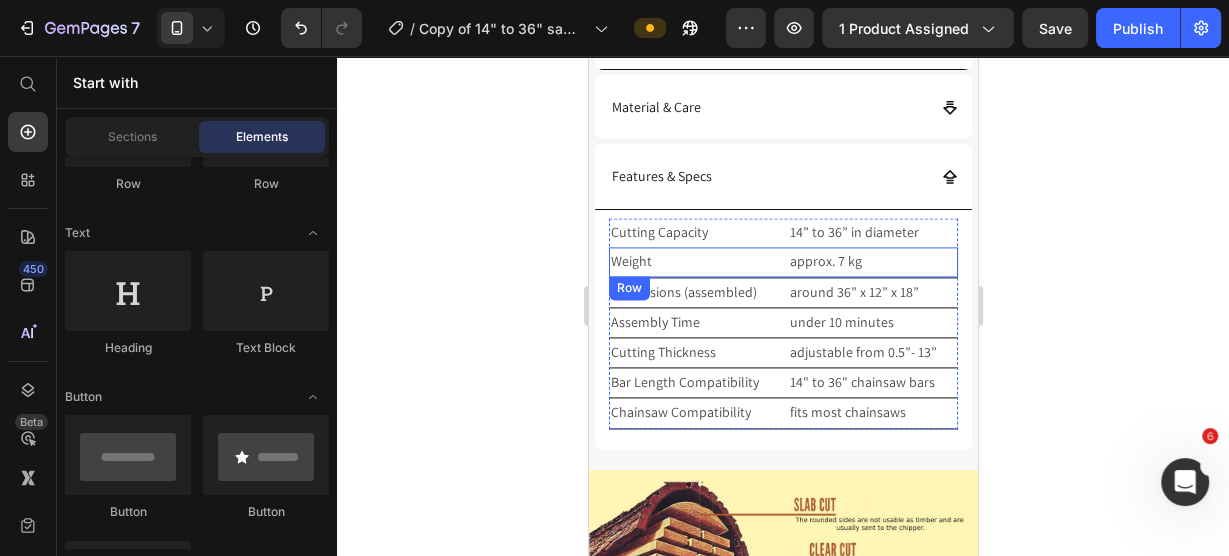 click on "Weight Text Block approx. 7 kg Text Block Row" at bounding box center [782, 262] 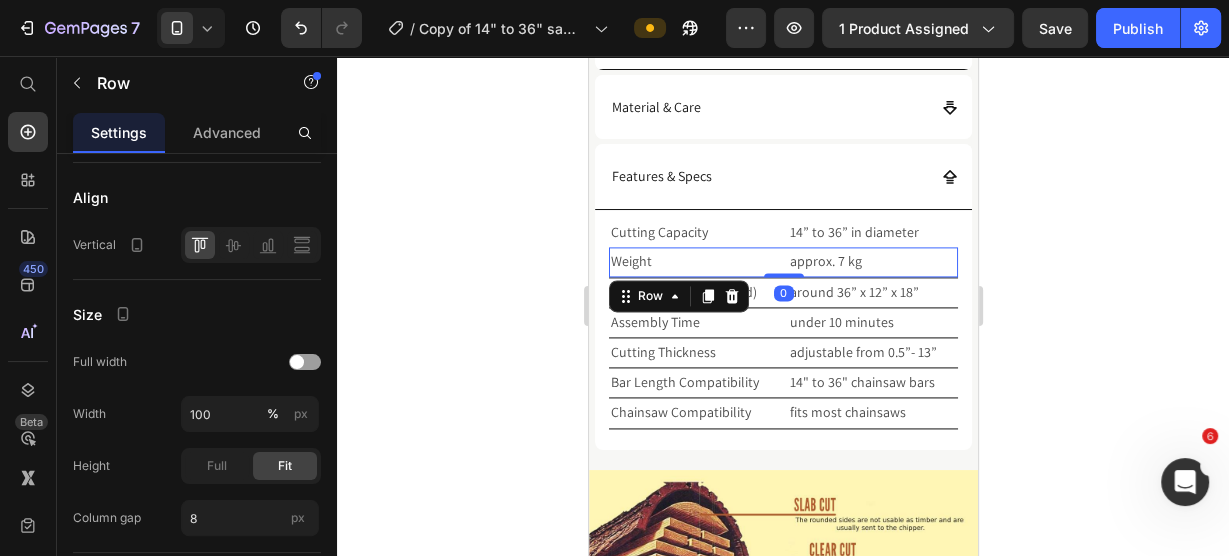 scroll, scrollTop: 0, scrollLeft: 0, axis: both 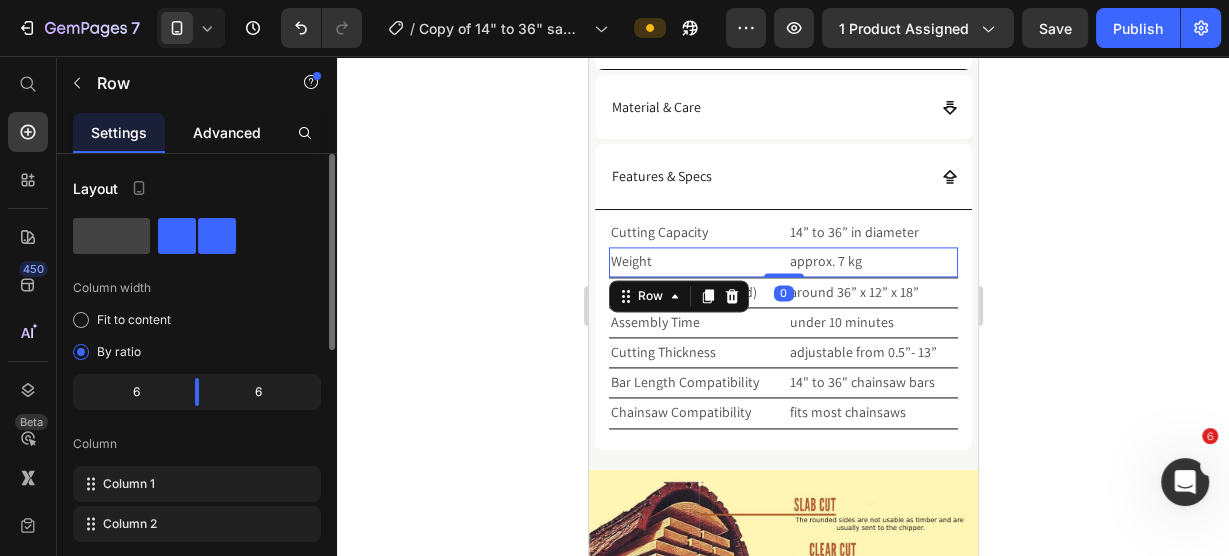 click on "Advanced" at bounding box center [227, 132] 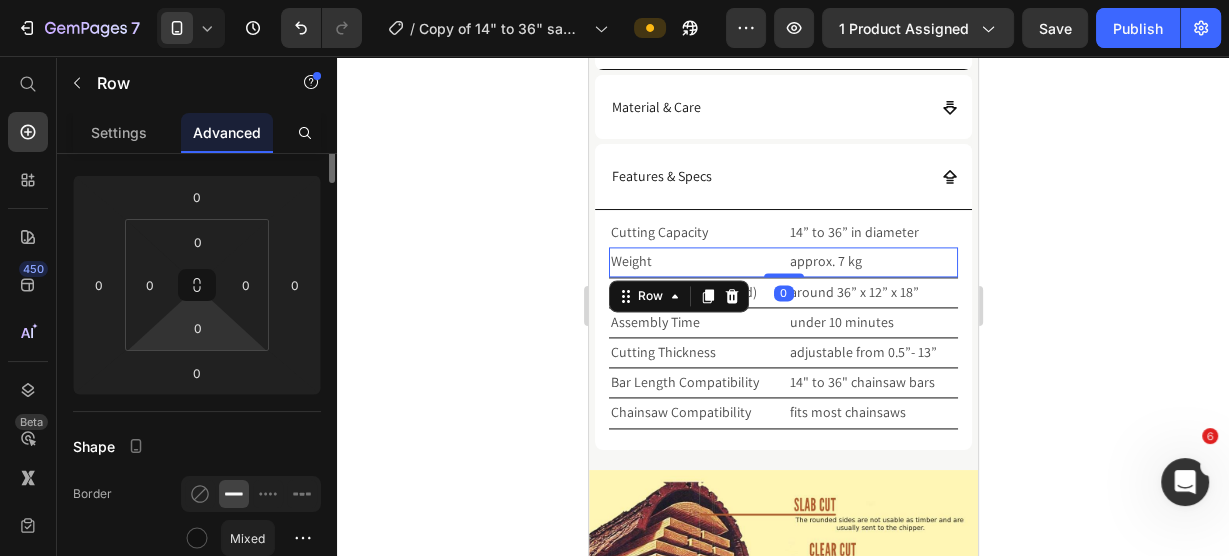 scroll, scrollTop: 320, scrollLeft: 0, axis: vertical 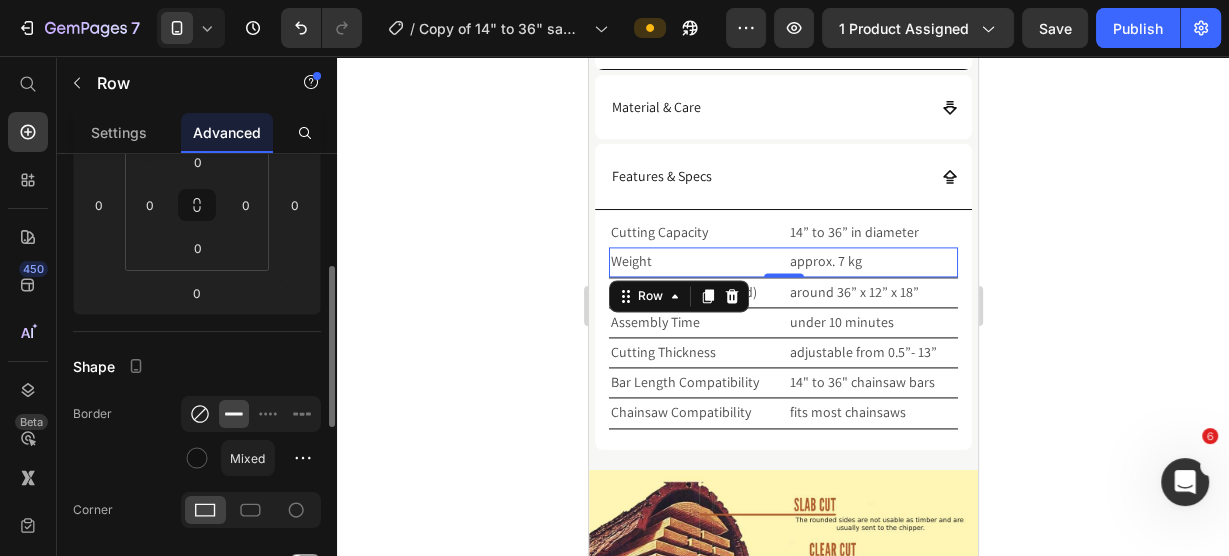 click 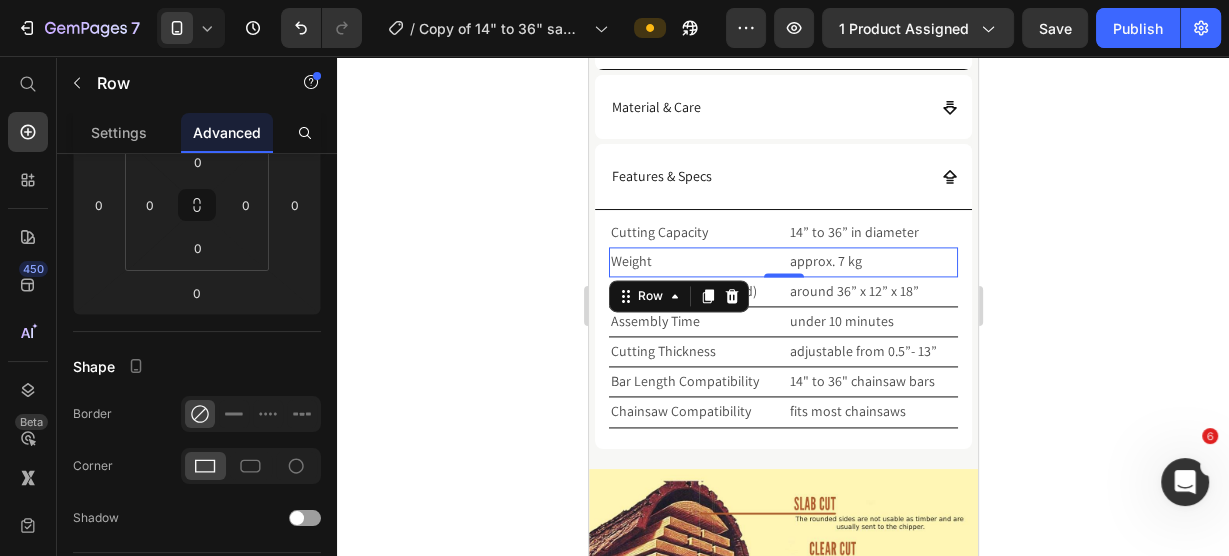 click 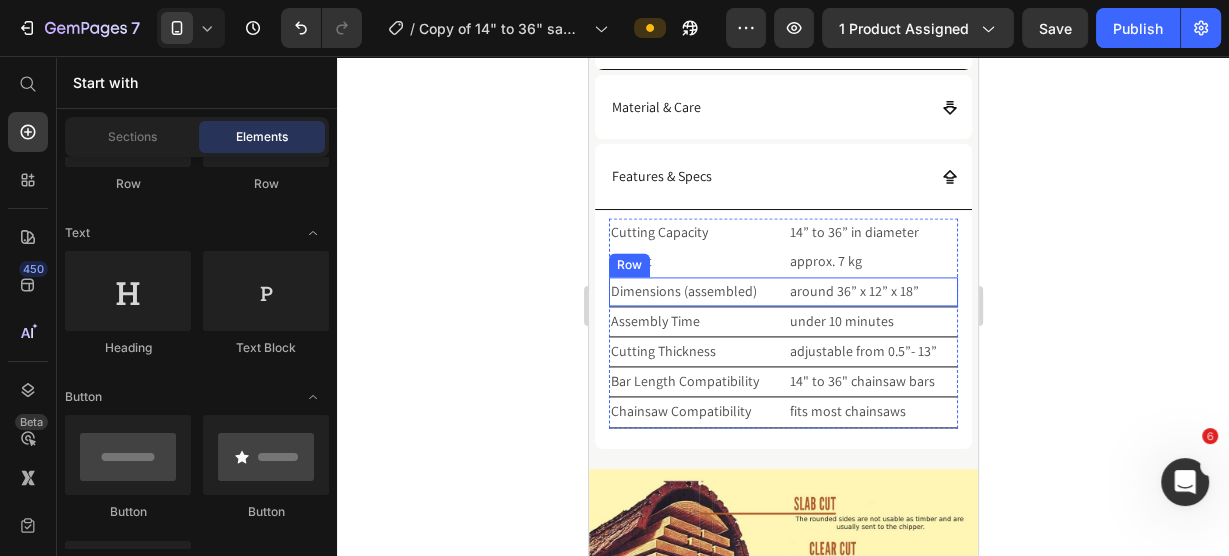 click on "Dimensions (assembled) Text Block around 36” x 12” x 18” Text Block Row" at bounding box center (782, 292) 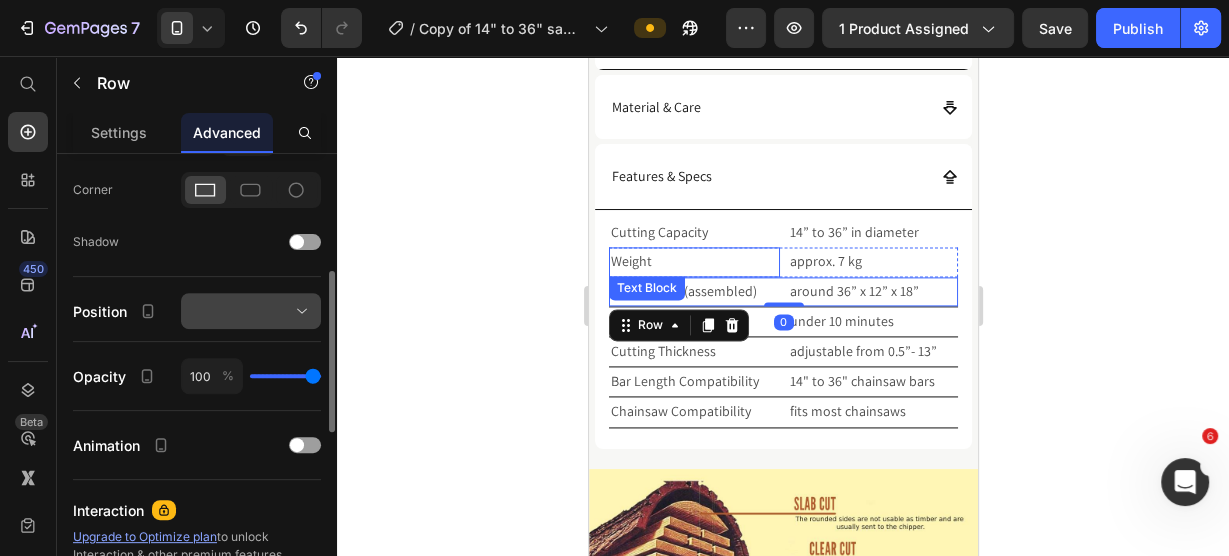 scroll, scrollTop: 480, scrollLeft: 0, axis: vertical 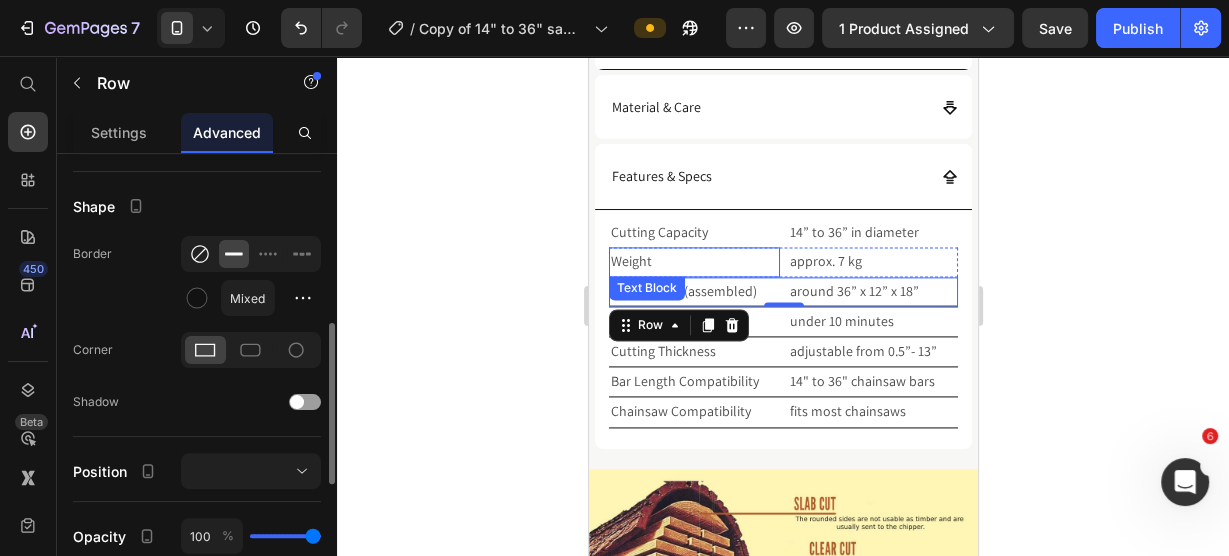 click 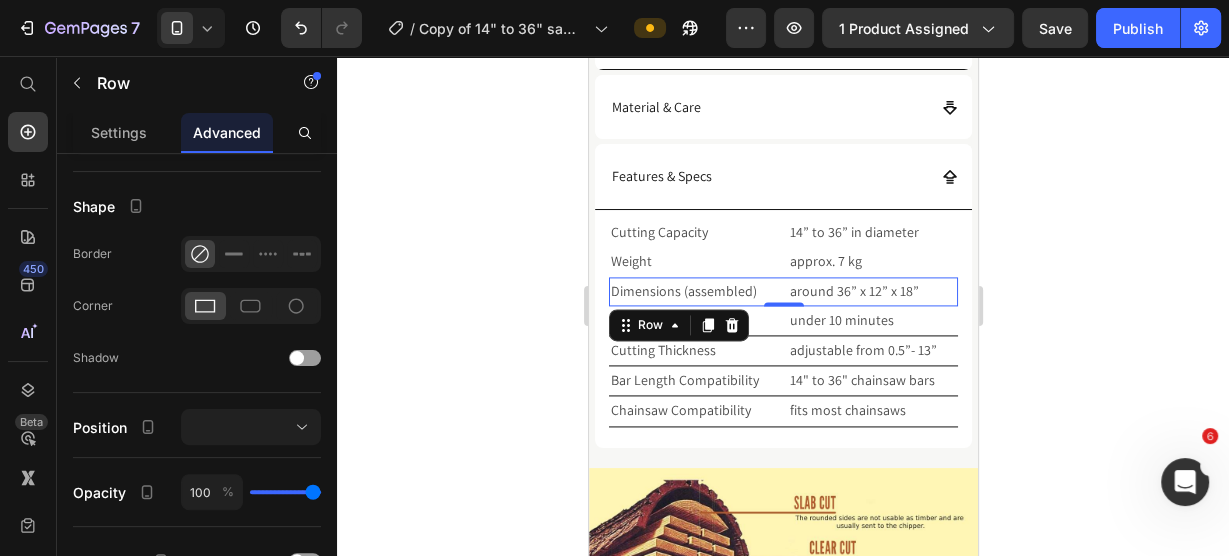 drag, startPoint x: 1151, startPoint y: 291, endPoint x: 1136, endPoint y: 291, distance: 15 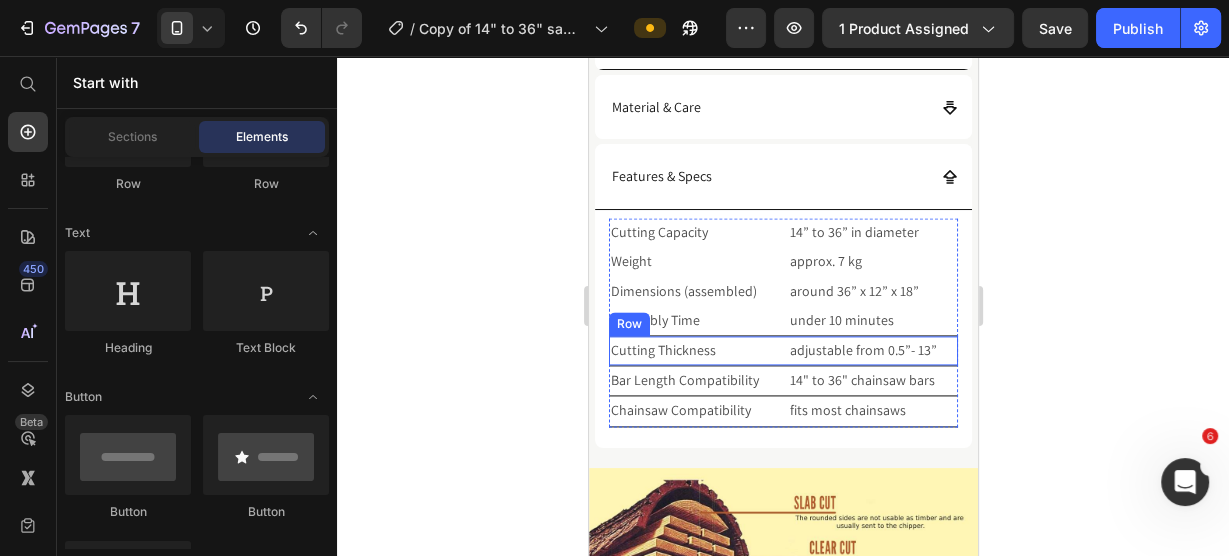 click on "Cutting Thickness Text Block adjustable from 0.5”- 13” Text Block Row" at bounding box center (782, 351) 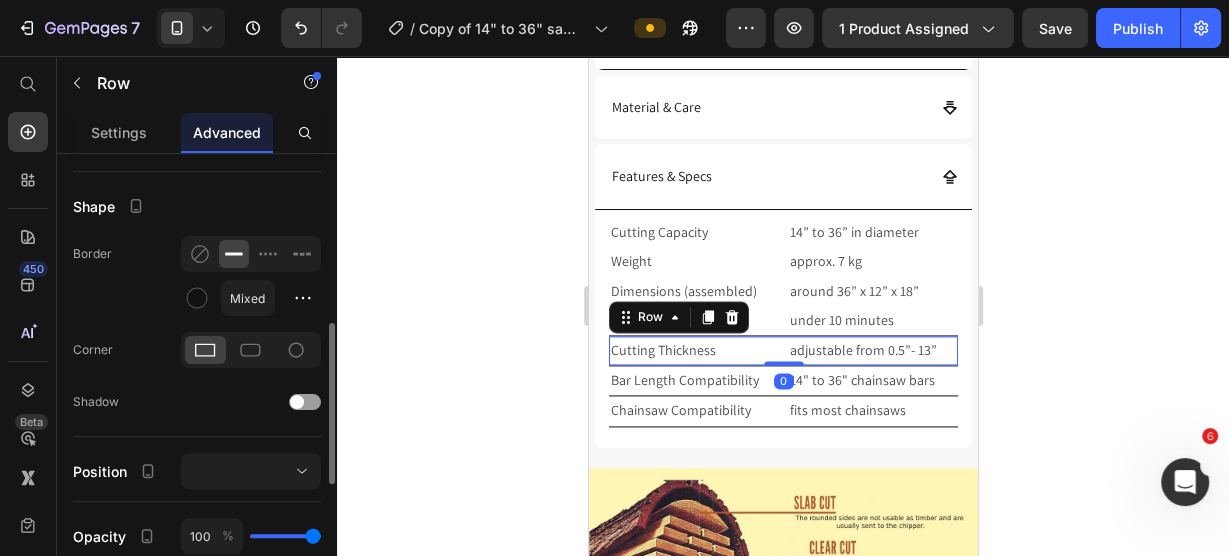 click 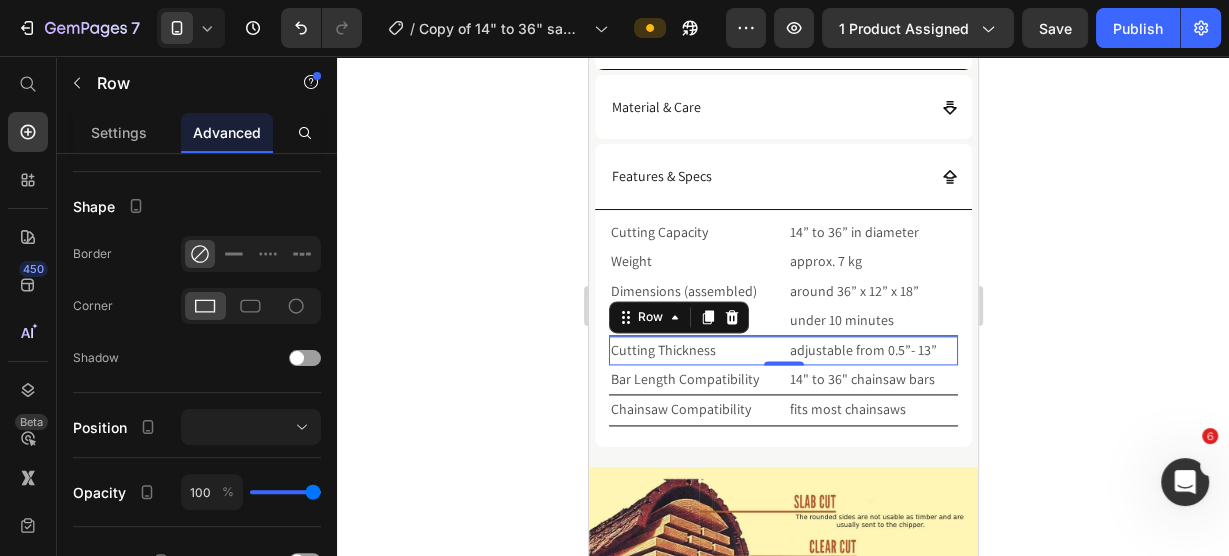 drag, startPoint x: 1216, startPoint y: 339, endPoint x: 1059, endPoint y: 351, distance: 157.45793 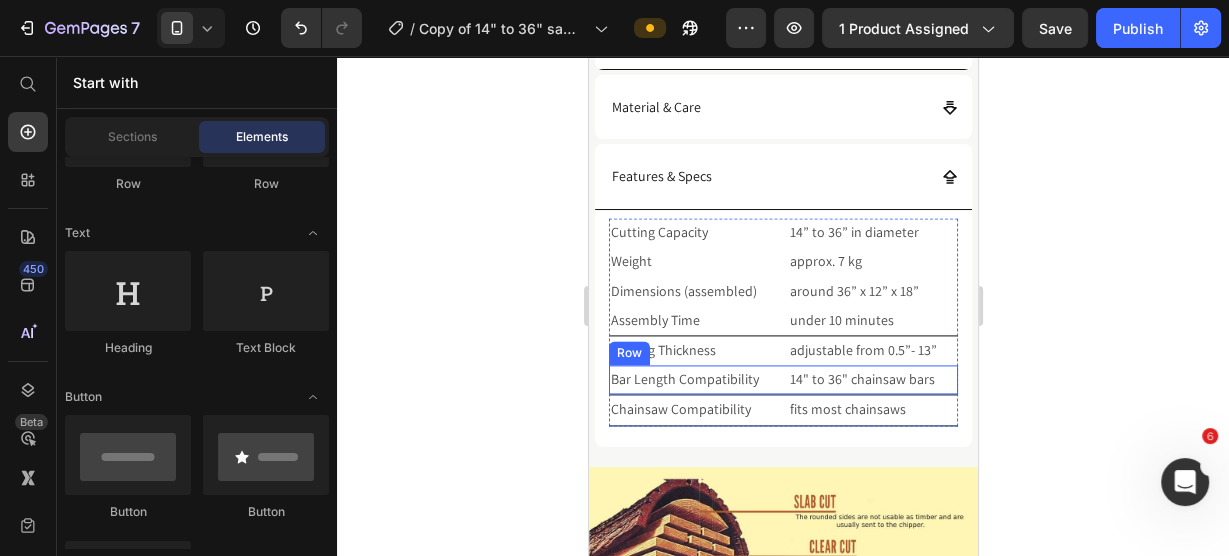 click on "Bar Length Compatibility Text Block 14" to 36" chainsaw bars Text Block Row" at bounding box center [782, 380] 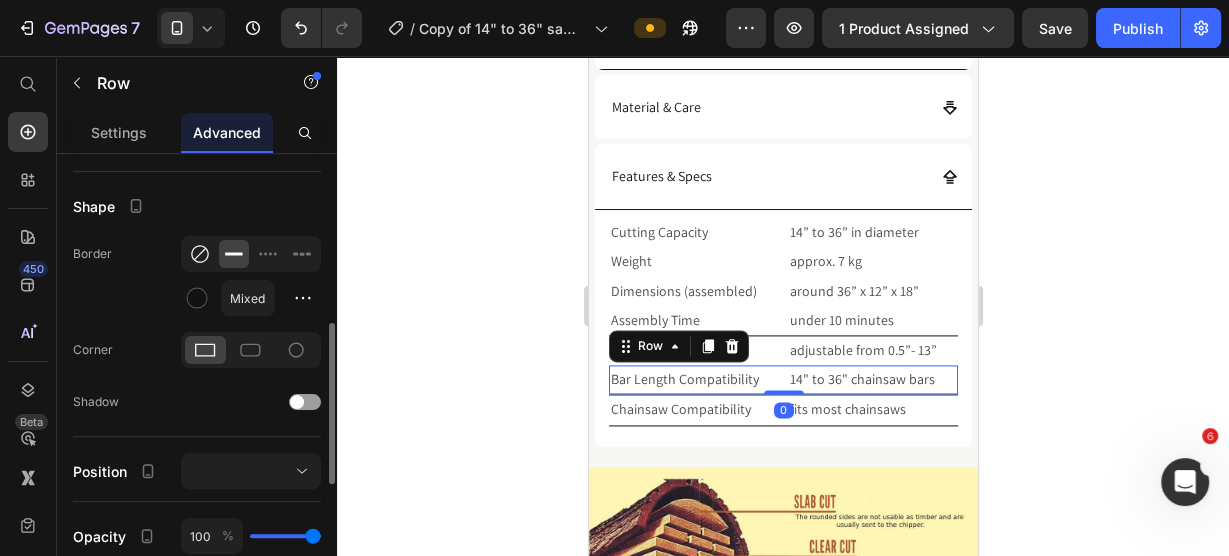 click 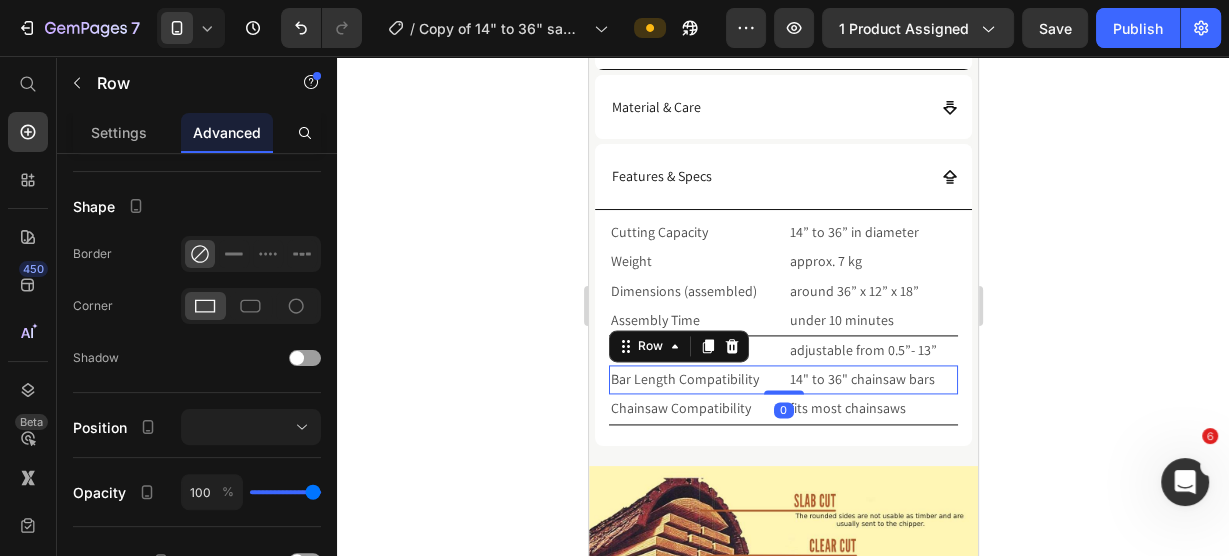 click 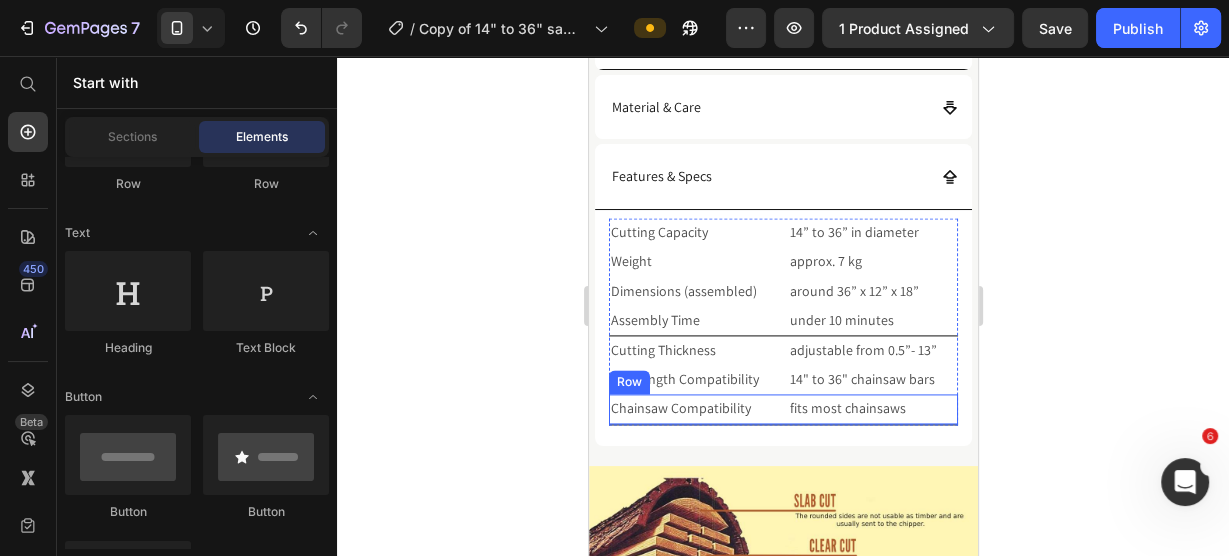 click on "Chainsaw Compatibility Text Block fits most chainsaws Text Block Row" at bounding box center (782, 409) 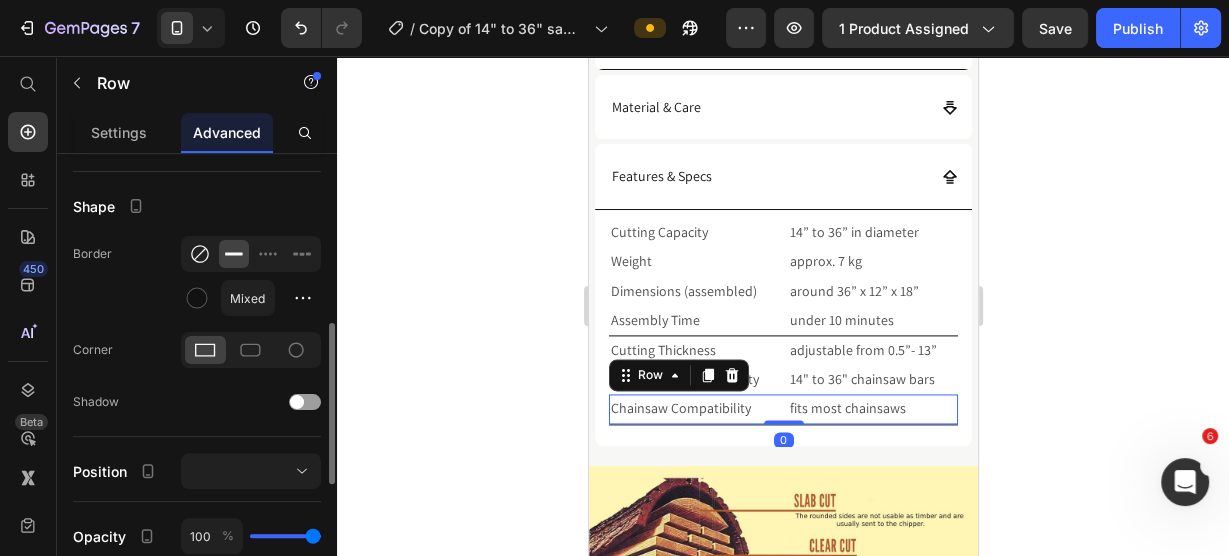 click 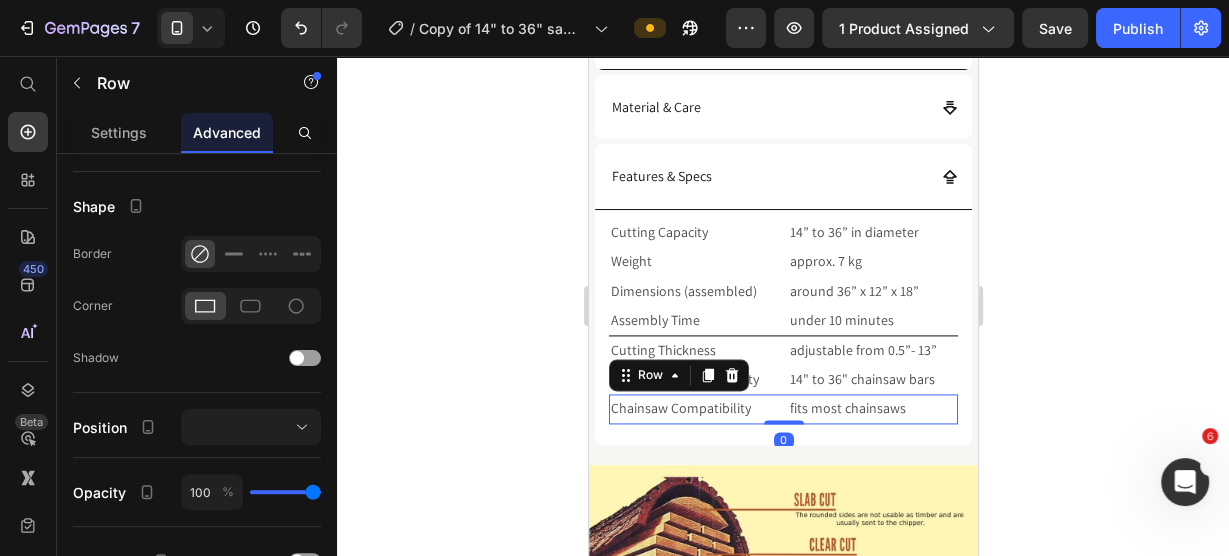 click 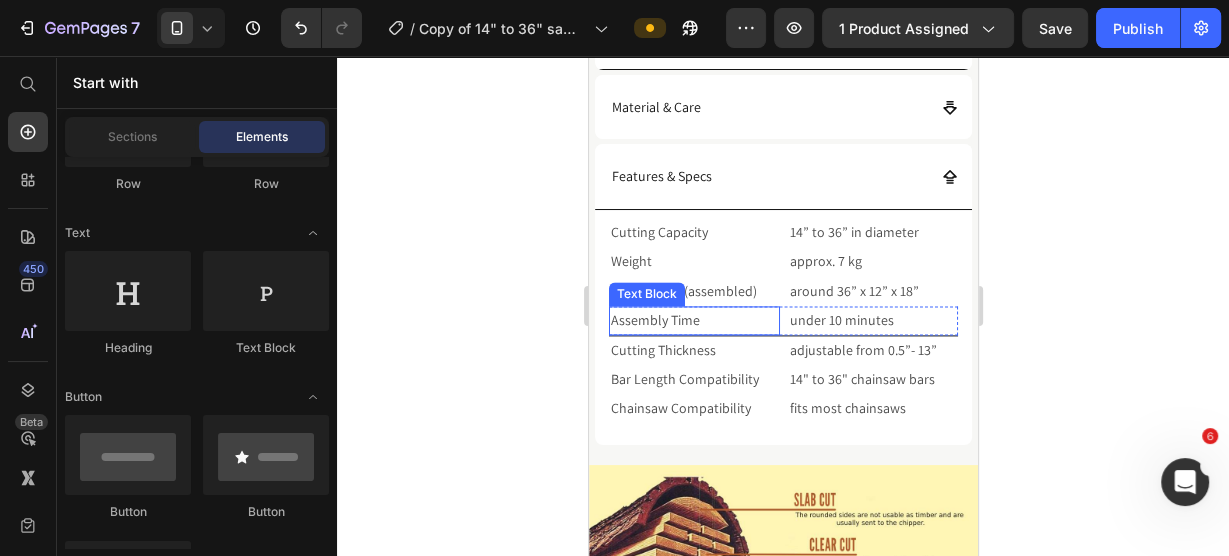 click on "Assembly Time" at bounding box center [693, 320] 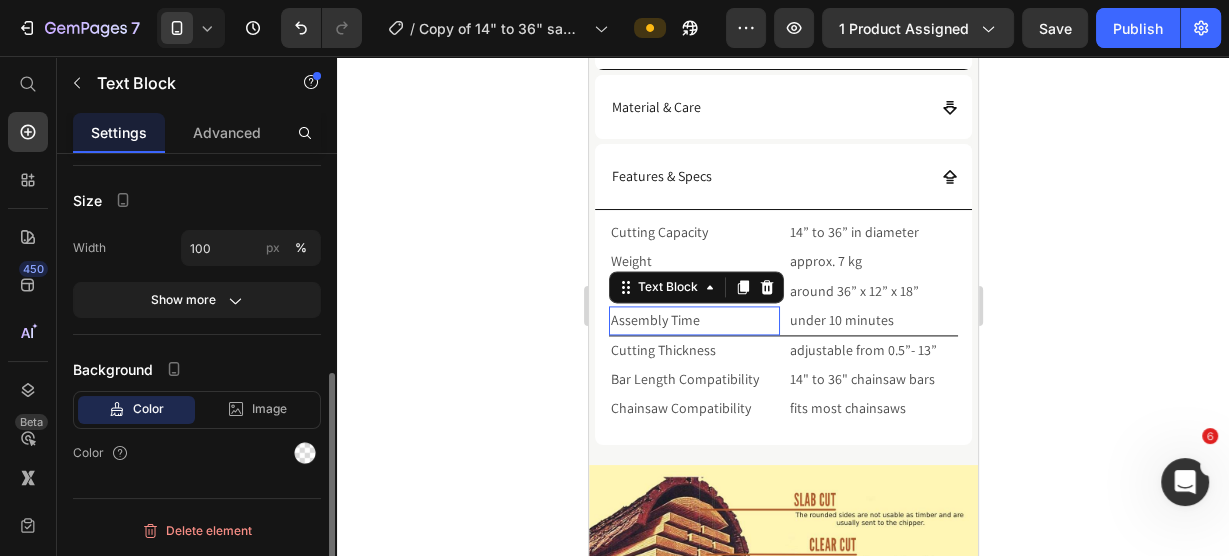 scroll, scrollTop: 0, scrollLeft: 0, axis: both 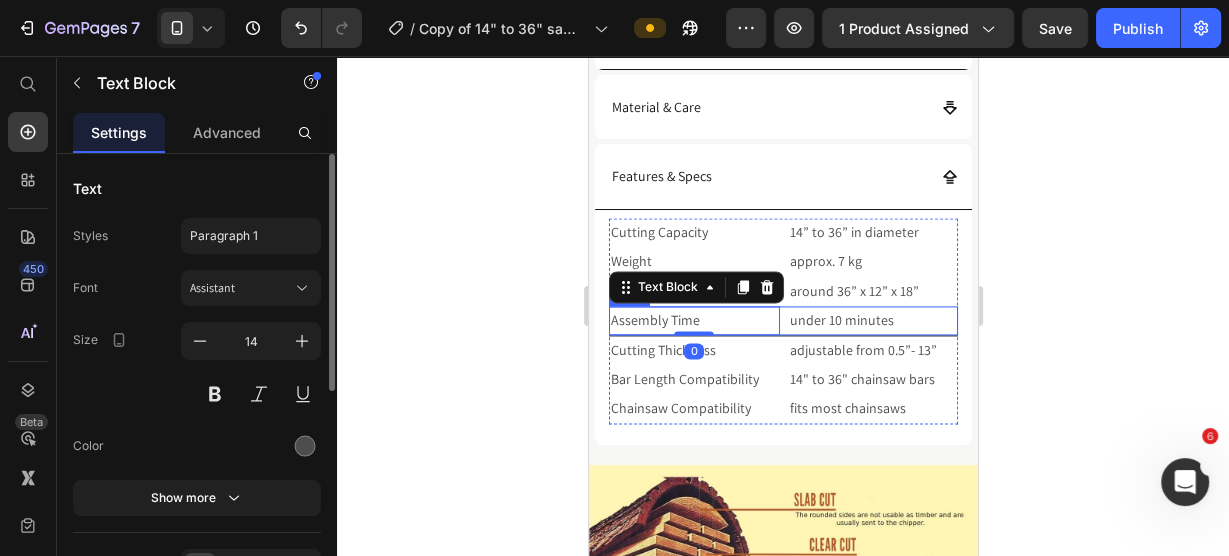 click on "Assembly Time Text Block   0 under 10 minutes Text Block Row" at bounding box center (782, 321) 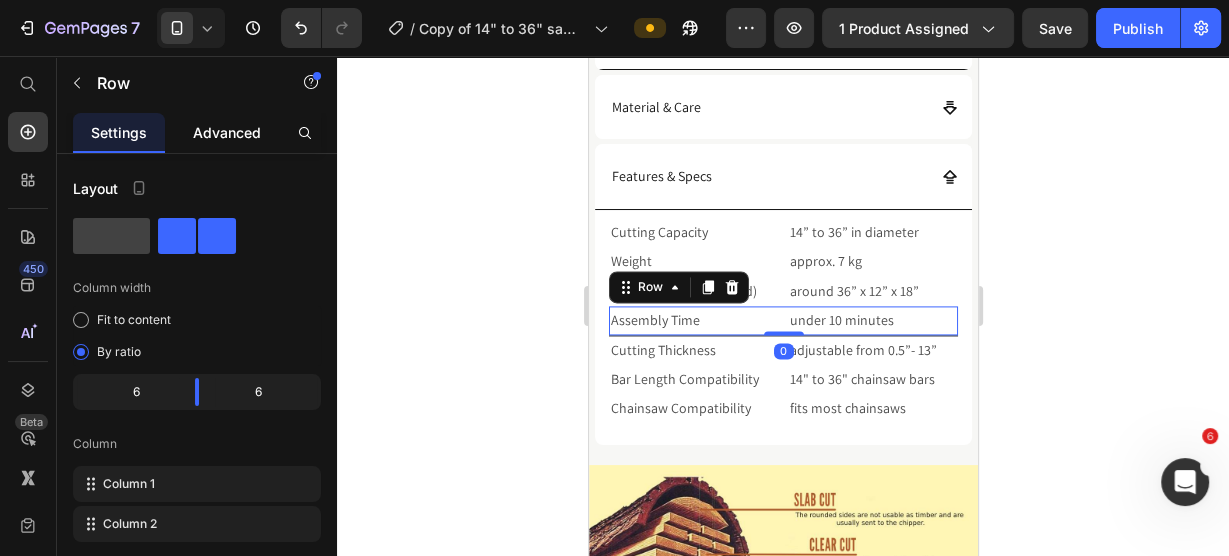 click on "Advanced" at bounding box center [227, 132] 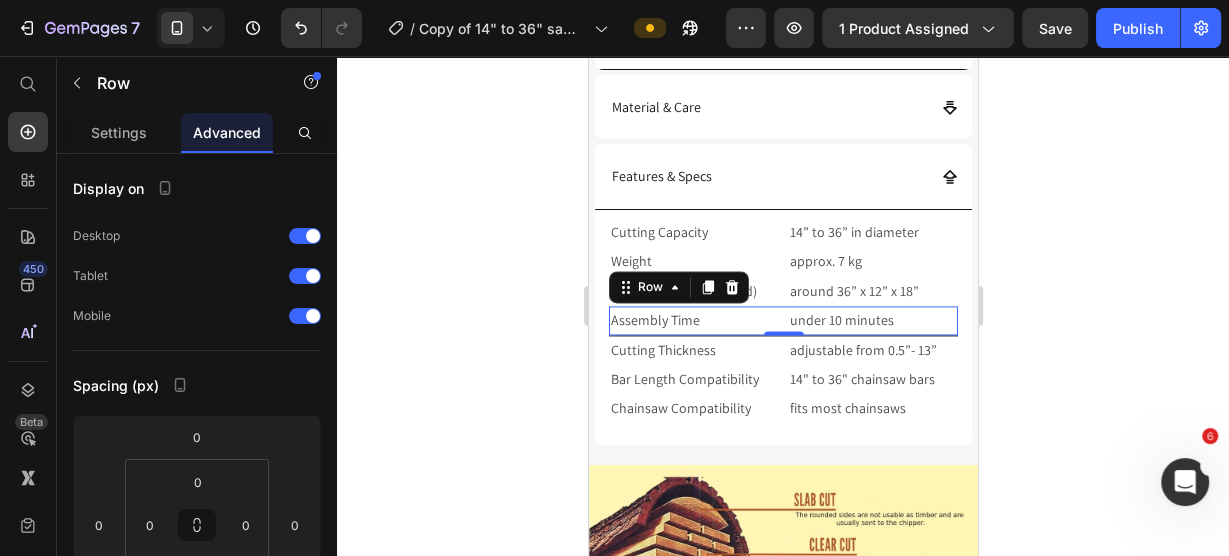 scroll, scrollTop: 400, scrollLeft: 0, axis: vertical 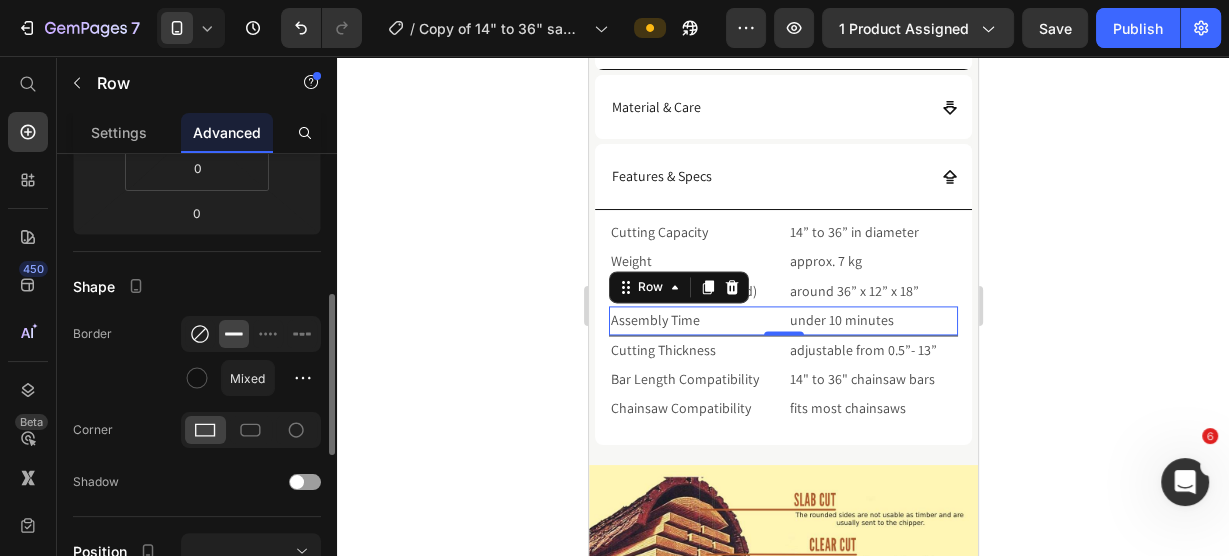click 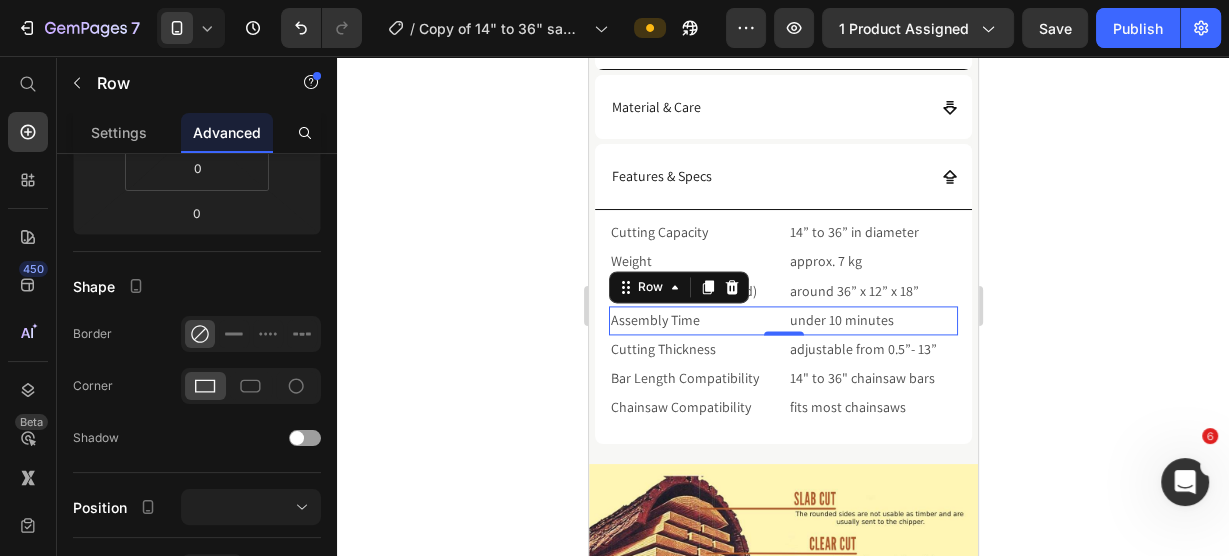 click 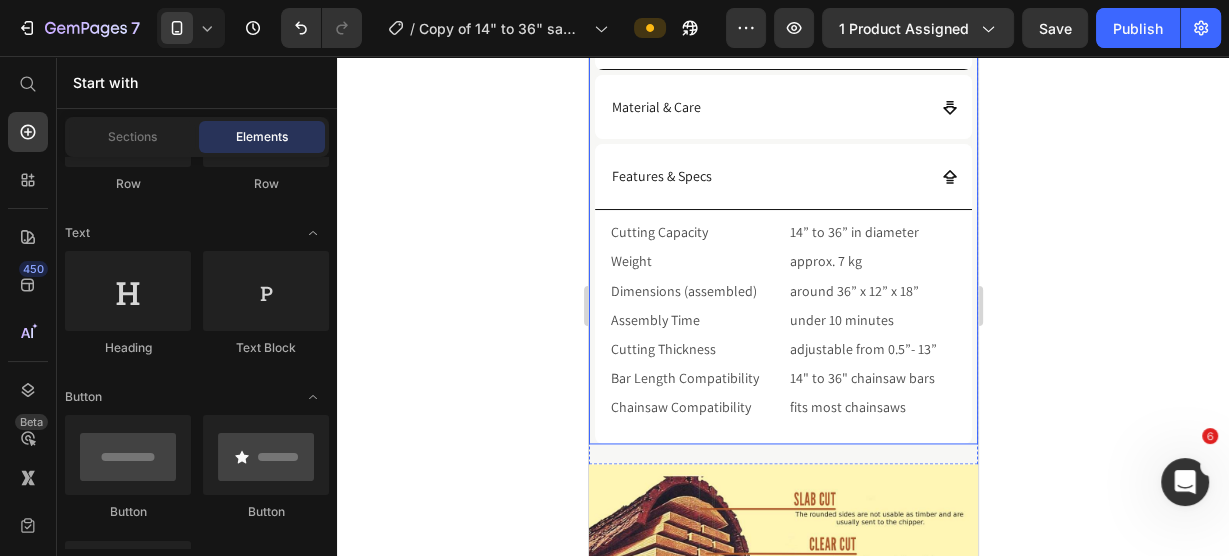 click 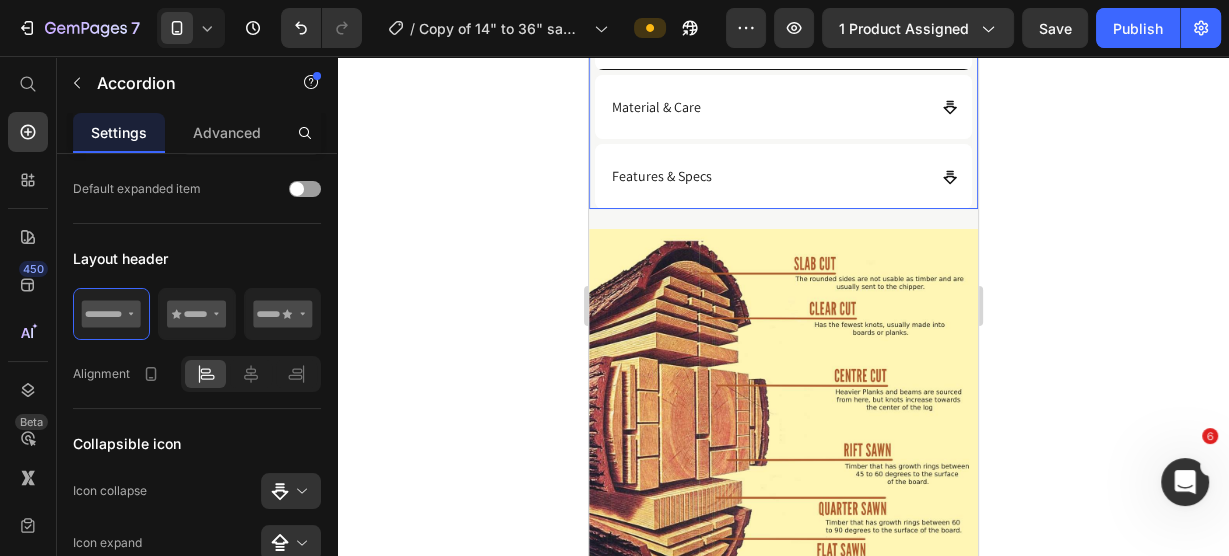 scroll, scrollTop: 0, scrollLeft: 0, axis: both 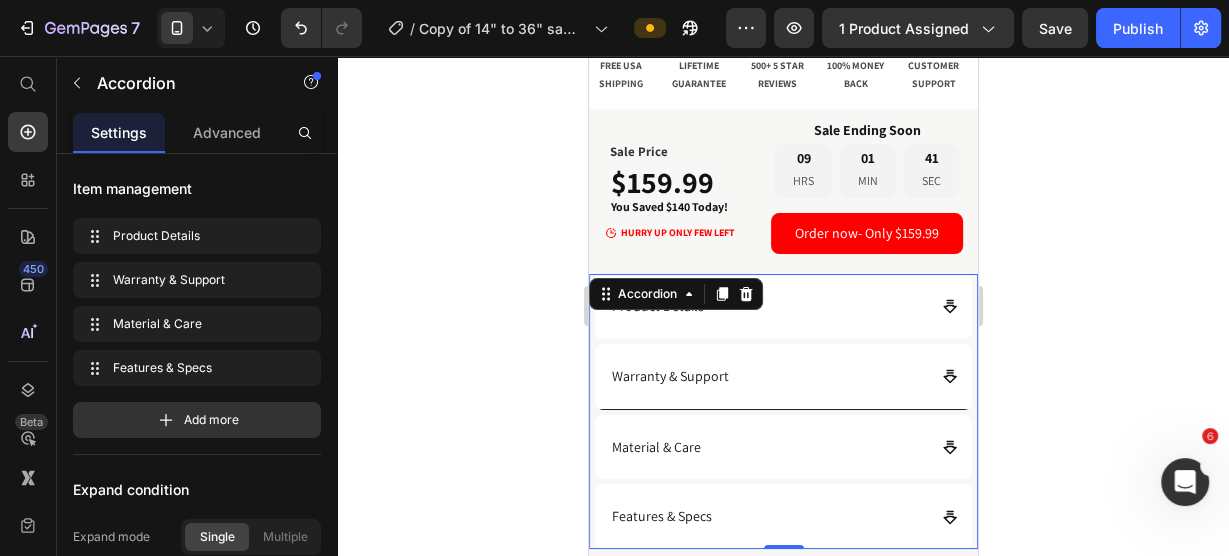 click 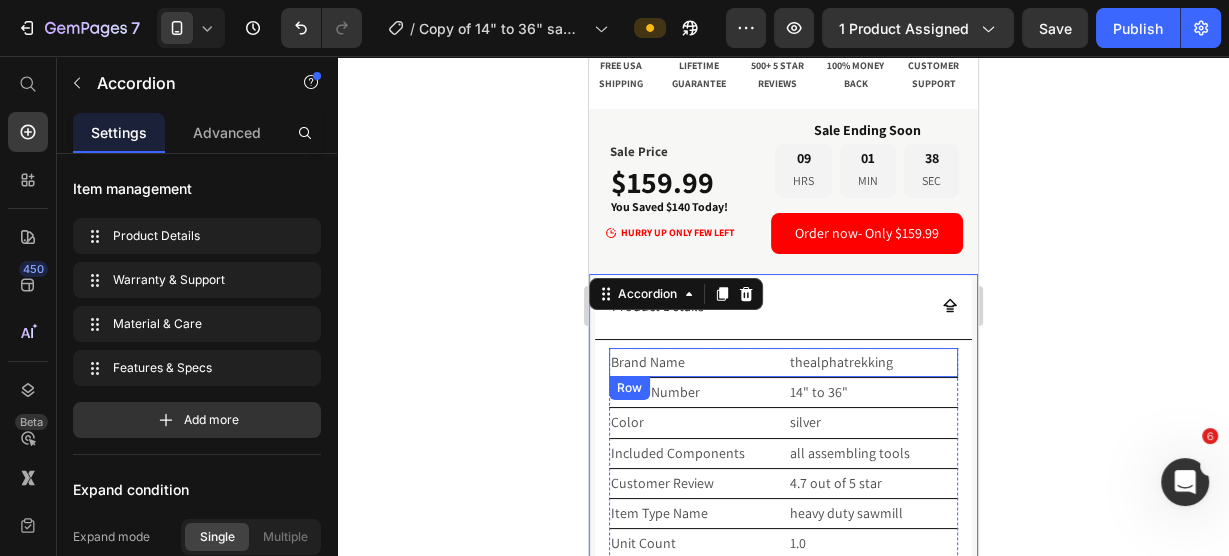 click on "Brand Name Text Block thealphatrekking Text Block Row" at bounding box center [782, 363] 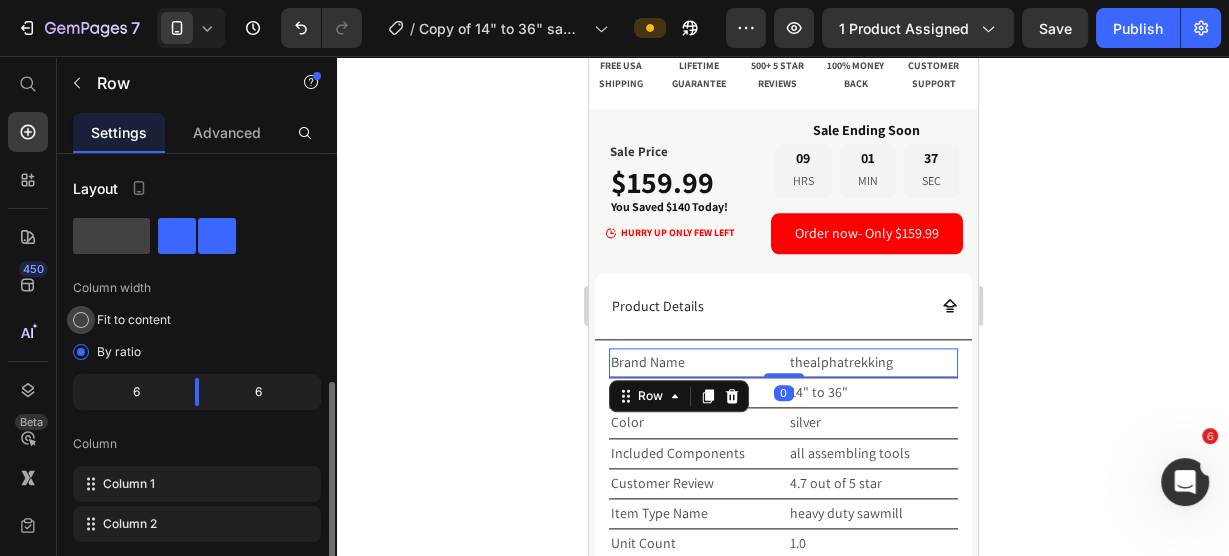 scroll, scrollTop: 160, scrollLeft: 0, axis: vertical 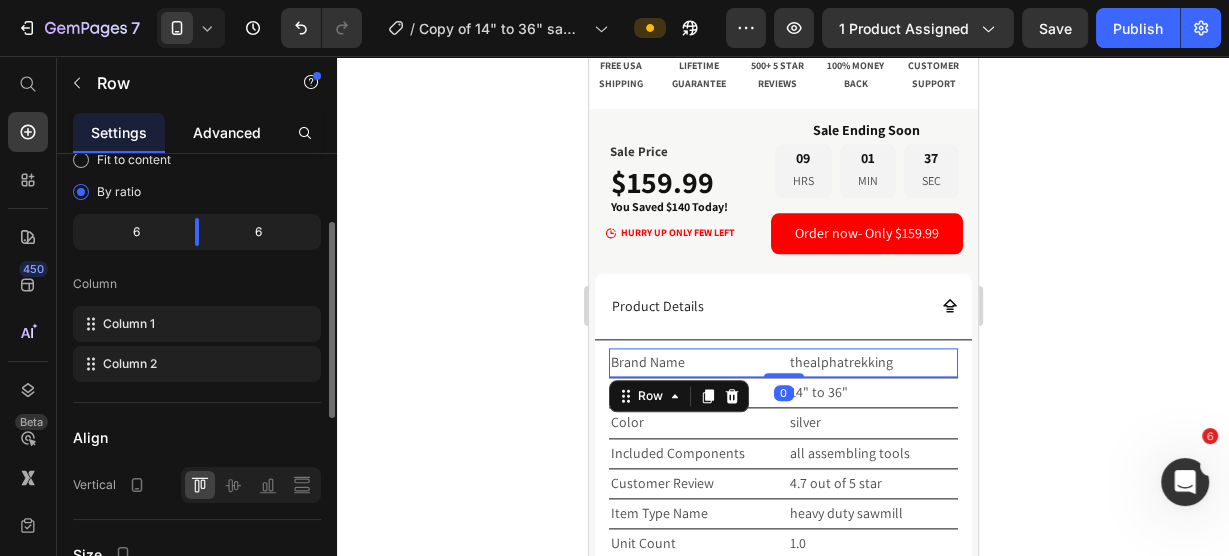 click on "Advanced" at bounding box center [227, 132] 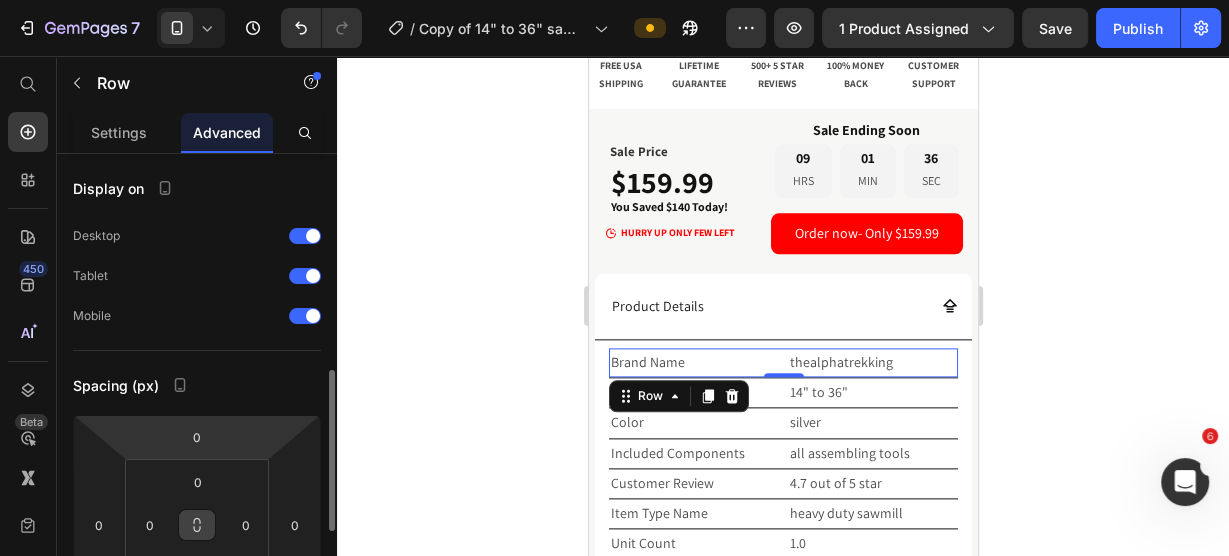 scroll, scrollTop: 240, scrollLeft: 0, axis: vertical 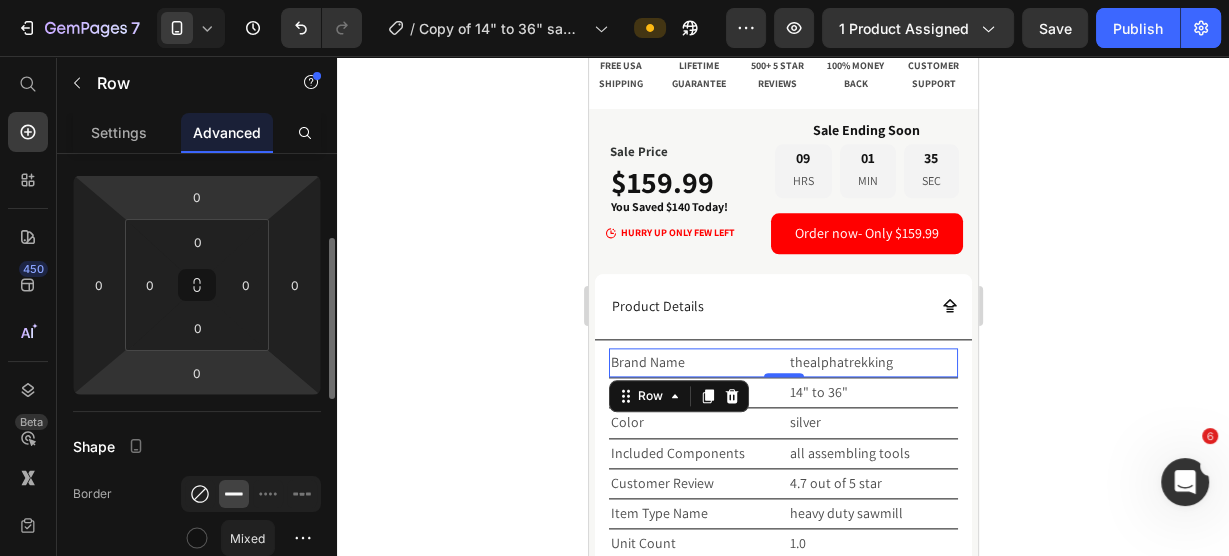 click 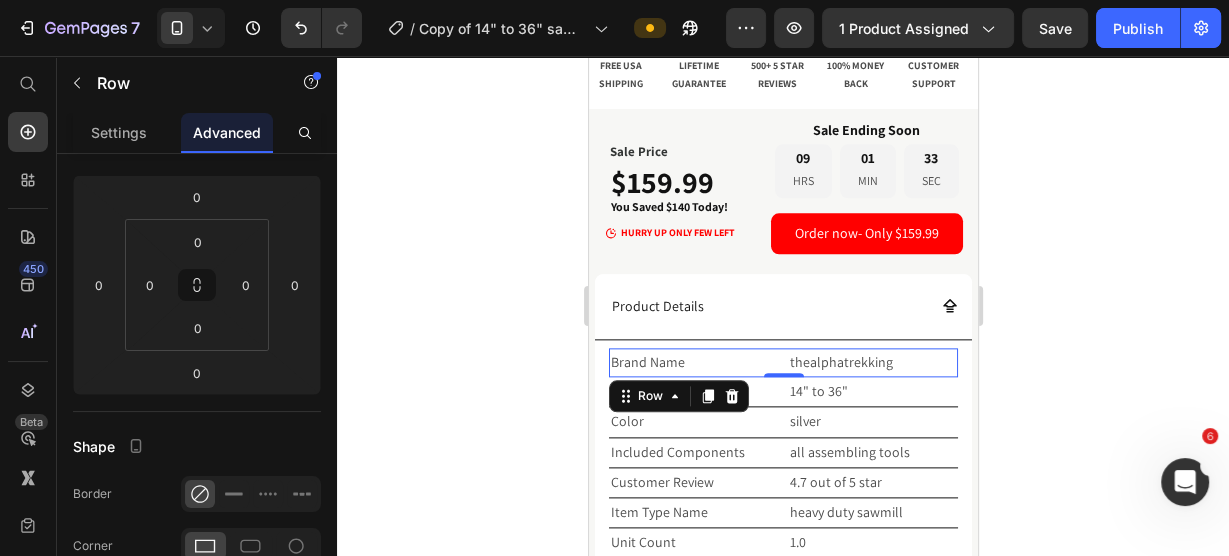 click on "0" at bounding box center [783, 393] 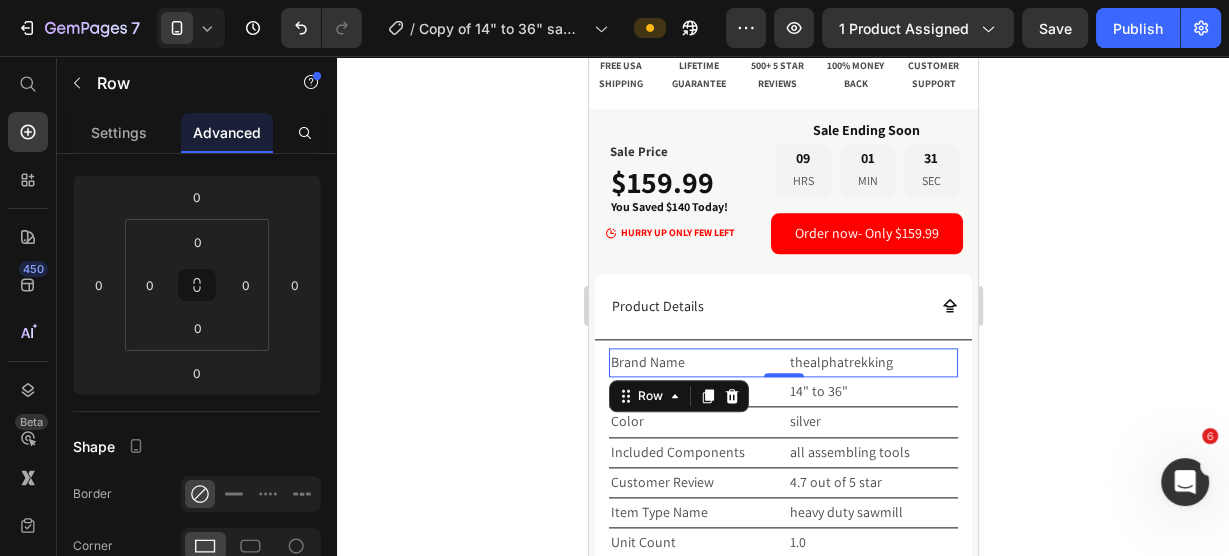 click 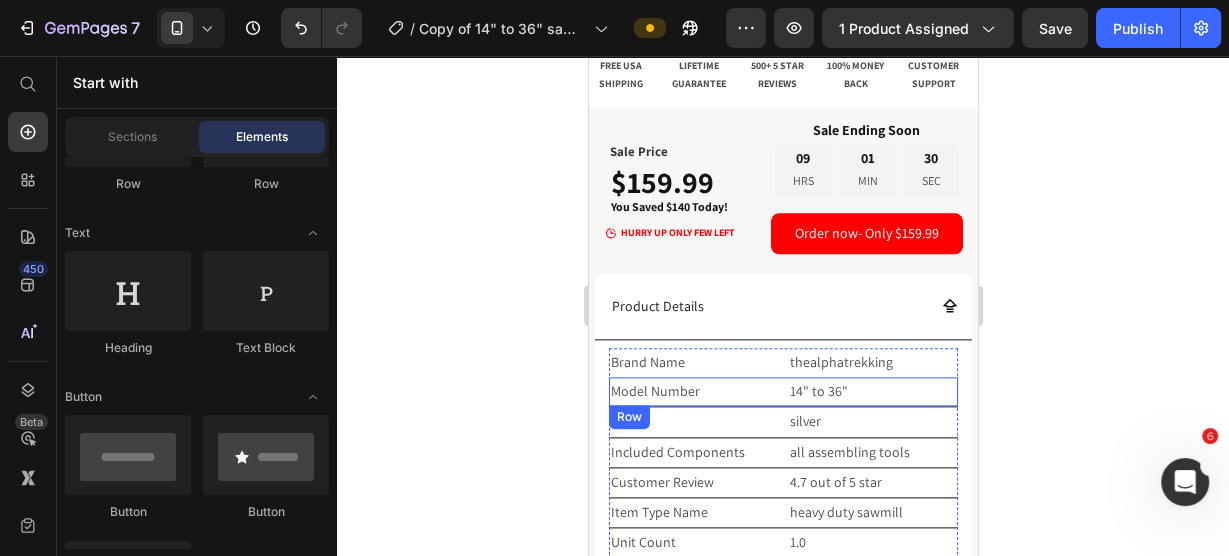 click on "Model Number Text Block 14" to 36" Text Block Row" at bounding box center (782, 392) 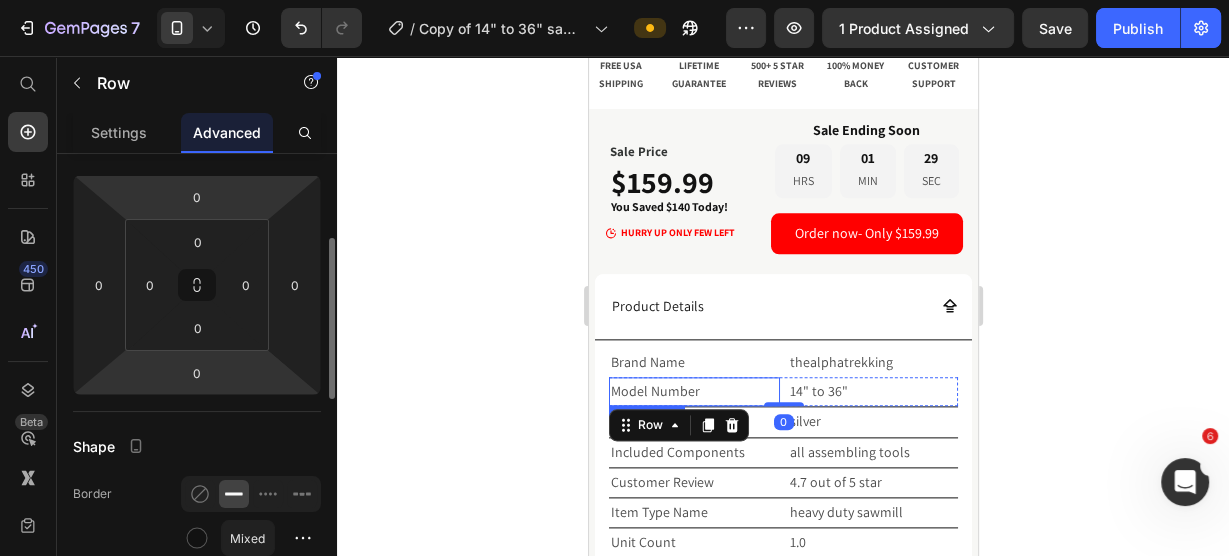 scroll, scrollTop: 480, scrollLeft: 0, axis: vertical 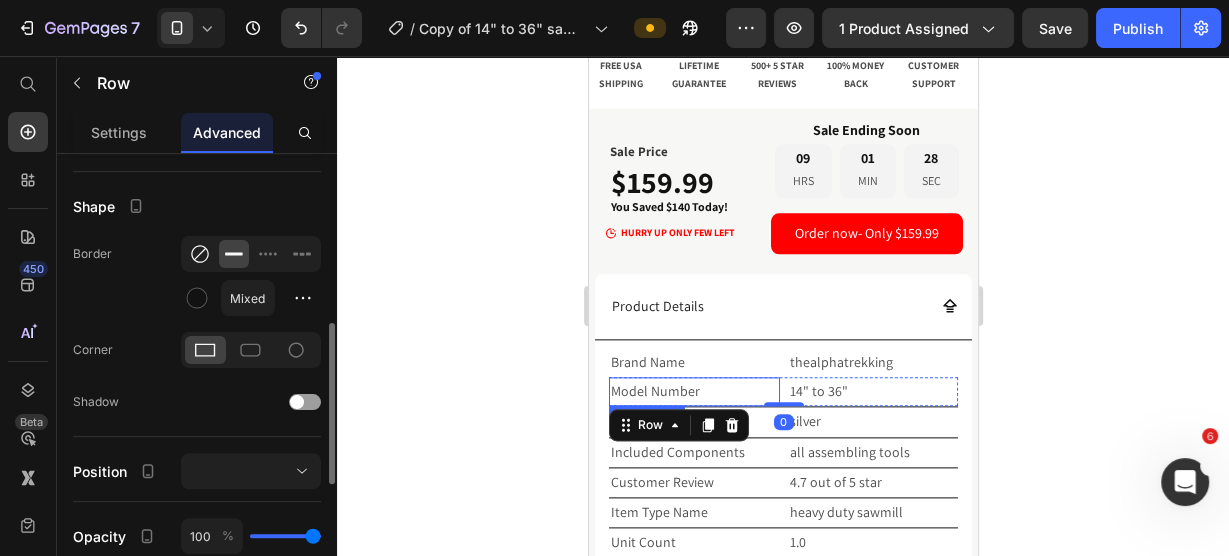 drag, startPoint x: 197, startPoint y: 244, endPoint x: 213, endPoint y: 264, distance: 25.612497 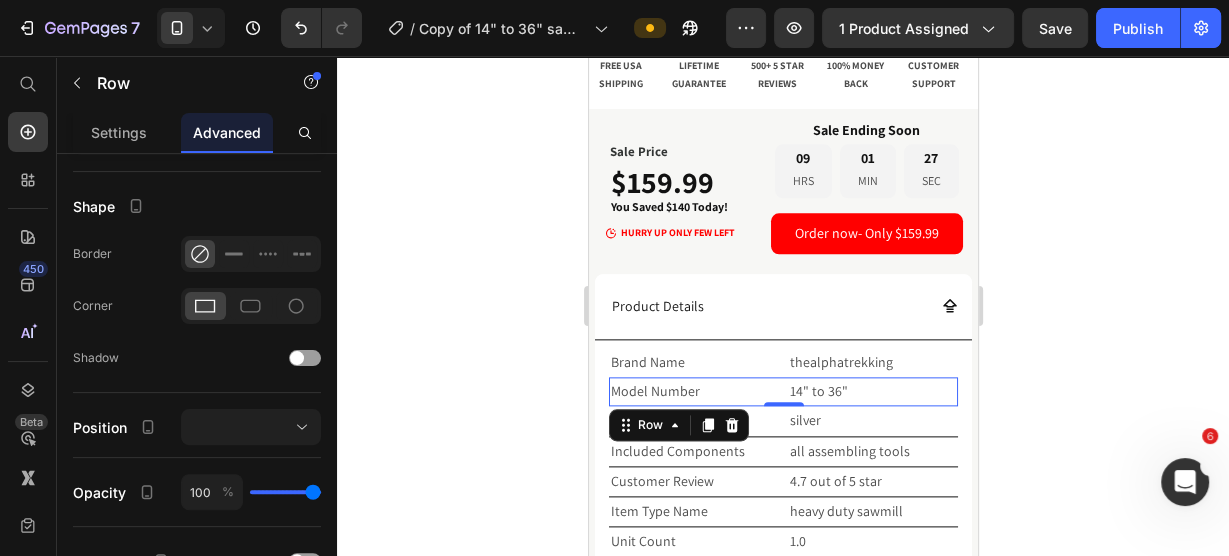click 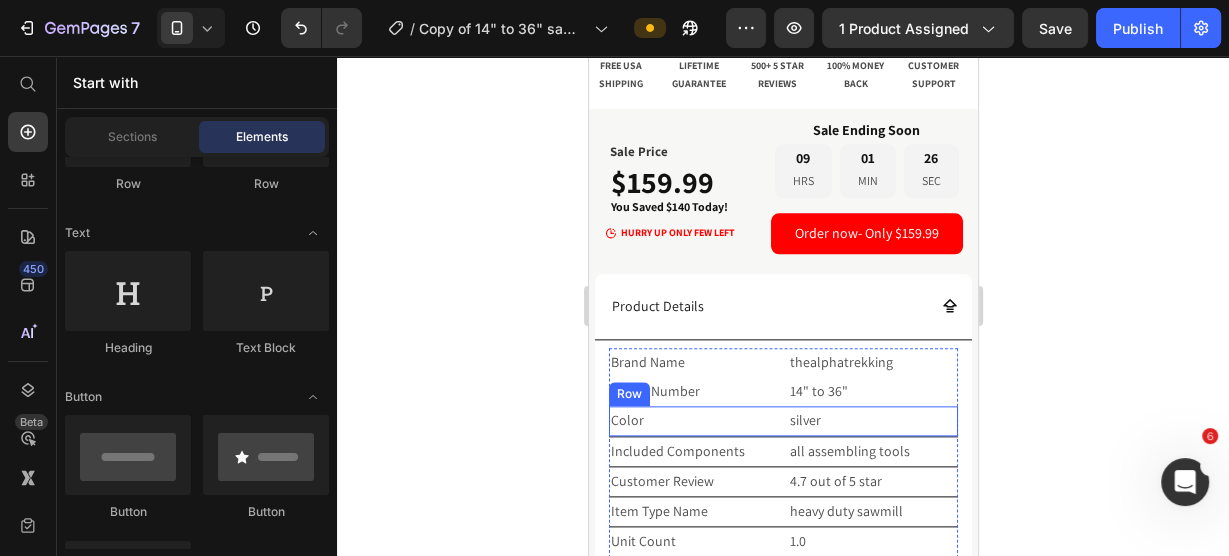 click on "Color  Text Block silver Text Block Row" at bounding box center [782, 421] 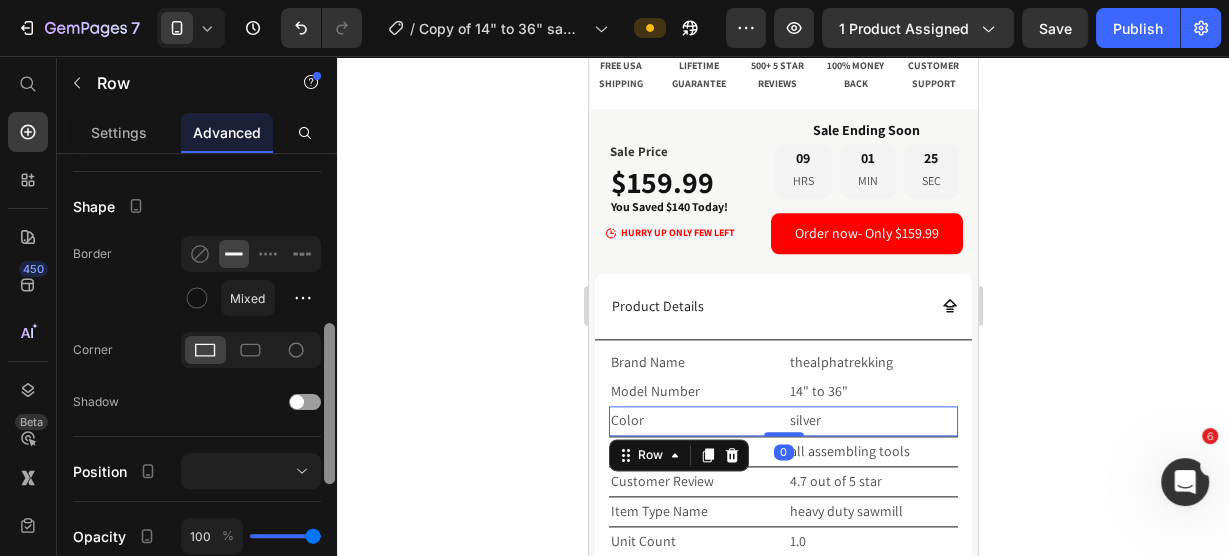 drag, startPoint x: 197, startPoint y: 244, endPoint x: 330, endPoint y: 336, distance: 161.71889 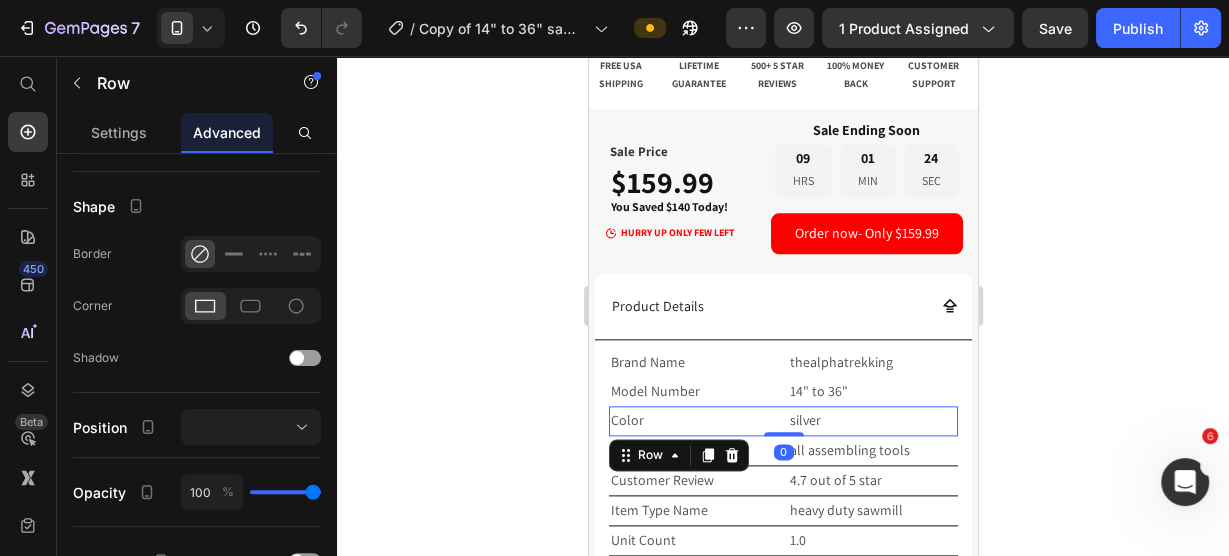 scroll, scrollTop: 2081, scrollLeft: 0, axis: vertical 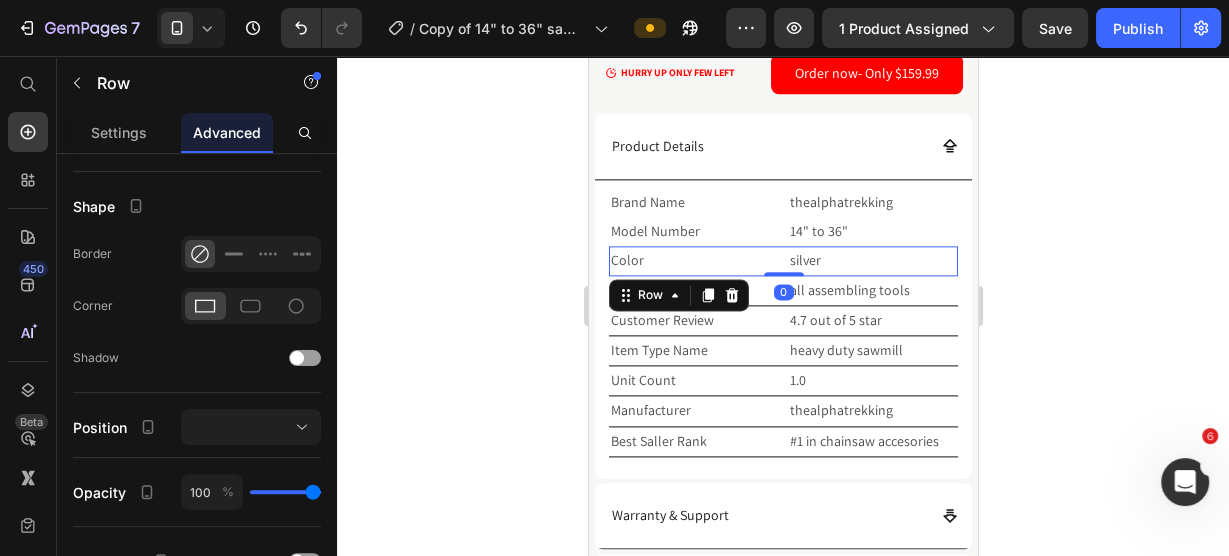 click 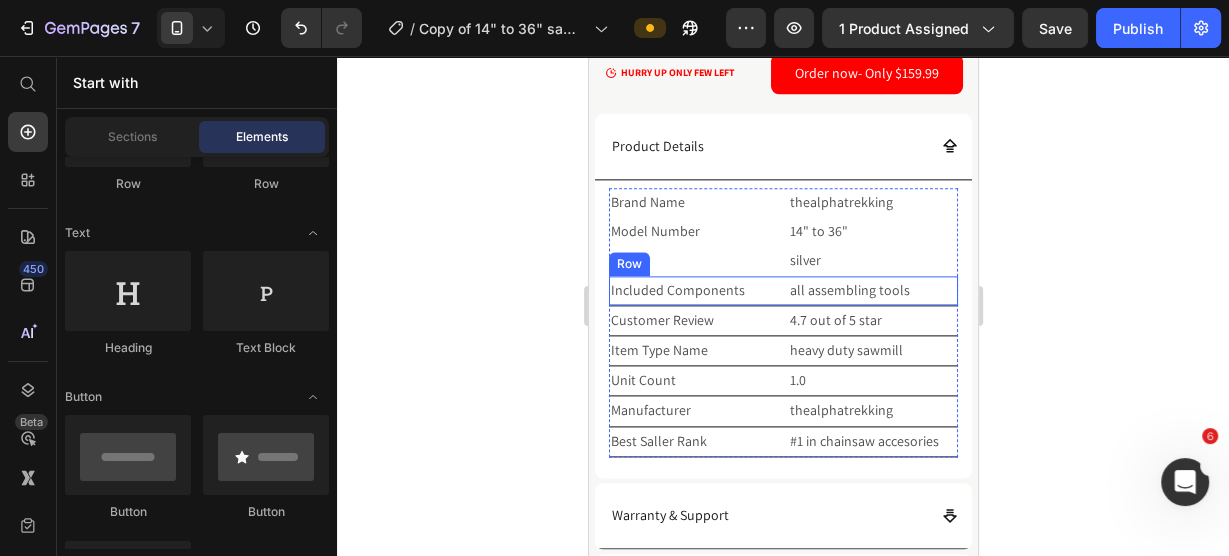 click on "Included Components Text Block all assembling tools Text Block Row" at bounding box center (782, 291) 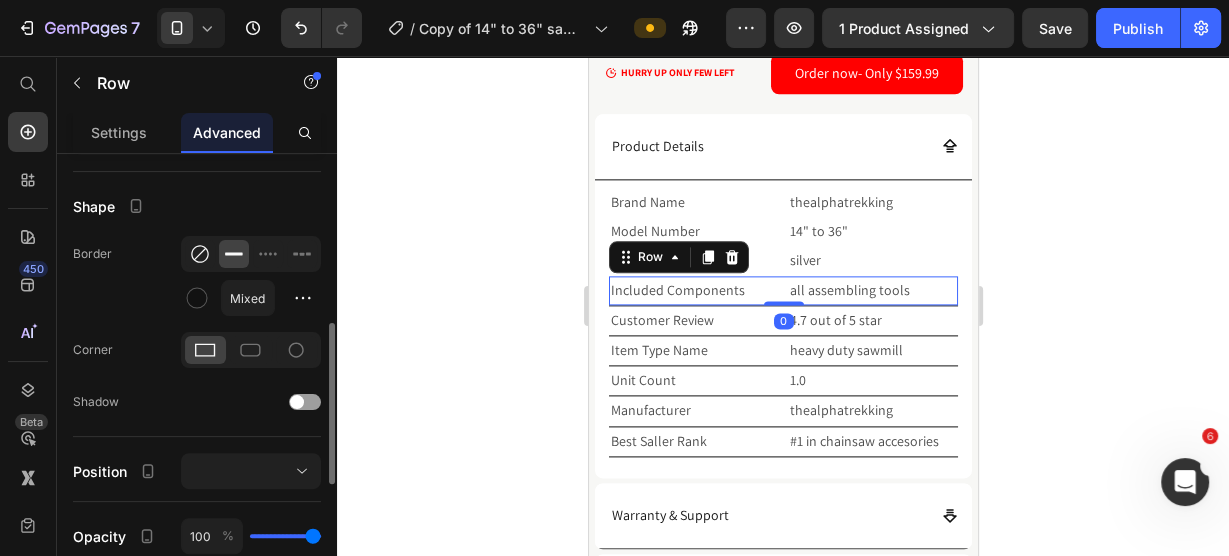 click 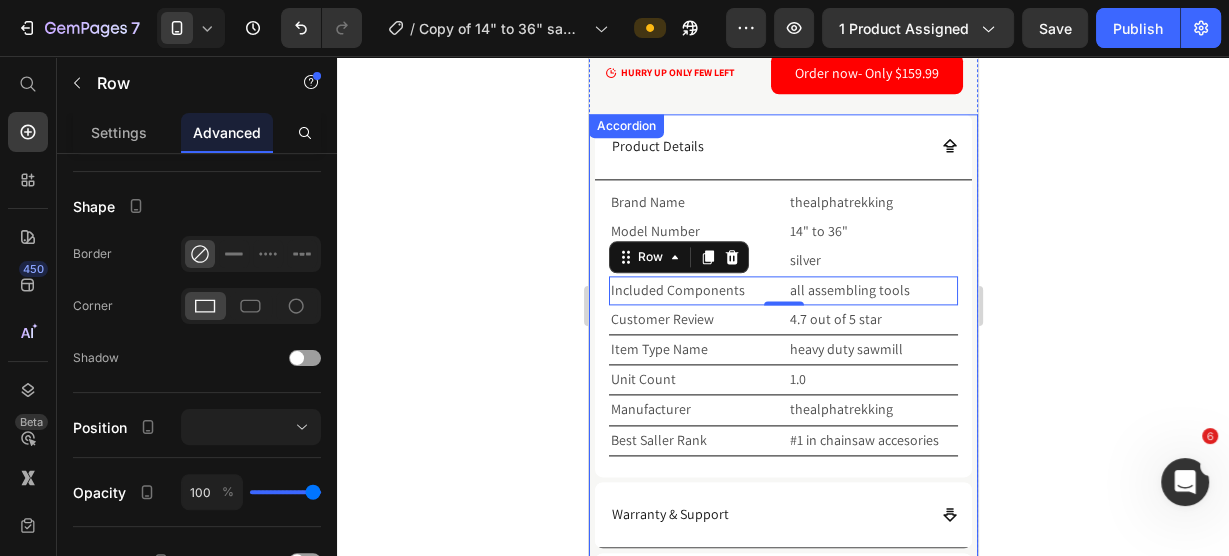 click 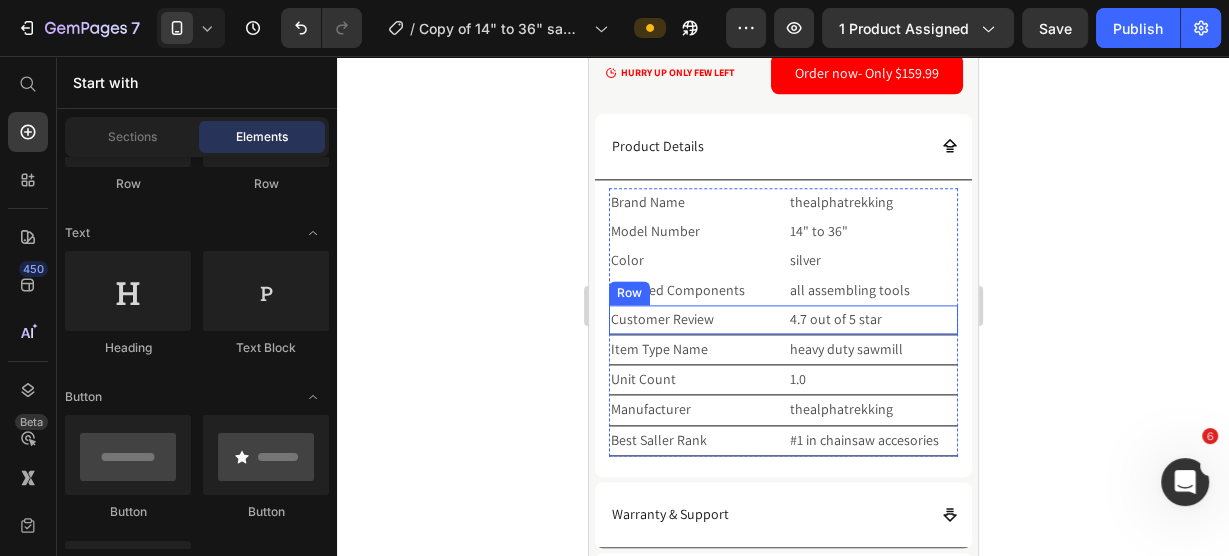 click on "Customer Review Text Block 4.7 out of 5 star Text Block Row" at bounding box center [782, 320] 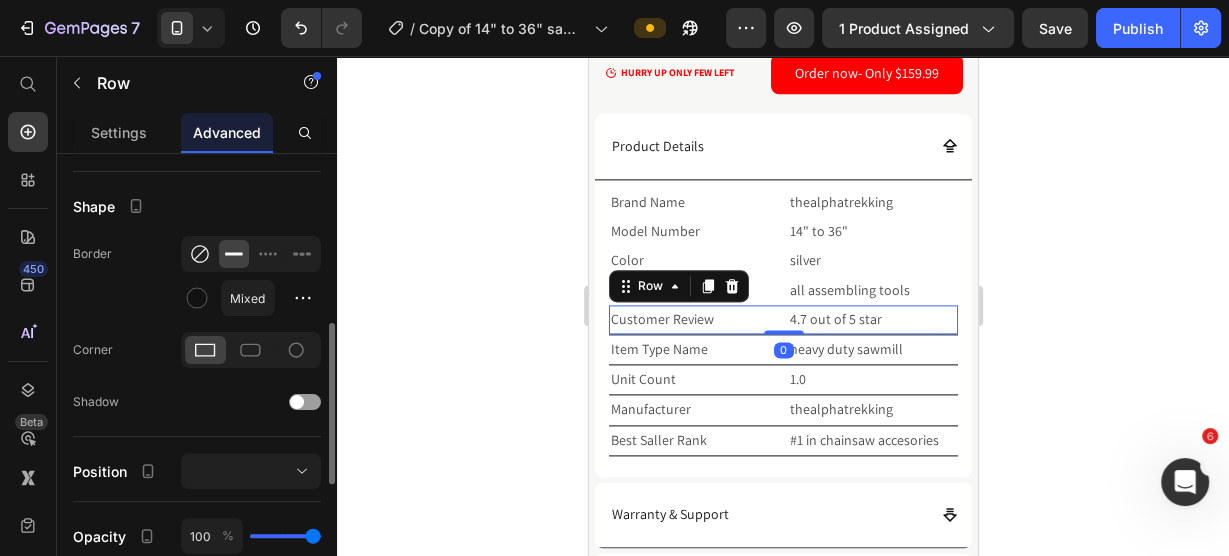 click 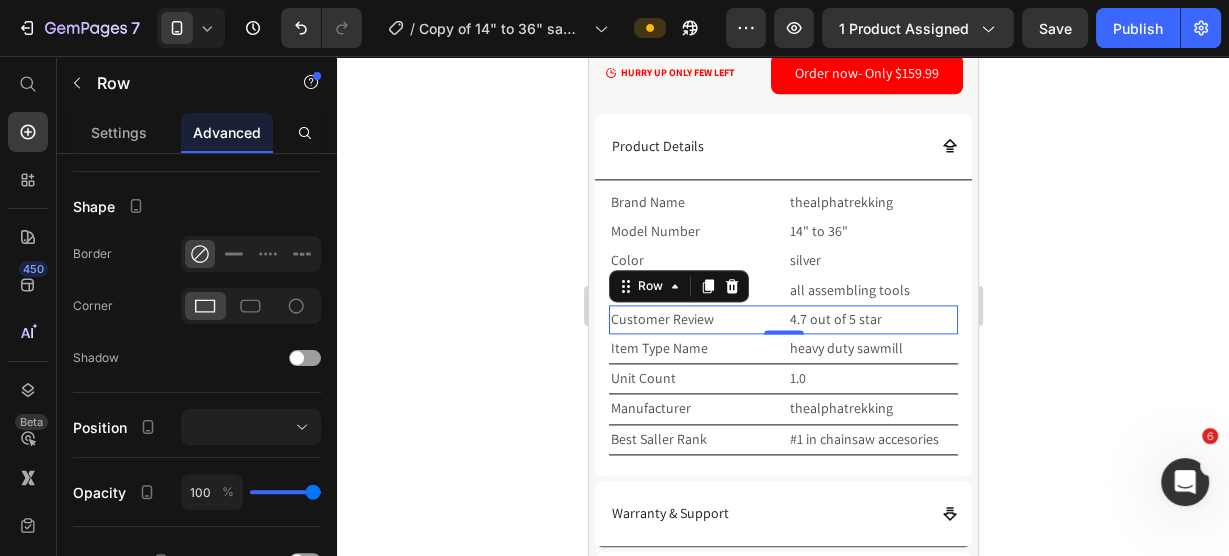 click 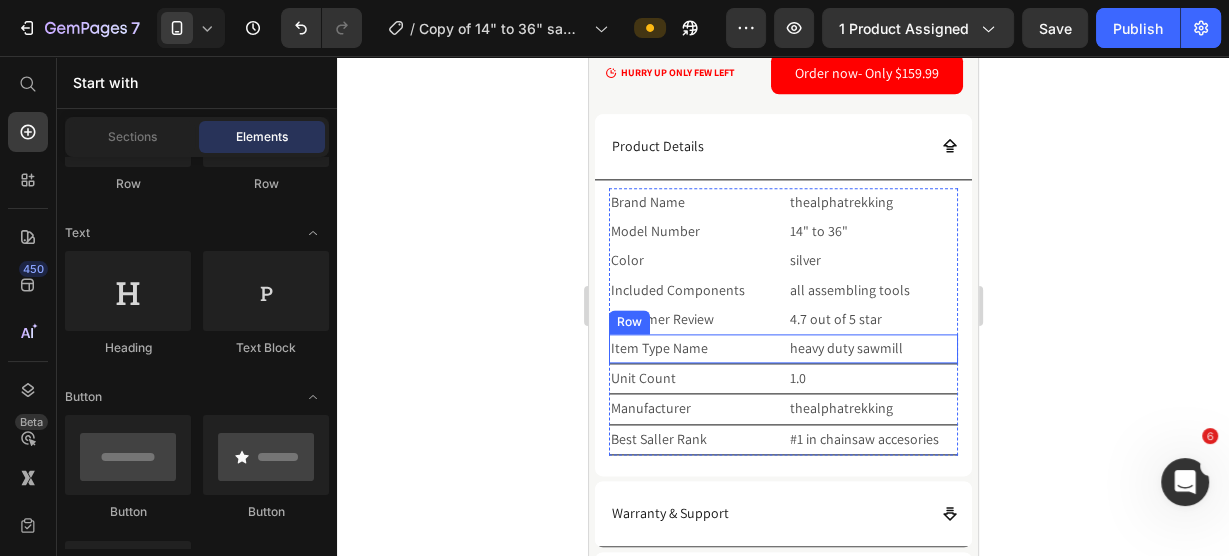 click on "Item Type Name Text Block heavy duty sawmill Text Block Row" at bounding box center (782, 349) 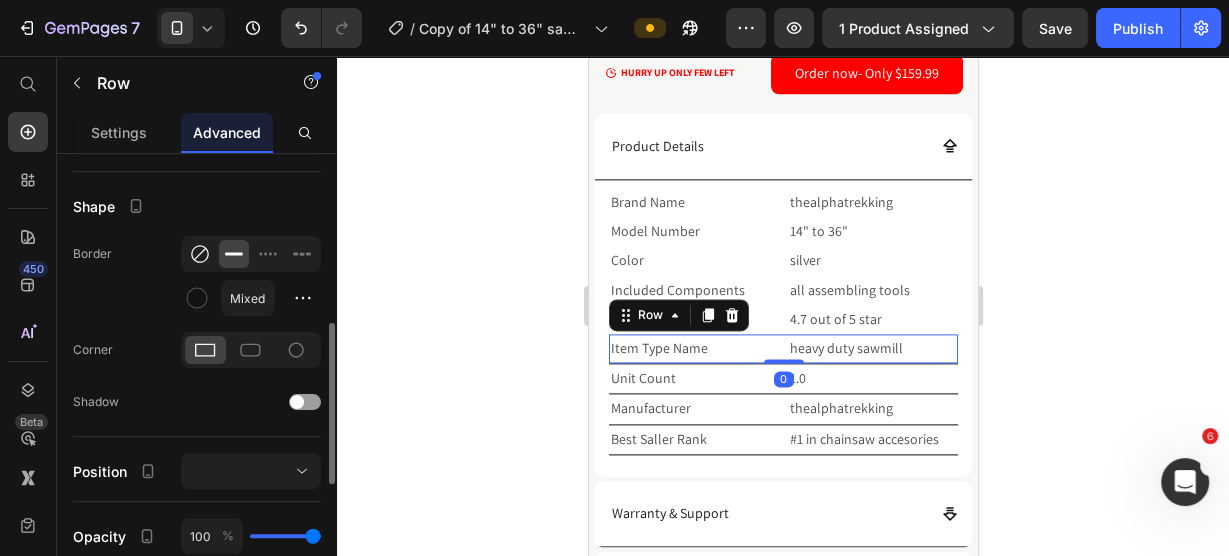 click 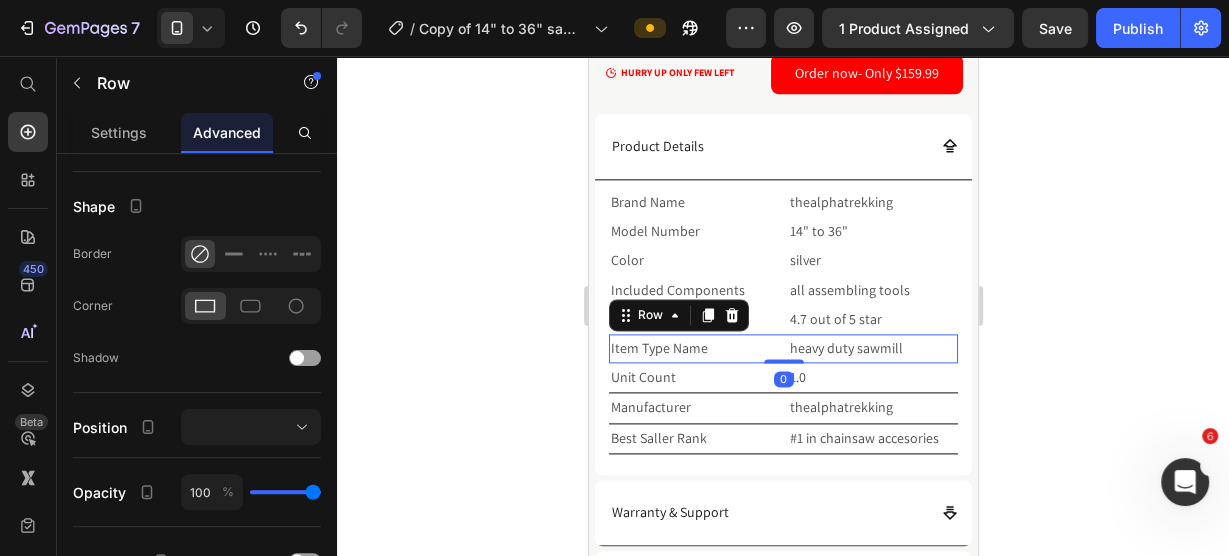 click 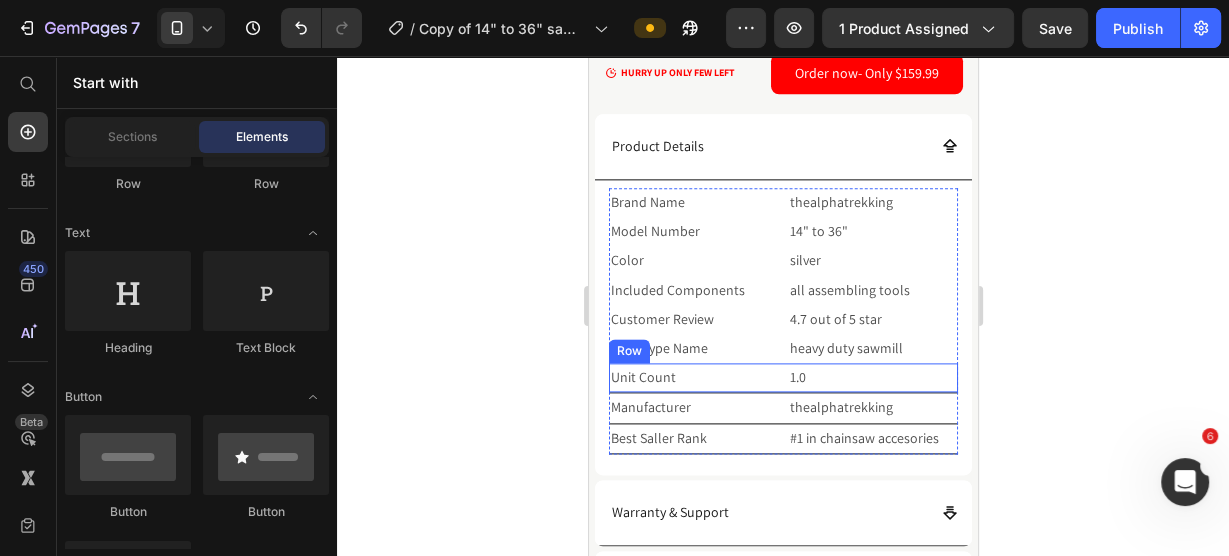 click on "Unit Count Text Block 1.0 Text Block Row" at bounding box center [782, 378] 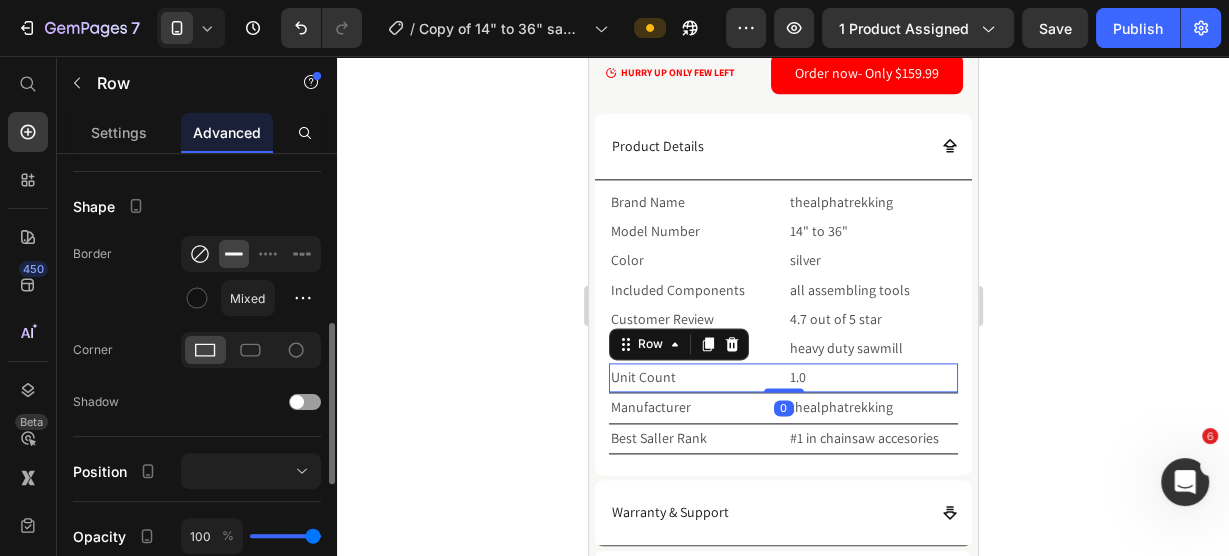 click 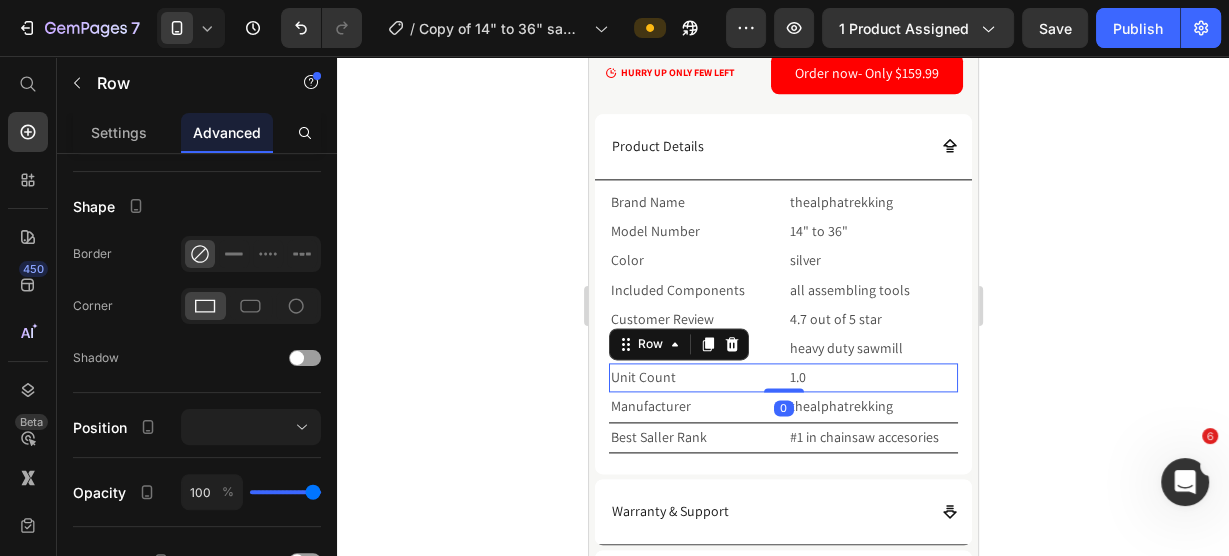 click 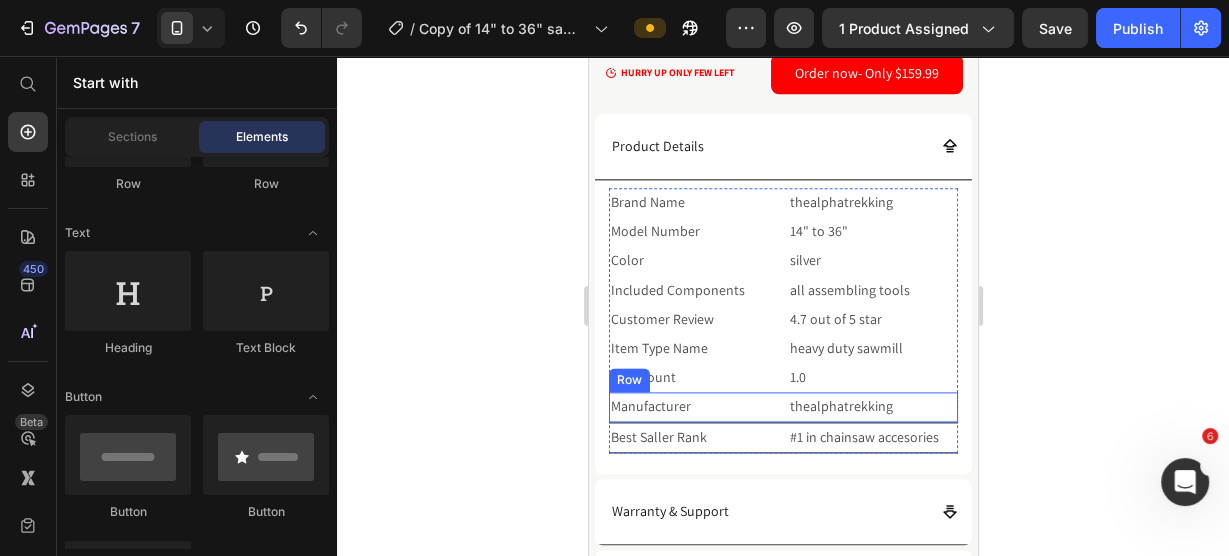 click on "Manufacturer Text Block thealphatrekking Text Block Row" at bounding box center [782, 407] 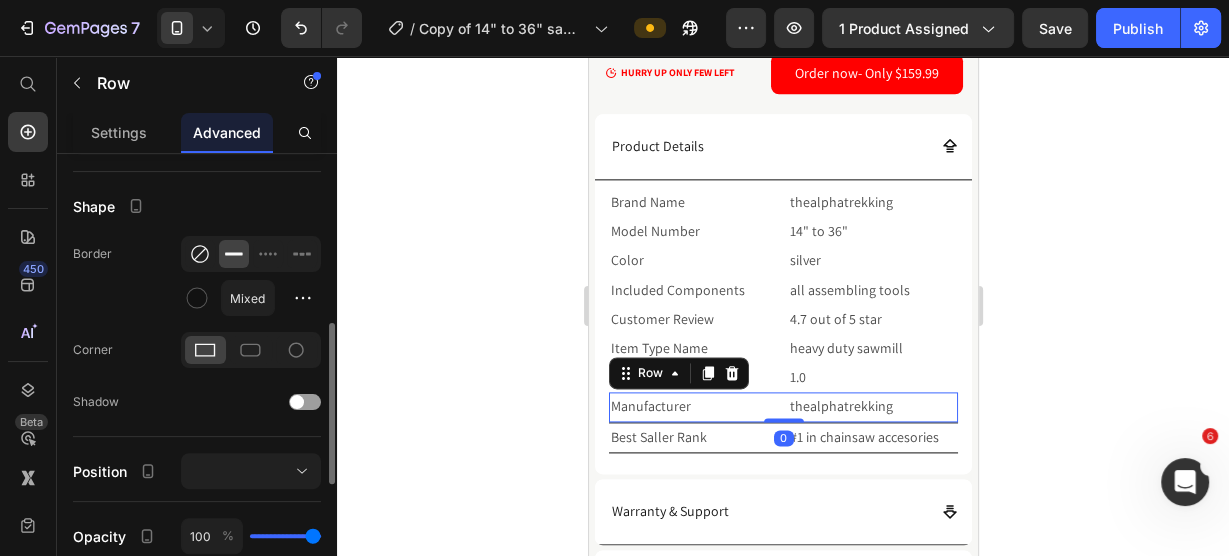 click 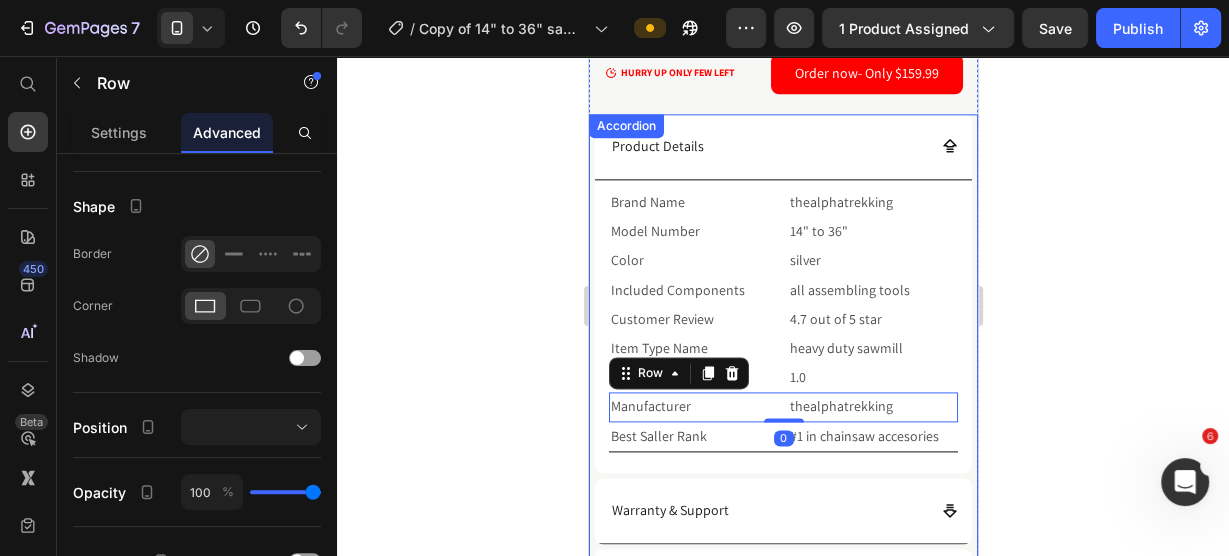 click 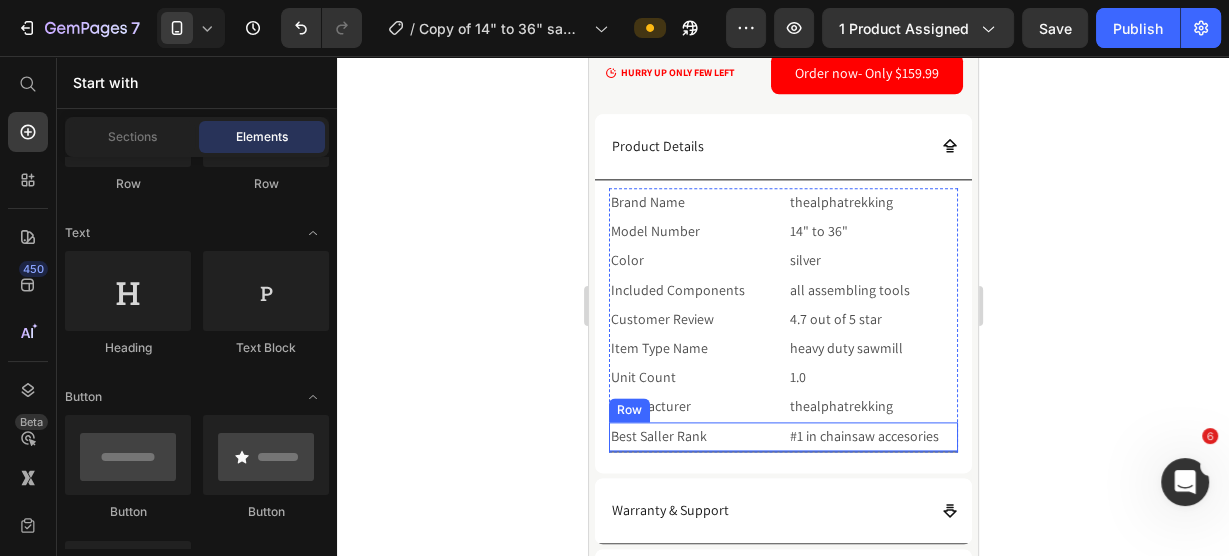 click on "Best Saller Rank Text Block #1 in chainsaw accesories Text Block Row" at bounding box center [782, 437] 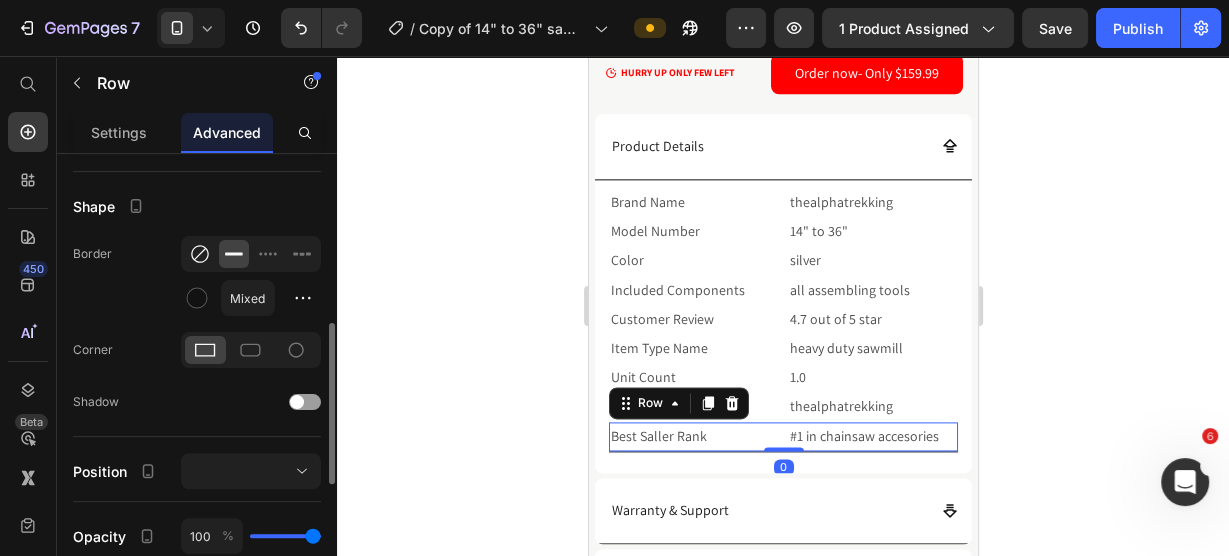 click 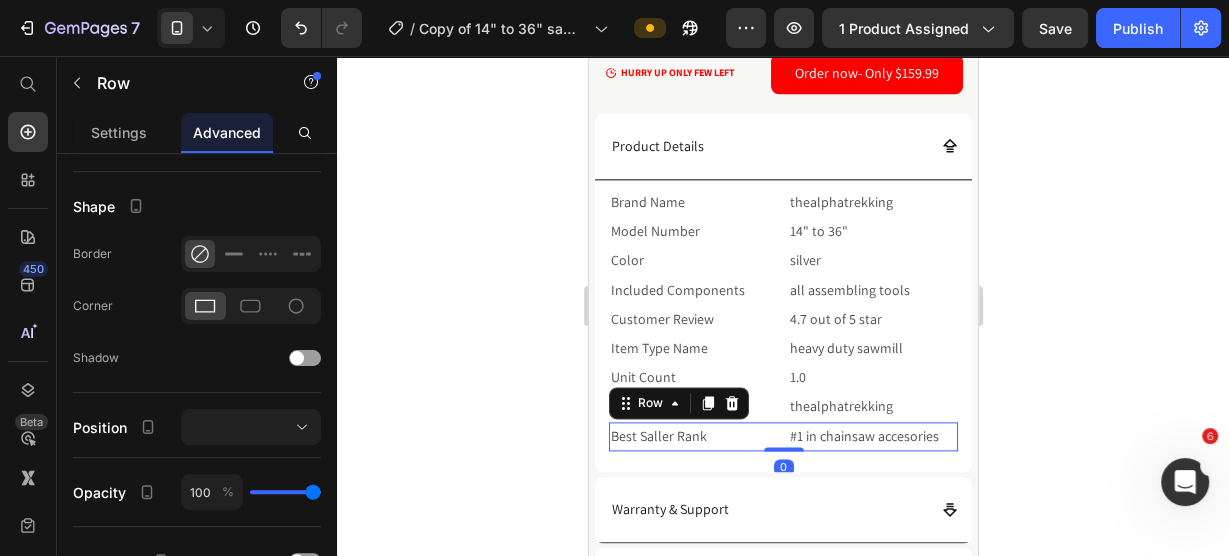 click 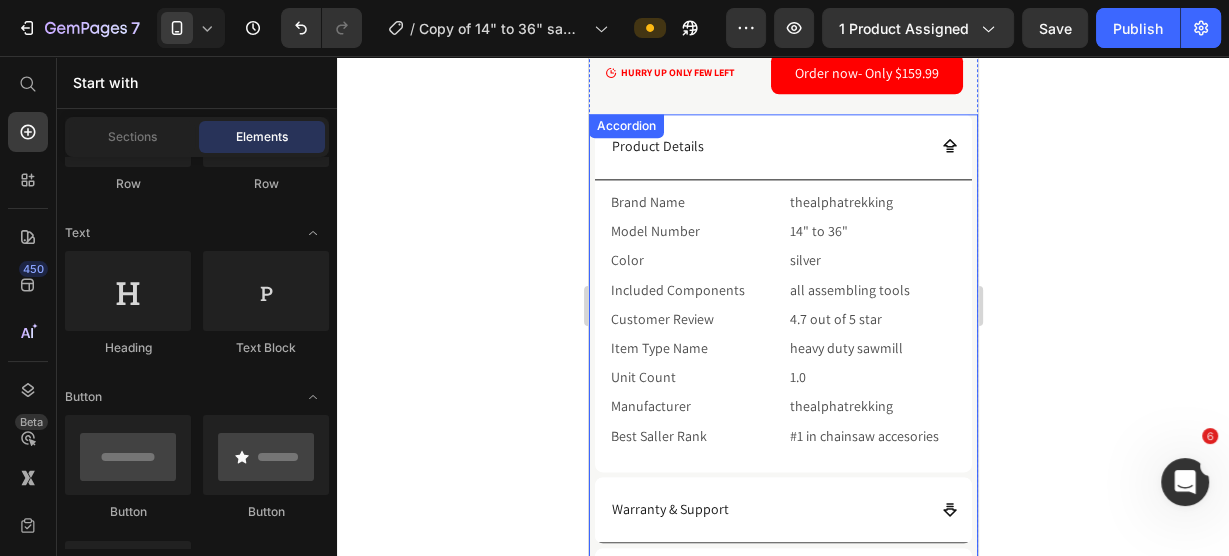 click 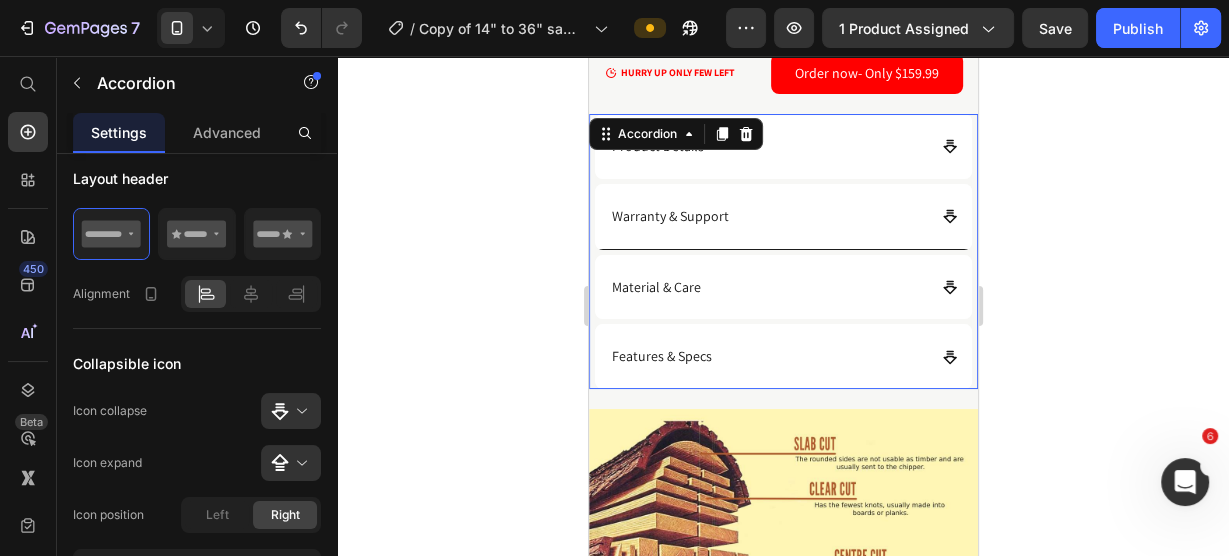 scroll, scrollTop: 0, scrollLeft: 0, axis: both 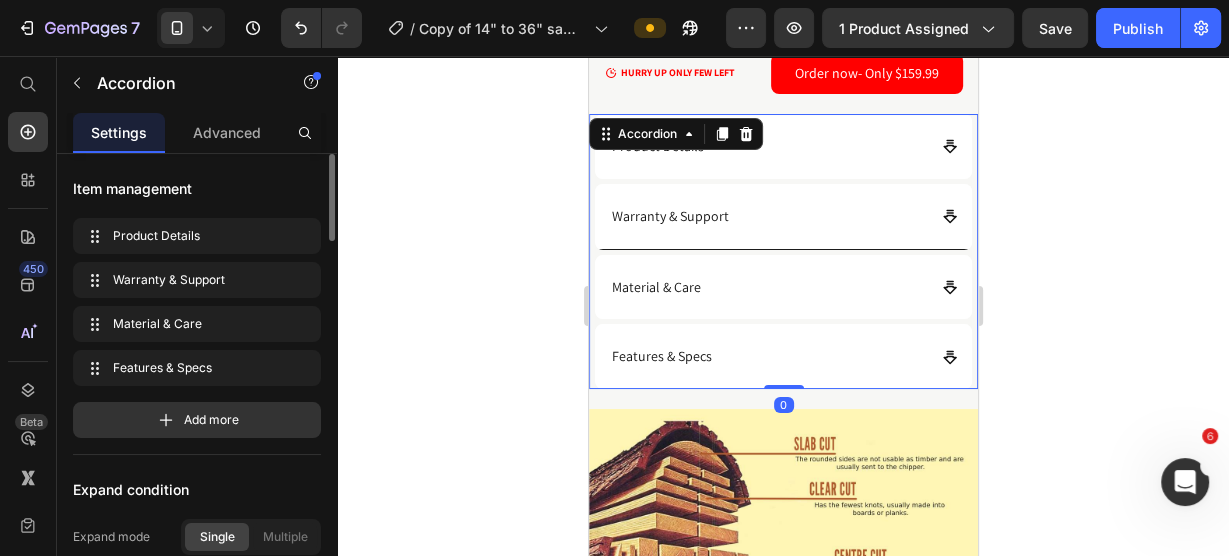 click on "Warranty & Support" at bounding box center [782, 217] 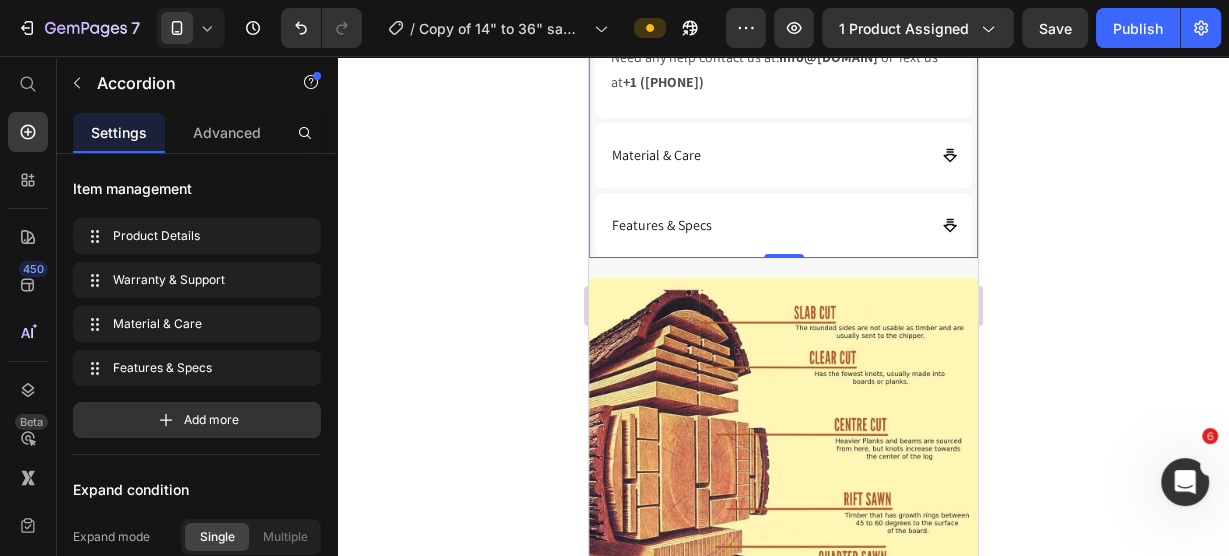 click 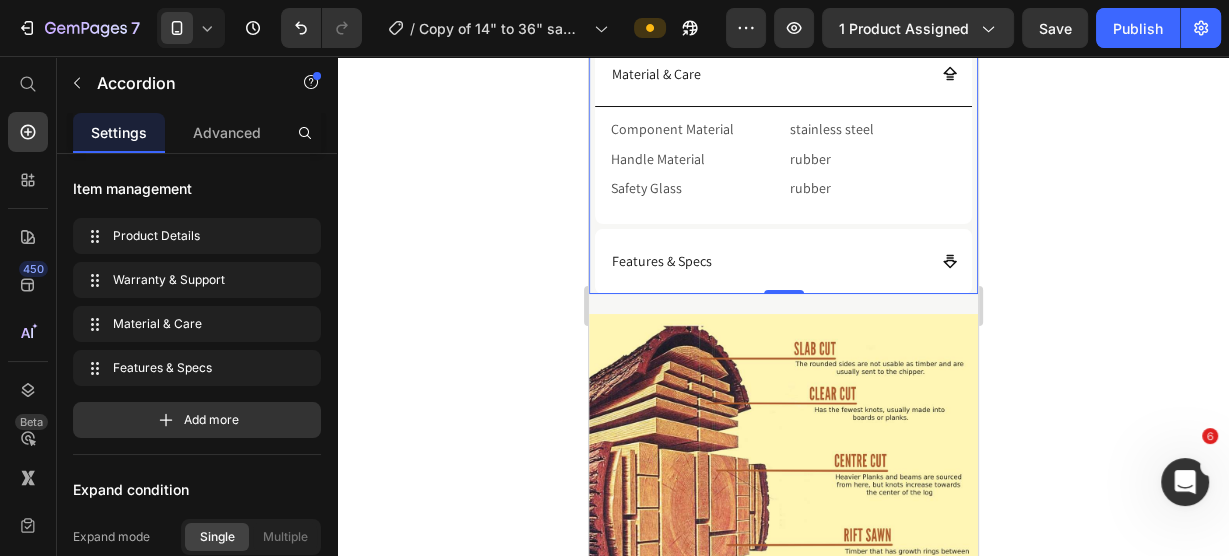 scroll, scrollTop: 2271, scrollLeft: 0, axis: vertical 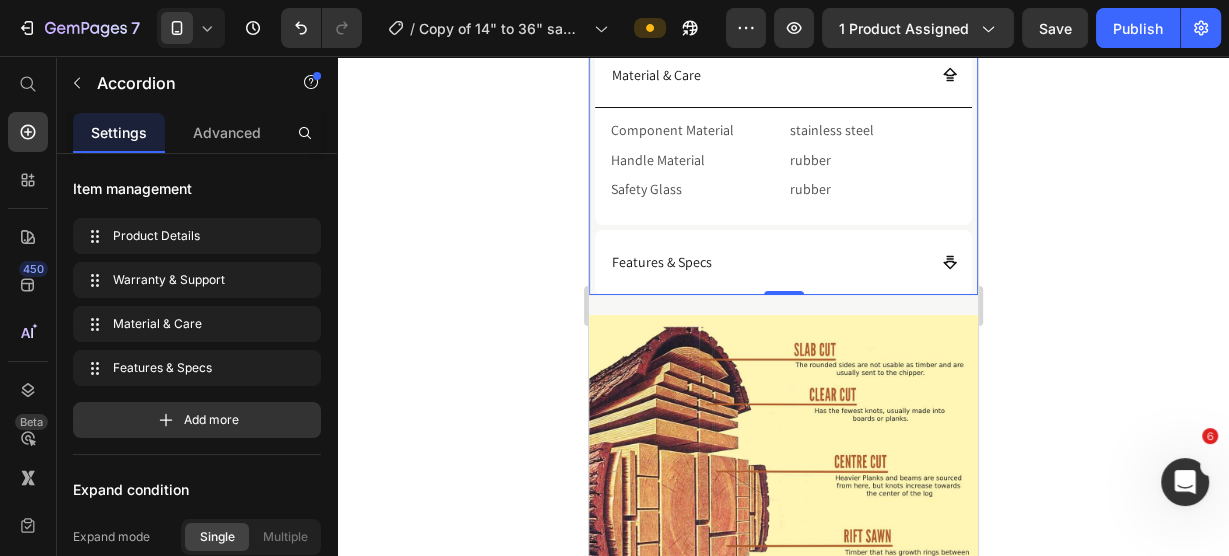 click 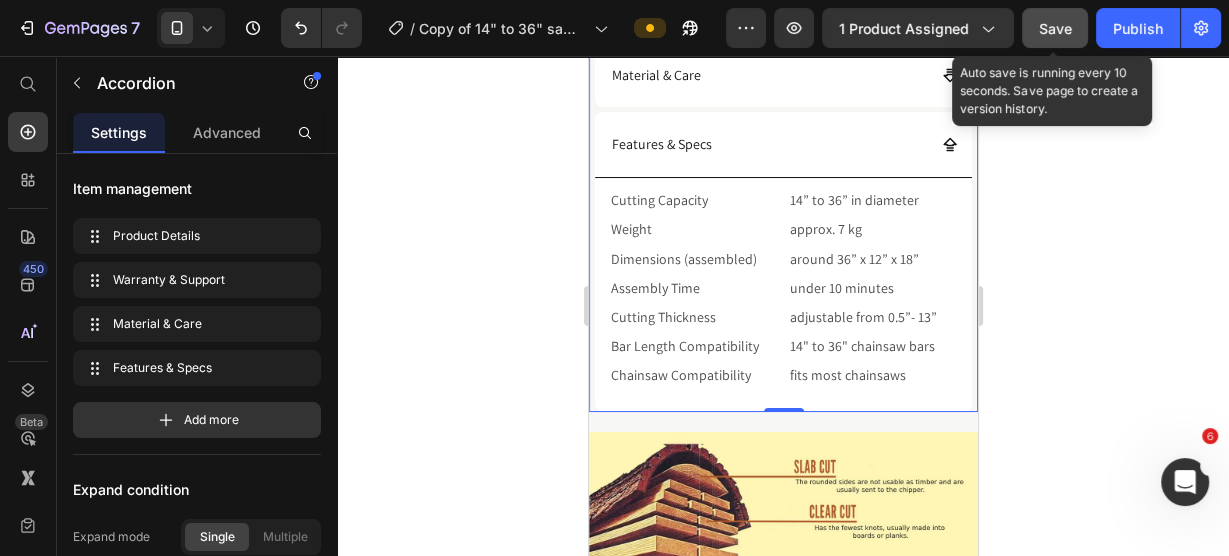 click on "Save" 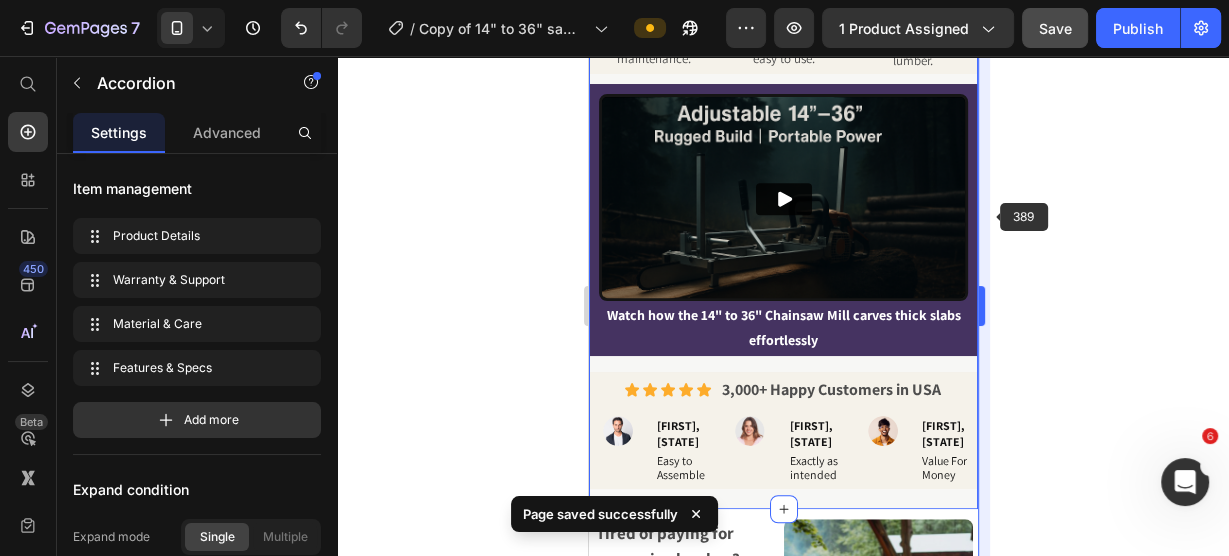 scroll, scrollTop: 1071, scrollLeft: 0, axis: vertical 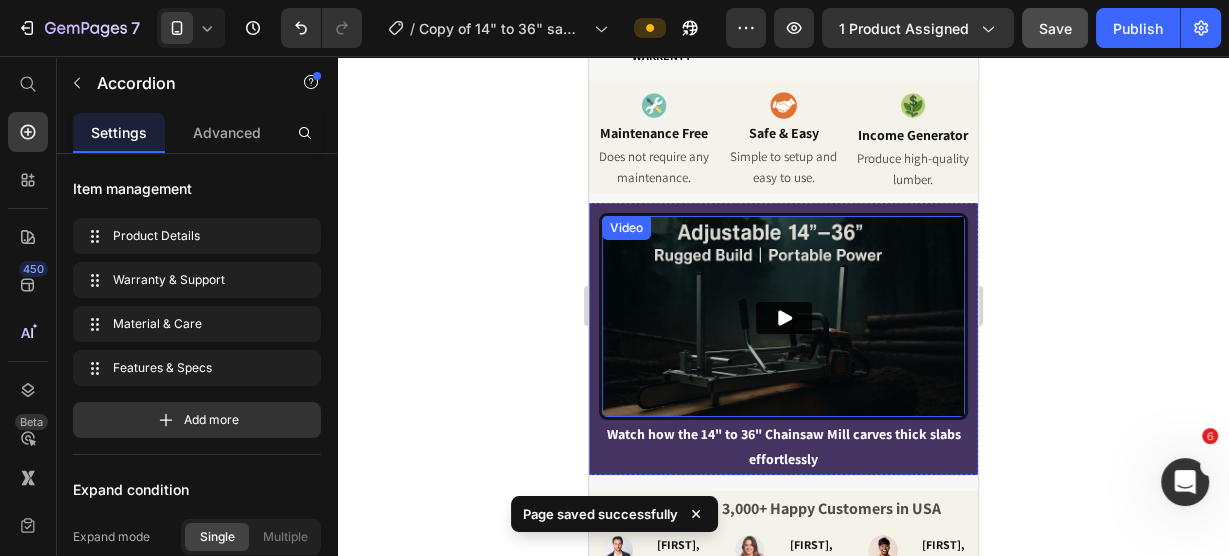 click on "Video" at bounding box center [625, 228] 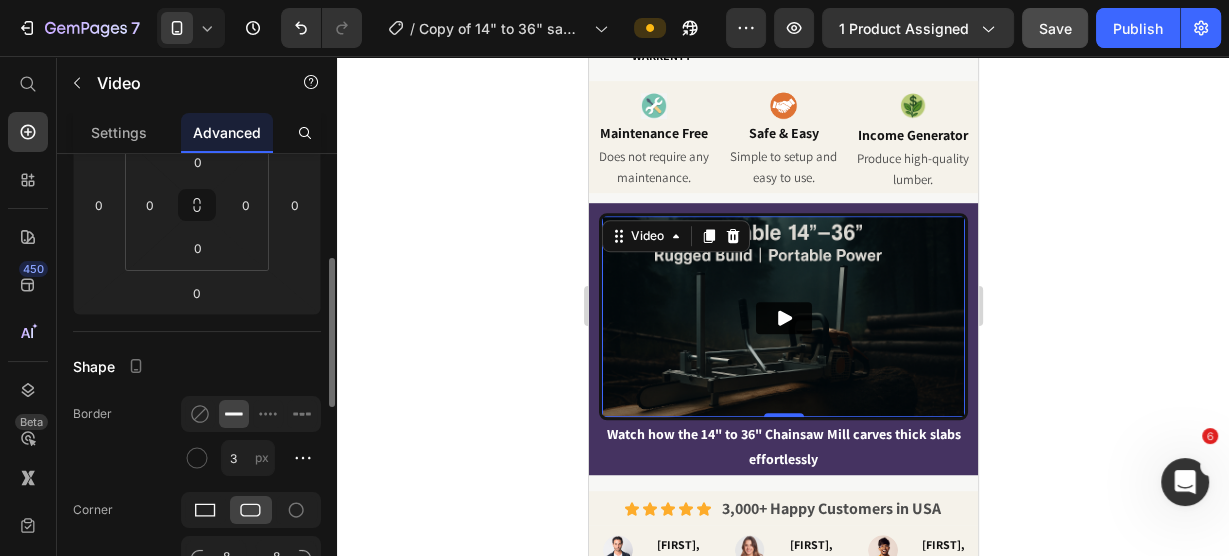scroll, scrollTop: 400, scrollLeft: 0, axis: vertical 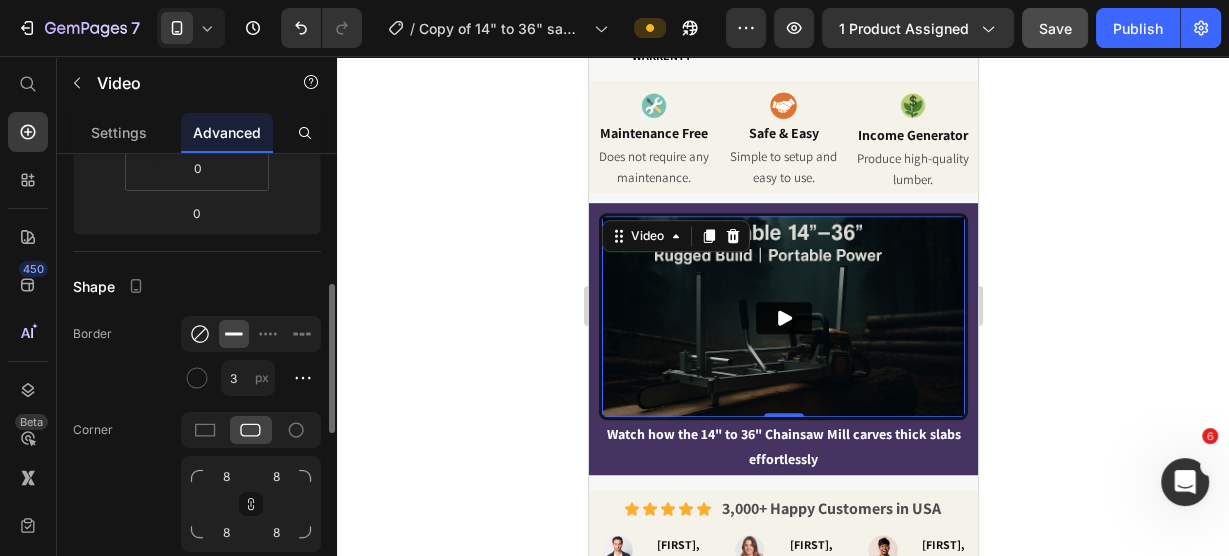 click 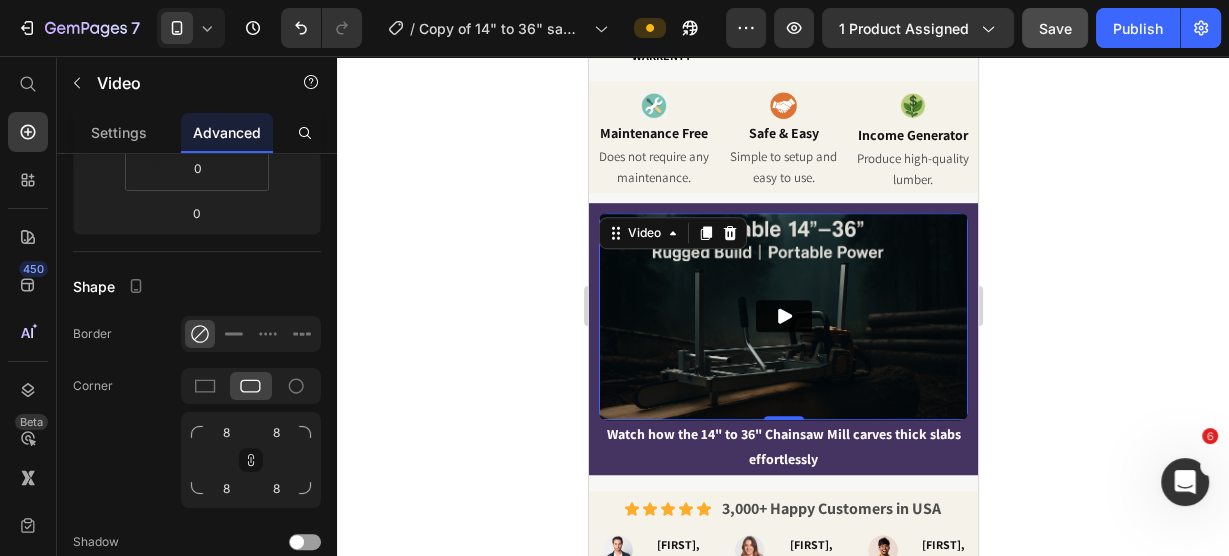 click 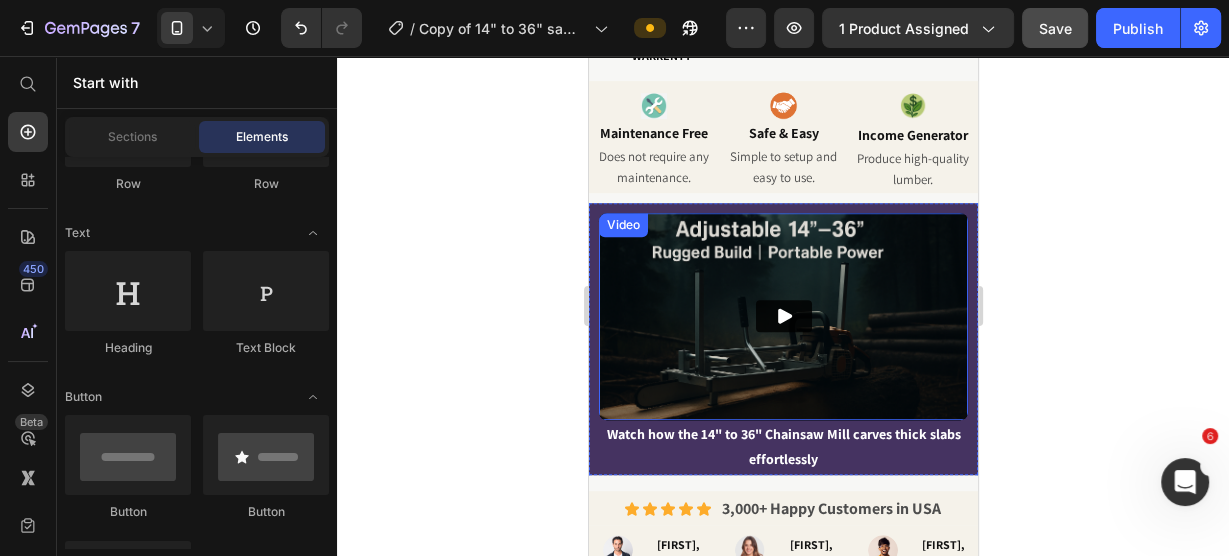 click on "Video" at bounding box center (622, 225) 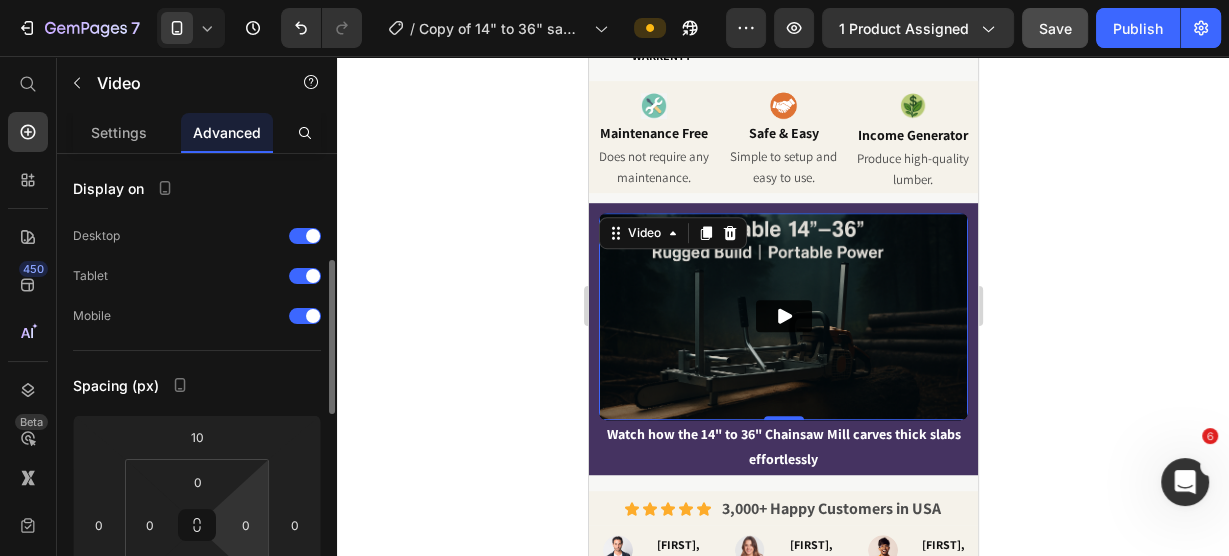 scroll, scrollTop: 160, scrollLeft: 0, axis: vertical 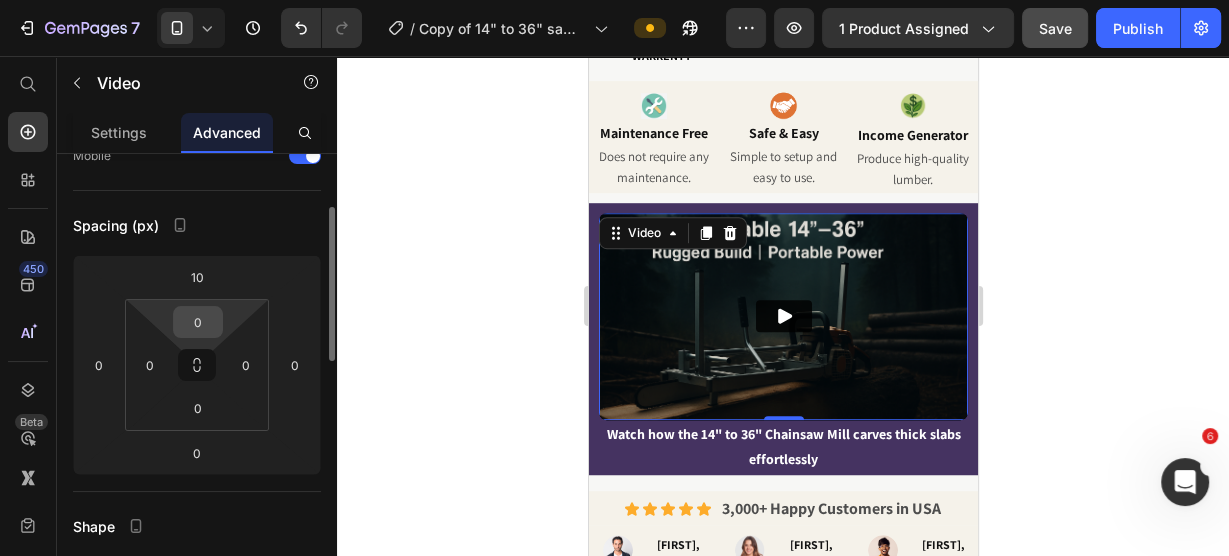 click on "0" at bounding box center (198, 322) 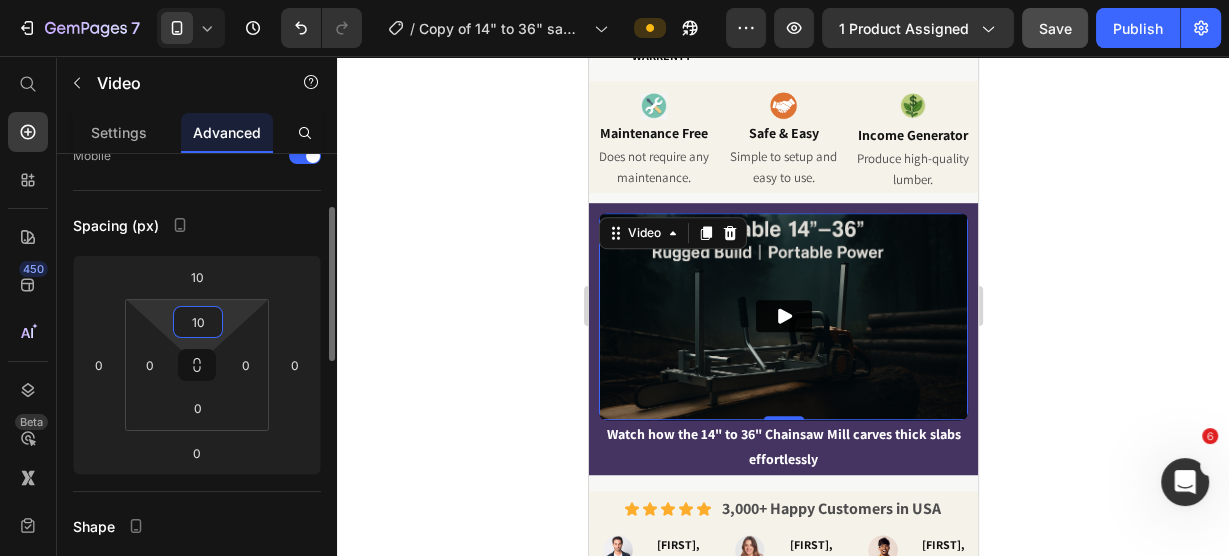 click on "10" at bounding box center (198, 322) 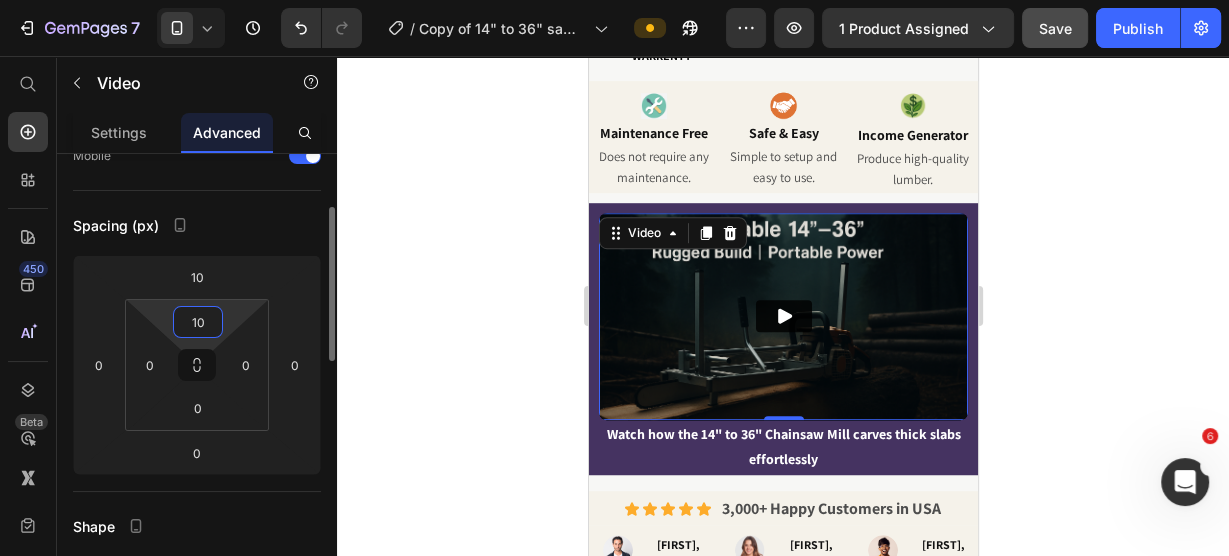 click on "10" at bounding box center [198, 322] 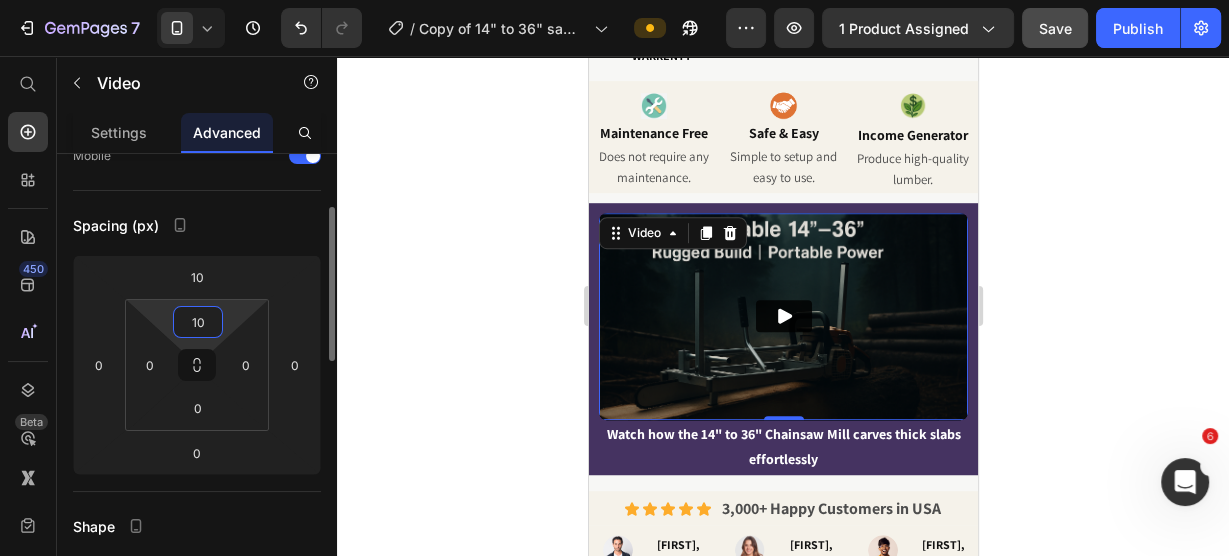 click on "10" at bounding box center [198, 322] 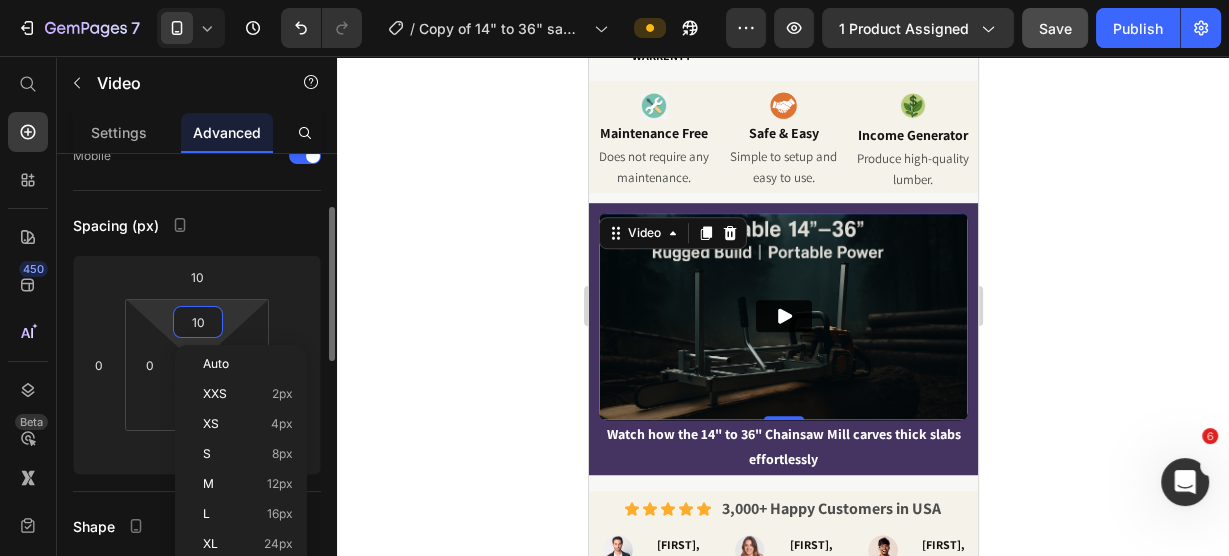 click on "10" at bounding box center [198, 322] 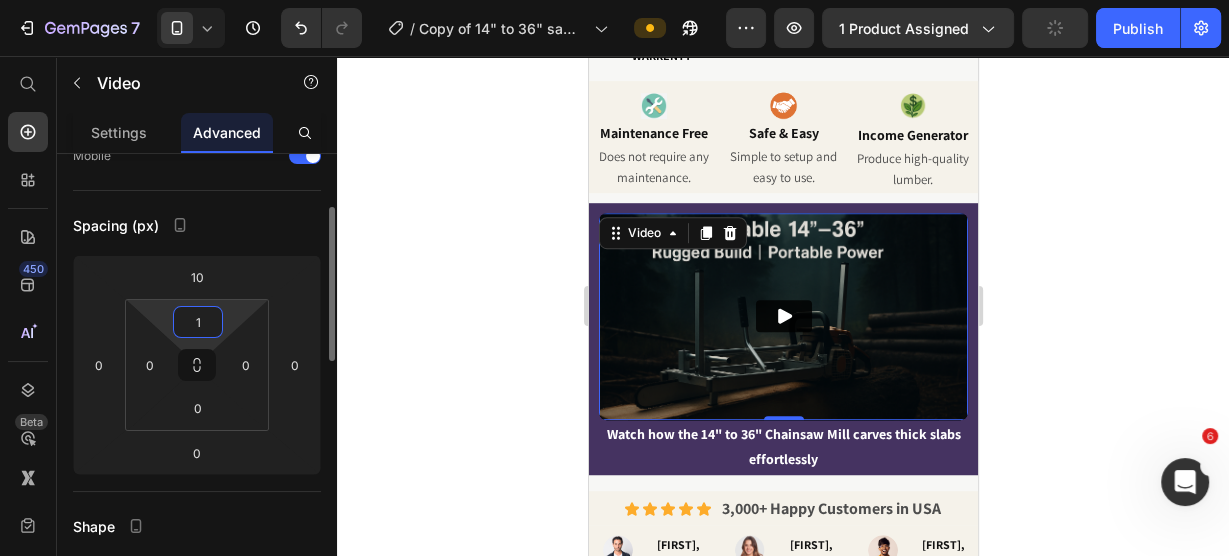 type on "15" 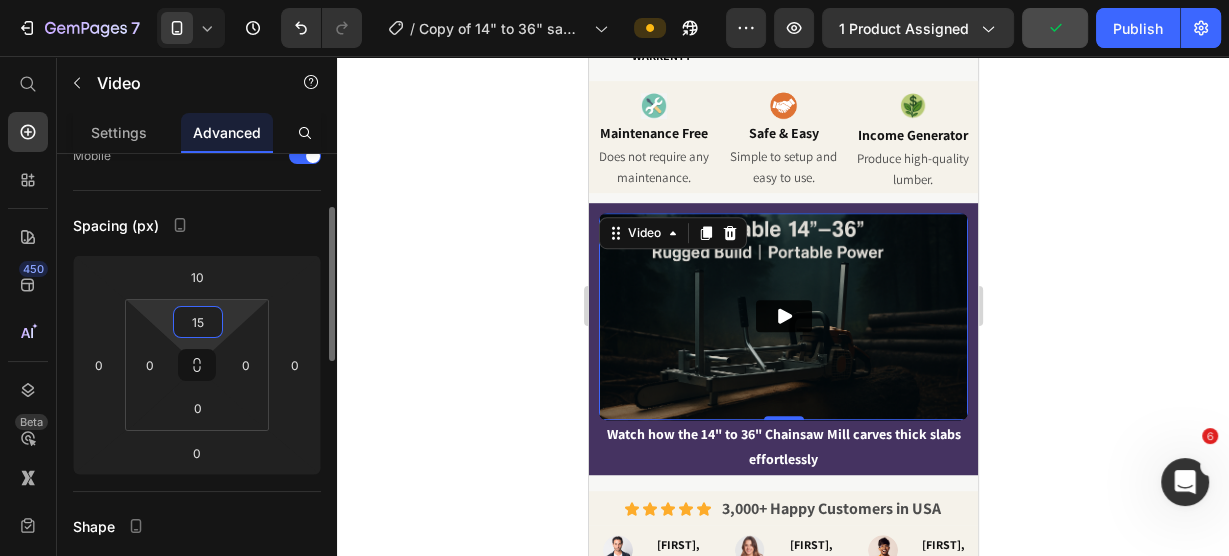 click on "15" at bounding box center [198, 322] 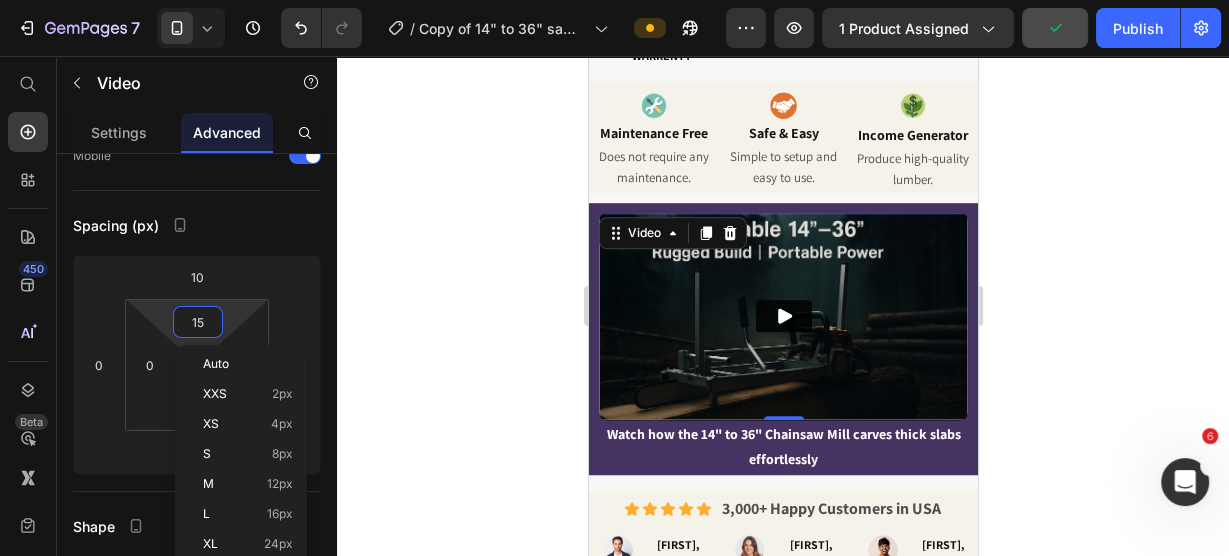click 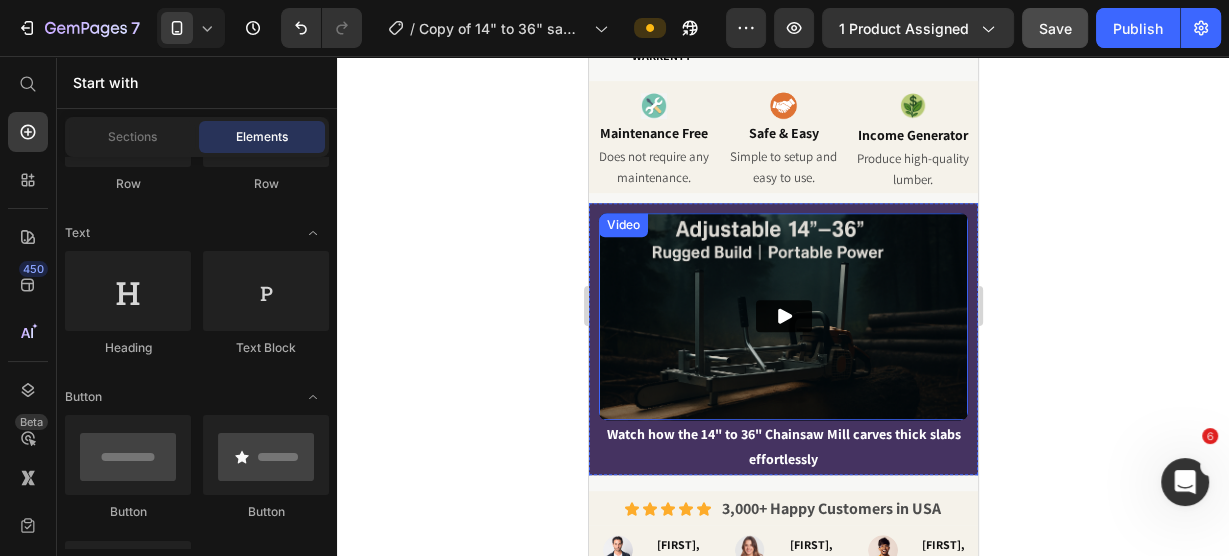 click on "Video" at bounding box center (622, 225) 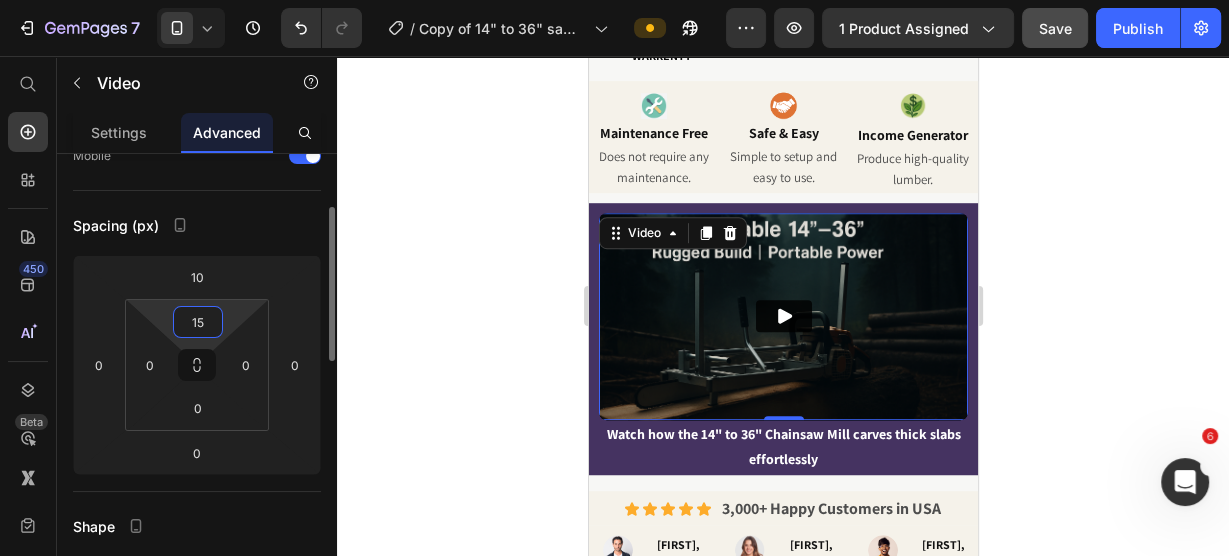 click on "15" at bounding box center (198, 322) 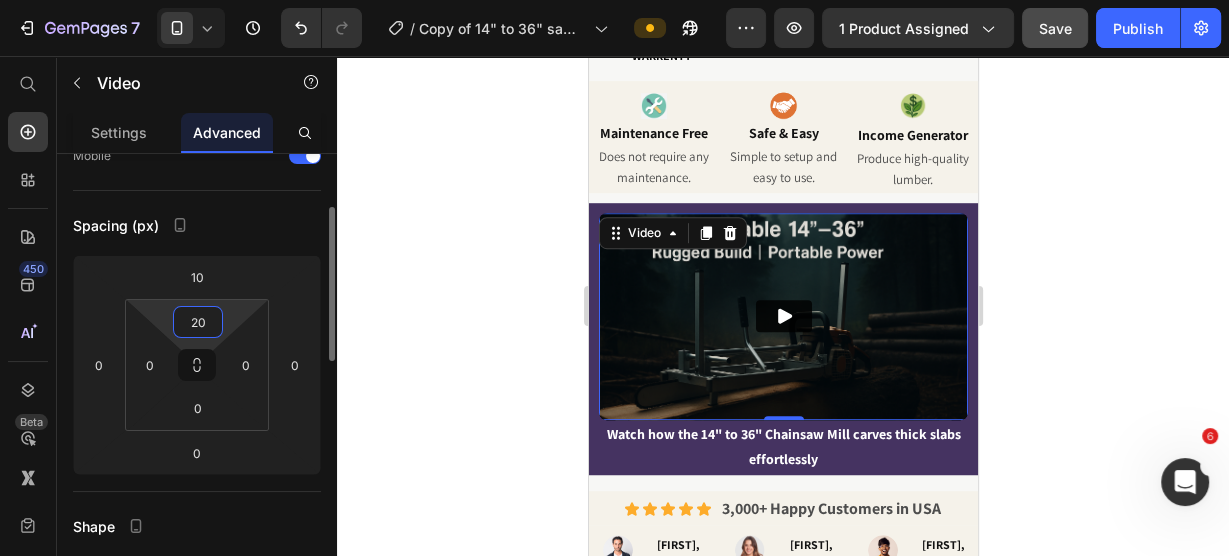 type on "2" 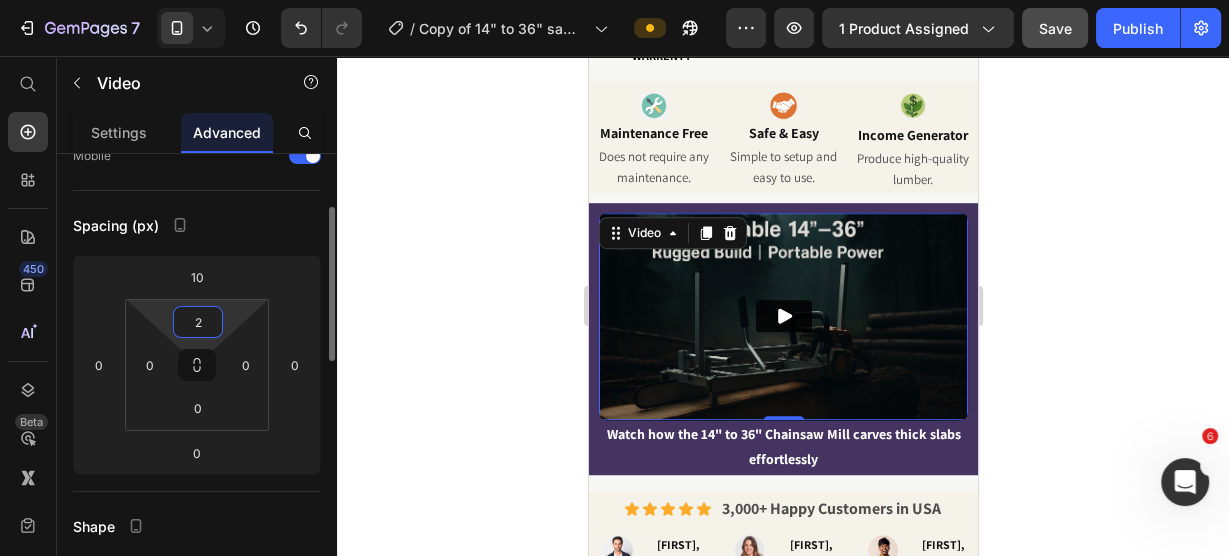 type 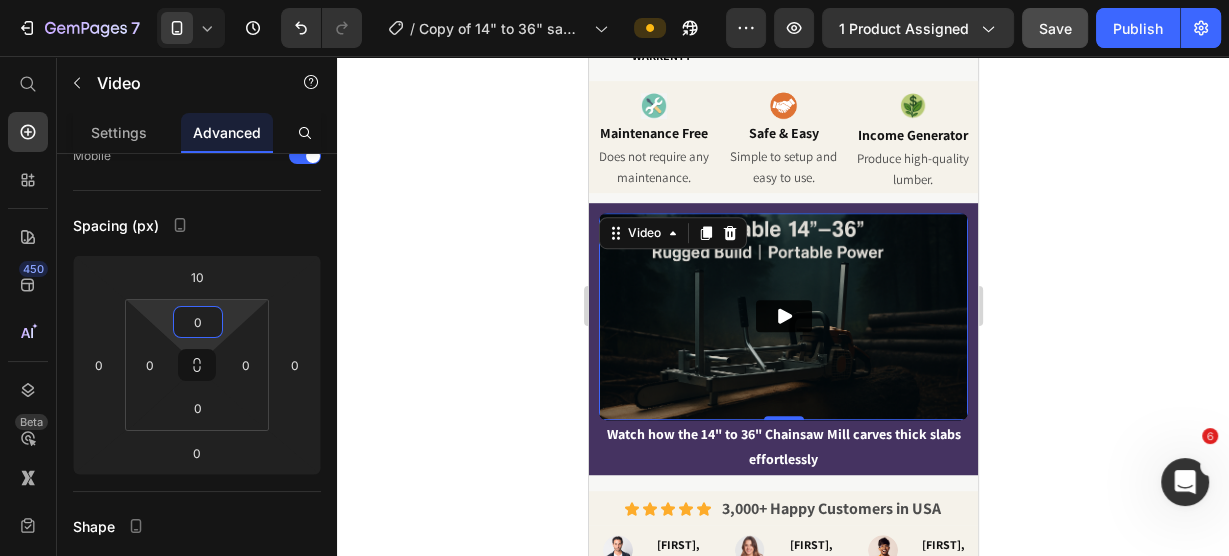 click 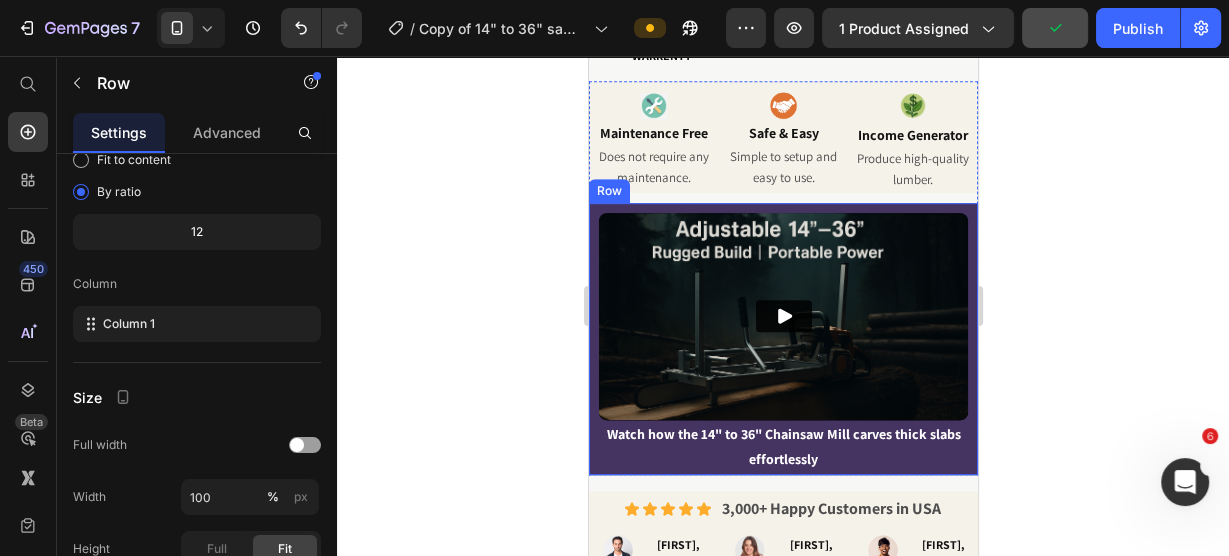 click on "Video Watch how the 14" to 36" Chainsaw Mill carves thick slabs effortlessly Text Block Row" at bounding box center (782, 339) 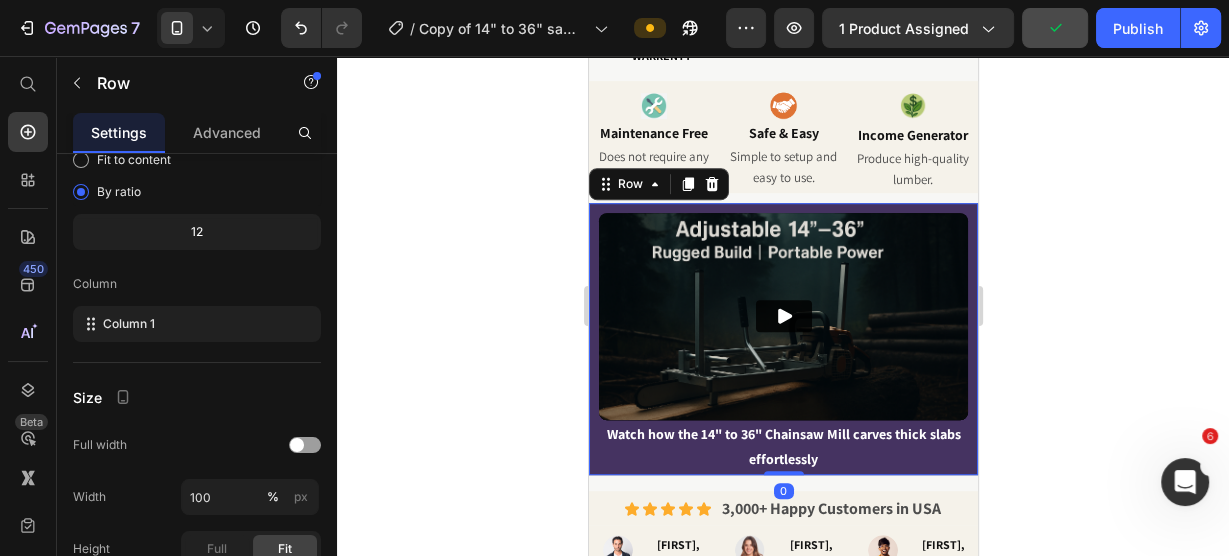 scroll, scrollTop: 0, scrollLeft: 0, axis: both 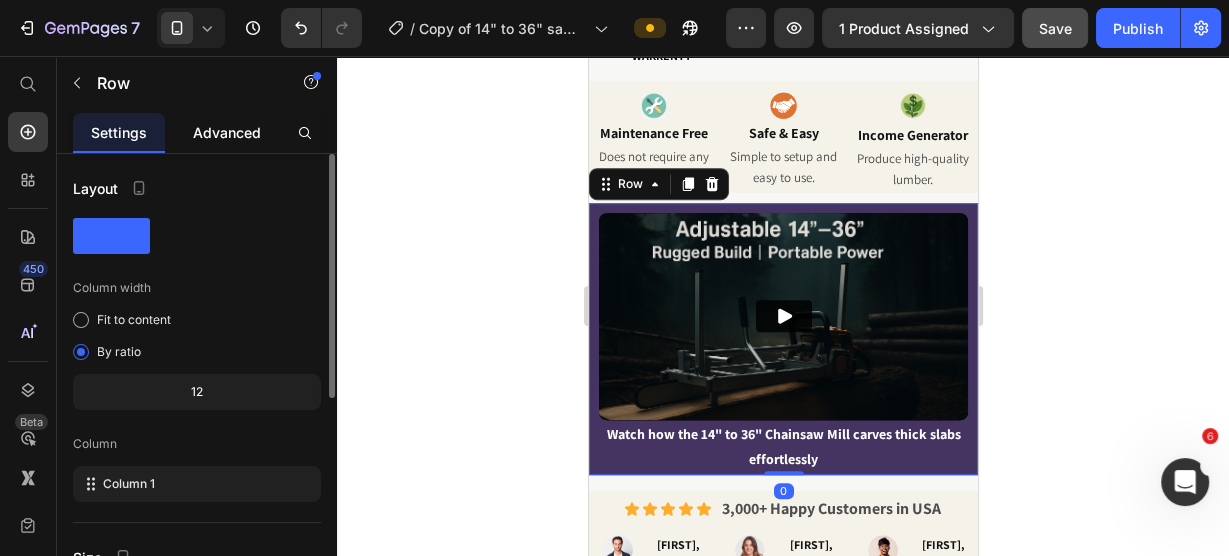 drag, startPoint x: 256, startPoint y: 109, endPoint x: 246, endPoint y: 124, distance: 18.027756 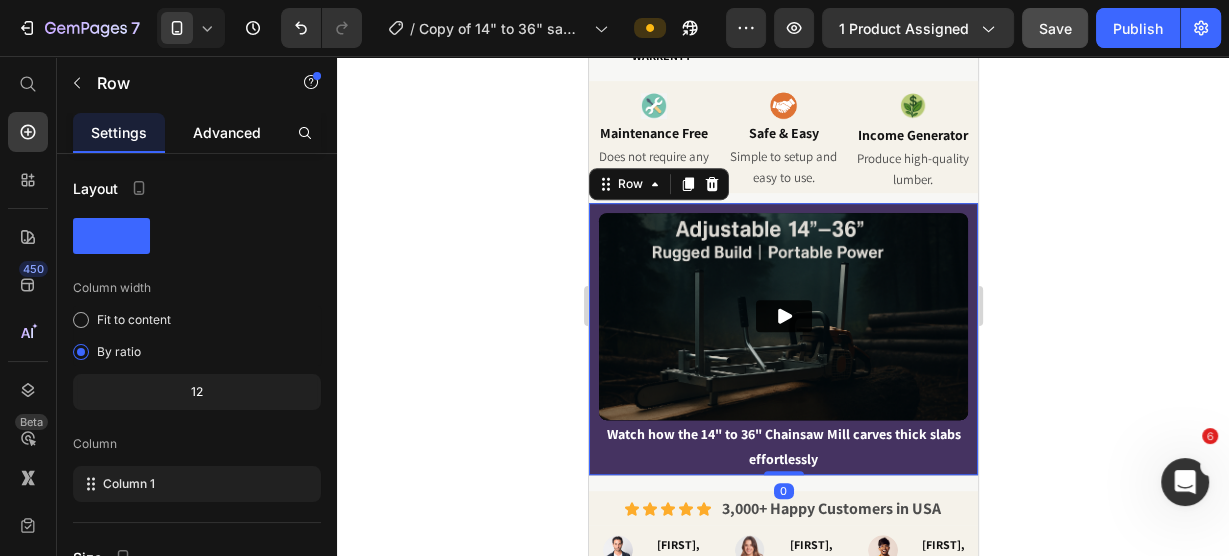click on "Advanced" at bounding box center [227, 132] 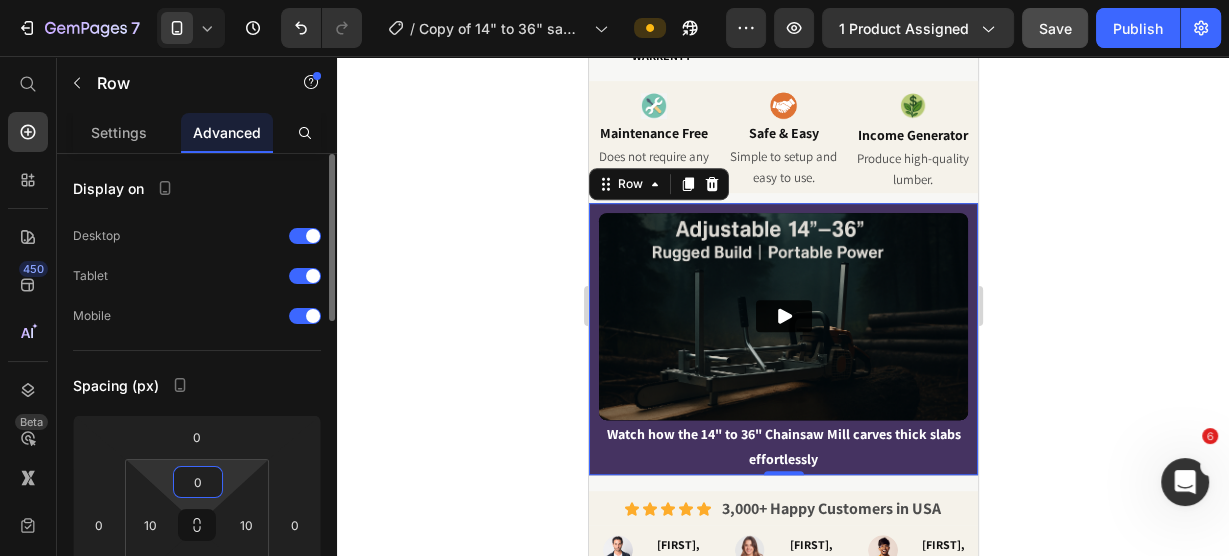 click on "0" at bounding box center (198, 482) 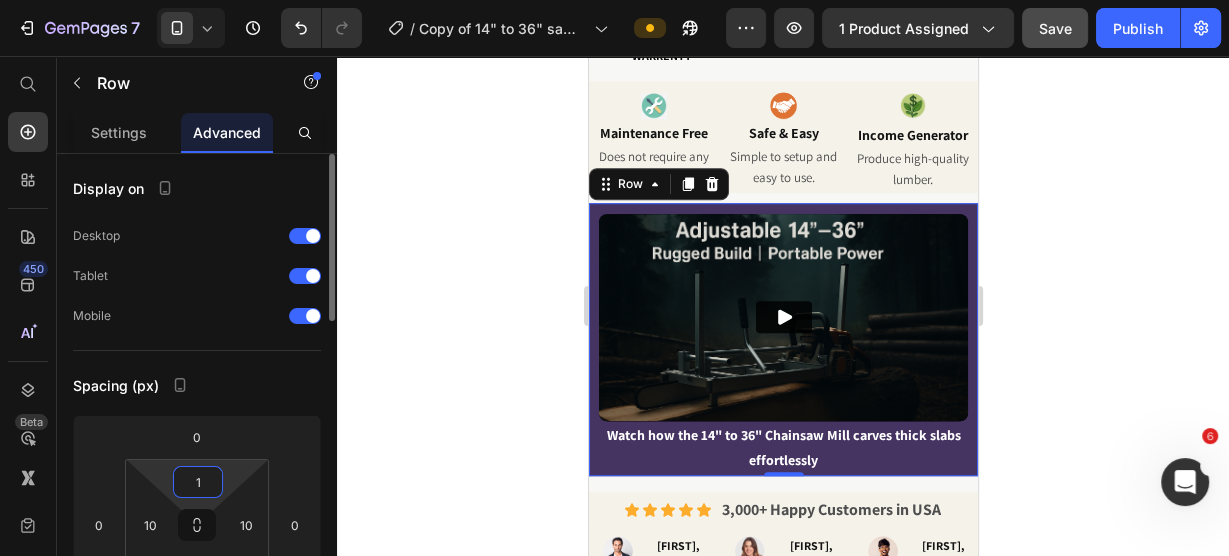 type on "10" 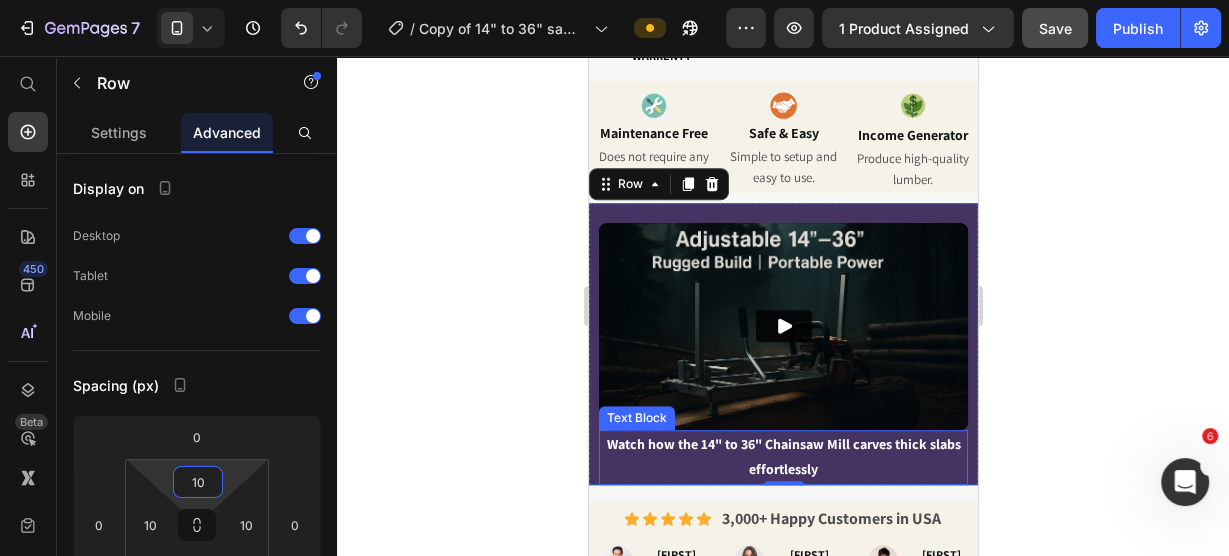 click 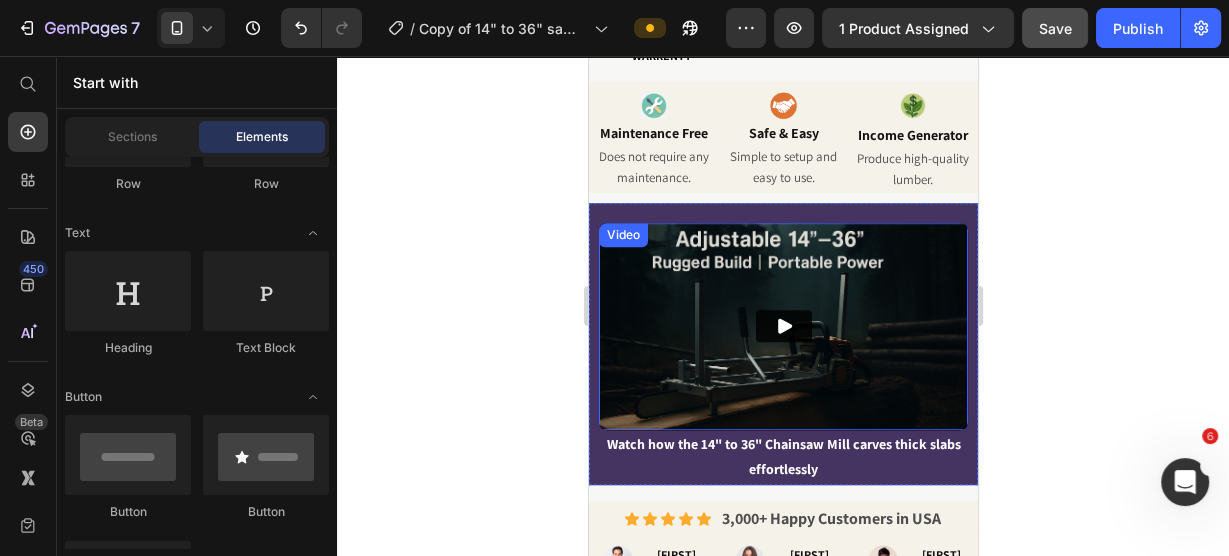 click on "Video" at bounding box center (622, 235) 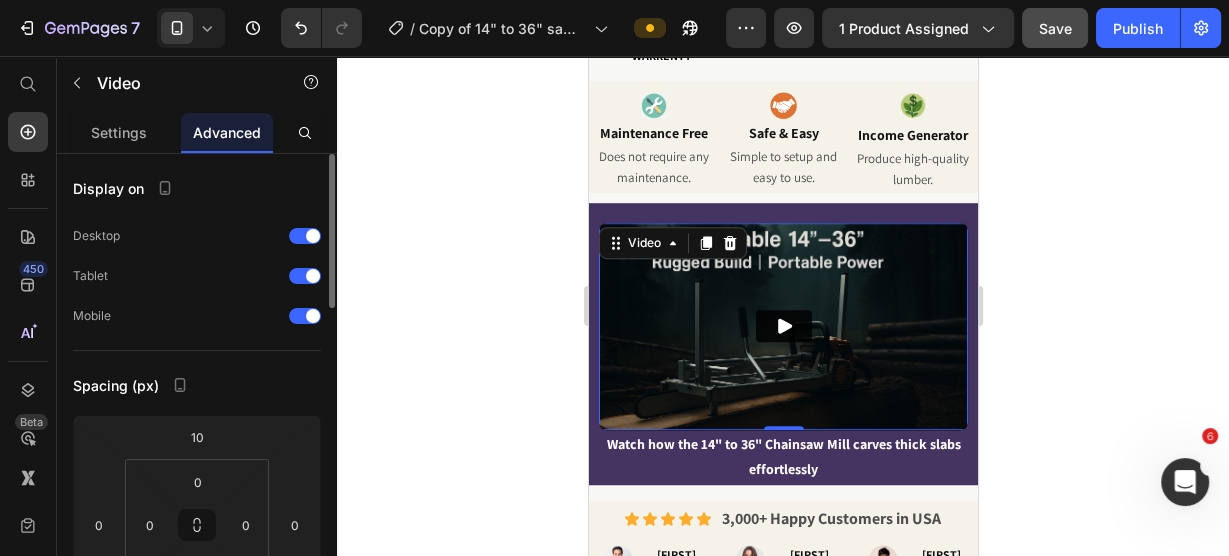 scroll, scrollTop: 240, scrollLeft: 0, axis: vertical 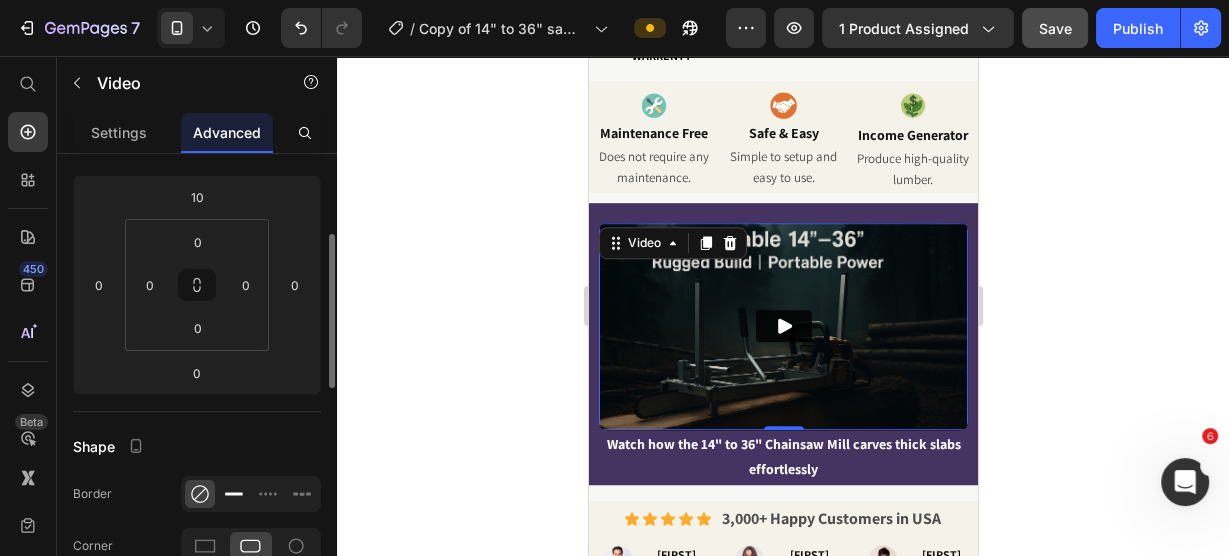 click 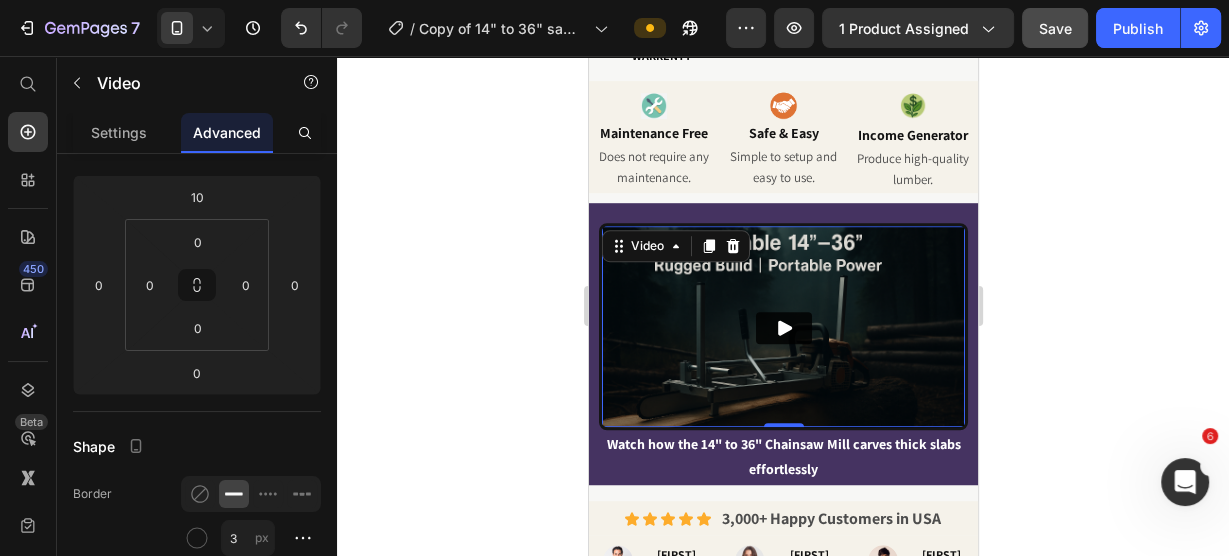 click 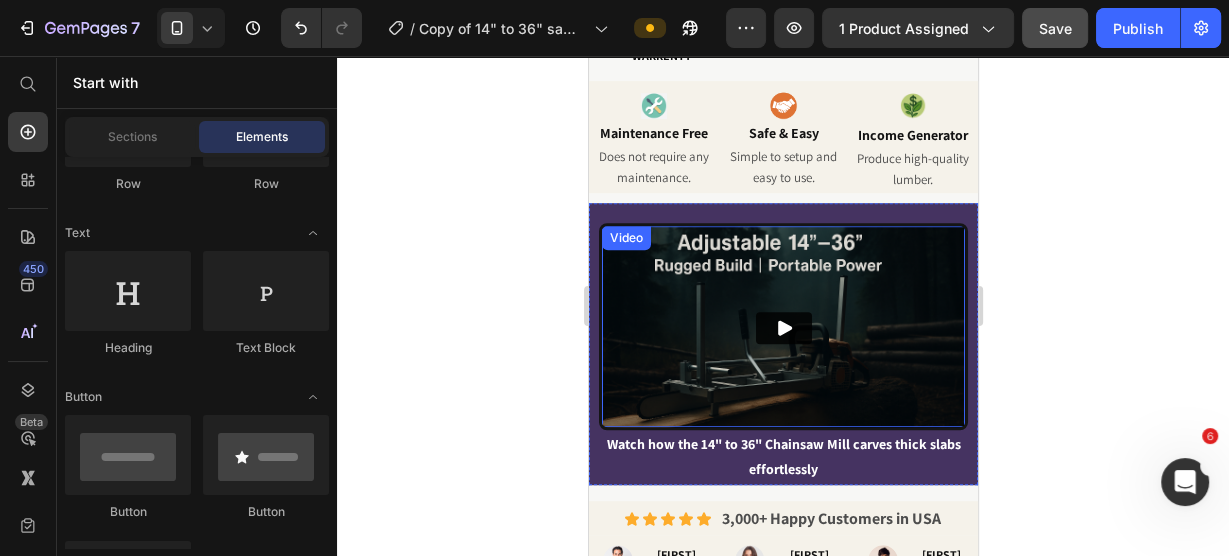 click 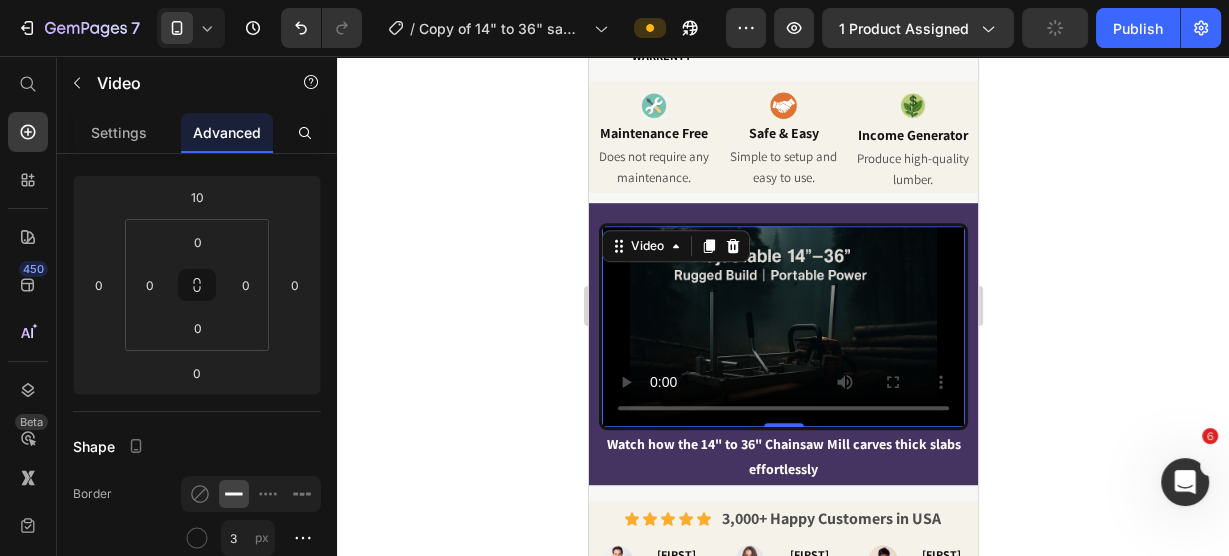 click 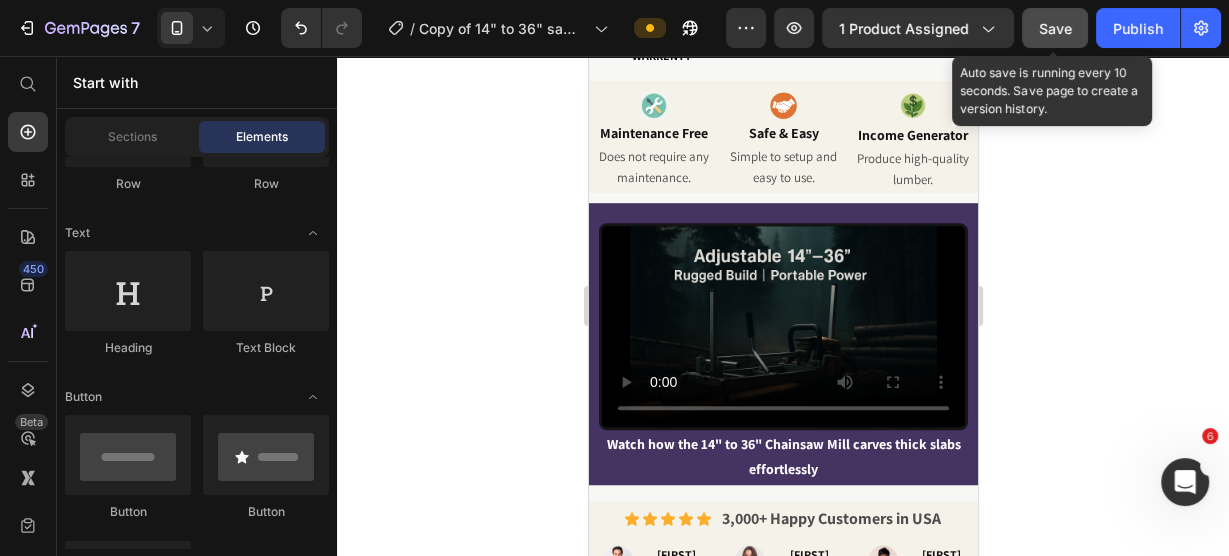 click on "Save" at bounding box center [1055, 28] 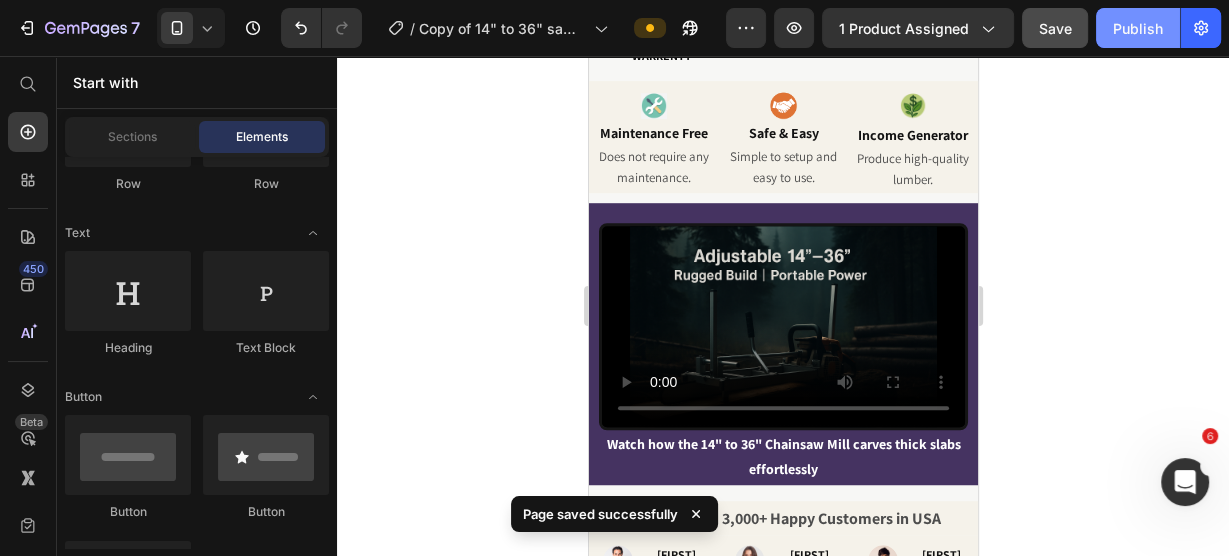 click on "Publish" 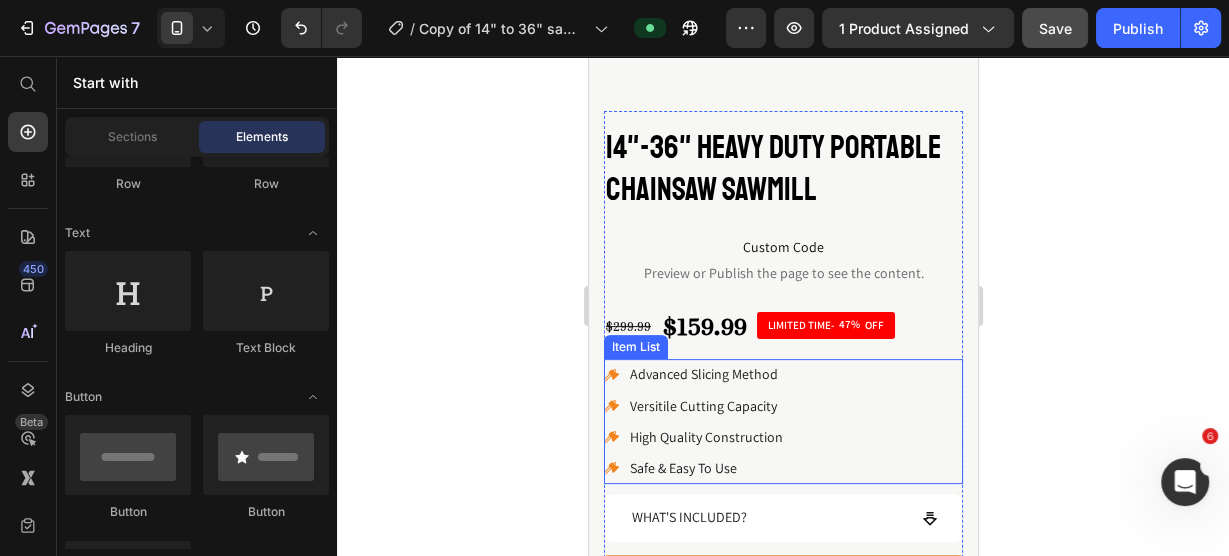 scroll, scrollTop: 0, scrollLeft: 0, axis: both 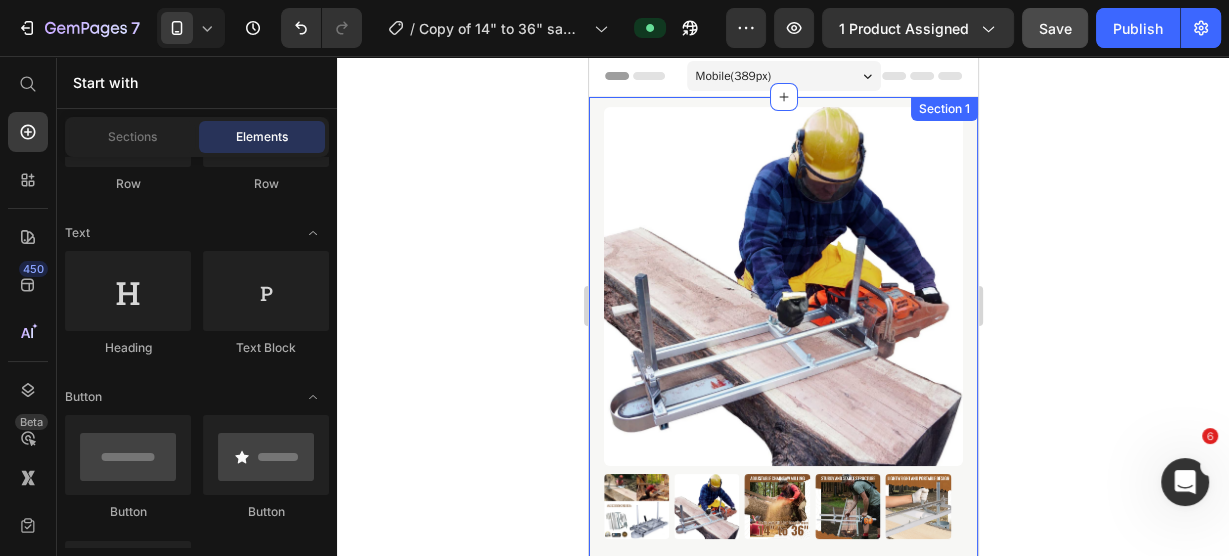 click on "Product Images 14"-36" Heavy Duty Portable Chainsaw Sawmill Product Title
Custom Code
Preview or Publish the page to see the content. Custom Code $299.99 Product Price $159.99 Product Price LIMITED TIME- 47% OFF Discount Tag Row
Advanced Slicing Method
Versitile Cutting Capacity
High Quality Construction
Safe & Easy To Use Item List
WHAT'S INCLUDED? Accordion
Add to cart Add to Cart
Icon LIFETIME WARRENTY Heading
Icon AIRCRAFT CLASS QUALITY Heading
Icon FAST & FREE SHIPPING Heading Row Row Row Product Section 1" at bounding box center (782, 624) 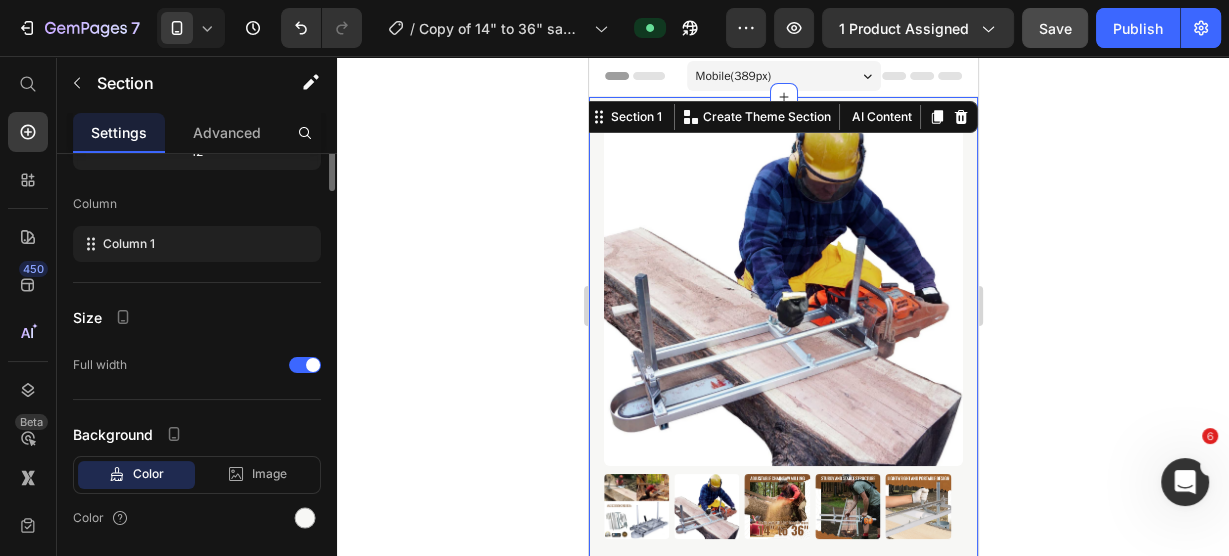 scroll, scrollTop: 0, scrollLeft: 0, axis: both 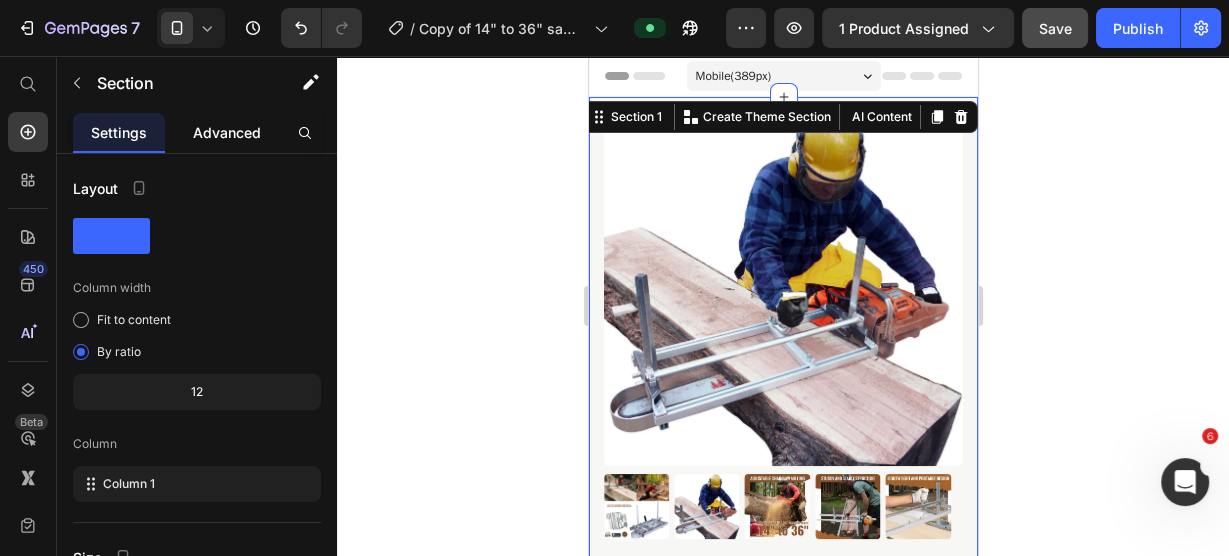 click on "Advanced" 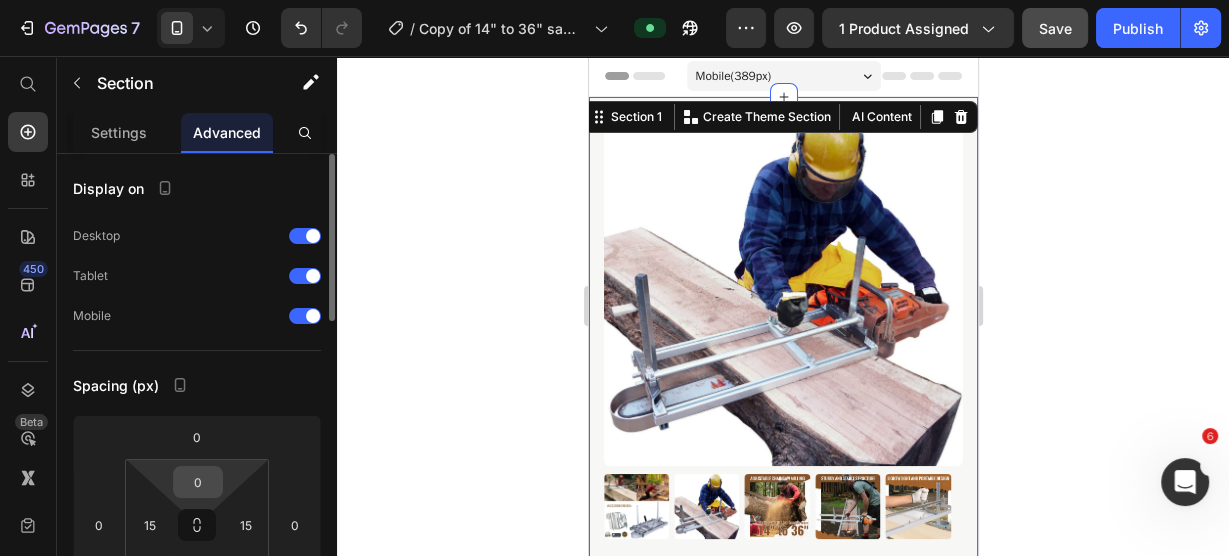 click on "0" at bounding box center (198, 482) 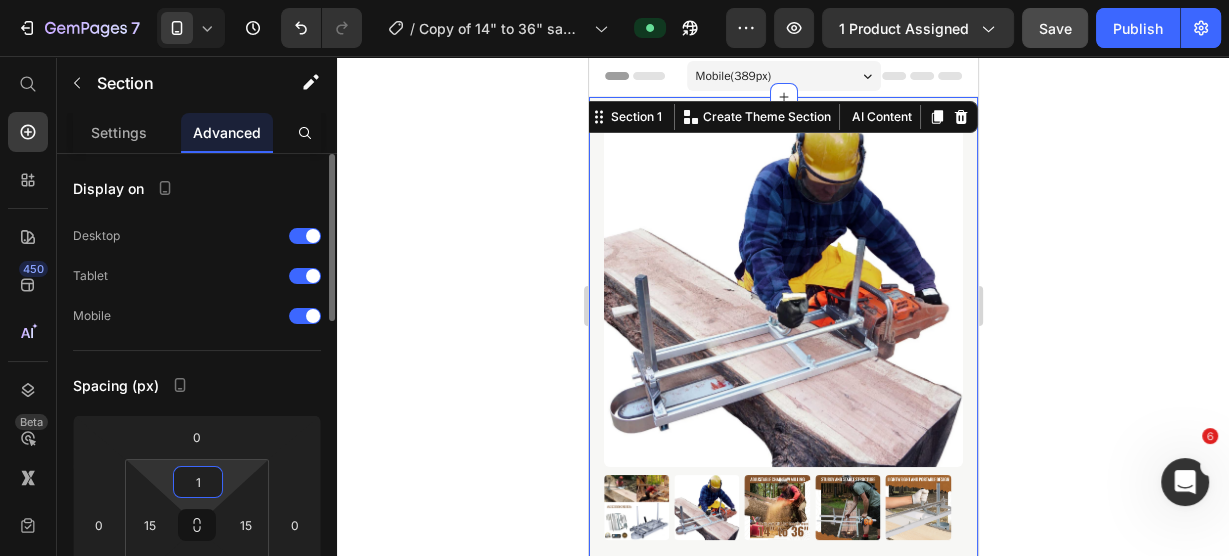 type on "10" 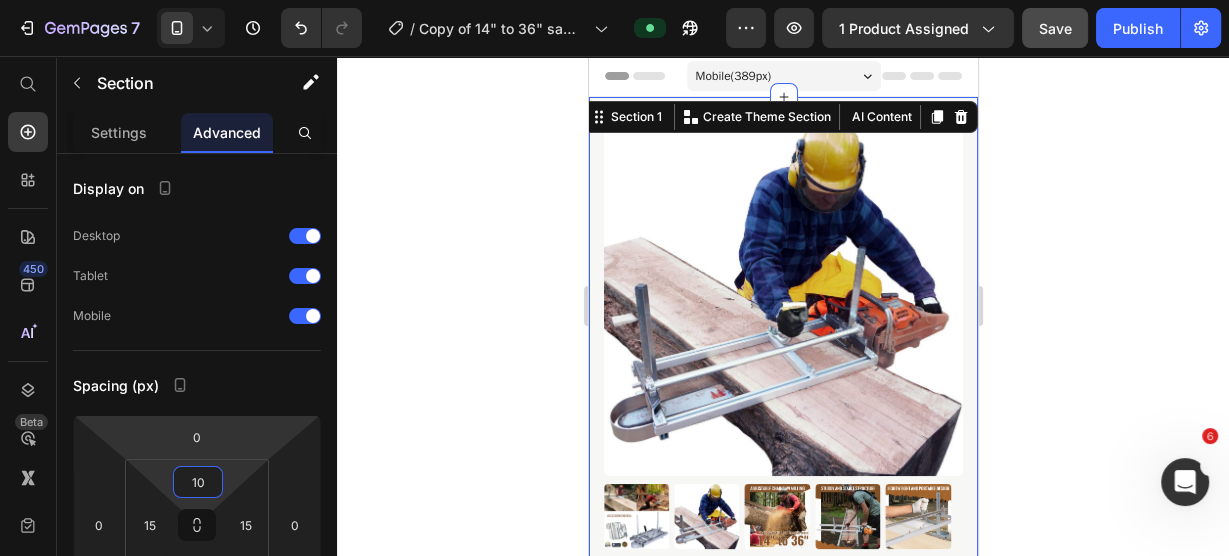 click 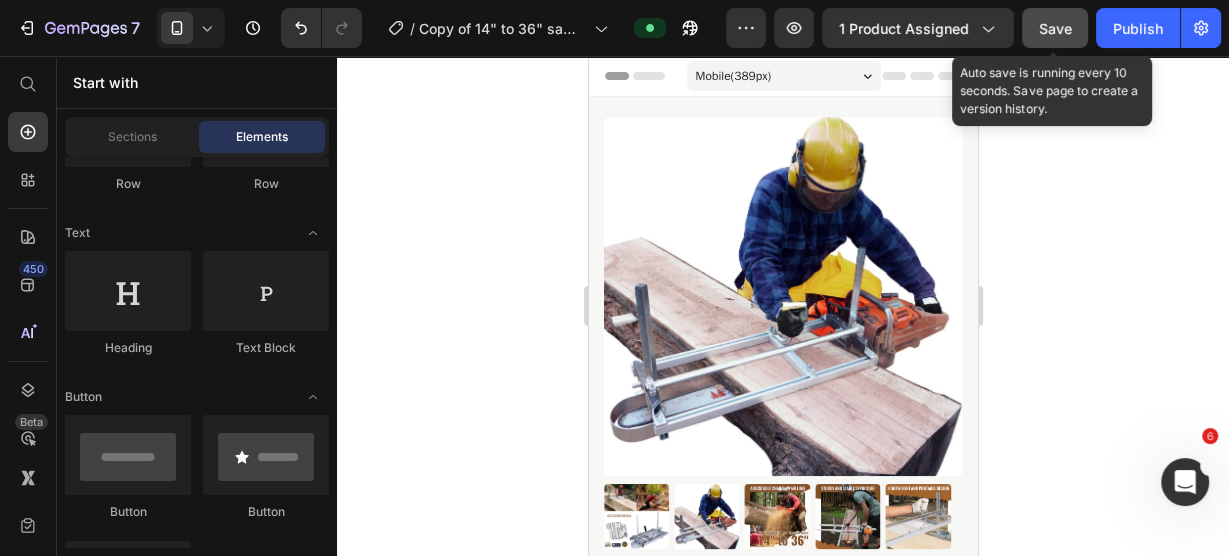 click on "Save" 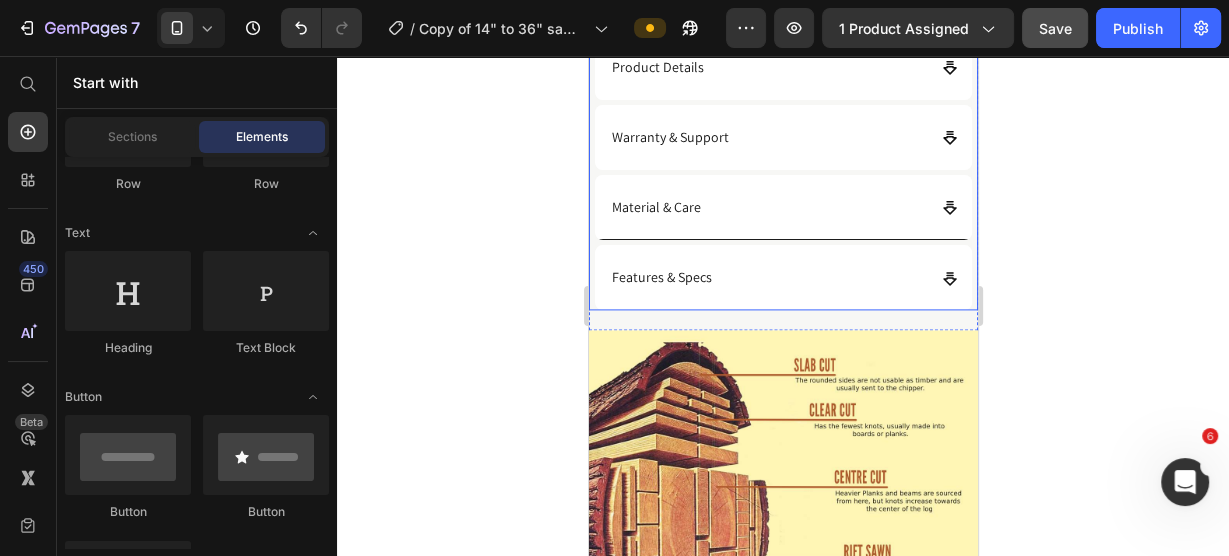scroll, scrollTop: 2160, scrollLeft: 0, axis: vertical 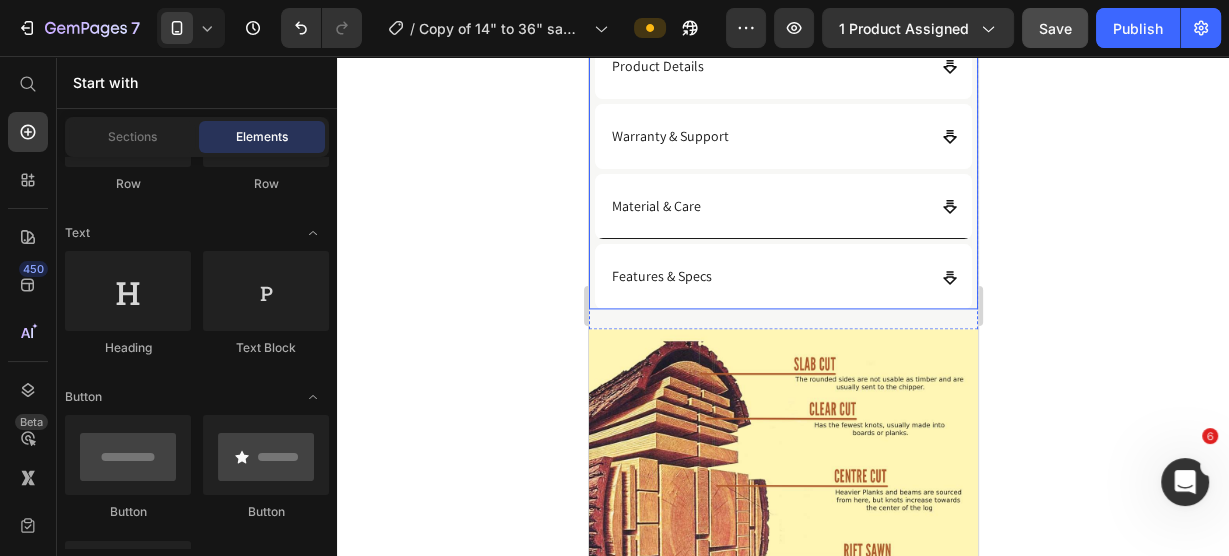 click on "Material & Care" at bounding box center (782, 207) 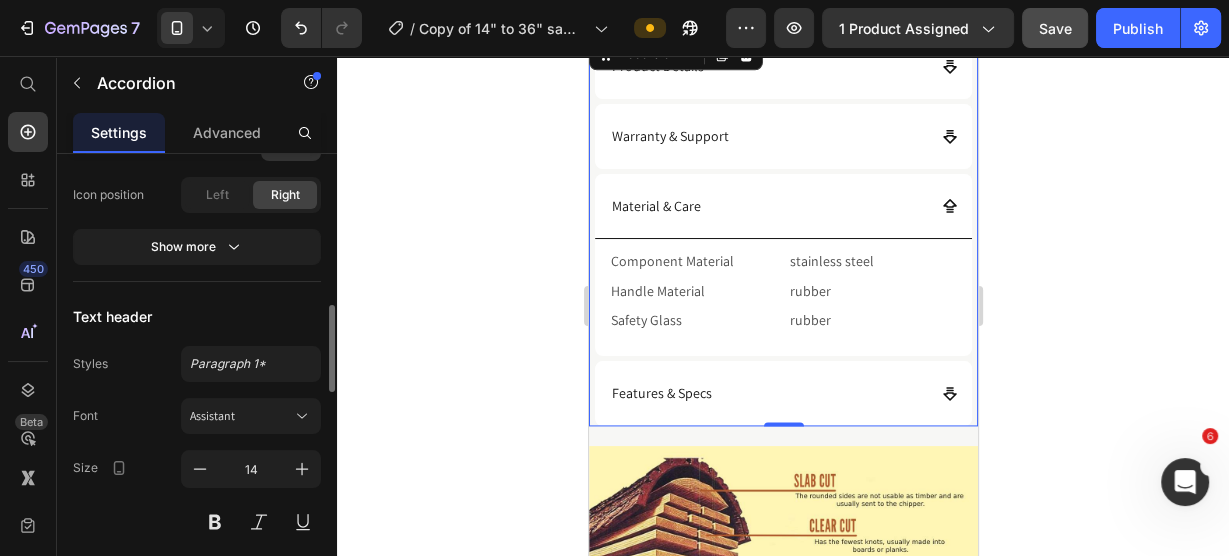 scroll, scrollTop: 720, scrollLeft: 0, axis: vertical 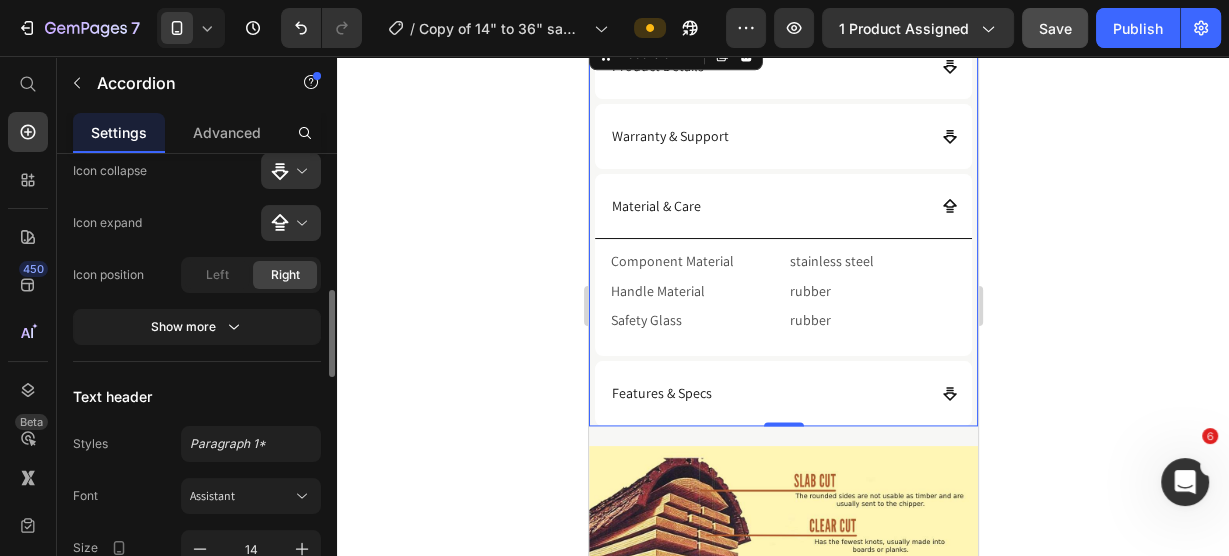 click 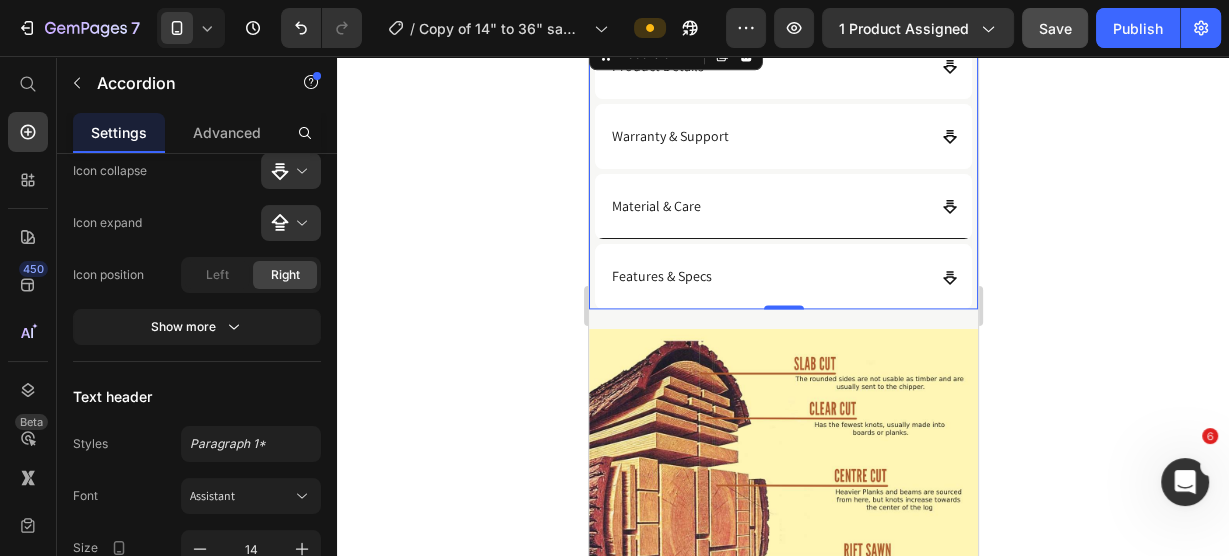 click on "Material & Care" at bounding box center [766, 206] 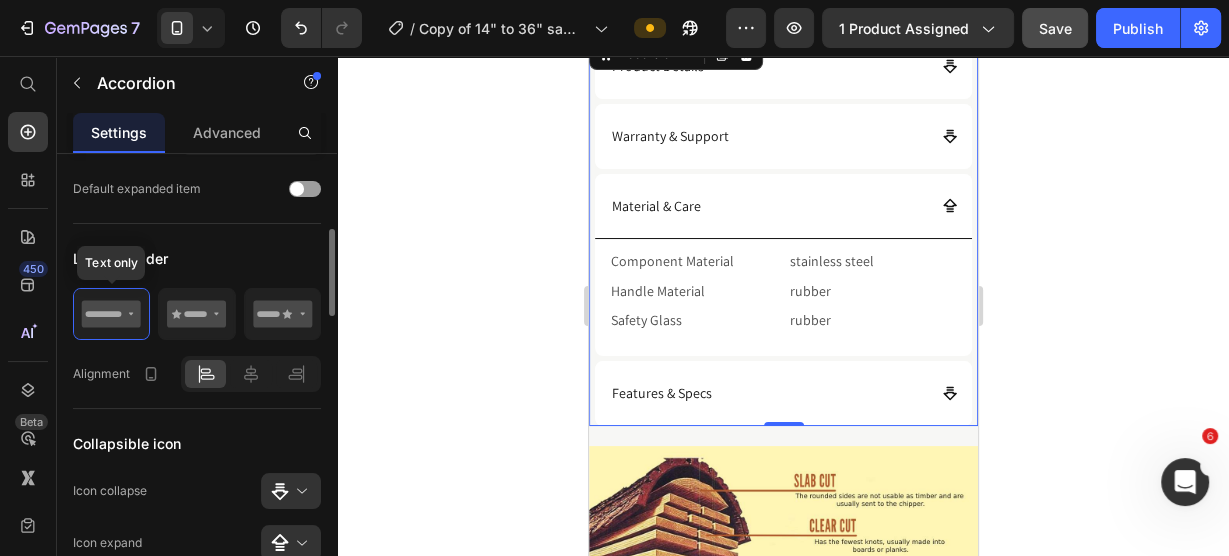 scroll, scrollTop: 0, scrollLeft: 0, axis: both 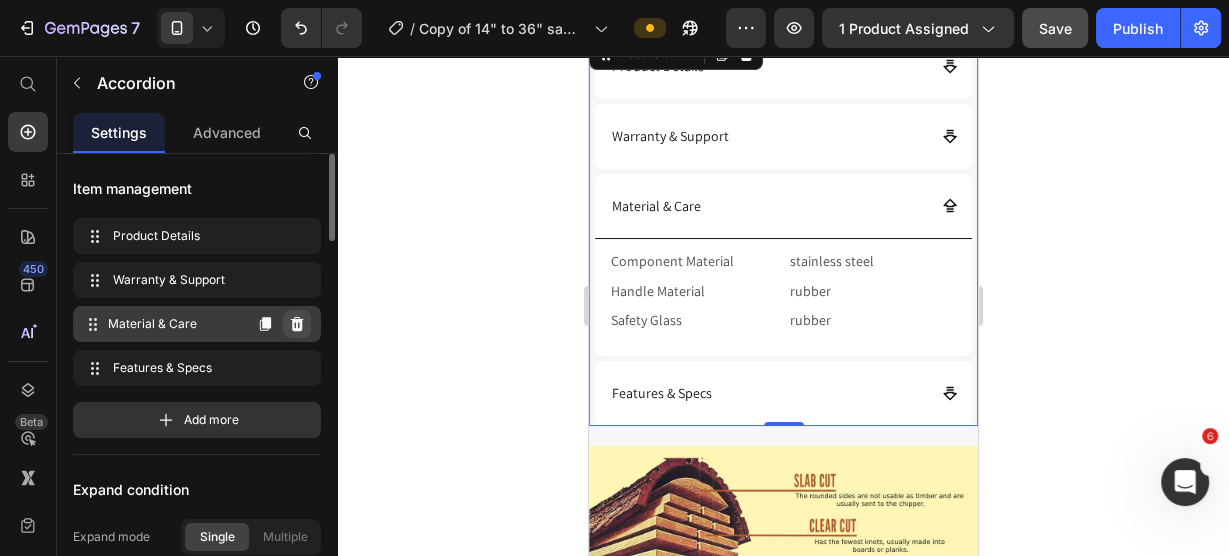 click 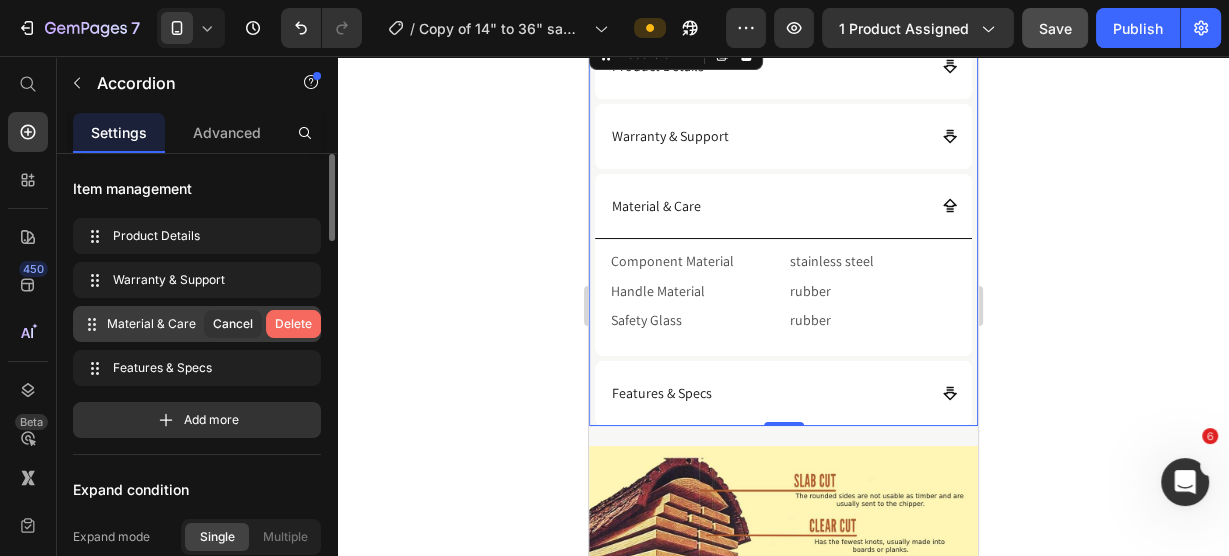 click on "Delete" at bounding box center (293, 324) 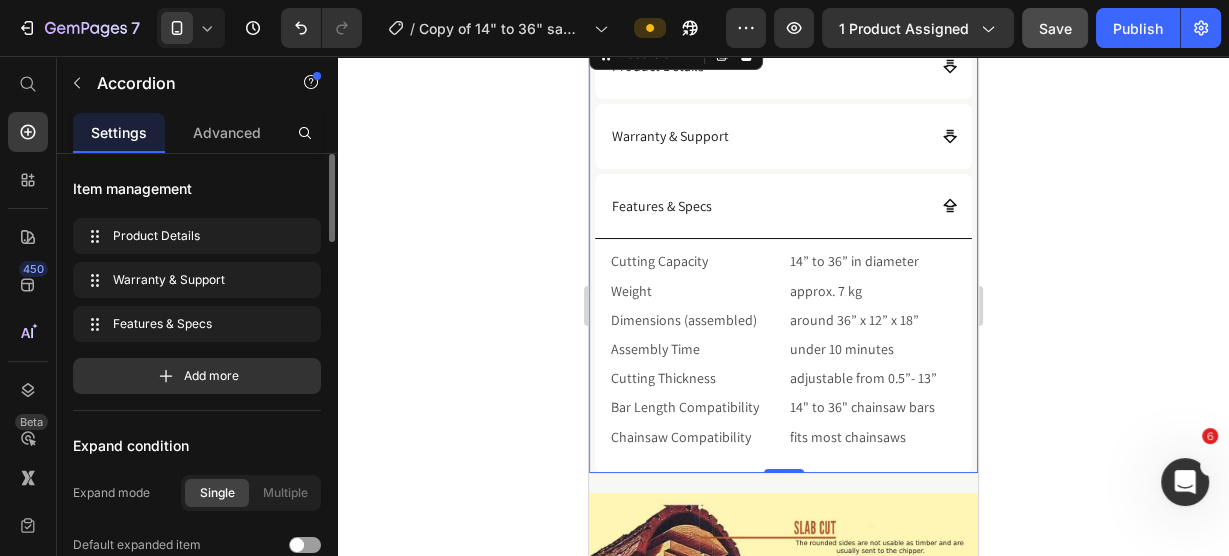 click on "Features & Specs" at bounding box center (782, 207) 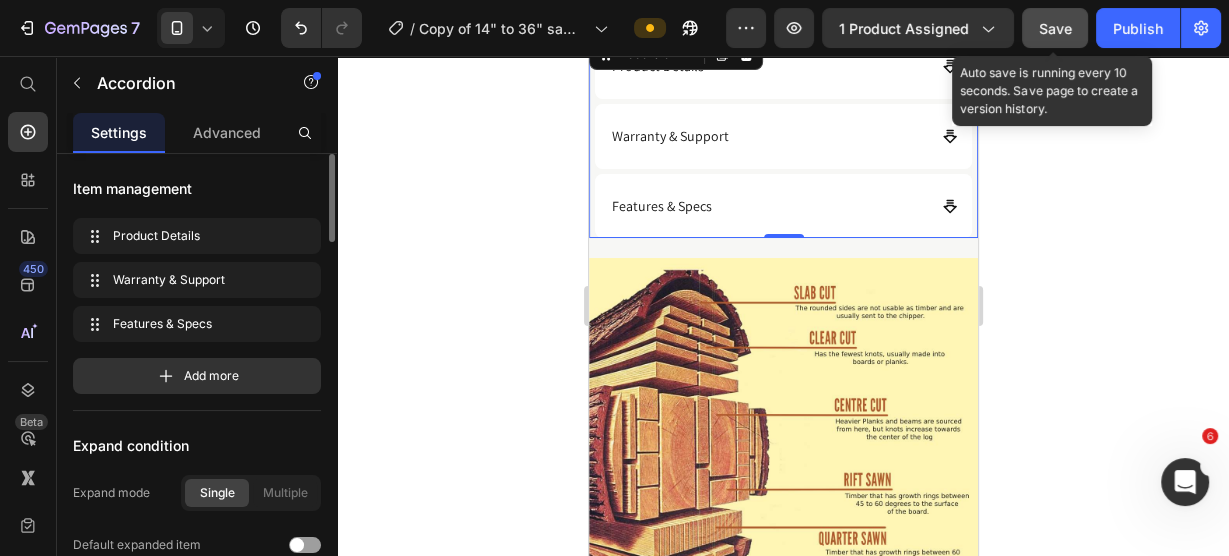 click on "Save" at bounding box center [1055, 28] 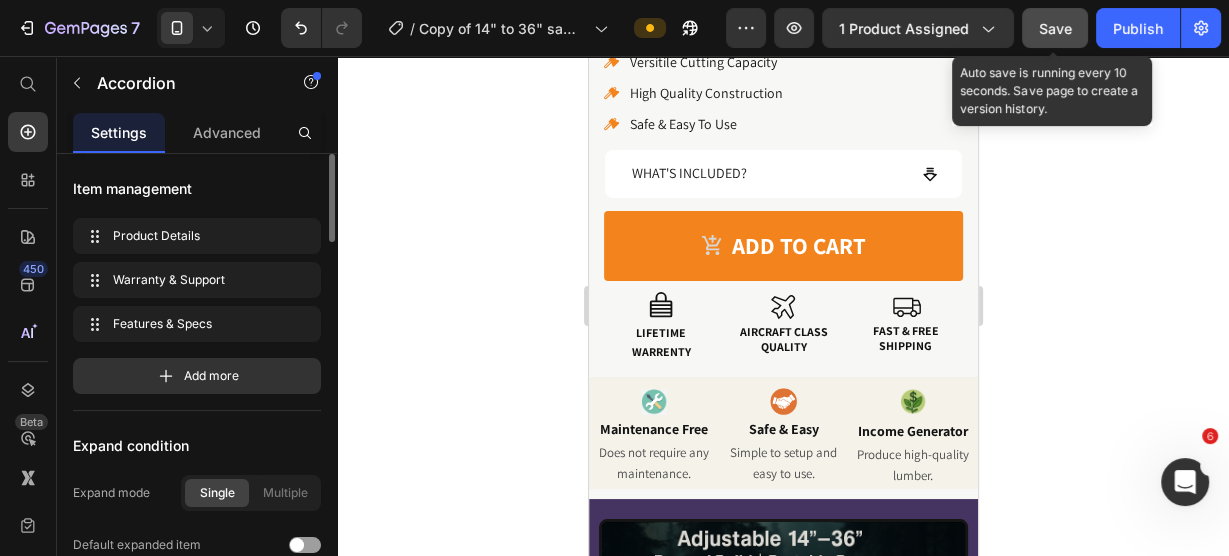 scroll, scrollTop: 720, scrollLeft: 0, axis: vertical 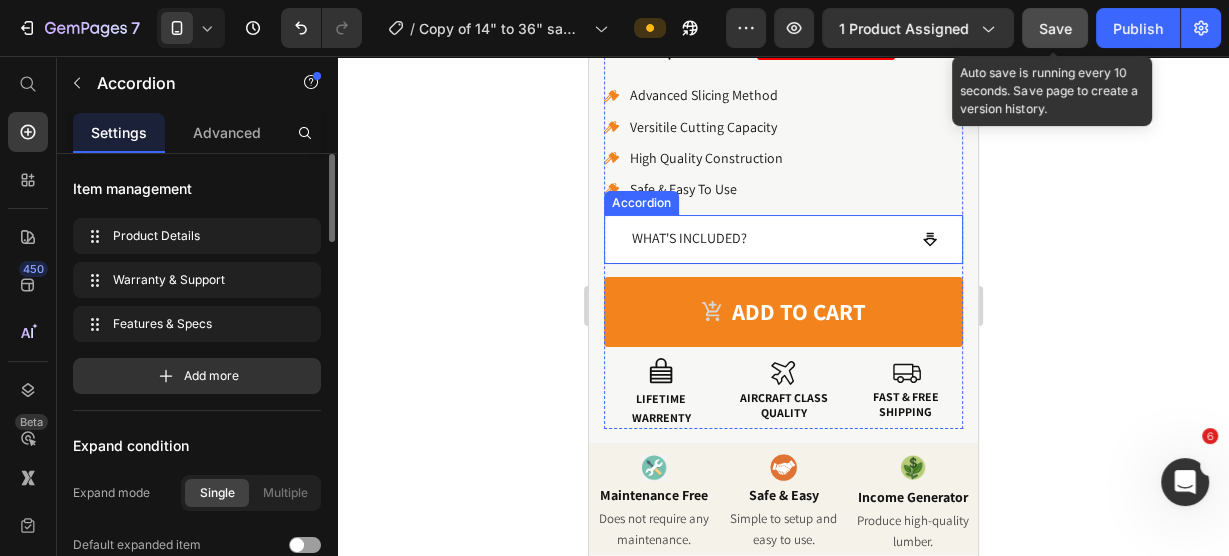click on "WHAT'S INCLUDED?" at bounding box center (766, 238) 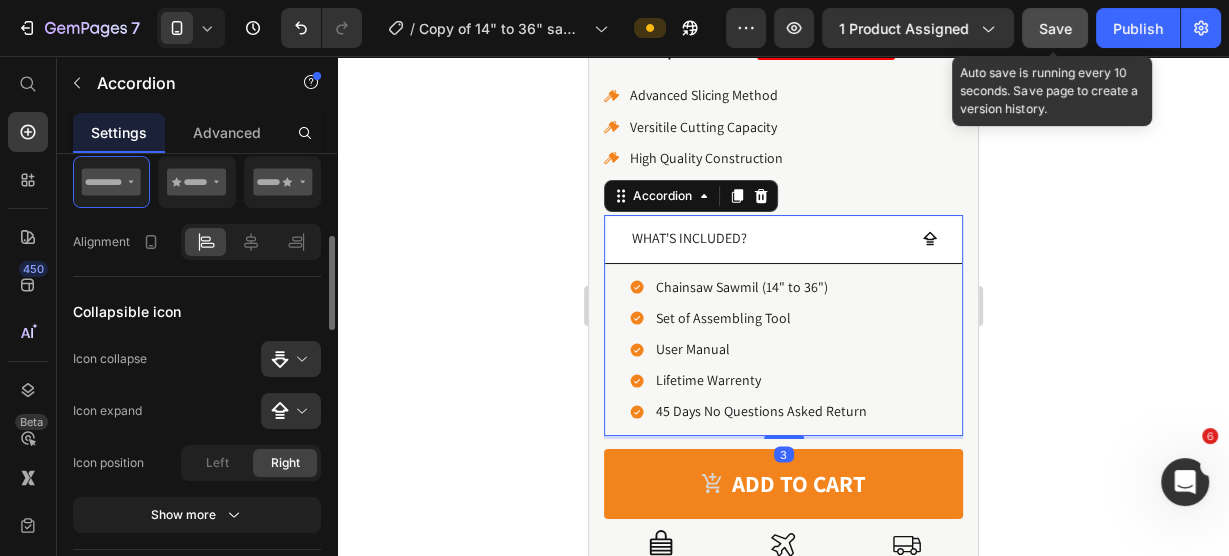 scroll, scrollTop: 560, scrollLeft: 0, axis: vertical 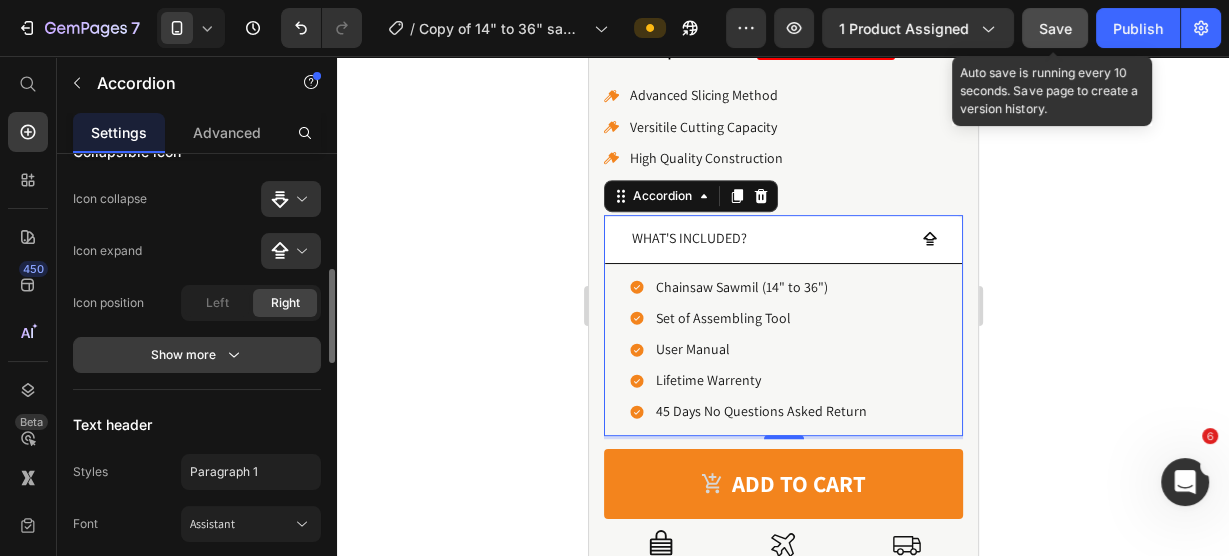 click 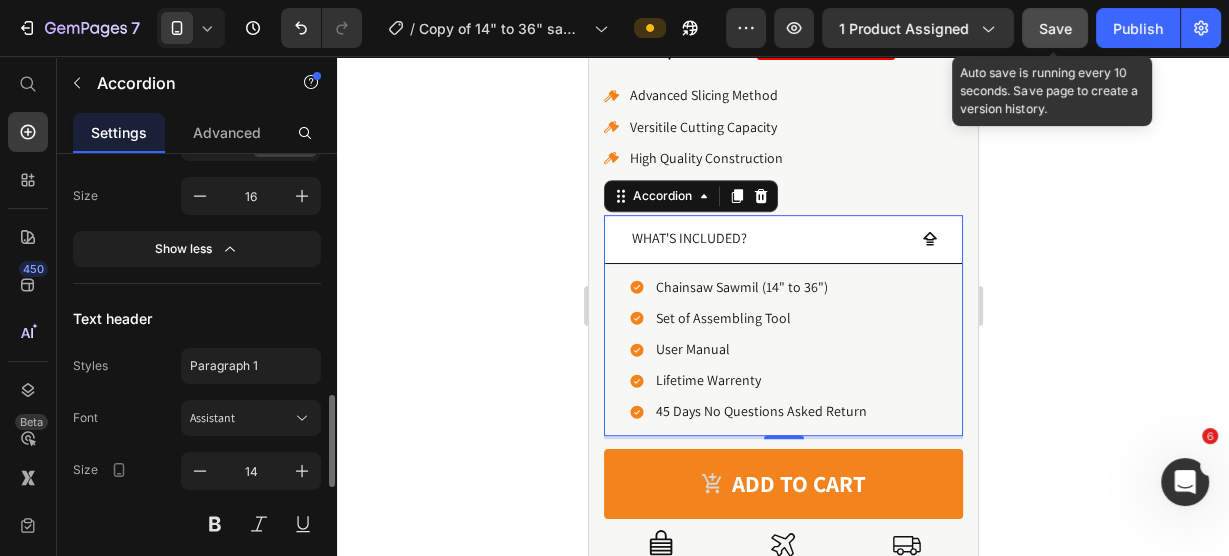 scroll, scrollTop: 880, scrollLeft: 0, axis: vertical 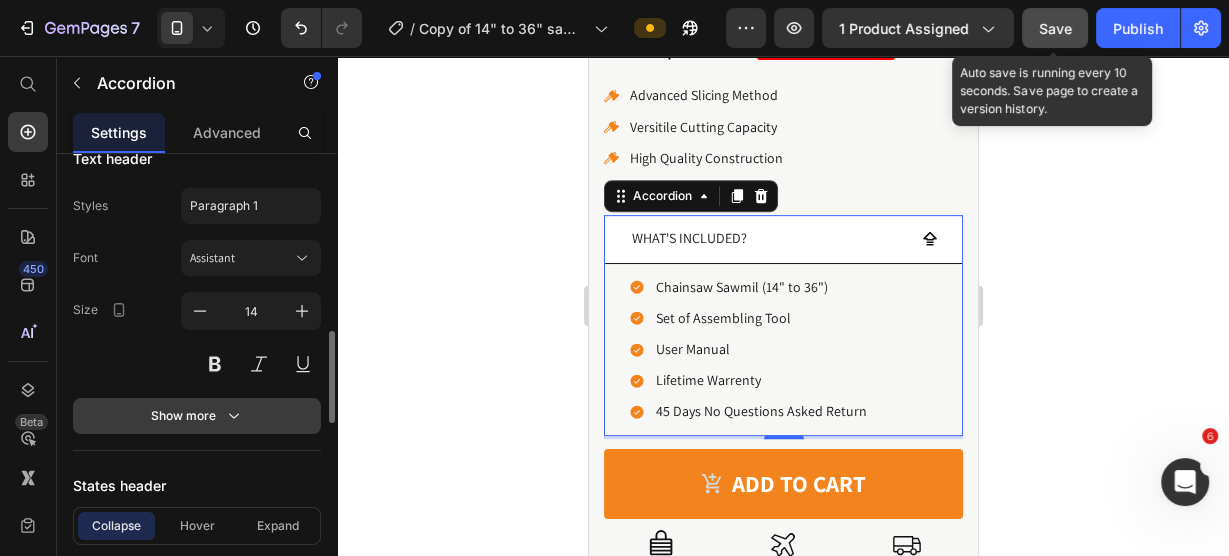 click 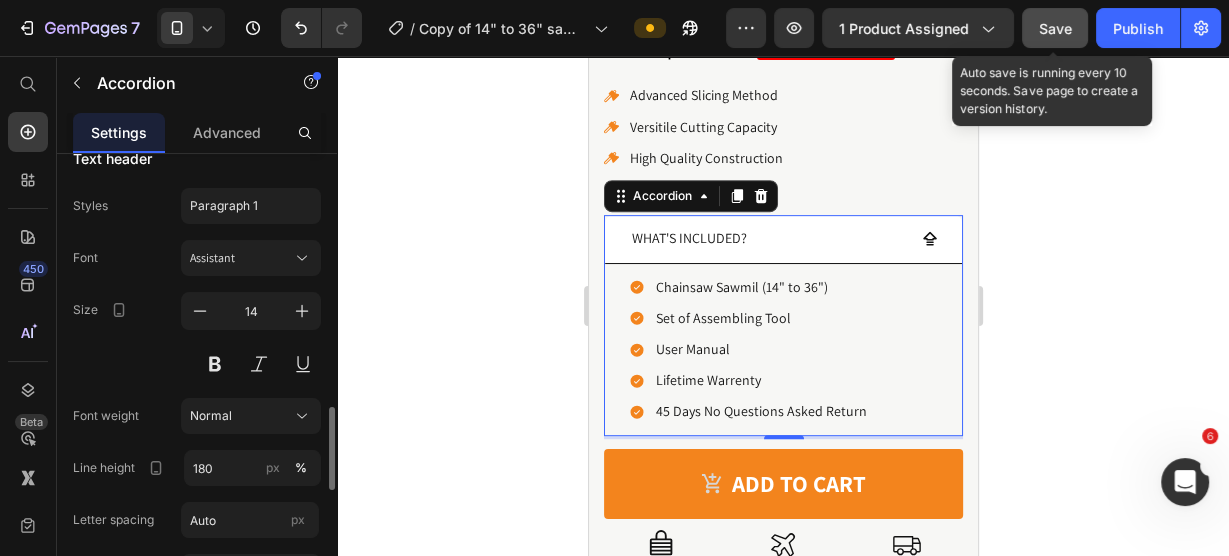 scroll, scrollTop: 960, scrollLeft: 0, axis: vertical 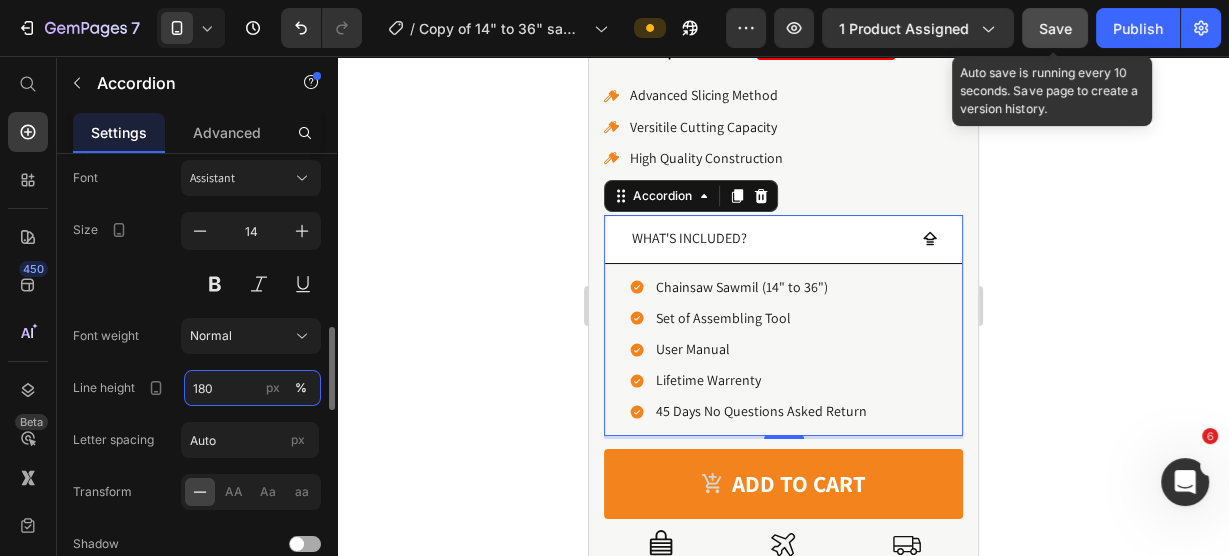 click on "180" at bounding box center (252, 388) 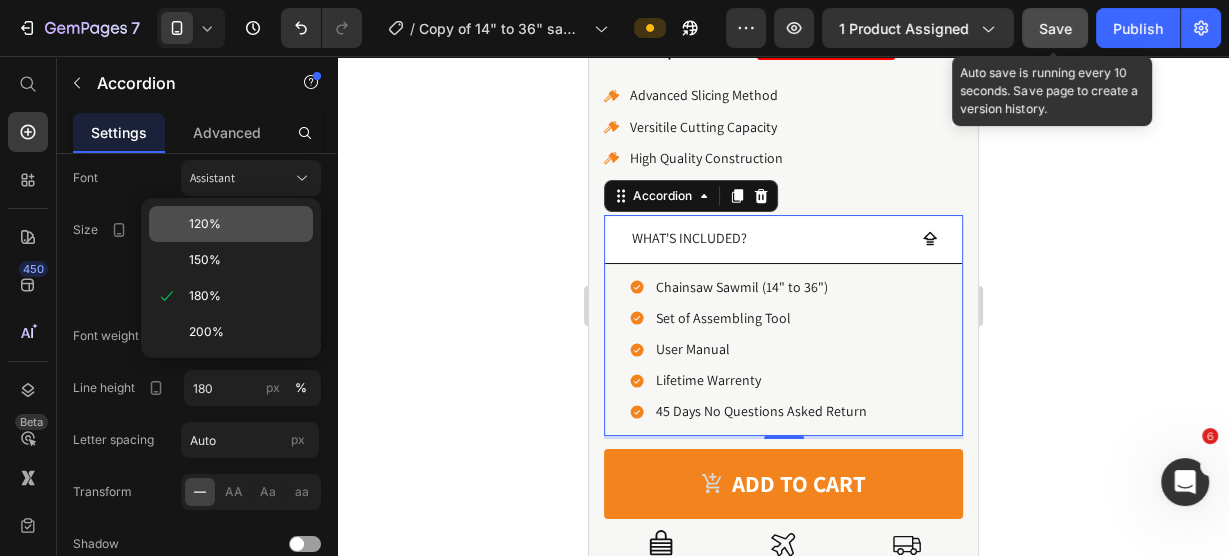click on "120%" at bounding box center (247, 224) 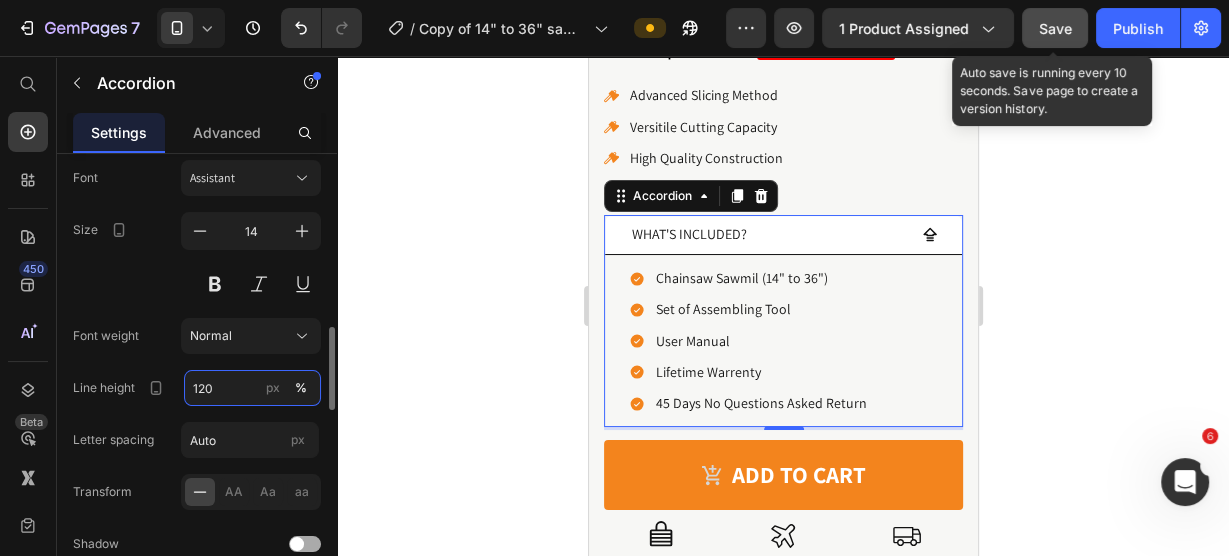 click on "120" at bounding box center [252, 388] 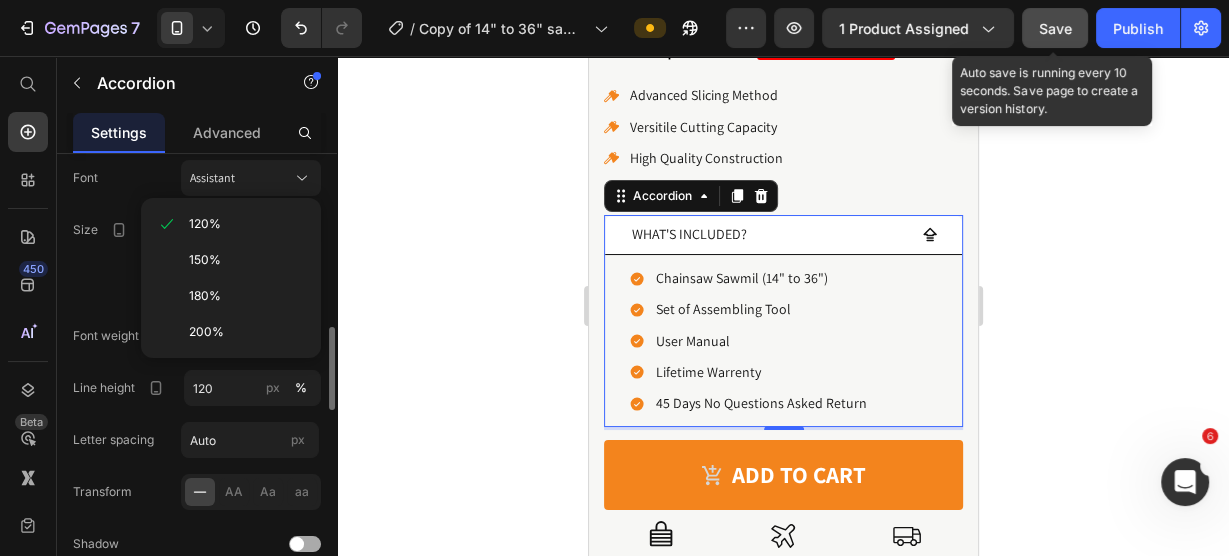 click on "Size 14" at bounding box center (197, 257) 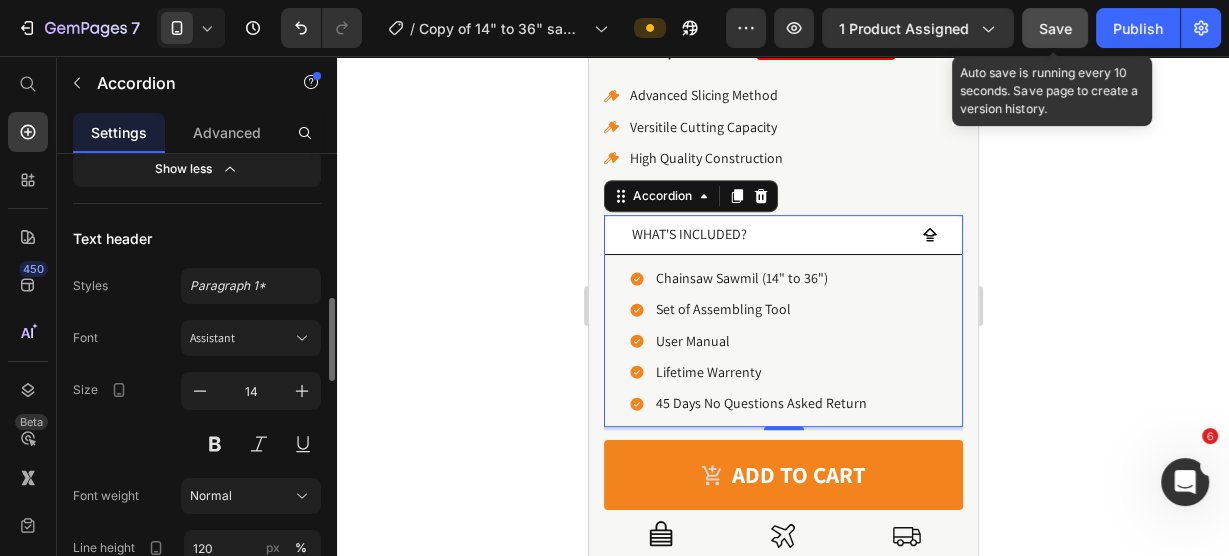 scroll, scrollTop: 720, scrollLeft: 0, axis: vertical 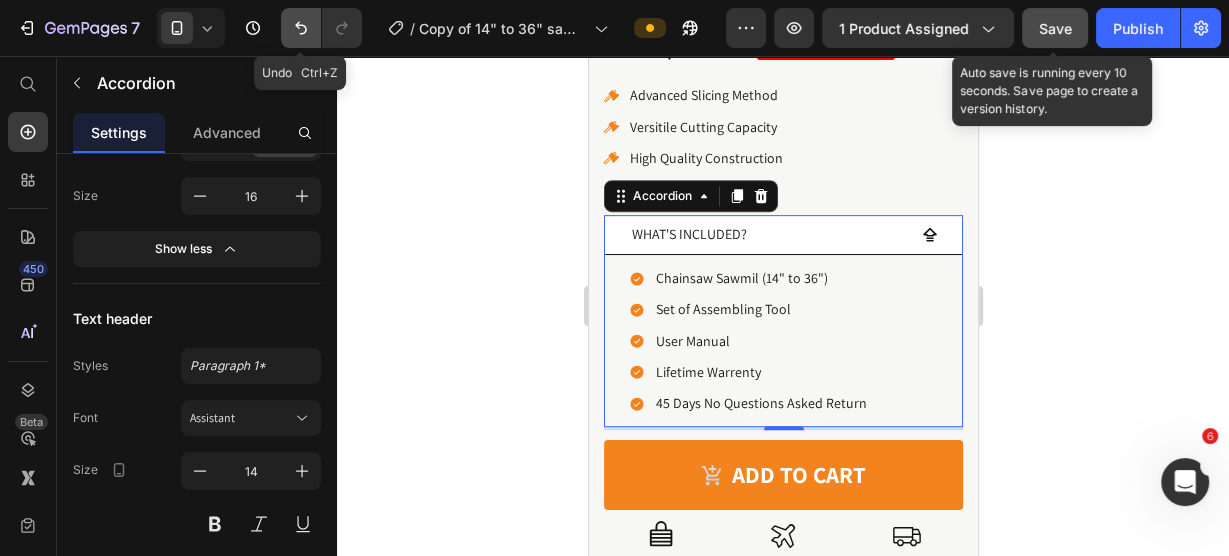 click 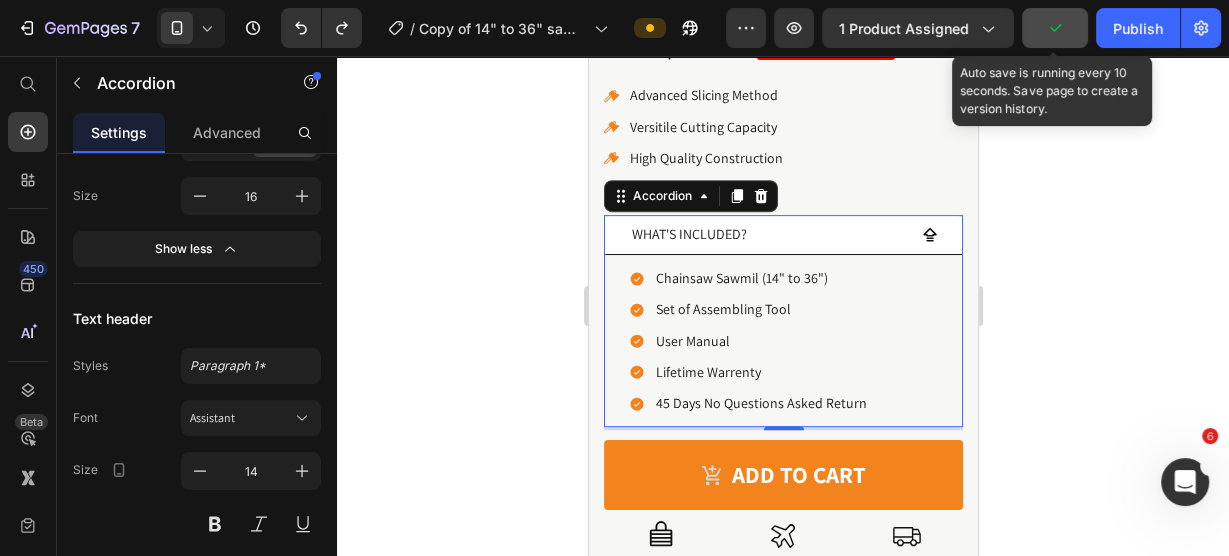 click 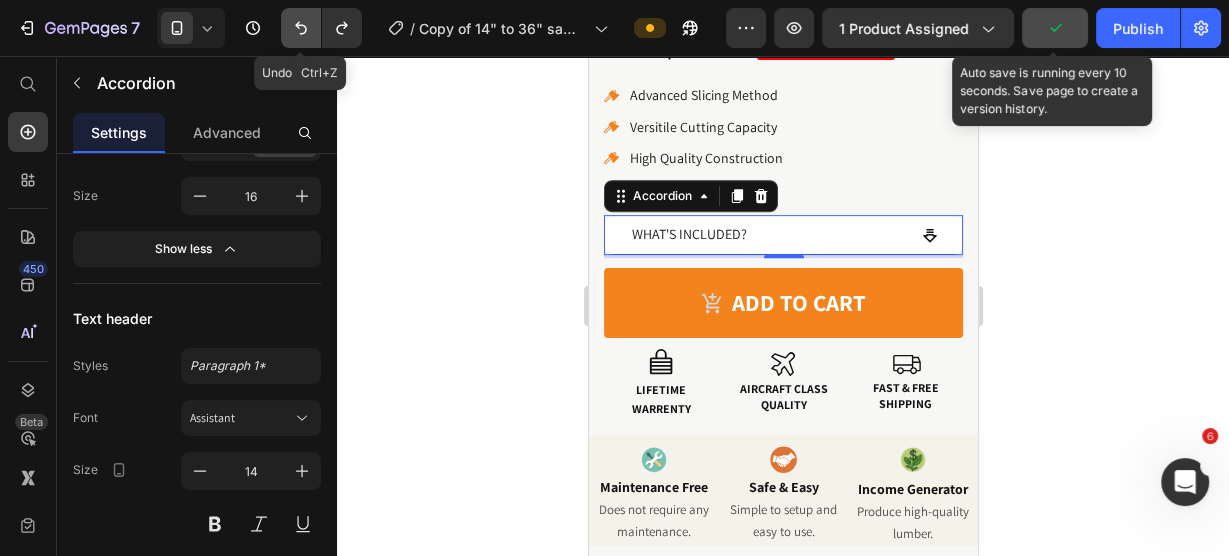 click 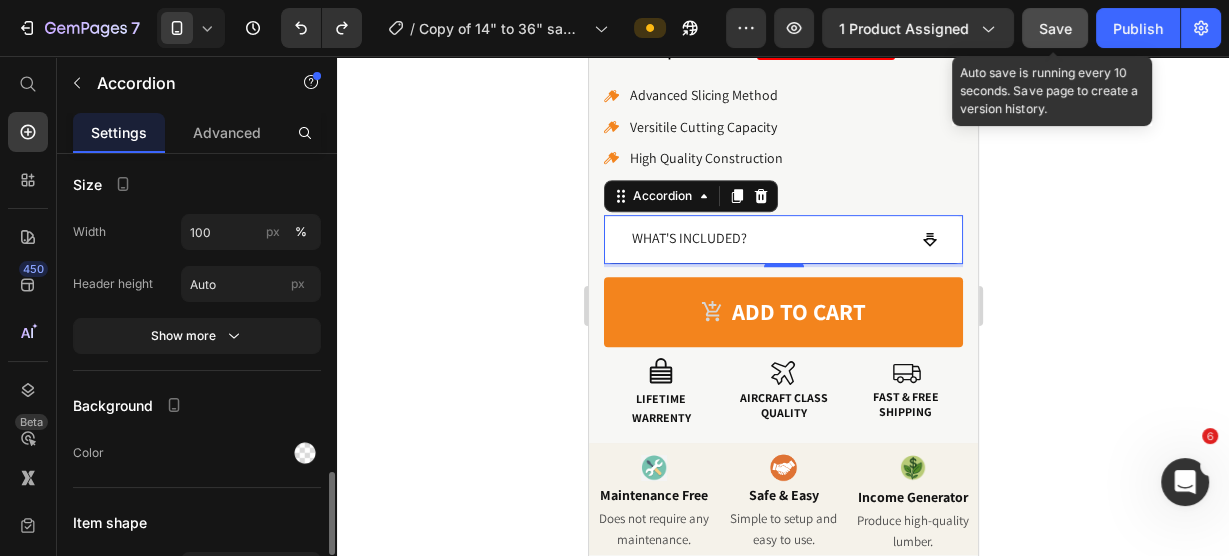 scroll, scrollTop: 1680, scrollLeft: 0, axis: vertical 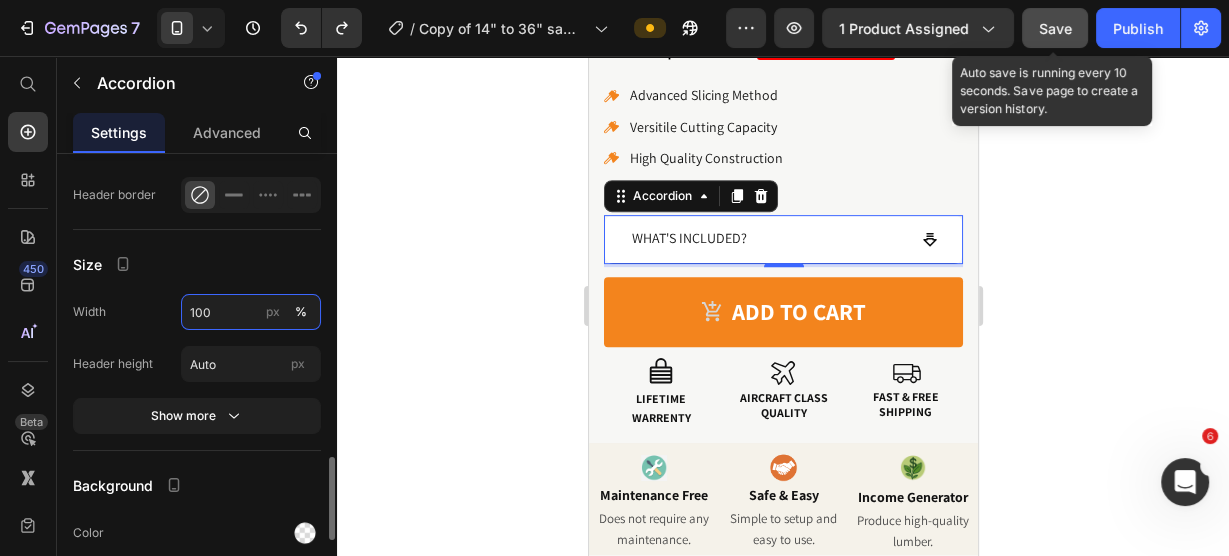 click on "100" at bounding box center [251, 312] 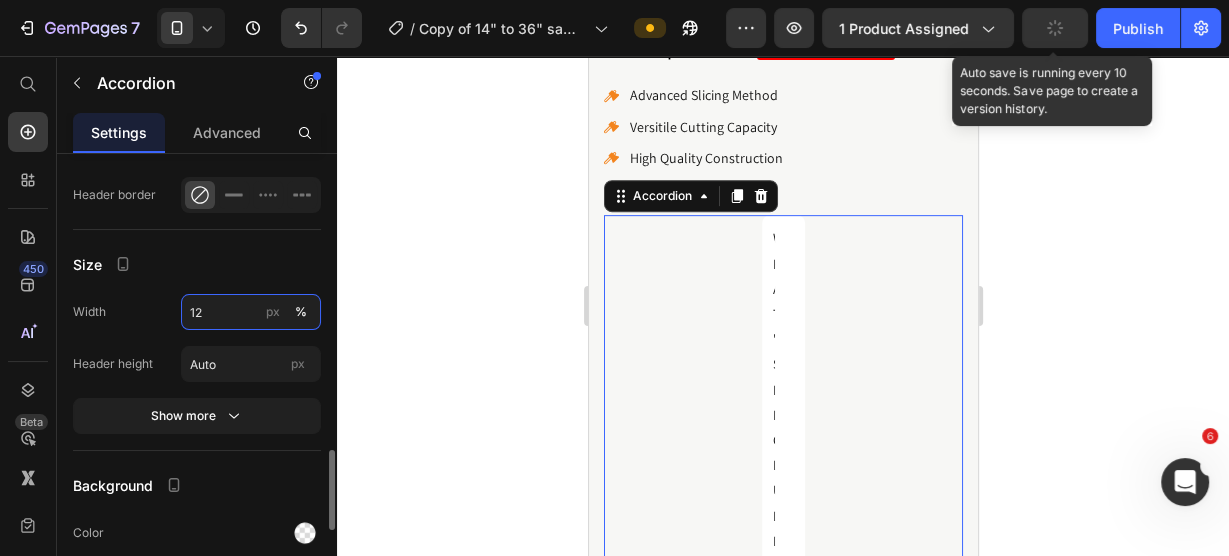 type on "1" 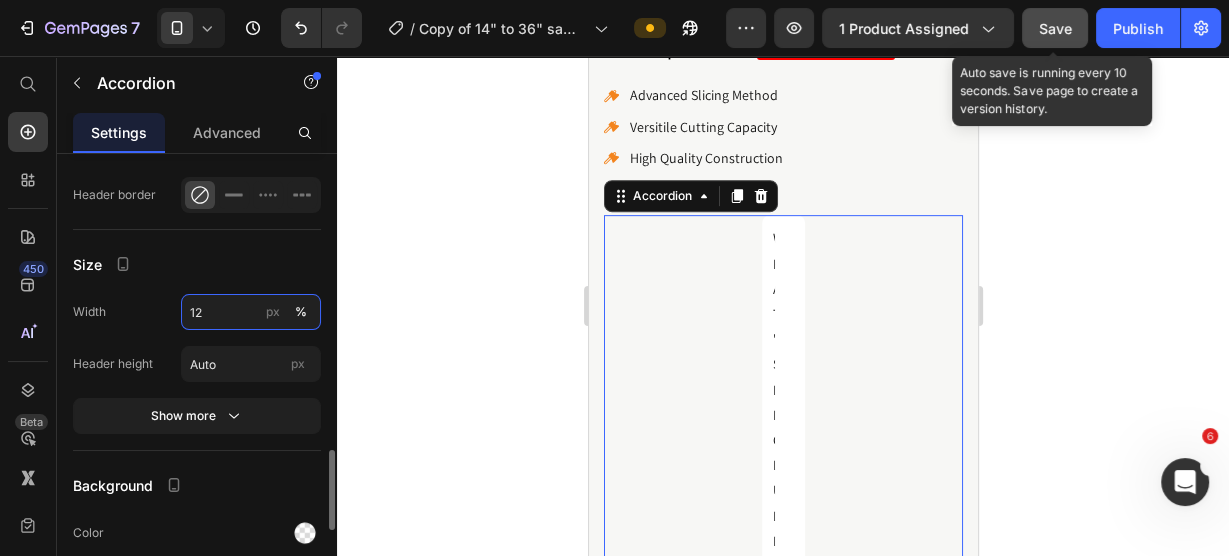 type on "1" 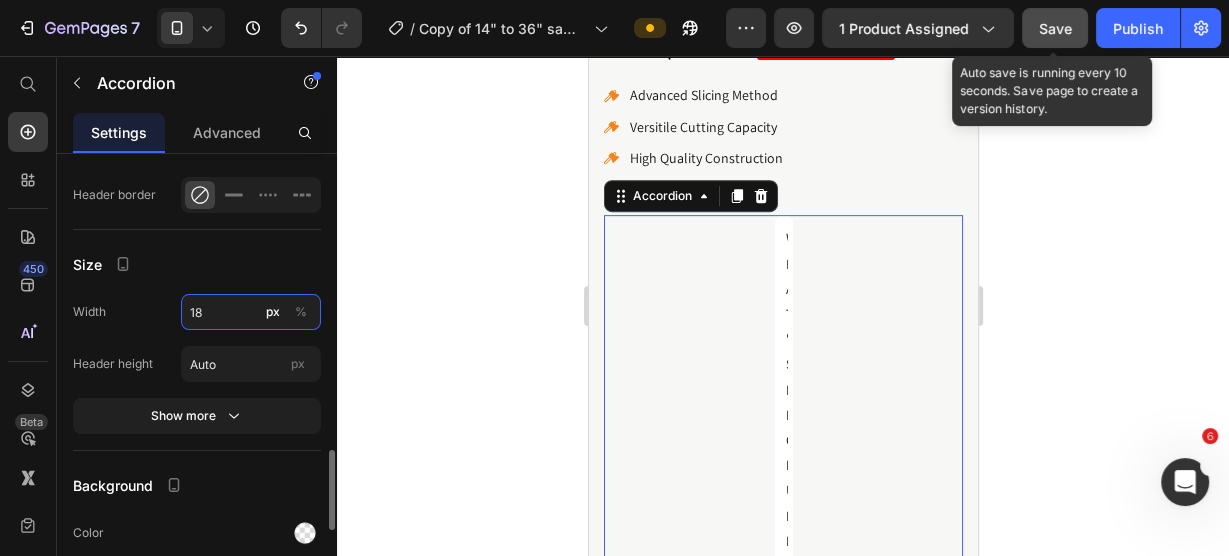 type on "1" 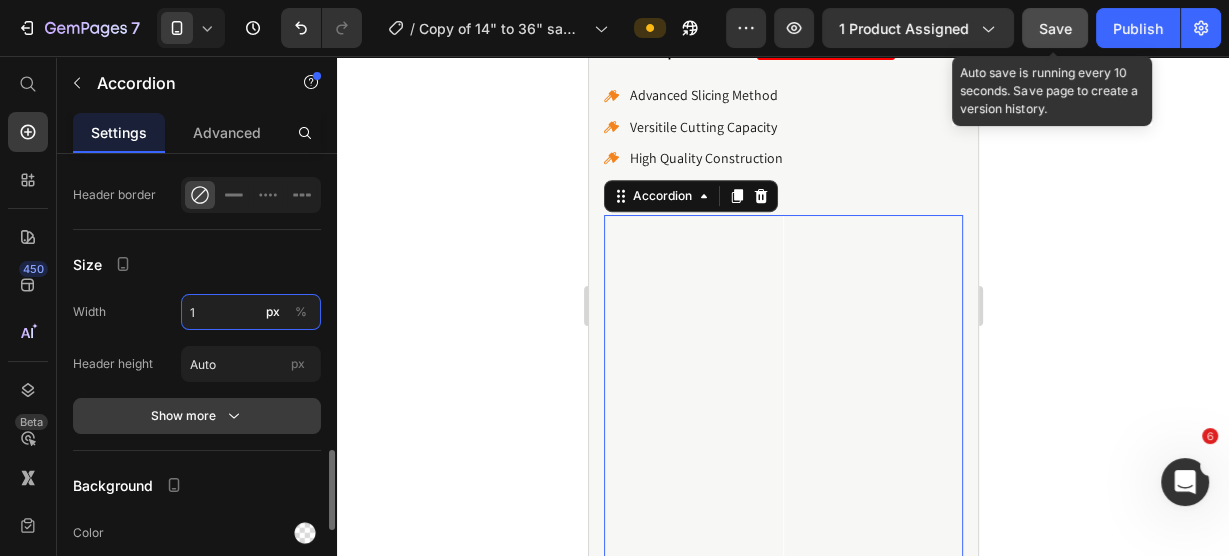 type on "1" 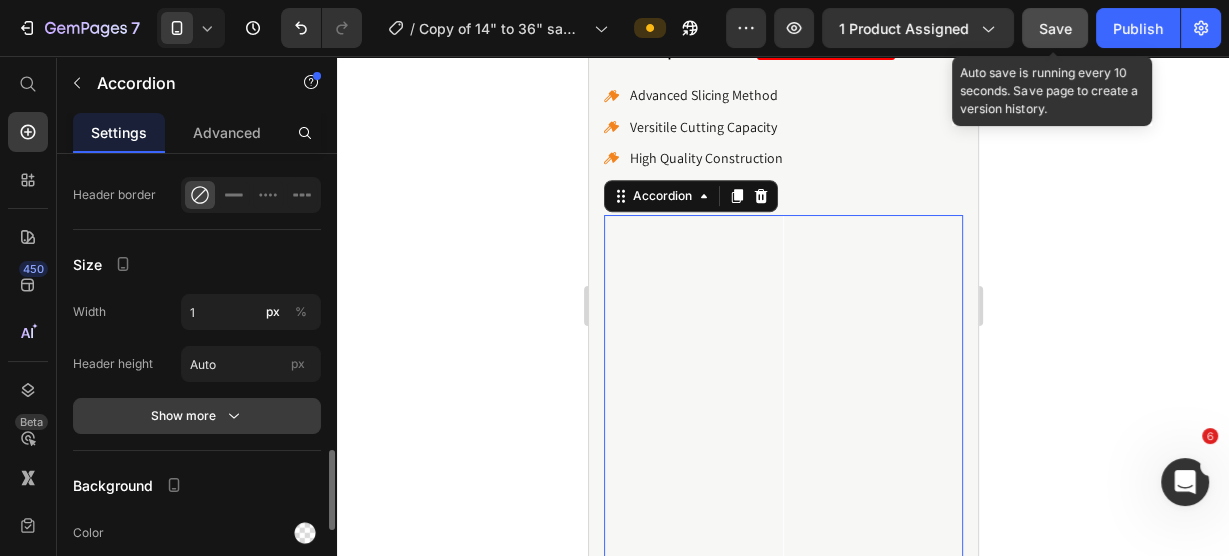 click 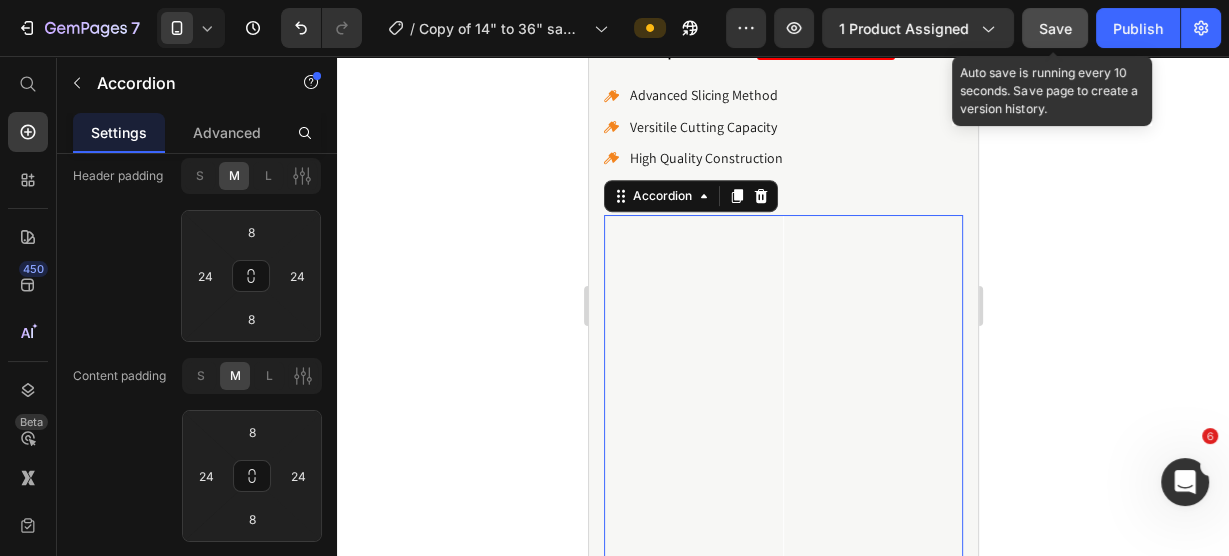 scroll, scrollTop: 2160, scrollLeft: 0, axis: vertical 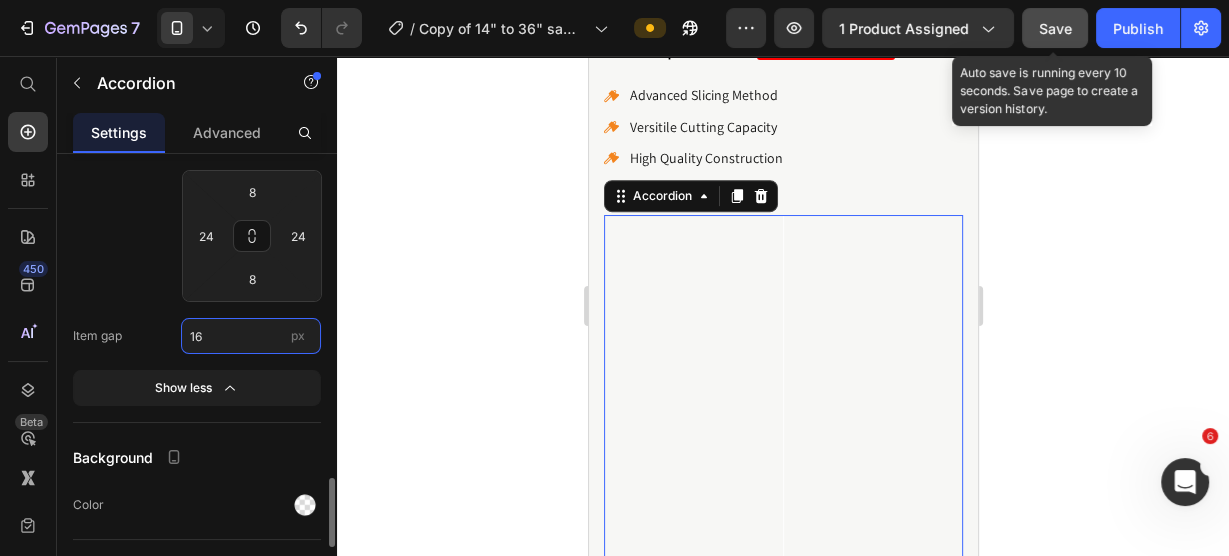 click on "16" at bounding box center [251, 336] 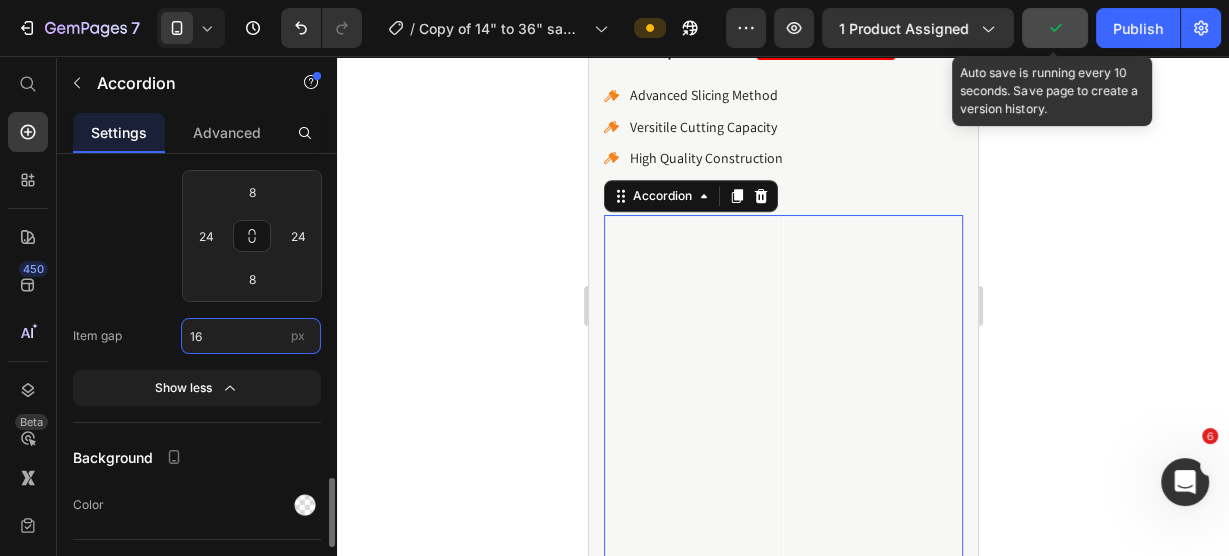 type on "1" 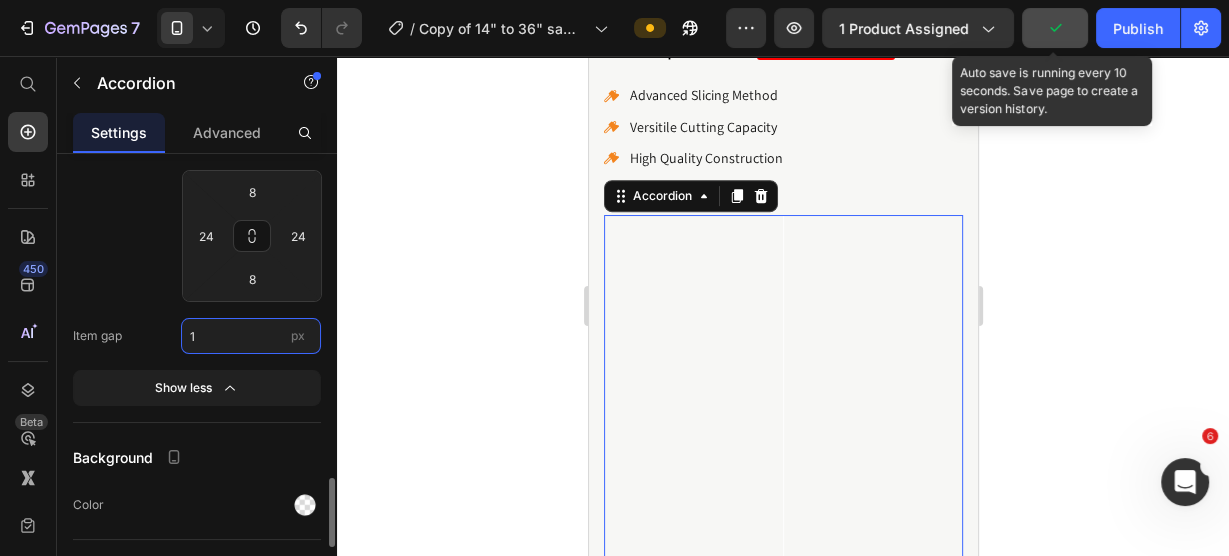 type 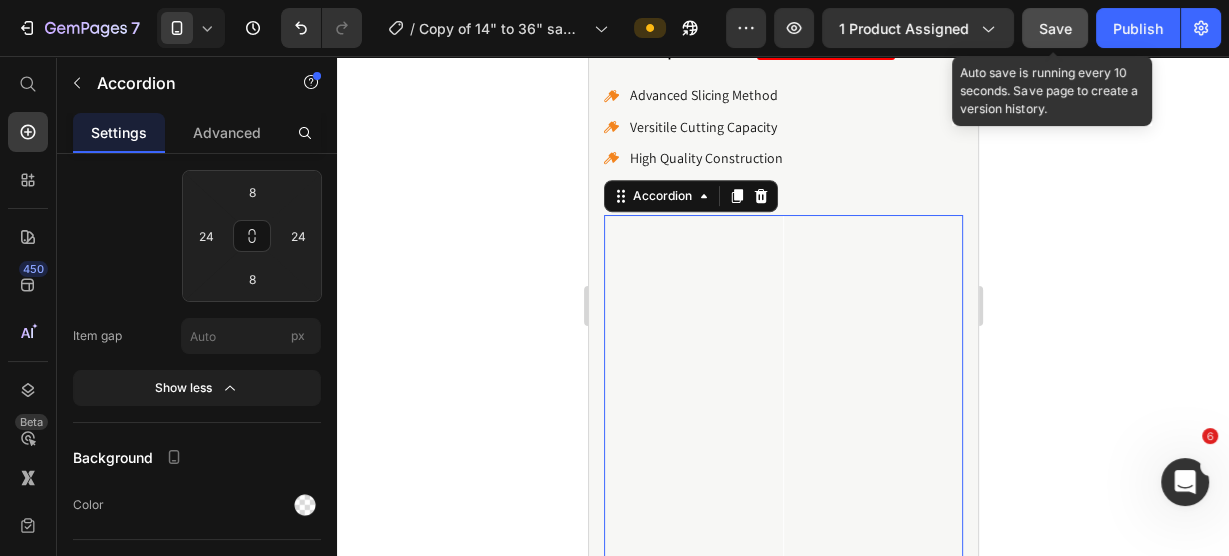 click 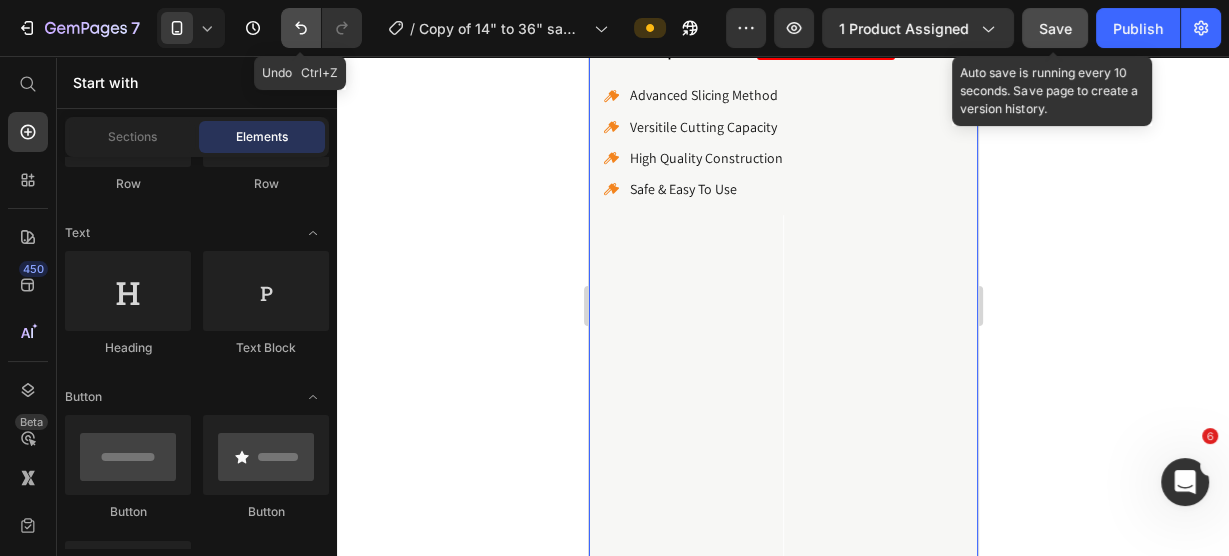 click 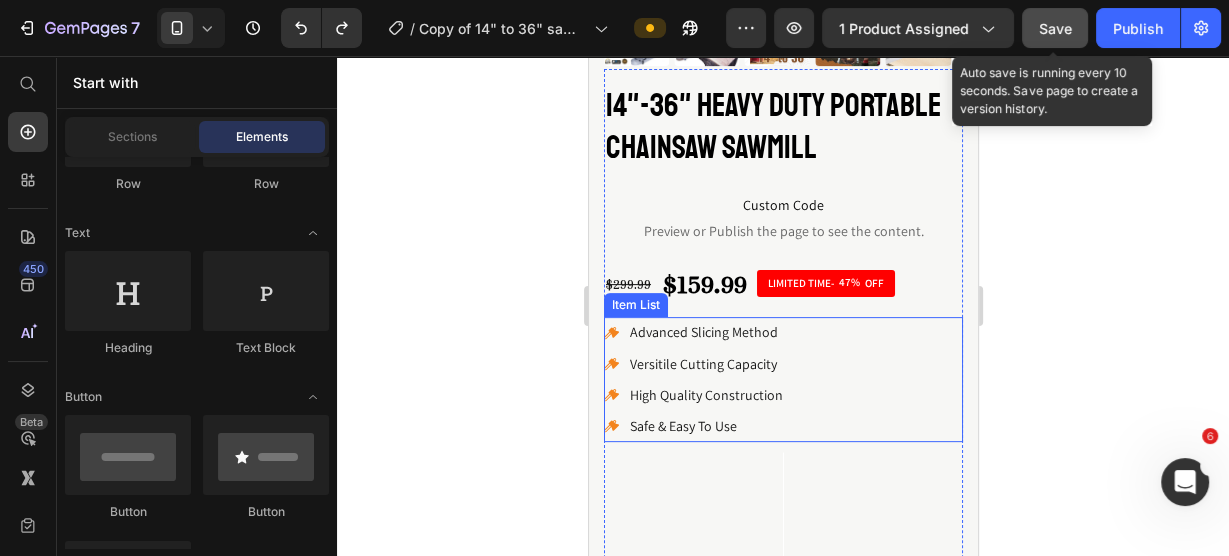 scroll, scrollTop: 480, scrollLeft: 0, axis: vertical 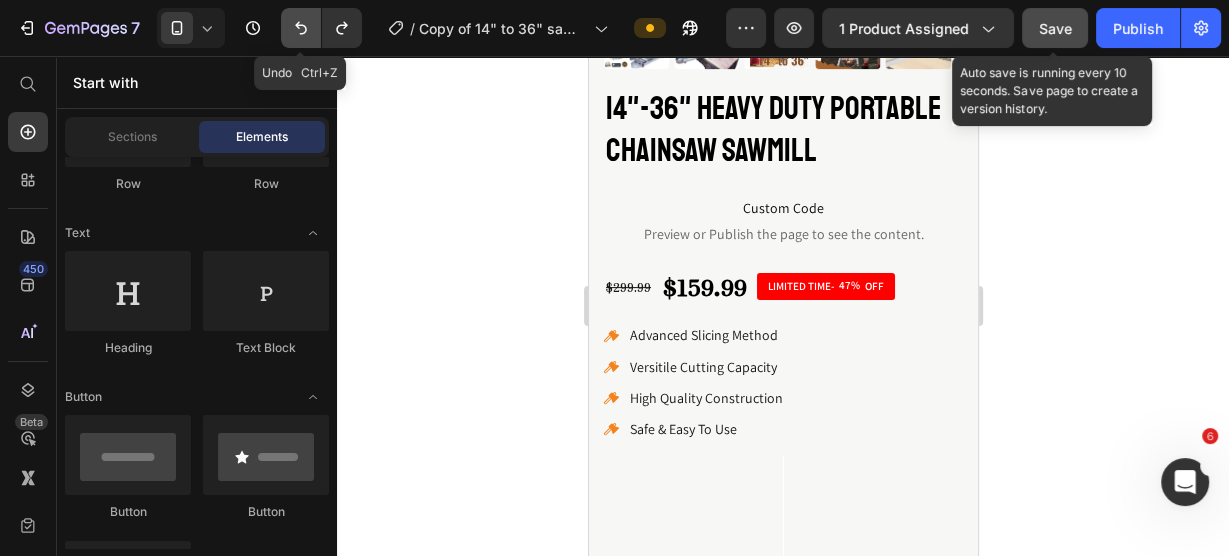 click 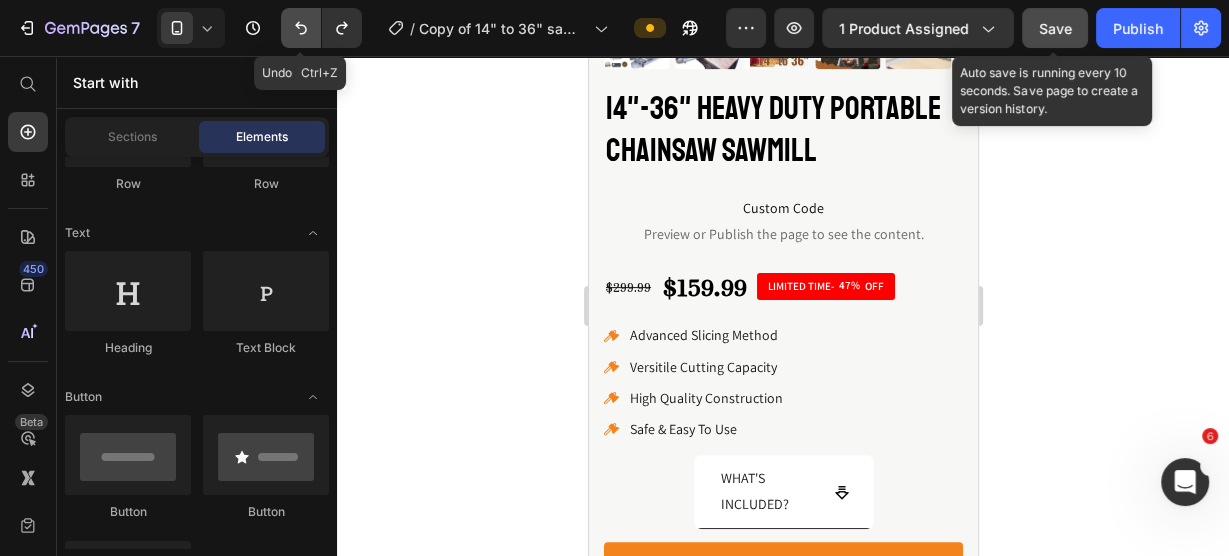 click 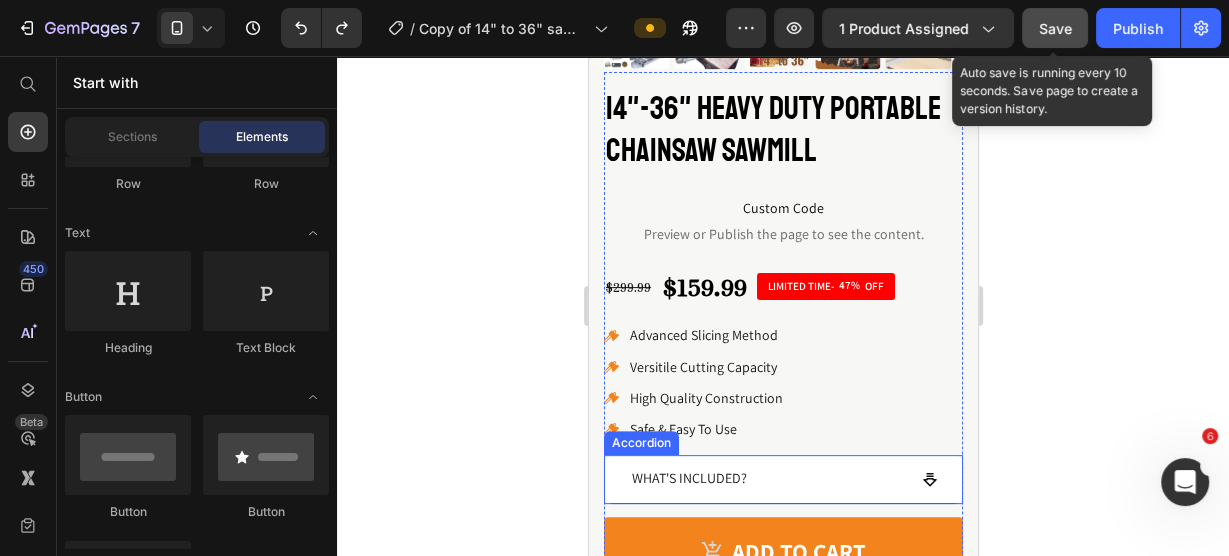 click on "WHAT'S INCLUDED?" at bounding box center (688, 478) 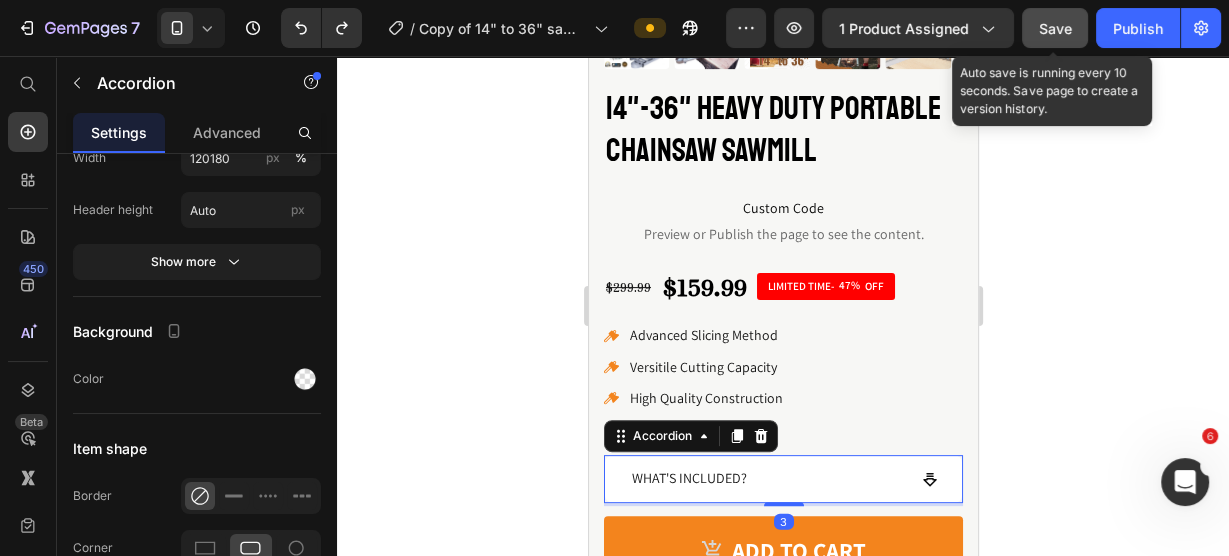 scroll, scrollTop: 1840, scrollLeft: 0, axis: vertical 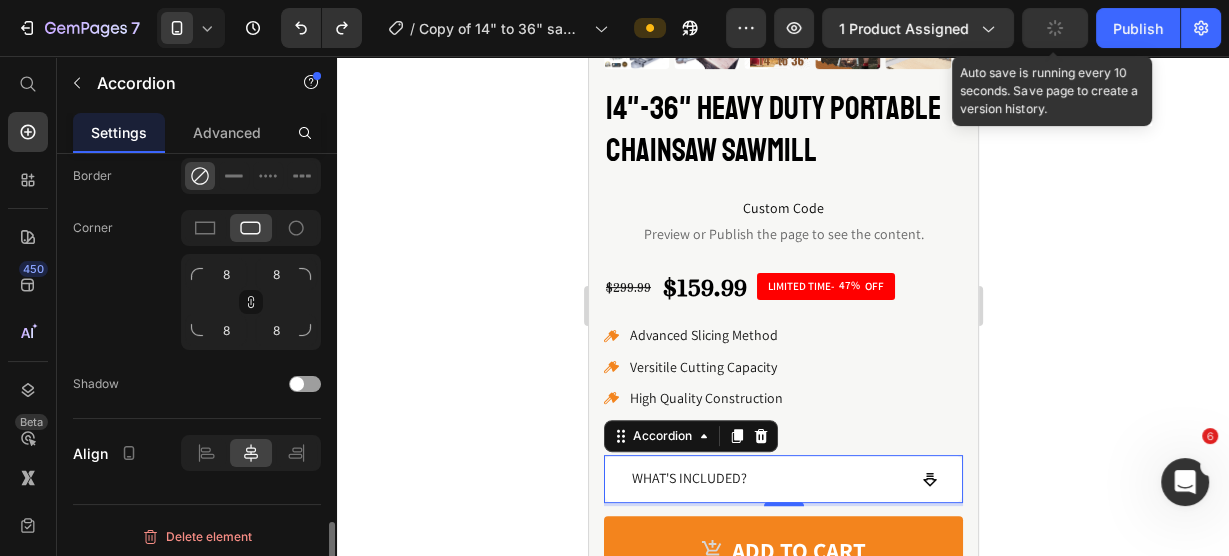click 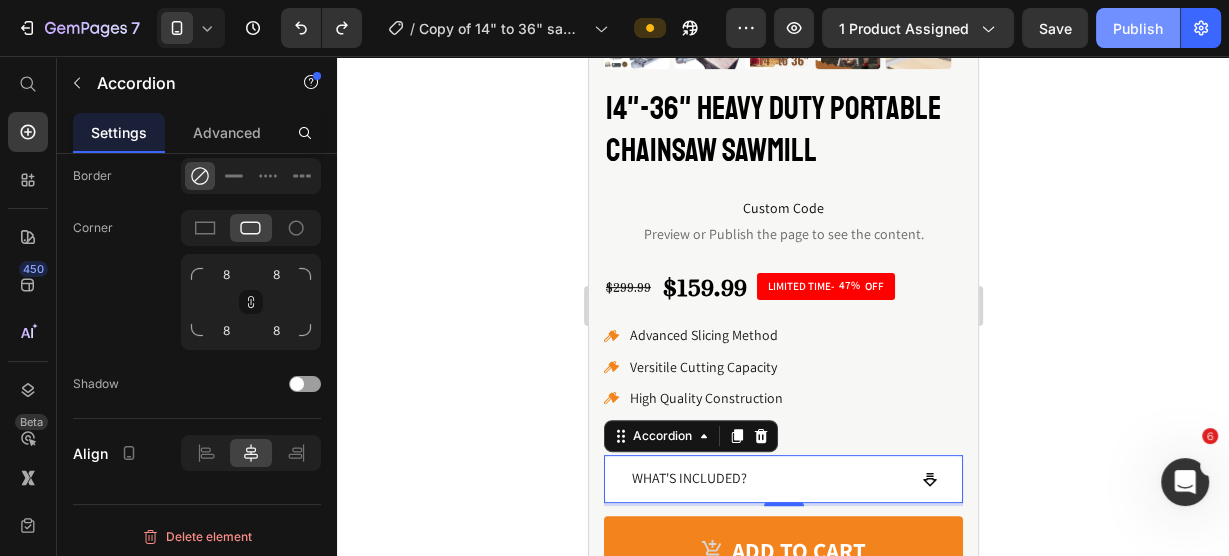 click on "Publish" at bounding box center (1138, 28) 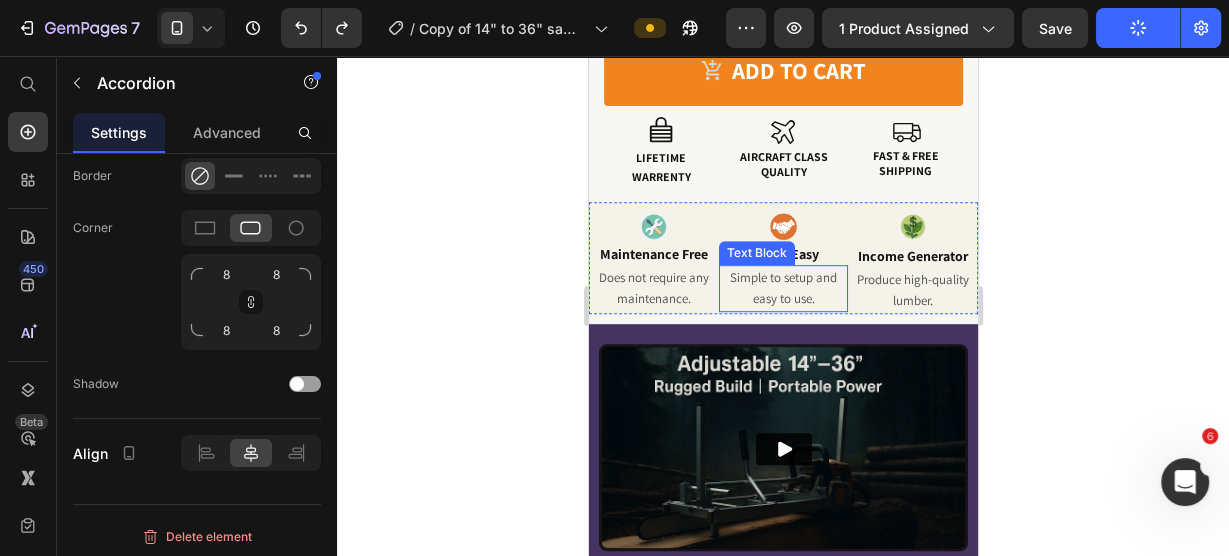 scroll, scrollTop: 400, scrollLeft: 0, axis: vertical 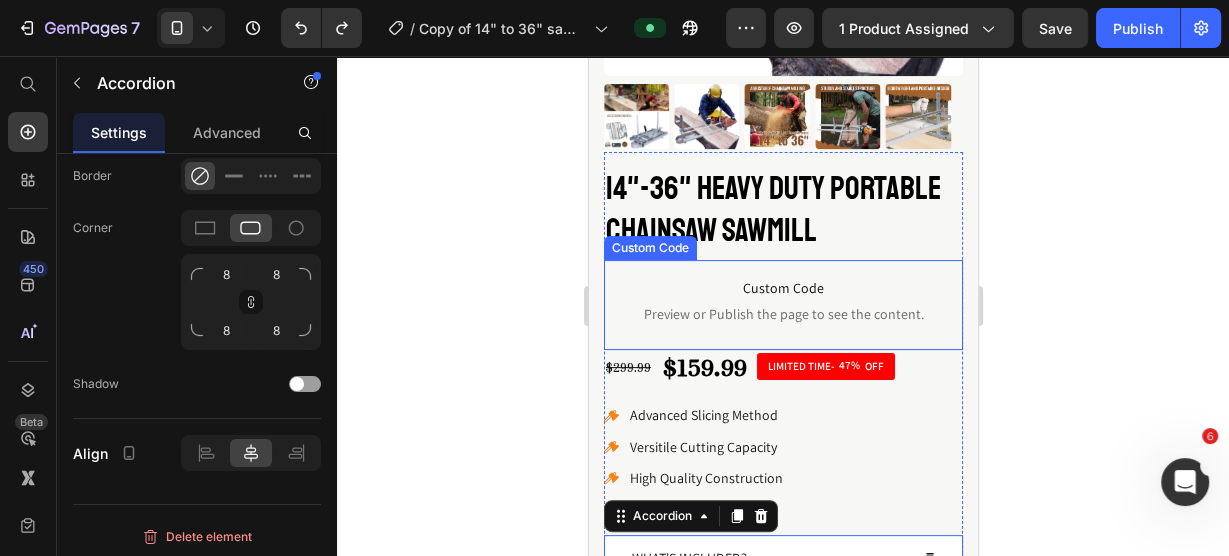 click on "Custom Code" at bounding box center (782, 288) 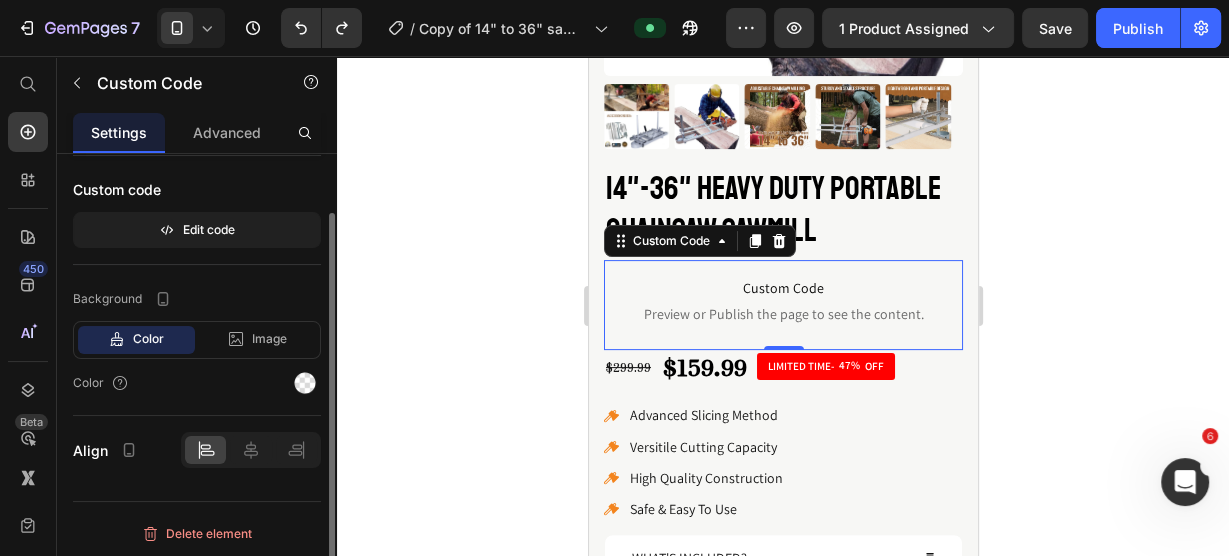 scroll, scrollTop: 0, scrollLeft: 0, axis: both 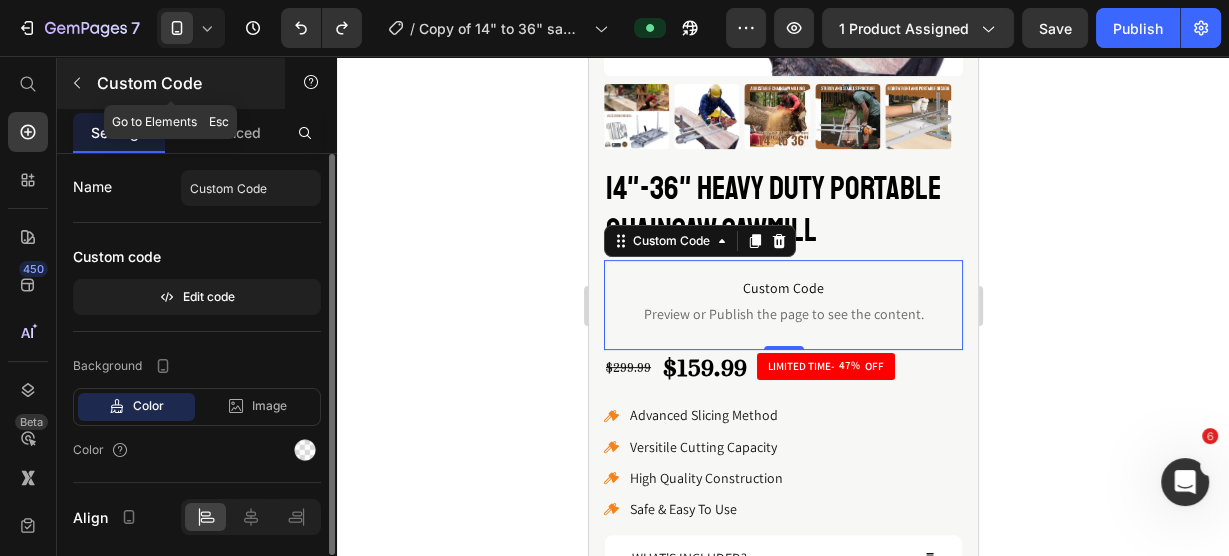 click on "Custom Code" at bounding box center [171, 83] 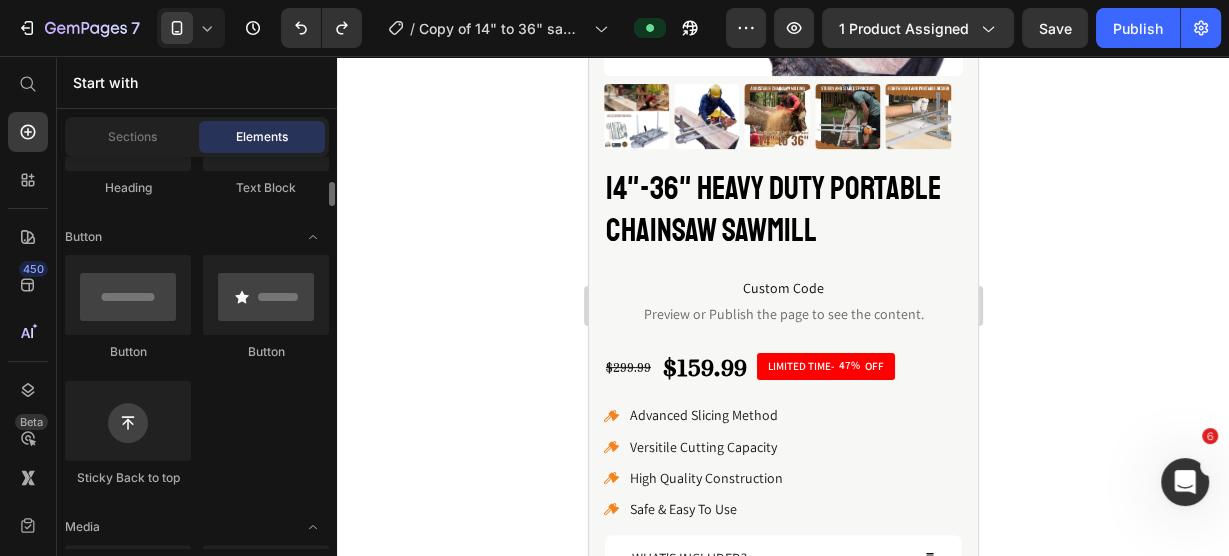 scroll, scrollTop: 480, scrollLeft: 0, axis: vertical 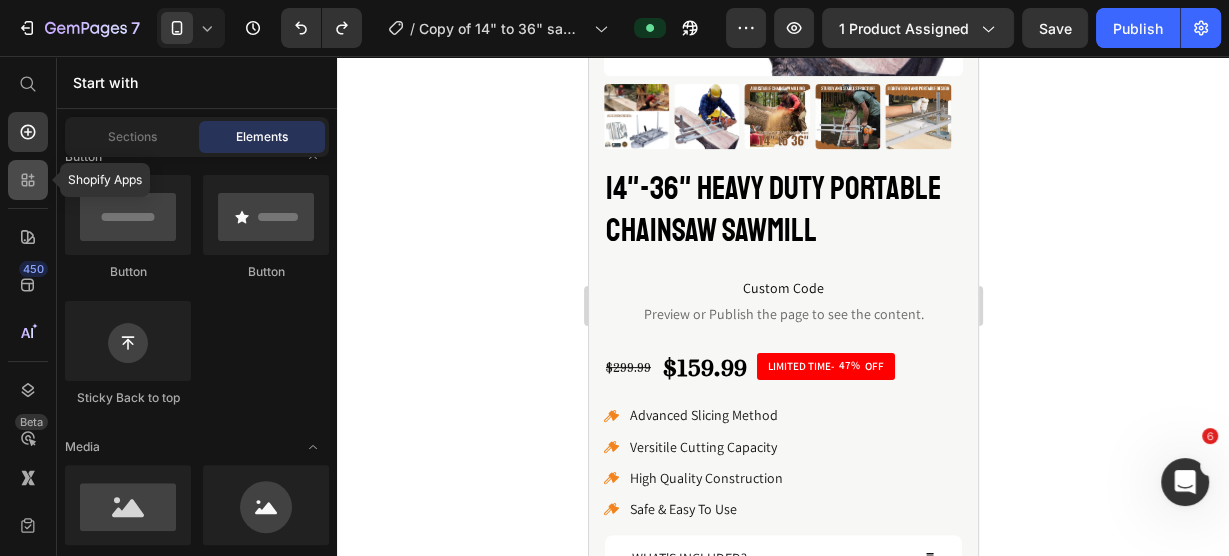 click 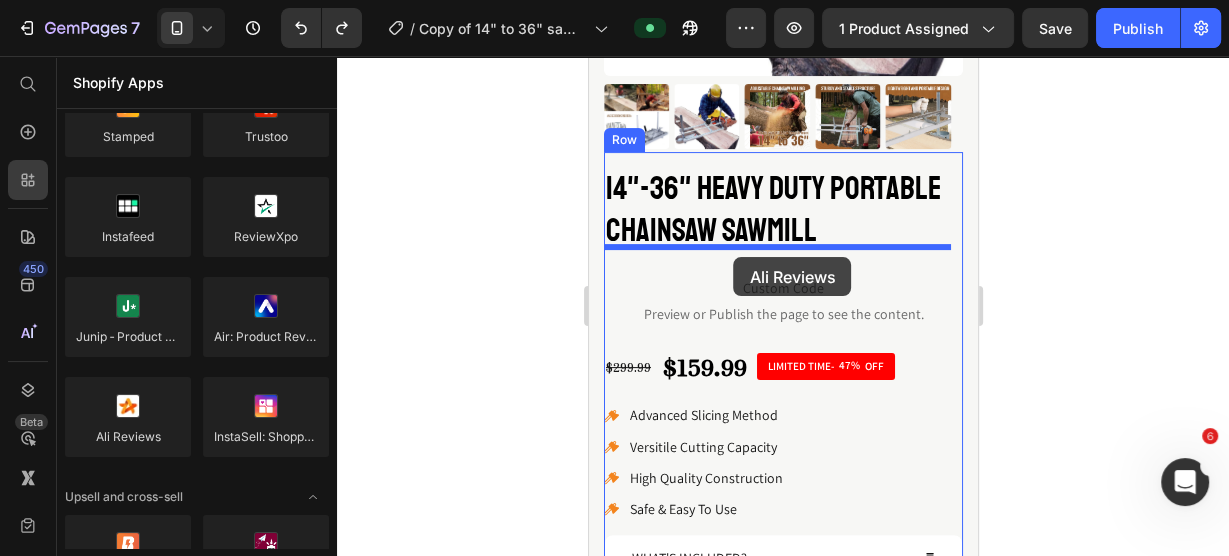 drag, startPoint x: 735, startPoint y: 469, endPoint x: 733, endPoint y: 257, distance: 212.00943 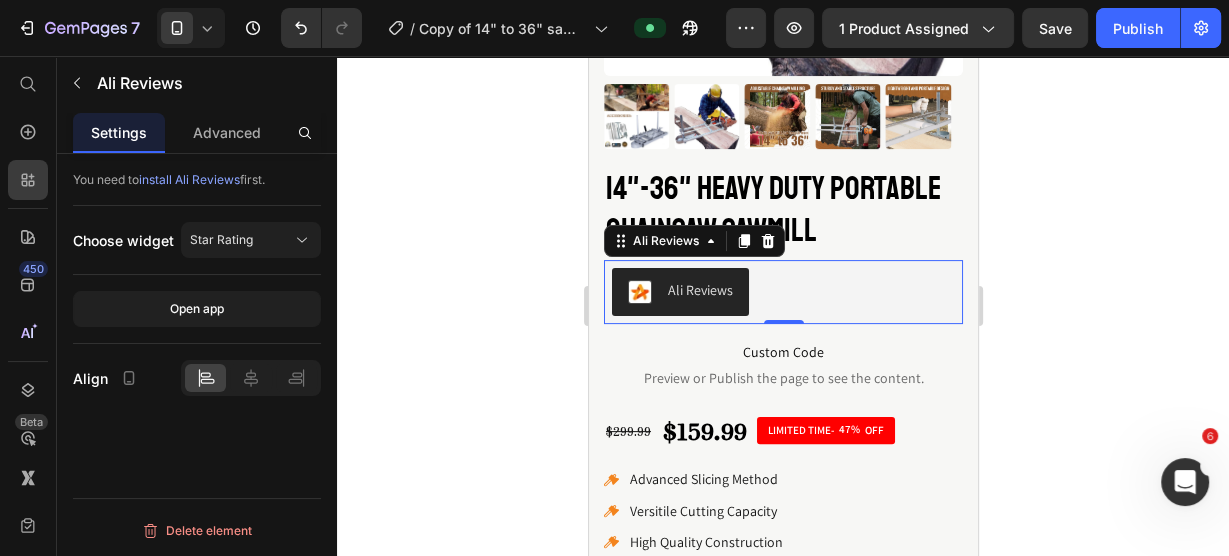 click 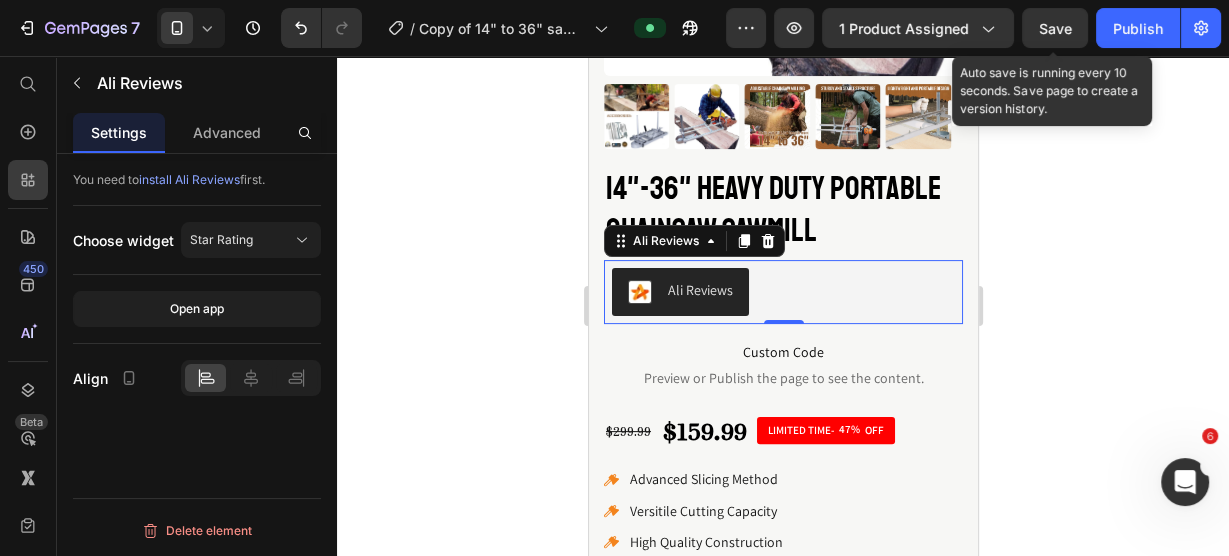 click on "Save" at bounding box center [1055, 28] 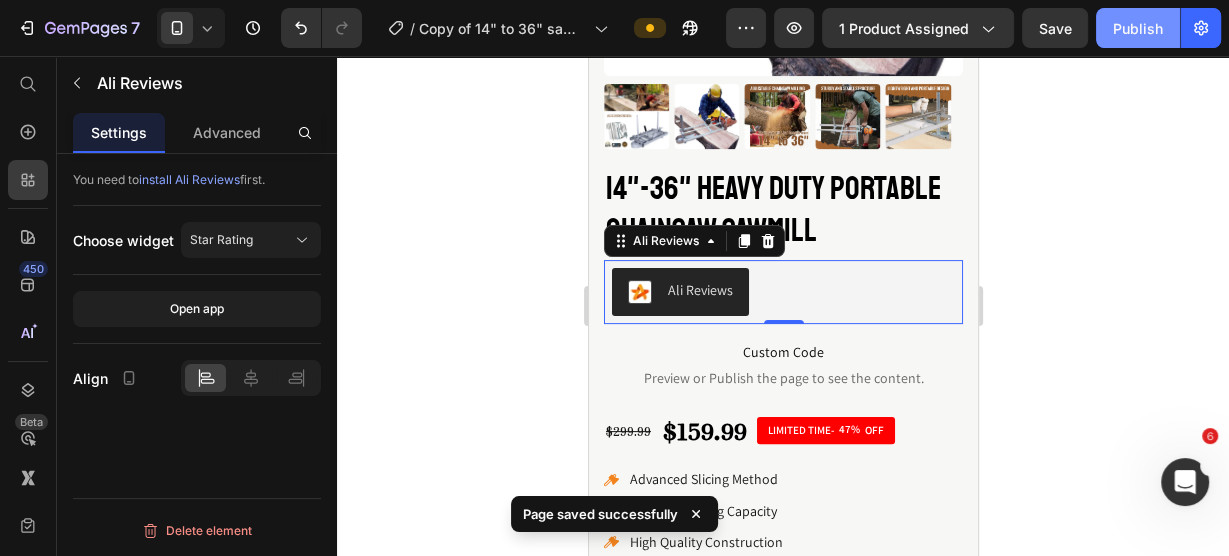 click on "Publish" at bounding box center [1138, 28] 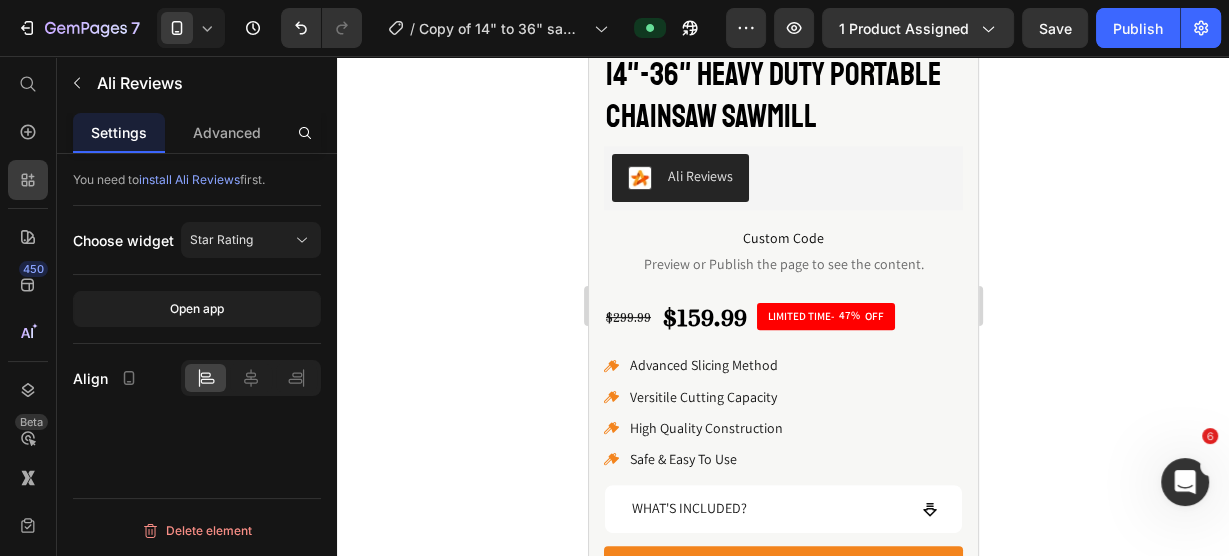 scroll, scrollTop: 480, scrollLeft: 0, axis: vertical 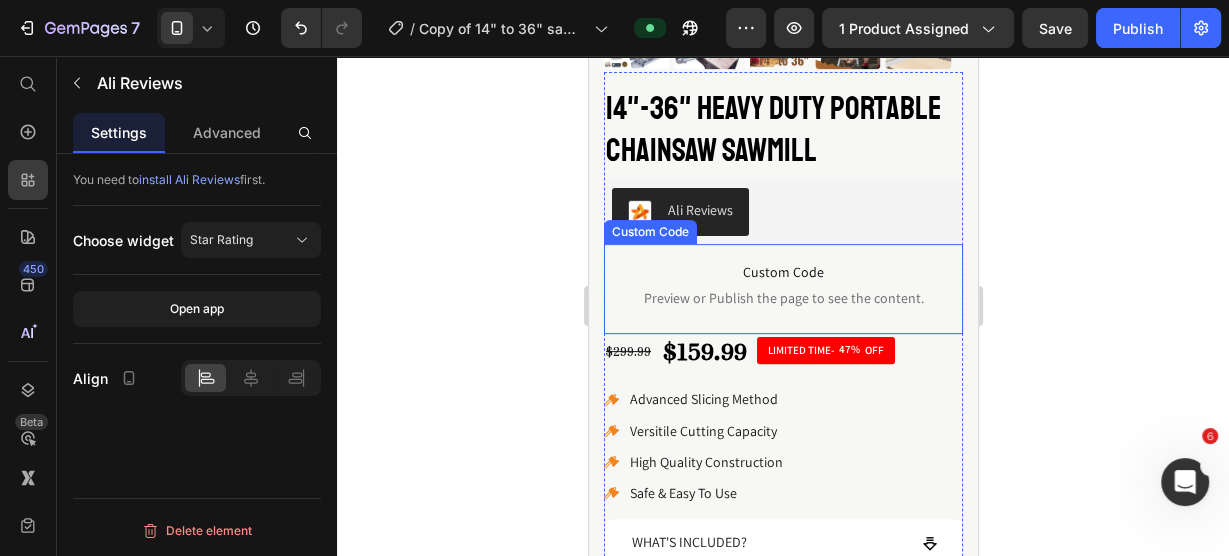 click on "Custom Code" at bounding box center (782, 272) 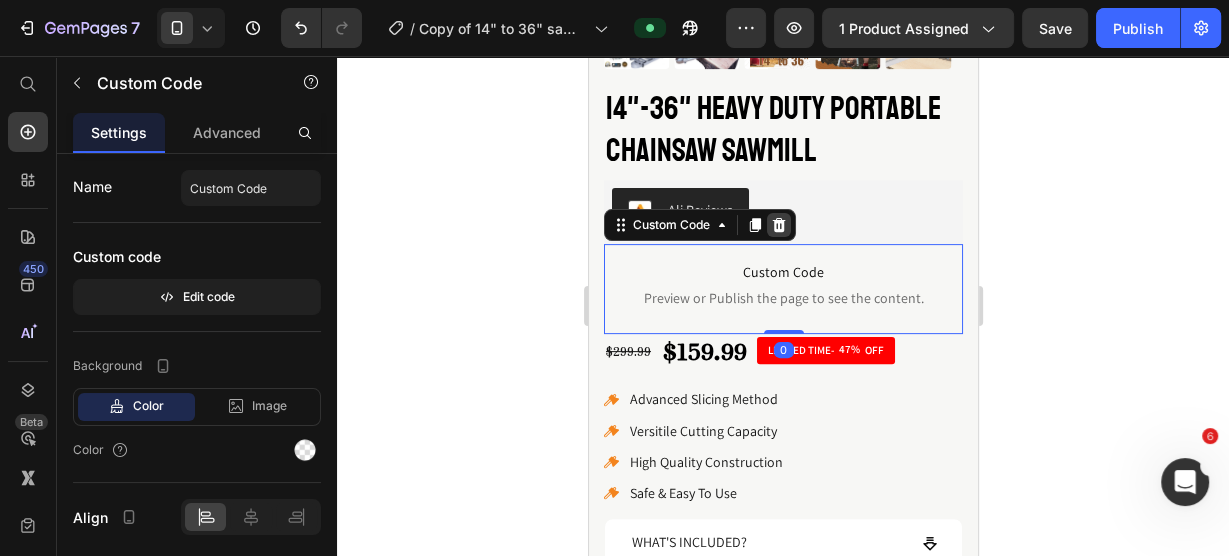 click 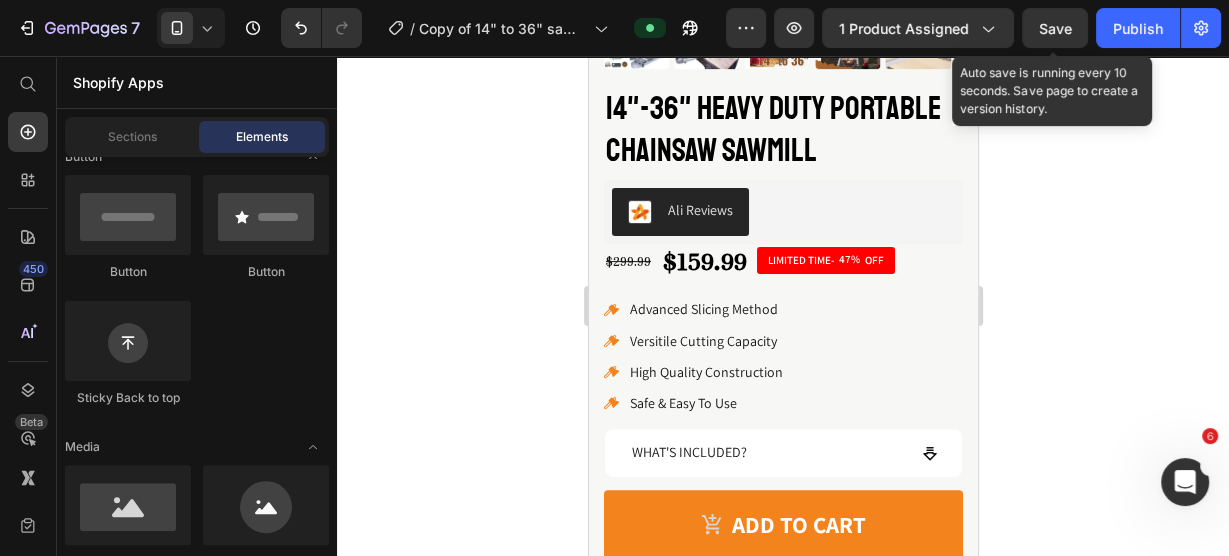 click on "Save" at bounding box center [1055, 28] 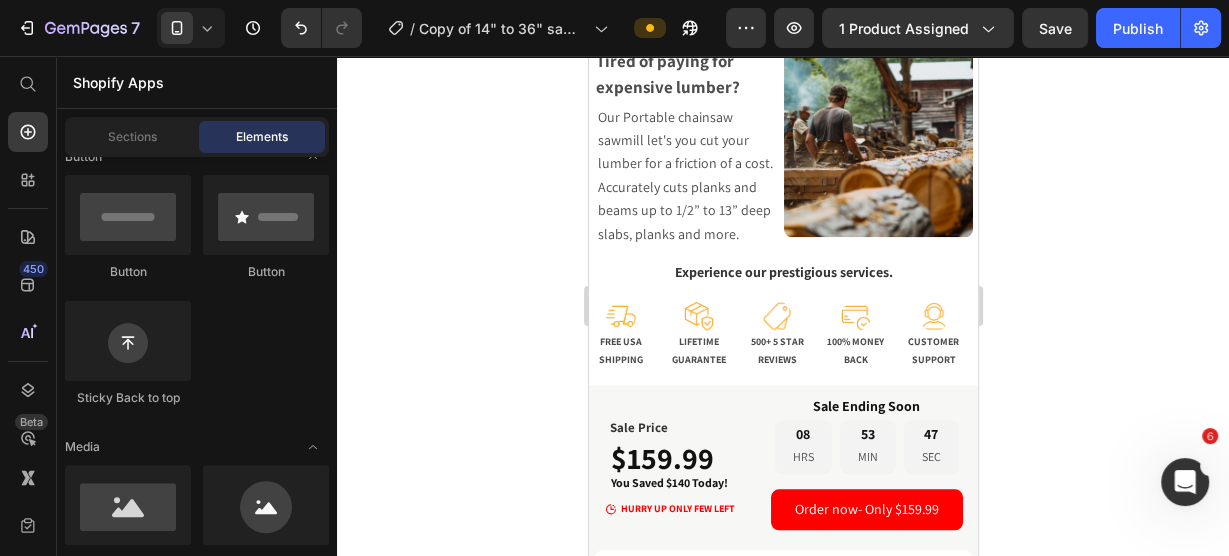scroll, scrollTop: 1760, scrollLeft: 0, axis: vertical 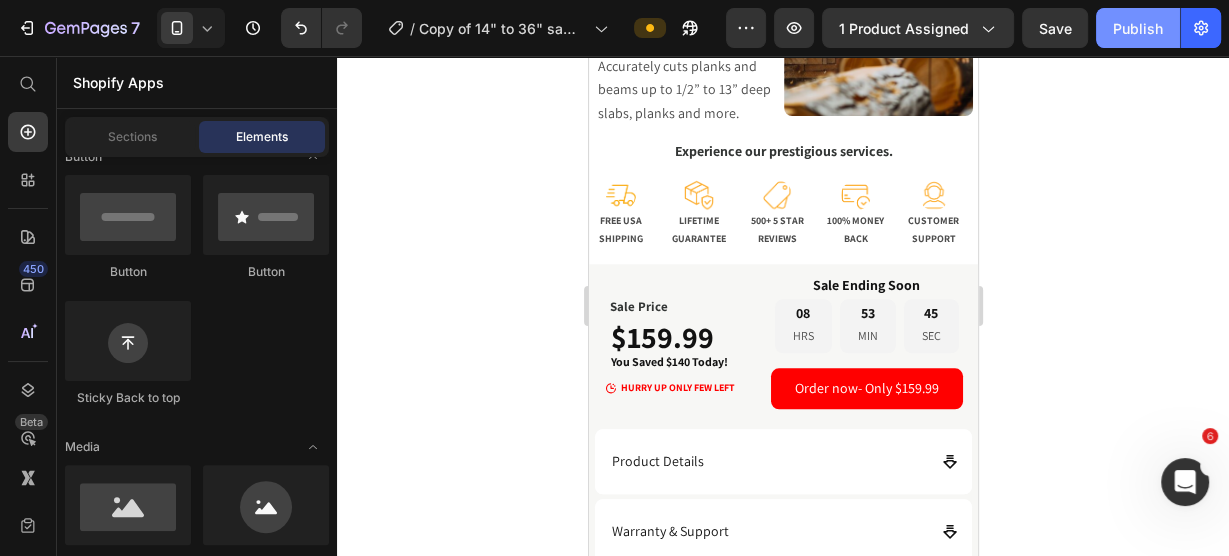 click on "Publish" at bounding box center (1138, 28) 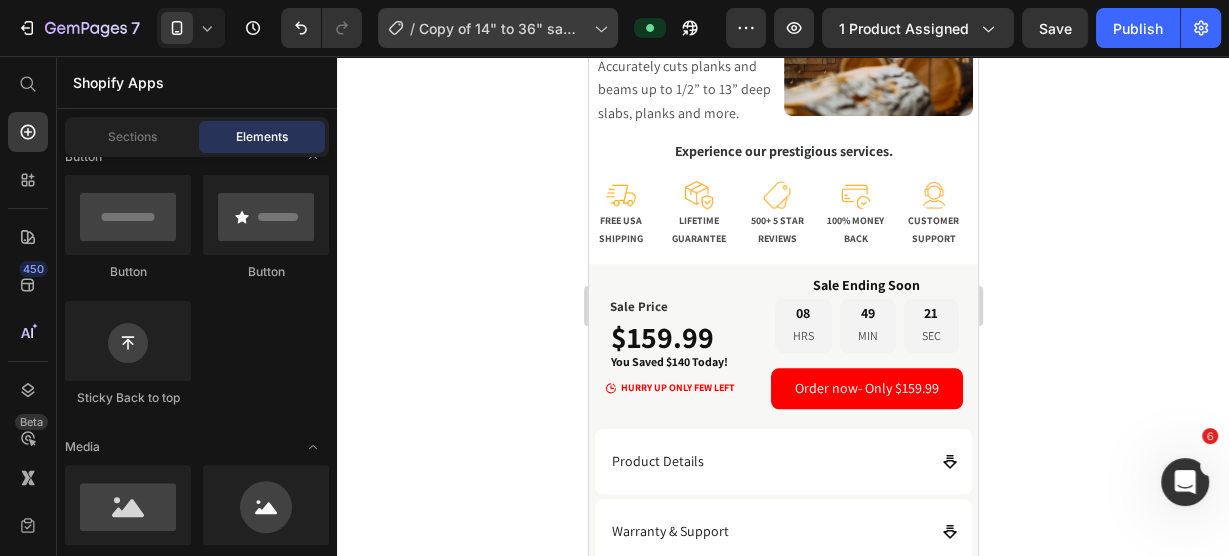 scroll, scrollTop: 1360, scrollLeft: 0, axis: vertical 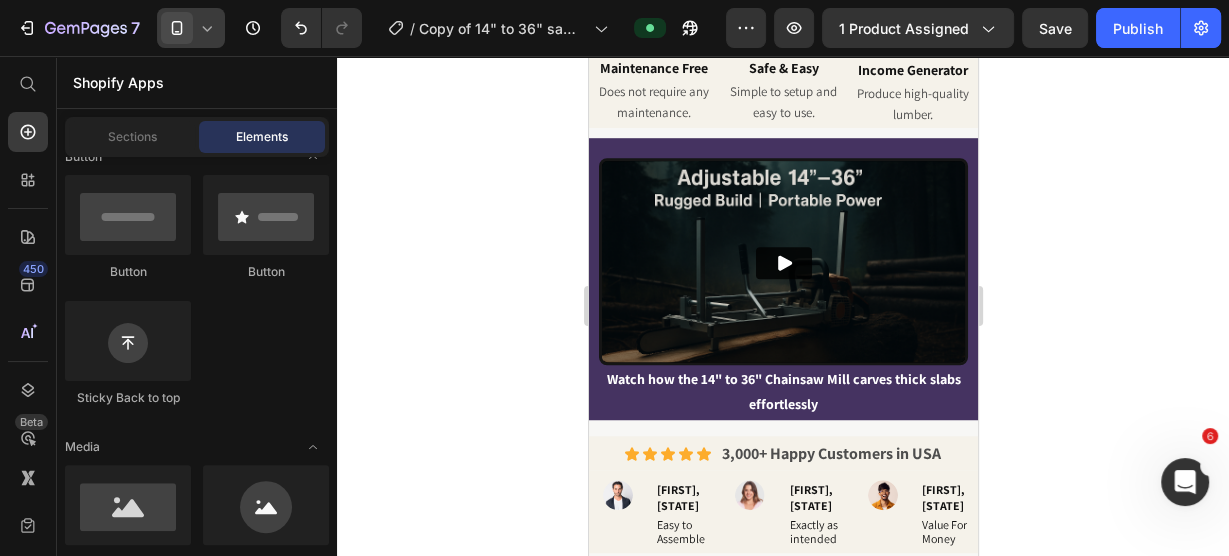 click 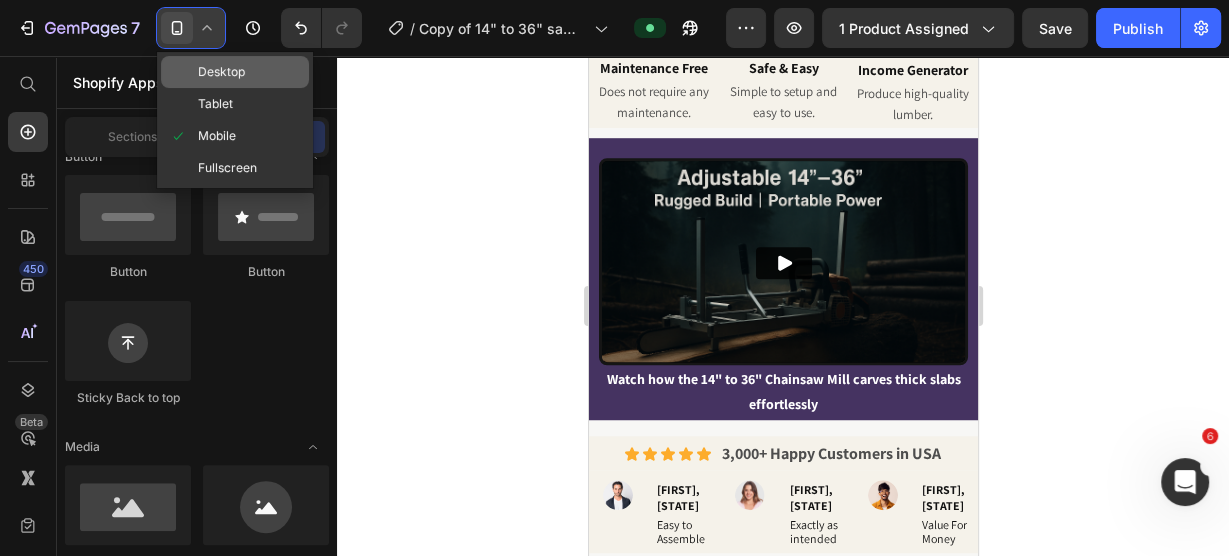 click on "Desktop" 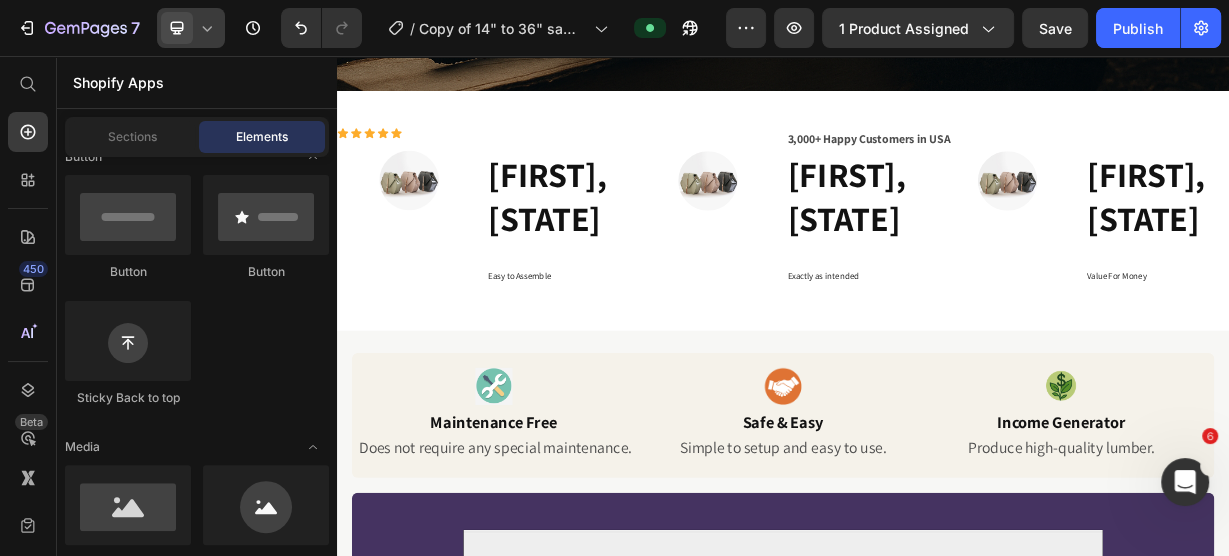 scroll, scrollTop: 1596, scrollLeft: 0, axis: vertical 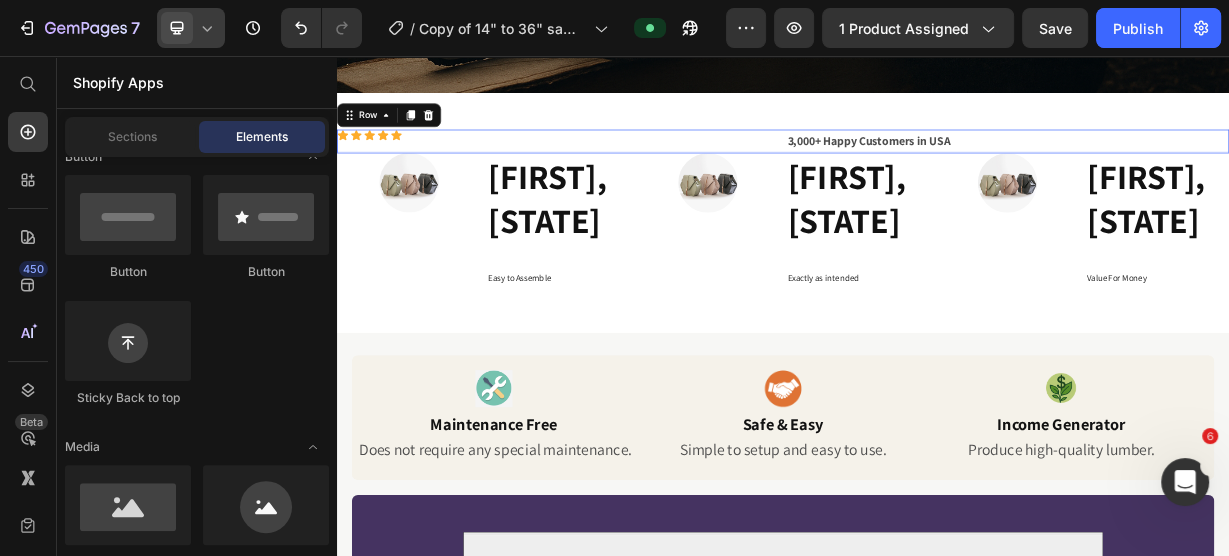 click on "Icon
Icon
Icon
Icon
Icon Icon List" at bounding box center [635, 170] 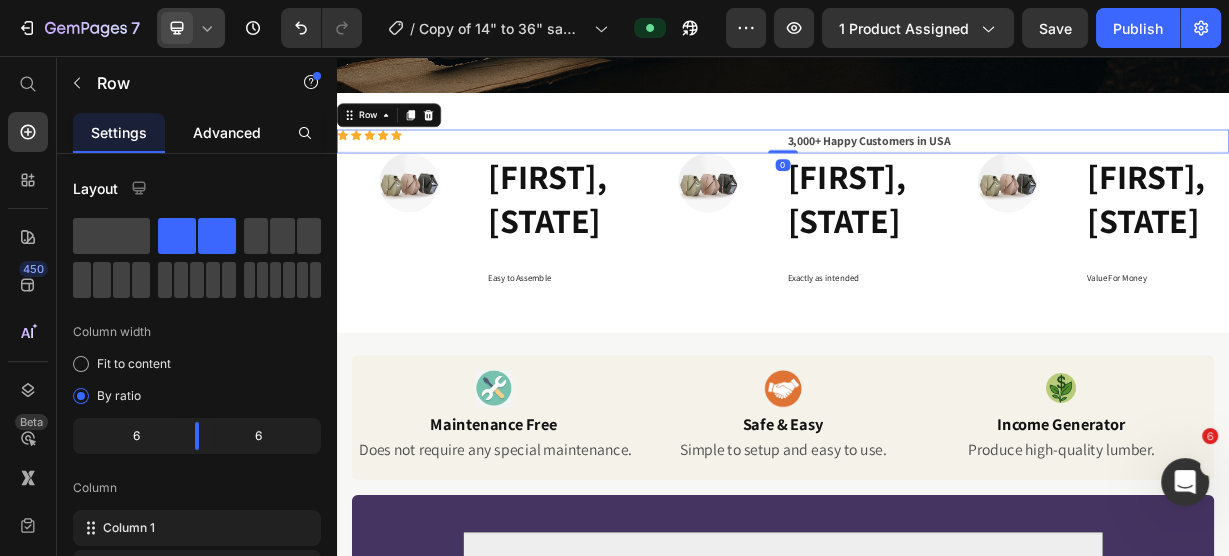 click on "Advanced" at bounding box center (227, 132) 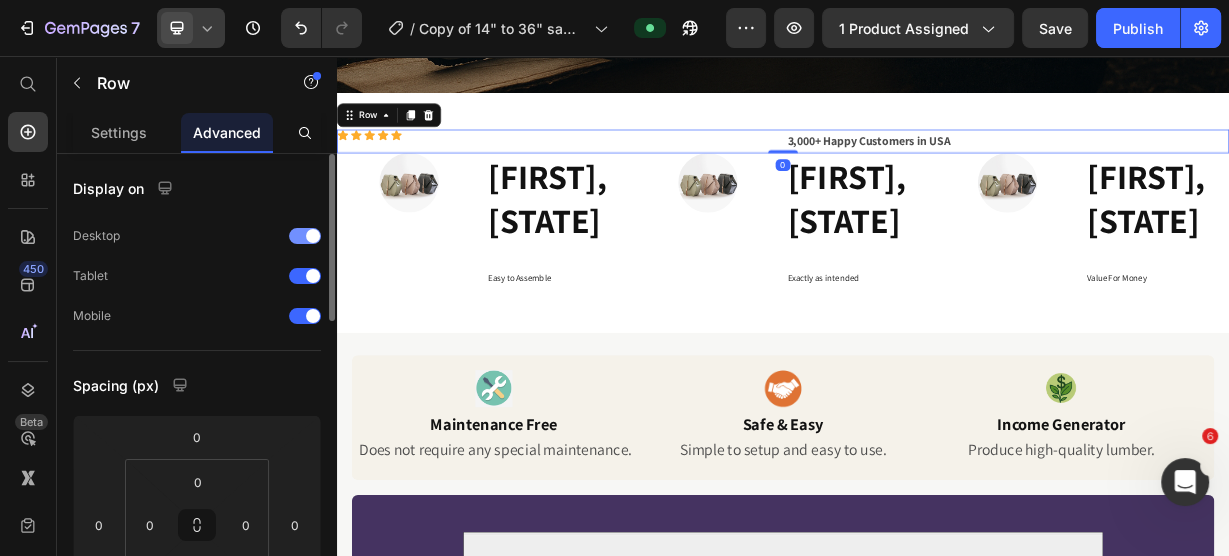 click on "Desktop" at bounding box center (197, 236) 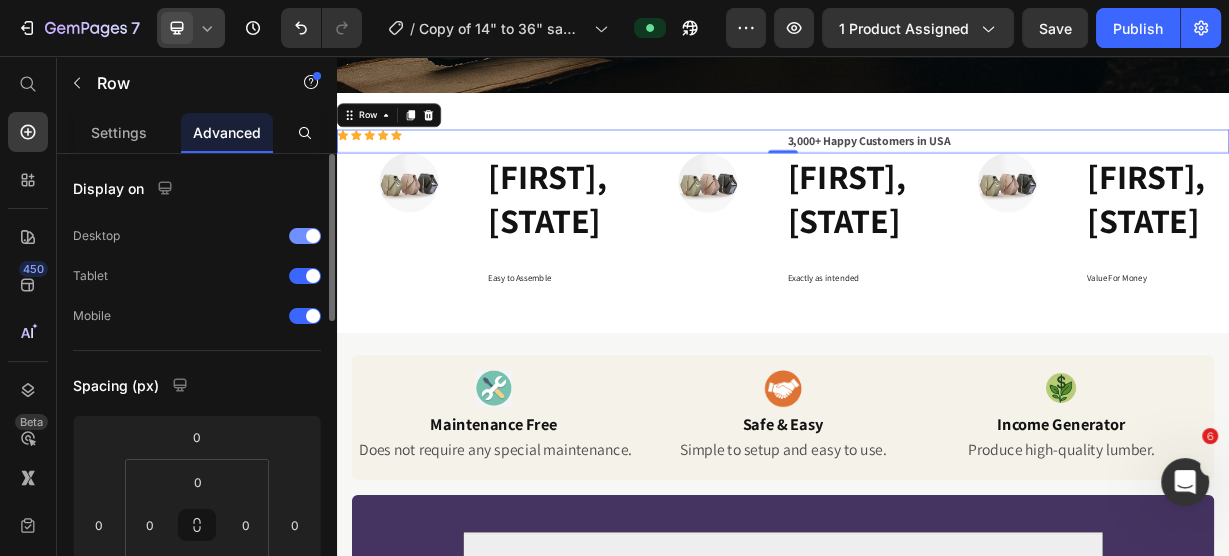 click at bounding box center (313, 236) 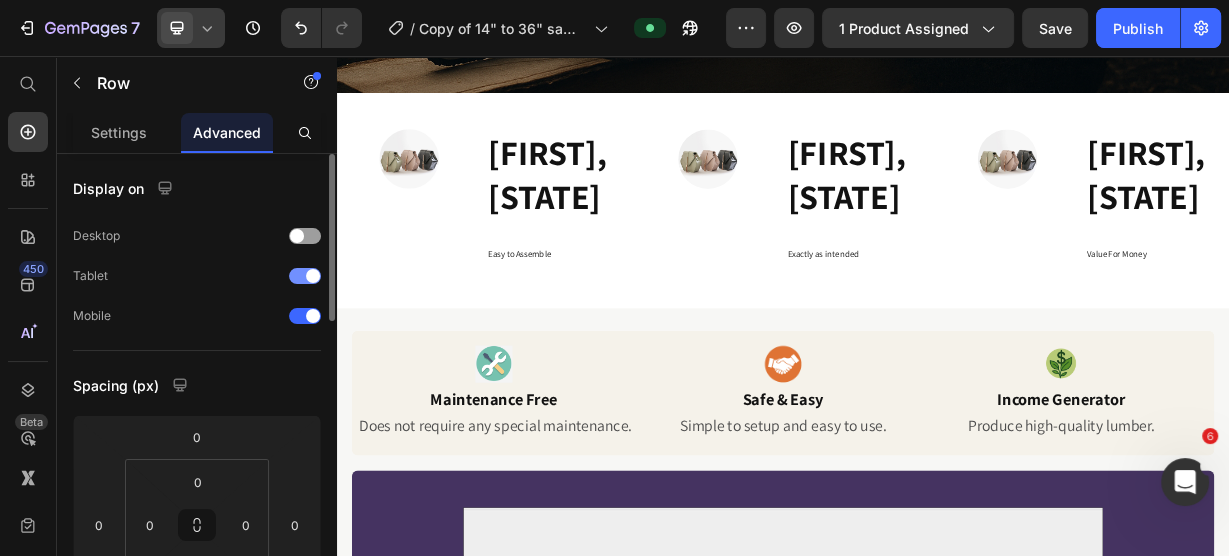 click at bounding box center (305, 276) 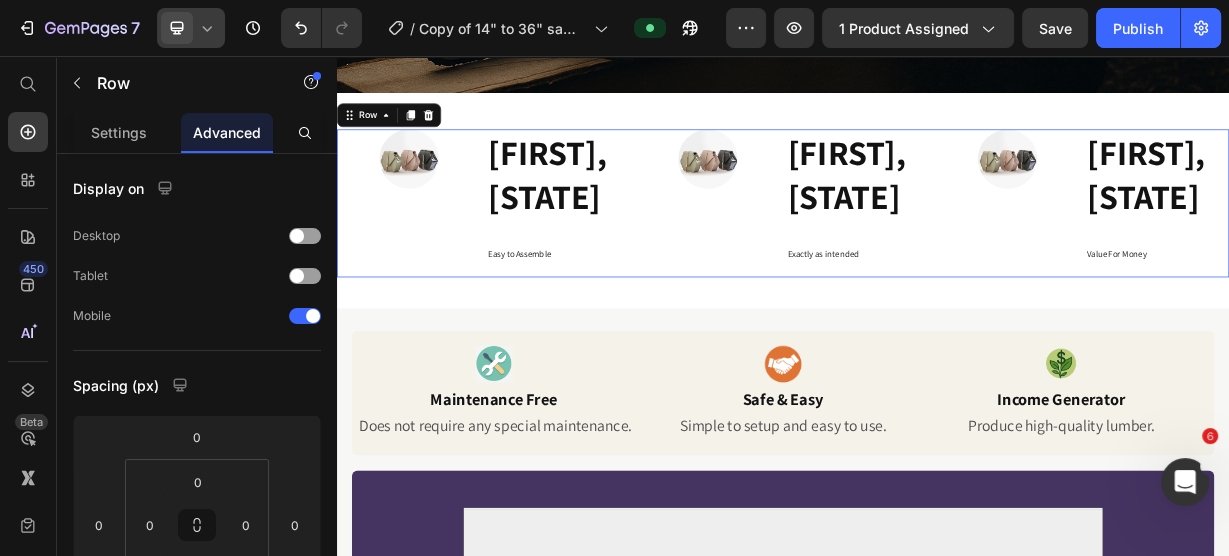 click on "Image Jeff, SC Heading Easy to Assemble Heading Row Image Stacy, AZ Heading Exactly as intended Heading Row Image Brian, ID Heading Value For Money Heading Row Row   0" at bounding box center (937, 253) 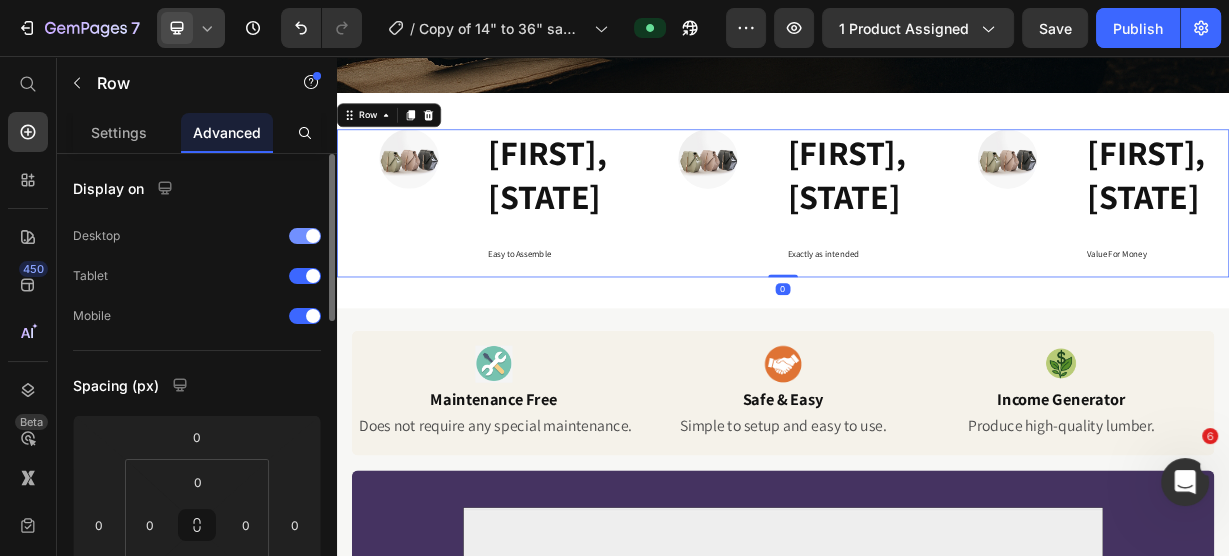 click at bounding box center [305, 236] 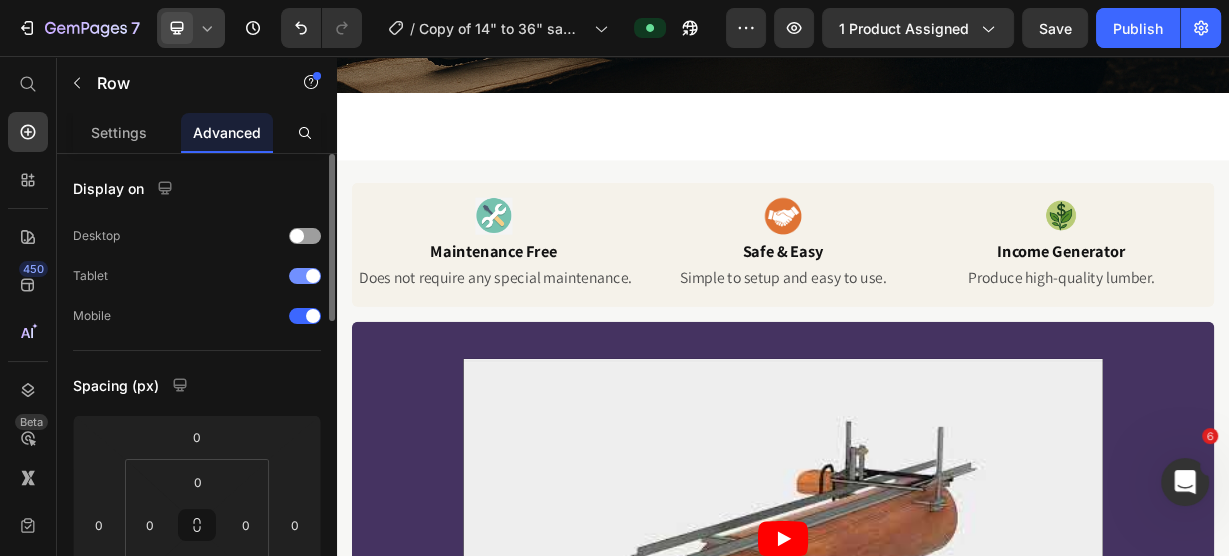 click at bounding box center (313, 276) 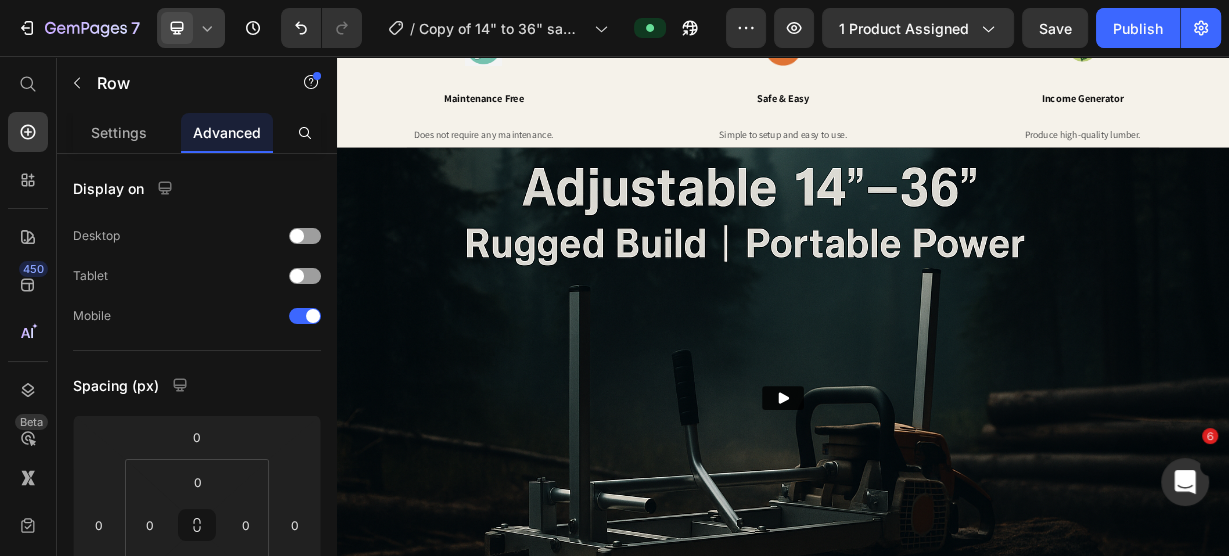 scroll, scrollTop: 796, scrollLeft: 0, axis: vertical 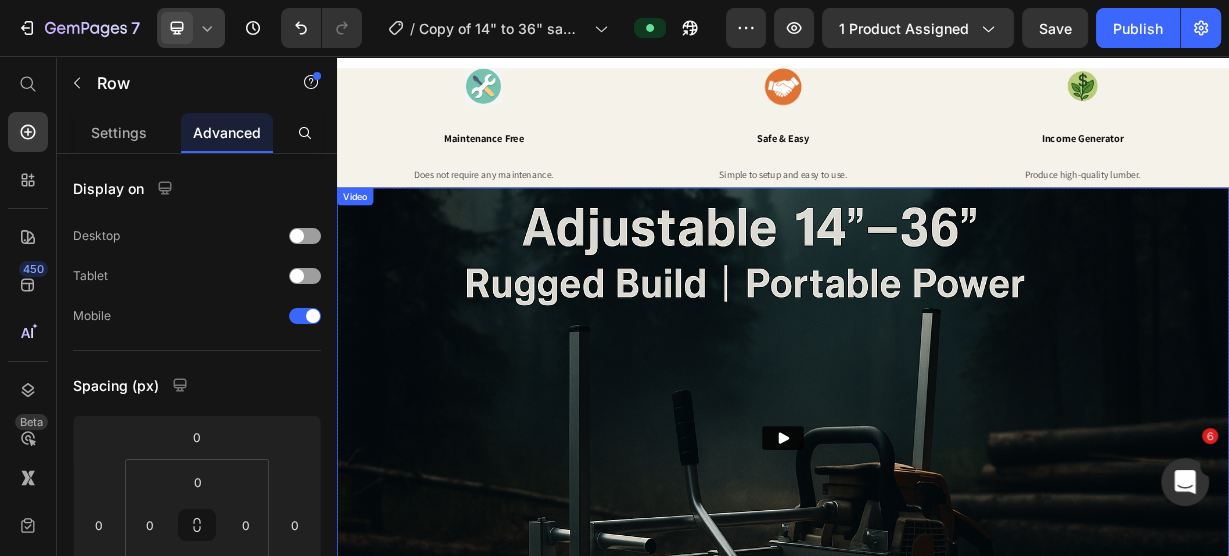 click on "Video" at bounding box center (361, 244) 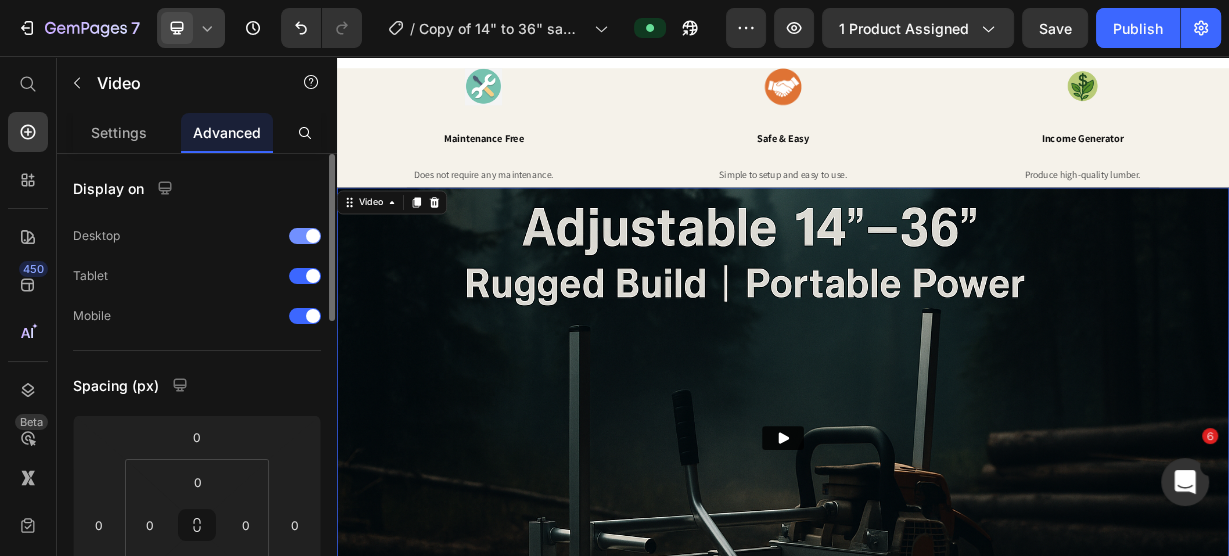 click at bounding box center [305, 236] 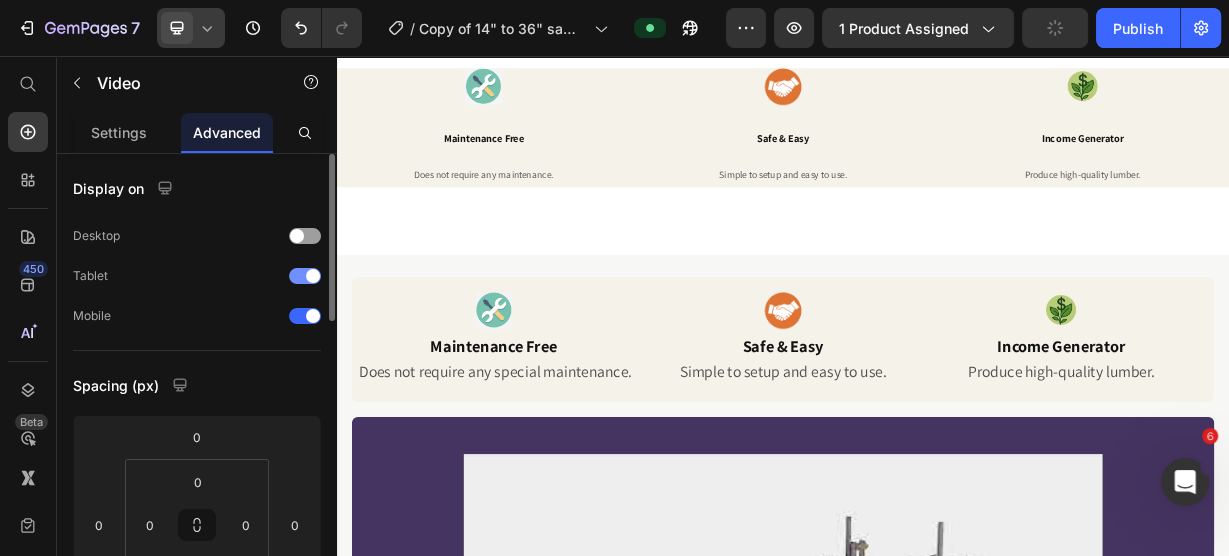 click at bounding box center [313, 276] 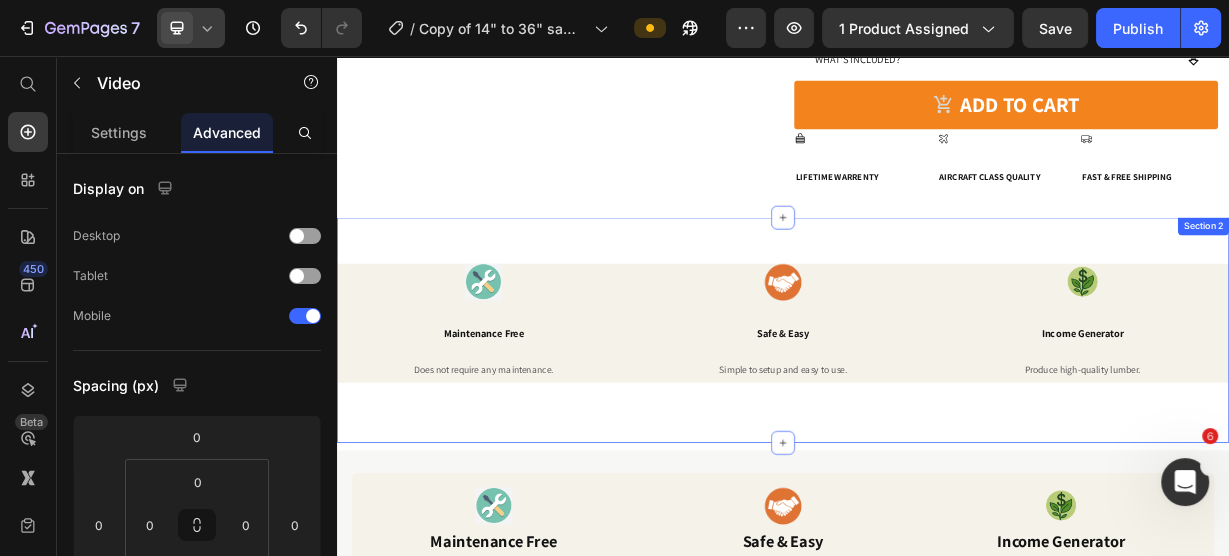 scroll, scrollTop: 476, scrollLeft: 0, axis: vertical 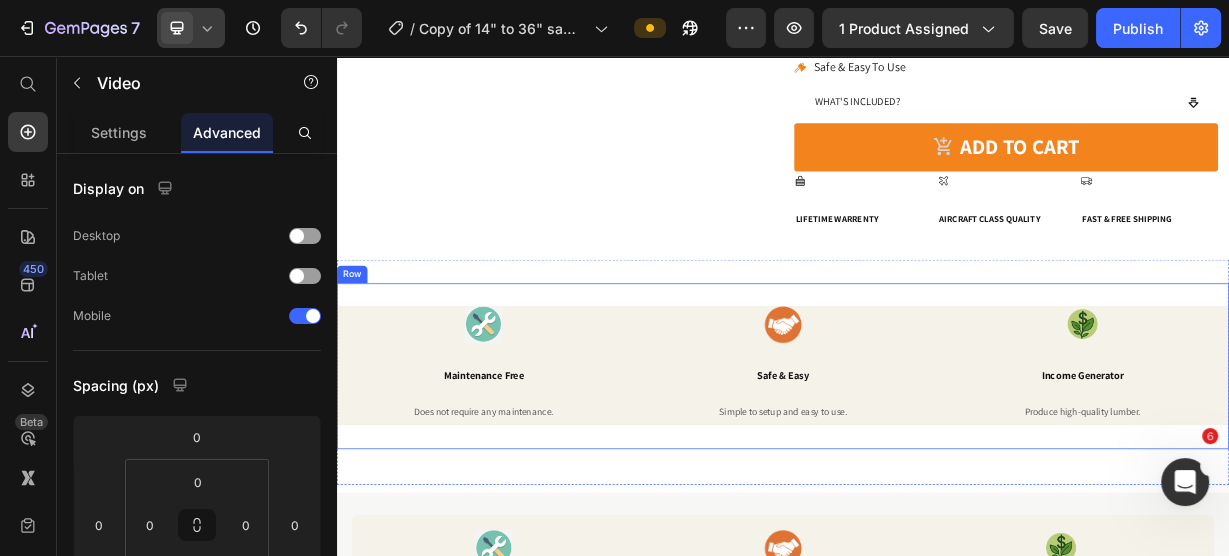 click on "Image Maintenance Free Heading Does not require any maintenance. Text Block Image Safe & Easy Heading Simple to setup and easy to use. Text Block Image Income Generator Heading Produce high-quality lumber. Text Block Row Video   0 Watch how the 14" to 36" Chainsaw Mill carves thick slabs effortlessly Text Block Row" at bounding box center (937, 473) 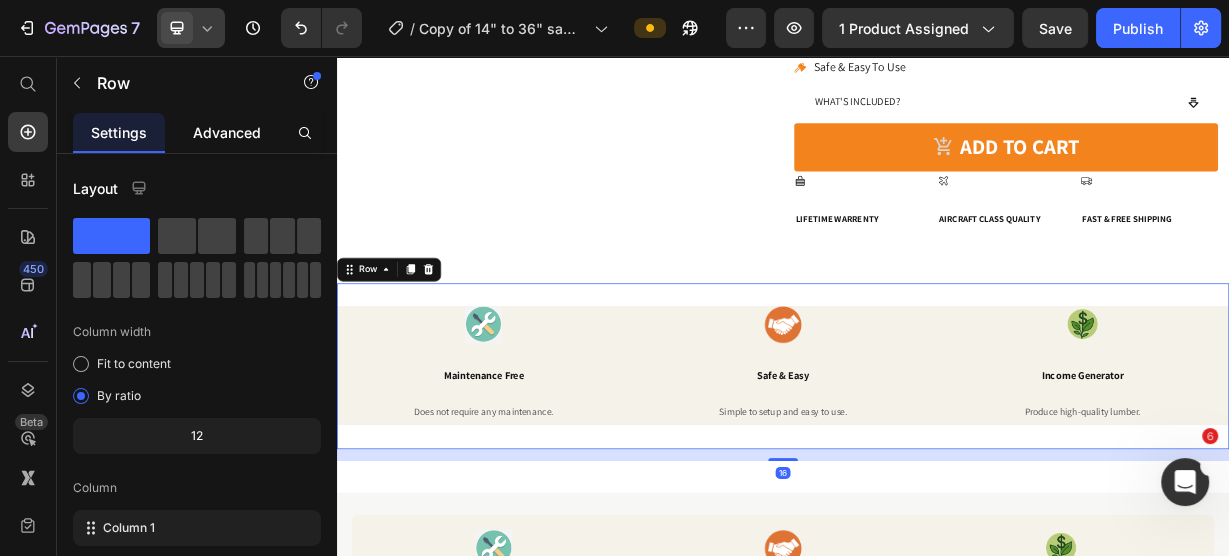 click on "Advanced" 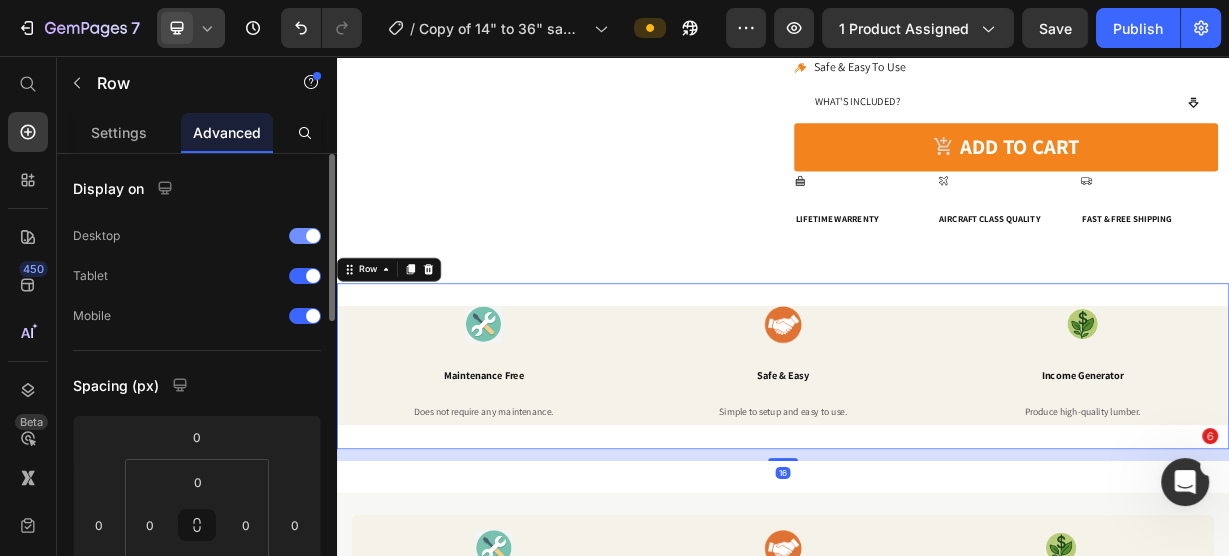 click at bounding box center [313, 236] 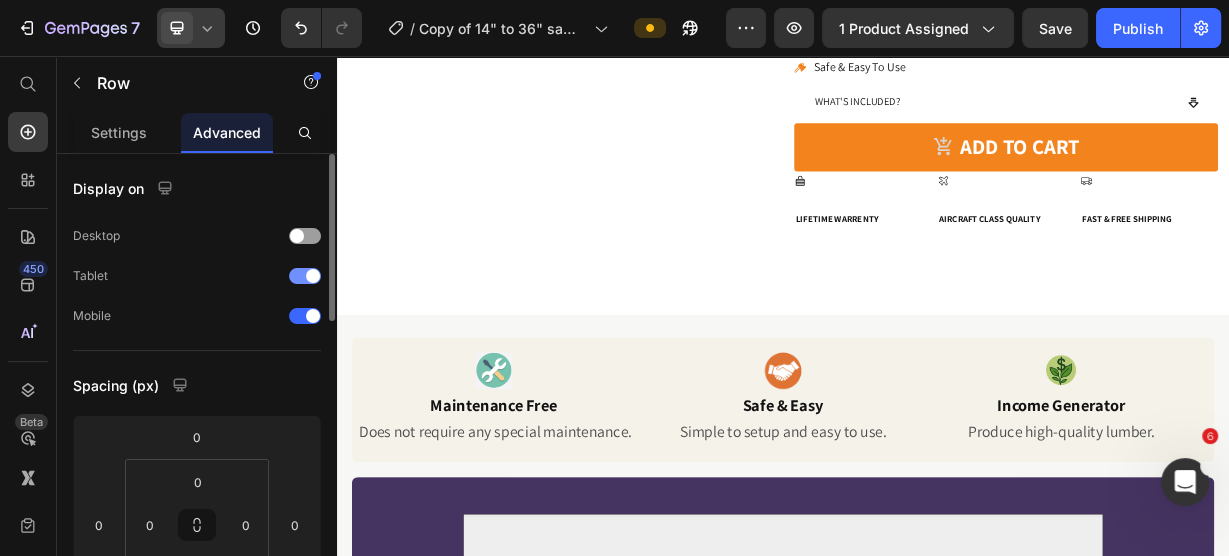 click at bounding box center (313, 276) 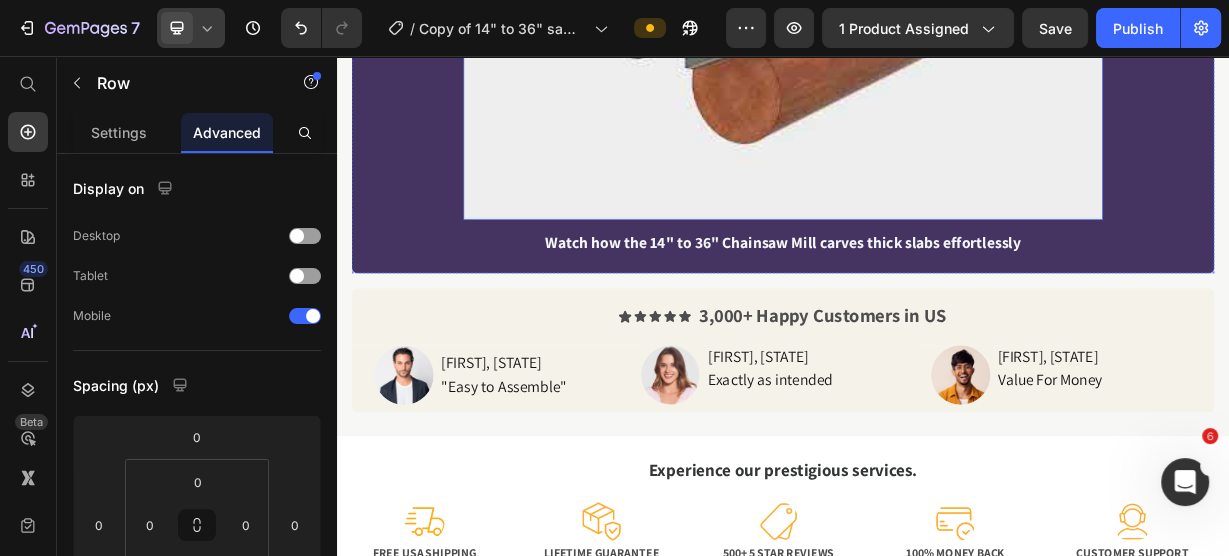 scroll, scrollTop: 1116, scrollLeft: 0, axis: vertical 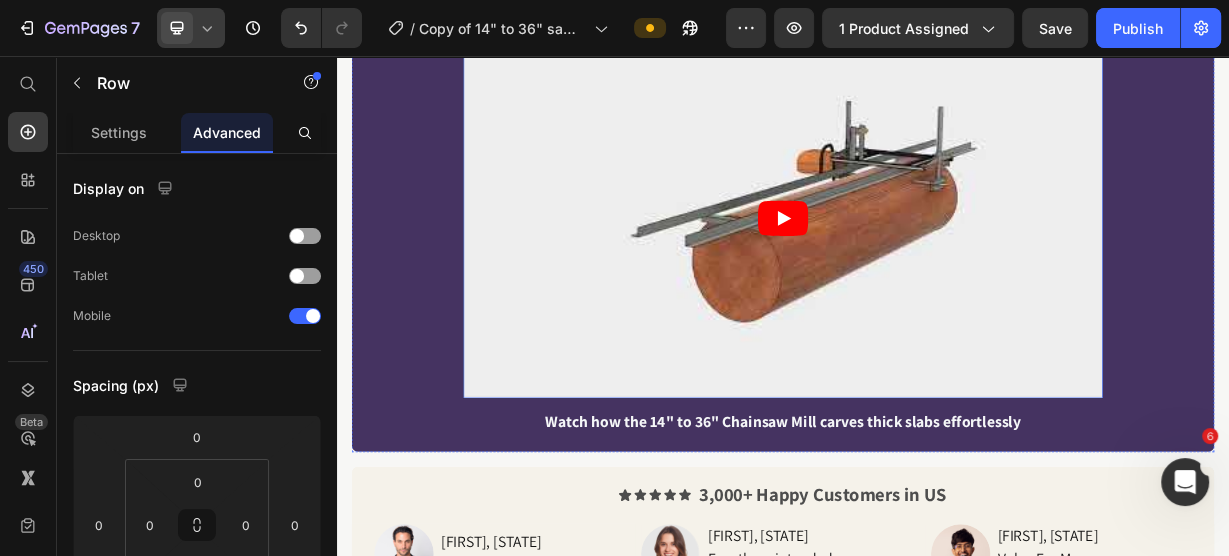 click at bounding box center (937, 274) 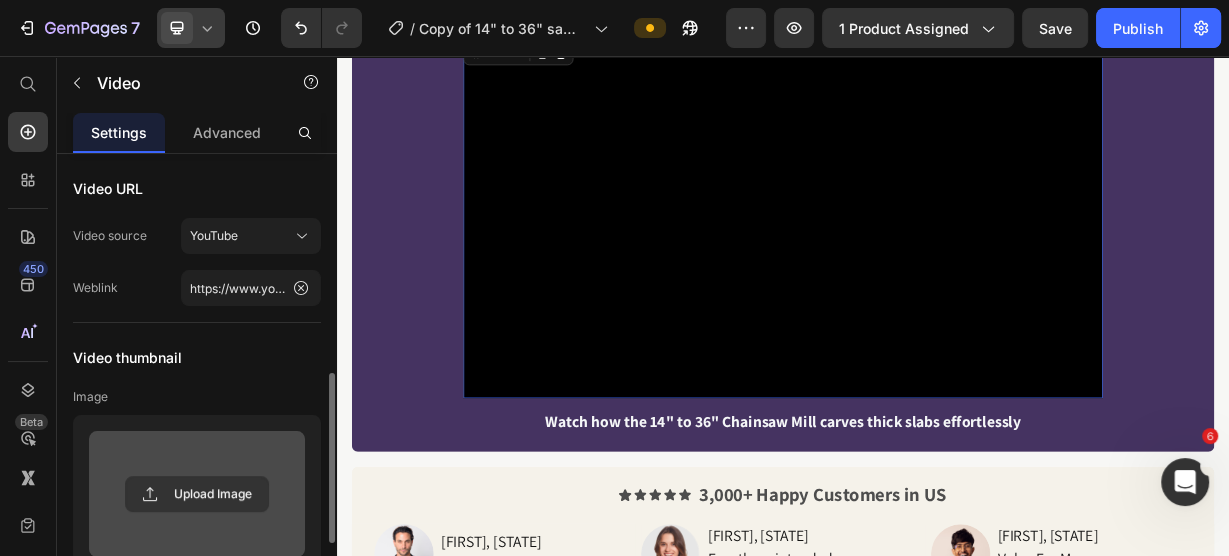 scroll, scrollTop: 320, scrollLeft: 0, axis: vertical 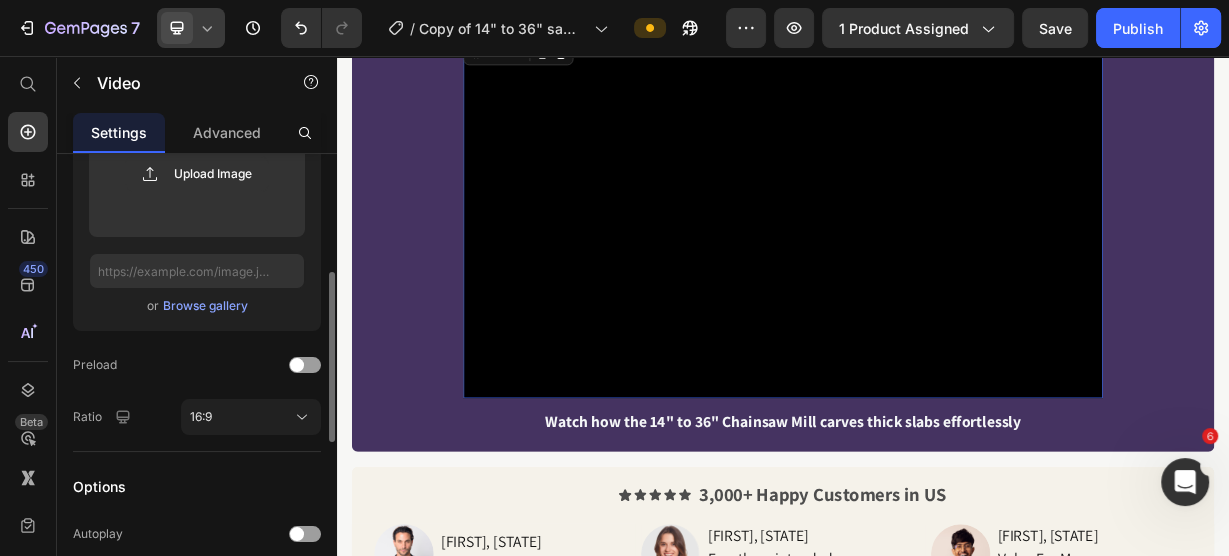 click on "Browse gallery" at bounding box center [205, 306] 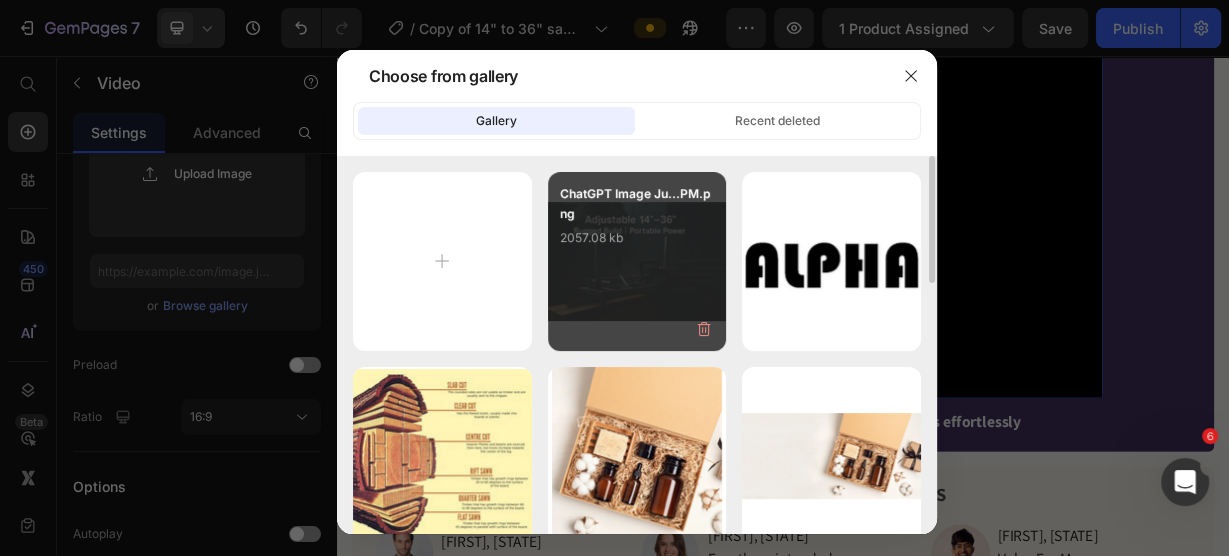 click on "ChatGPT Image Ju...PM.png" at bounding box center [637, 204] 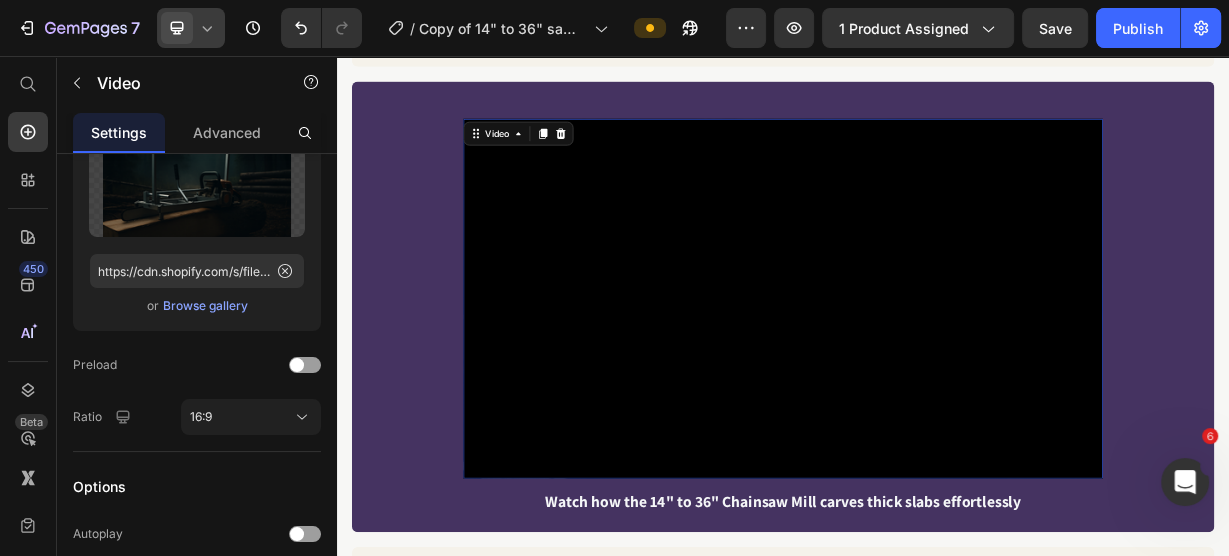 scroll, scrollTop: 1036, scrollLeft: 0, axis: vertical 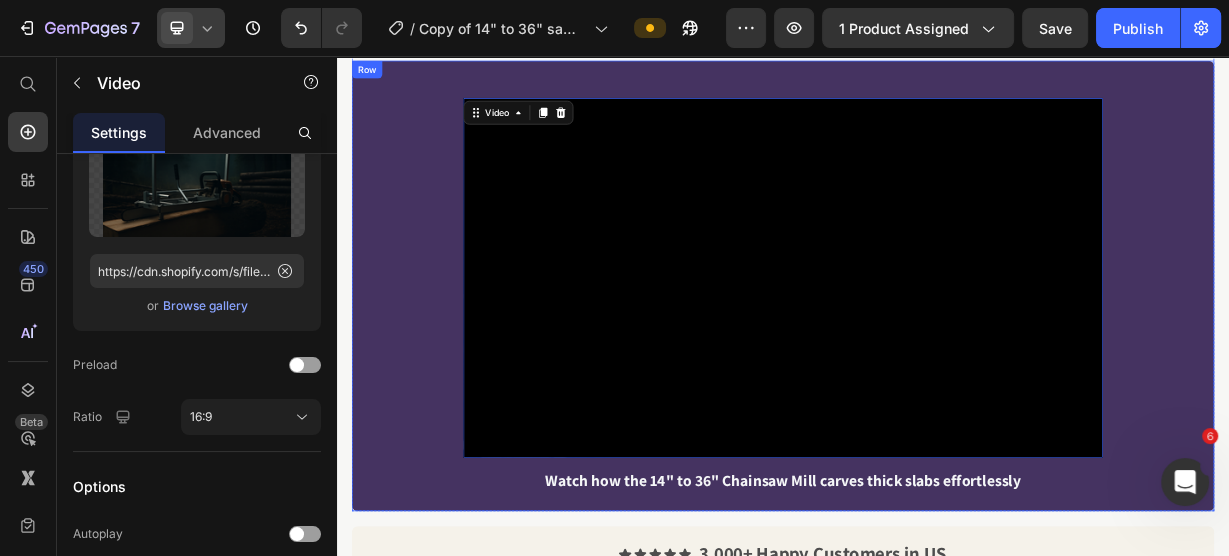 click on "Video   10 Watch how the 14" to 36" Chainsaw Mill carves thick slabs effortlessly Text Block" at bounding box center [937, 365] 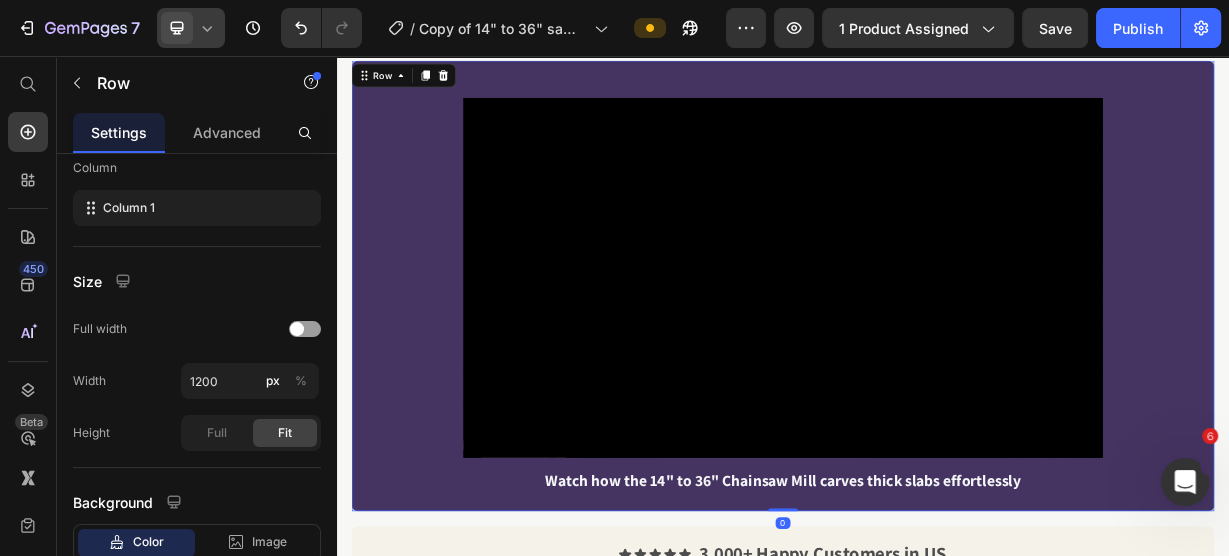 scroll, scrollTop: 0, scrollLeft: 0, axis: both 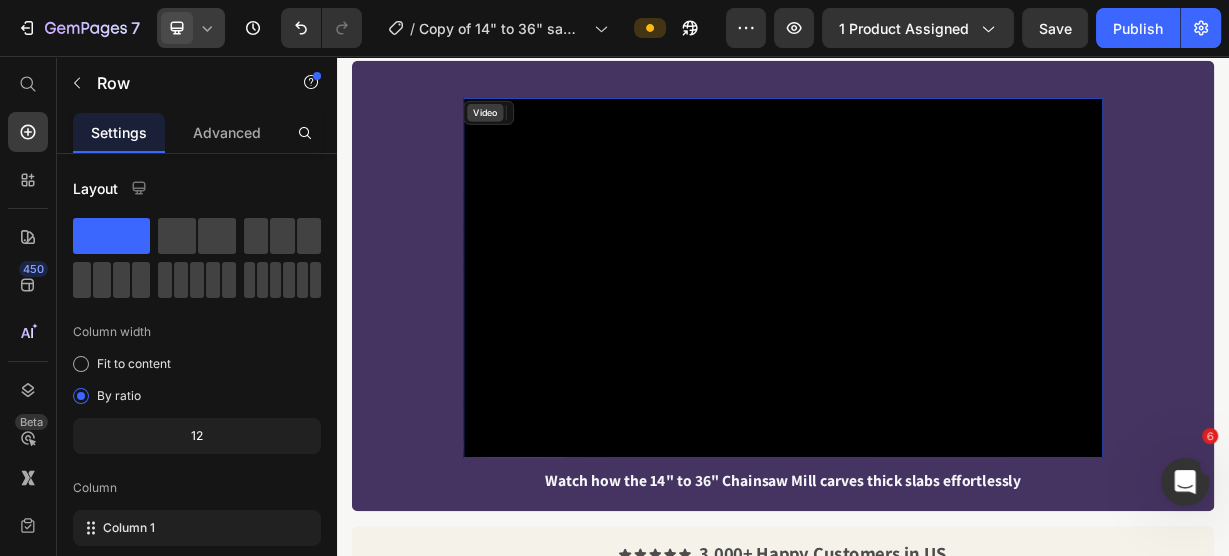 click on "Video" at bounding box center [541, 132] 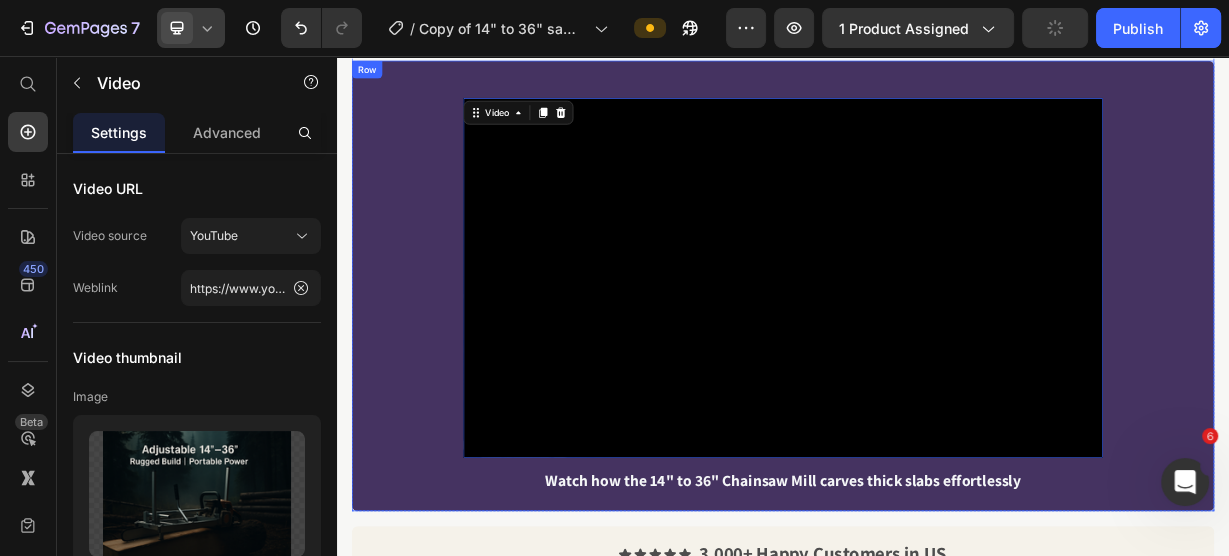 click on "Video   10 Watch how the 14" to 36" Chainsaw Mill carves thick slabs effortlessly Text Block" at bounding box center [937, 365] 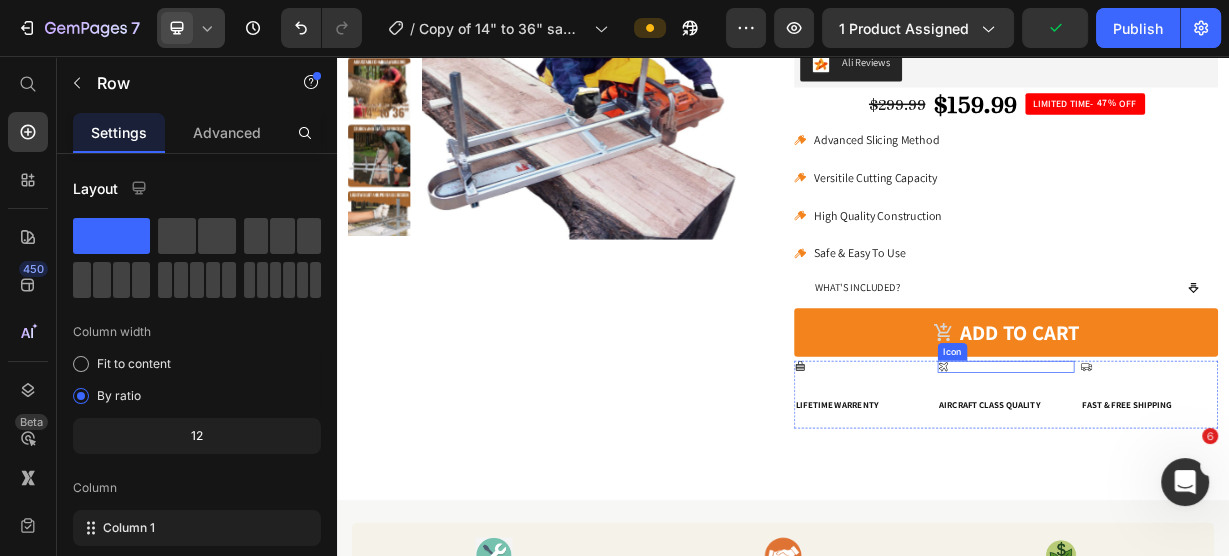 scroll, scrollTop: 236, scrollLeft: 0, axis: vertical 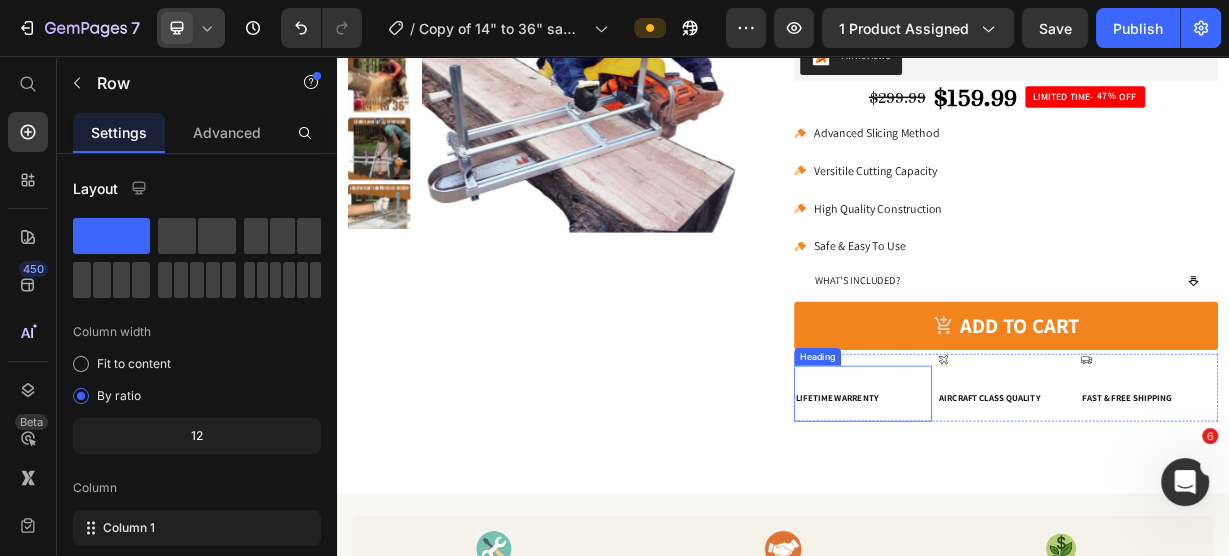click on "LIFETIME WARRENTY" at bounding box center (1044, 510) 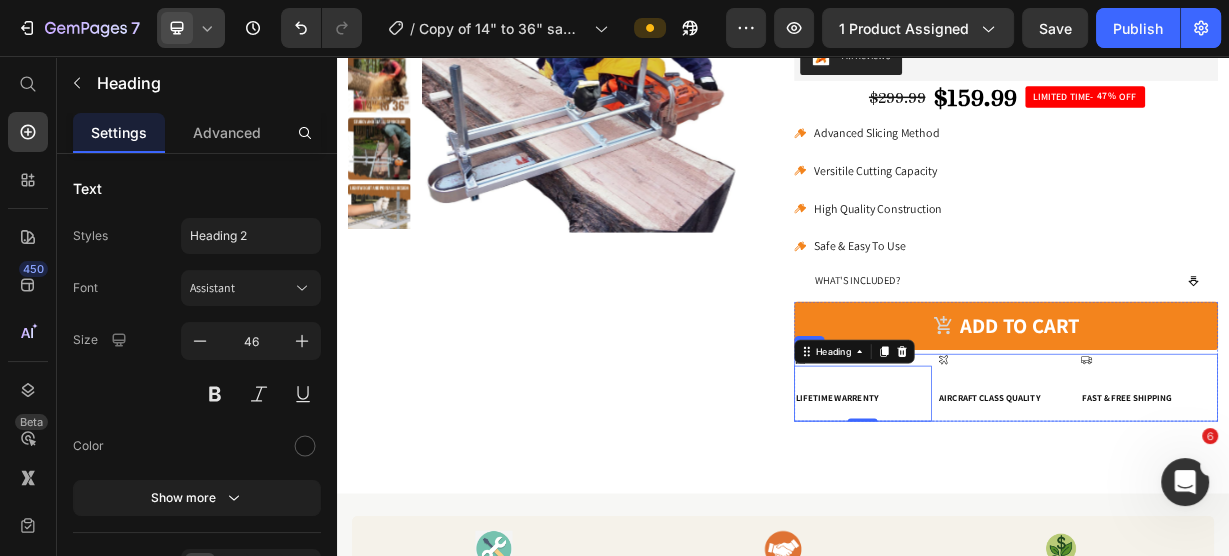 click on "Icon LIFETIME WARRENTY Heading   0
Icon AIRCRAFT CLASS QUALITY Heading
Icon FAST & FREE SHIPPING Heading Row" at bounding box center [1237, 502] 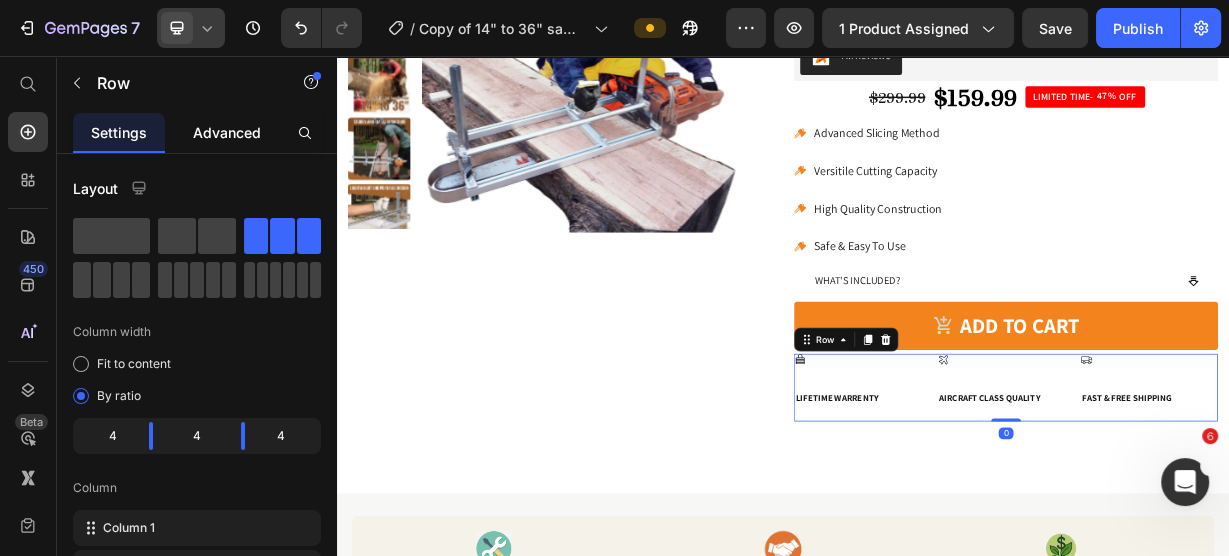 click on "Advanced" at bounding box center [227, 132] 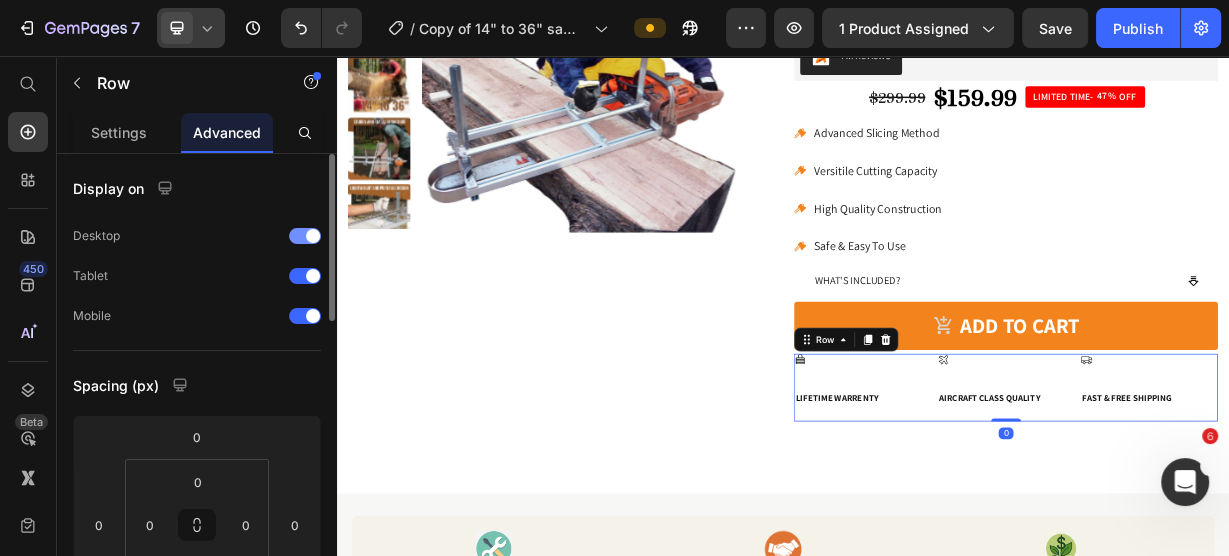 click at bounding box center (313, 236) 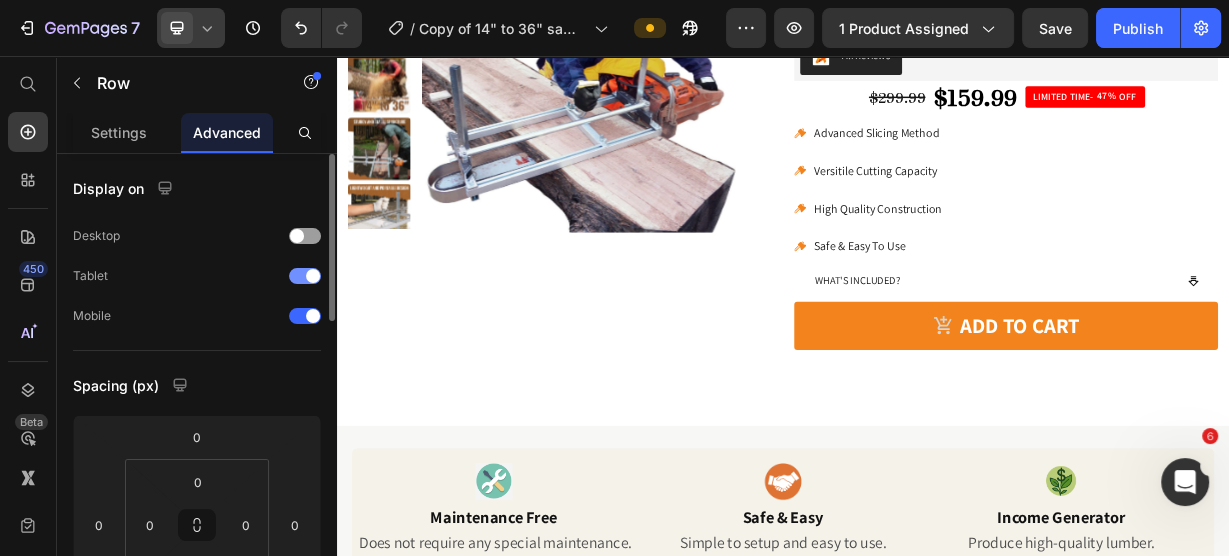 click at bounding box center (313, 276) 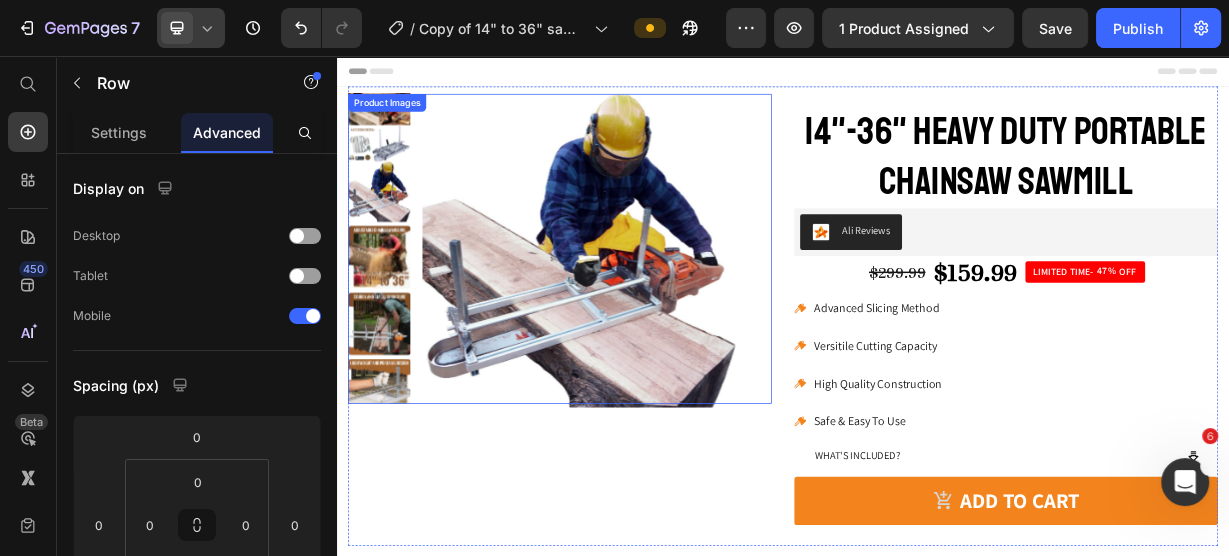 scroll, scrollTop: 400, scrollLeft: 0, axis: vertical 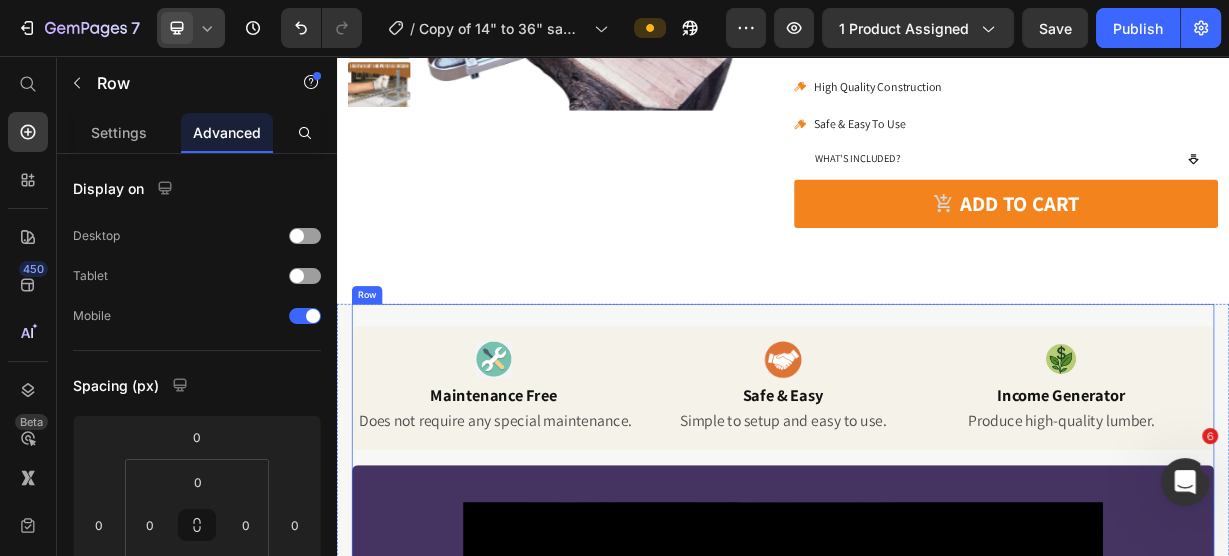 click on "Image Maintenance Free Heading Does not require any special maintenance. Text Block Image Safe & Easy Heading Simple to setup and easy to use. Text Block Image Income Generator Heading Produce high-quality lumber. Text Block Row Video Watch how the 14" to 36" Chainsaw Mill carves thick slabs effortlessly Text Block Row" at bounding box center [937, 800] 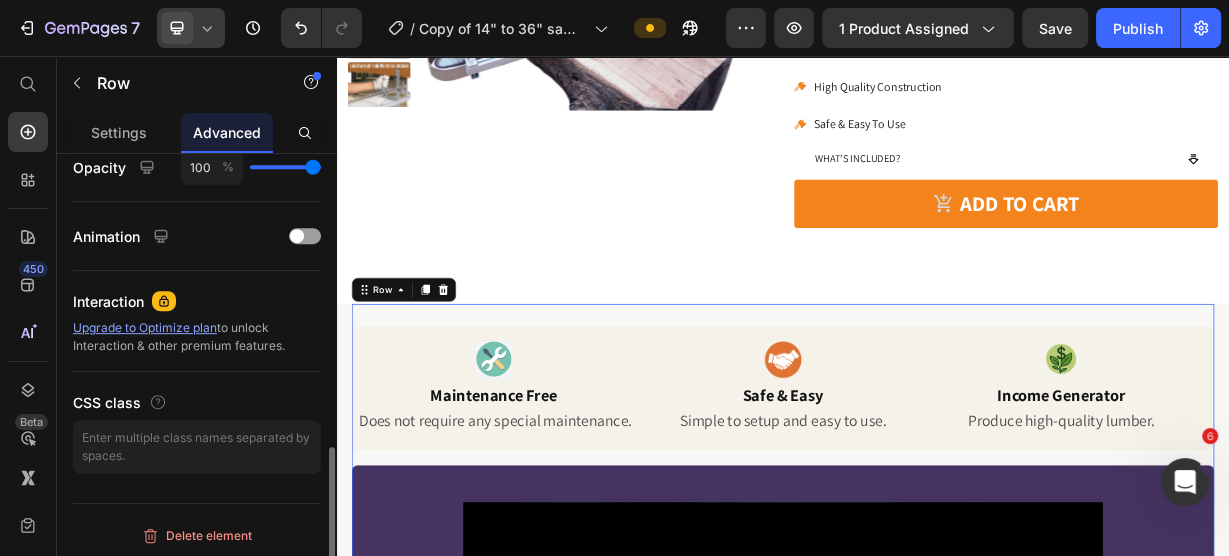 scroll, scrollTop: 485, scrollLeft: 0, axis: vertical 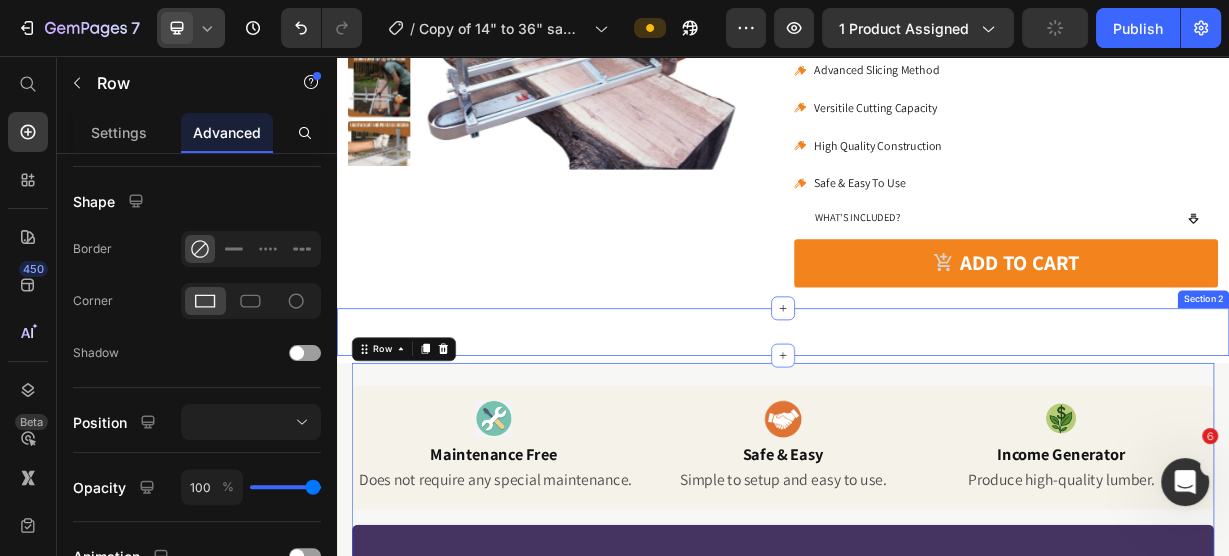 click on "Image Maintenance Free Heading Does not require any maintenance. Text Block Image Safe & Easy Heading Simple to setup and easy to use. Text Block Image Income Generator Heading Produce high-quality lumber. Text Block Row Video Watch how the 14" to 36" Chainsaw Mill carves thick slabs effortlessly Text Block Row Row
Icon
Icon
Icon
Icon
Icon Icon List 3,000+ Happy Customers in USA Text Block Row Image Jeff, SC Heading Easy to Assemble Heading Row Image Stacy, AZ Heading Exactly as intended Heading Row Image Brian, ID Heading Value For Money Heading Row Row Section 2" at bounding box center [937, 427] 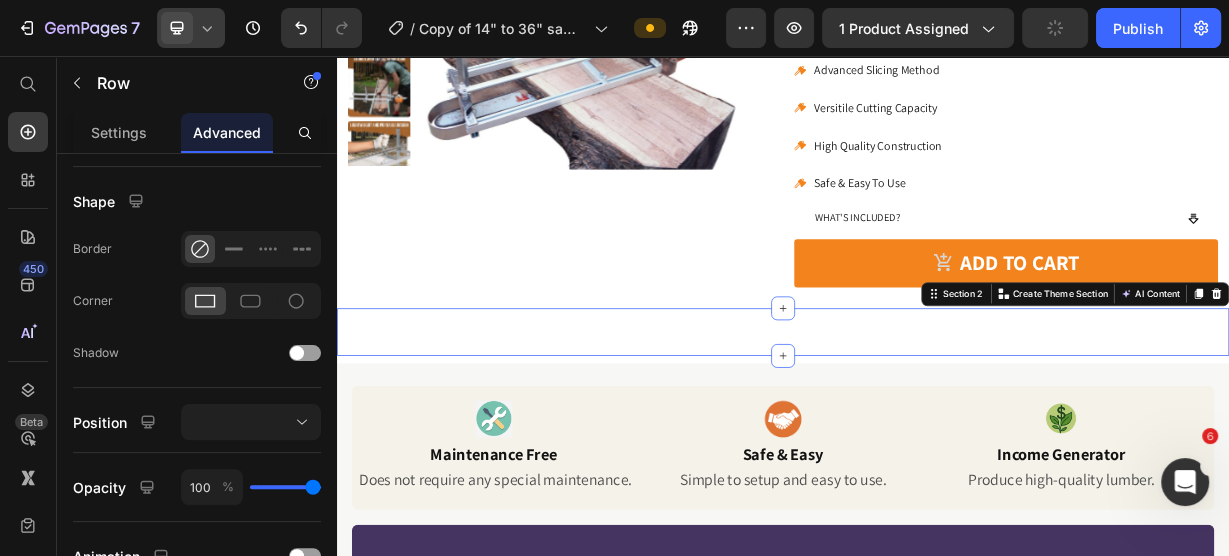 scroll, scrollTop: 0, scrollLeft: 0, axis: both 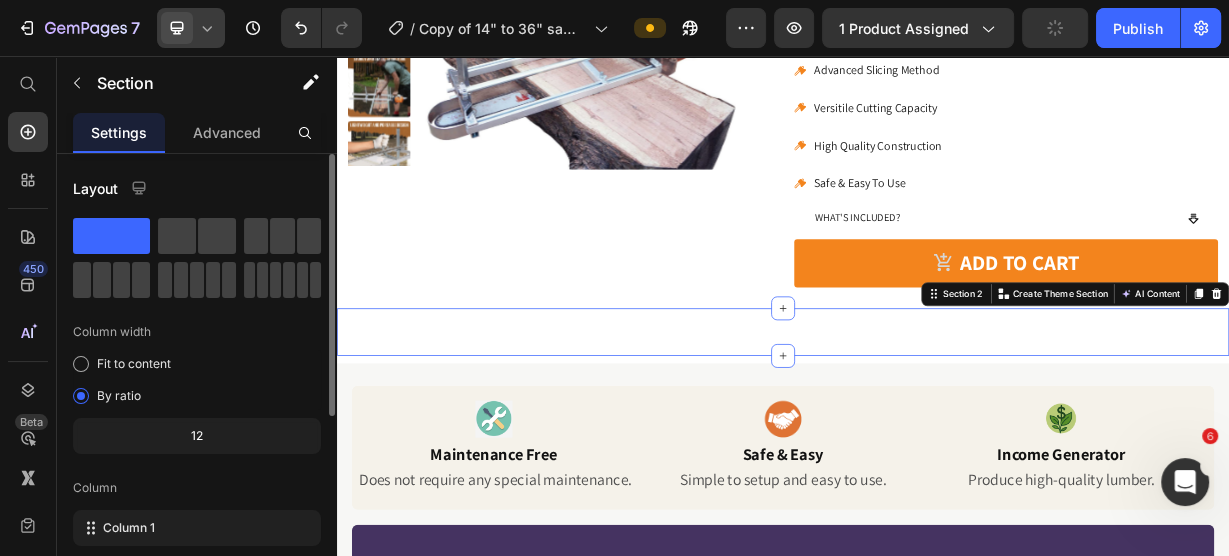 click on "Section" 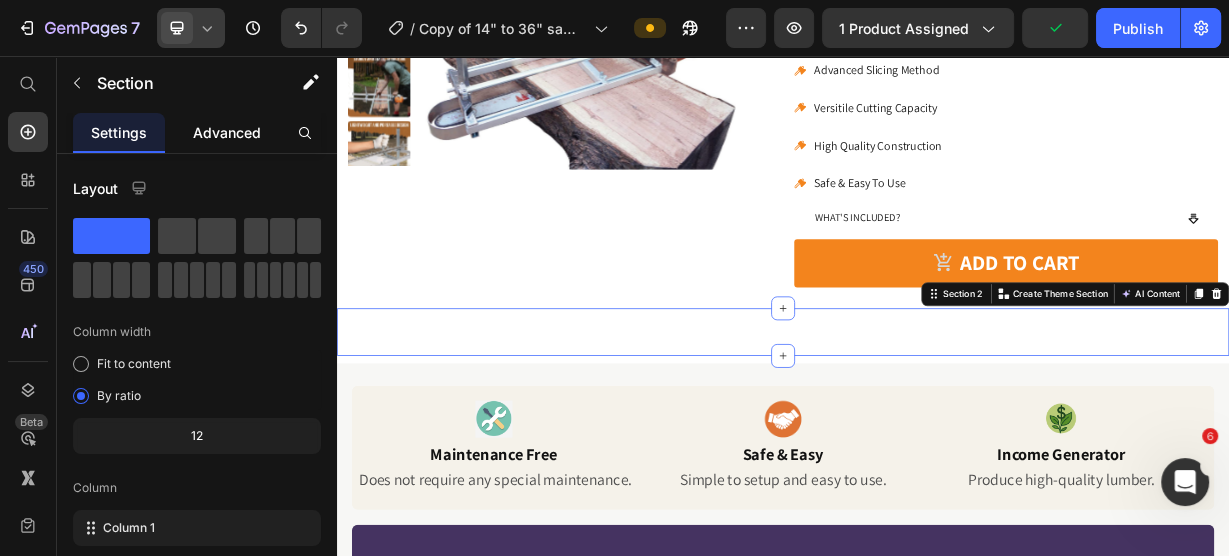 click on "Advanced" at bounding box center [227, 132] 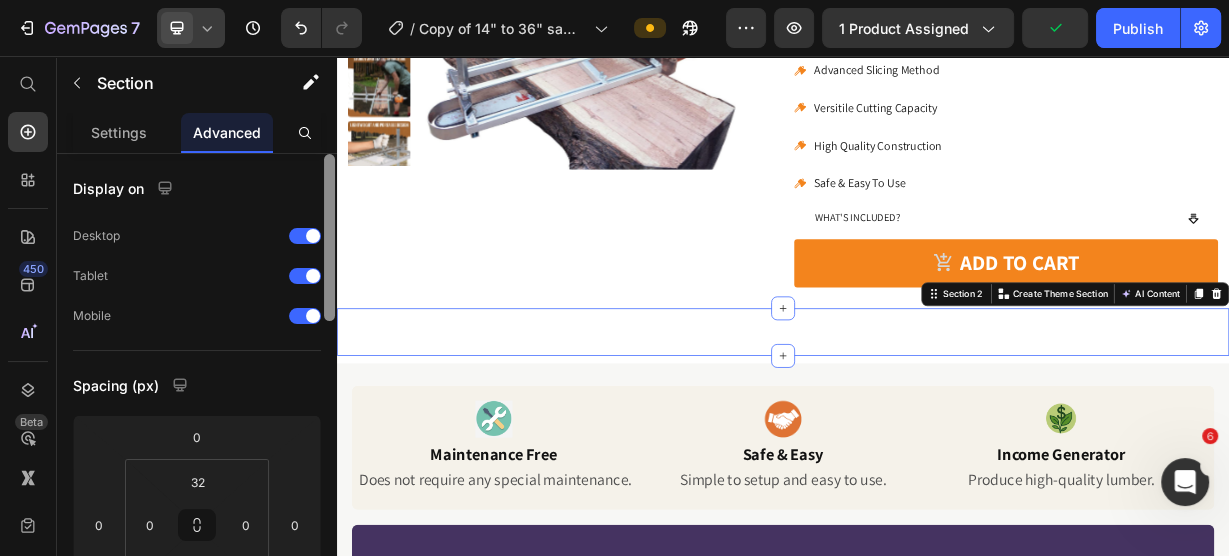 drag, startPoint x: 307, startPoint y: 231, endPoint x: 327, endPoint y: 266, distance: 40.311287 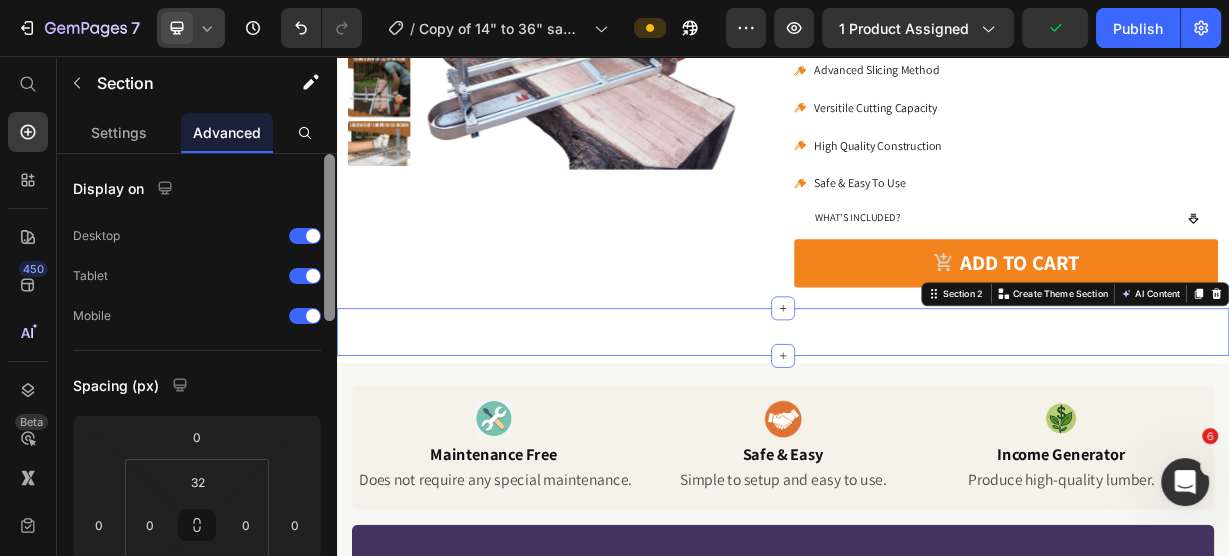 click at bounding box center [313, 236] 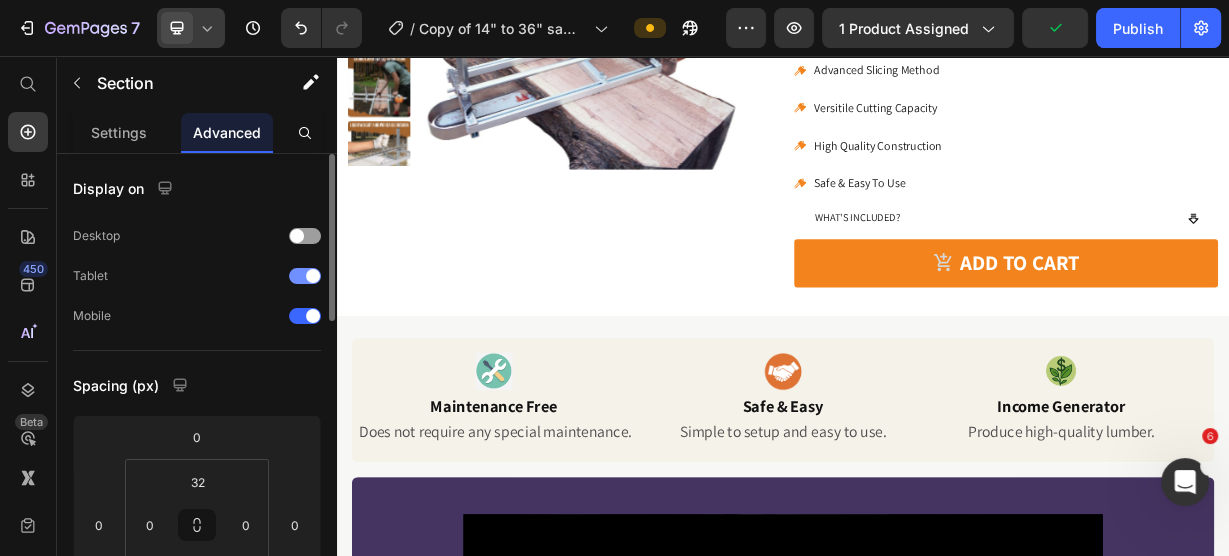 click at bounding box center (313, 276) 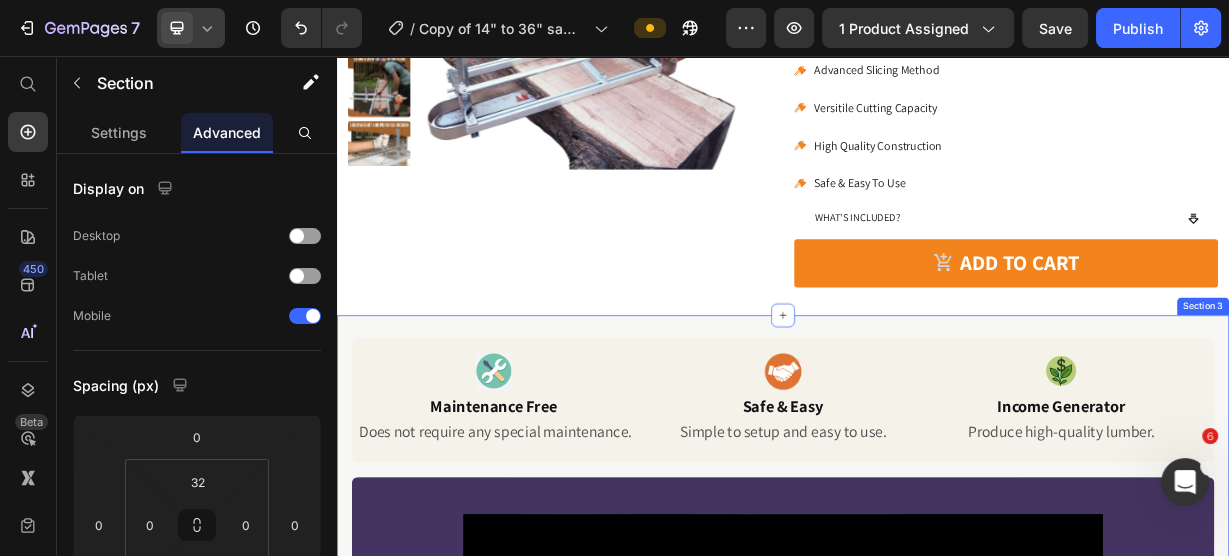click on "Image Maintenance Free Heading Does not require any special maintenance. Text Block Image Safe & Easy Heading Simple to setup and easy to use. Text Block Image Income Generator Heading Produce high-quality lumber. Text Block Row Video Watch how the 14" to 36" Chainsaw Mill carves thick slabs effortlessly Text Block Row Row
Icon
Icon
Icon
Icon
Icon Icon List 3,000+ Happy Customers in US Text Block Row Image Jeff, [STATE] Heading "Easy to Assemble" Heading Row Image Stacy, [STATE] Heading Exactly as intended Heading Row Image Brian, [STATE] Heading Value For Money Heading Row Row Section 3" at bounding box center [937, 926] 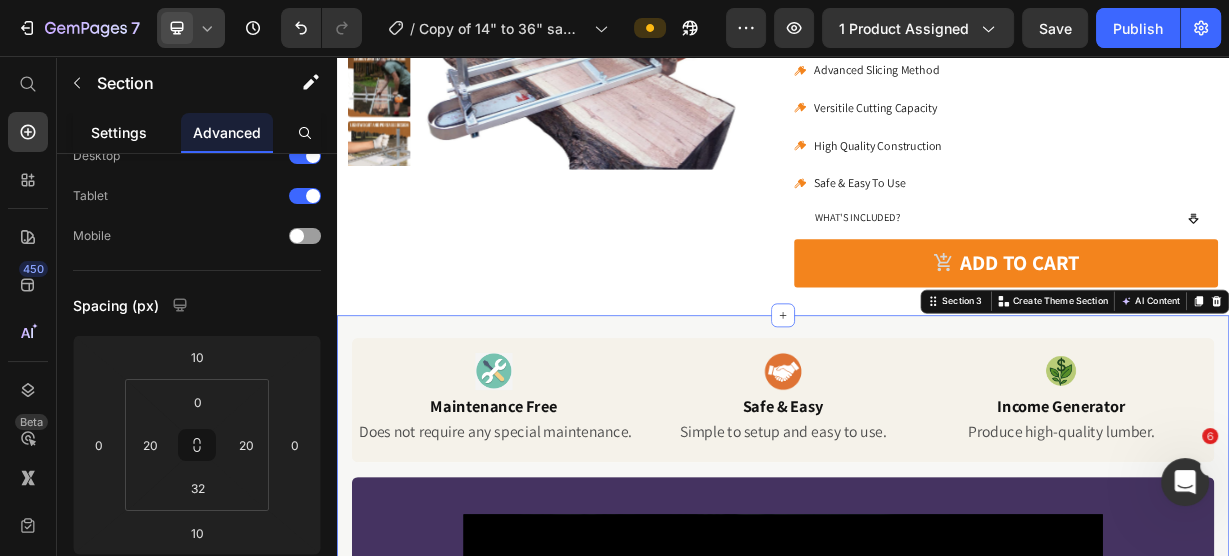 scroll, scrollTop: 0, scrollLeft: 0, axis: both 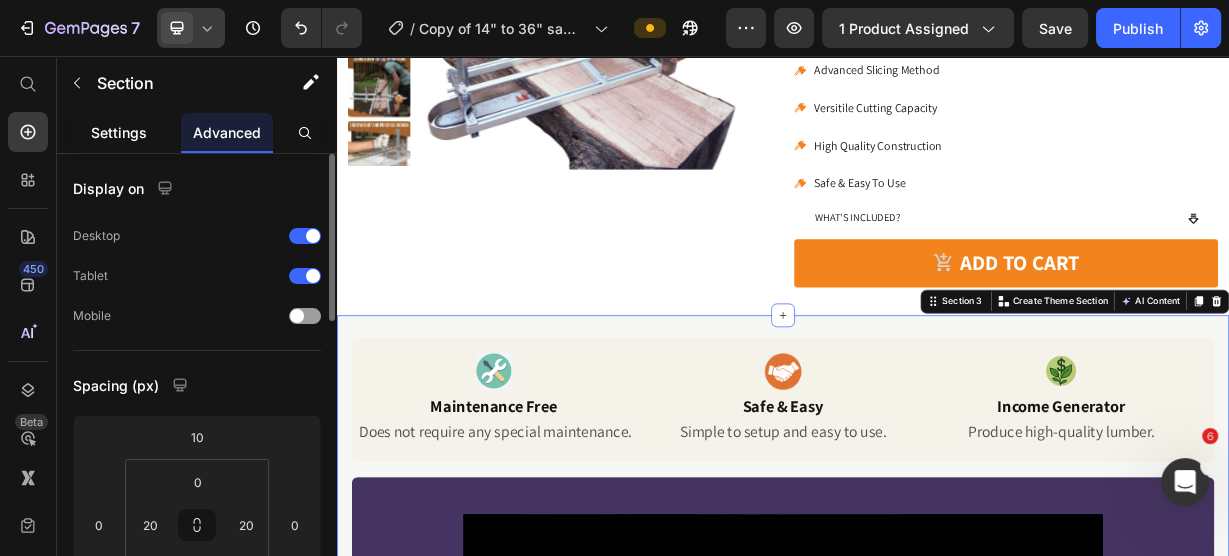 click on "Settings" 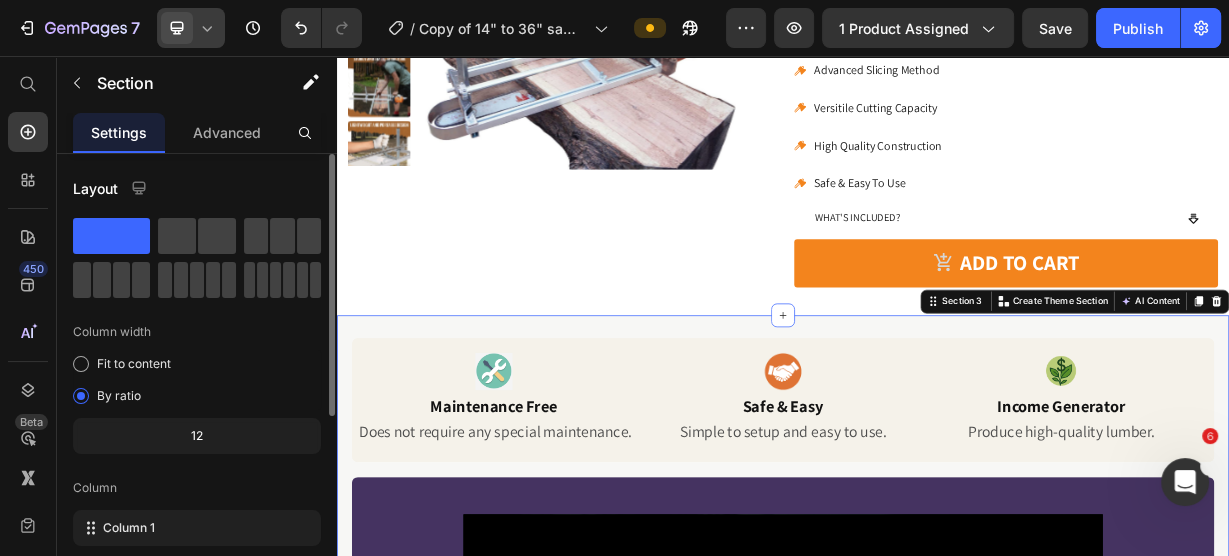 scroll, scrollTop: 346, scrollLeft: 0, axis: vertical 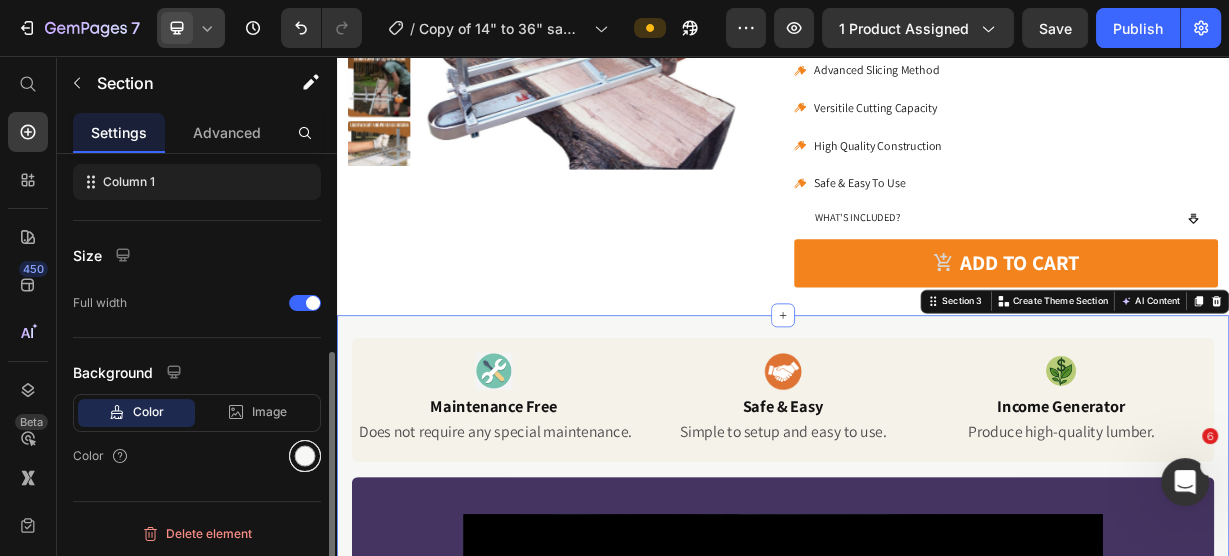 click at bounding box center (305, 456) 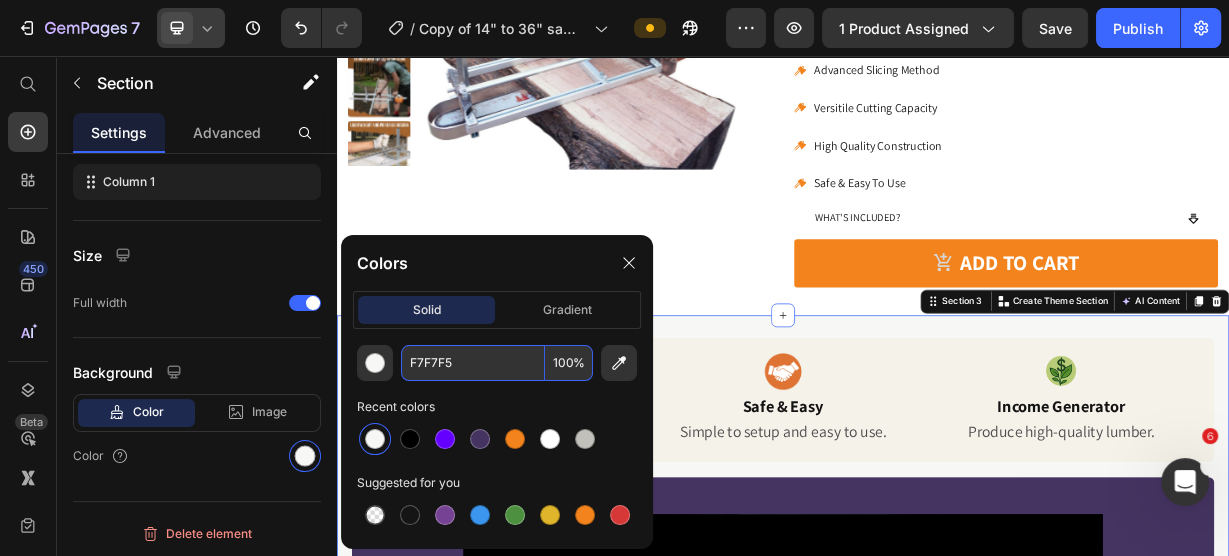click on "F7F7F5" at bounding box center (473, 363) 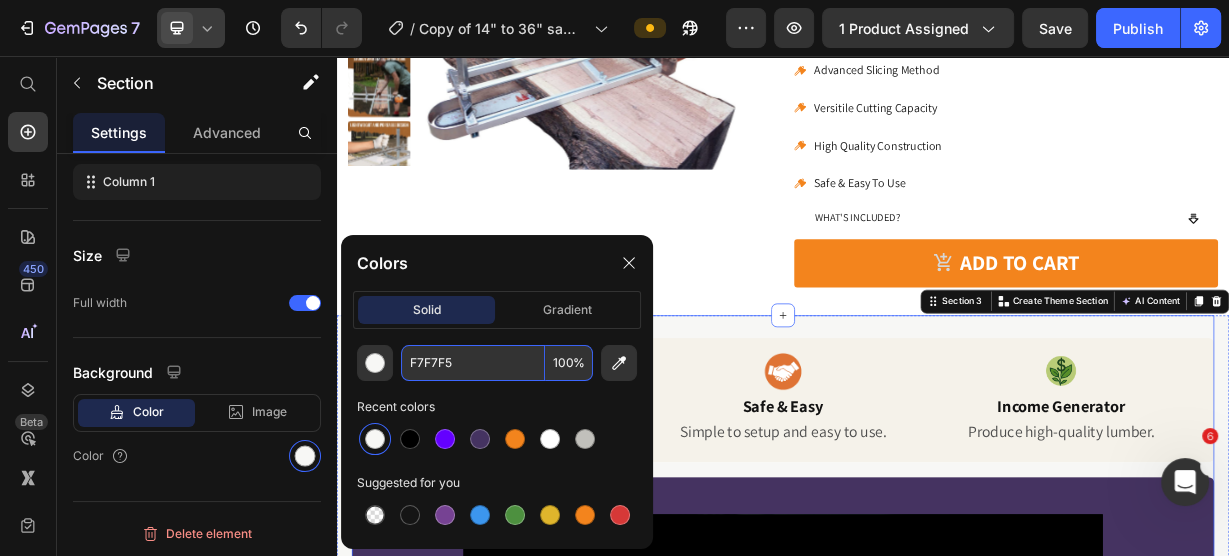 scroll, scrollTop: 0, scrollLeft: 0, axis: both 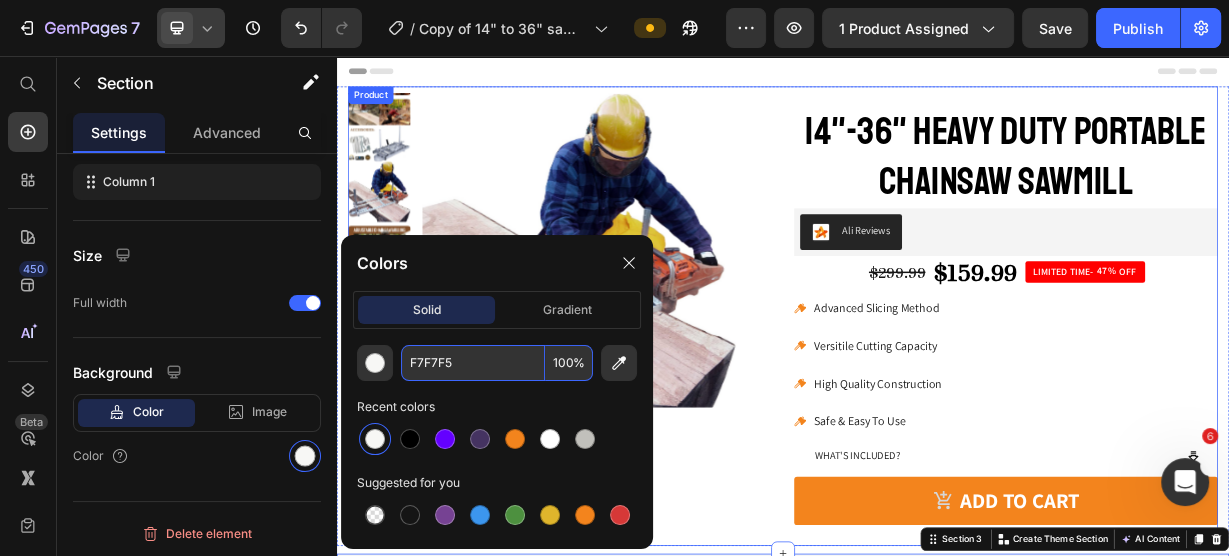 click on "Product Images 14"-36" Heavy Duty Portable Chainsaw Sawmill Product Title Ali Reviews Ali Reviews $299.99 Product Price $159.99 Product Price LIMITED TIME- 47% OFF Discount Tag Row
Advanced Slicing Method
Versitile Cutting Capacity
High Quality Construction
Safe & Easy To Use Item List
WHAT'S INCLUDED? Accordion
Add to cart Add to Cart
Icon LIFETIME WARRENTY Heading
Icon AIRCRAFT CLASS QUALITY Heading
Icon FAST & FREE SHIPPING Heading Row Row Row Product" at bounding box center [937, 406] 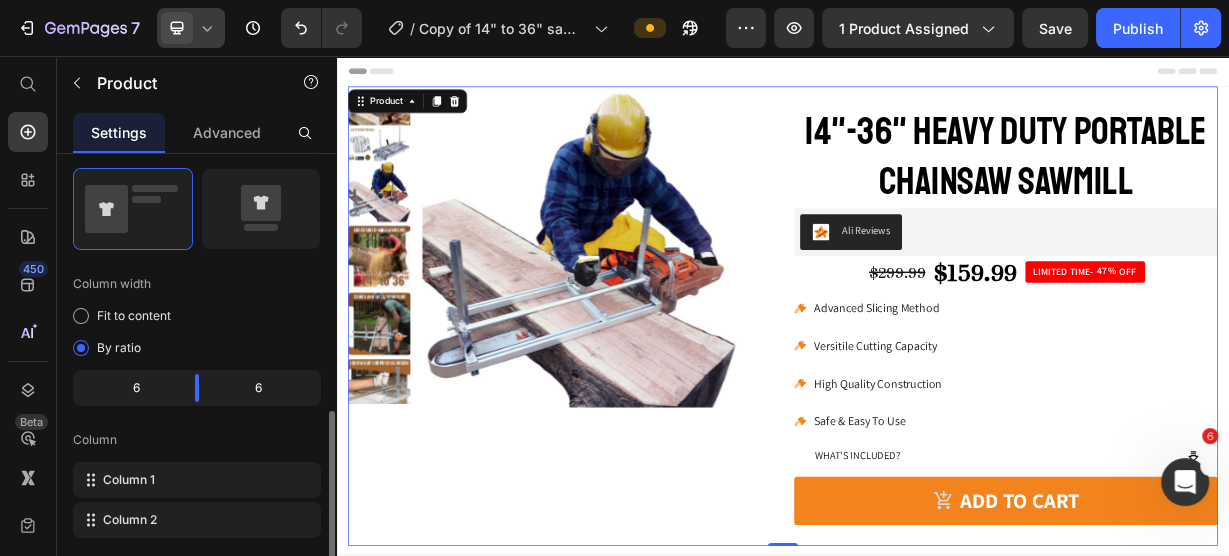 scroll, scrollTop: 300, scrollLeft: 0, axis: vertical 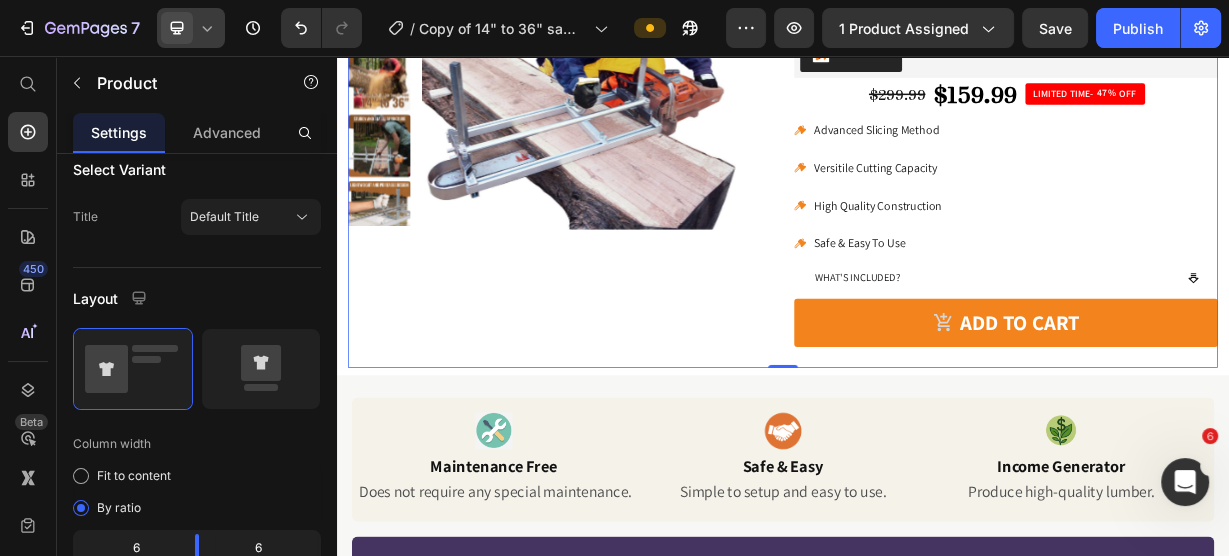 click on "Product Images" at bounding box center [637, 171] 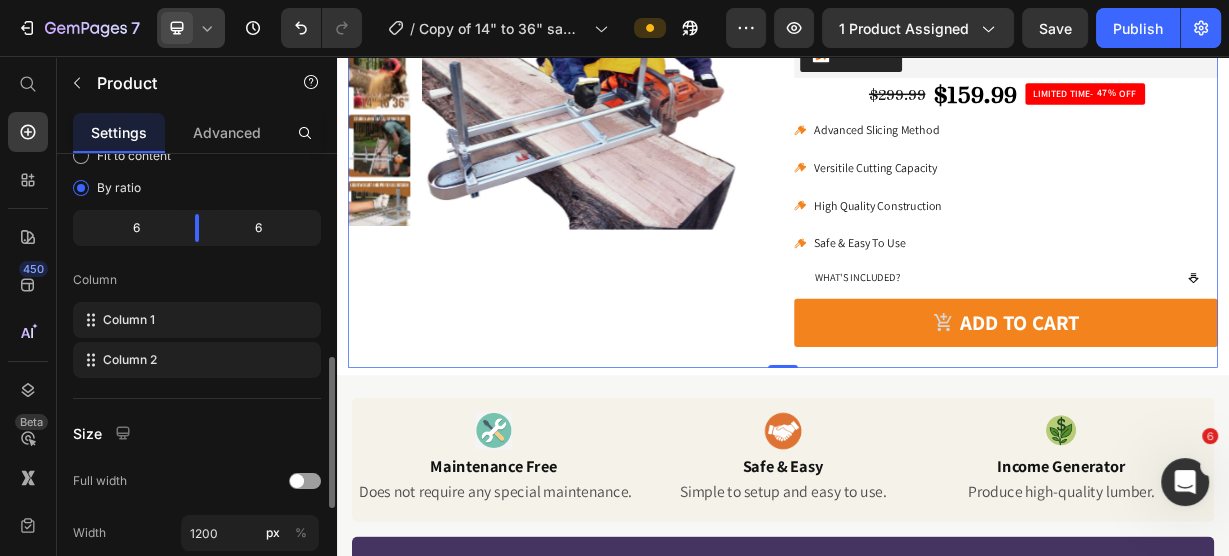 scroll, scrollTop: 940, scrollLeft: 0, axis: vertical 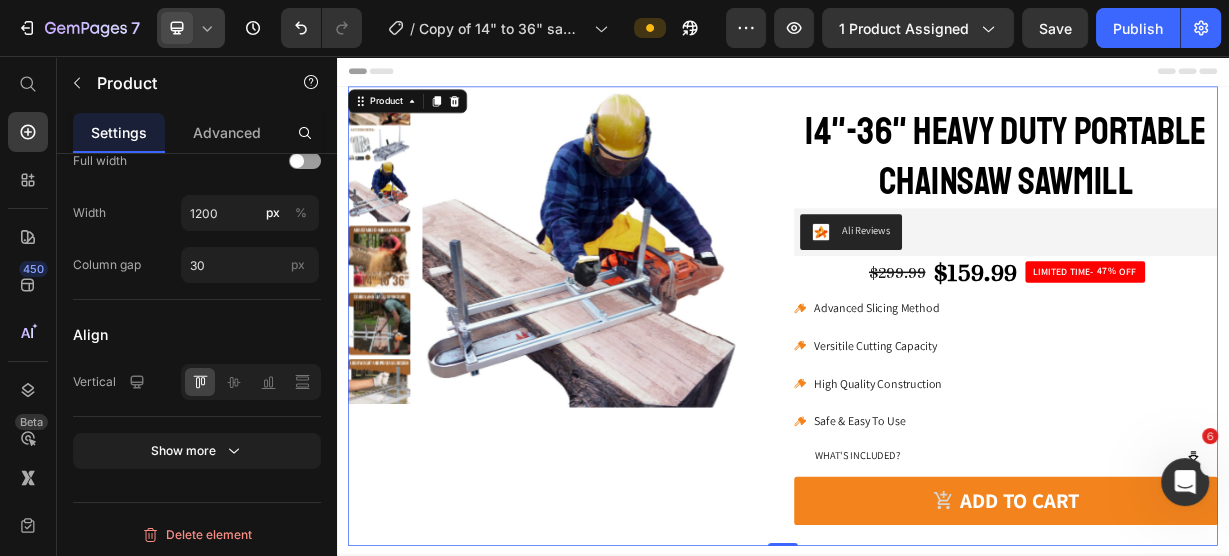 click on "Header" at bounding box center (937, 76) 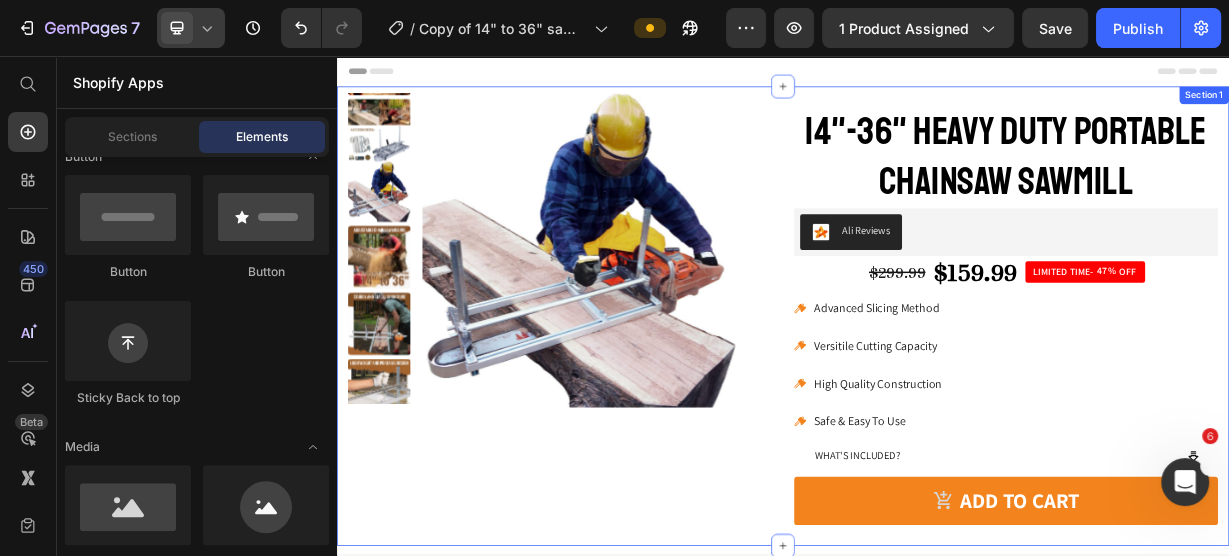click on "Product Images 14"-36" Heavy Duty Portable Chainsaw Sawmill Product Title Ali Reviews Ali Reviews $299.99 Product Price $159.99 Product Price LIMITED TIME- 47% OFF Discount Tag Row
Advanced Slicing Method
Versitile Cutting Capacity
High Quality Construction
Safe & Easy To Use Item List
WHAT'S INCLUDED? Accordion
Add to cart Add to Cart
Icon LIFETIME WARRENTY Heading
Icon AIRCRAFT CLASS QUALITY Heading
Icon FAST & FREE SHIPPING Heading Row Row Row Product Section 1" at bounding box center (937, 406) 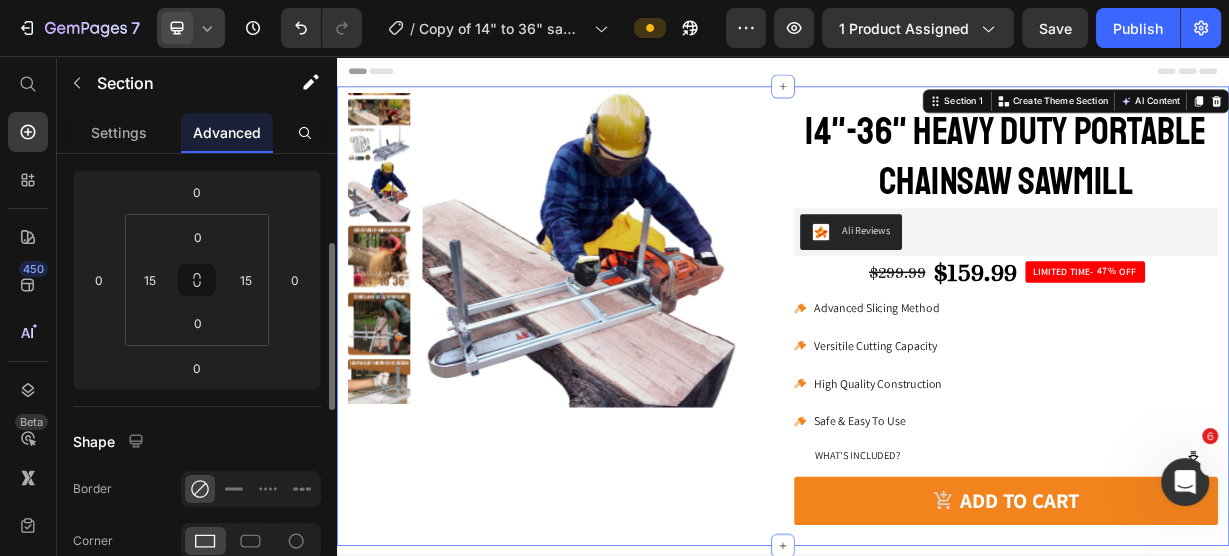 scroll, scrollTop: 0, scrollLeft: 0, axis: both 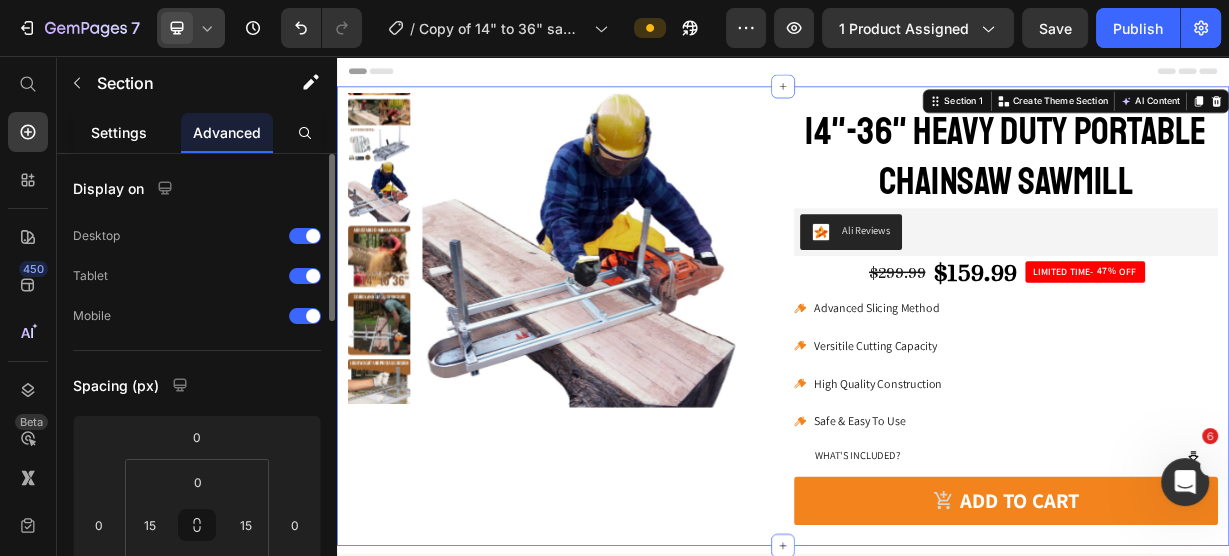 click on "Settings" at bounding box center (119, 132) 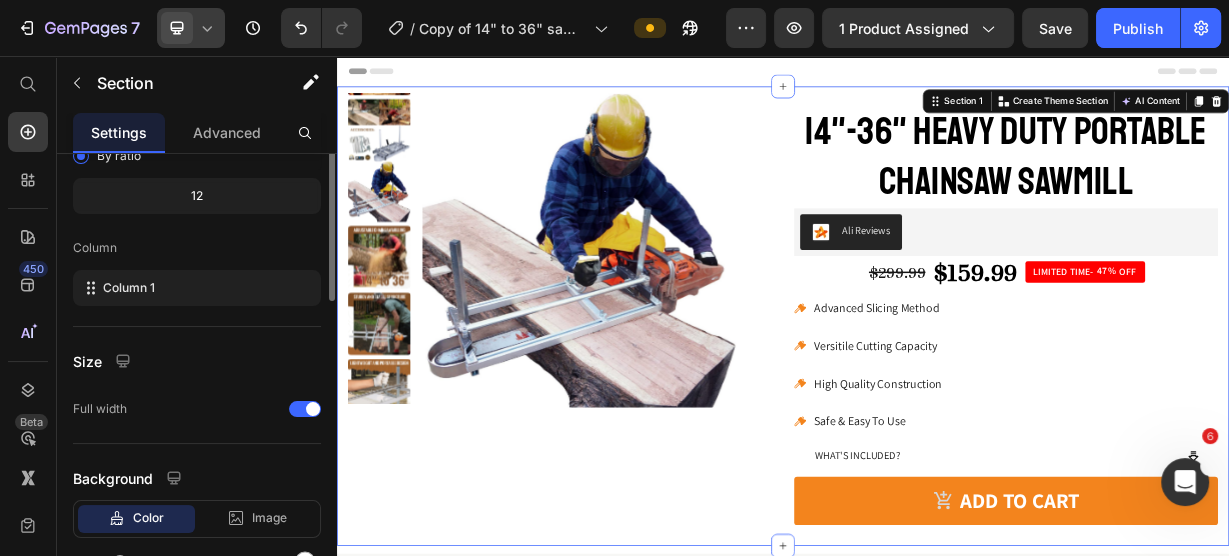 scroll, scrollTop: 346, scrollLeft: 0, axis: vertical 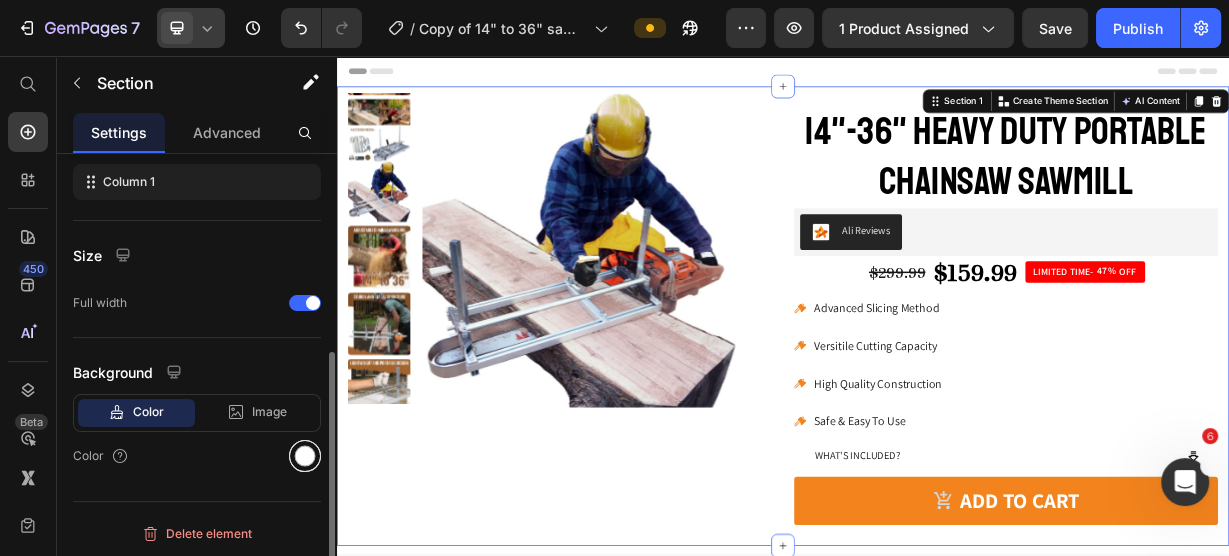 click at bounding box center (305, 456) 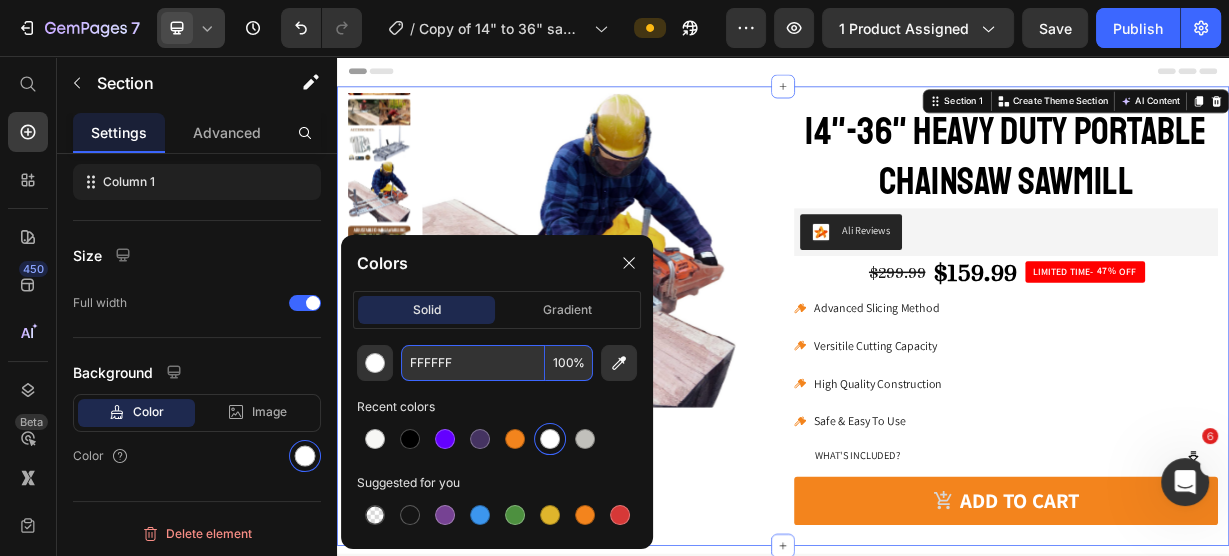 click on "FFFFFF" at bounding box center (473, 363) 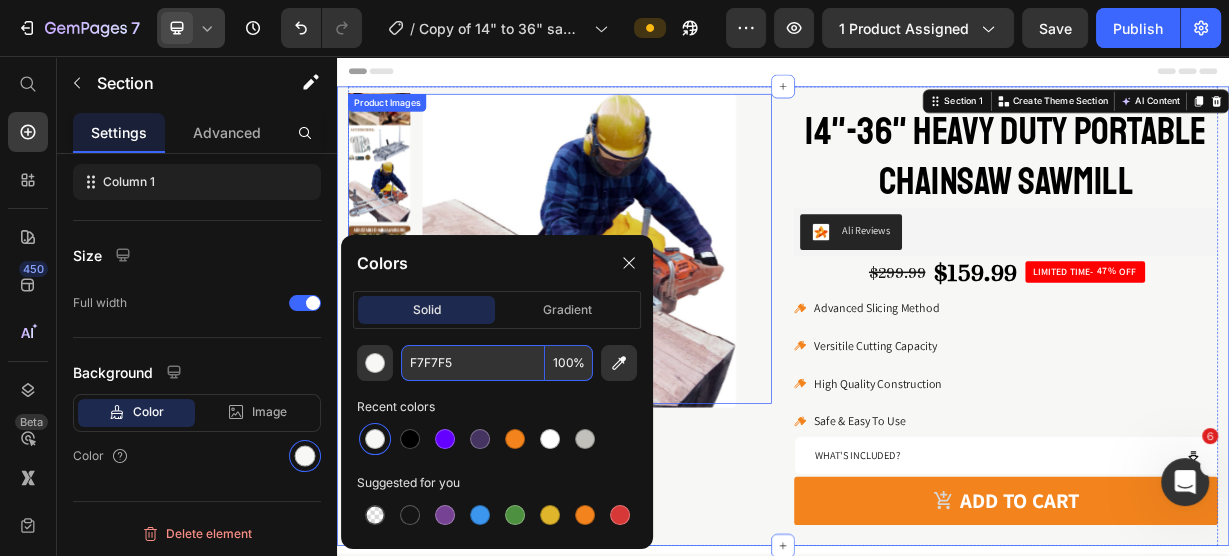 click on "Product Images" at bounding box center [404, 119] 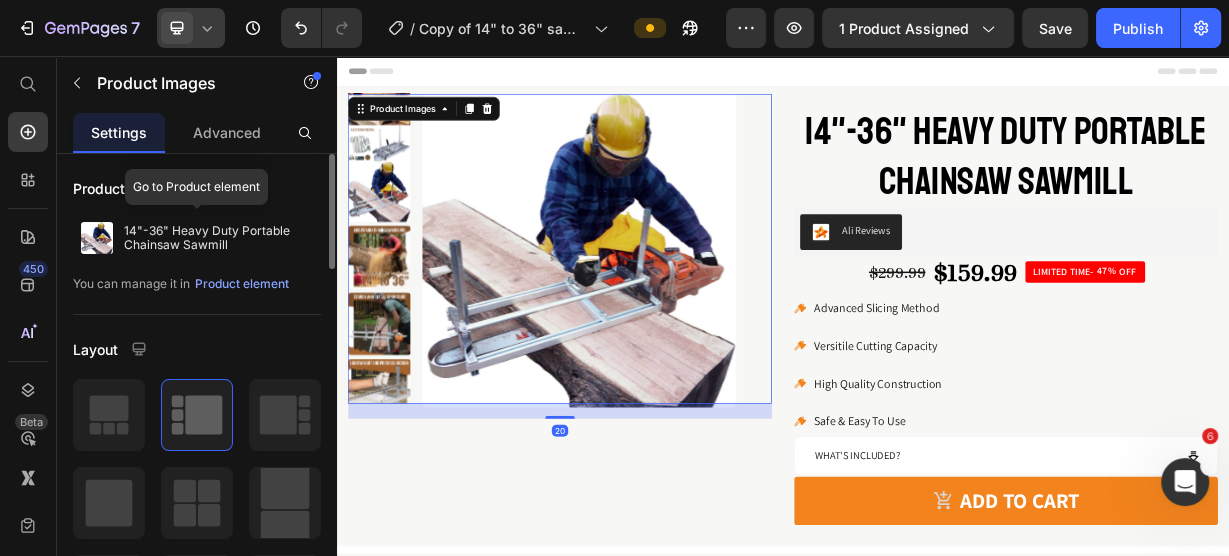 scroll, scrollTop: 80, scrollLeft: 0, axis: vertical 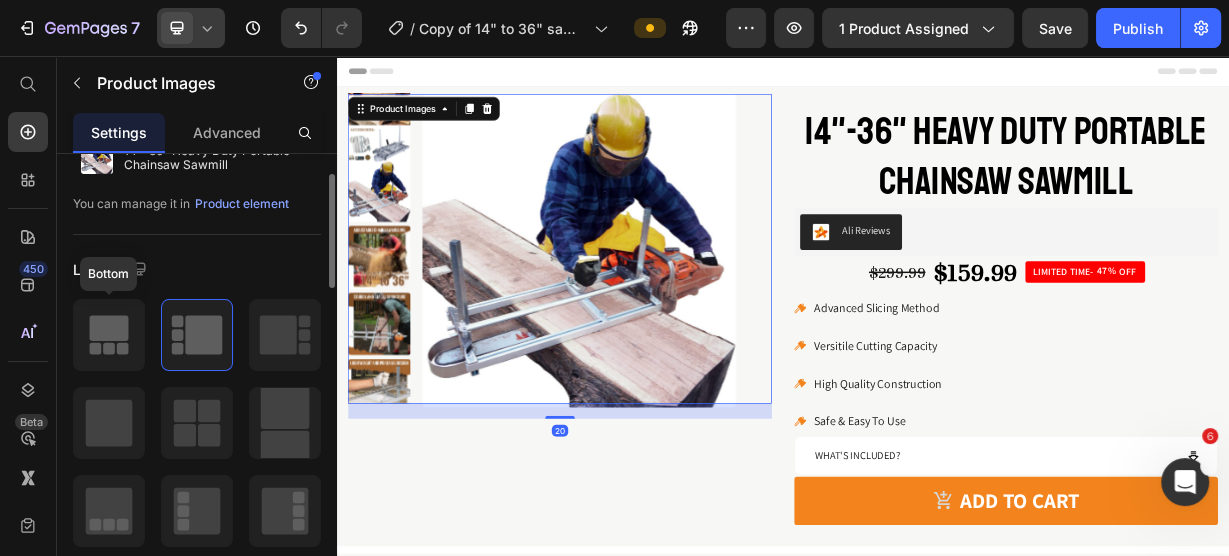 click 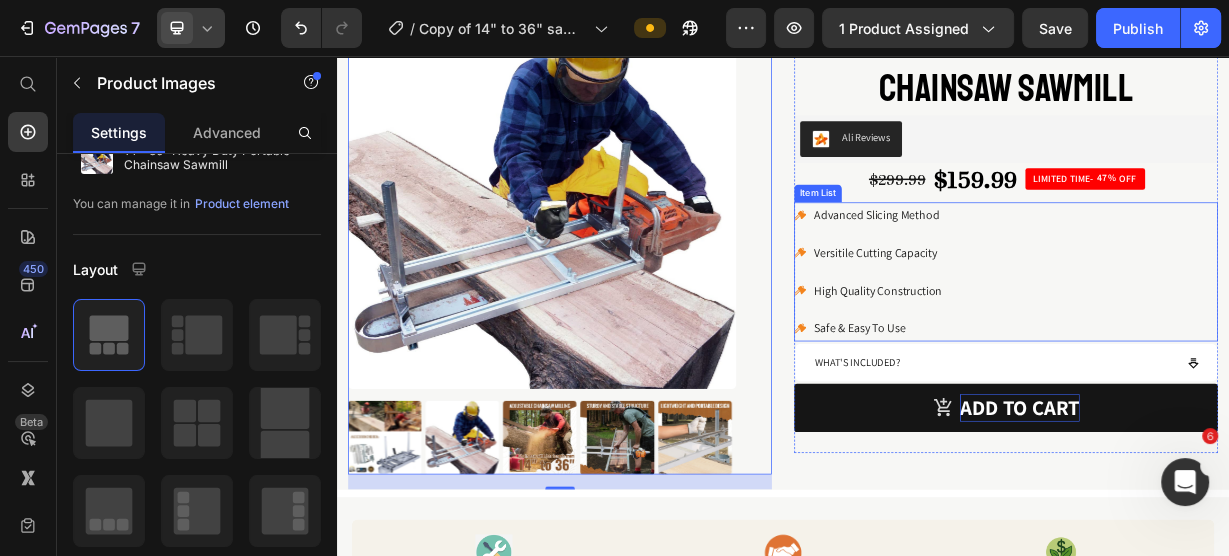 scroll, scrollTop: 160, scrollLeft: 0, axis: vertical 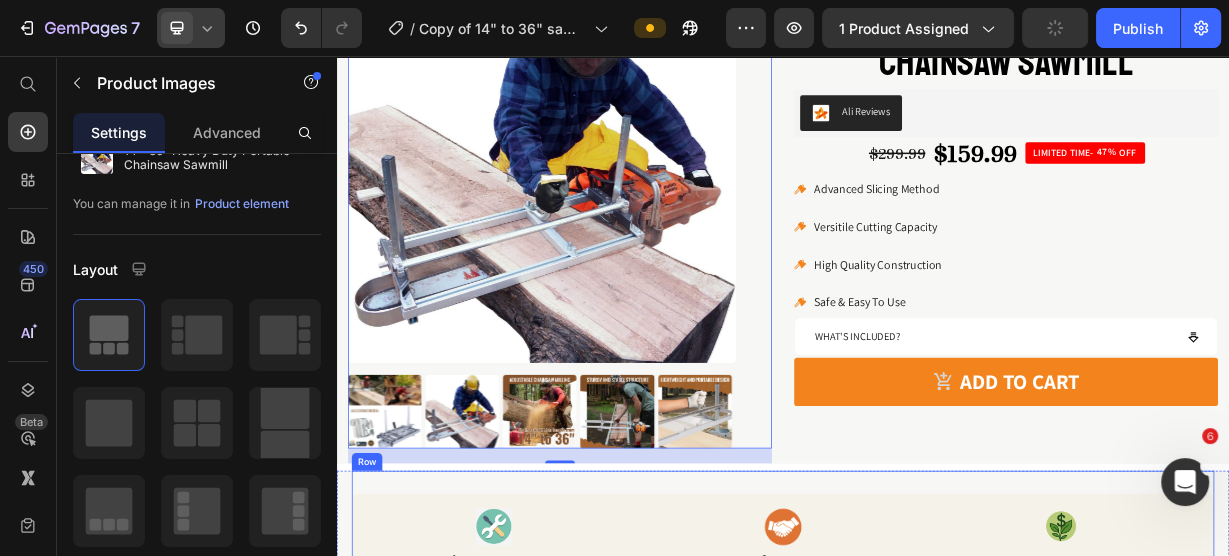 click on "Image Maintenance Free Heading Does not require any special maintenance. Text Block Image Safe & Easy Heading Simple to setup and easy to use. Text Block Image Income Generator Heading Produce high-quality lumber. Text Block Row Video Watch how the 14" to 36" Chainsaw Mill carves thick slabs effortlessly Text Block Row" at bounding box center [937, 1025] 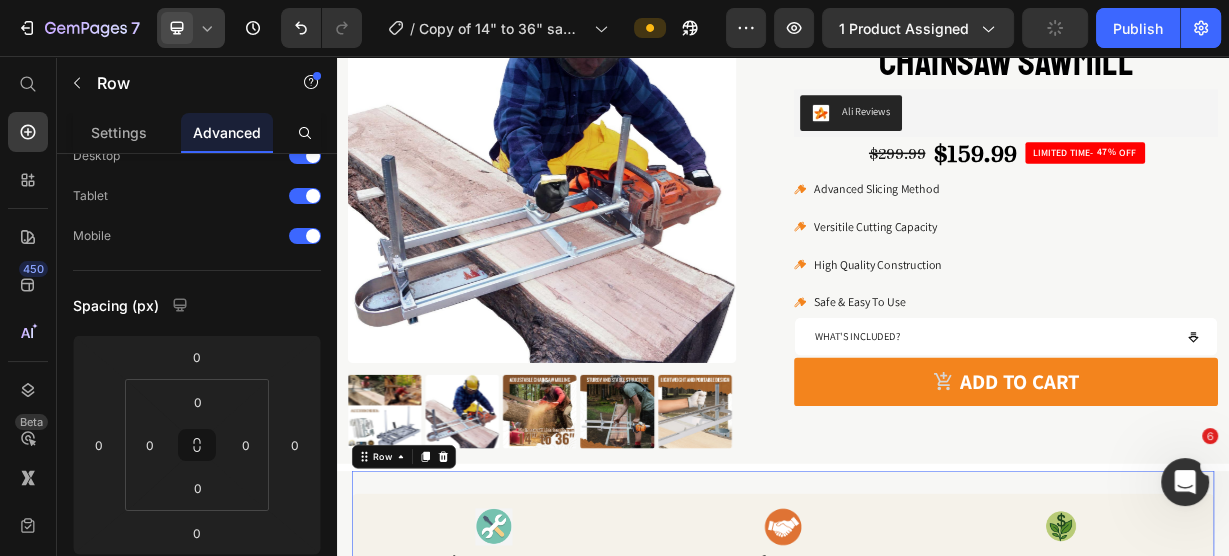 scroll, scrollTop: 0, scrollLeft: 0, axis: both 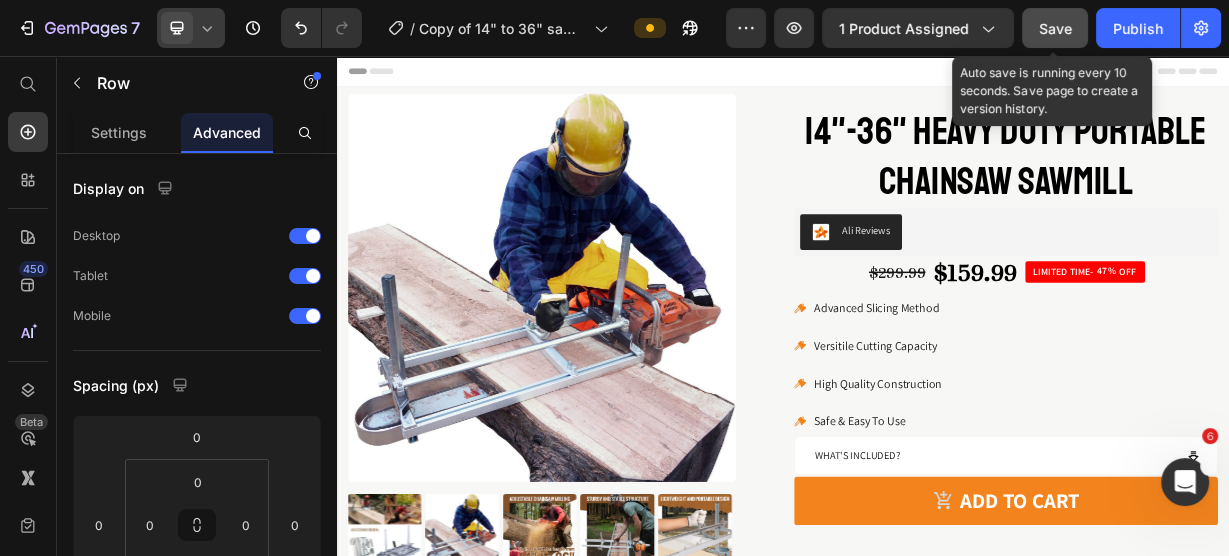 click on "Save" 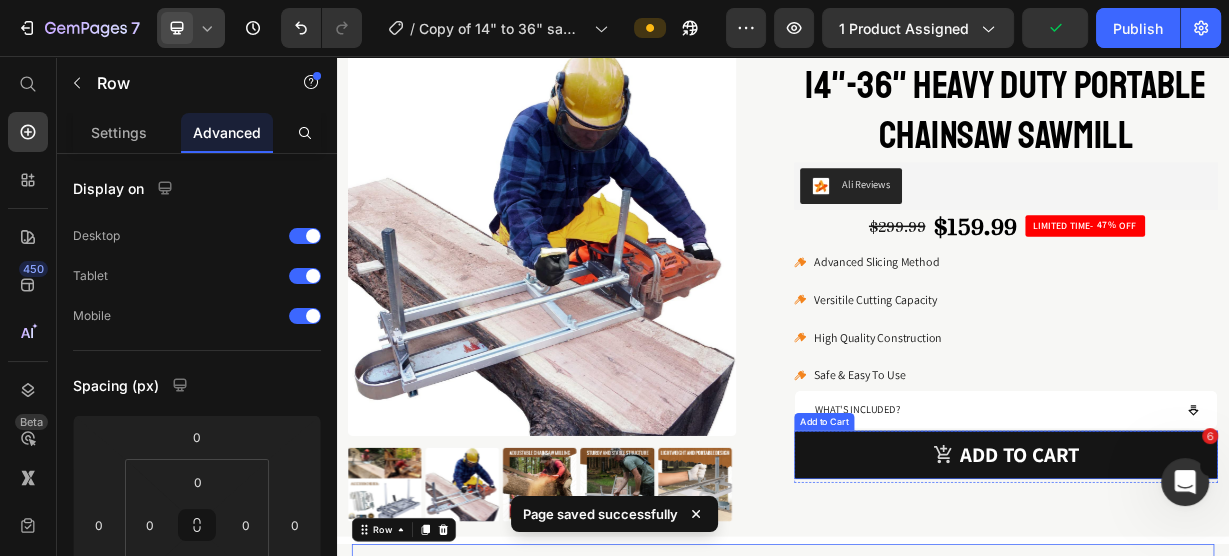 scroll, scrollTop: 80, scrollLeft: 0, axis: vertical 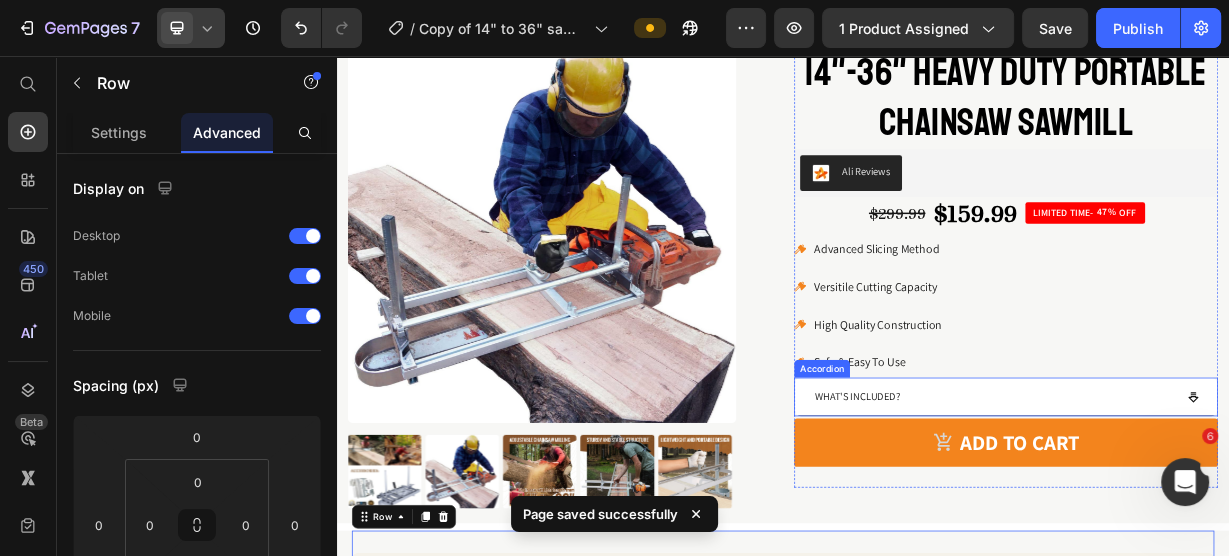click on "WHAT'S INCLUDED?" at bounding box center [1221, 513] 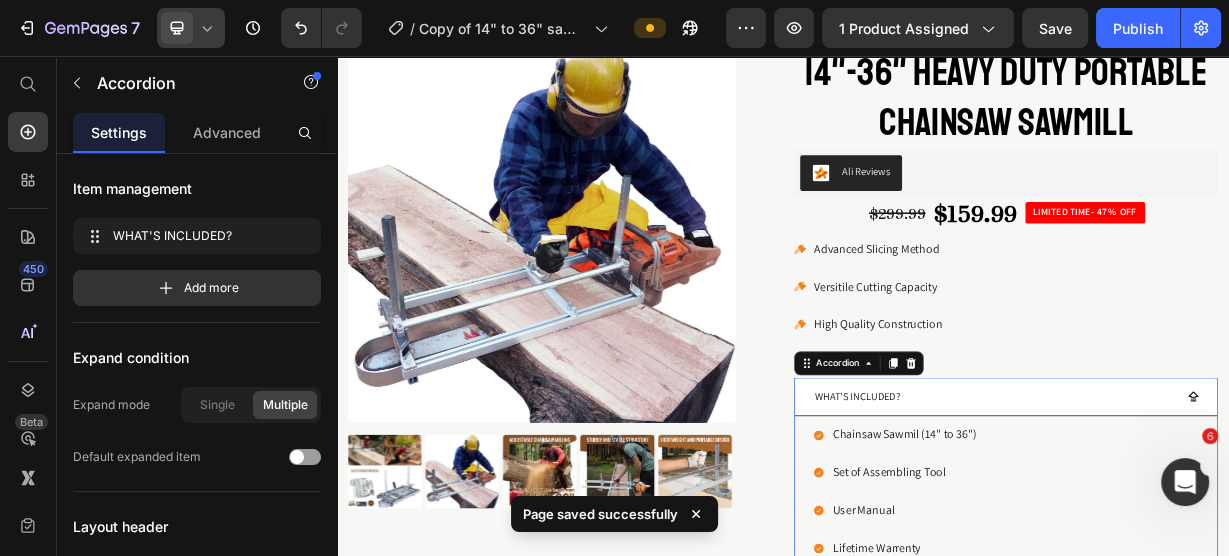 click on "WHAT'S INCLUDED?" at bounding box center (1221, 513) 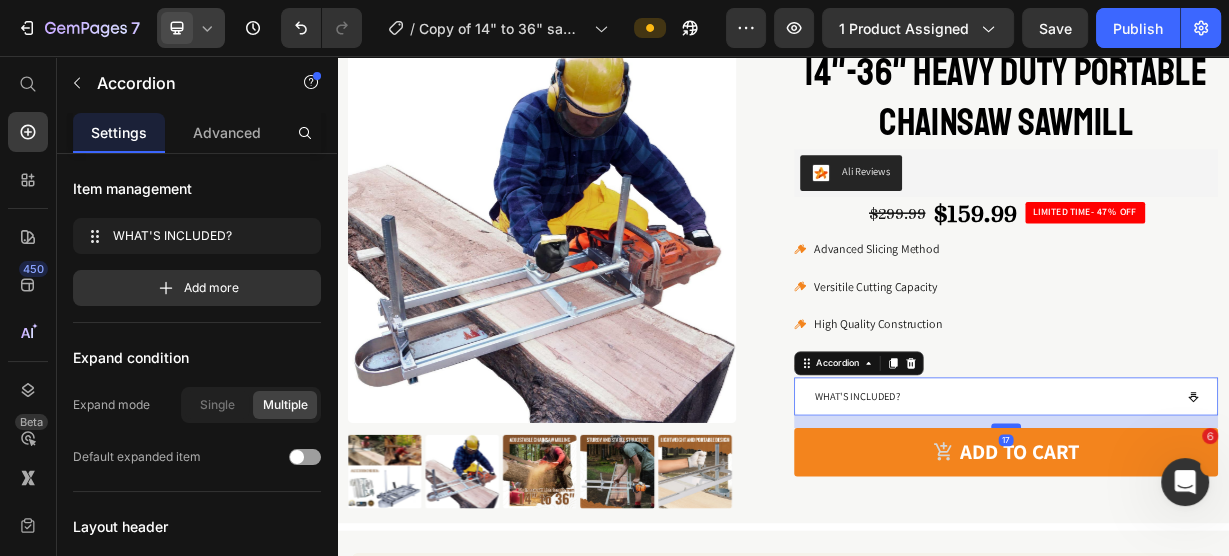 drag, startPoint x: 1233, startPoint y: 535, endPoint x: 1233, endPoint y: 548, distance: 13 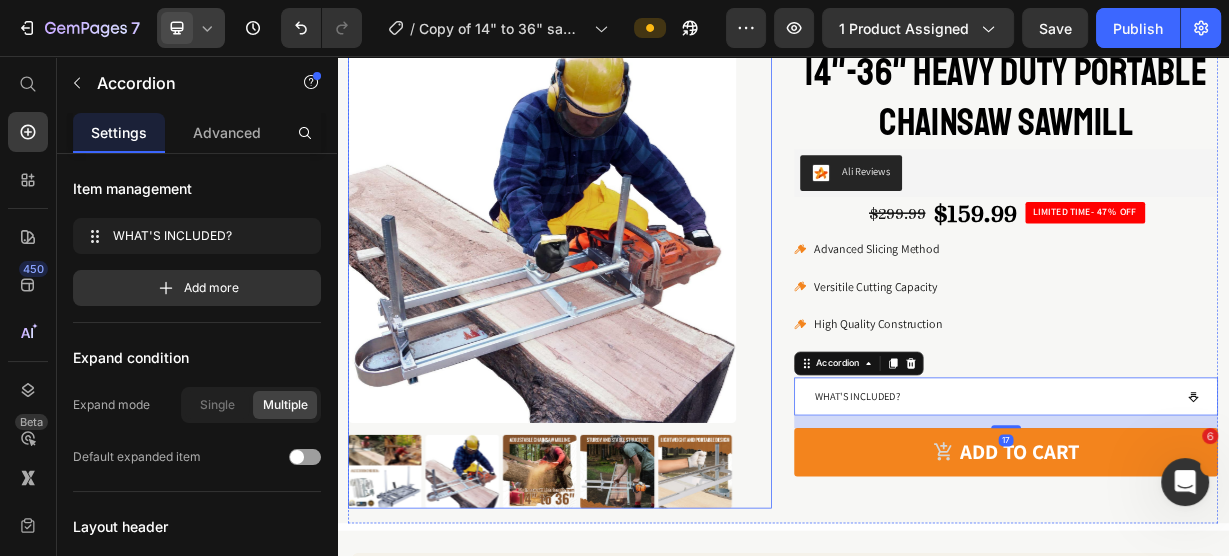 click on "Product Images" at bounding box center [637, 345] 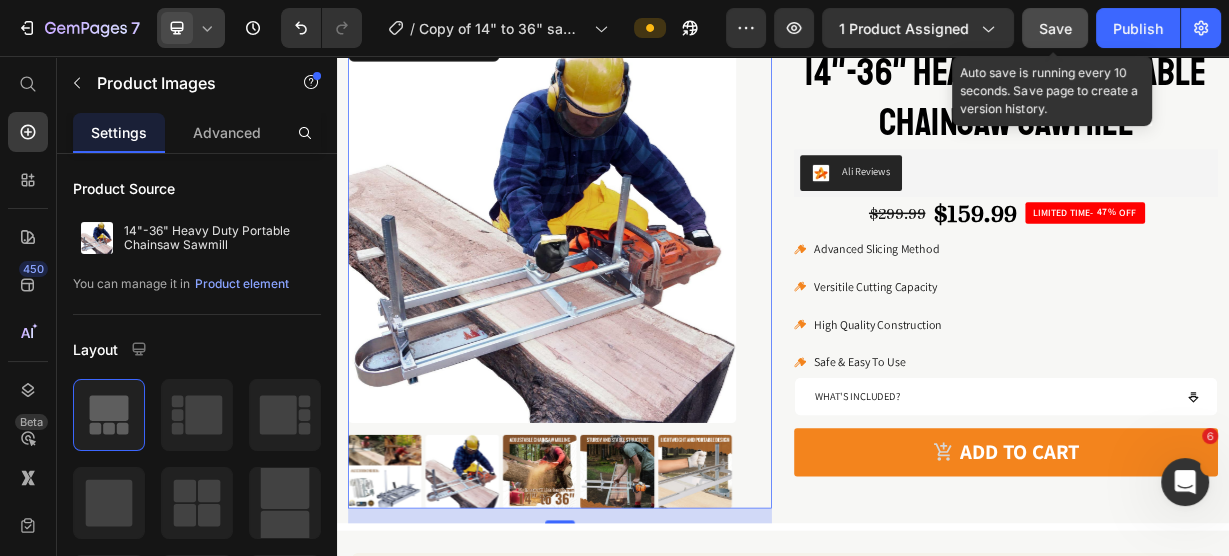 click on "Save" 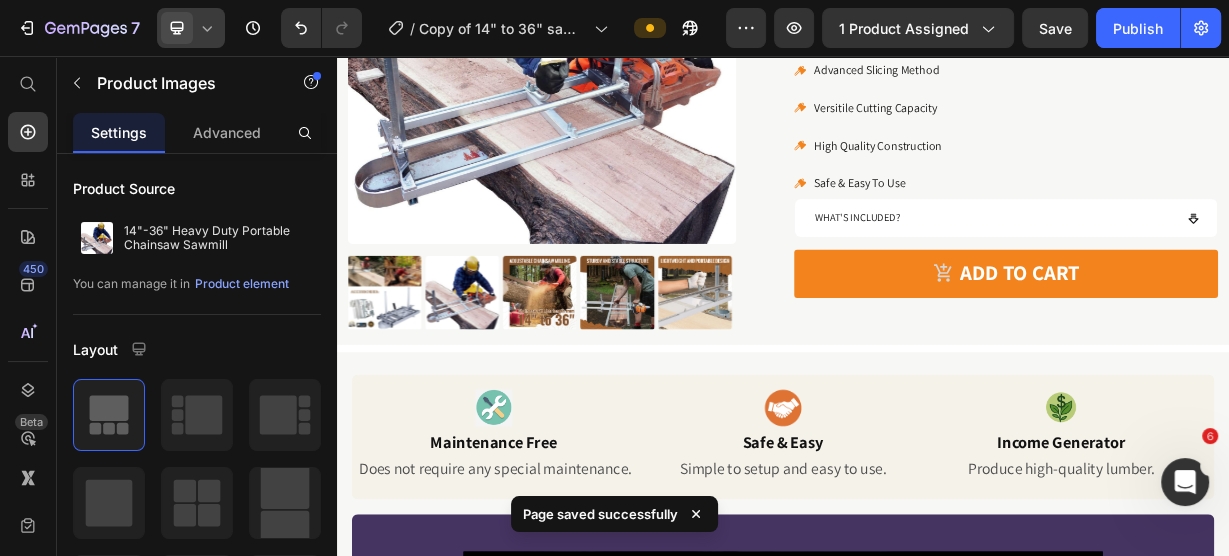 scroll, scrollTop: 0, scrollLeft: 0, axis: both 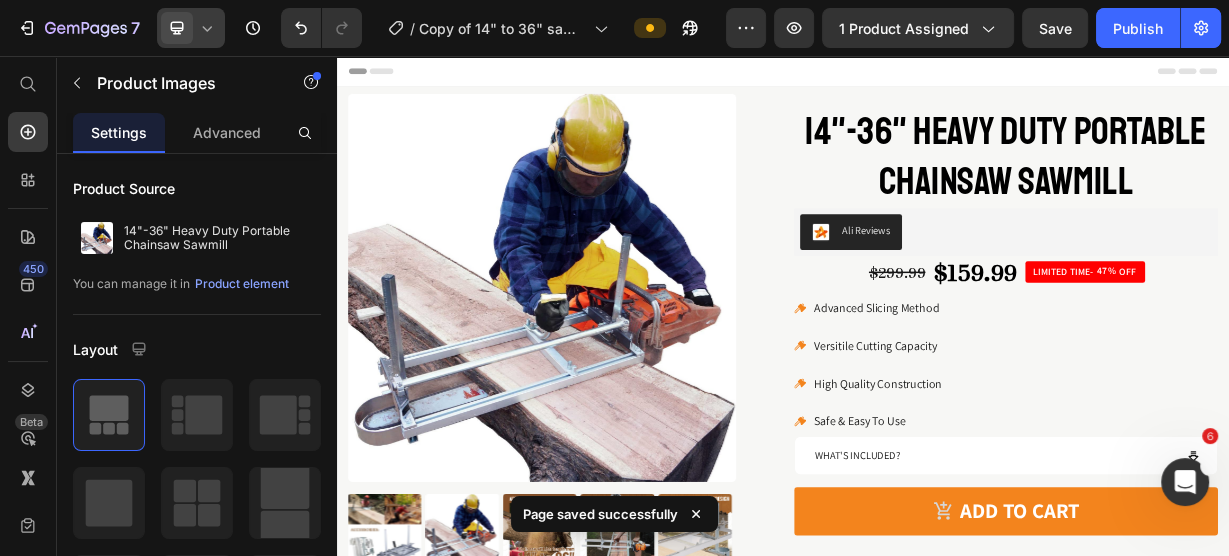 click 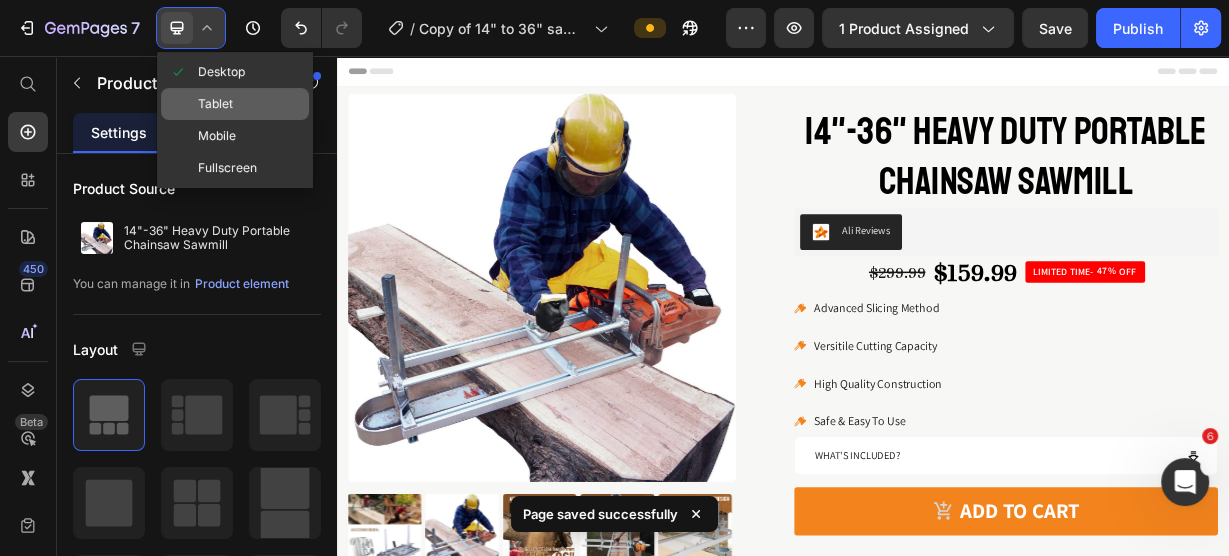click on "Tablet" at bounding box center (215, 104) 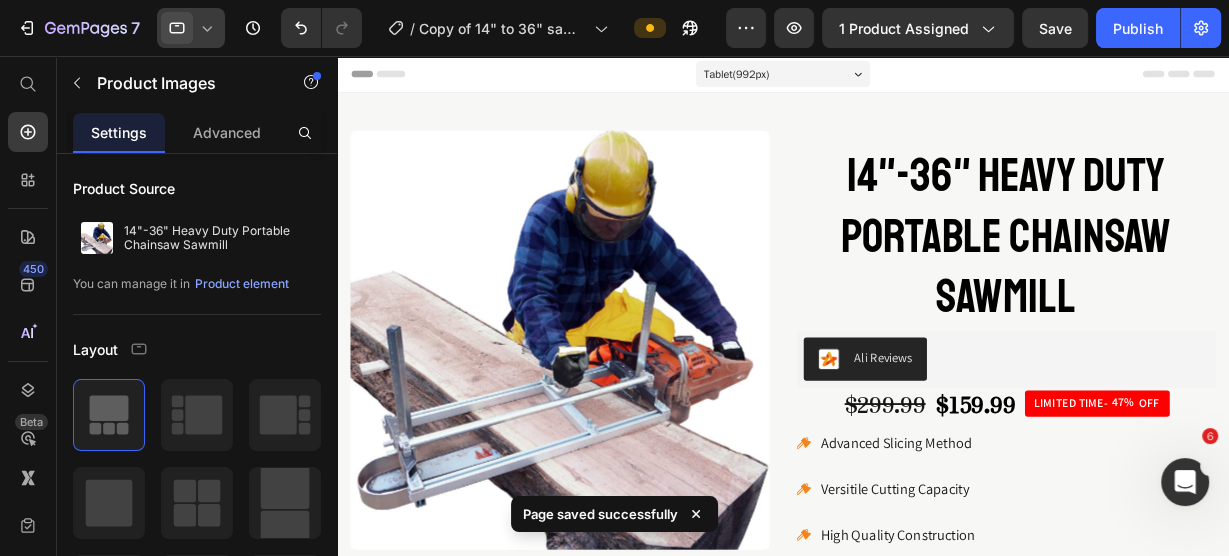 scroll, scrollTop: 12, scrollLeft: 0, axis: vertical 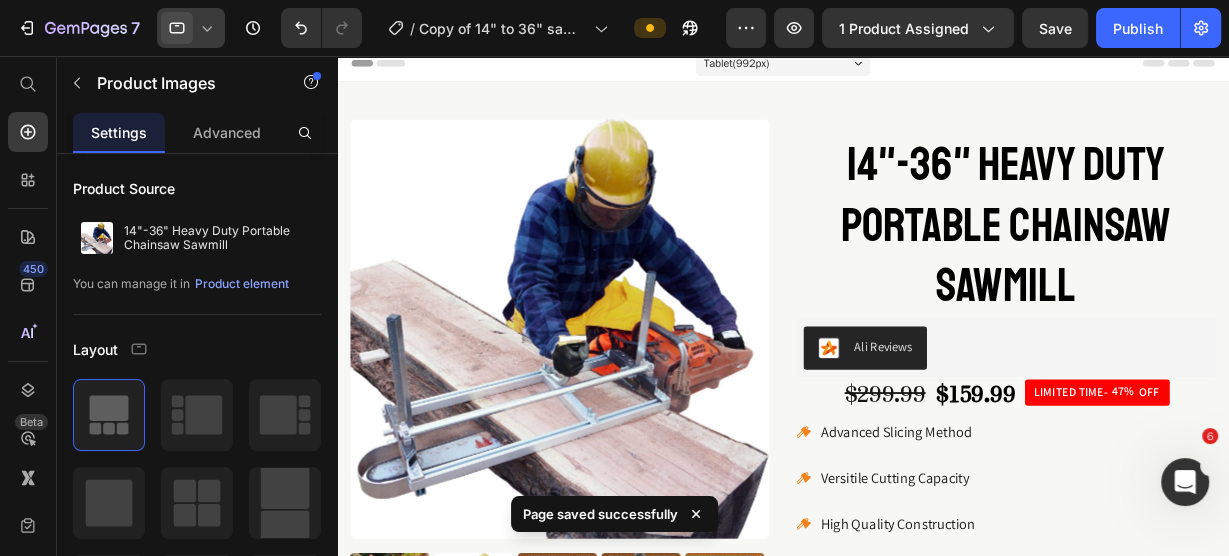 click 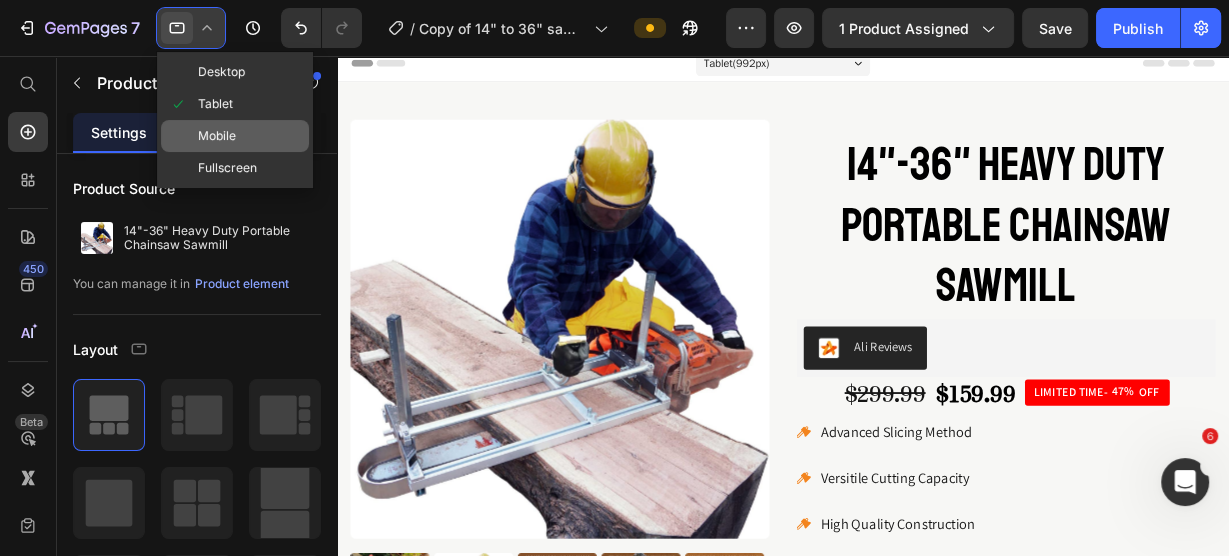 click on "Mobile" at bounding box center [217, 136] 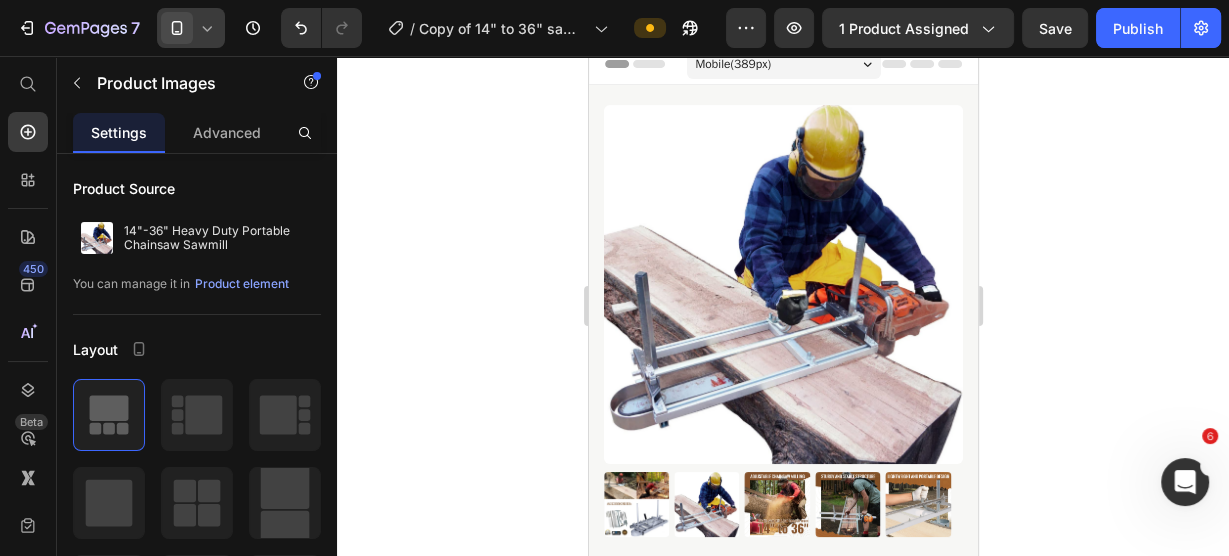 scroll, scrollTop: 0, scrollLeft: 0, axis: both 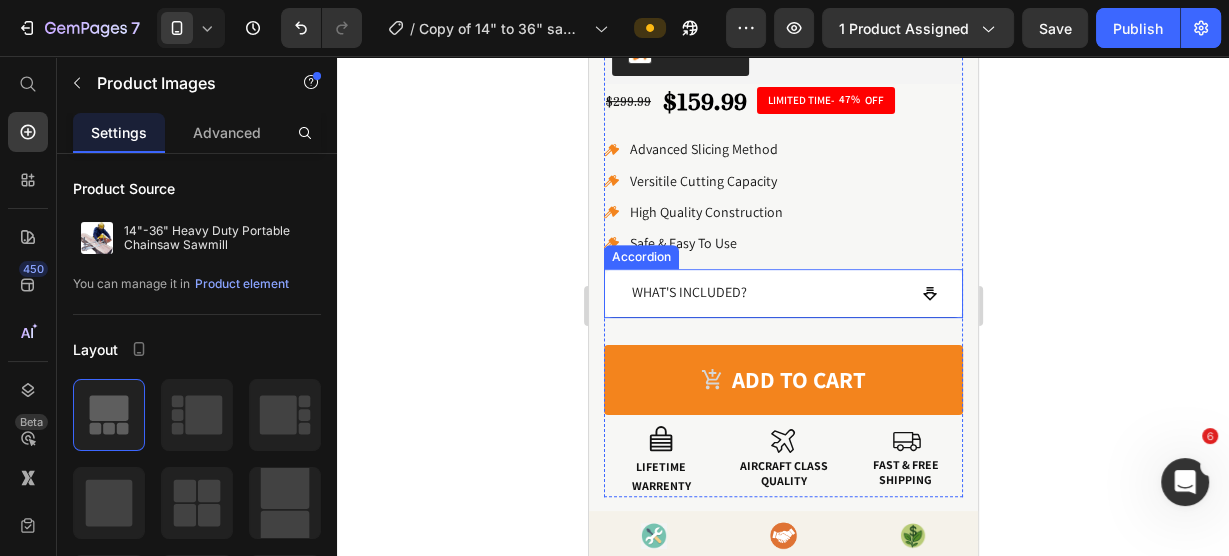 click on "WHAT'S INCLUDED?" at bounding box center [766, 292] 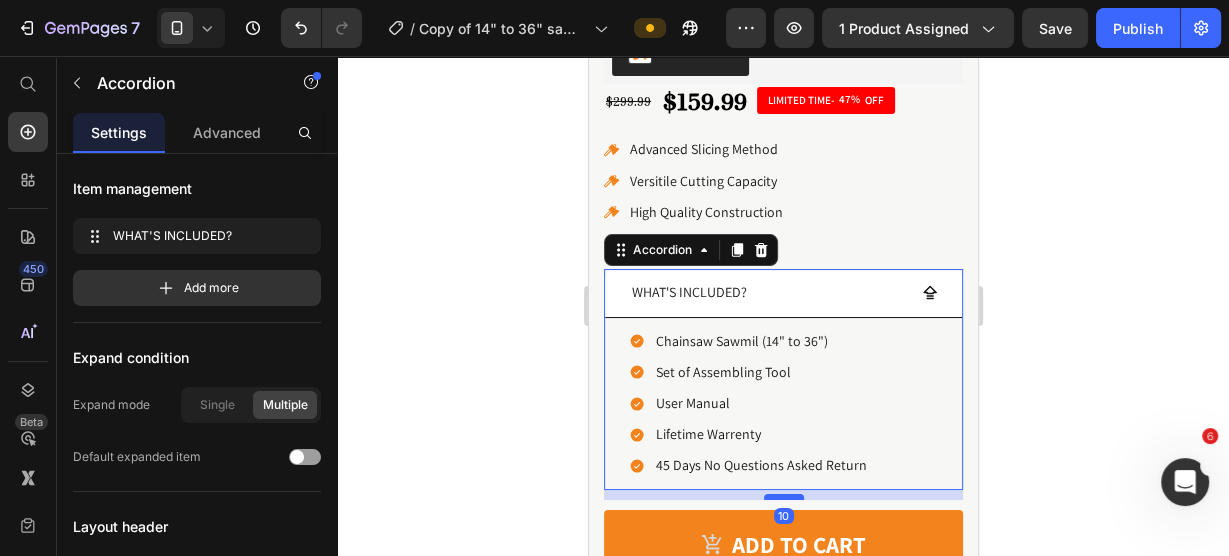 click at bounding box center (783, 497) 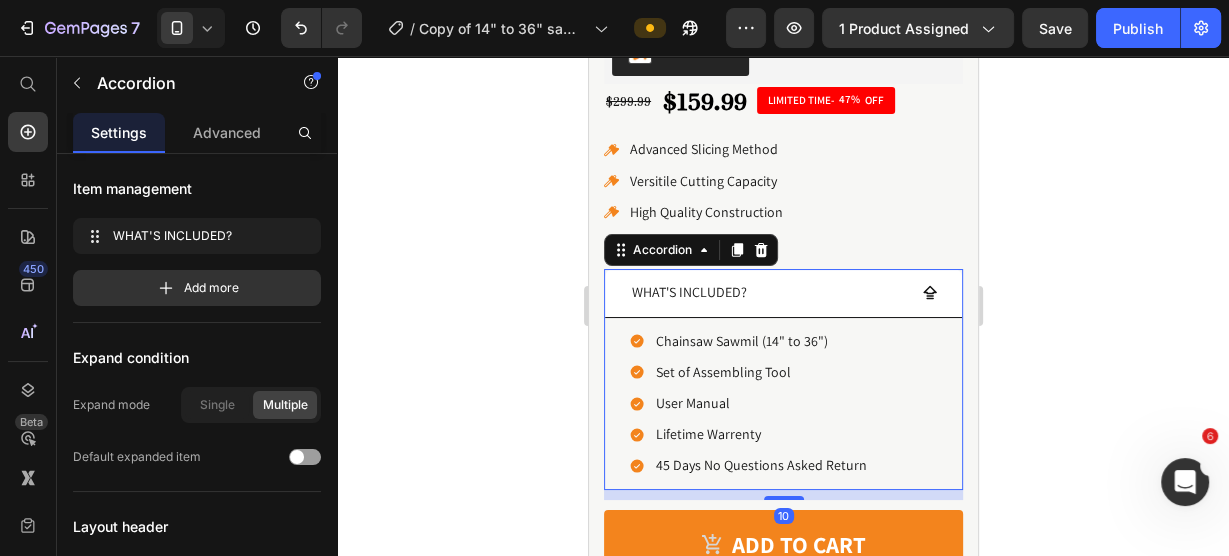 click on "WHAT'S INCLUDED?" at bounding box center [782, 293] 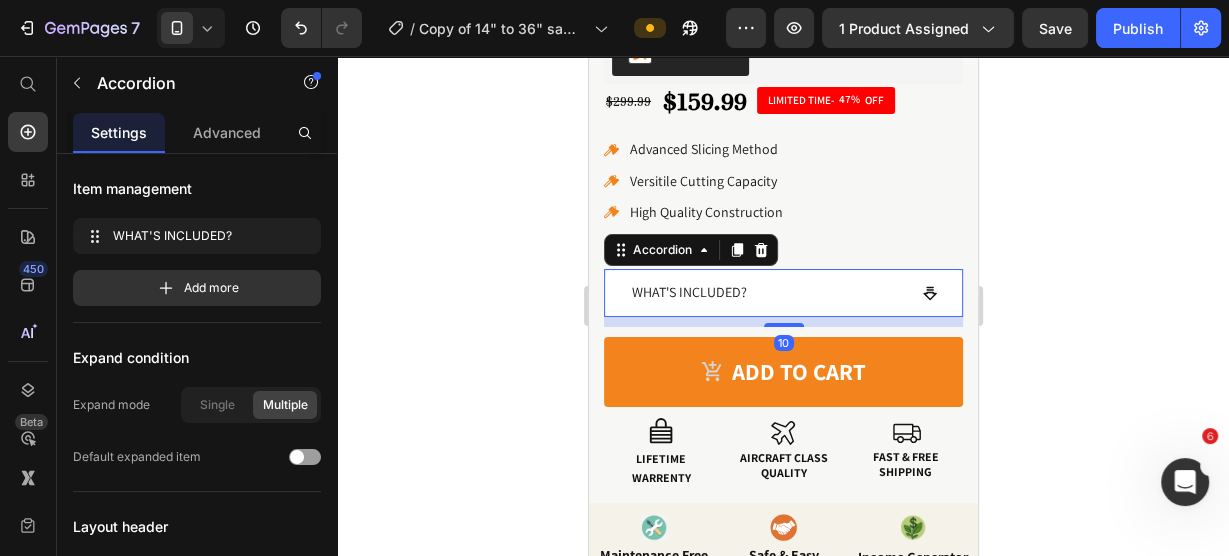 click 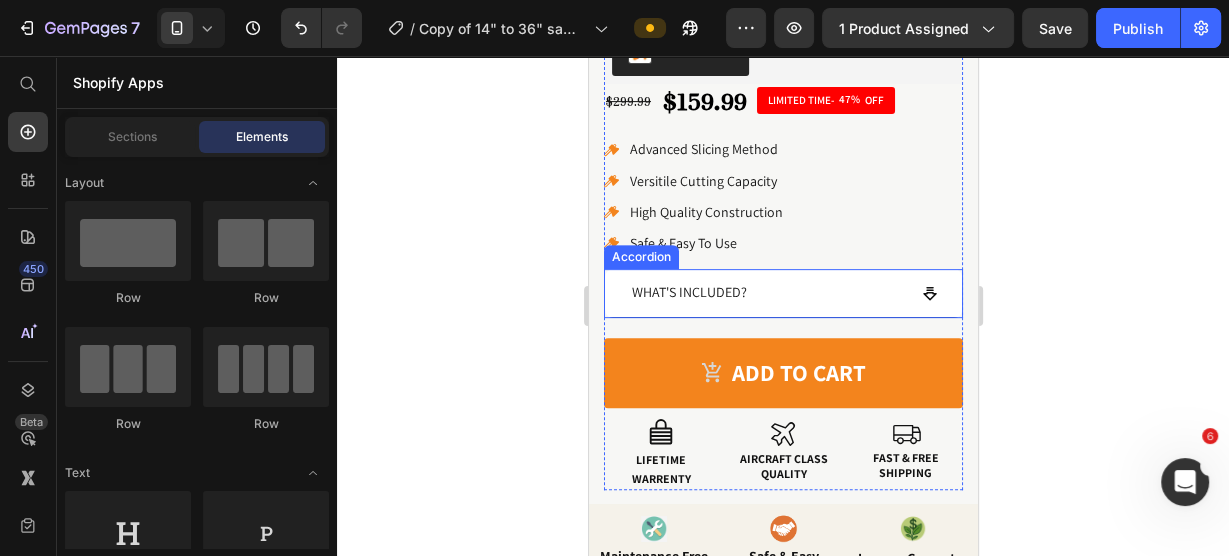 click on "WHAT'S INCLUDED?" at bounding box center [766, 292] 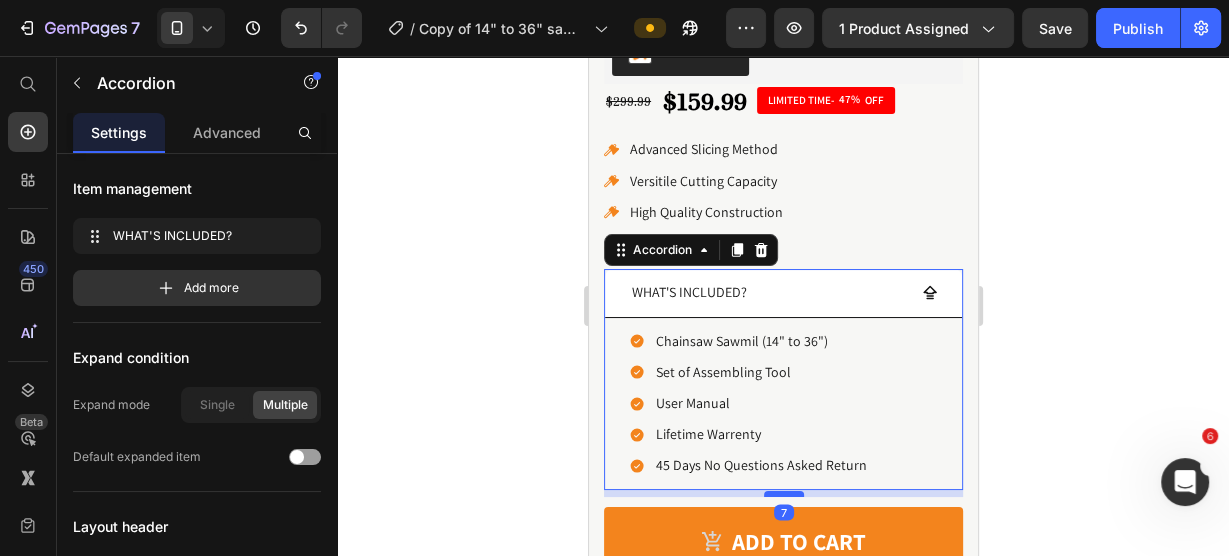 drag, startPoint x: 784, startPoint y: 476, endPoint x: 1575, endPoint y: 398, distance: 794.8365 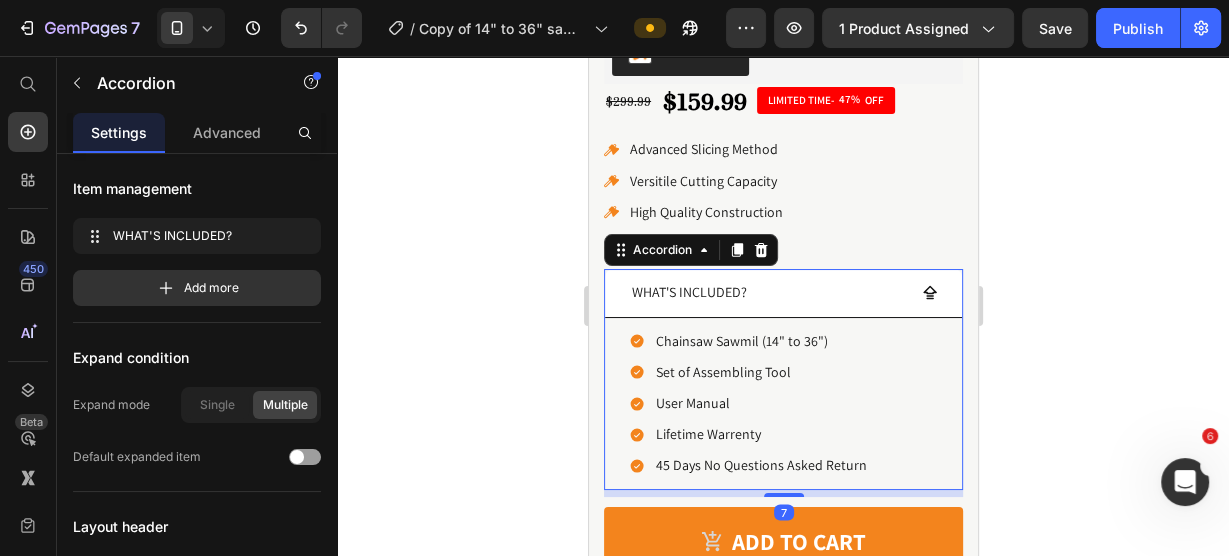 drag, startPoint x: 1074, startPoint y: 287, endPoint x: 989, endPoint y: 268, distance: 87.09765 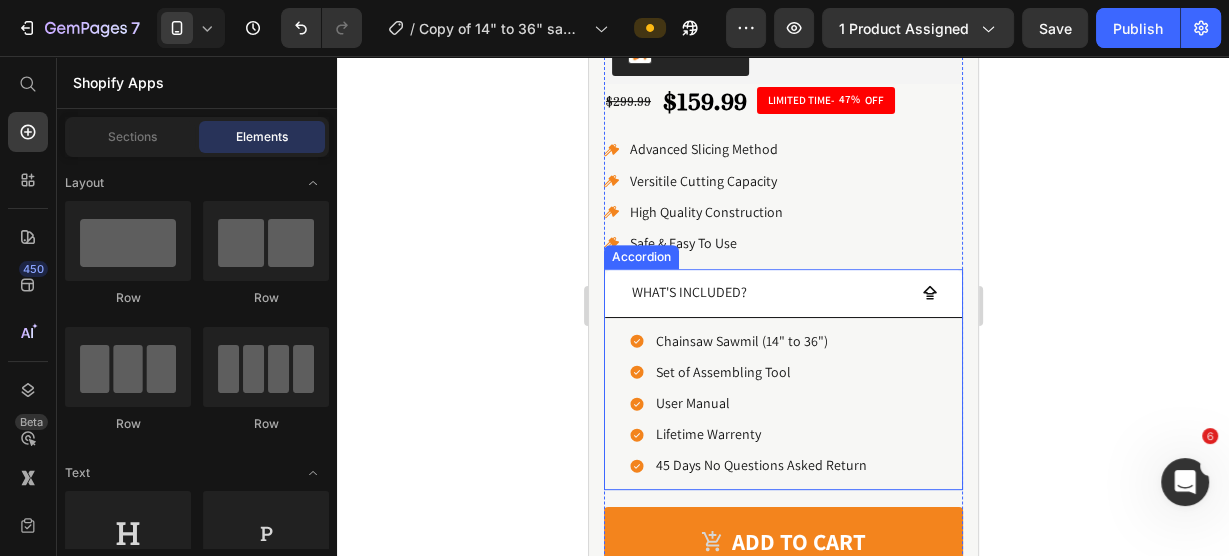 click 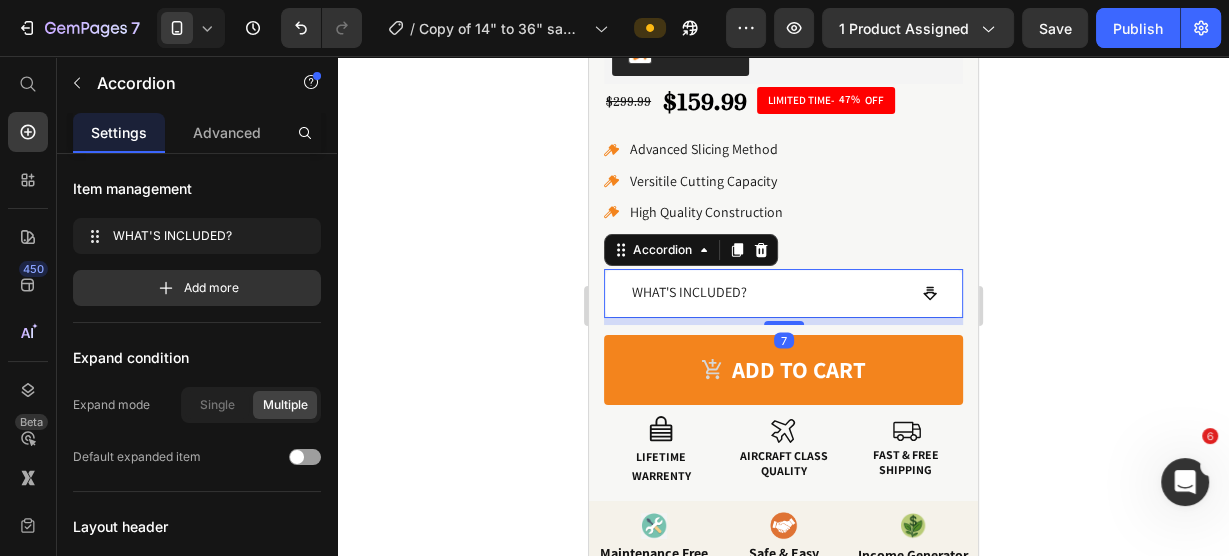 click 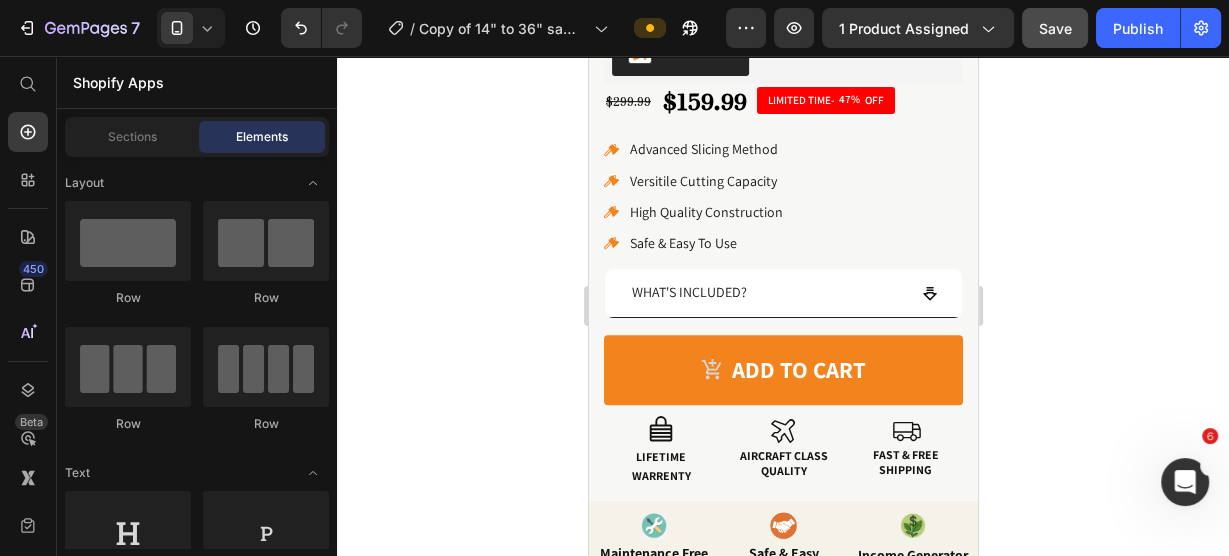 click on "Save" at bounding box center [1055, 28] 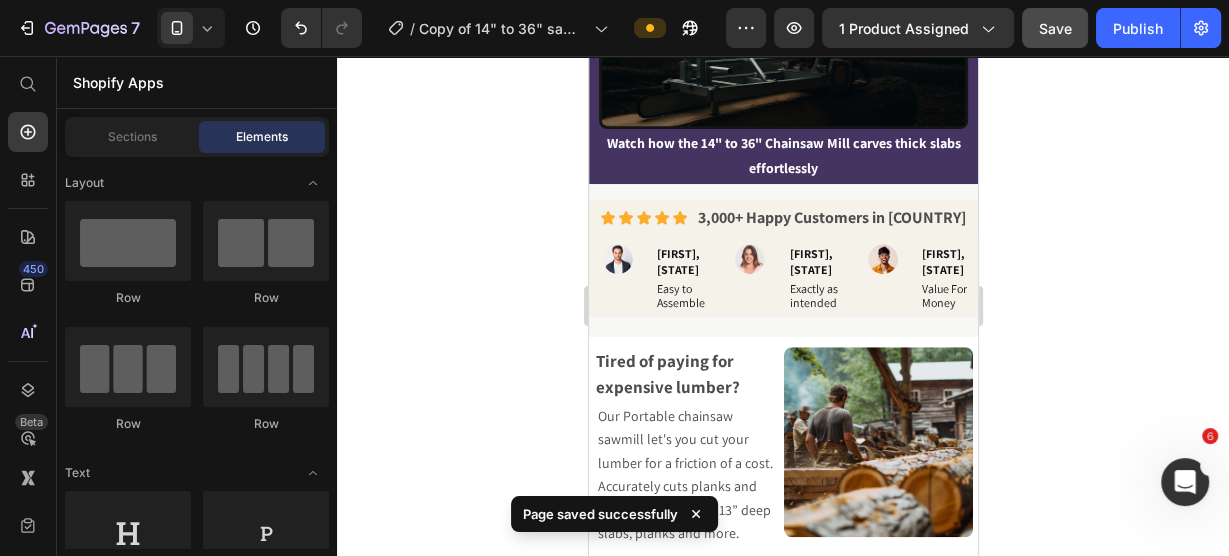 scroll, scrollTop: 1040, scrollLeft: 0, axis: vertical 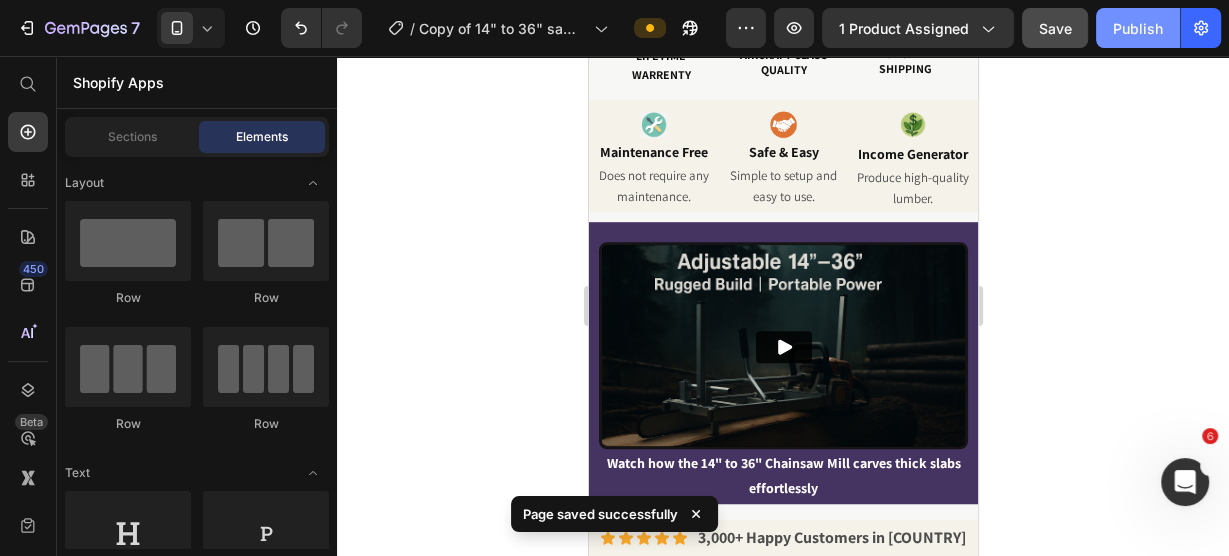 click on "Publish" 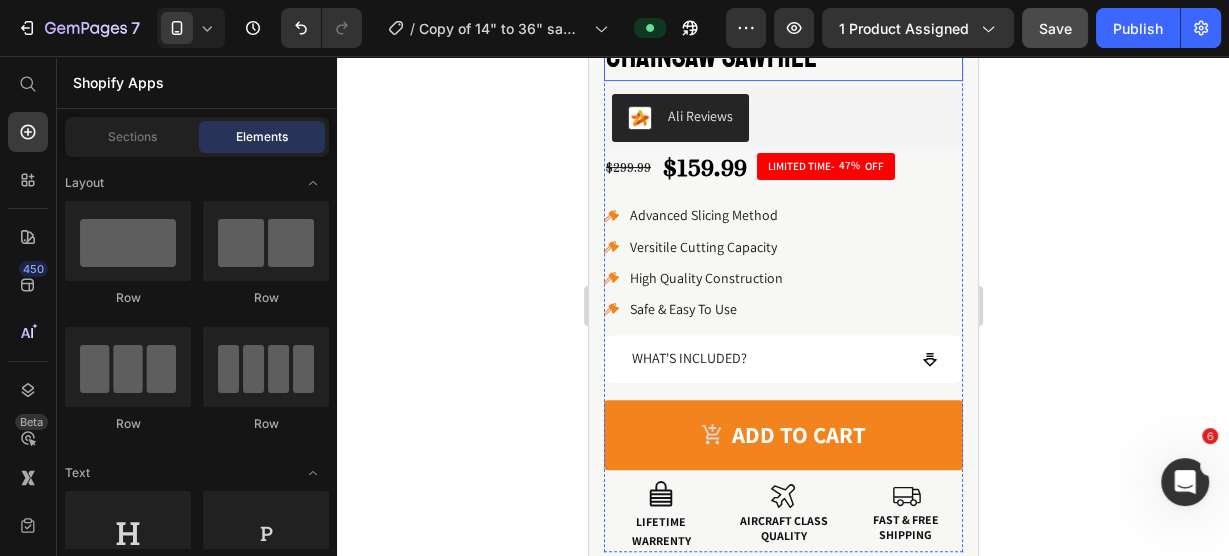 scroll, scrollTop: 240, scrollLeft: 0, axis: vertical 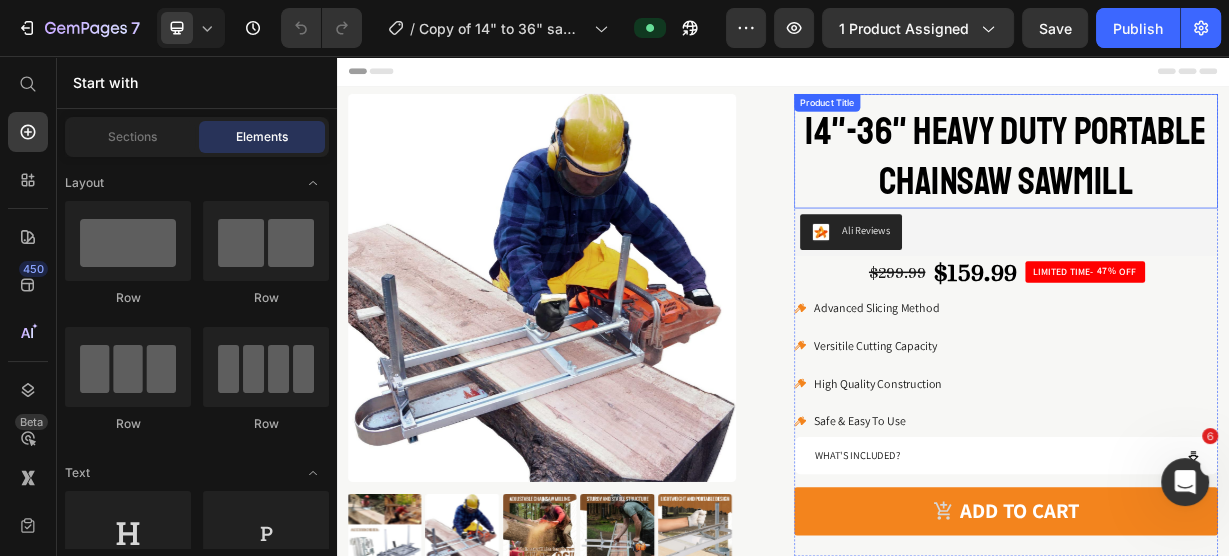 click on "14"-36" Heavy Duty Portable Chainsaw Sawmill" at bounding box center [1237, 191] 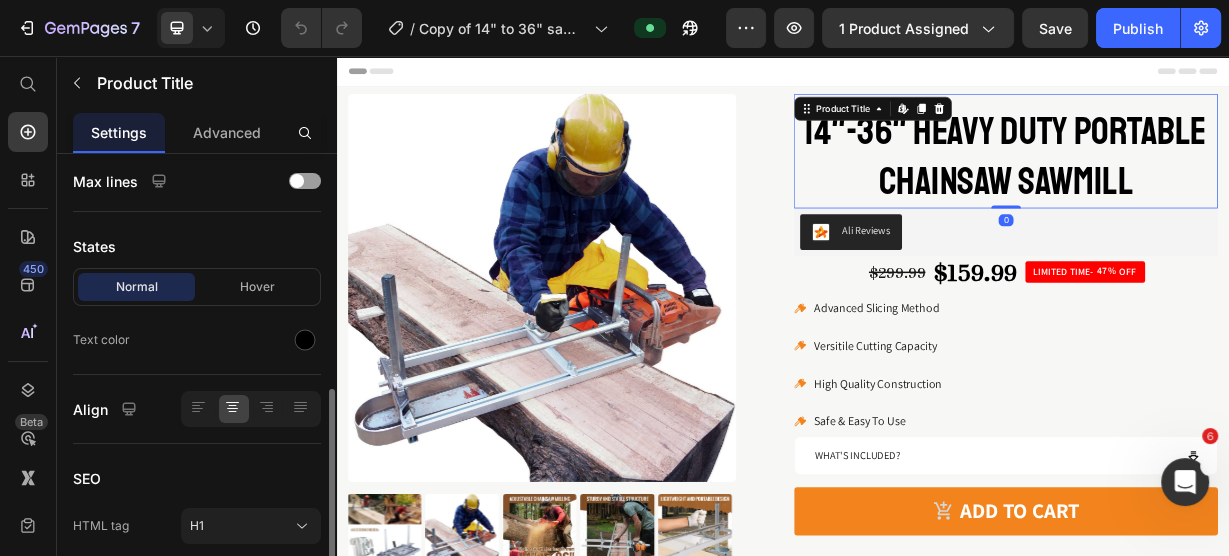 scroll, scrollTop: 634, scrollLeft: 0, axis: vertical 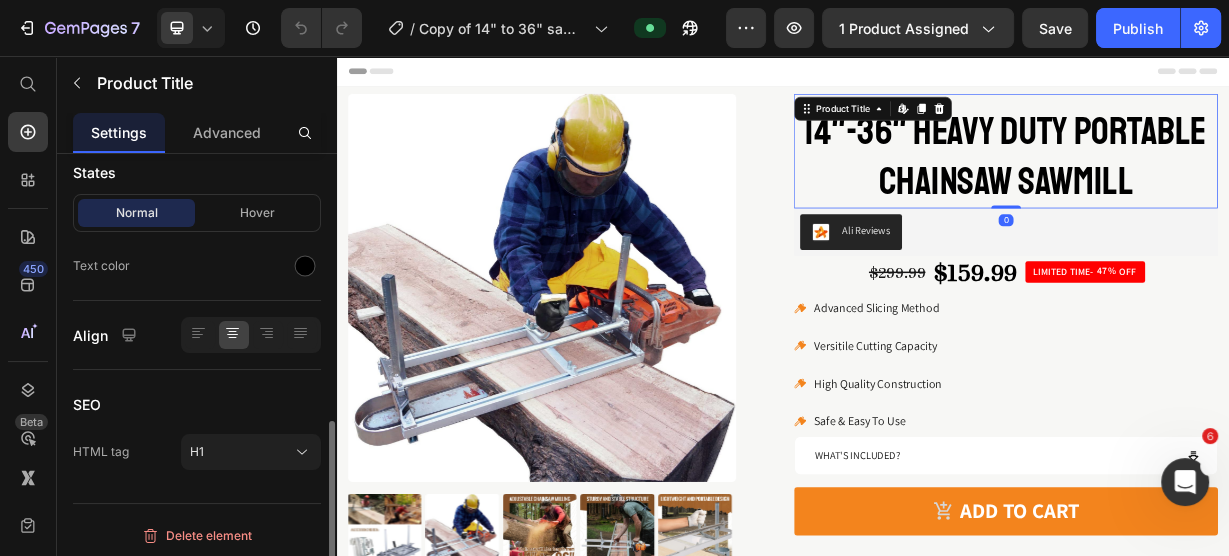 click on "Product Source 14"-36" Heavy Duty Portable Chainsaw Sawmill  You can manage it in   Product element  Product link Text Styles Heading 1* Font Staatliches Size 52 Show more Max lines States Normal Hover Text color Align SEO HTML tag H1" at bounding box center (197, 19) 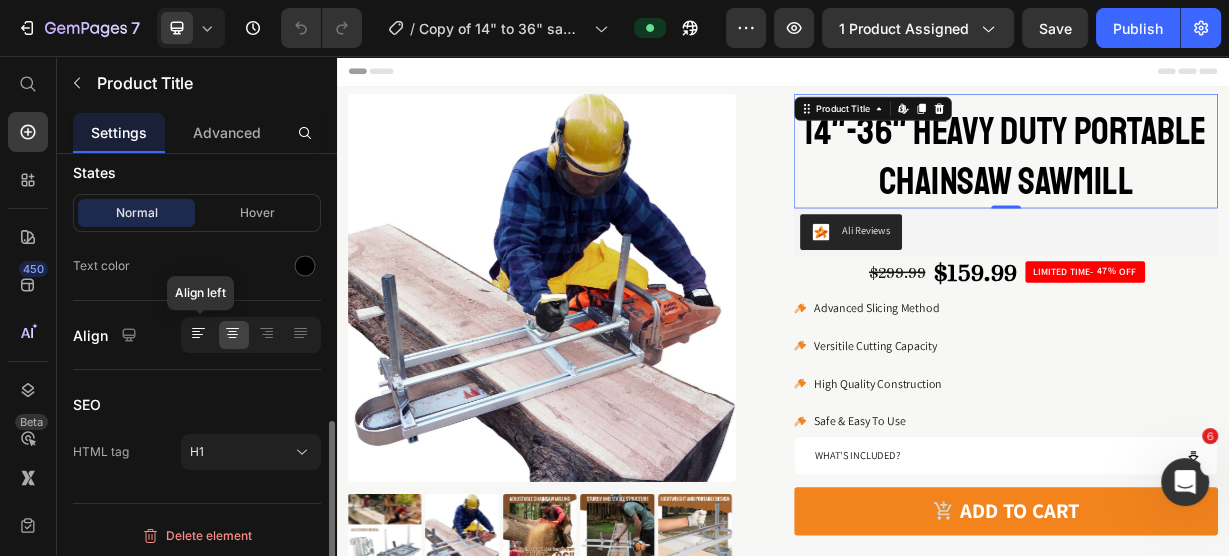 click 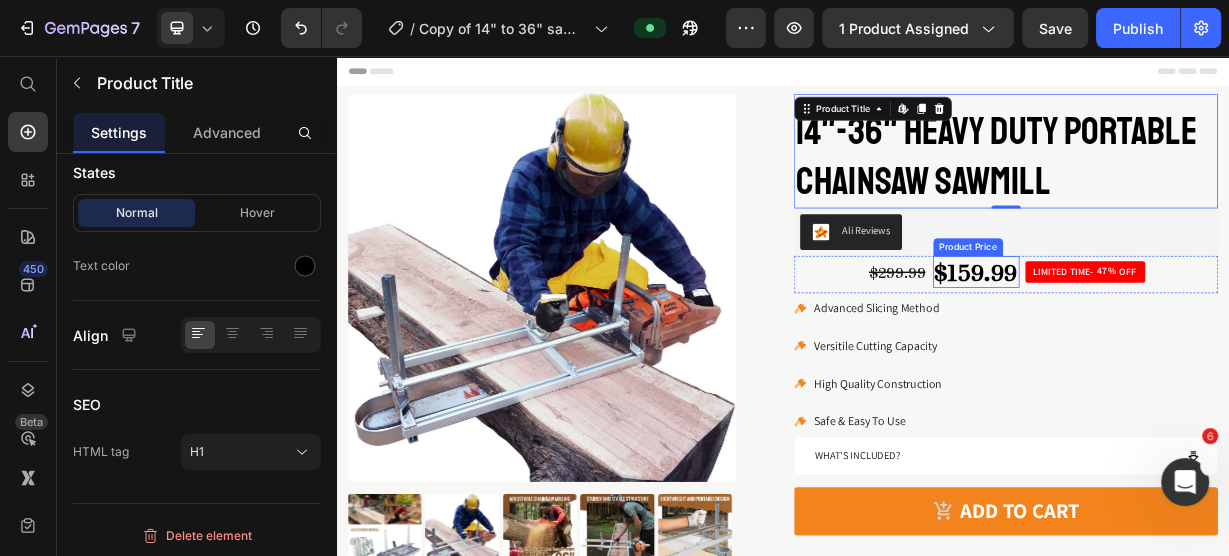 drag, startPoint x: 1168, startPoint y: 350, endPoint x: 1143, endPoint y: 354, distance: 25.317978 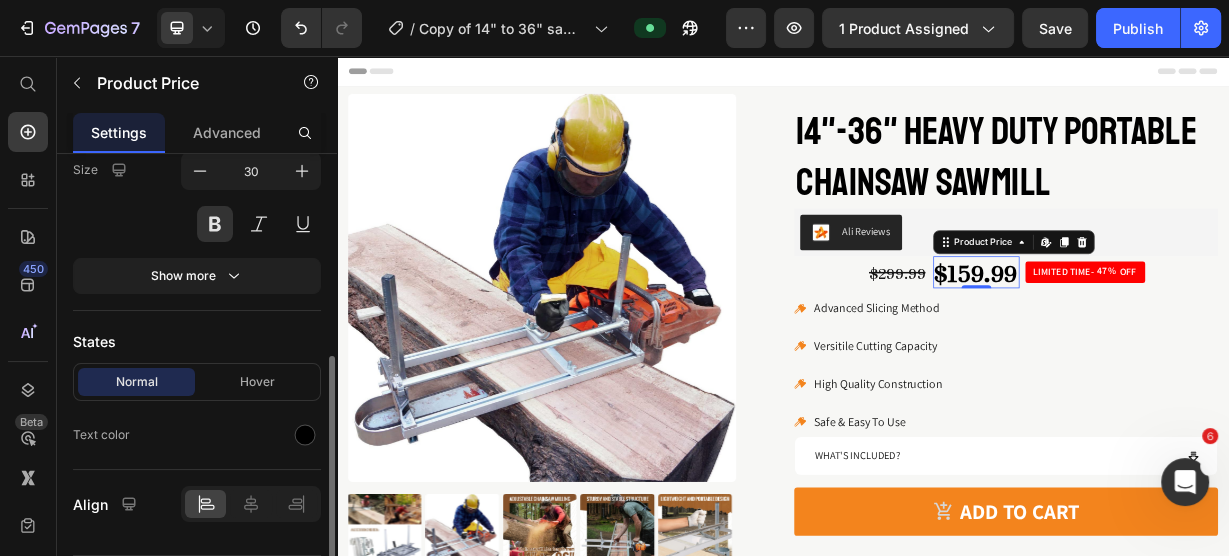 scroll, scrollTop: 453, scrollLeft: 0, axis: vertical 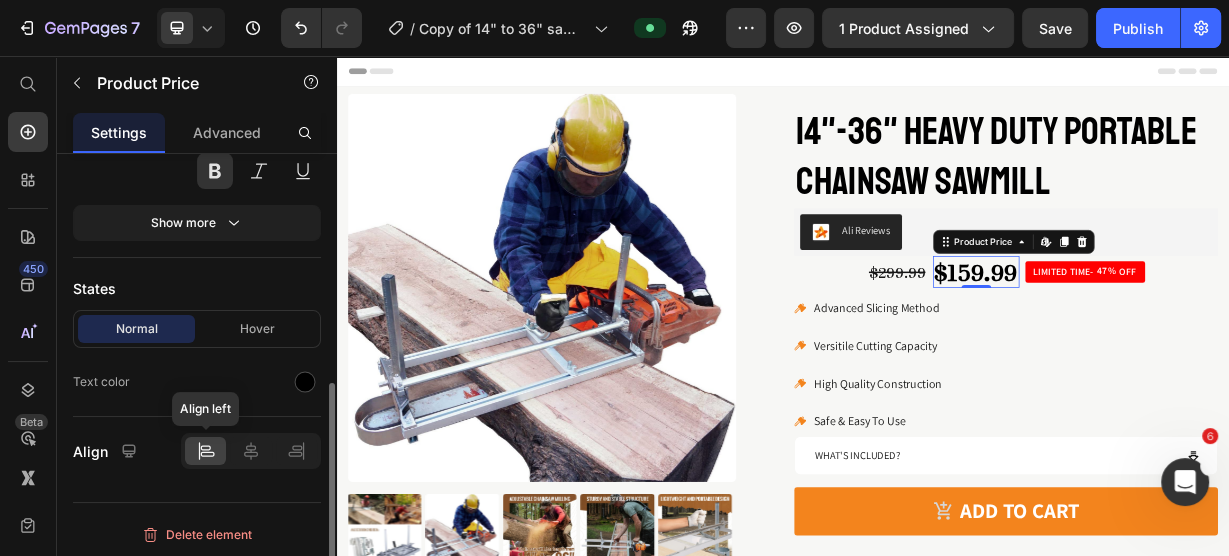 click 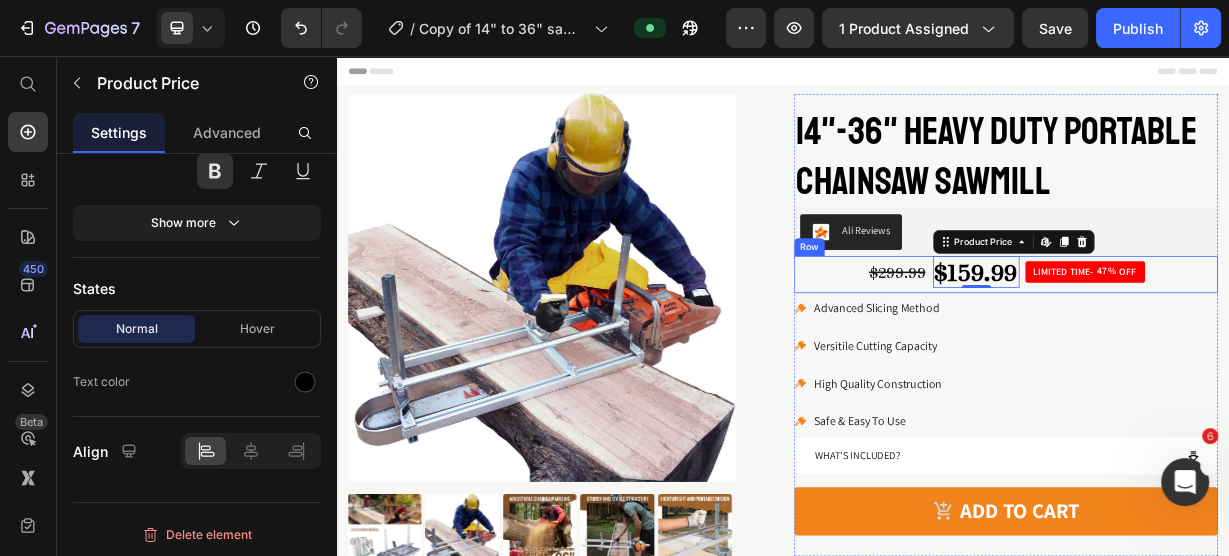 click on "$299.99 Product Price $159.99 Product Price   Edit content in Shopify 0 LIMITED TIME- 47% OFF Discount Tag Row" at bounding box center [1237, 350] 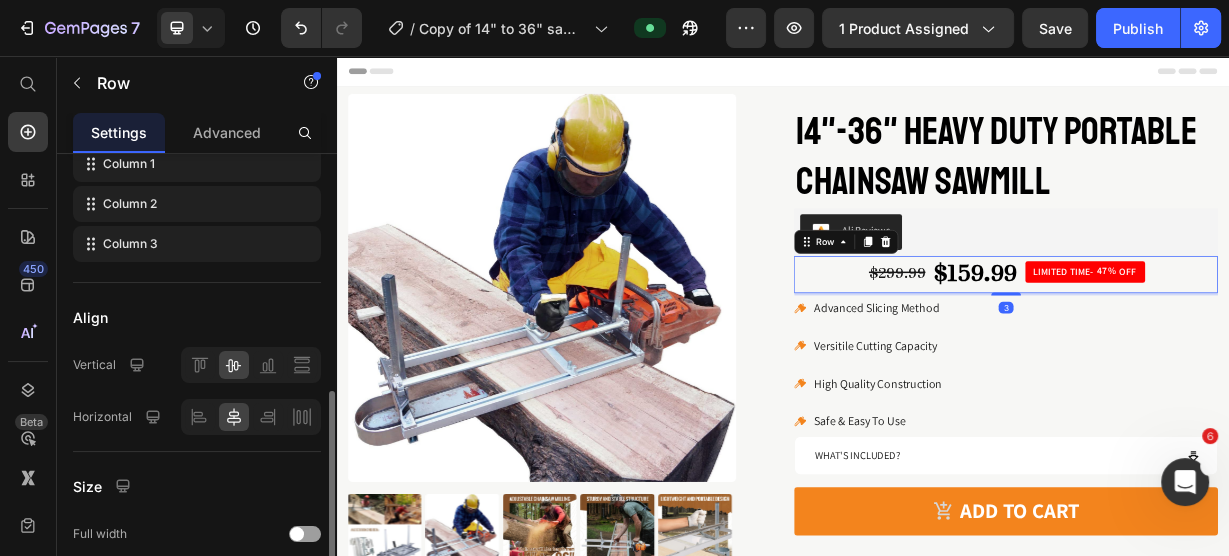 scroll, scrollTop: 400, scrollLeft: 0, axis: vertical 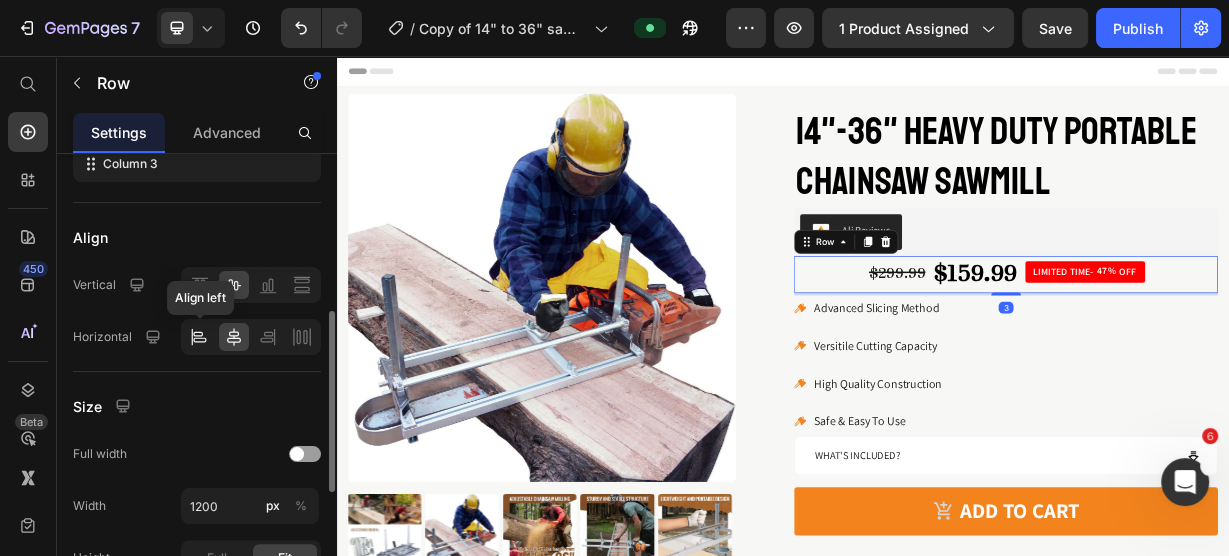 click 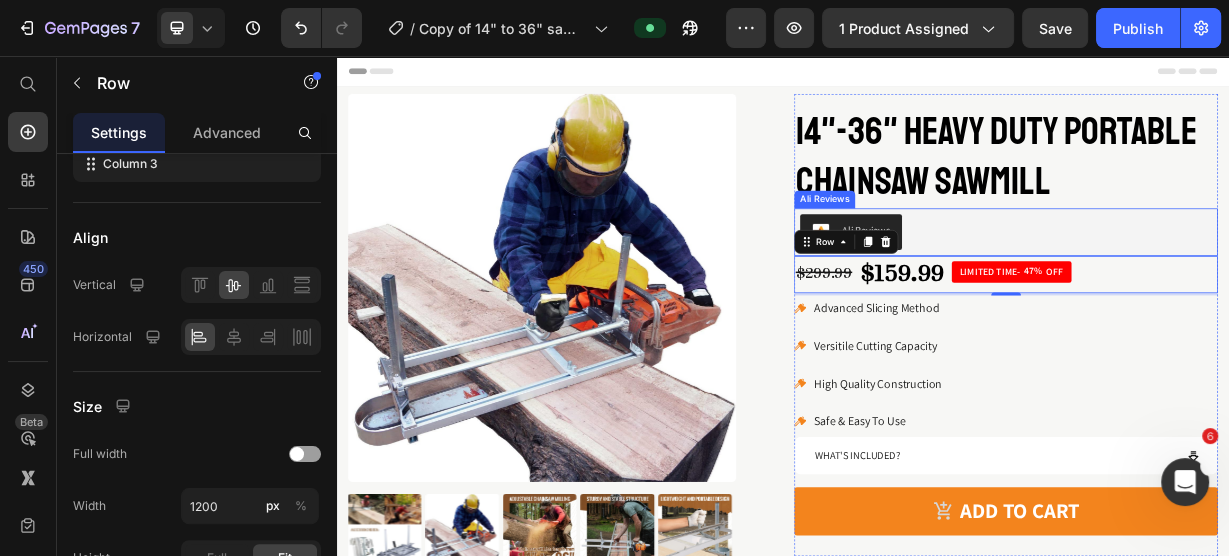 click on "14"-36" Heavy Duty Portable Chainsaw Sawmill" at bounding box center (1237, 191) 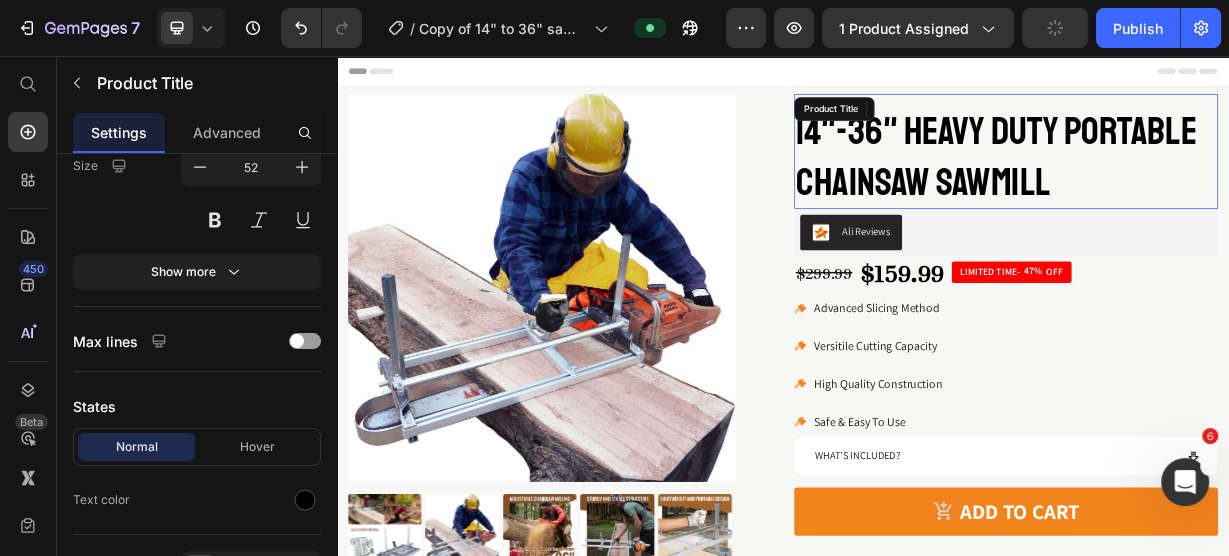 scroll, scrollTop: 0, scrollLeft: 0, axis: both 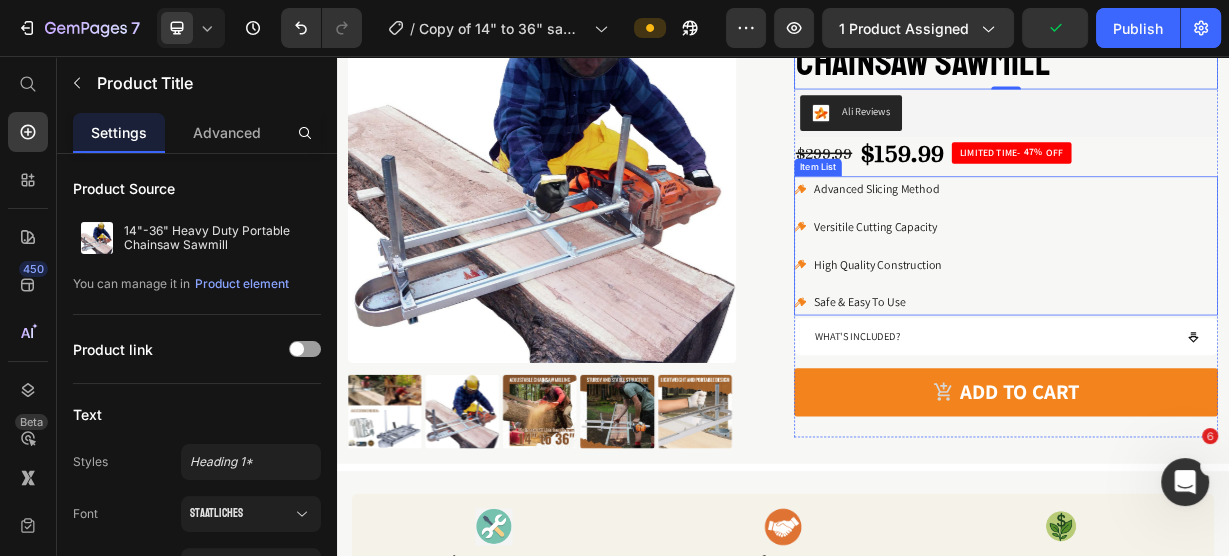 click on "Advanced Slicing Method
Versitile Cutting Capacity
High Quality Construction
Safe & Easy To Use" at bounding box center (1237, 311) 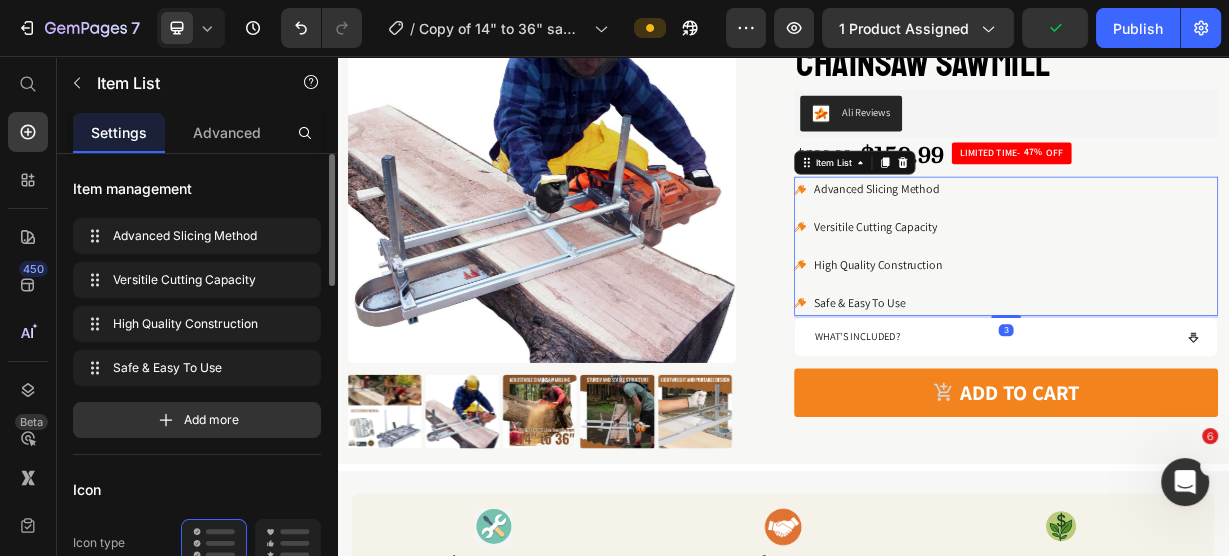 click on "Advanced" at bounding box center [227, 132] 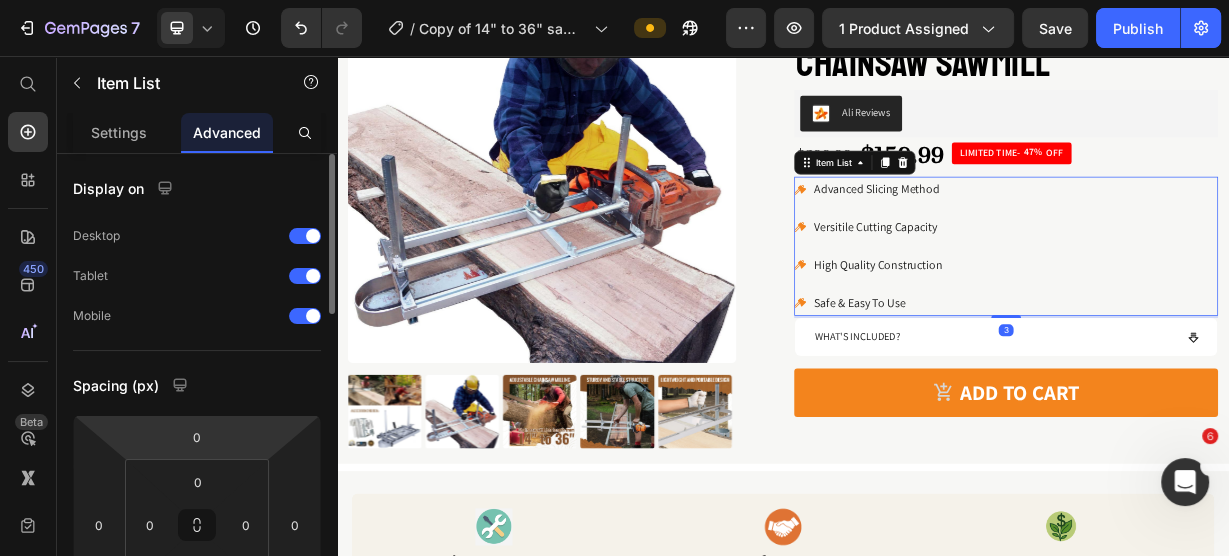scroll, scrollTop: 160, scrollLeft: 0, axis: vertical 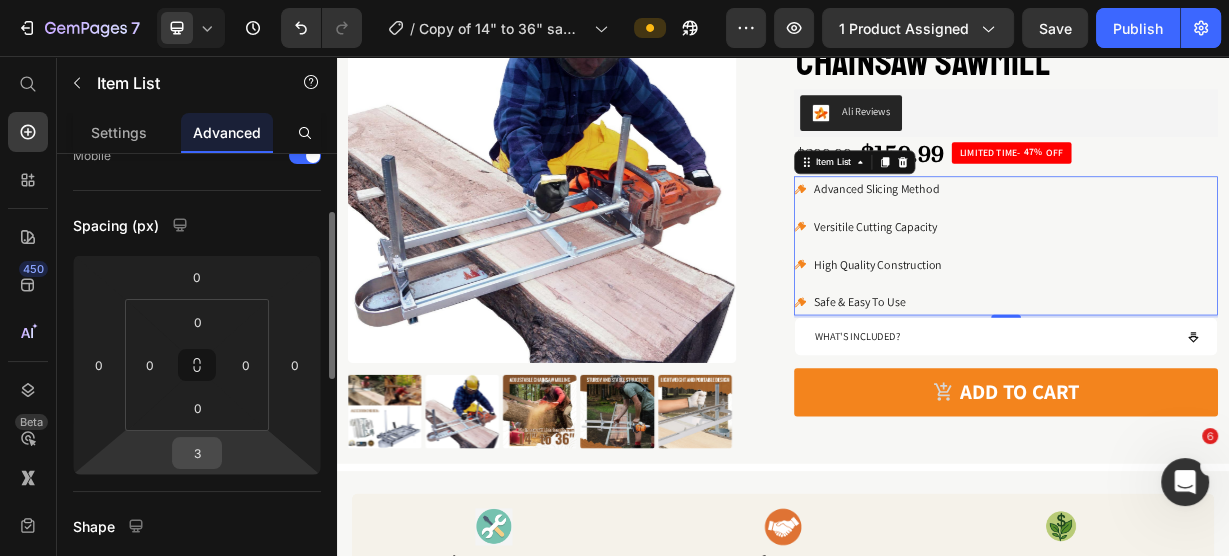 click on "3" at bounding box center [197, 453] 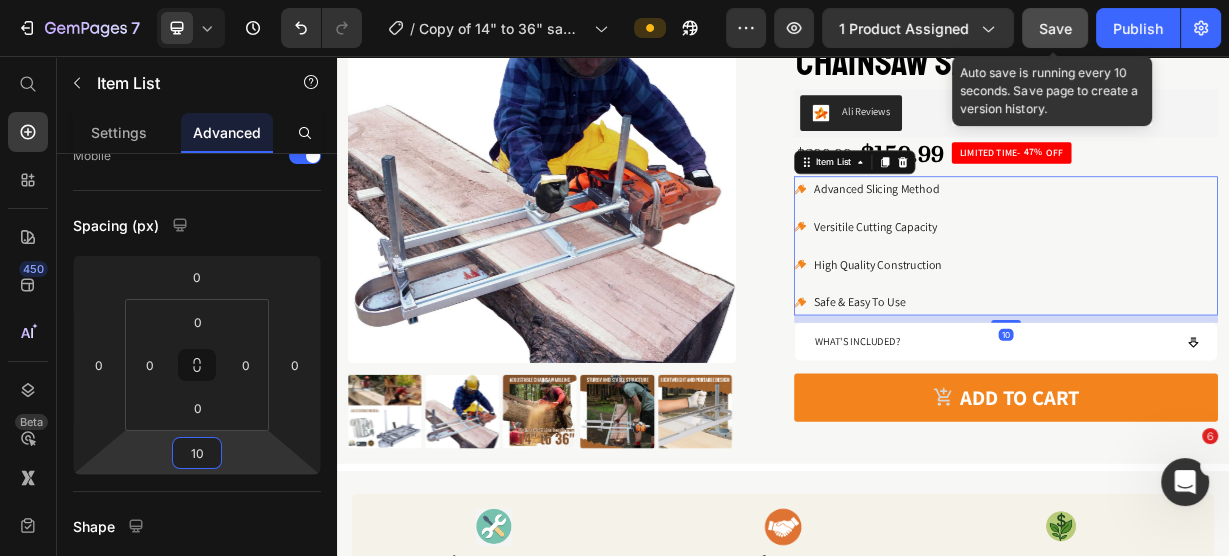 type on "10" 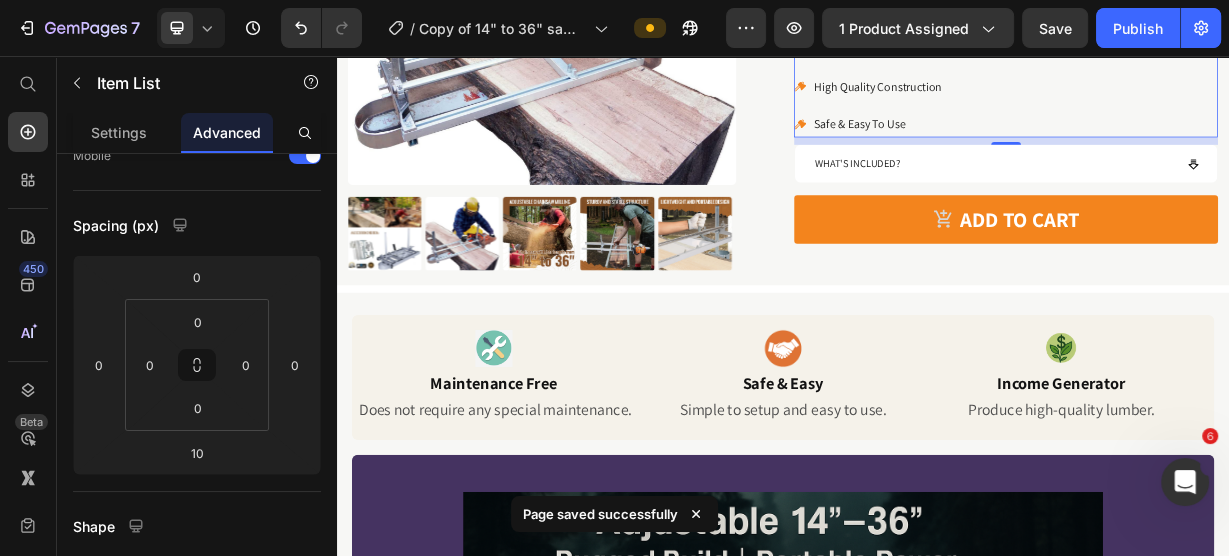 scroll, scrollTop: 160, scrollLeft: 0, axis: vertical 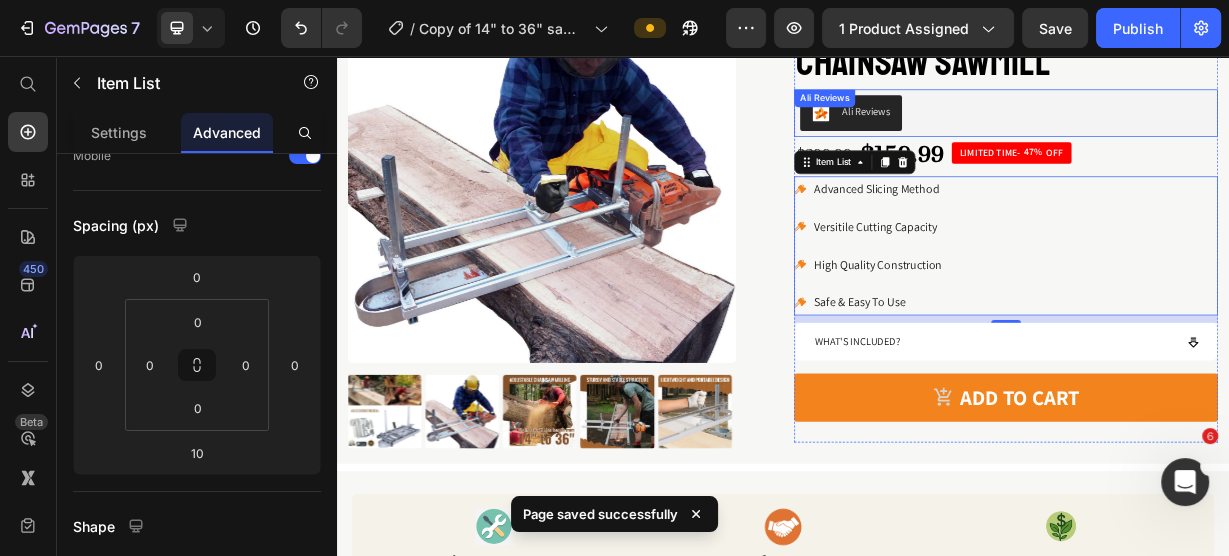 click on "Ali Reviews" at bounding box center (1237, 133) 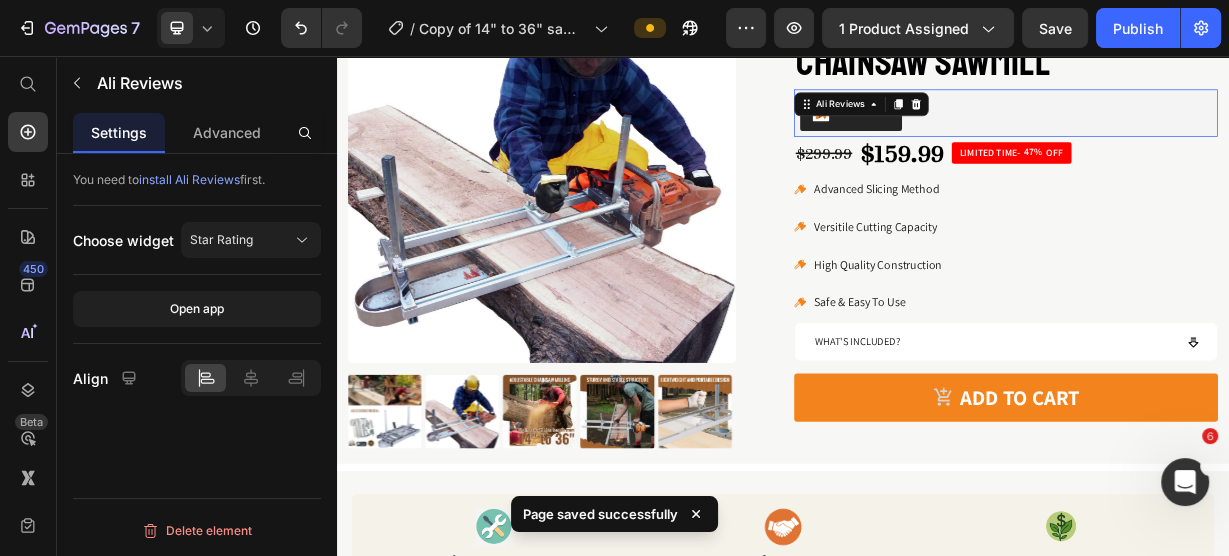 scroll, scrollTop: 0, scrollLeft: 0, axis: both 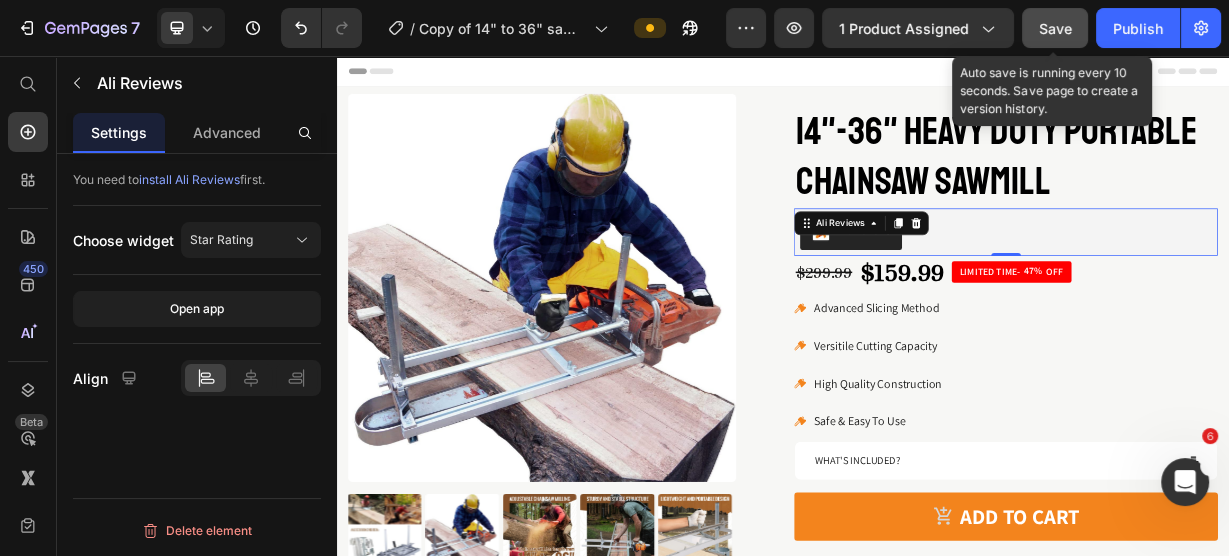 click on "Save" 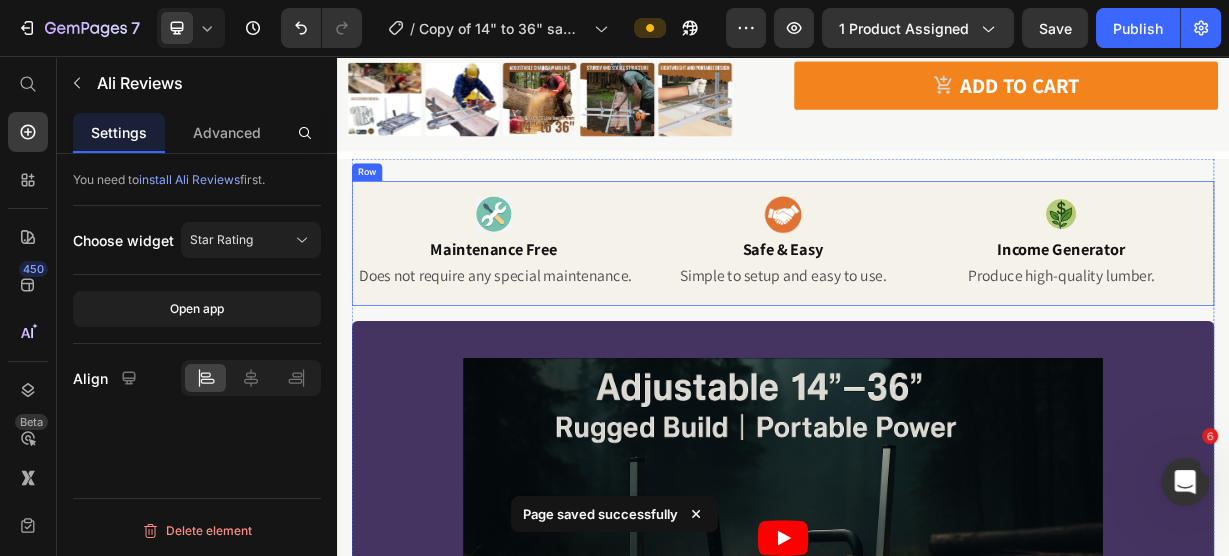 scroll, scrollTop: 480, scrollLeft: 0, axis: vertical 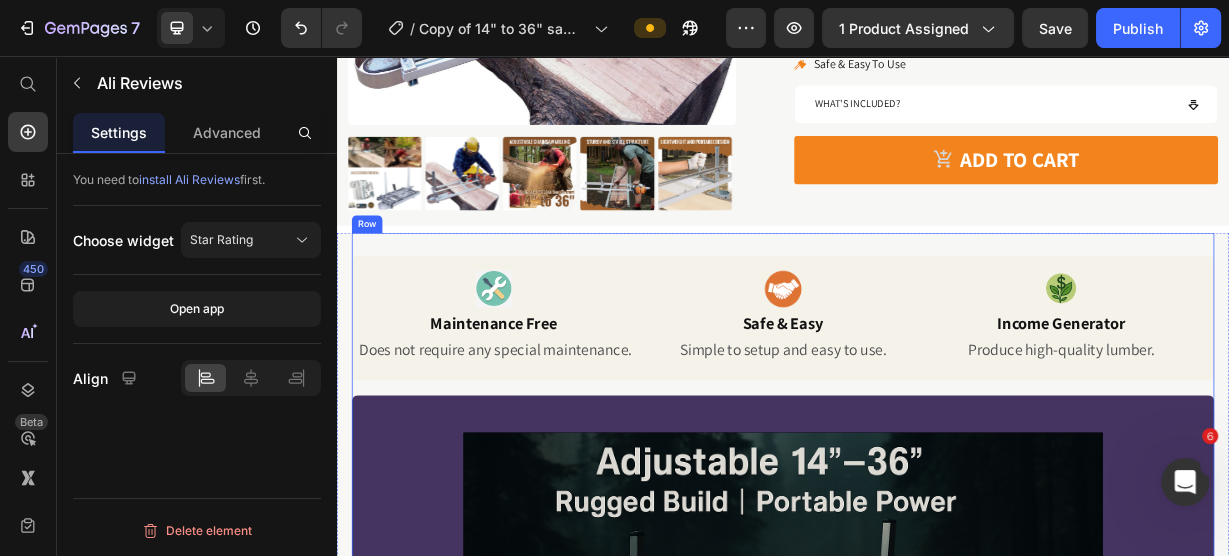 click on "Image Maintenance Free Heading Does not require any special maintenance. Text Block Image Safe & Easy Heading Simple to setup and easy to use. Text Block Image Income Generator Heading Produce high-quality lumber. Text Block Row Video Watch how the 14" to 36" Chainsaw Mill carves thick slabs effortlessly Text Block Row" at bounding box center (937, 705) 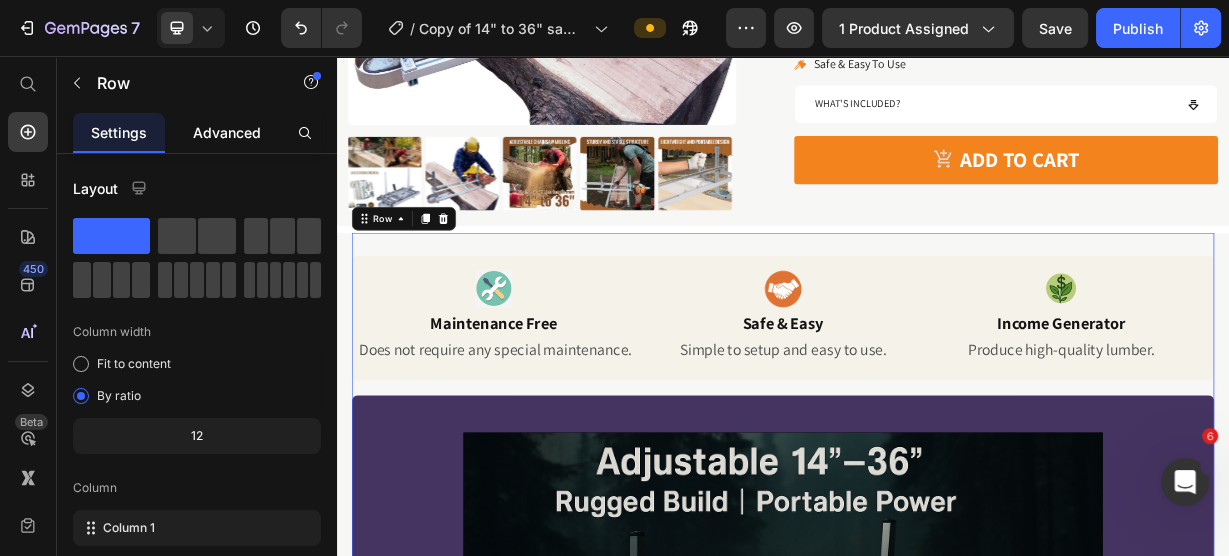 click on "Advanced" at bounding box center (227, 132) 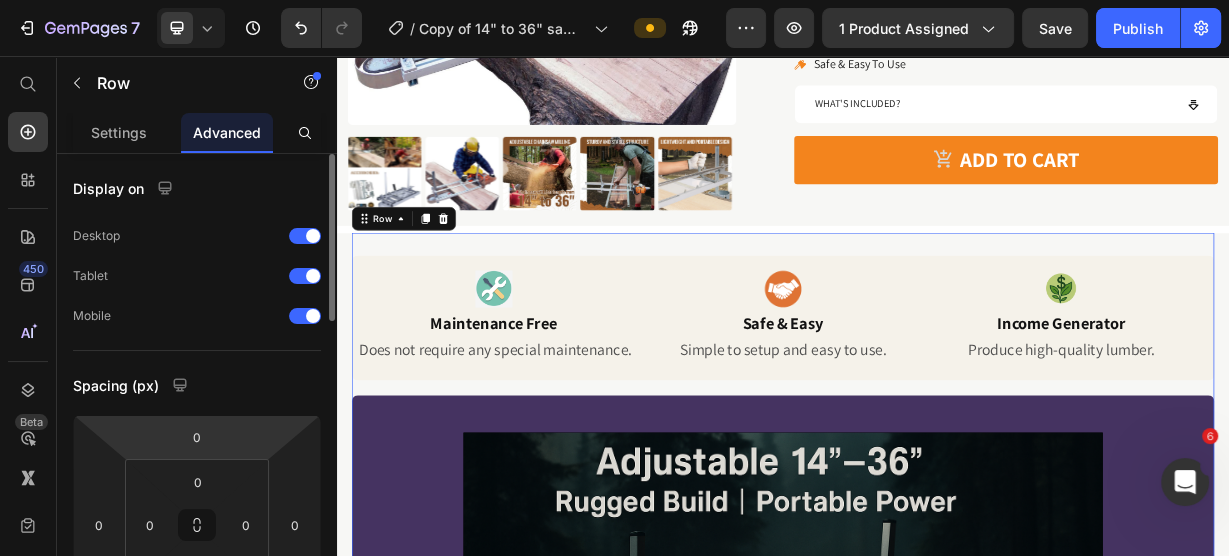 scroll, scrollTop: 160, scrollLeft: 0, axis: vertical 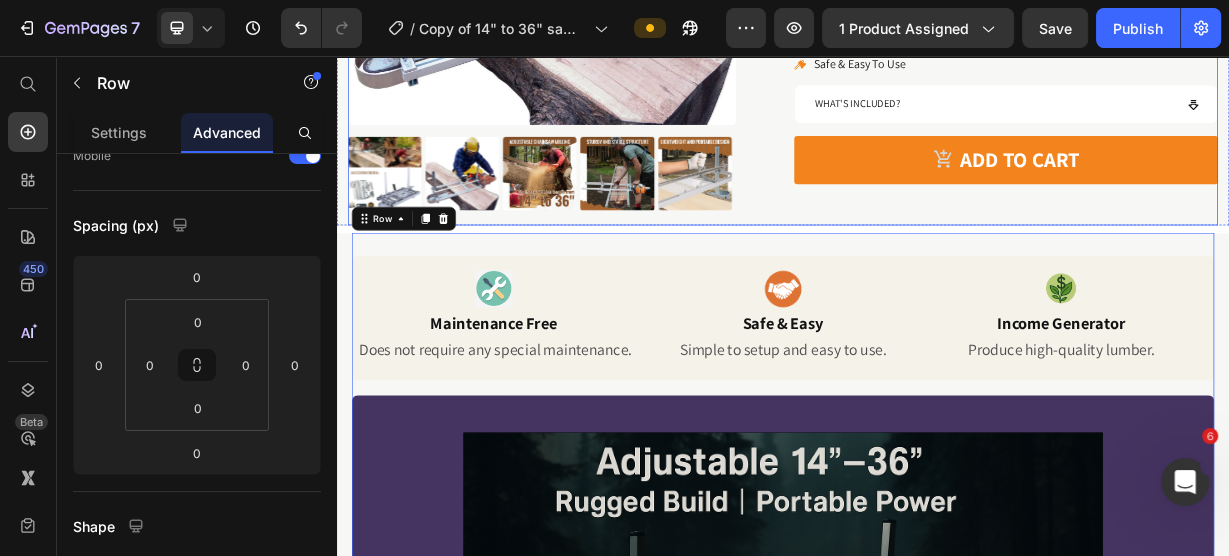 click on "Product Images 14"-36" Heavy Duty Portable Chainsaw Sawmill Product Title Ali Reviews Ali Reviews $299.99 Product Price $159.99 Product Price LIMITED TIME- 47% OFF Discount Tag Row
Advanced Slicing Method
Versitile Cutting Capacity
High Quality Construction
Safe & Easy To Use Item List
WHAT'S INCLUDED? Accordion
Add to cart Add to Cart
Icon LIFETIME WARRENTY Heading
Icon AIRCRAFT CLASS QUALITY Heading
Icon FAST & FREE SHIPPING Heading Row Row Row Product" at bounding box center (937, -50) 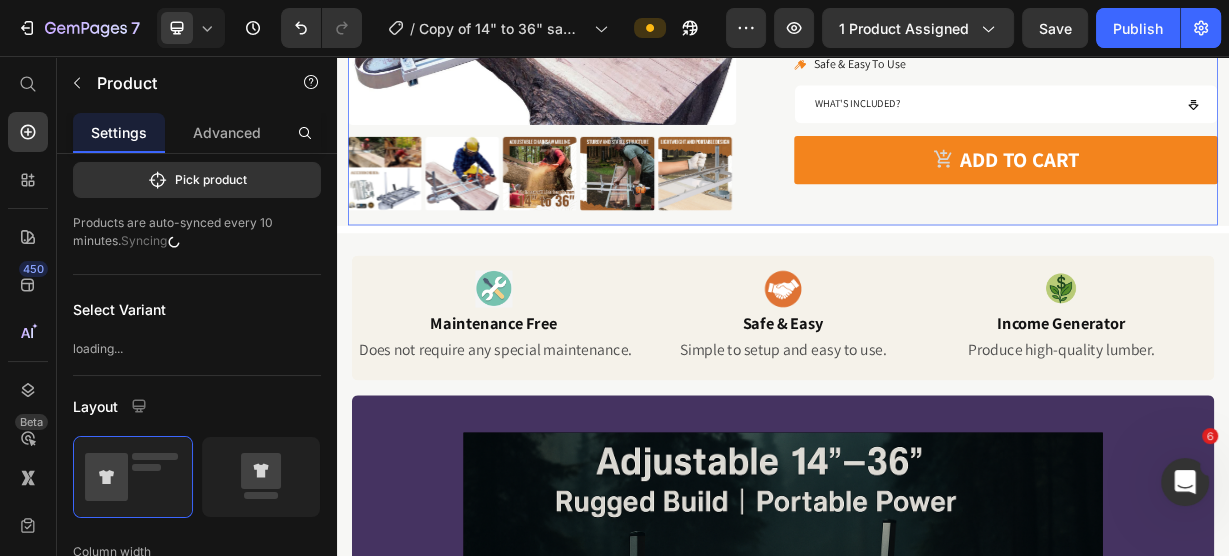 scroll, scrollTop: 0, scrollLeft: 0, axis: both 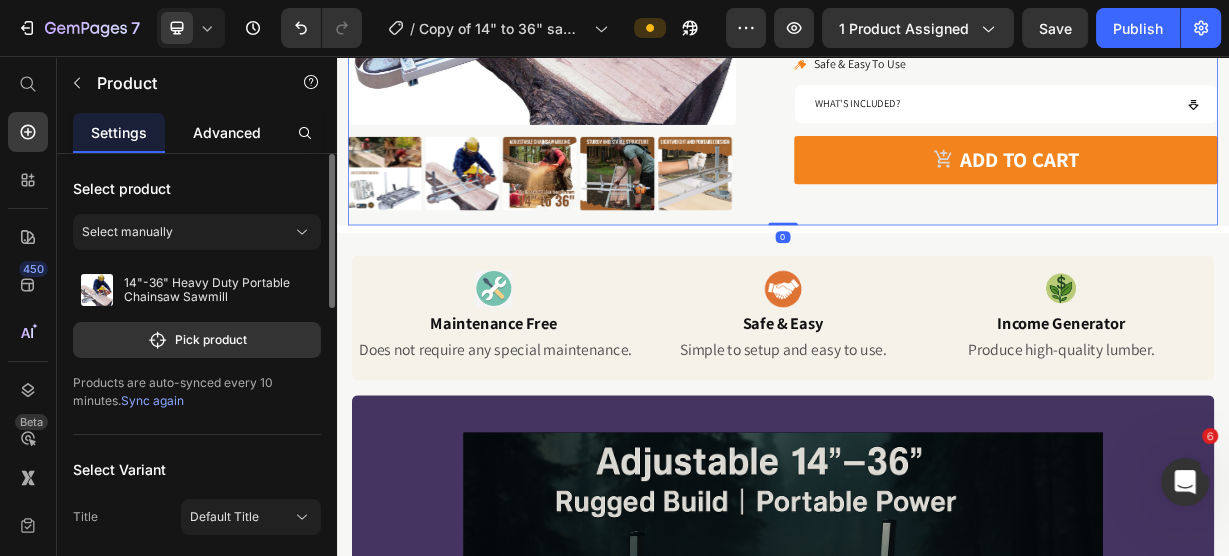 click on "Advanced" 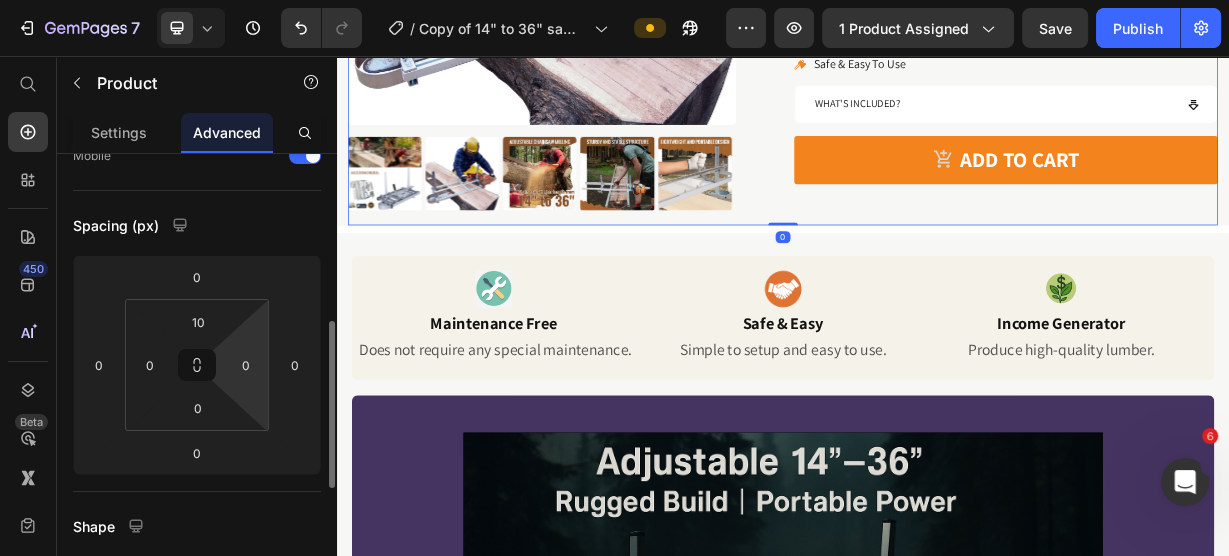 scroll, scrollTop: 240, scrollLeft: 0, axis: vertical 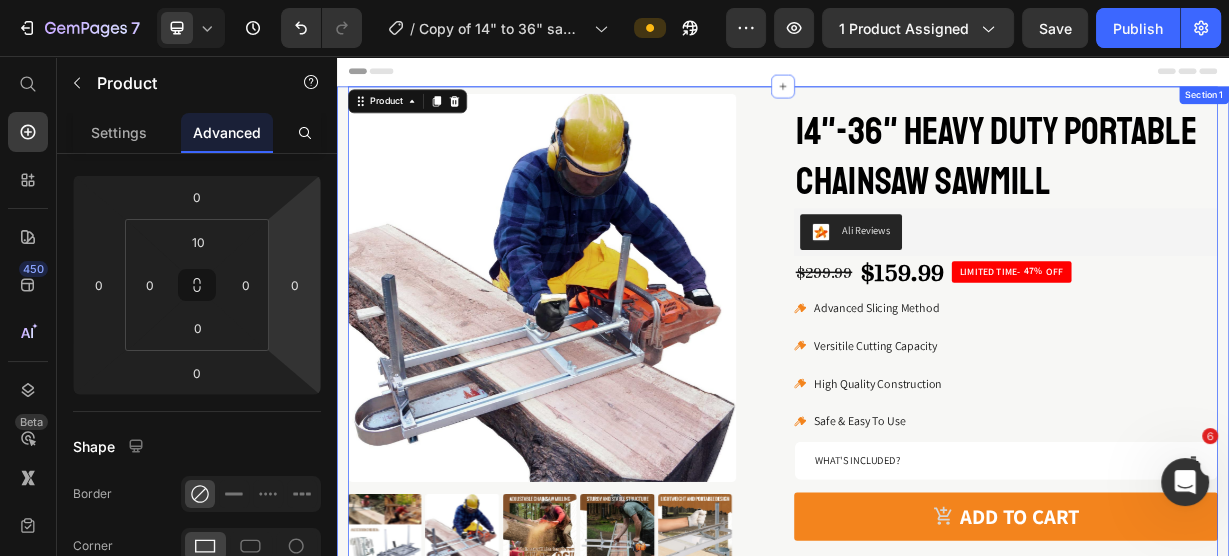 click on "Section 1" at bounding box center [1503, 109] 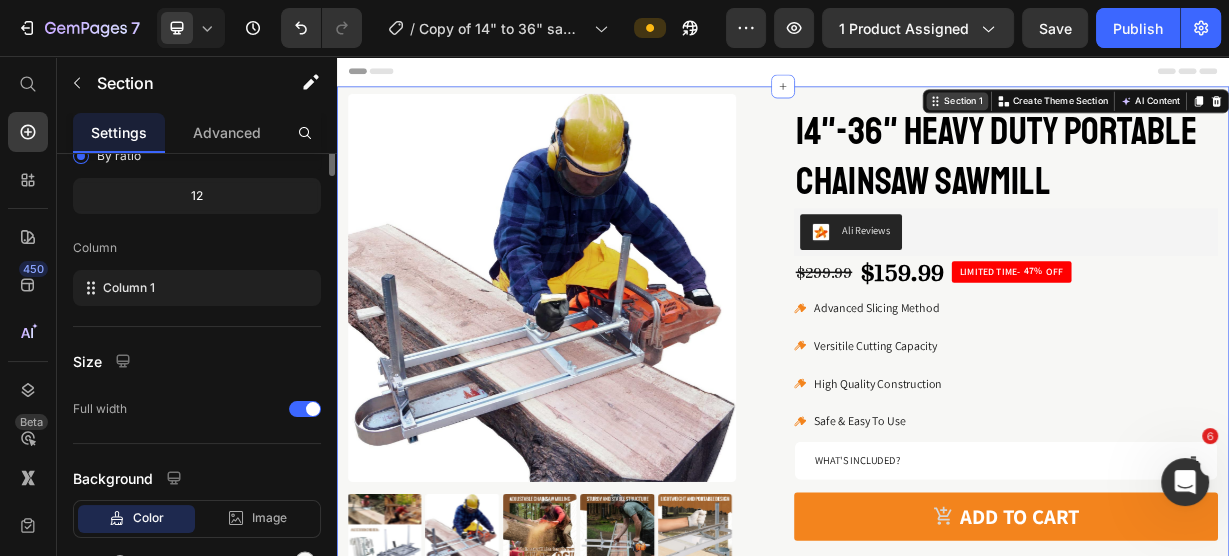 scroll, scrollTop: 0, scrollLeft: 0, axis: both 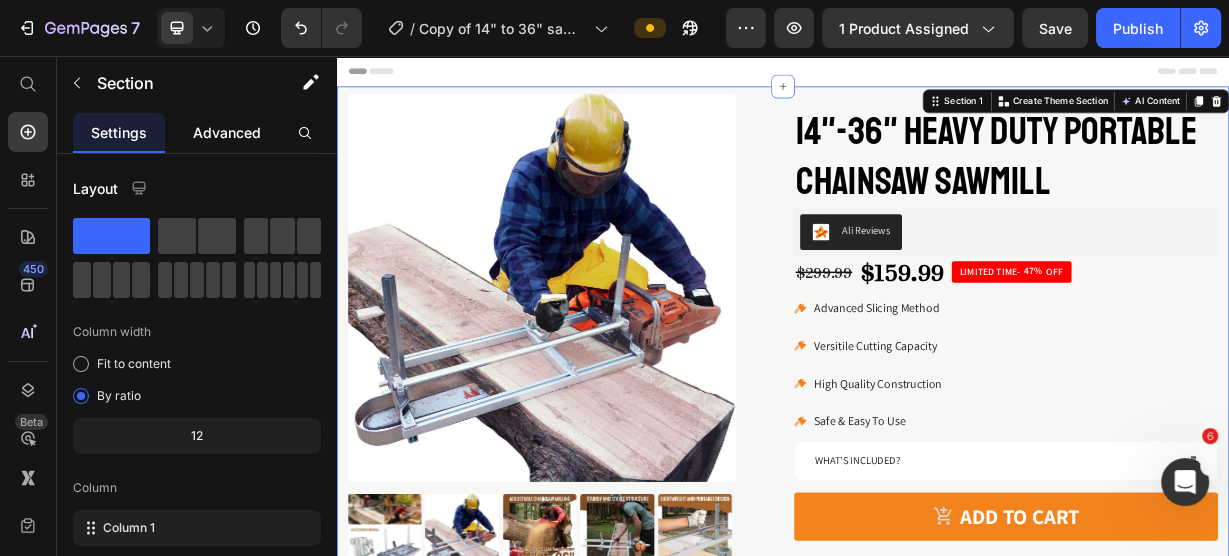 click on "Advanced" 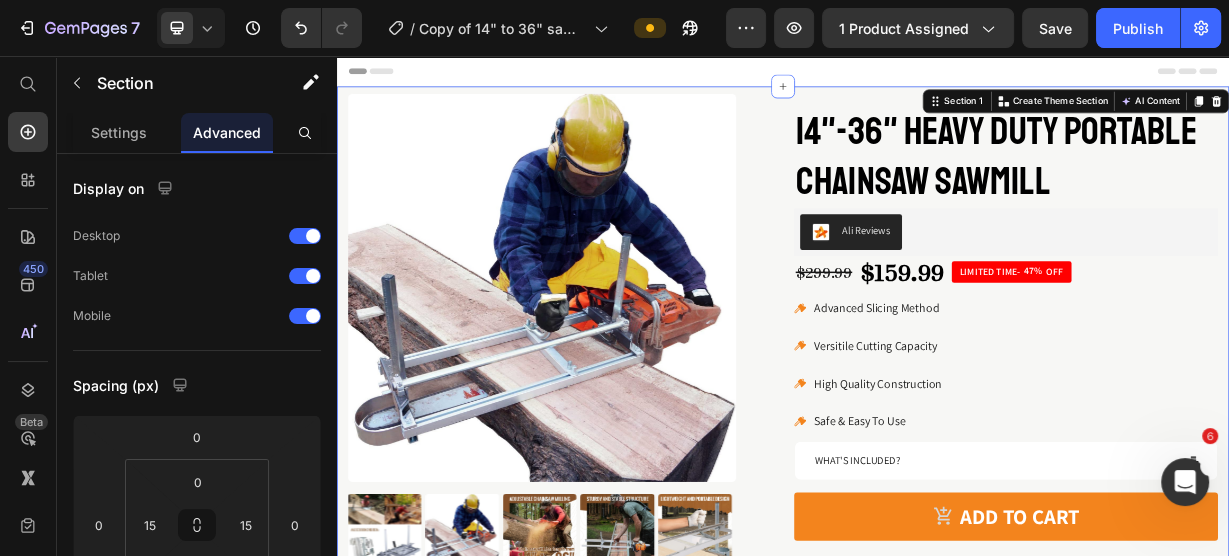 click on "Advanced" at bounding box center [227, 132] 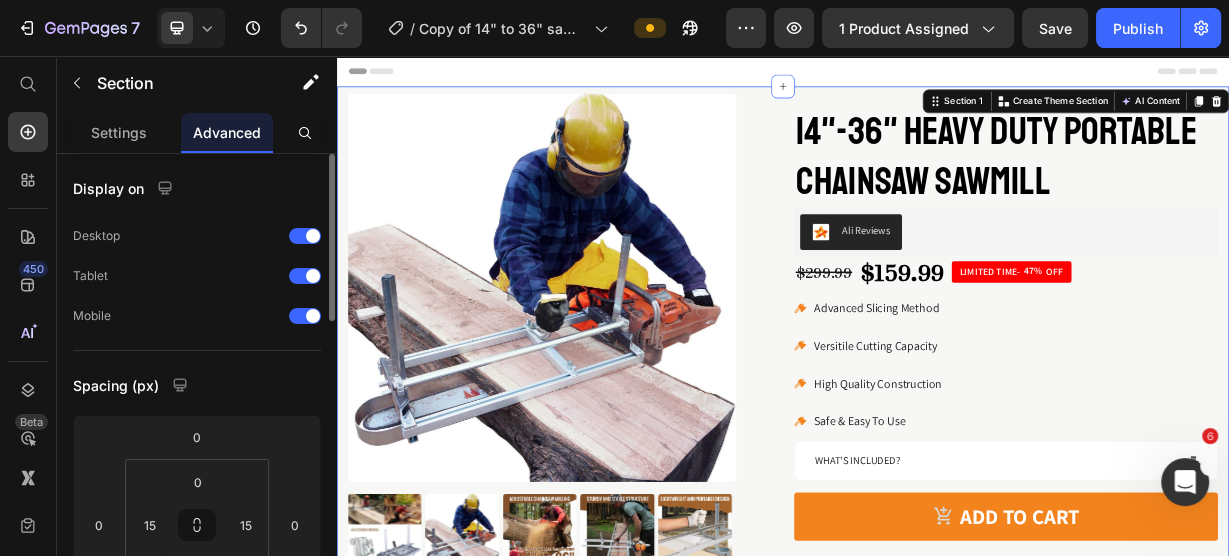 scroll, scrollTop: 160, scrollLeft: 0, axis: vertical 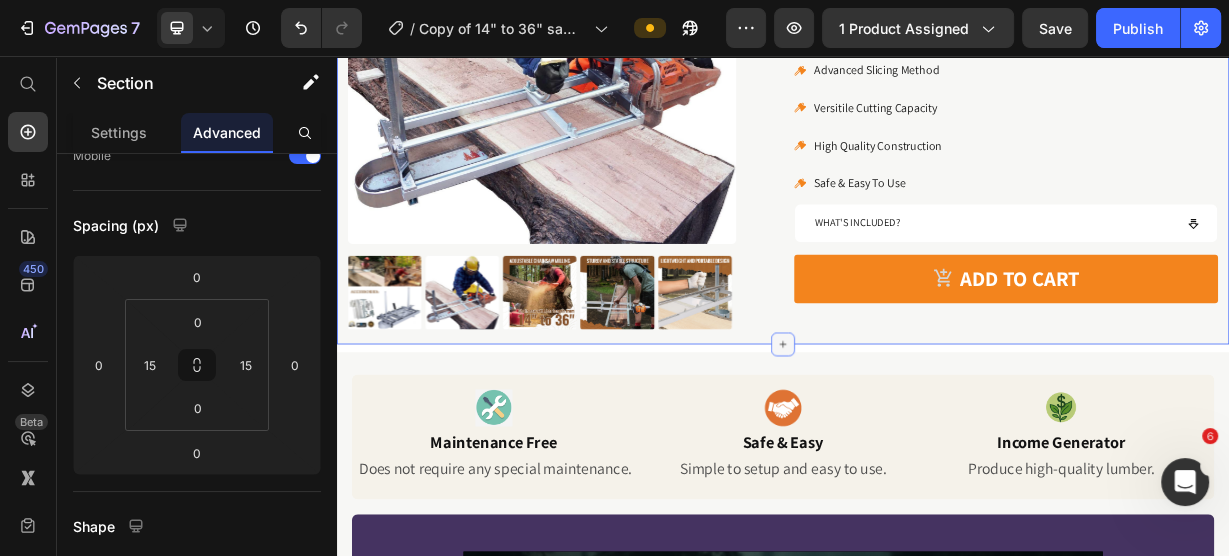 click 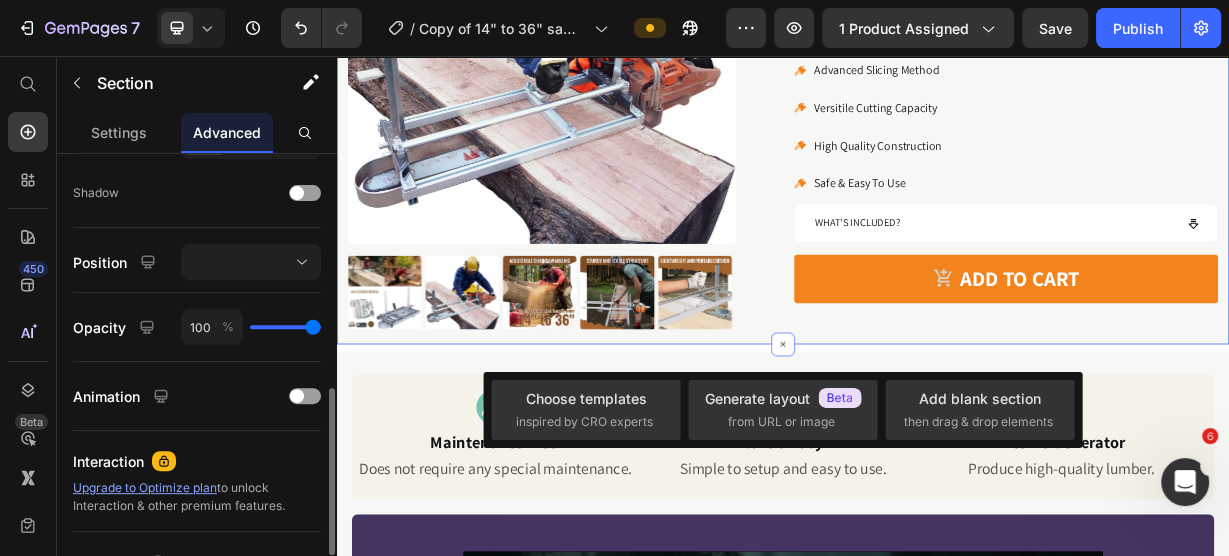 scroll, scrollTop: 405, scrollLeft: 0, axis: vertical 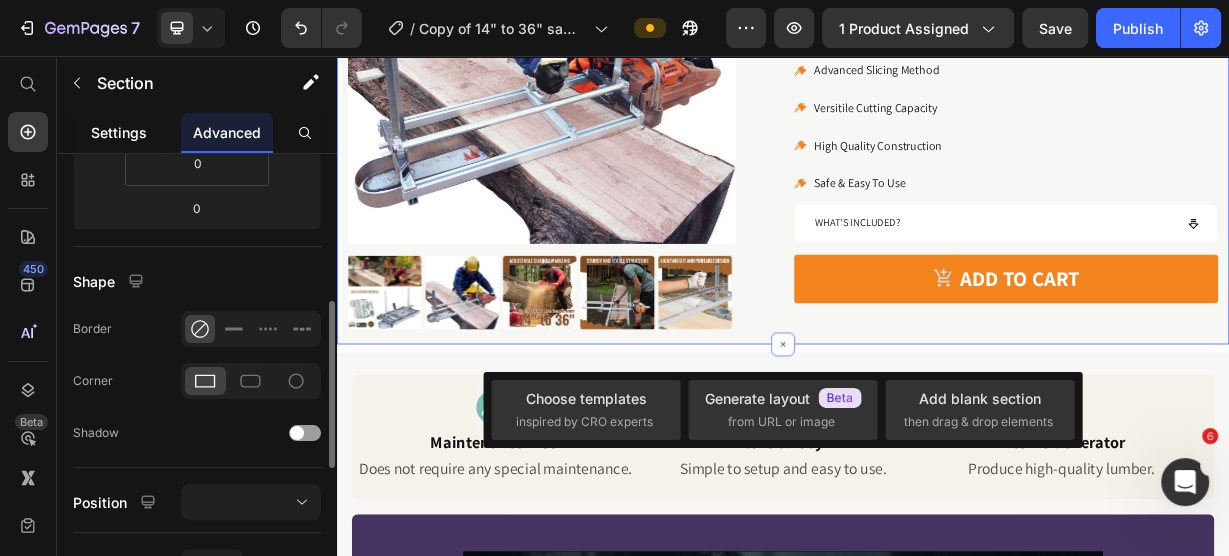 click on "Settings" at bounding box center [119, 132] 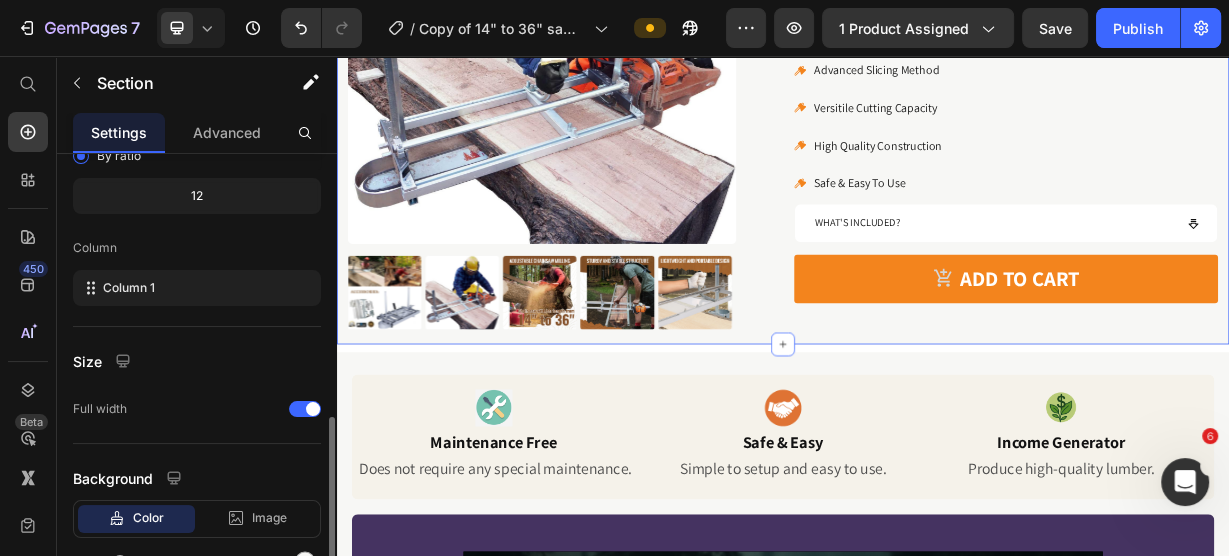scroll, scrollTop: 346, scrollLeft: 0, axis: vertical 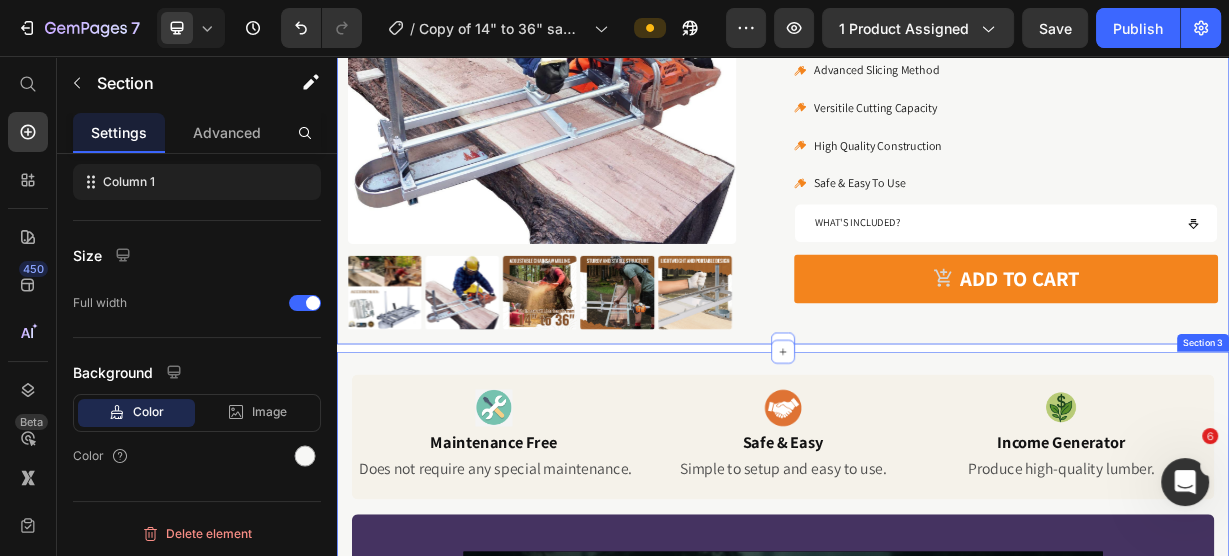 click on "Image Maintenance Free Heading Does not require any special maintenance. Text Block Image Safe & Easy Heading Simple to setup and easy to use. Text Block Image Income Generator Heading Produce high-quality lumber. Text Block Row Video Watch how the 14" to 36" Chainsaw Mill carves thick slabs effortlessly Text Block Row Row
Icon
Icon
Icon
Icon
Icon Icon List 3,000+ Happy Customers in US Text Block Row Image Jeff, [STATE] Heading "Easy to Assemble" Heading Row Image Stacy, [STATE] Heading Exactly as intended Heading Row Image Brian, [STATE] Heading Value For Money Heading Row Row Section 3" at bounding box center [937, 975] 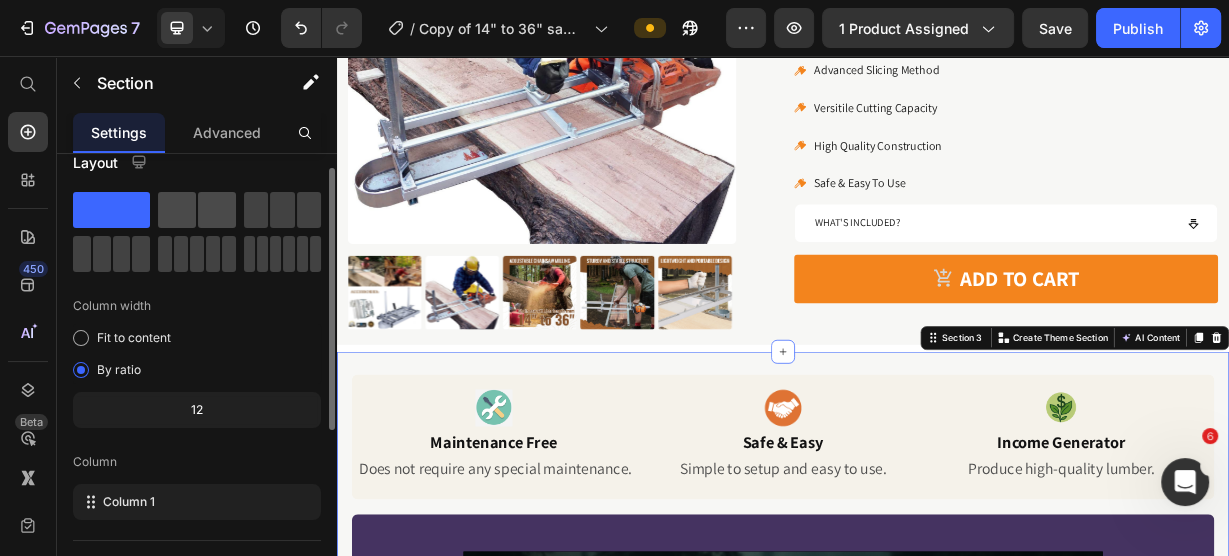 scroll, scrollTop: 0, scrollLeft: 0, axis: both 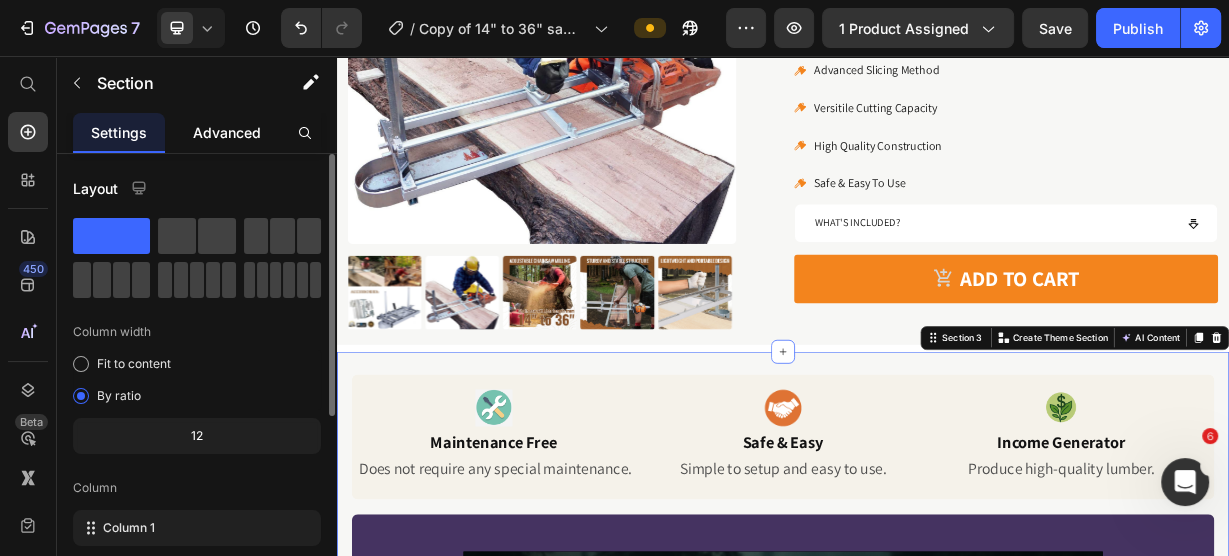 click on "Advanced" at bounding box center (227, 132) 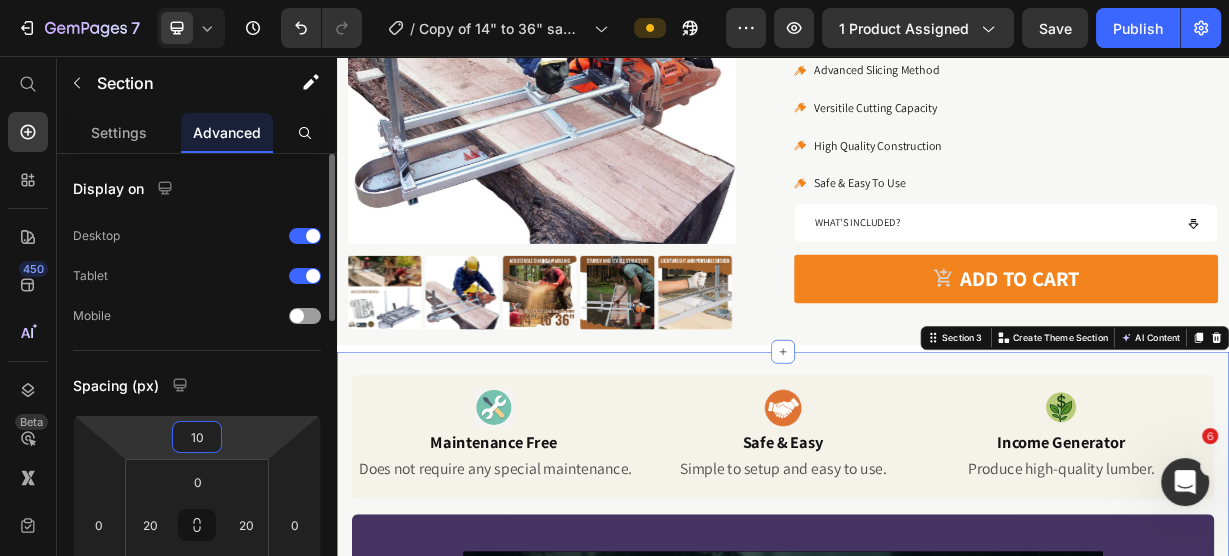 click on "10" at bounding box center [197, 437] 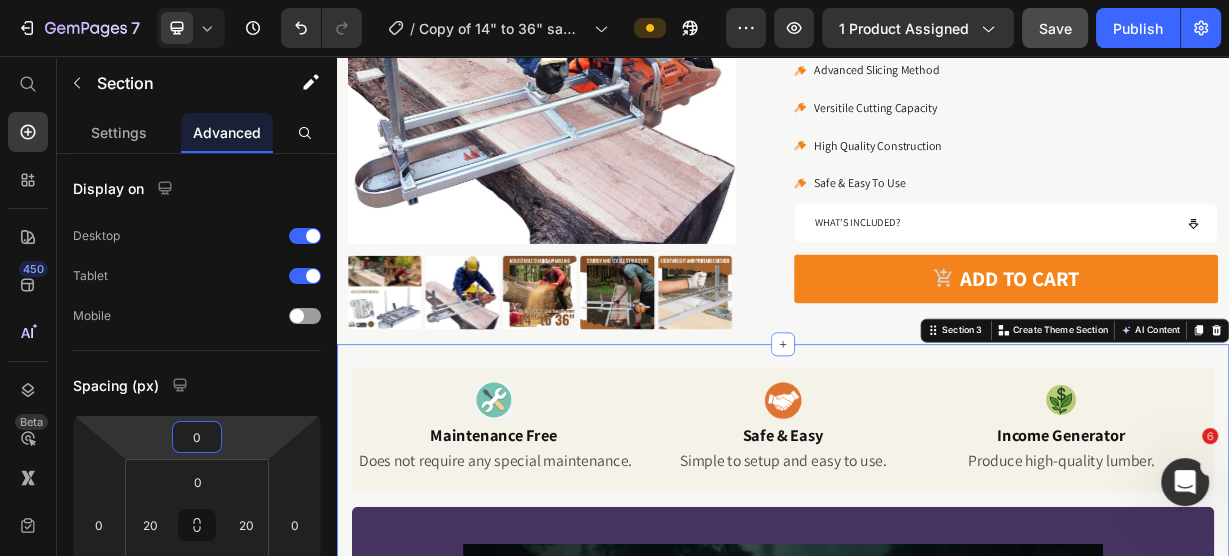 type on "0" 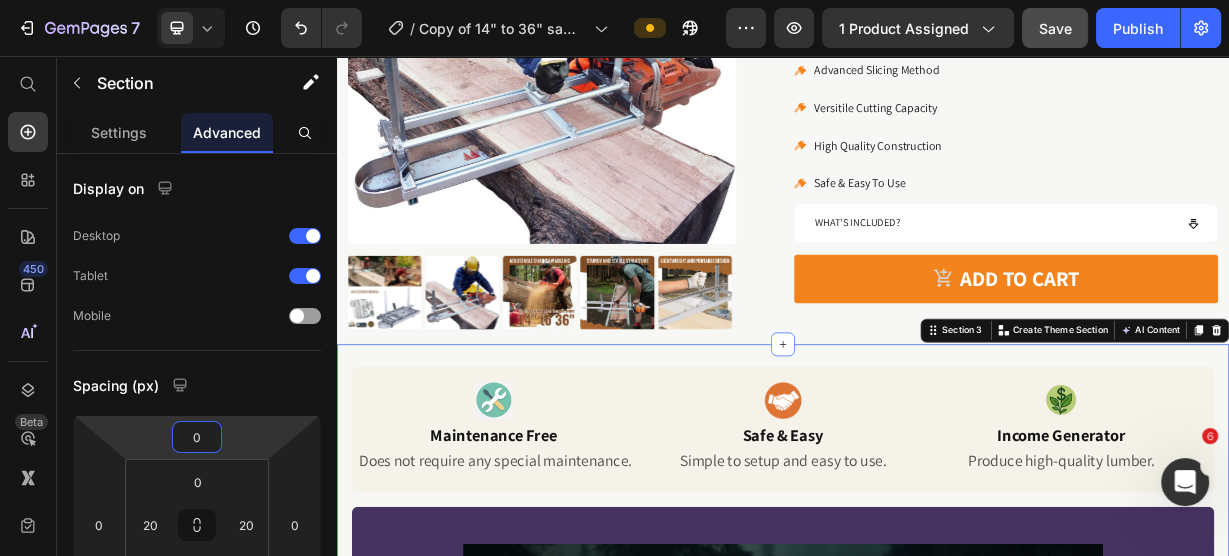 click on "Save" 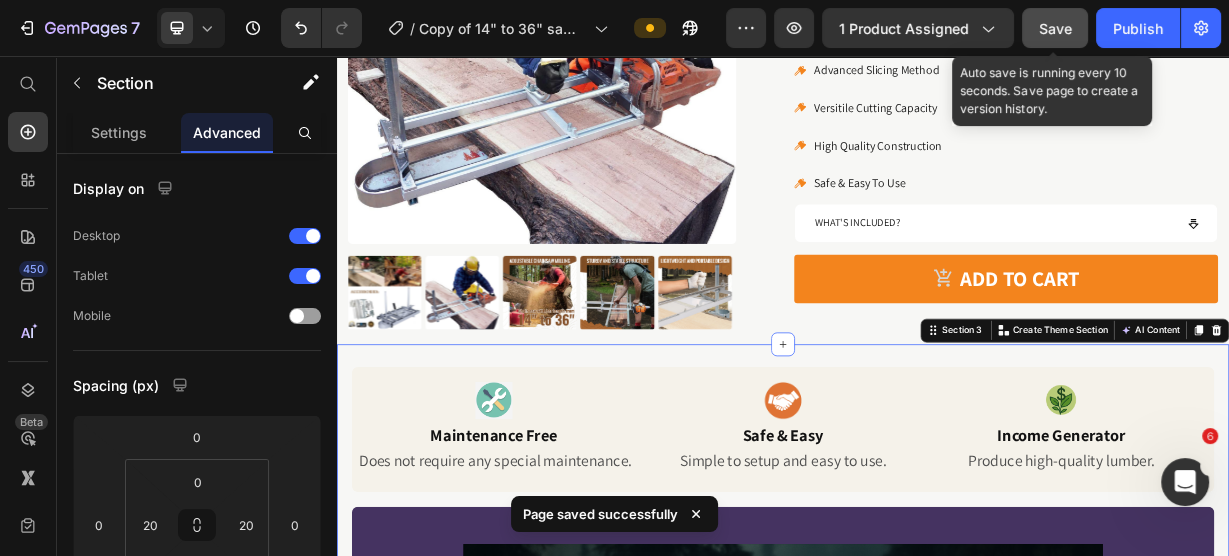 click on "Save" 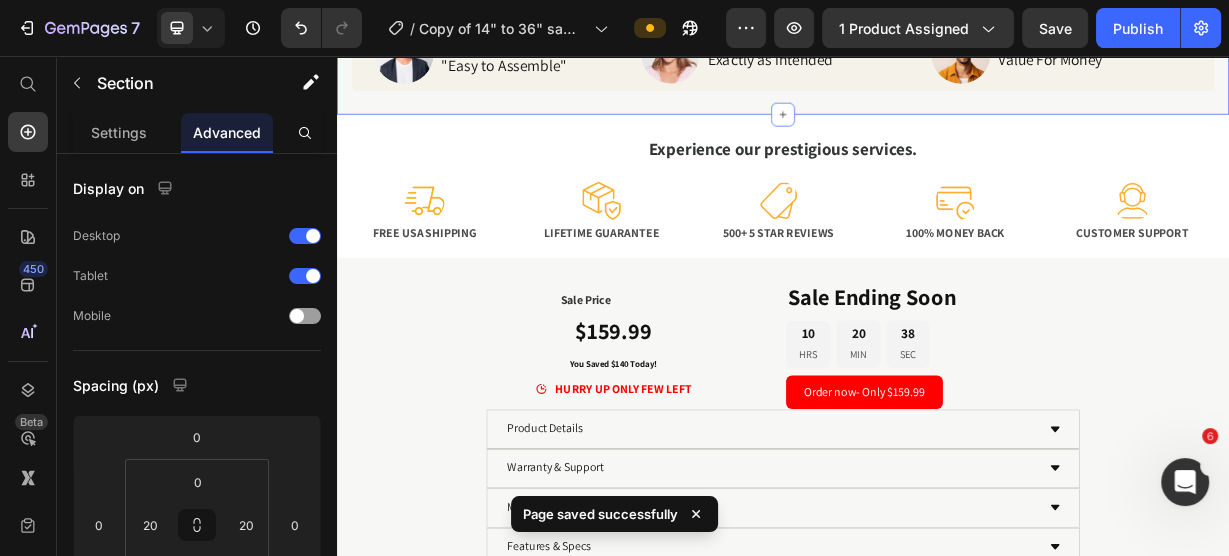 scroll, scrollTop: 1680, scrollLeft: 0, axis: vertical 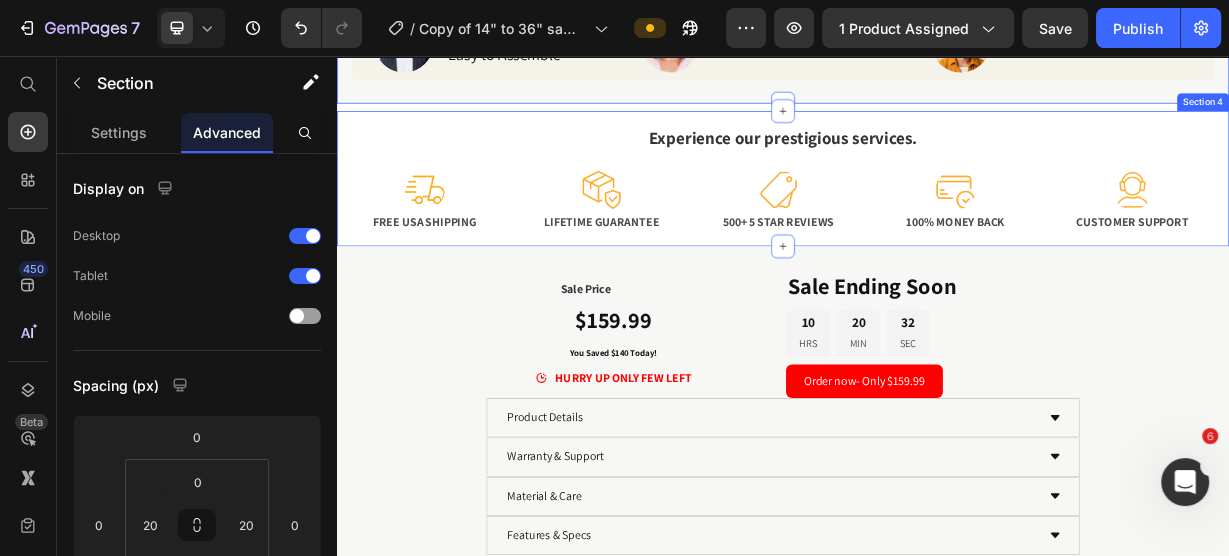 click on "Tired of paying for expensive lumber? Text Block Our Portable chainsaw sawmill let's you cut your lumber for a friction of a cost. Accurately cuts planks and beams up to 1/2” to 13” deep slabs, planks and more. Text Block Image Row Experience our prestigious services. Text block Experience our prestigious services. Text block Image FREE USA SHIPPING Text Block Image LIFETIME GUARANTEE Text Block Image 500+ 5 STAR REVIEWS Text Block Image 100% MONEY BACK Text Block Image CUSTOMER SUPPORT Text Block Carousel Section 4" at bounding box center (937, 221) 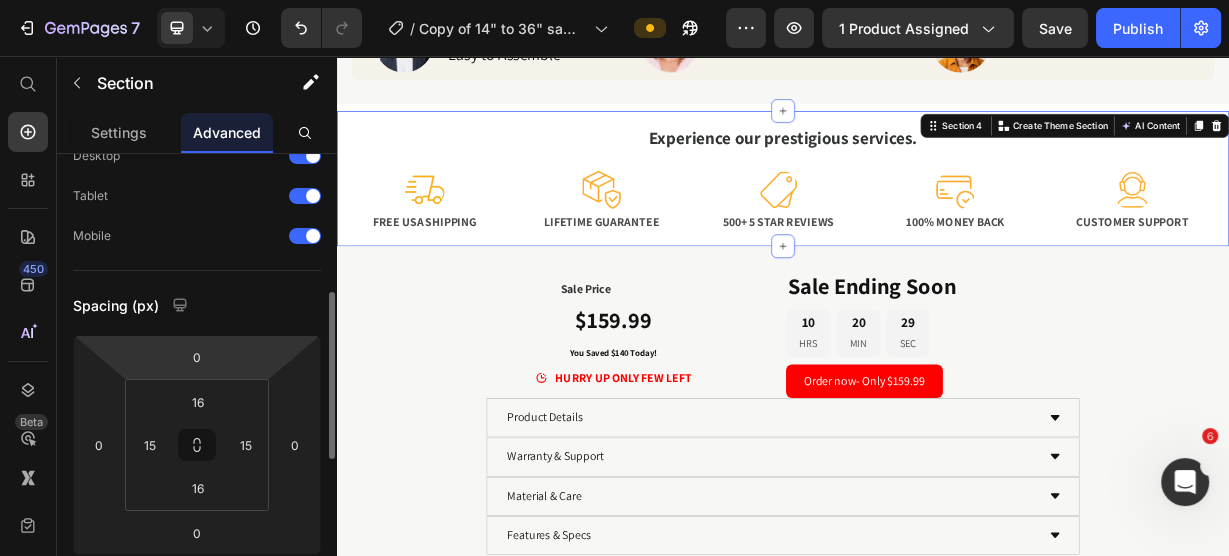 scroll, scrollTop: 160, scrollLeft: 0, axis: vertical 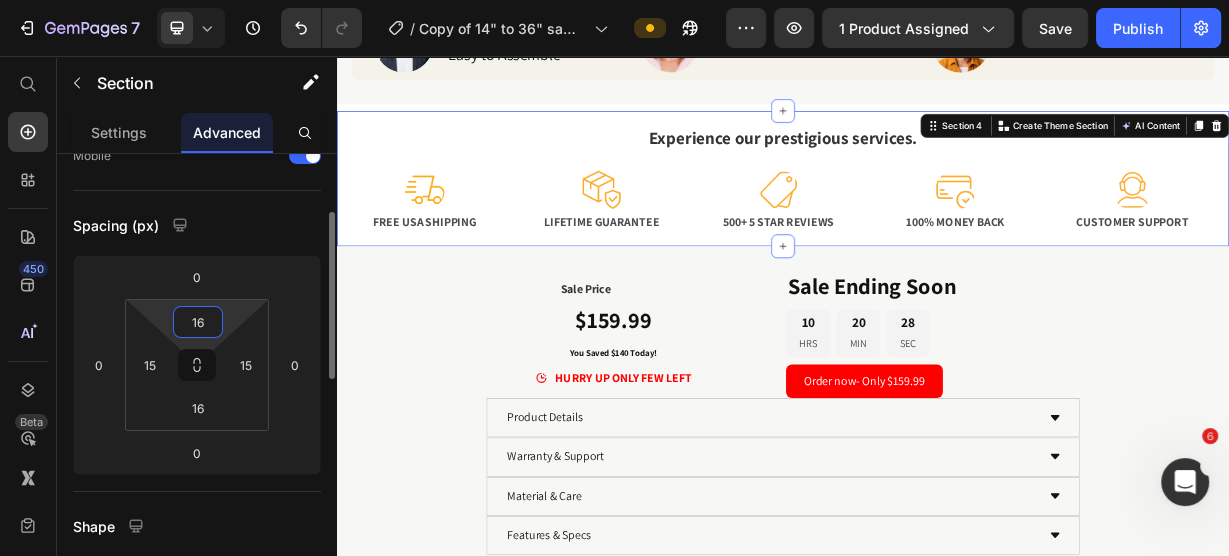 click on "16" at bounding box center [198, 322] 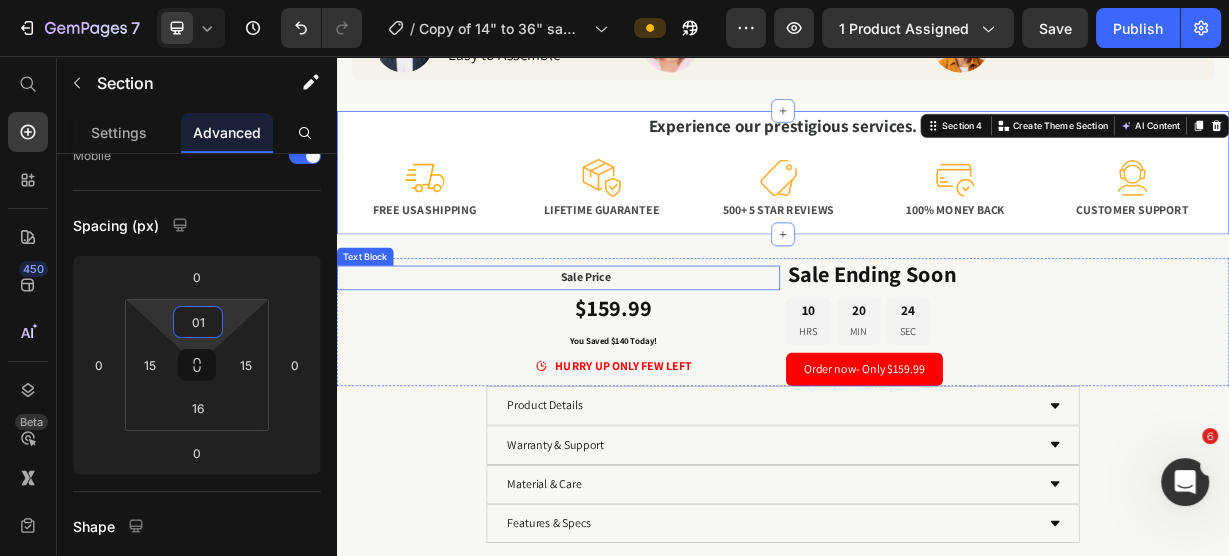 type on "015" 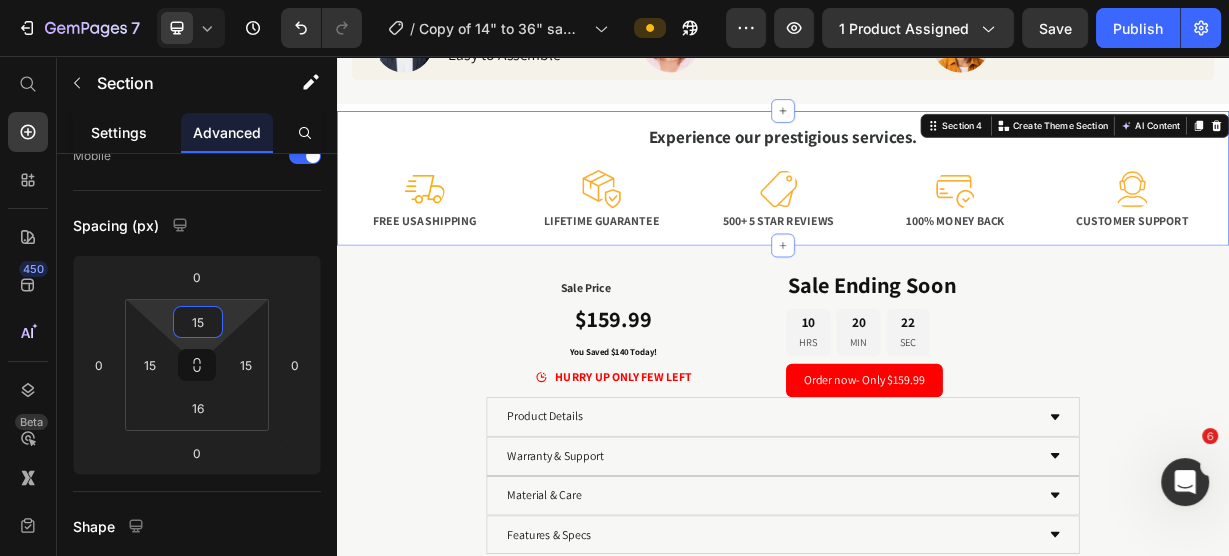 click on "Settings" 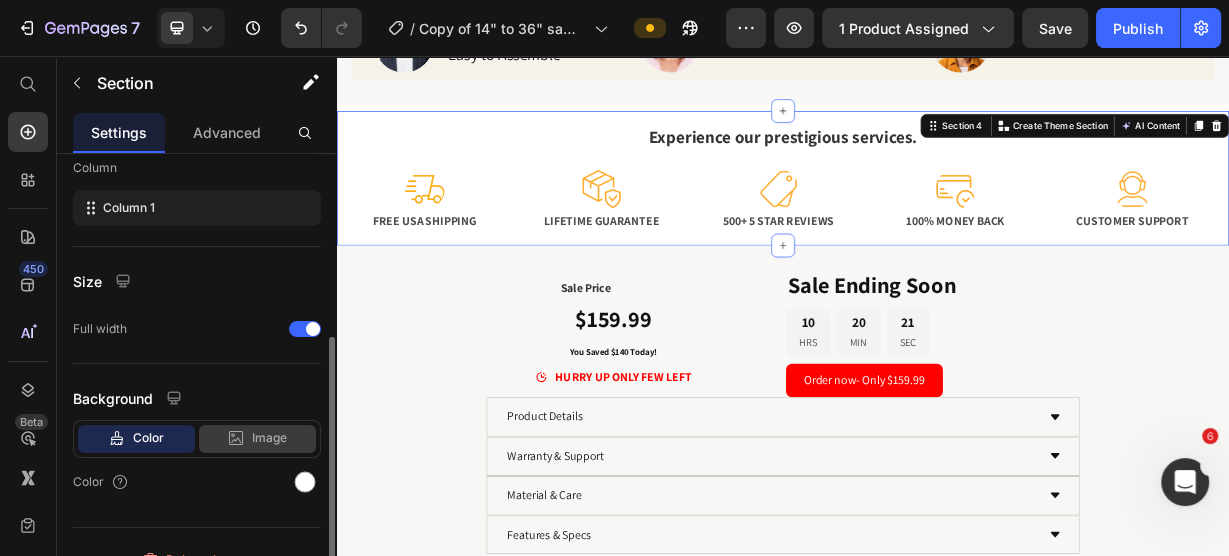 scroll, scrollTop: 346, scrollLeft: 0, axis: vertical 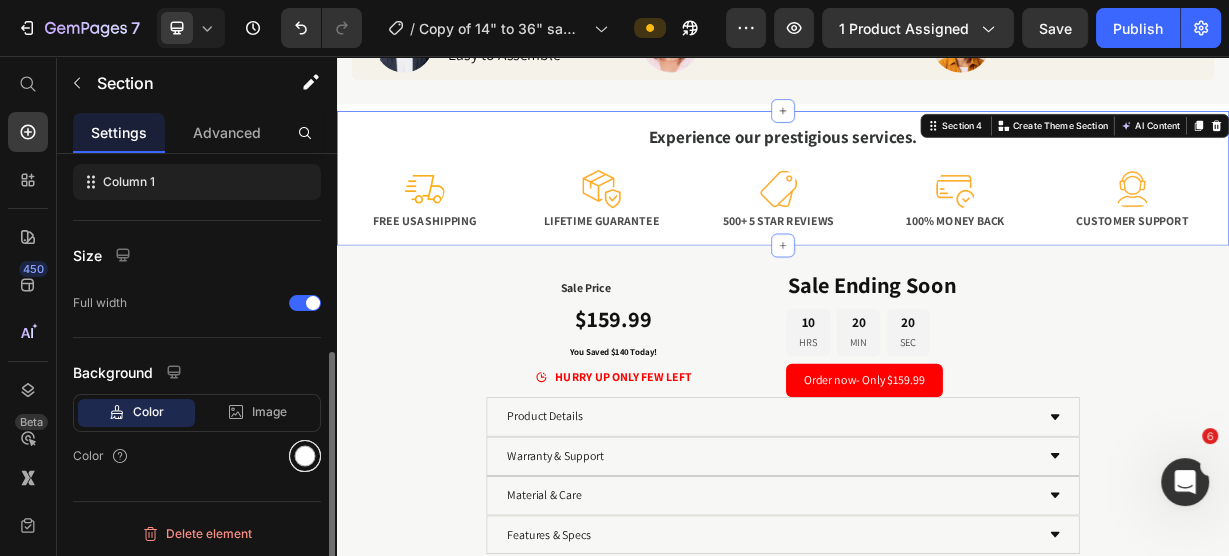click at bounding box center [305, 456] 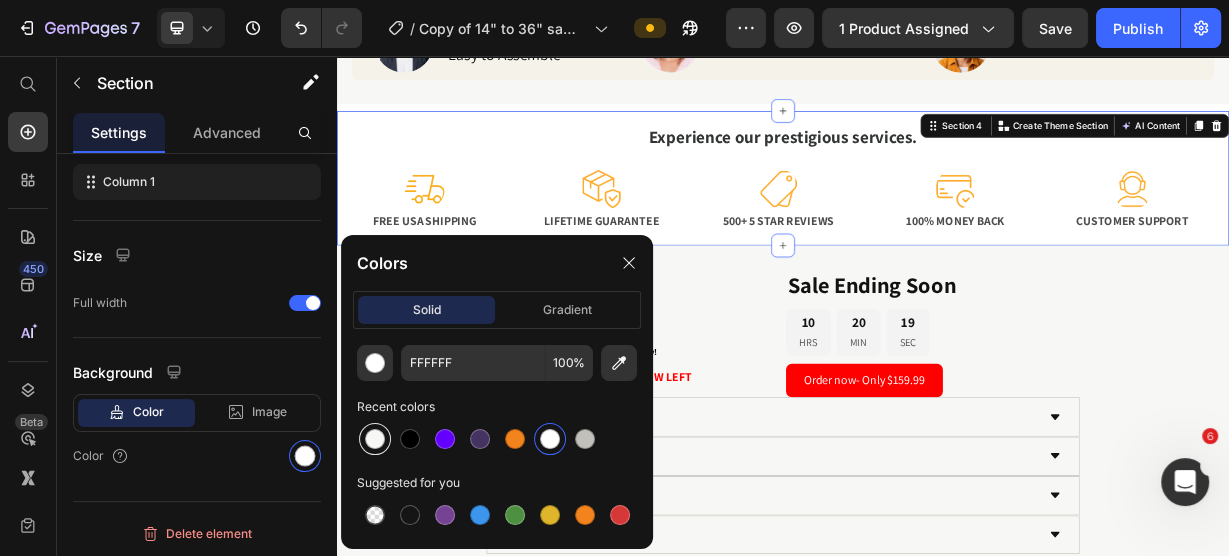 click at bounding box center (375, 439) 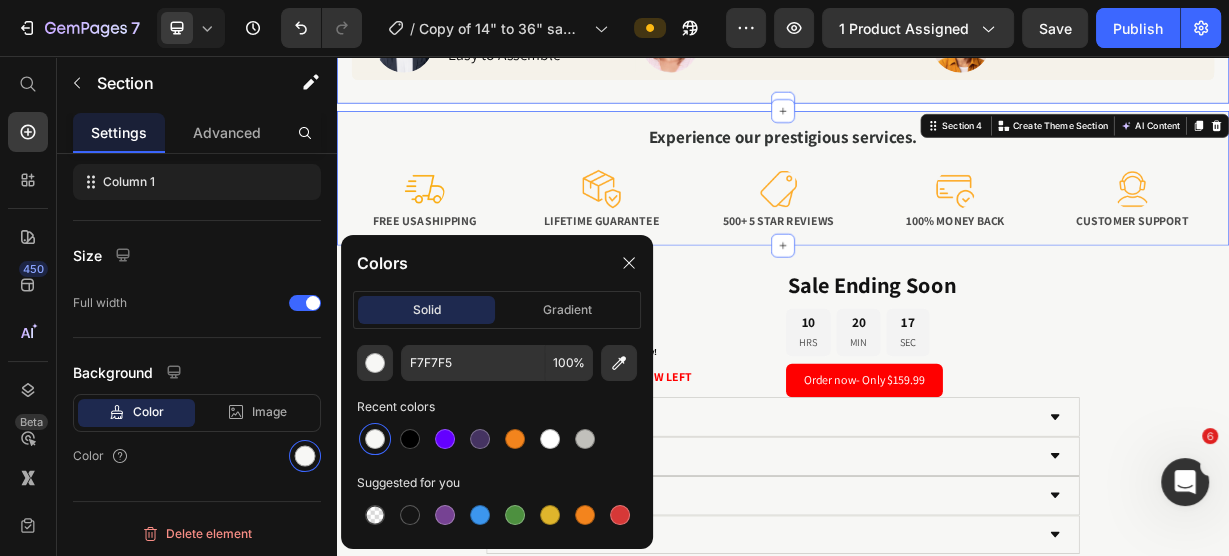 click on "Image Maintenance Free Heading Does not require any special maintenance. Text Block Image Safe & Easy Heading Simple to setup and easy to use. Text Block Image Income Generator Heading Produce high-quality lumber. Text Block Row Video Watch how the 14" to 36" Chainsaw Mill carves thick slabs effortlessly Text Block Row Row
Icon
Icon
Icon
Icon
Icon Icon List 3,000+ Happy Customers in US Text Block Row Image Jeff, [STATE] Heading "Easy to Assemble" Heading Row Image Stacy, [STATE] Heading Exactly as intended Heading Row Image Brian, [STATE] Heading Value For Money Heading Row Row Section 3" at bounding box center [937, -401] 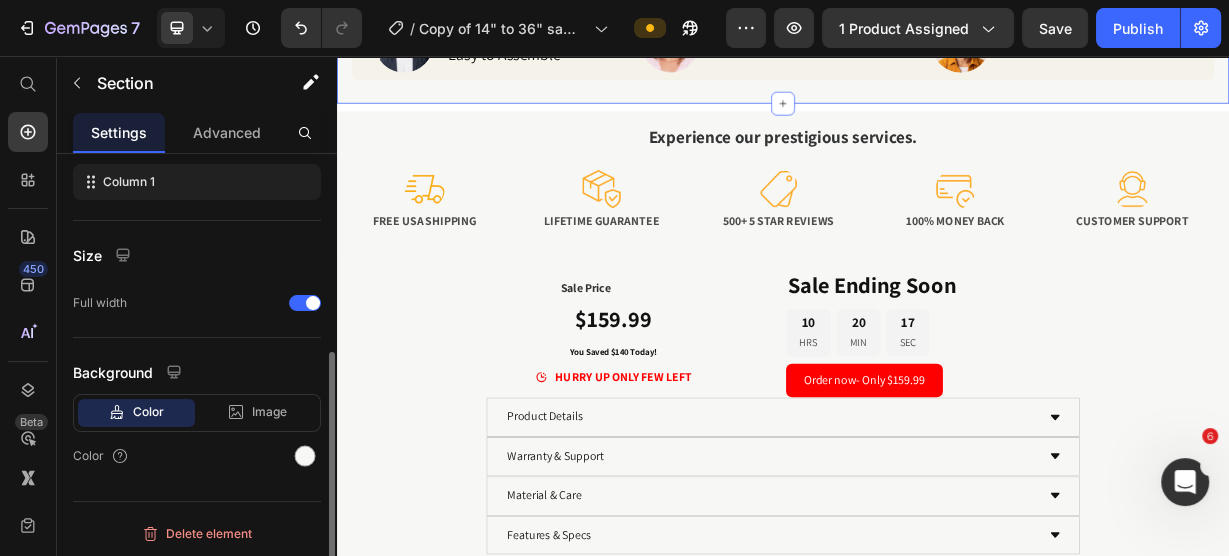 scroll, scrollTop: 346, scrollLeft: 0, axis: vertical 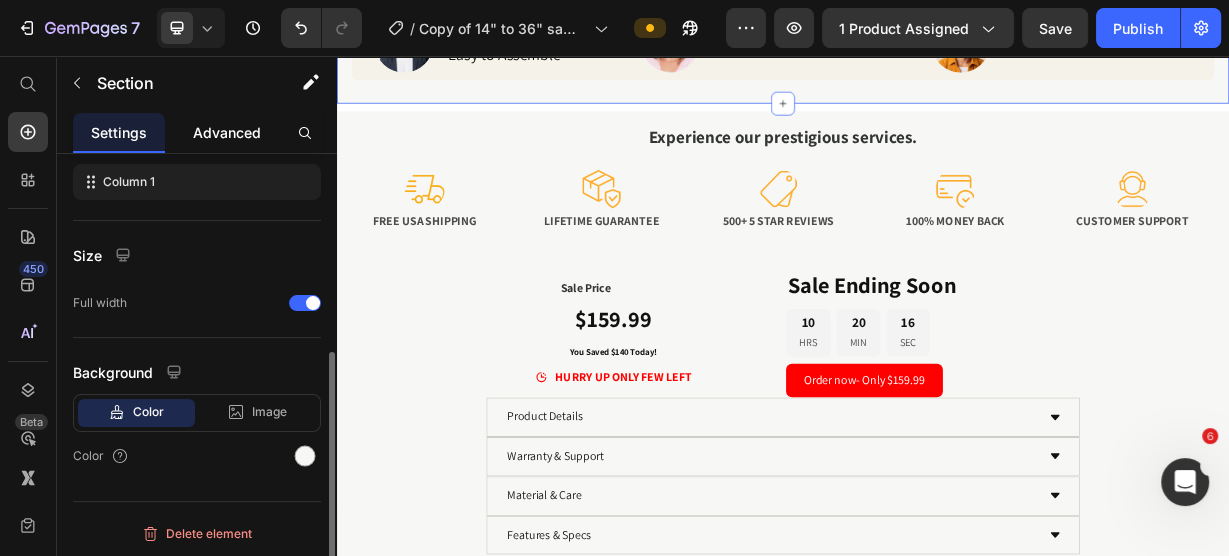 click on "Advanced" at bounding box center (227, 132) 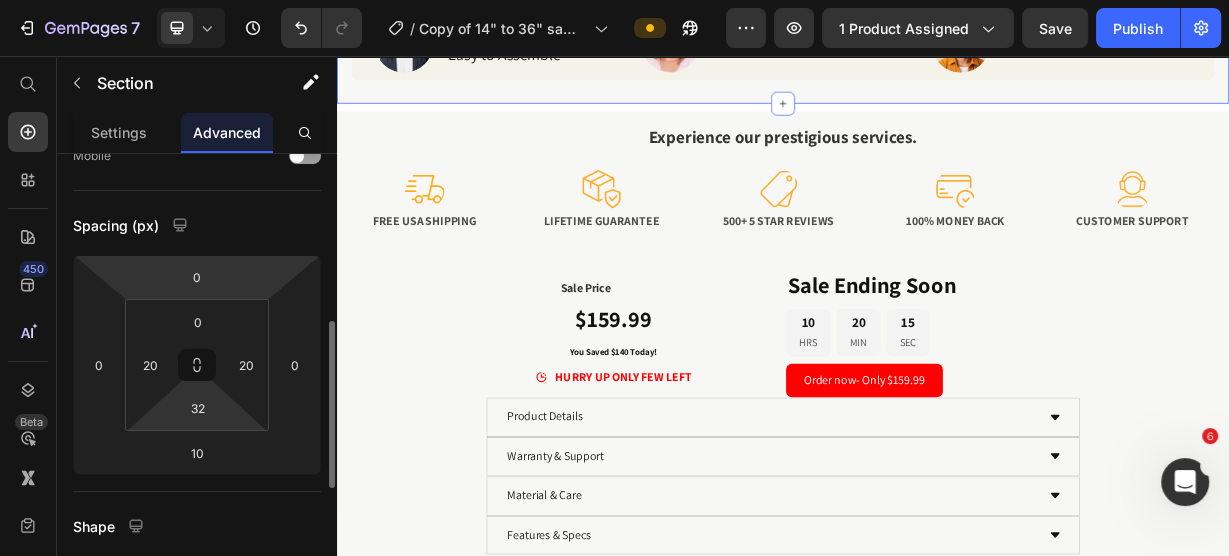 scroll, scrollTop: 240, scrollLeft: 0, axis: vertical 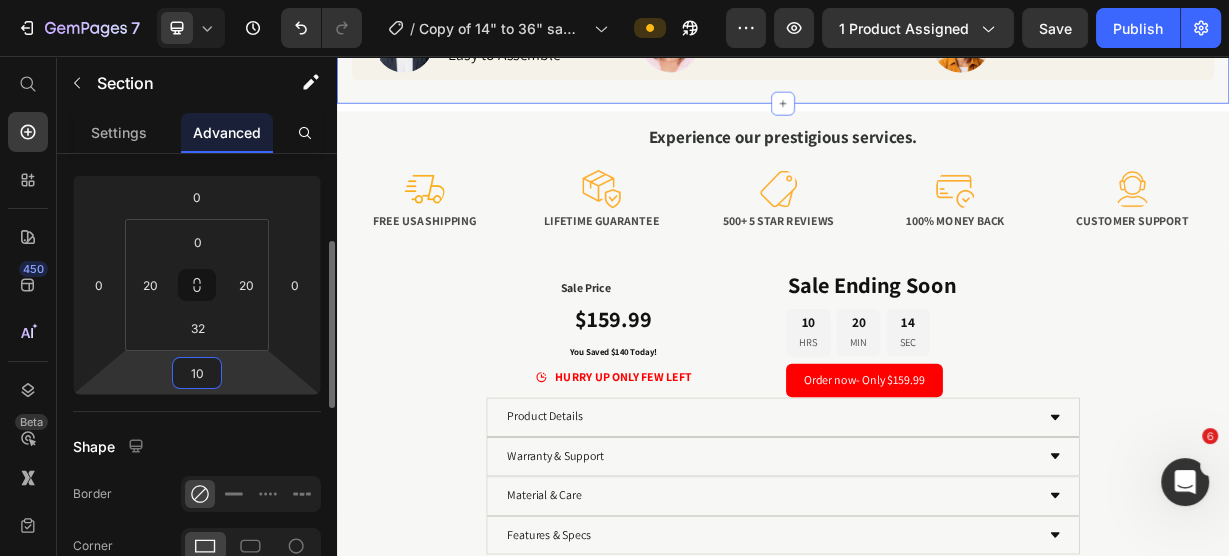 click on "10" at bounding box center (197, 373) 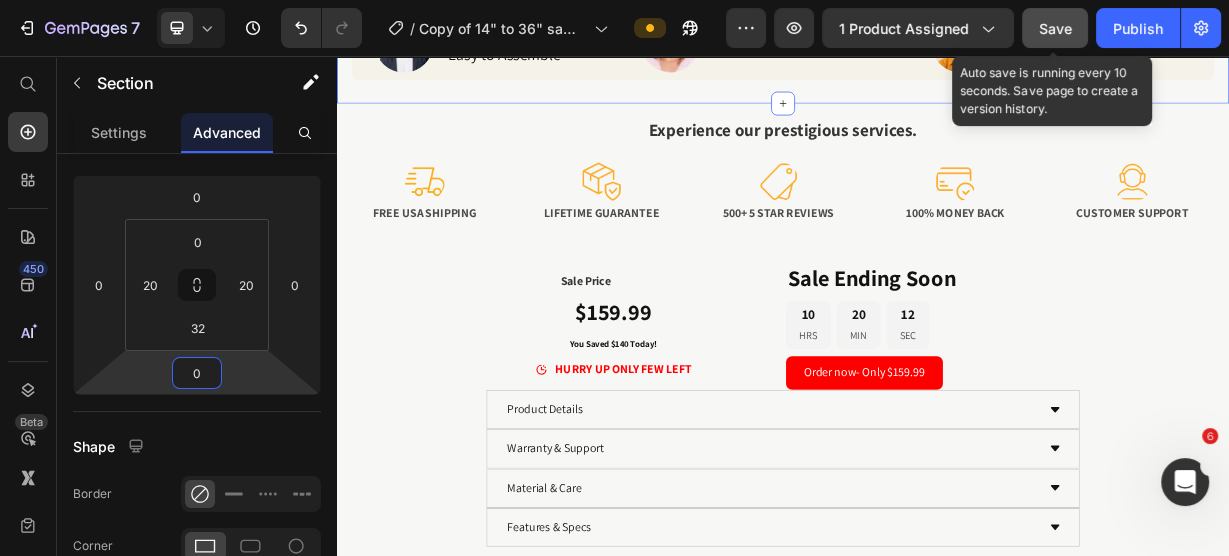type on "0" 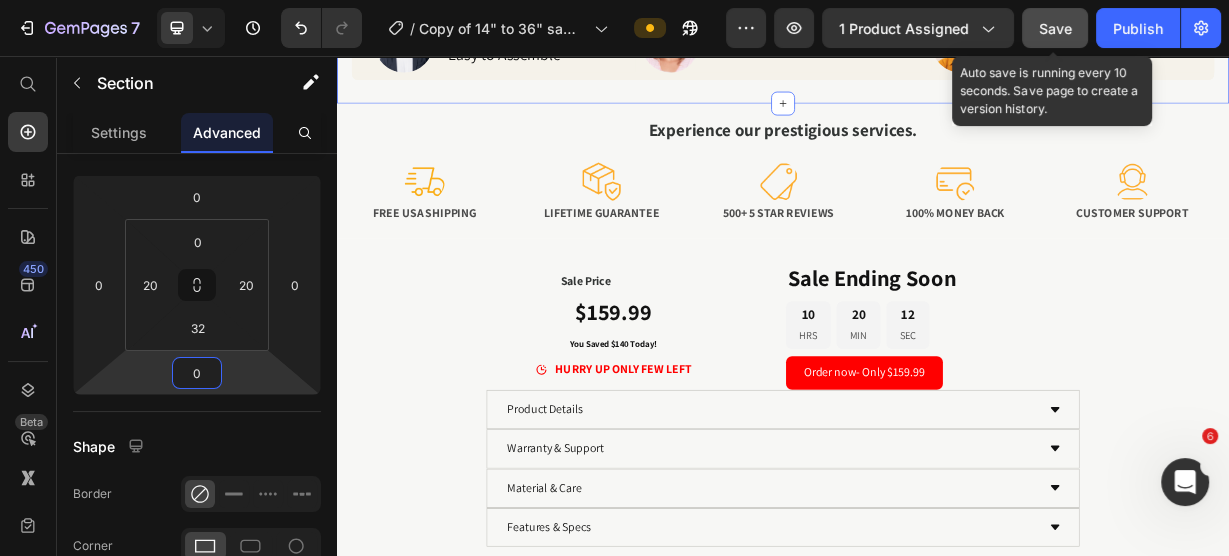 click on "Save" 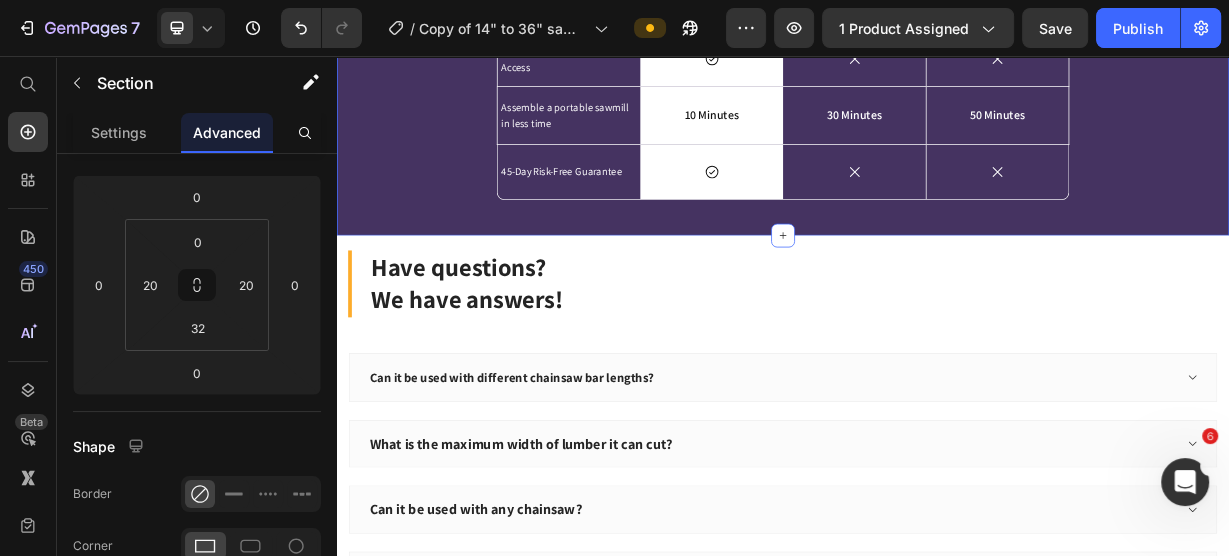 scroll, scrollTop: 1999, scrollLeft: 0, axis: vertical 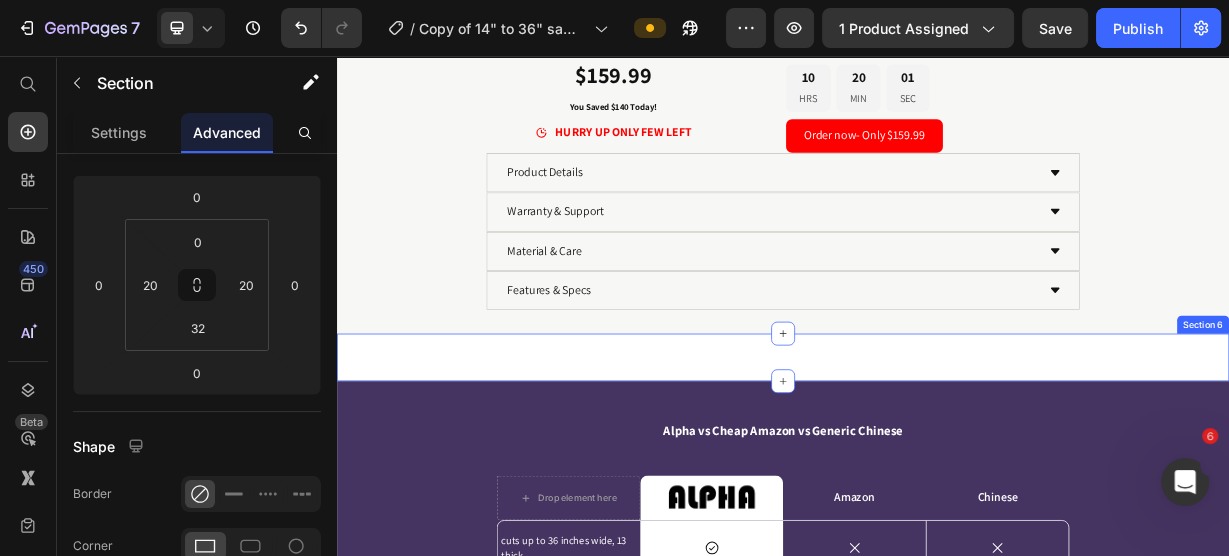 click on "Image Section 6" at bounding box center [937, 461] 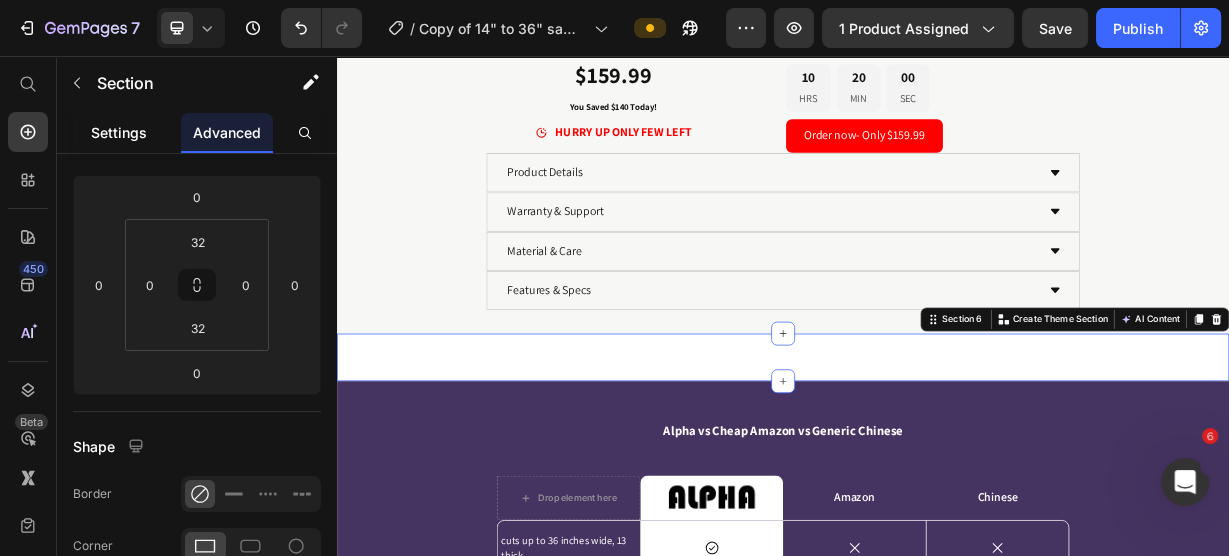 click on "Settings" at bounding box center [119, 132] 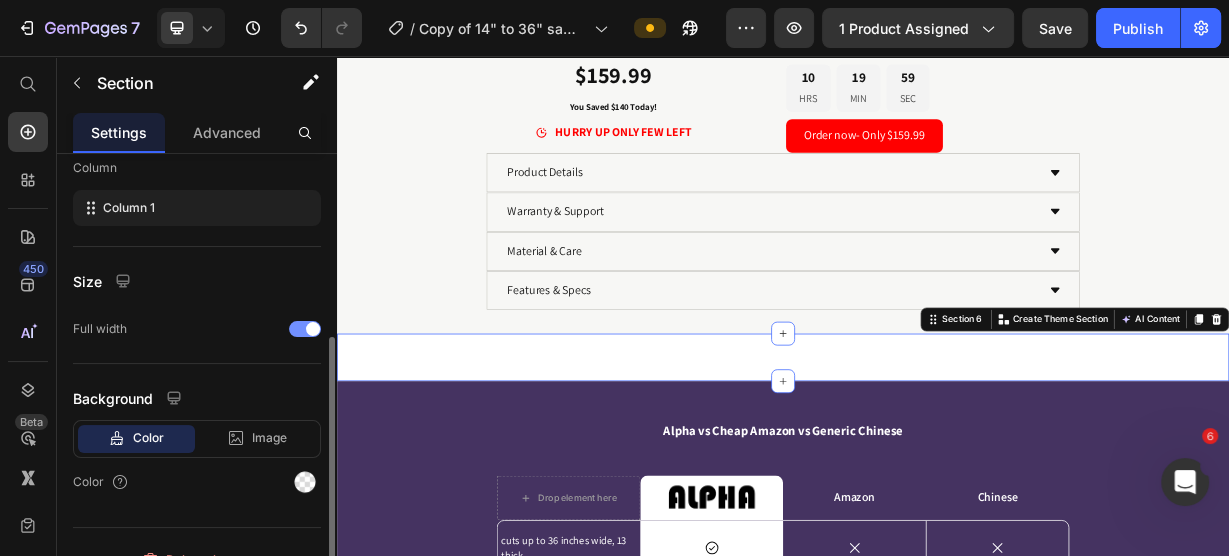 scroll, scrollTop: 346, scrollLeft: 0, axis: vertical 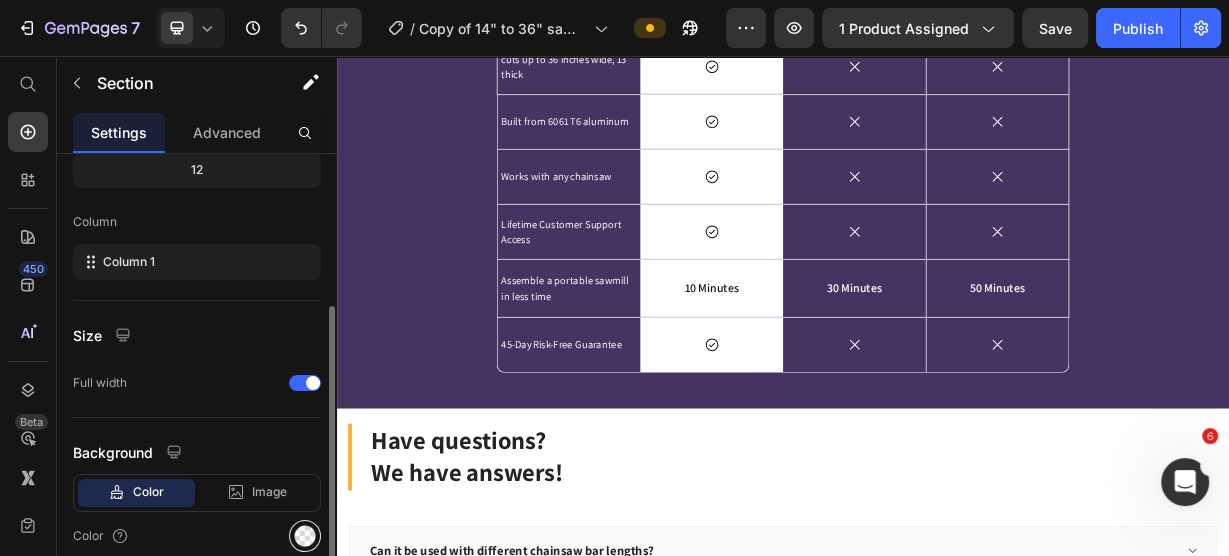 click at bounding box center (305, 536) 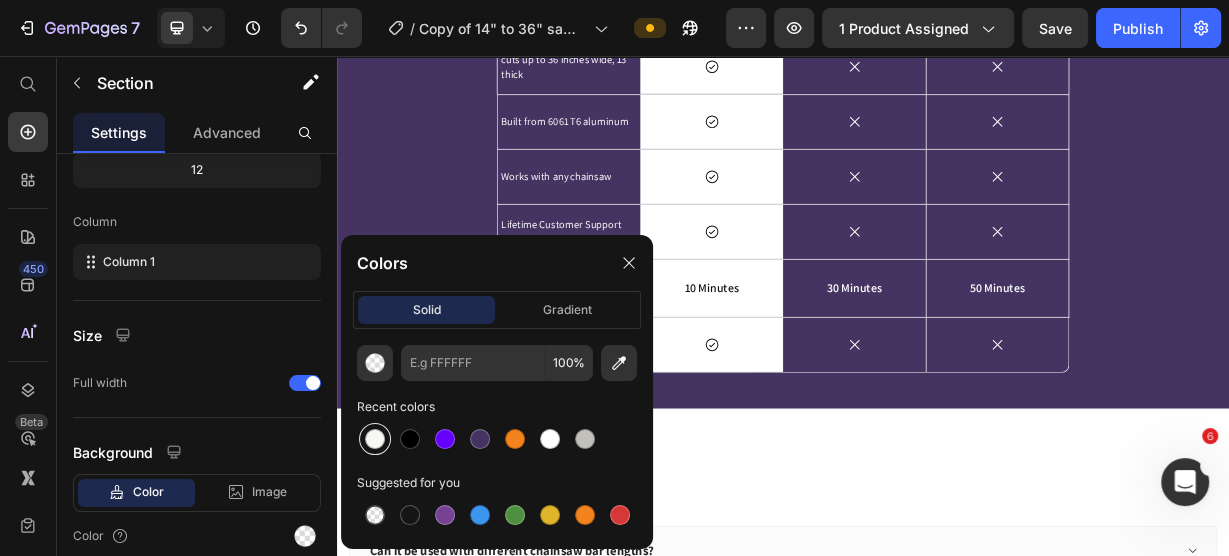 click at bounding box center (375, 439) 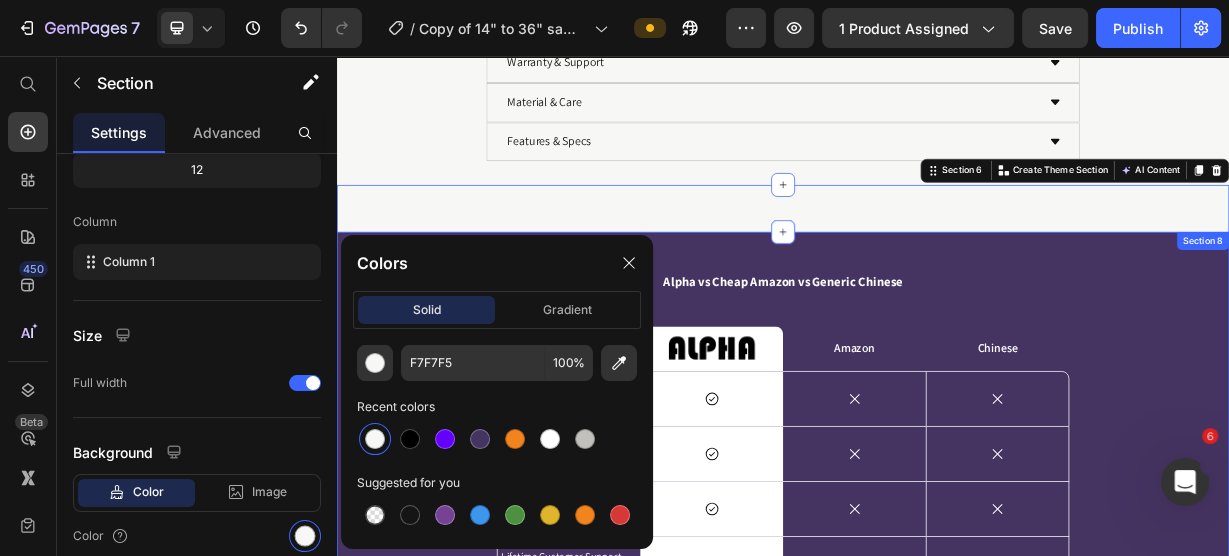 scroll, scrollTop: 2079, scrollLeft: 0, axis: vertical 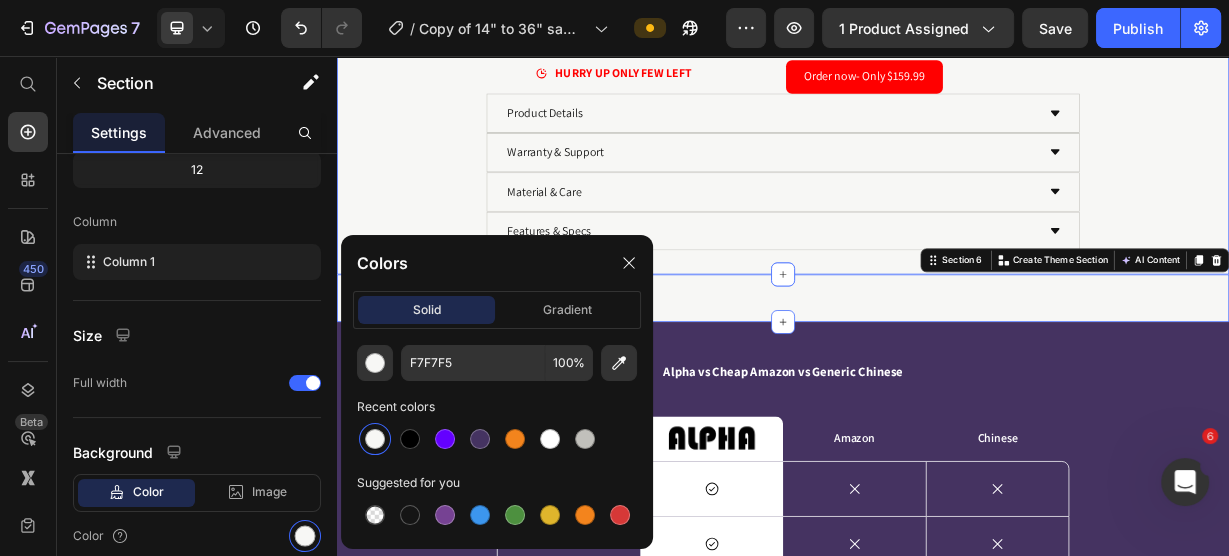 click on "Sale Price Text Block $159.99 You Saved $140 Today! Heading
HURRY UP ONLY FEW LEFT Item List Sale Ending Soon Heading 10 HRS 19 MIN 53 SEC Countdown Timer Order now- Only $159.99 Button Row
Product Details
Warranty & Support
Features & Specs Accordion
Product Details
Warranty & Support
Material & Care
Features & Specs Accordion" at bounding box center [937, 126] 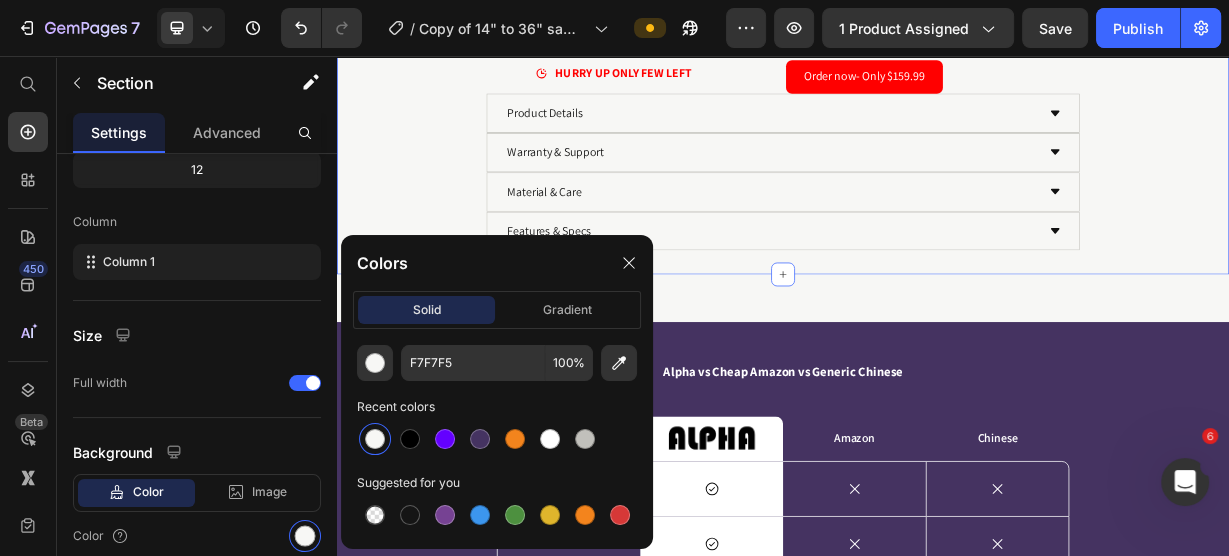 scroll, scrollTop: 266, scrollLeft: 0, axis: vertical 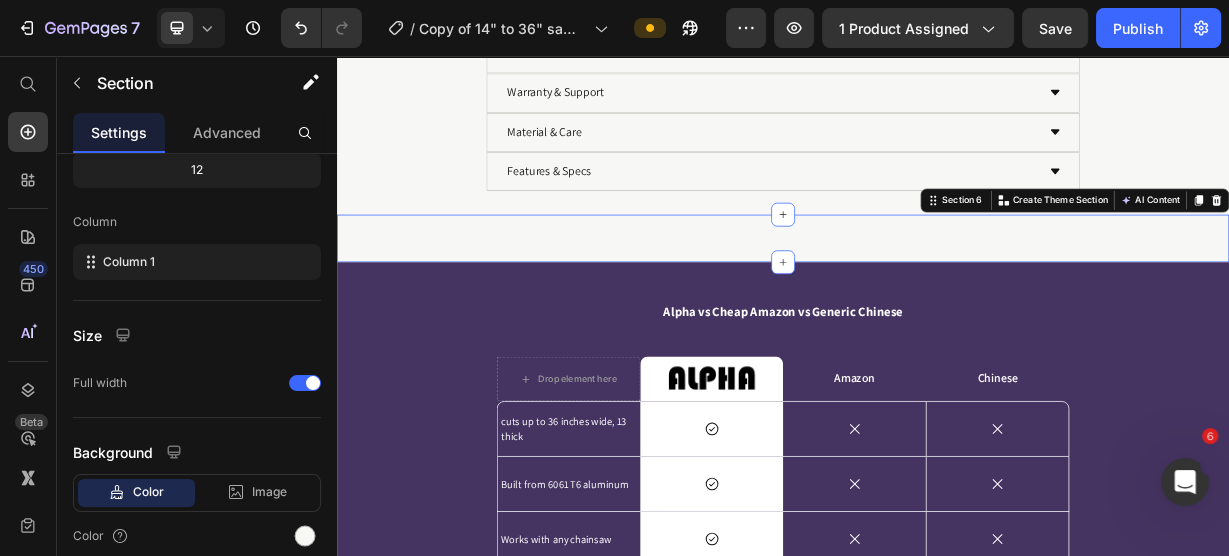 click on "Image Section 6   You can create reusable sections Create Theme Section AI Content Write with GemAI What would you like to describe here? Tone and Voice Persuasive Product Show more Generate" at bounding box center [937, 301] 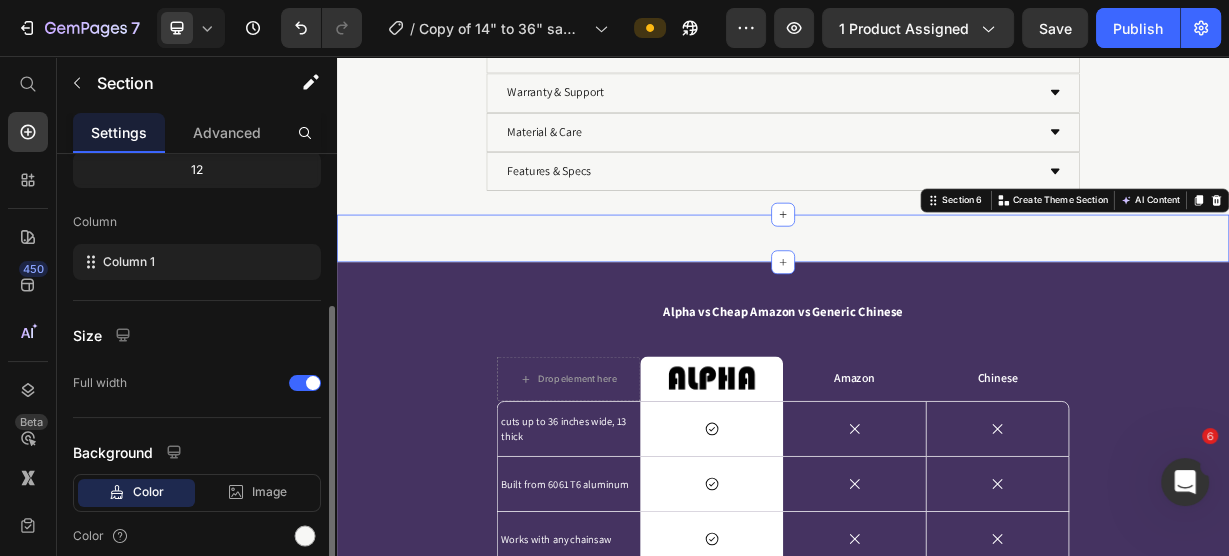 scroll, scrollTop: 0, scrollLeft: 0, axis: both 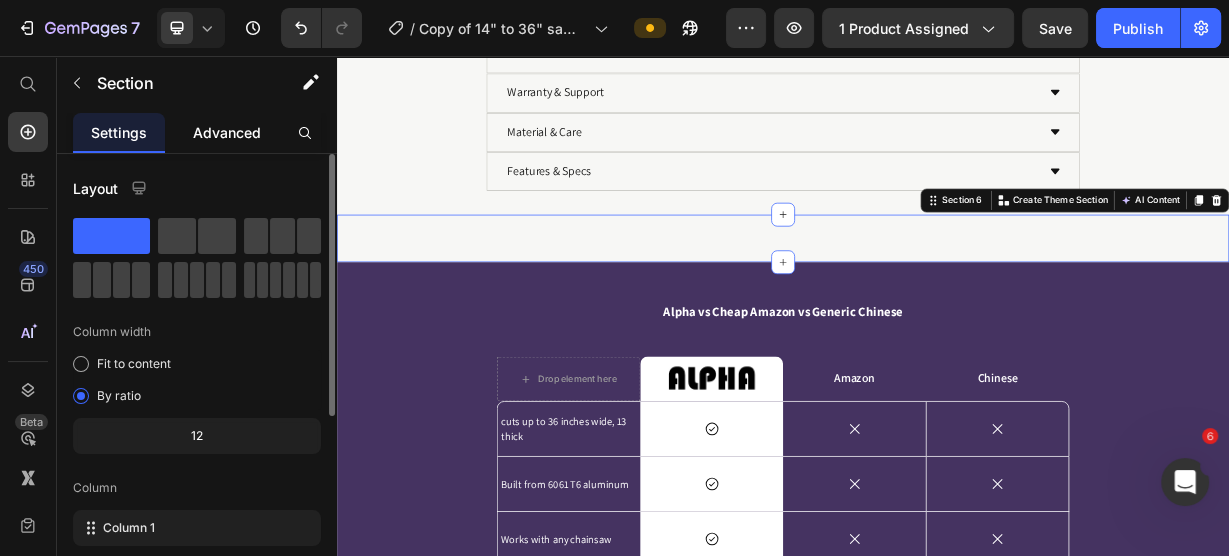 click on "Advanced" at bounding box center (227, 132) 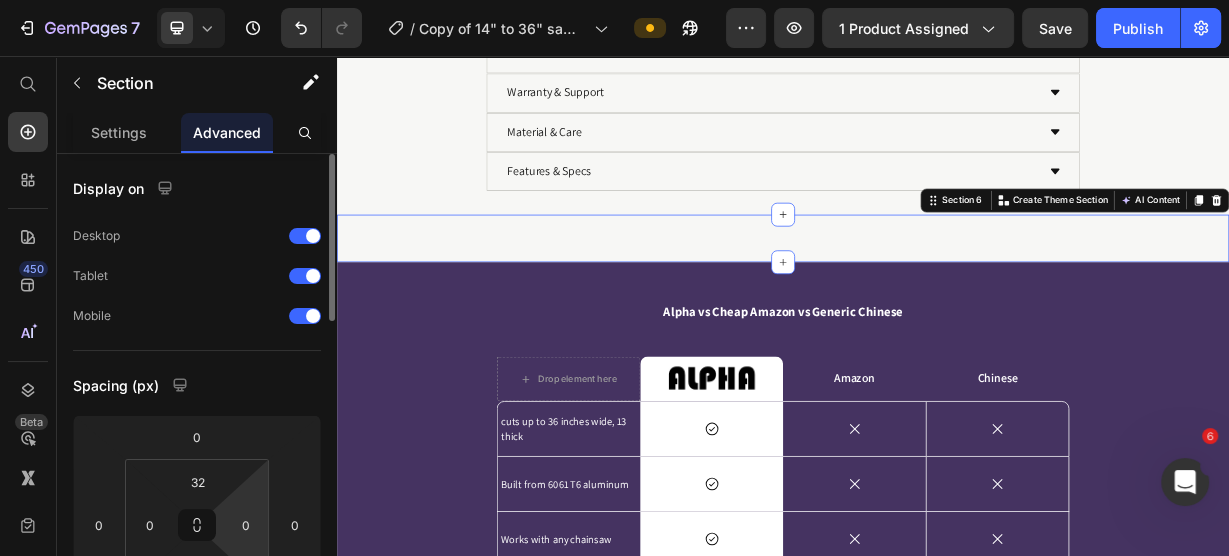 scroll, scrollTop: 80, scrollLeft: 0, axis: vertical 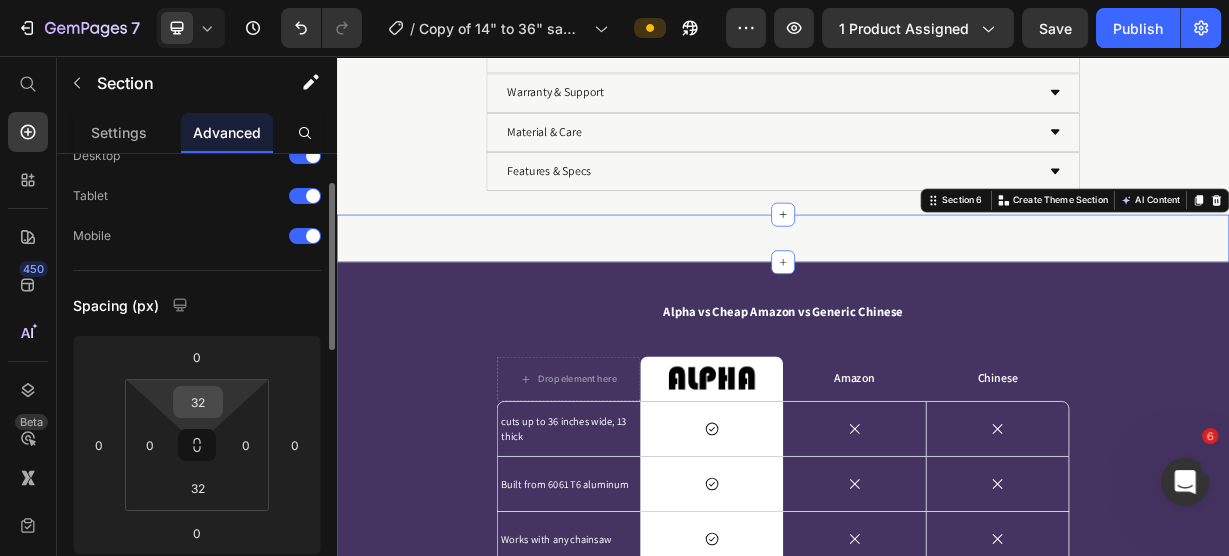 click on "32" at bounding box center (198, 402) 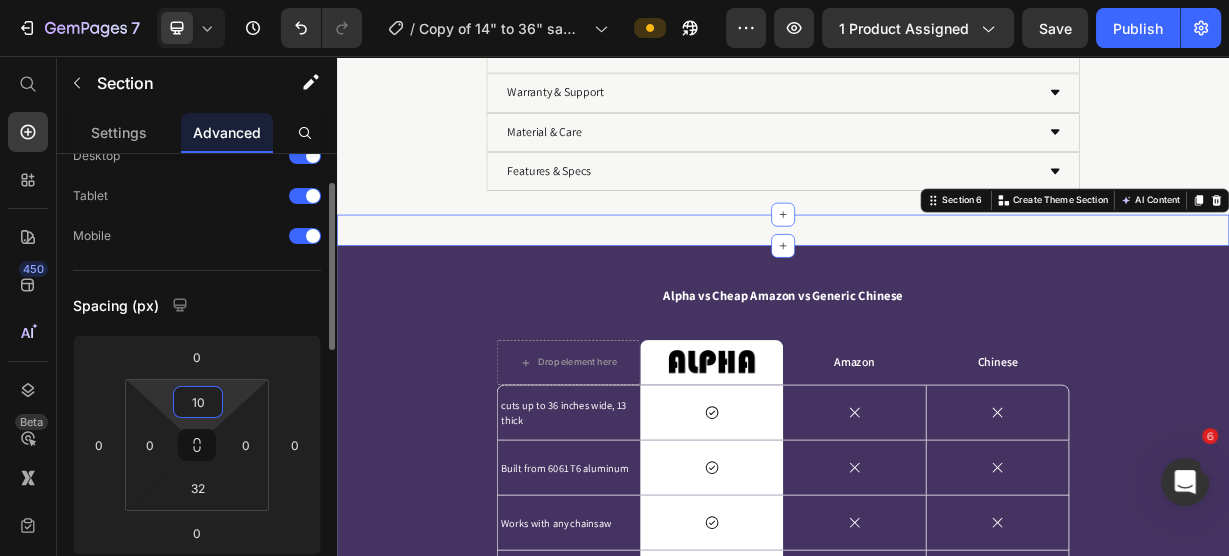 type on "1" 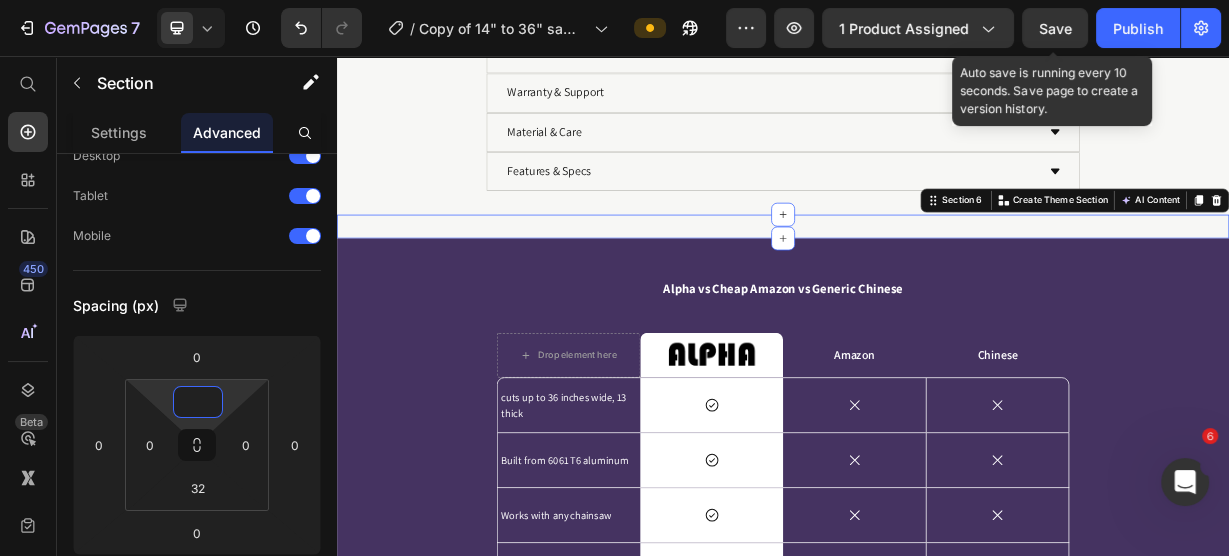 type on "0" 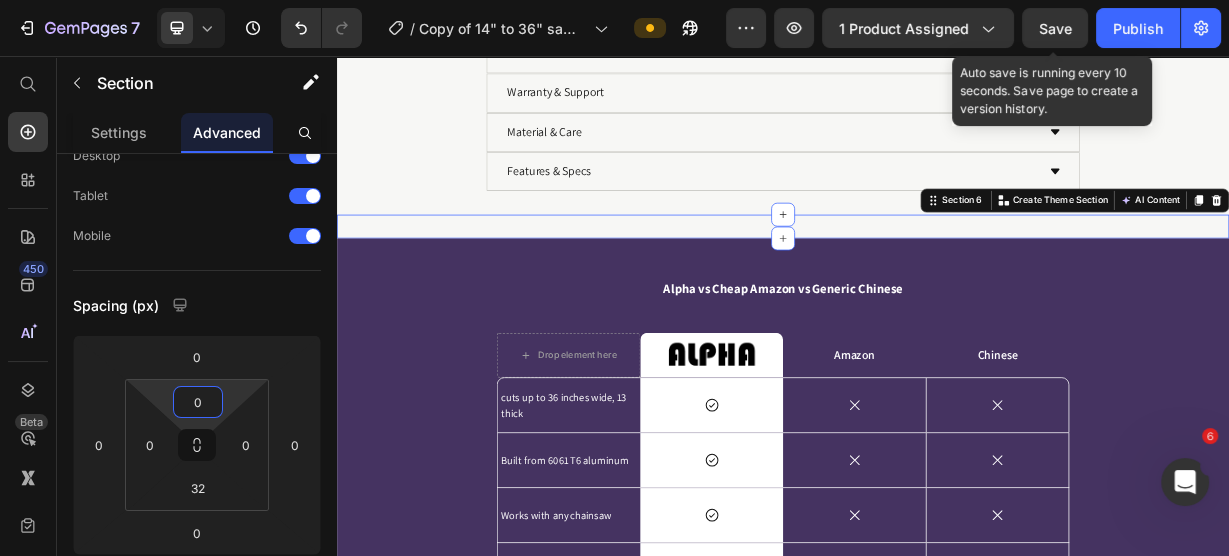 drag, startPoint x: 1174, startPoint y: 484, endPoint x: 1063, endPoint y: 33, distance: 464.45883 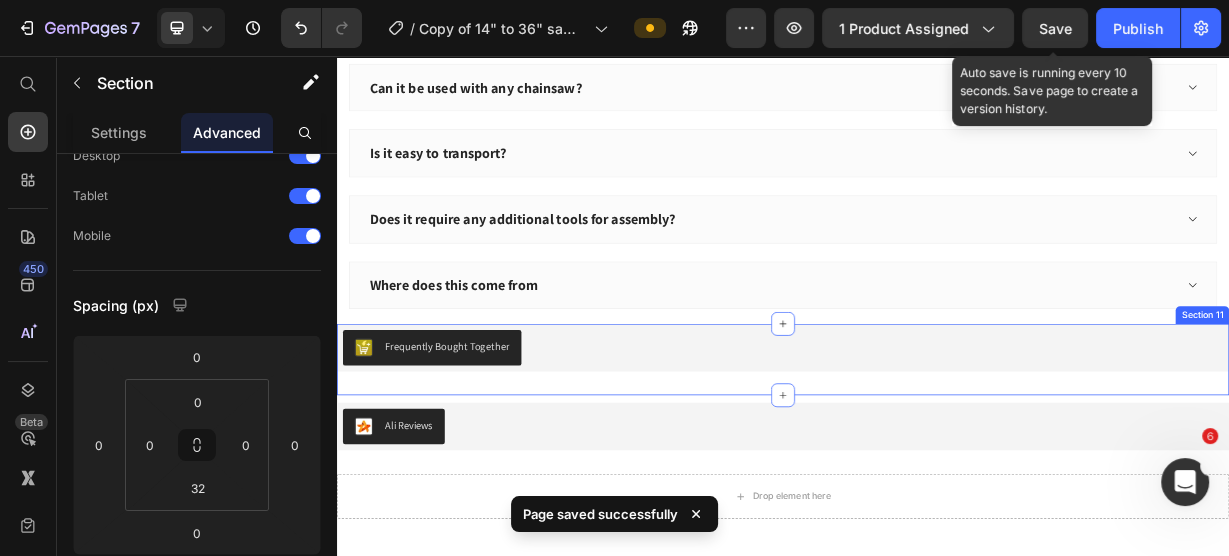 scroll, scrollTop: 3418, scrollLeft: 0, axis: vertical 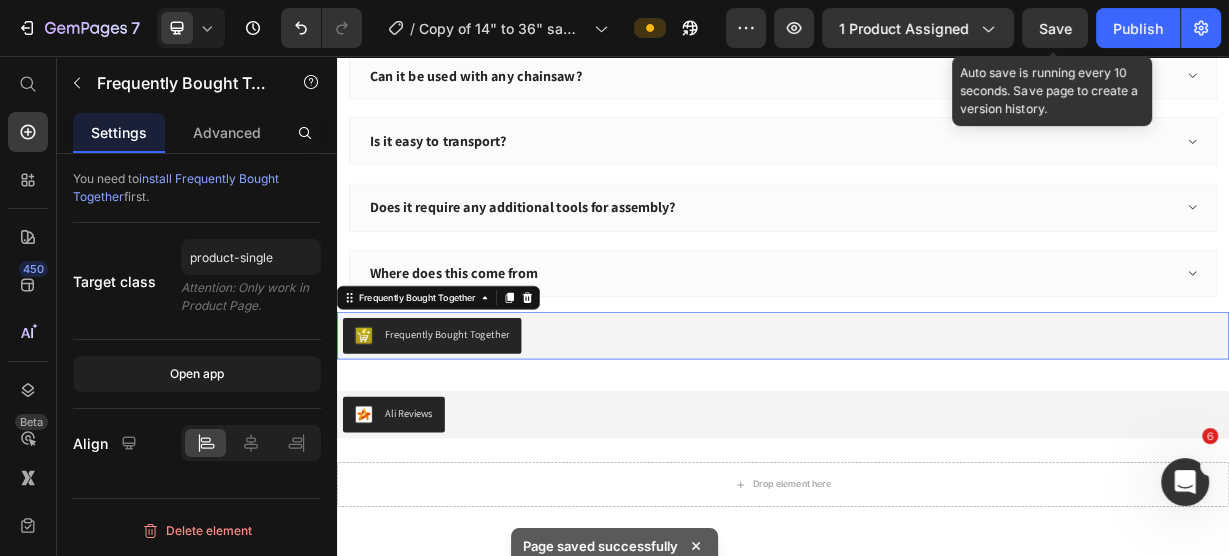 click on "Frequently Bought Together" at bounding box center (937, 432) 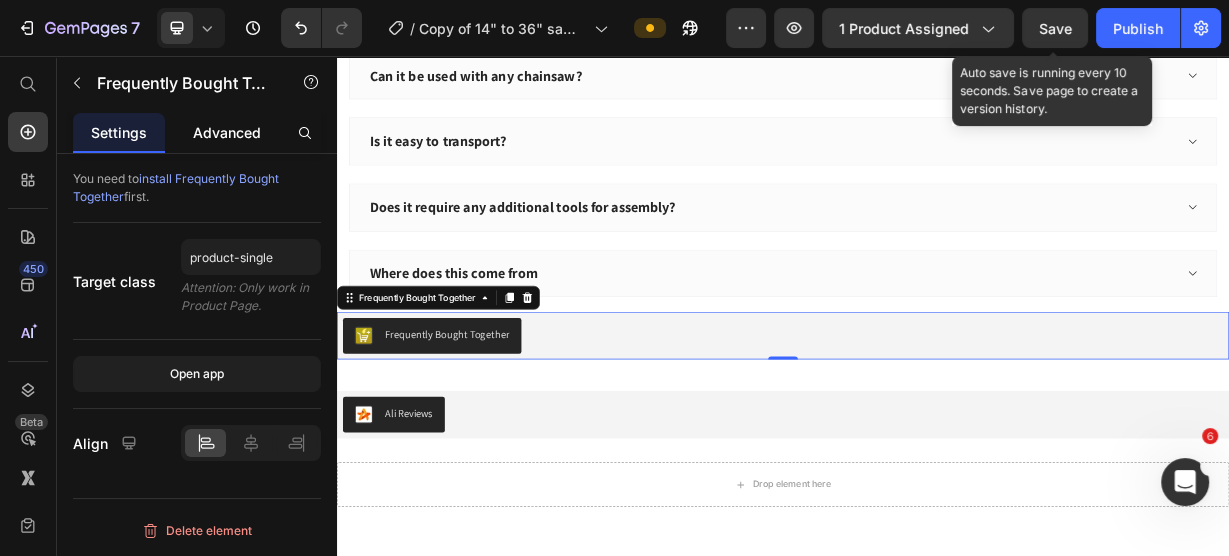 click on "Advanced" at bounding box center (227, 132) 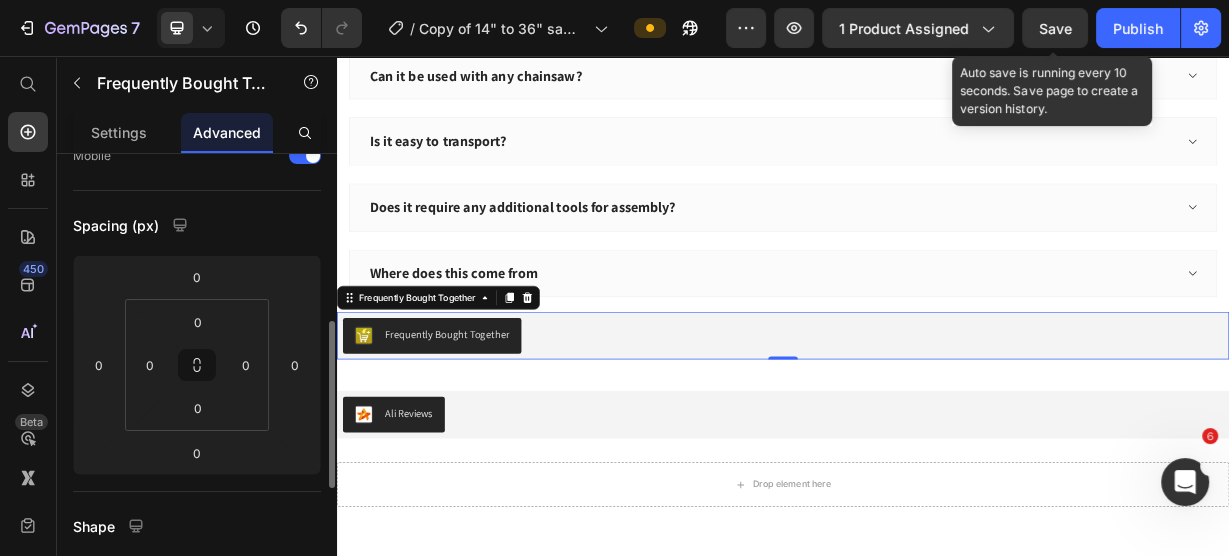 scroll, scrollTop: 240, scrollLeft: 0, axis: vertical 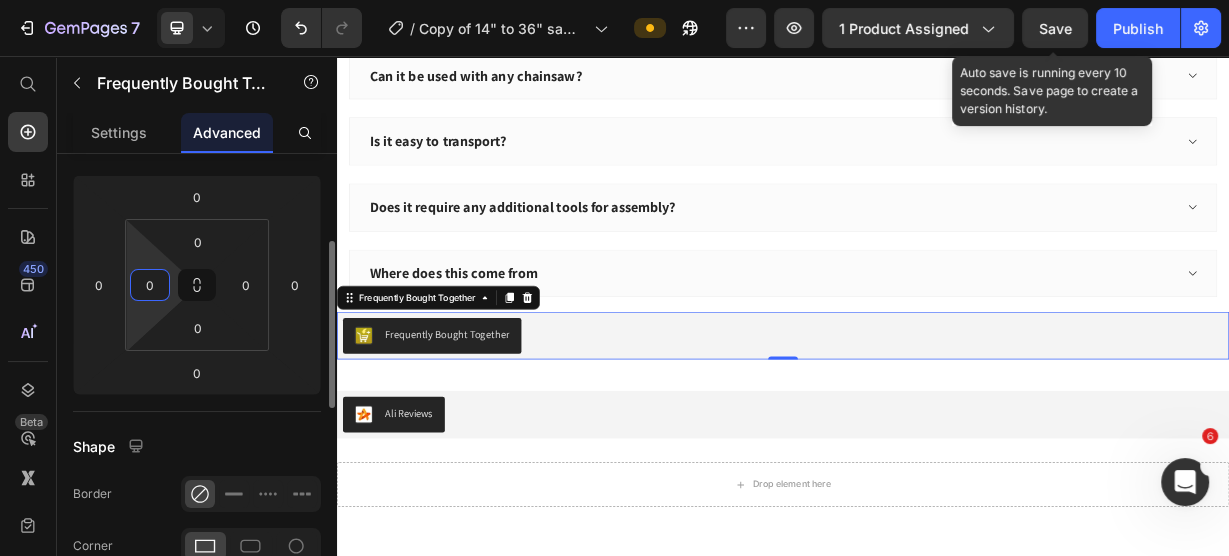 click on "0" at bounding box center (150, 285) 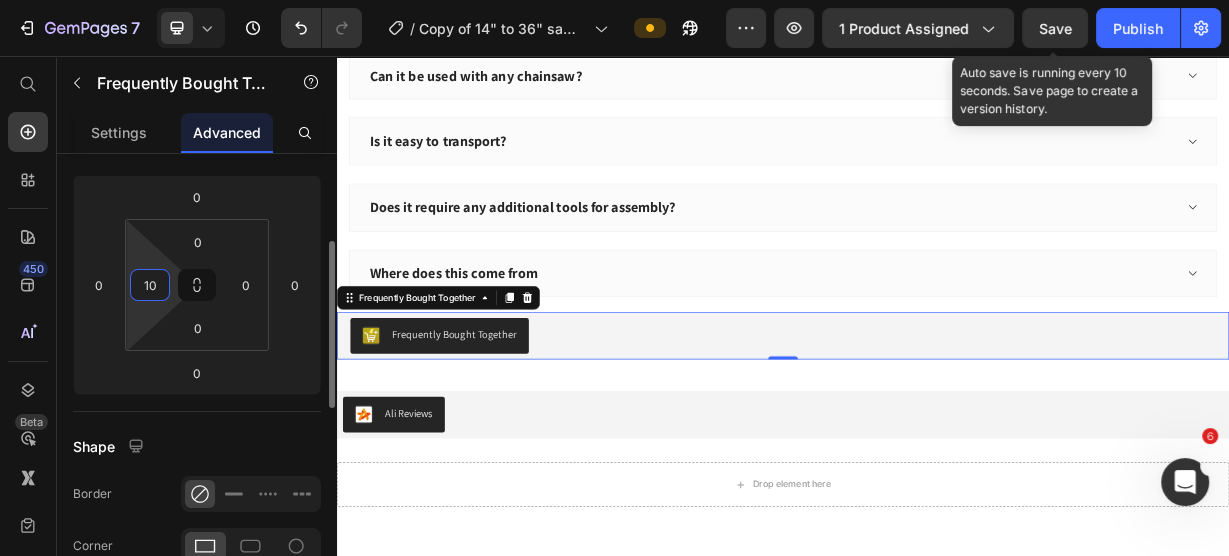 type on "1" 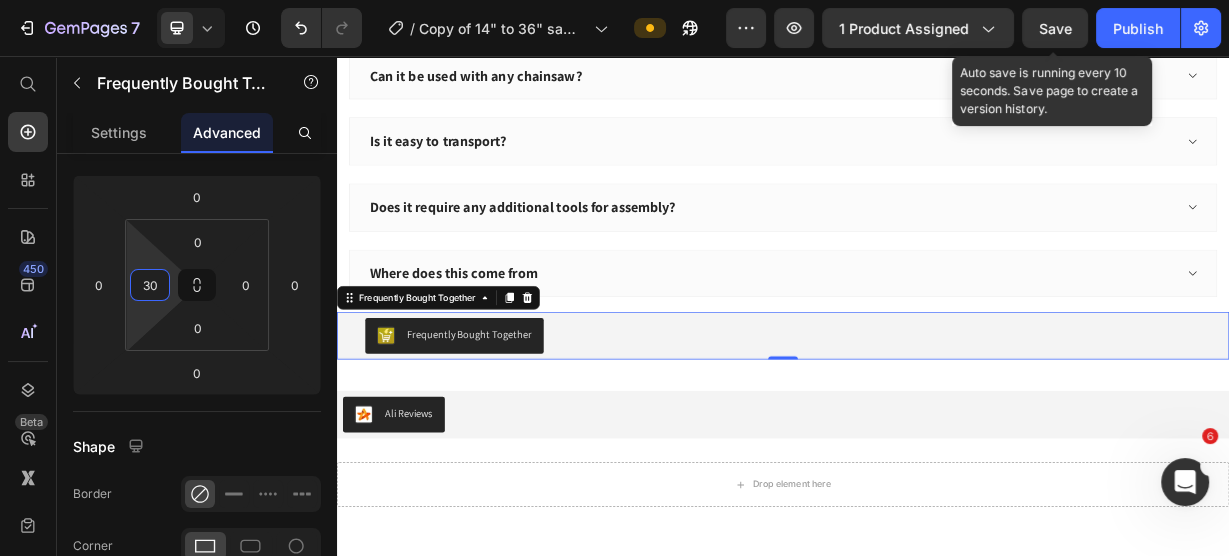 click on "Save" at bounding box center [1055, 28] 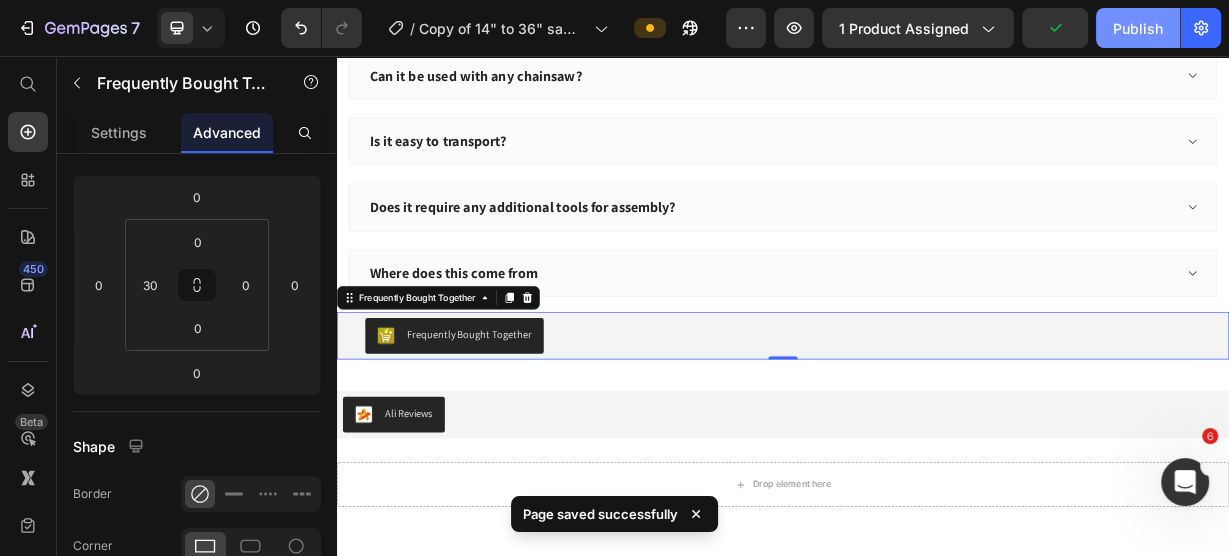 click on "Publish" at bounding box center (1138, 28) 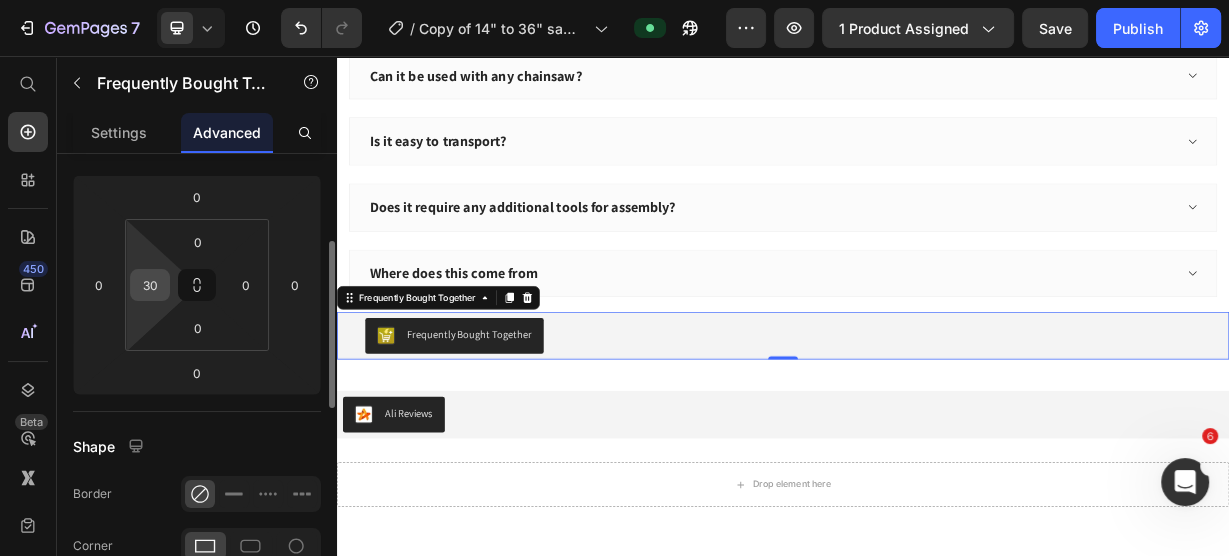click on "30" at bounding box center (150, 285) 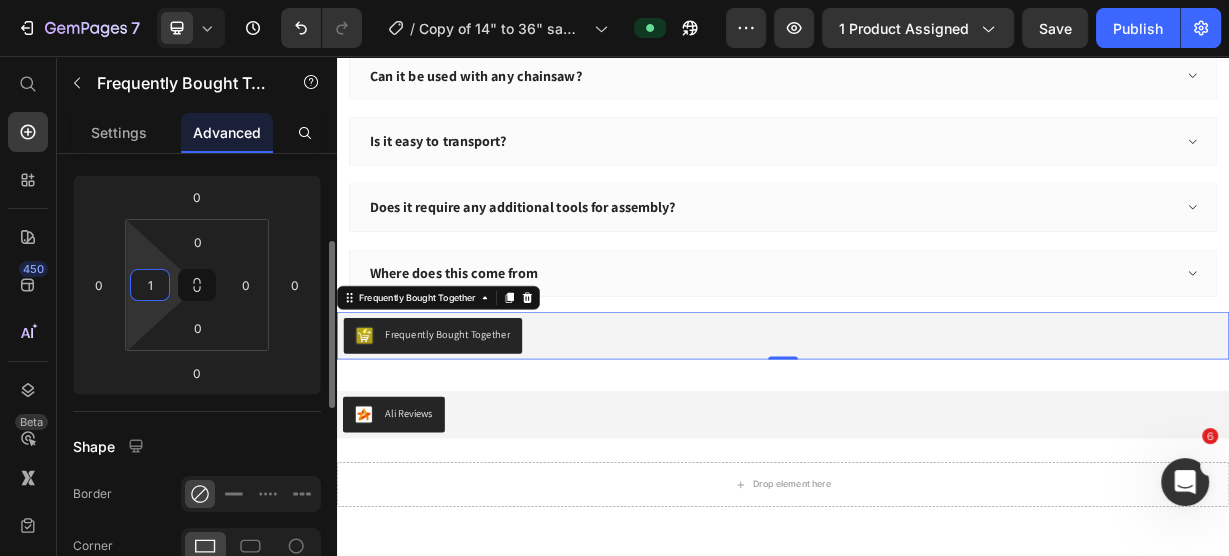 type on "15" 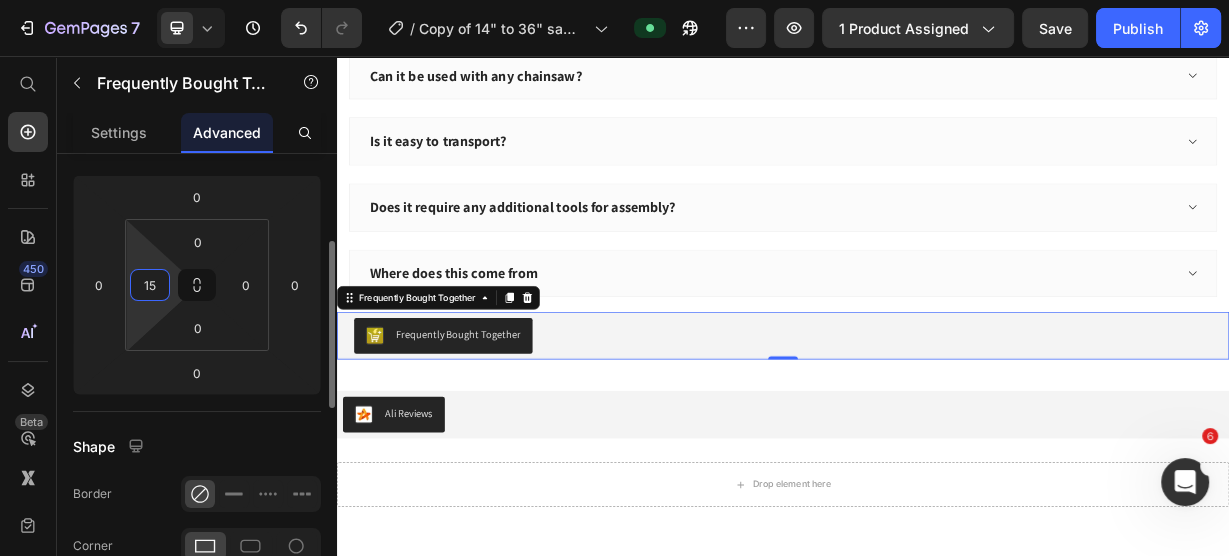 click on "15" at bounding box center (150, 285) 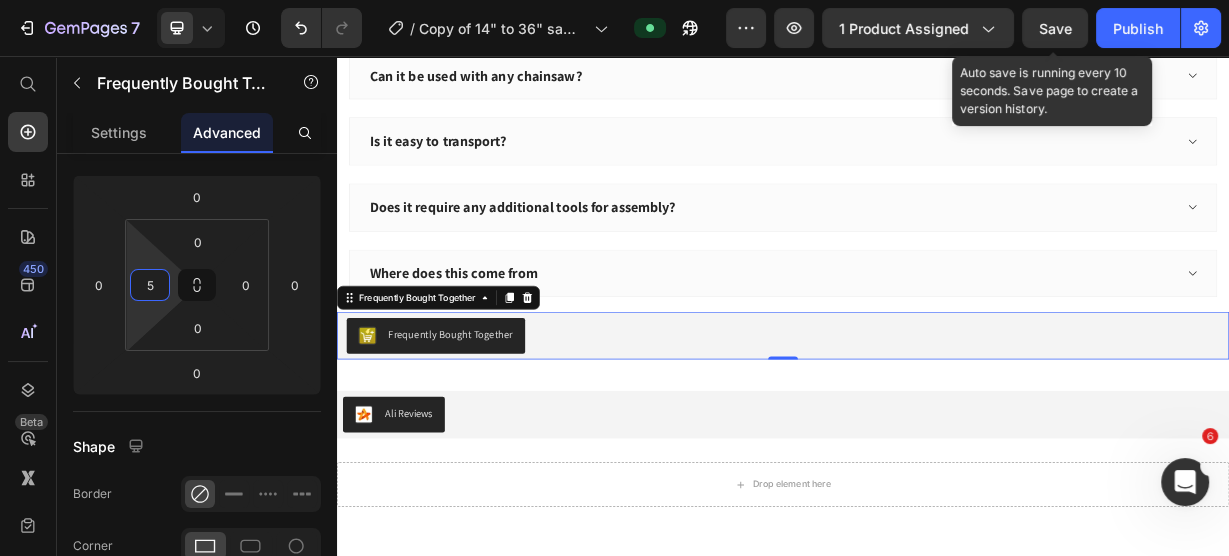 type on "5" 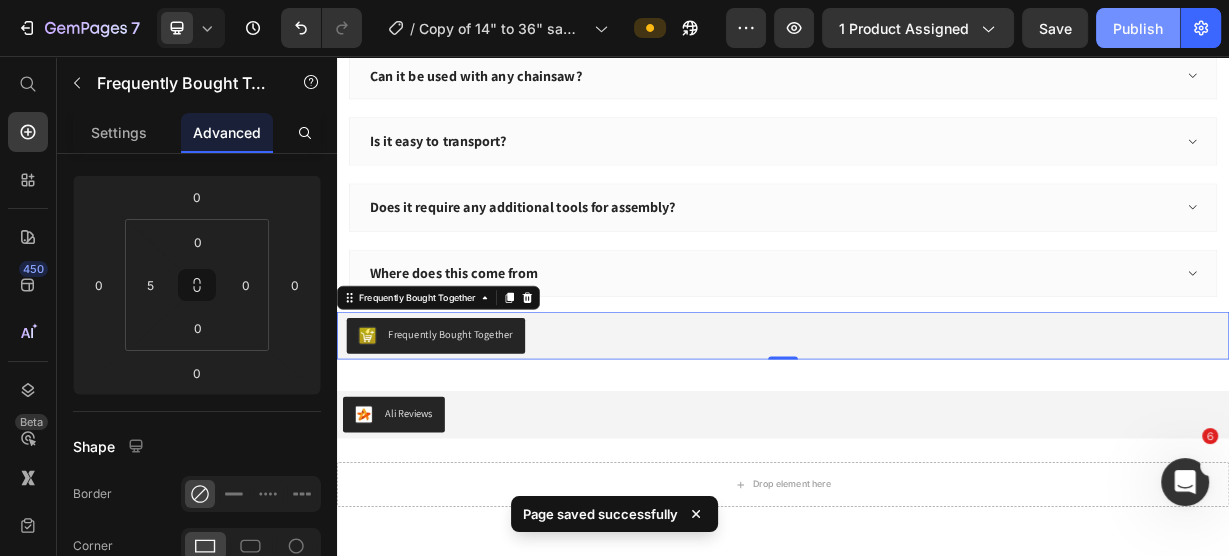 click on "Publish" 